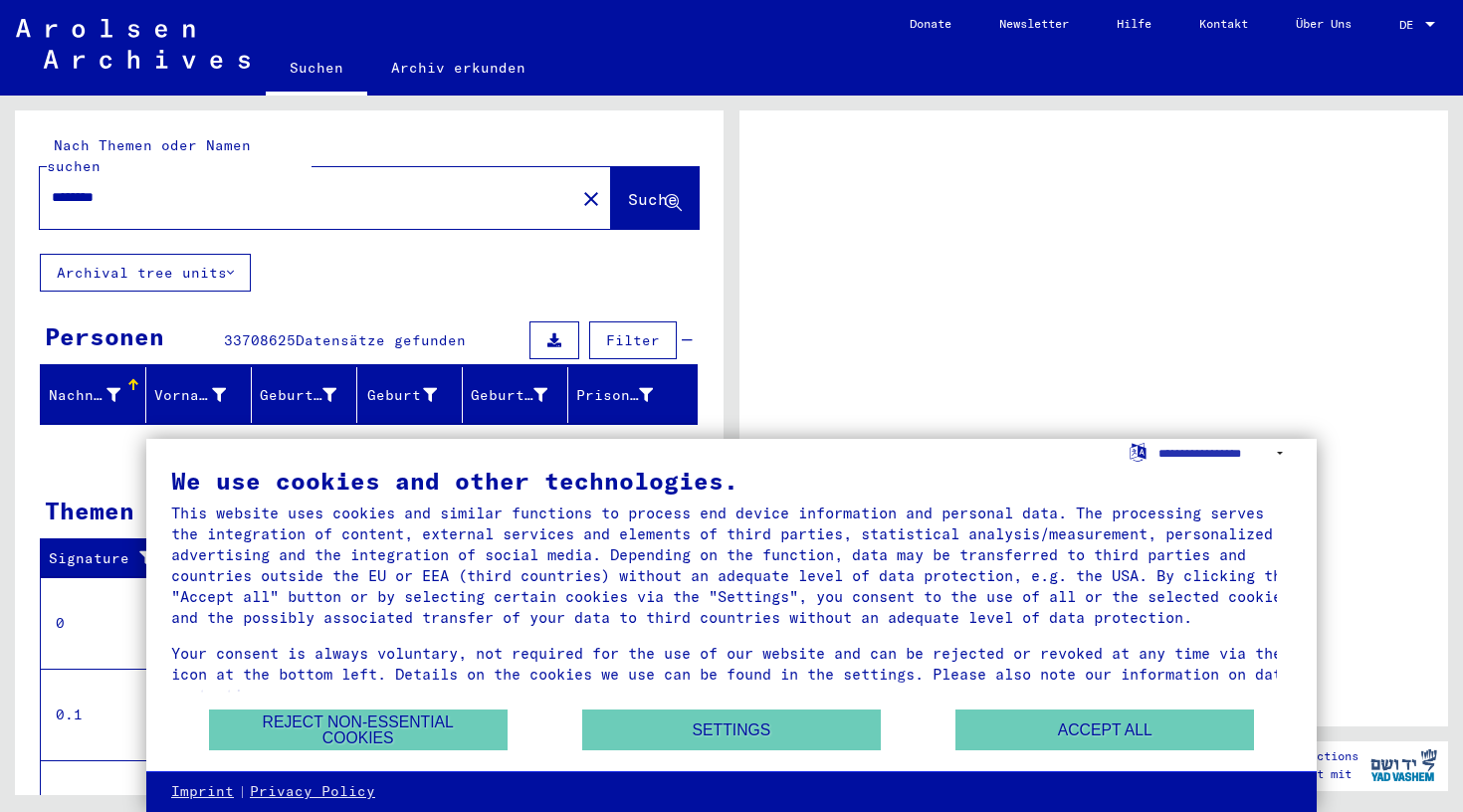 scroll, scrollTop: 0, scrollLeft: 0, axis: both 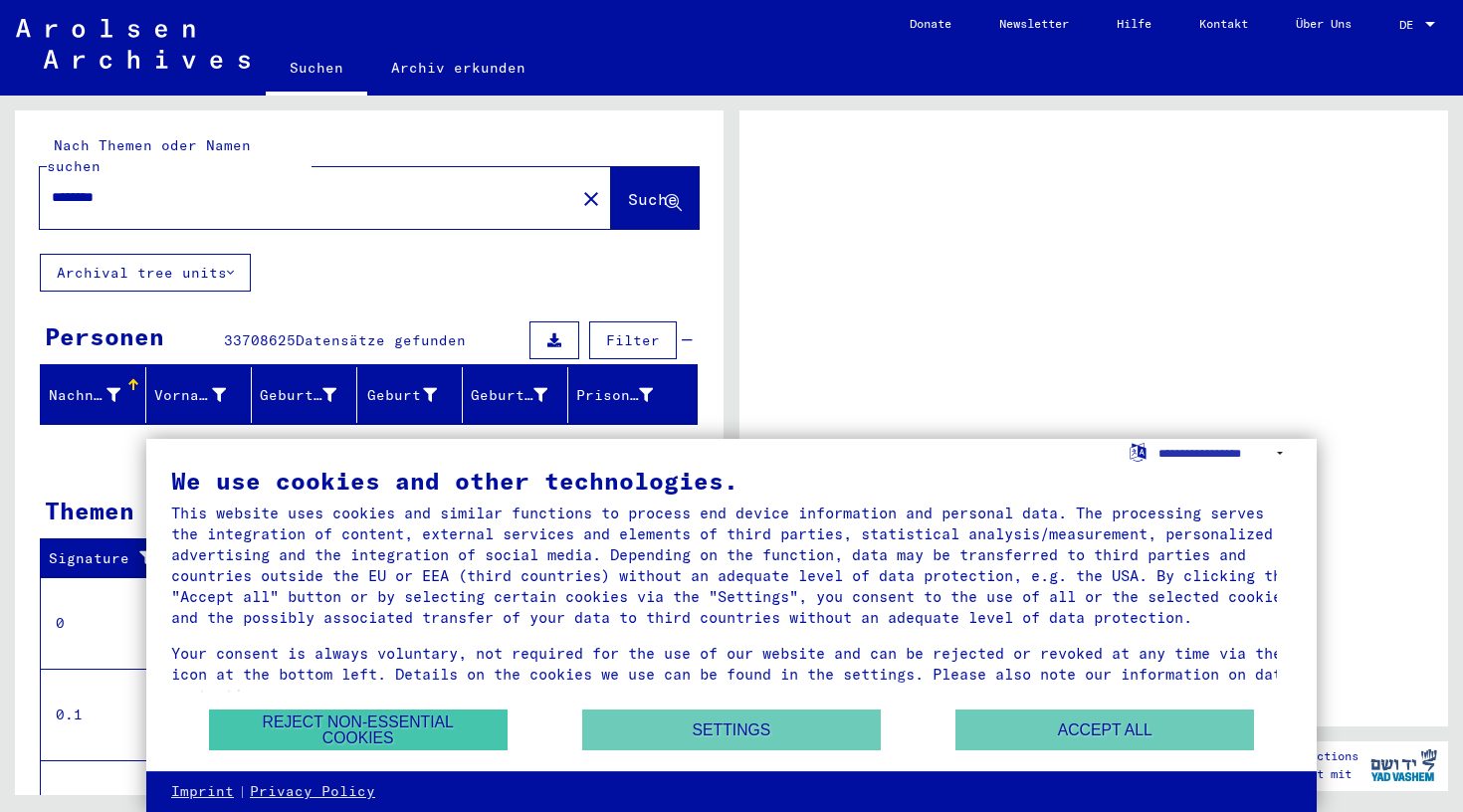 click on "Reject non-essential cookies" at bounding box center (358, 729) 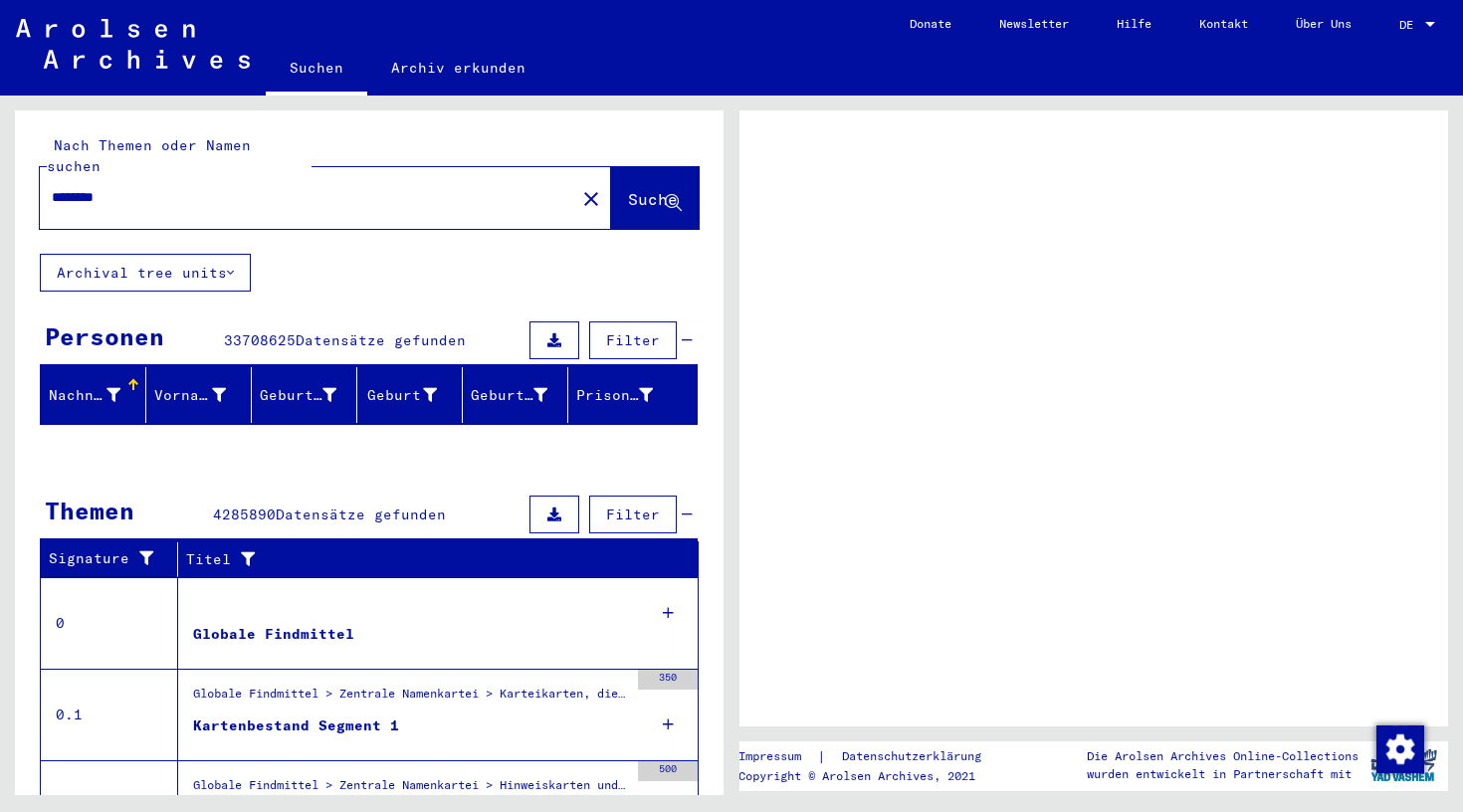 click at bounding box center [1430, 25] 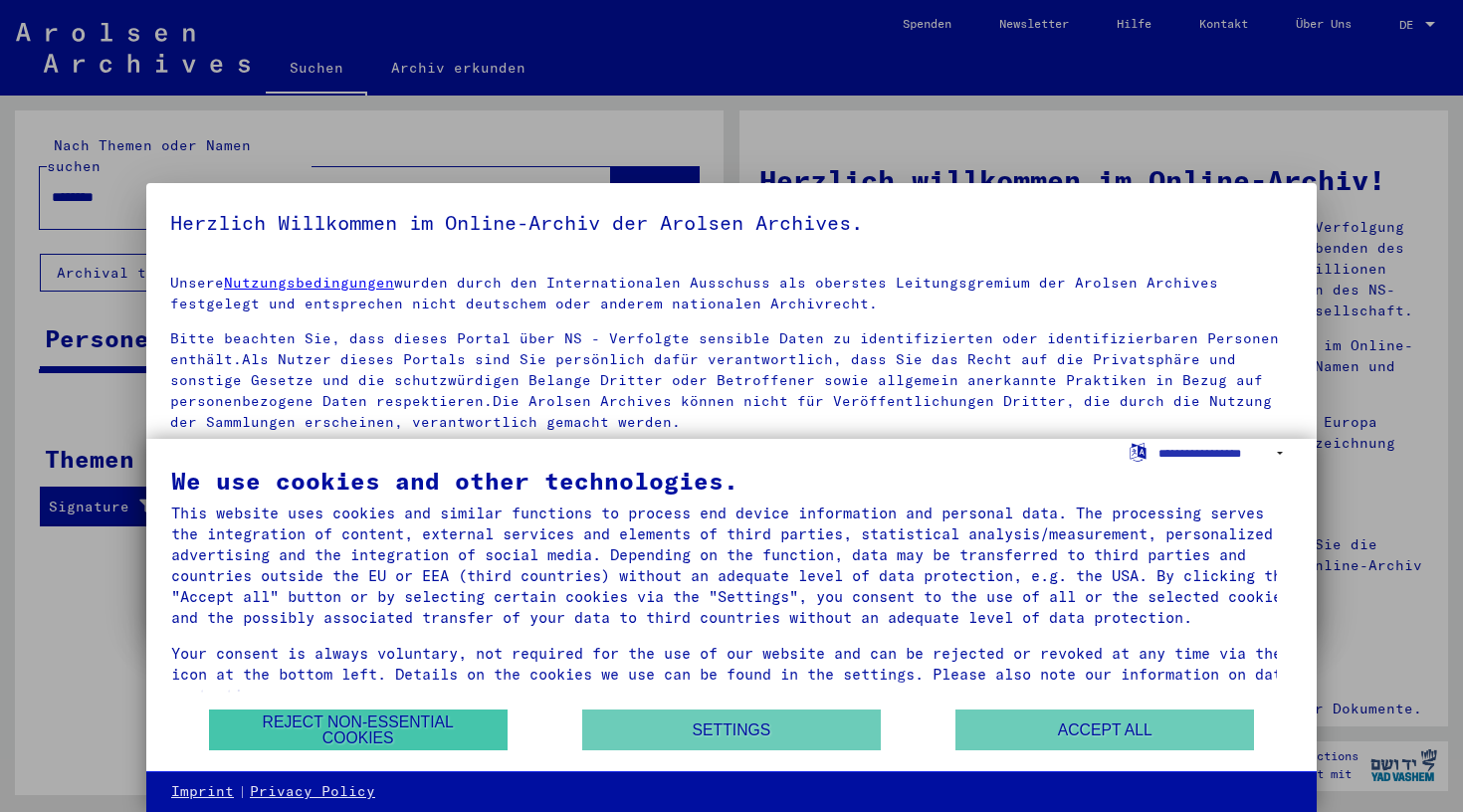 click on "Reject non-essential cookies" at bounding box center (358, 729) 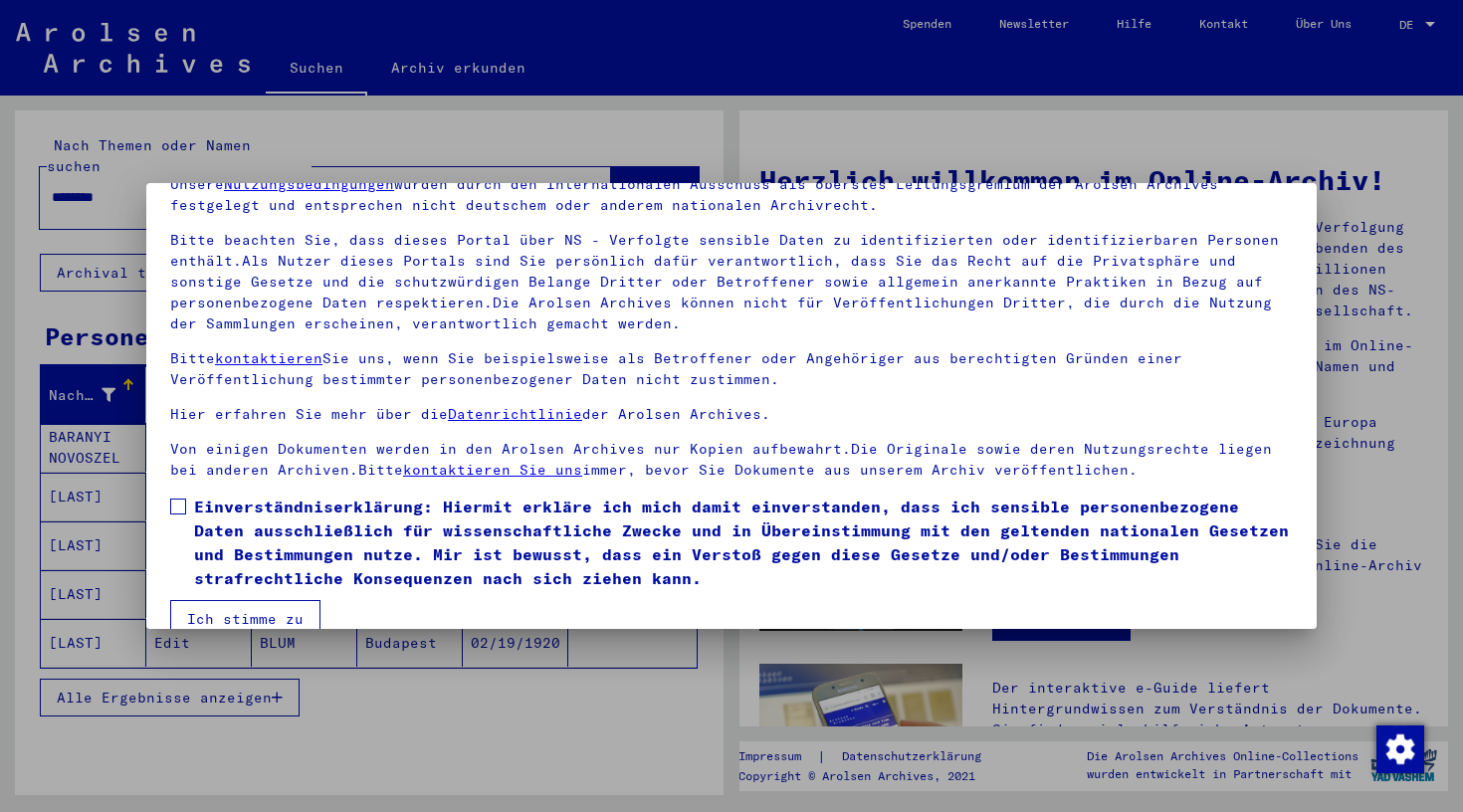 scroll, scrollTop: 130, scrollLeft: 0, axis: vertical 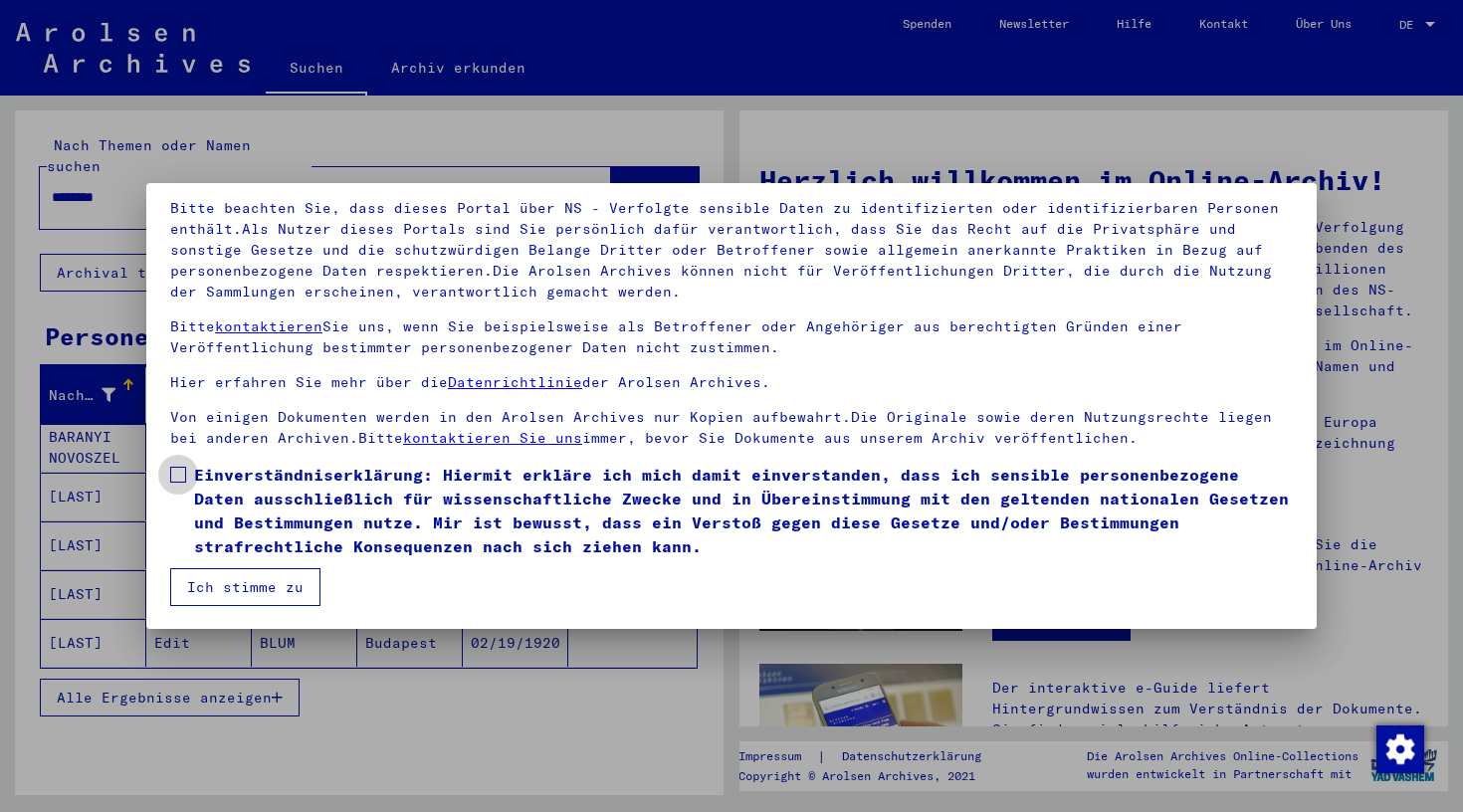 click at bounding box center [178, 475] 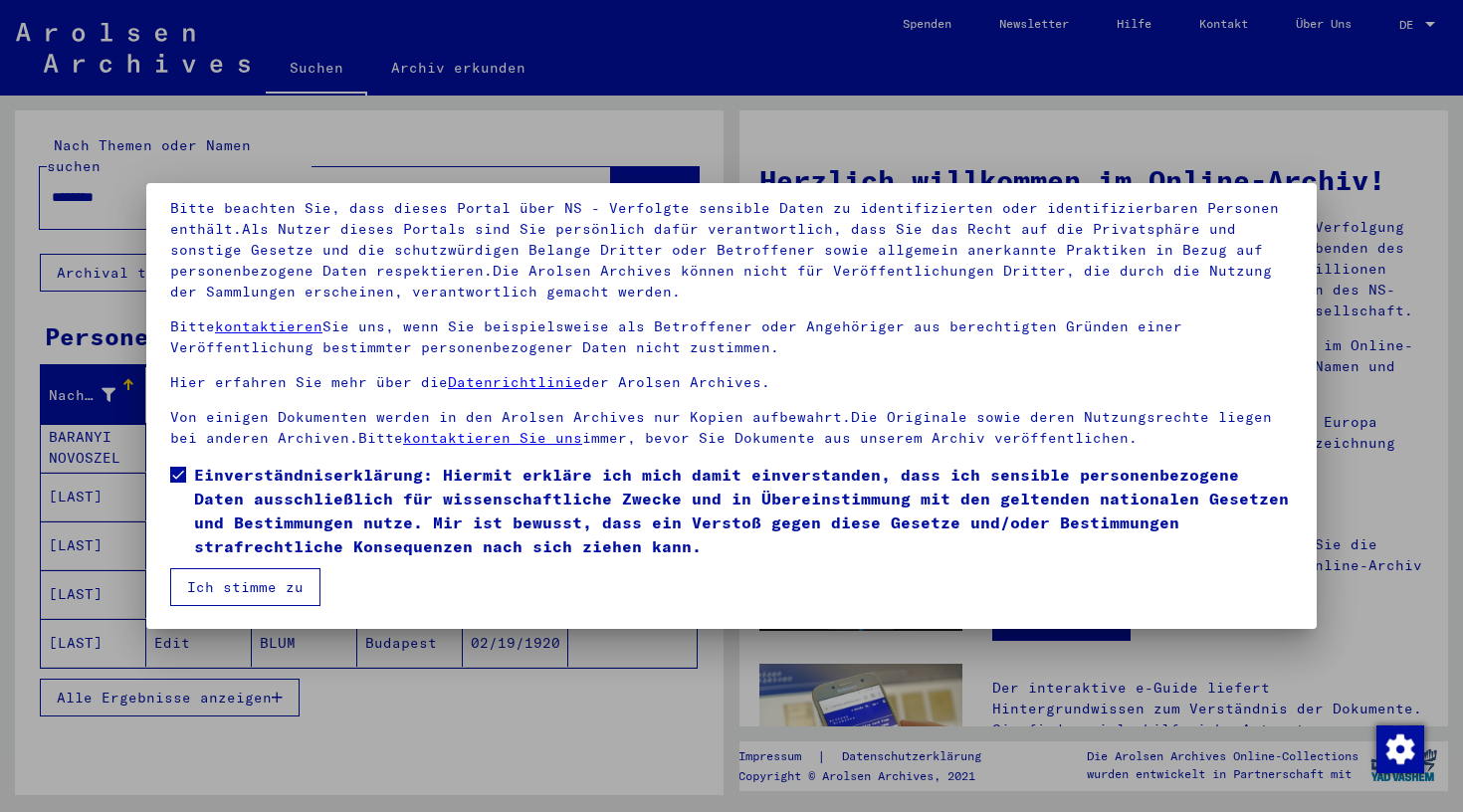 click on "Ich stimme zu" at bounding box center [245, 587] 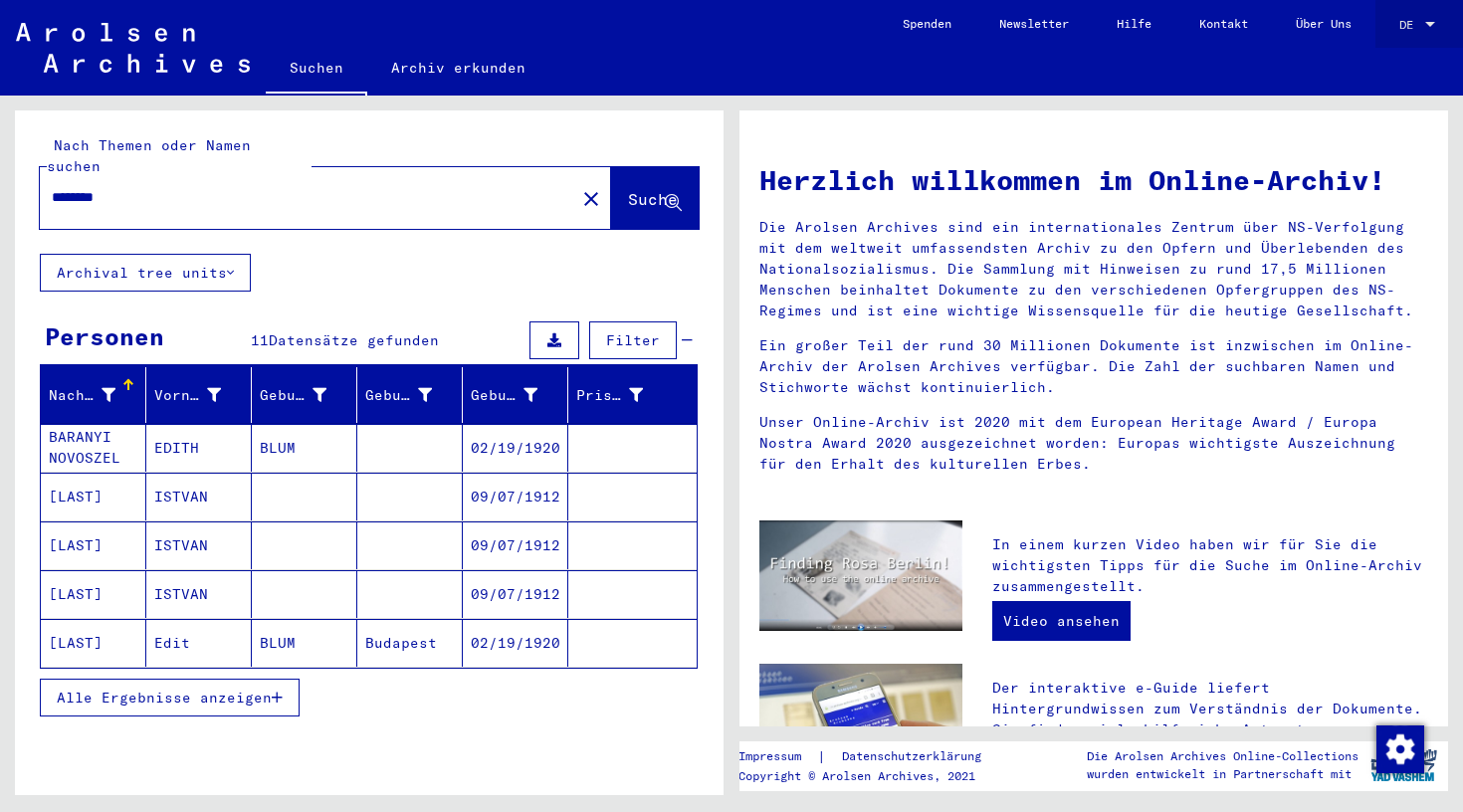 click at bounding box center (1430, 24) 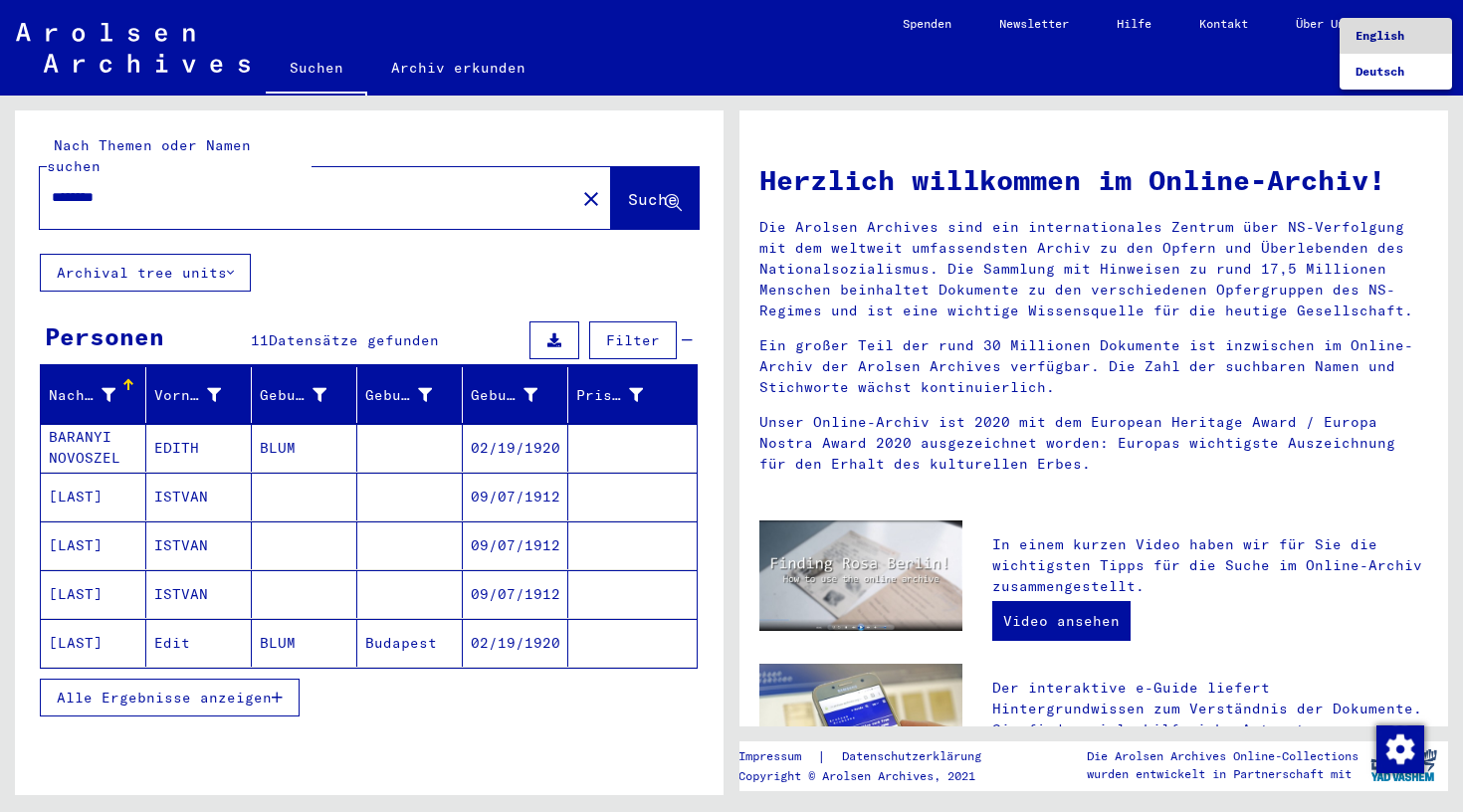click on "English" at bounding box center [1395, 36] 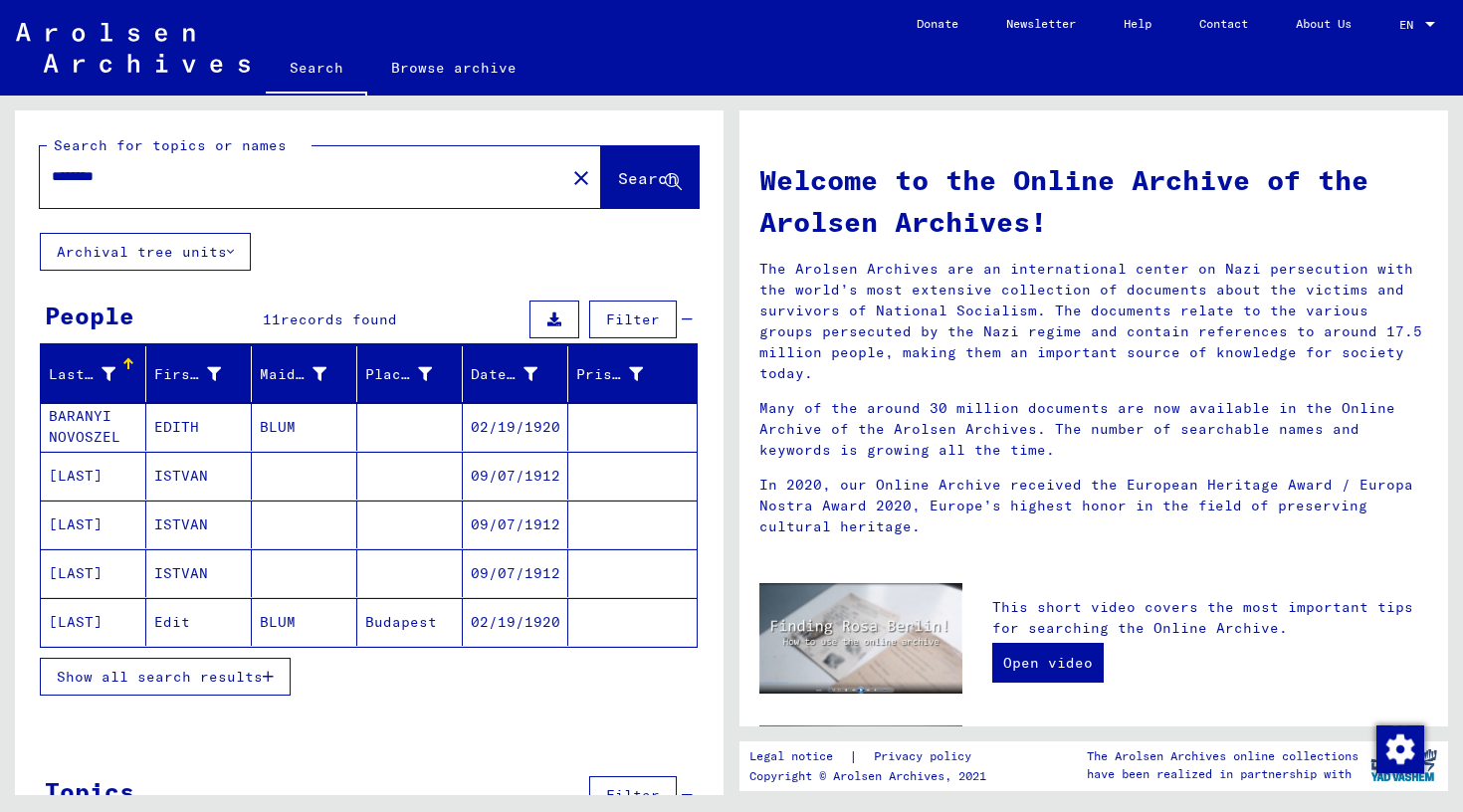 click on "[LAST]" at bounding box center (94, 524) 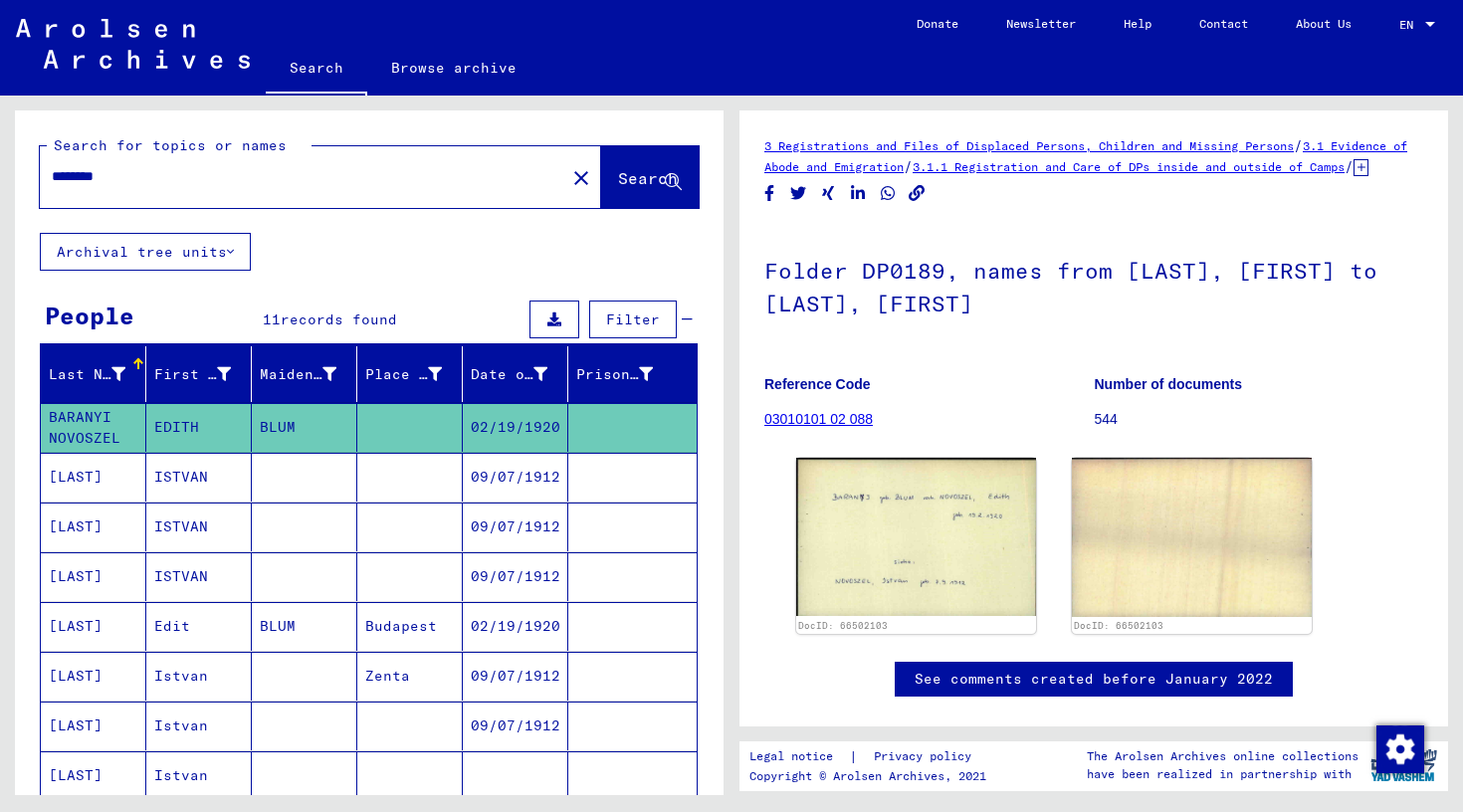 scroll, scrollTop: 0, scrollLeft: 0, axis: both 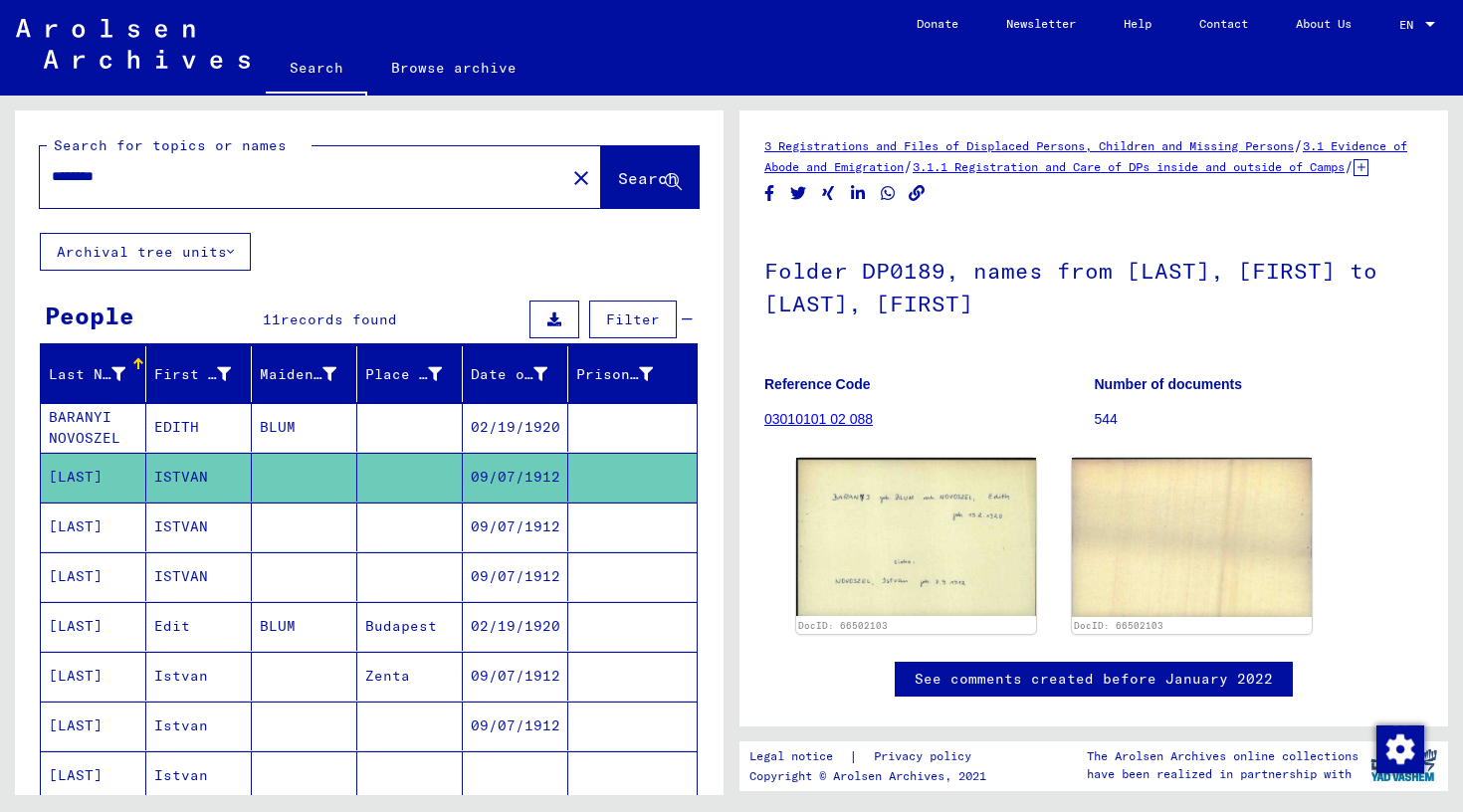 click on "[LAST]" 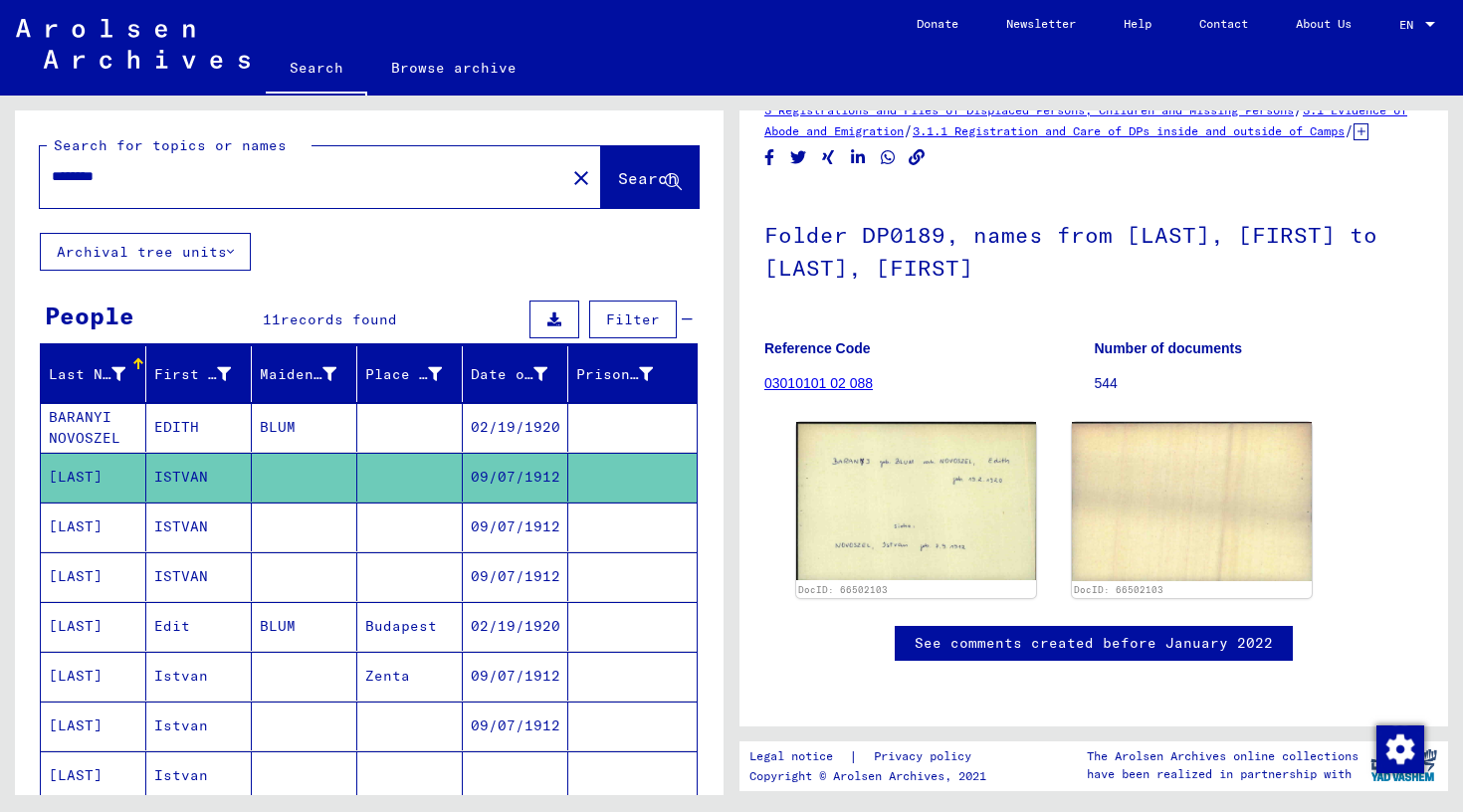 scroll, scrollTop: 113, scrollLeft: 0, axis: vertical 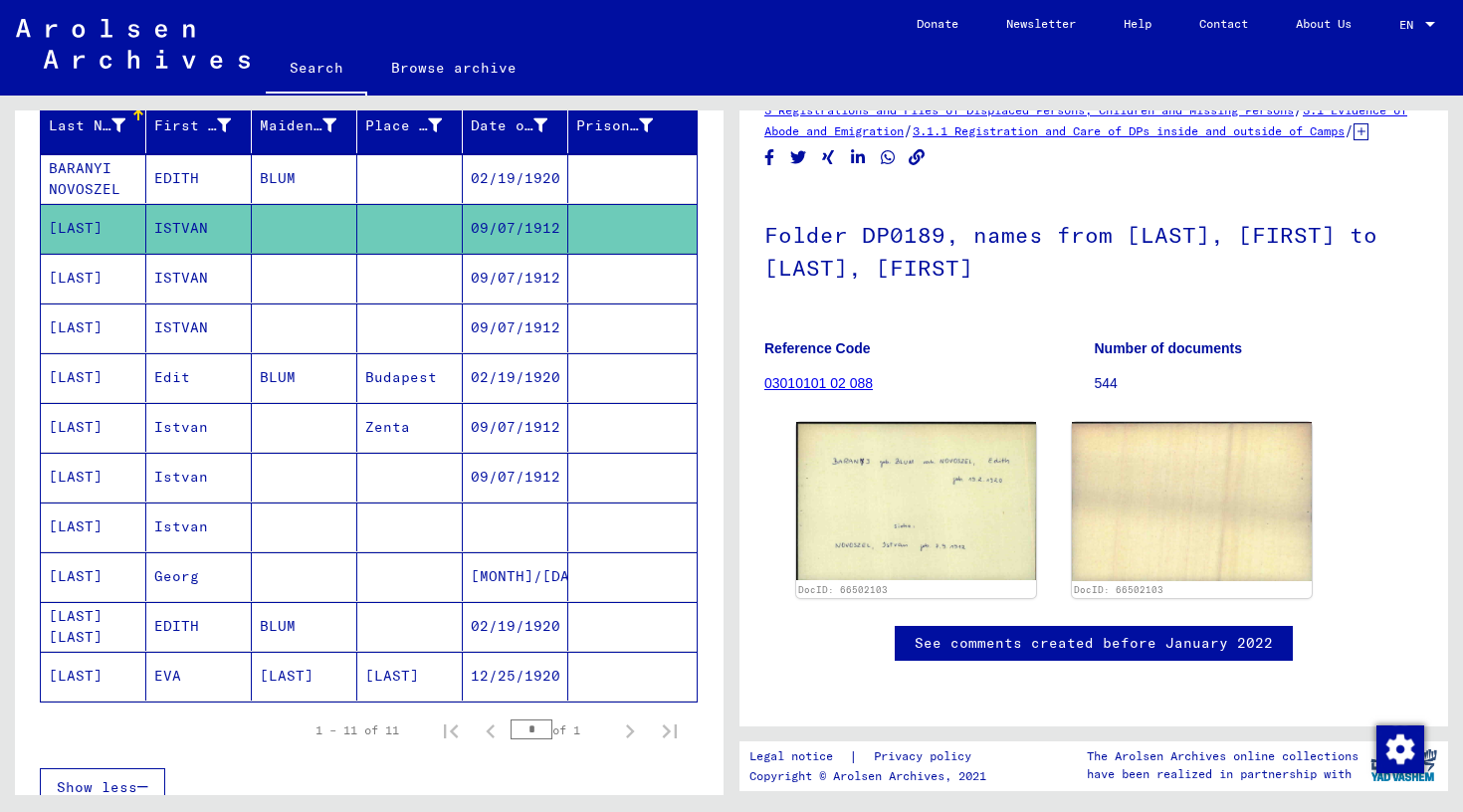 click on "[LAST]" 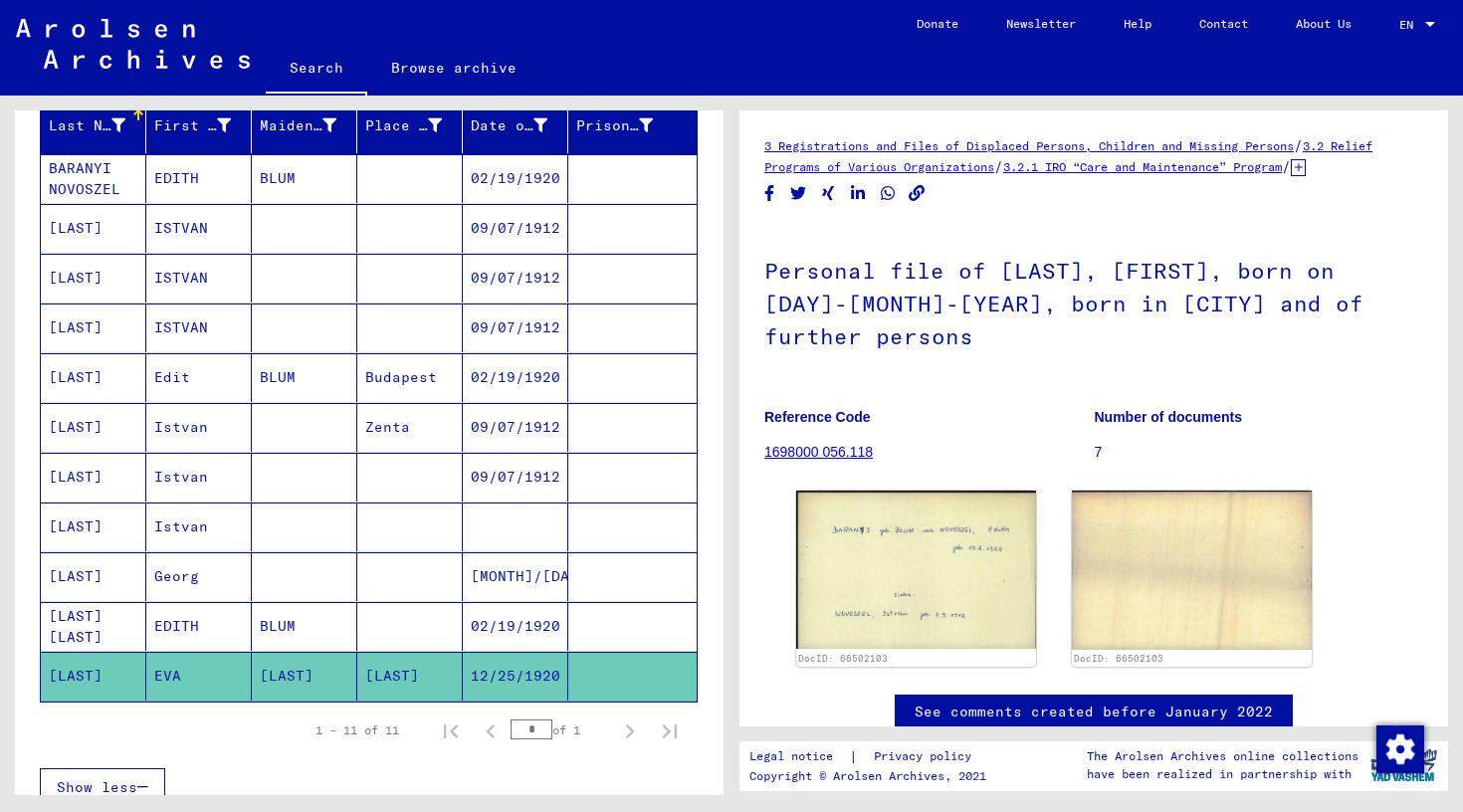 scroll, scrollTop: 0, scrollLeft: 0, axis: both 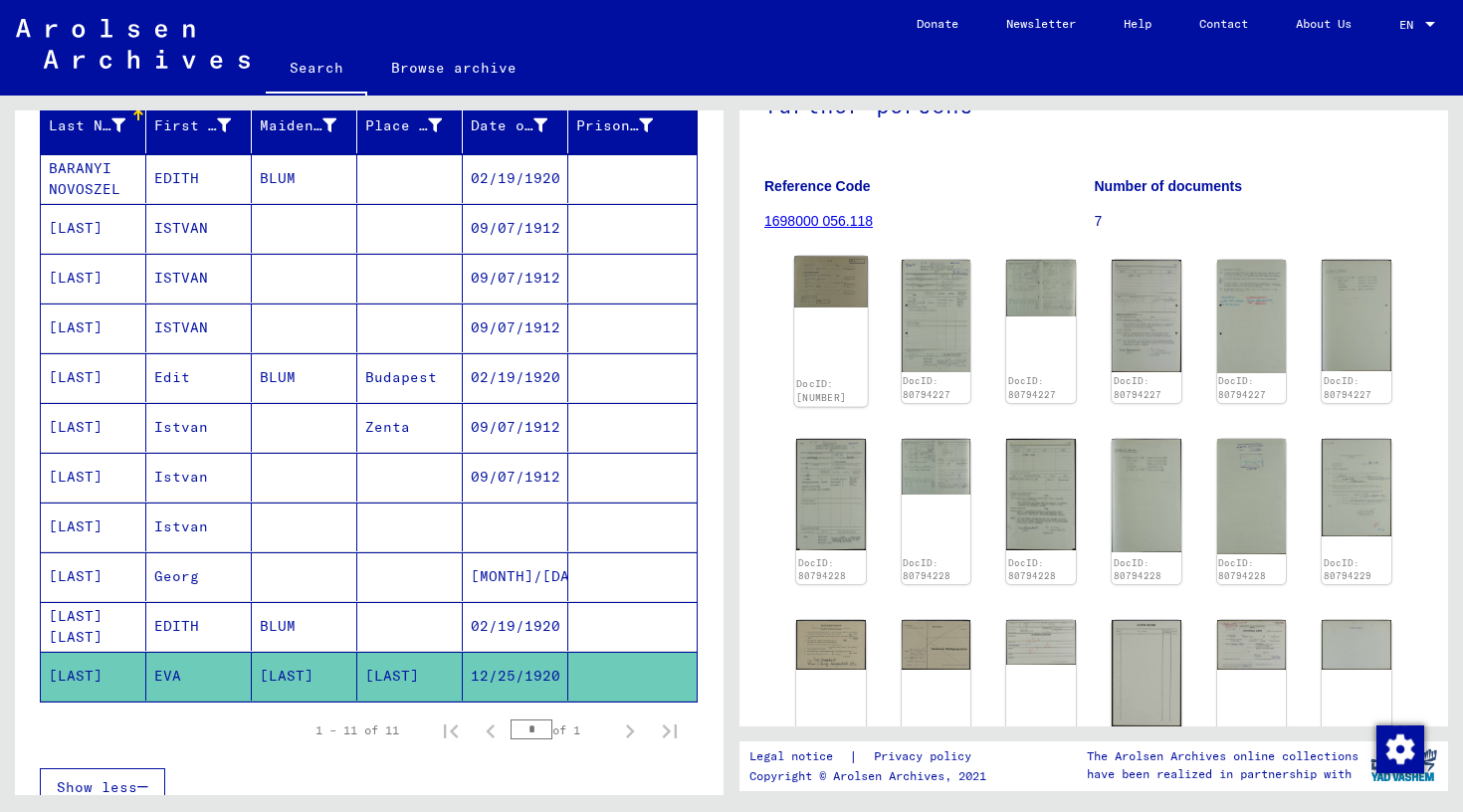 click 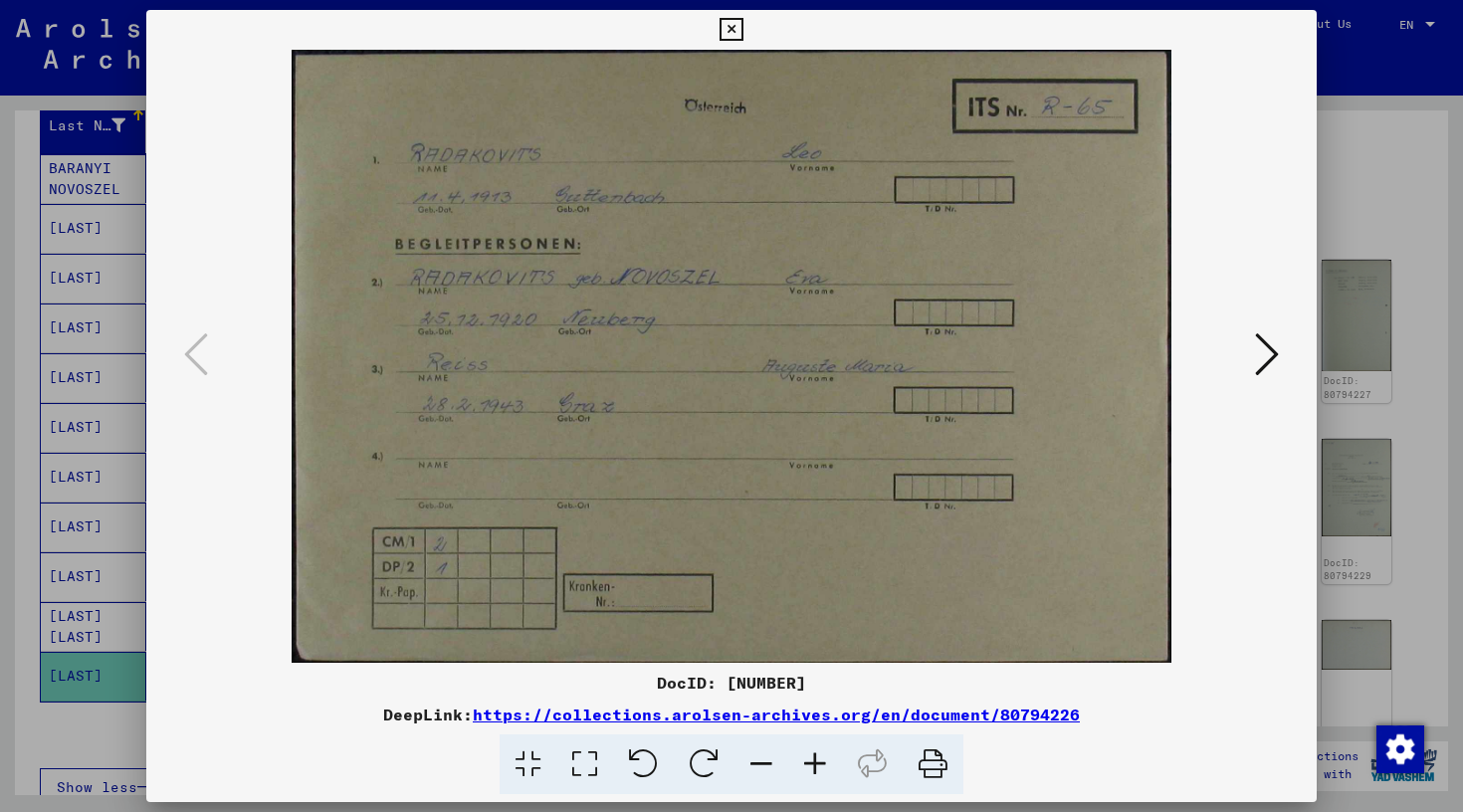click at bounding box center (1267, 354) 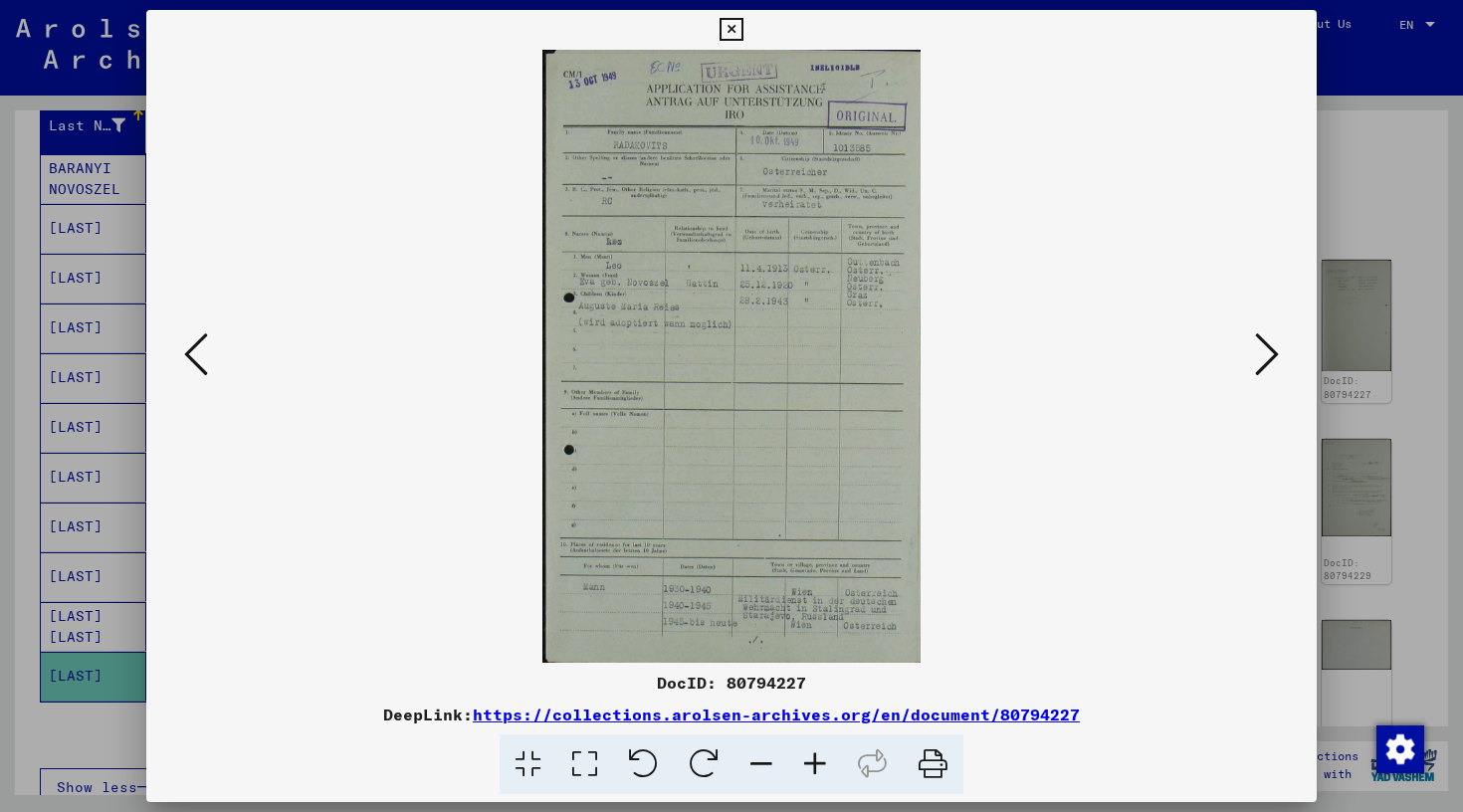 click at bounding box center (815, 764) 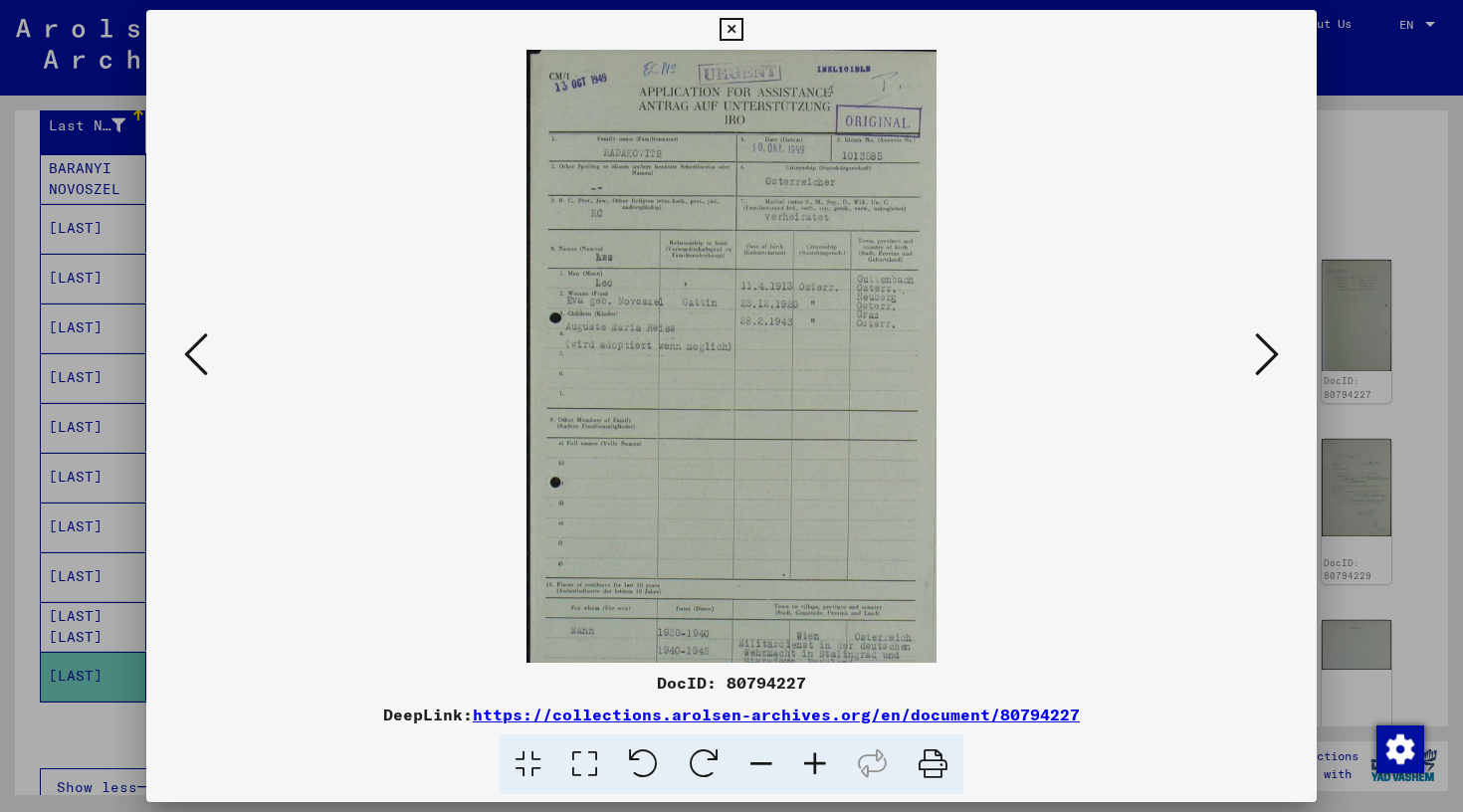 click at bounding box center (815, 764) 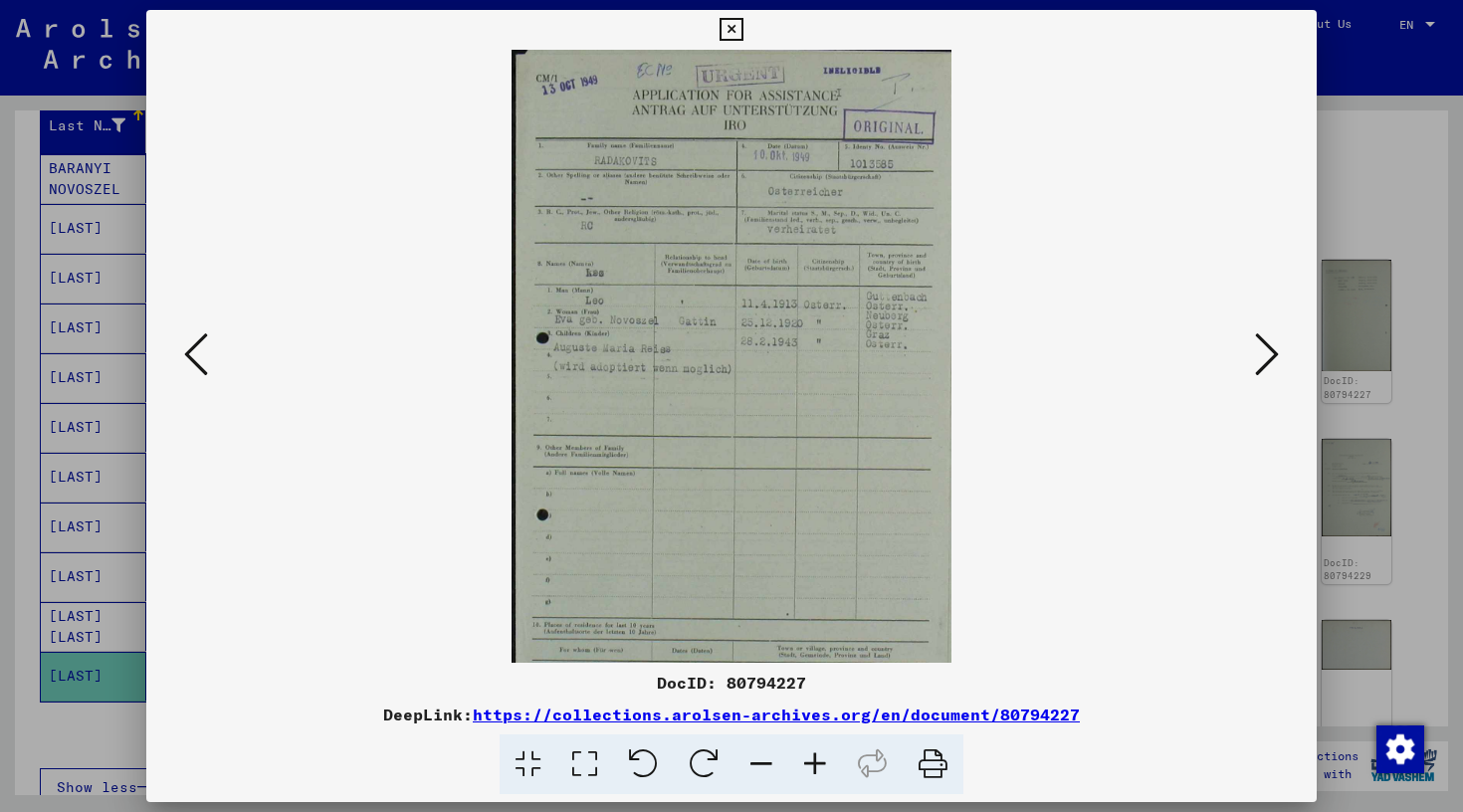 click at bounding box center (815, 764) 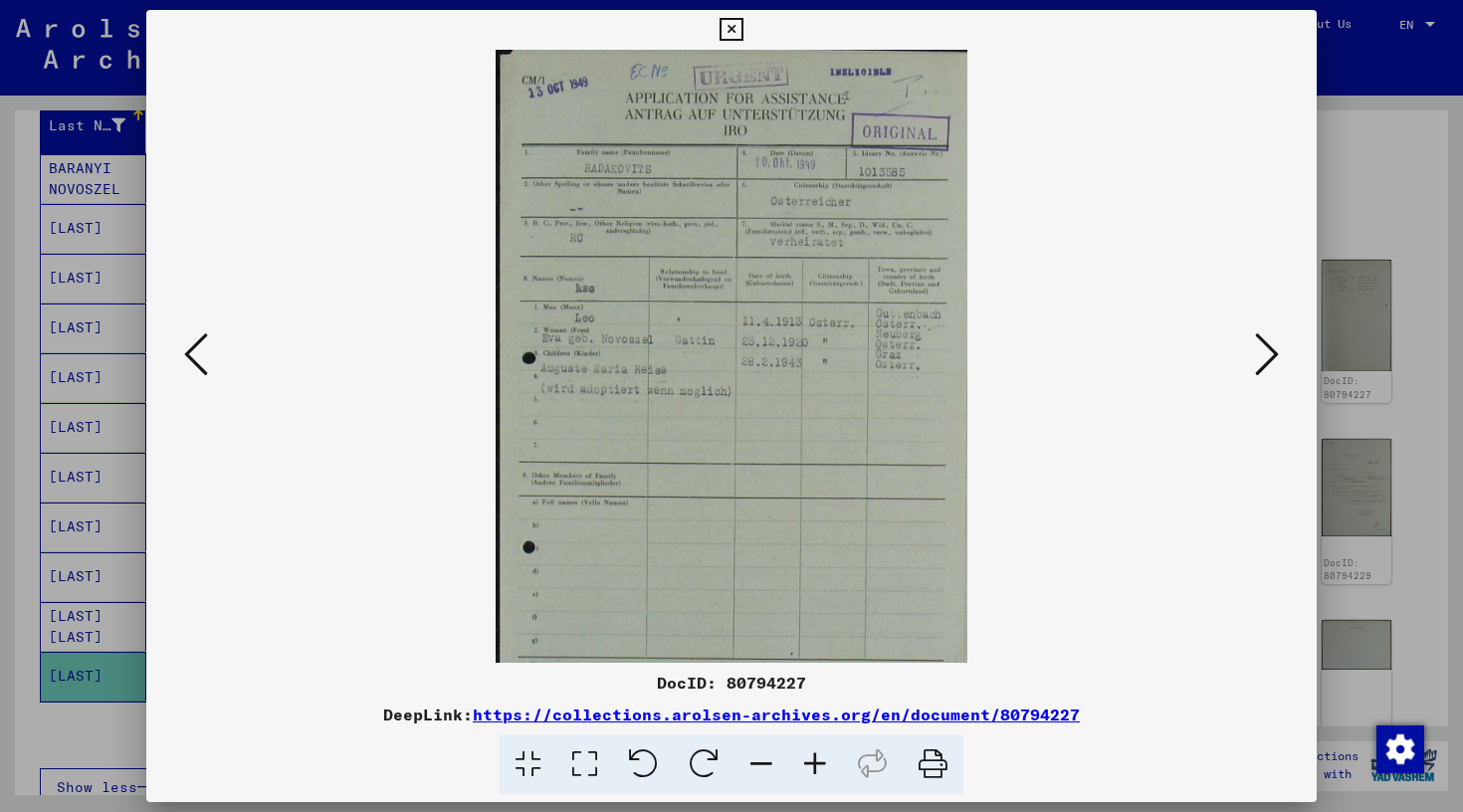 click at bounding box center [815, 764] 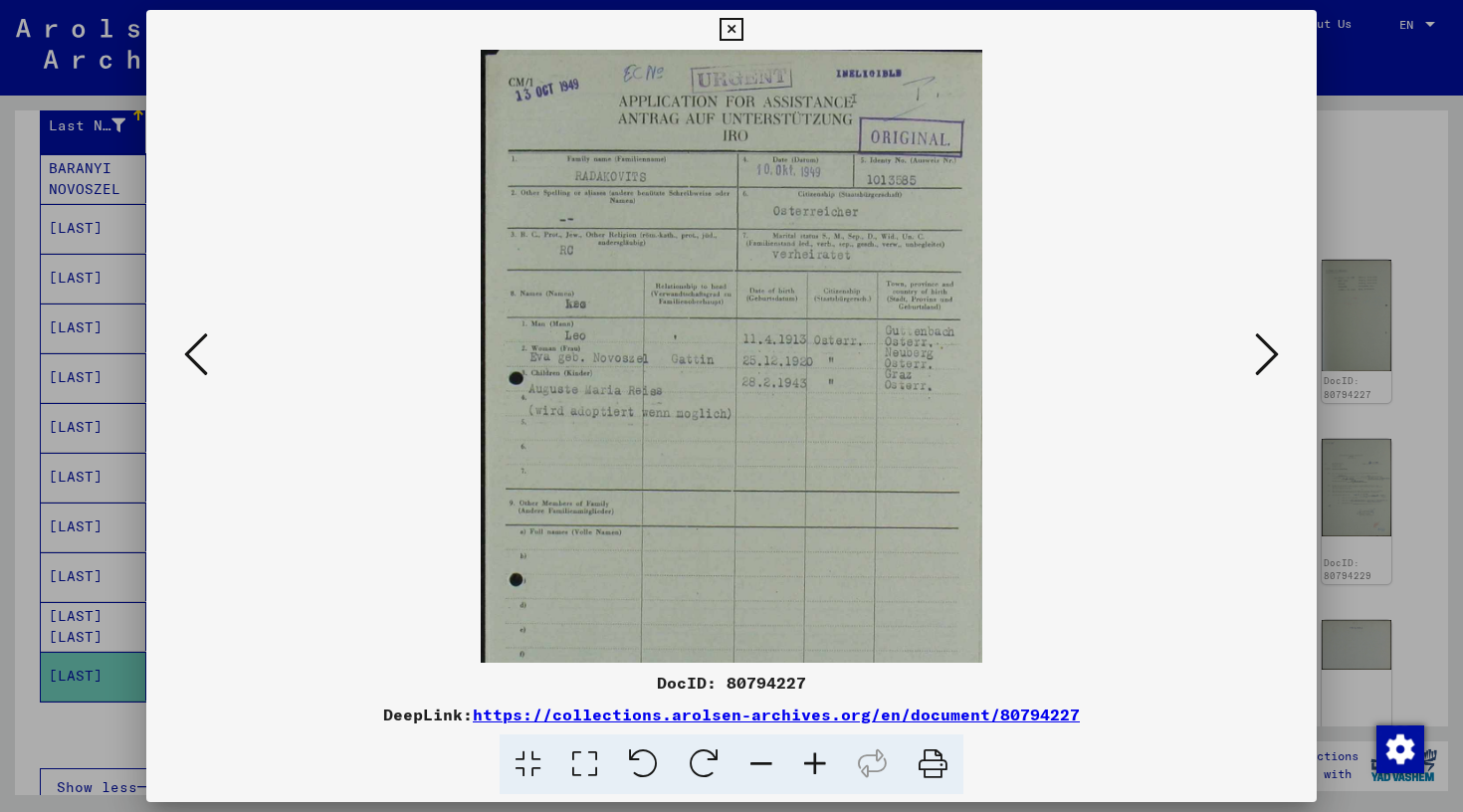 click at bounding box center [815, 764] 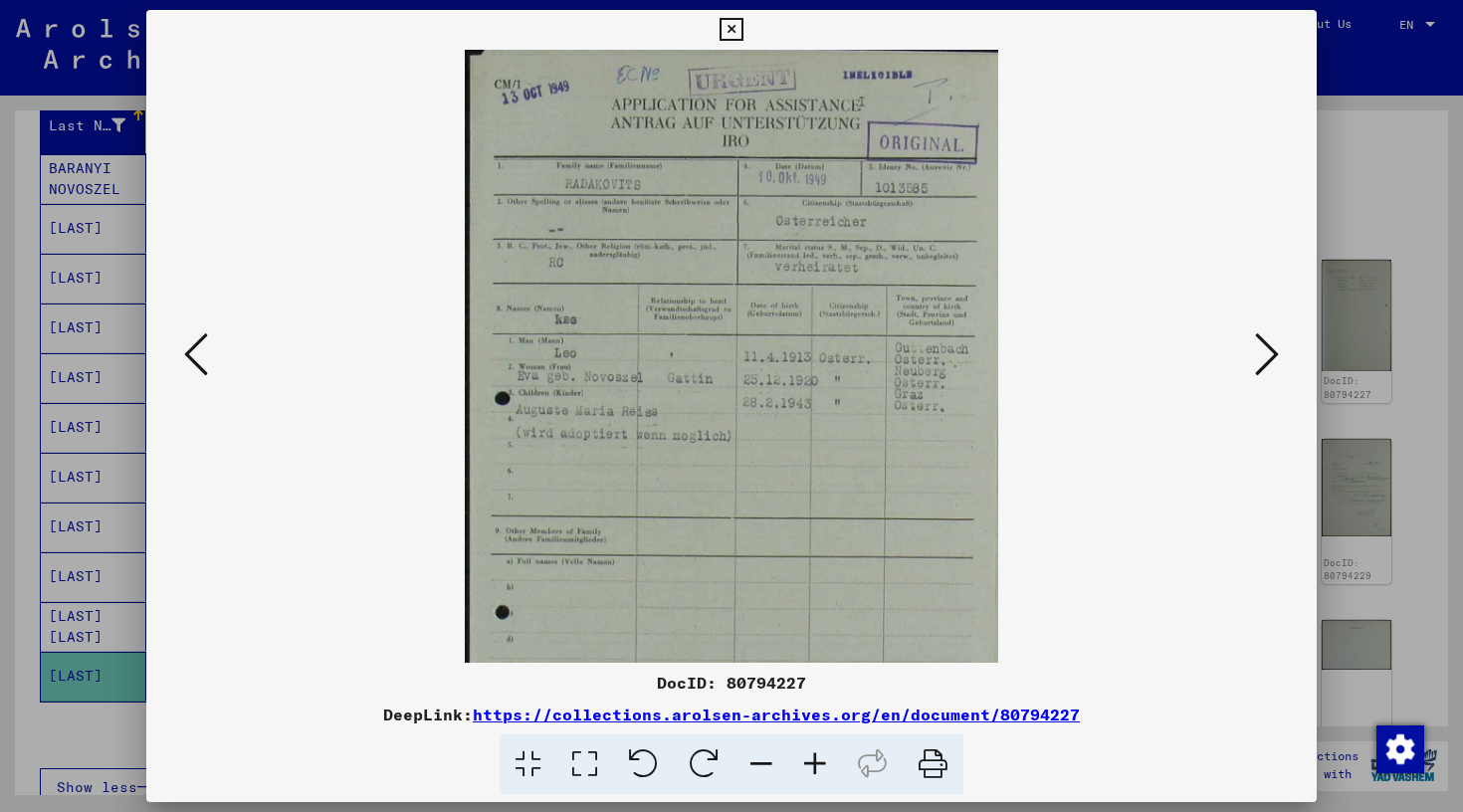 click at bounding box center [815, 764] 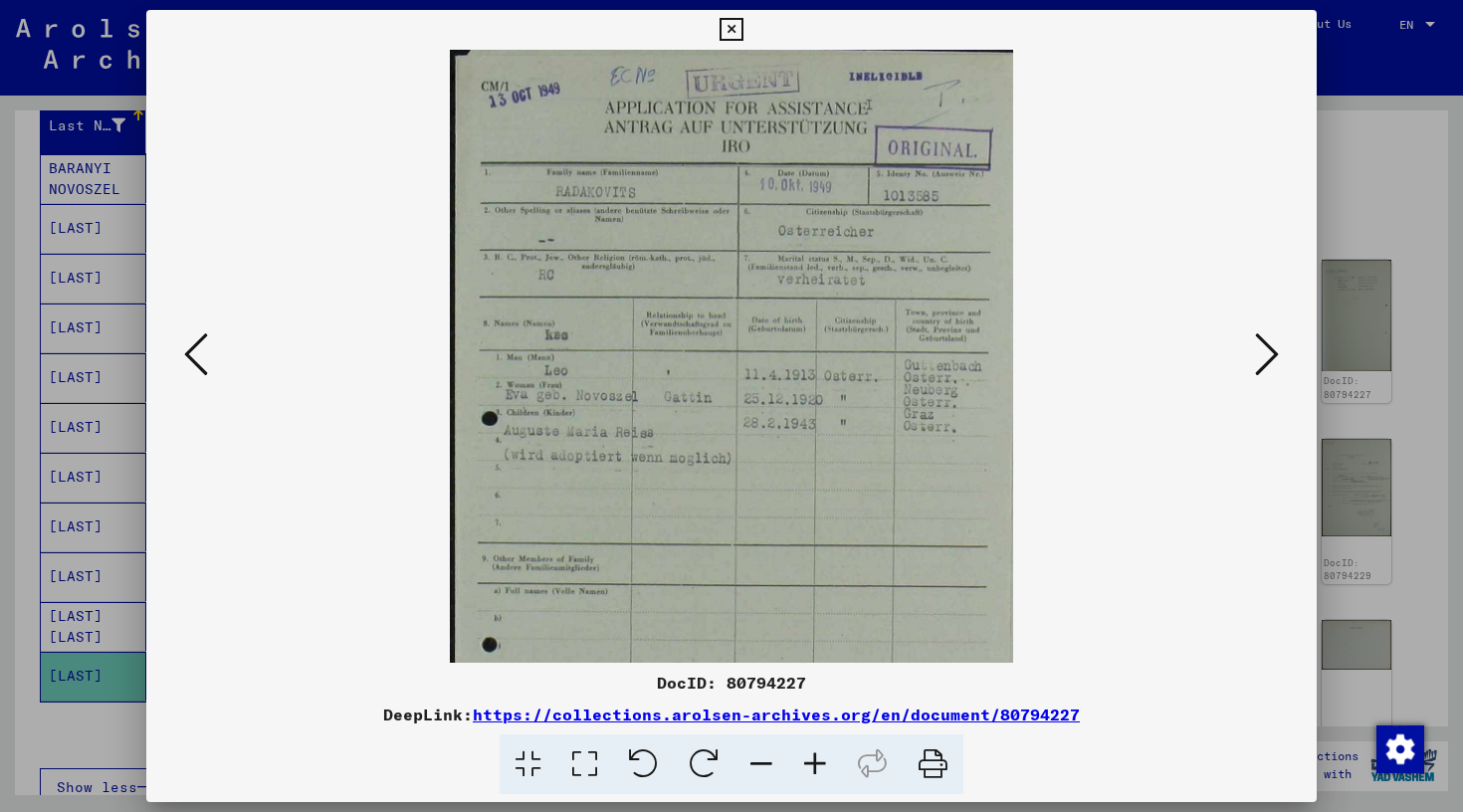click at bounding box center (815, 764) 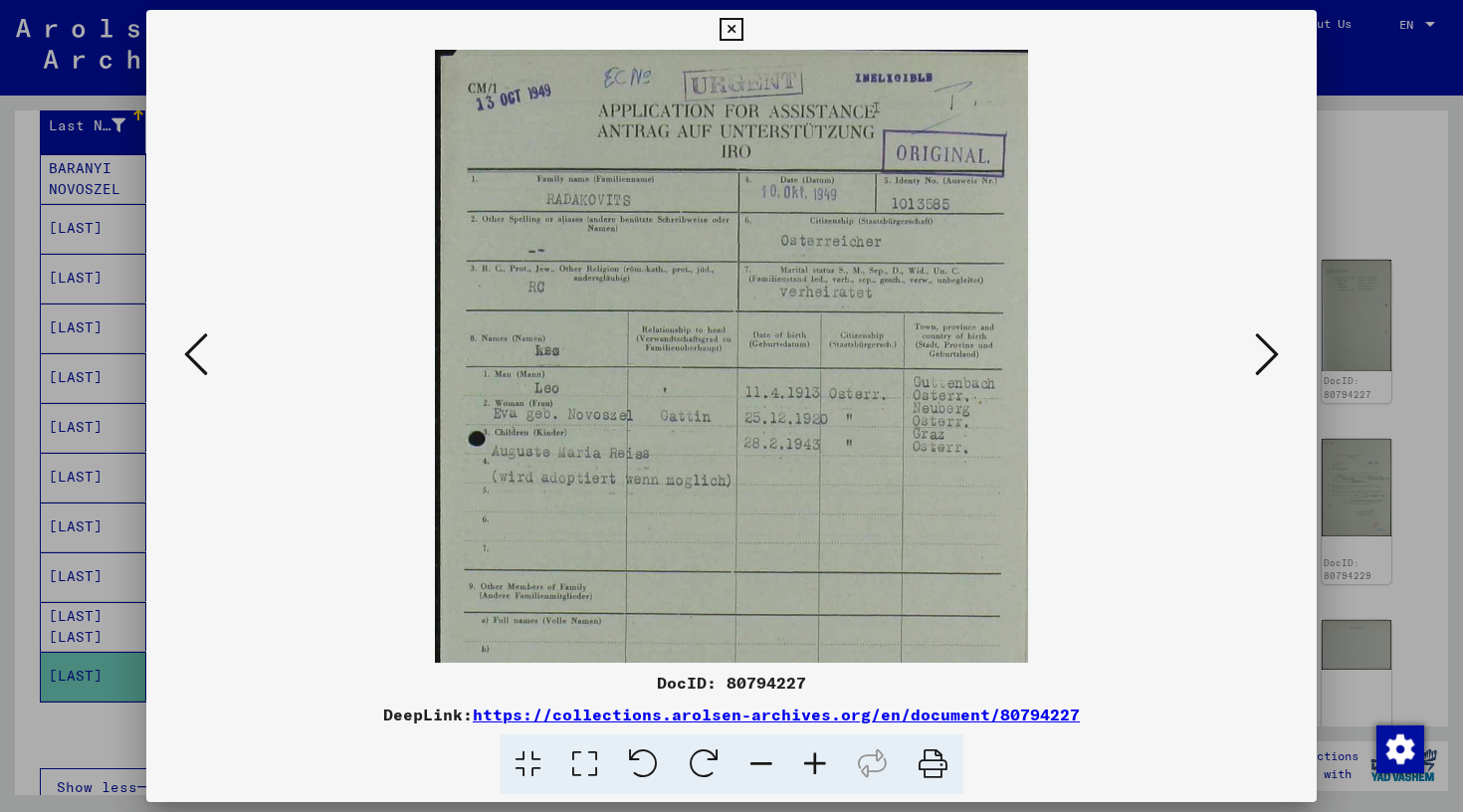 click at bounding box center (815, 764) 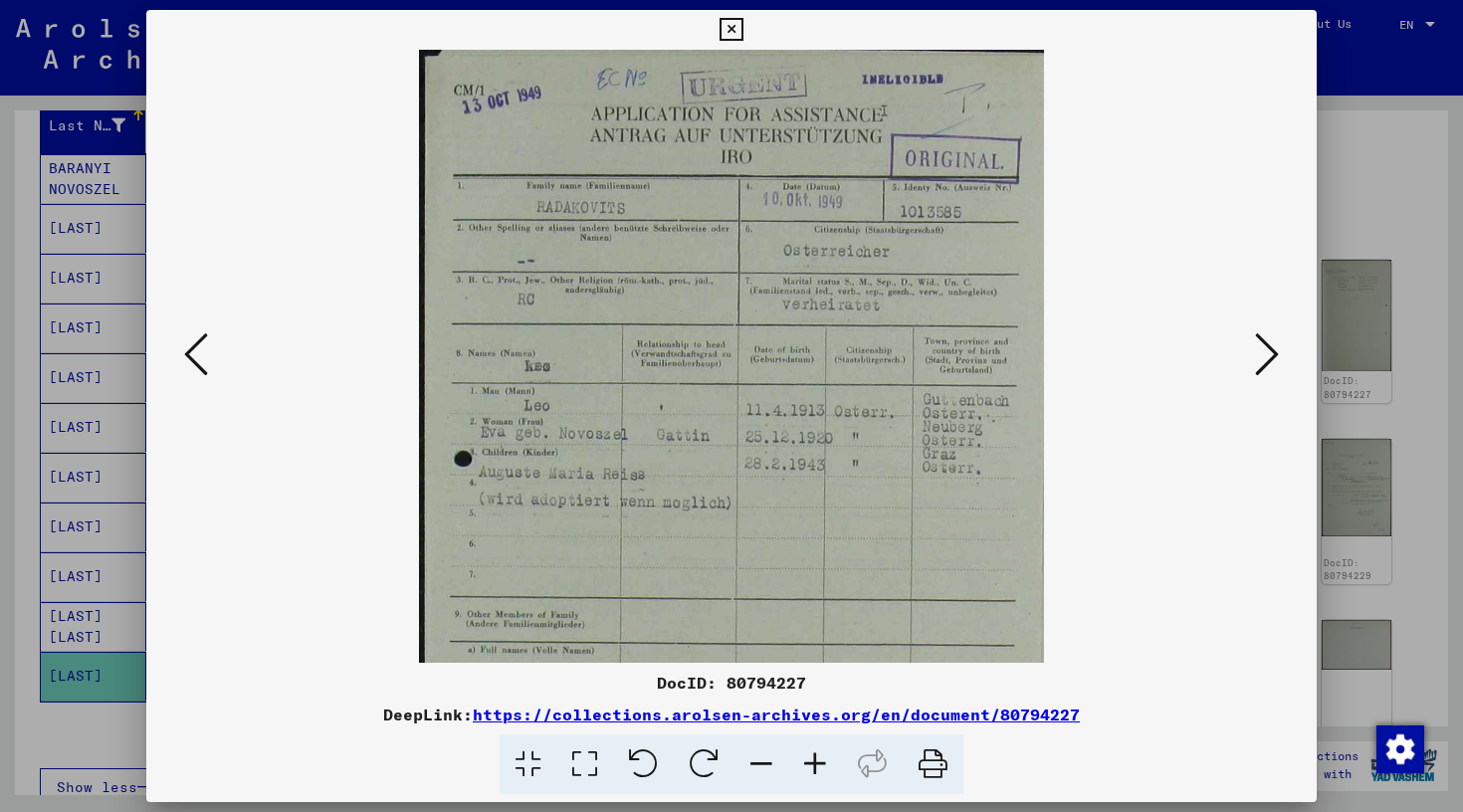 click at bounding box center (1267, 354) 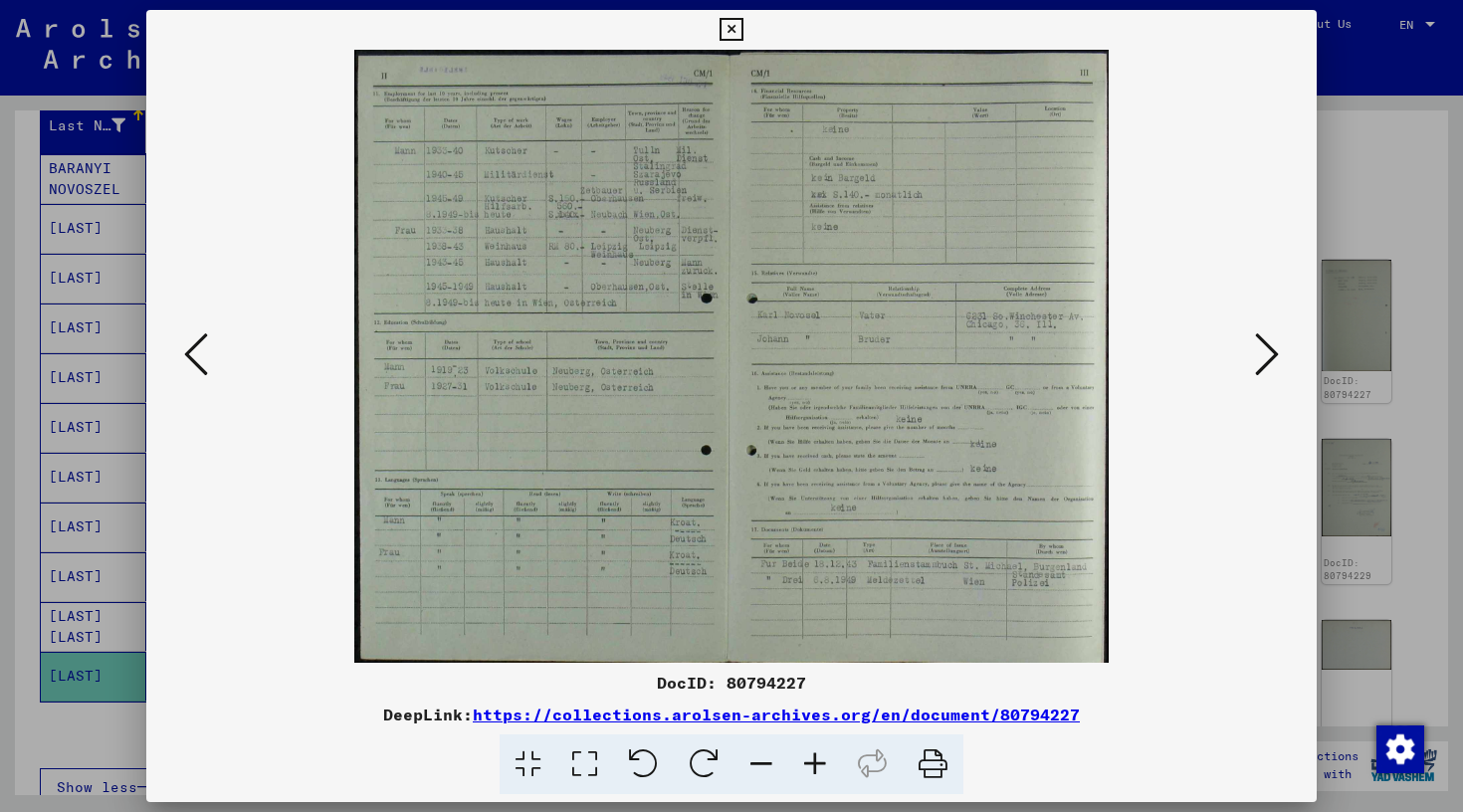 click at bounding box center [815, 764] 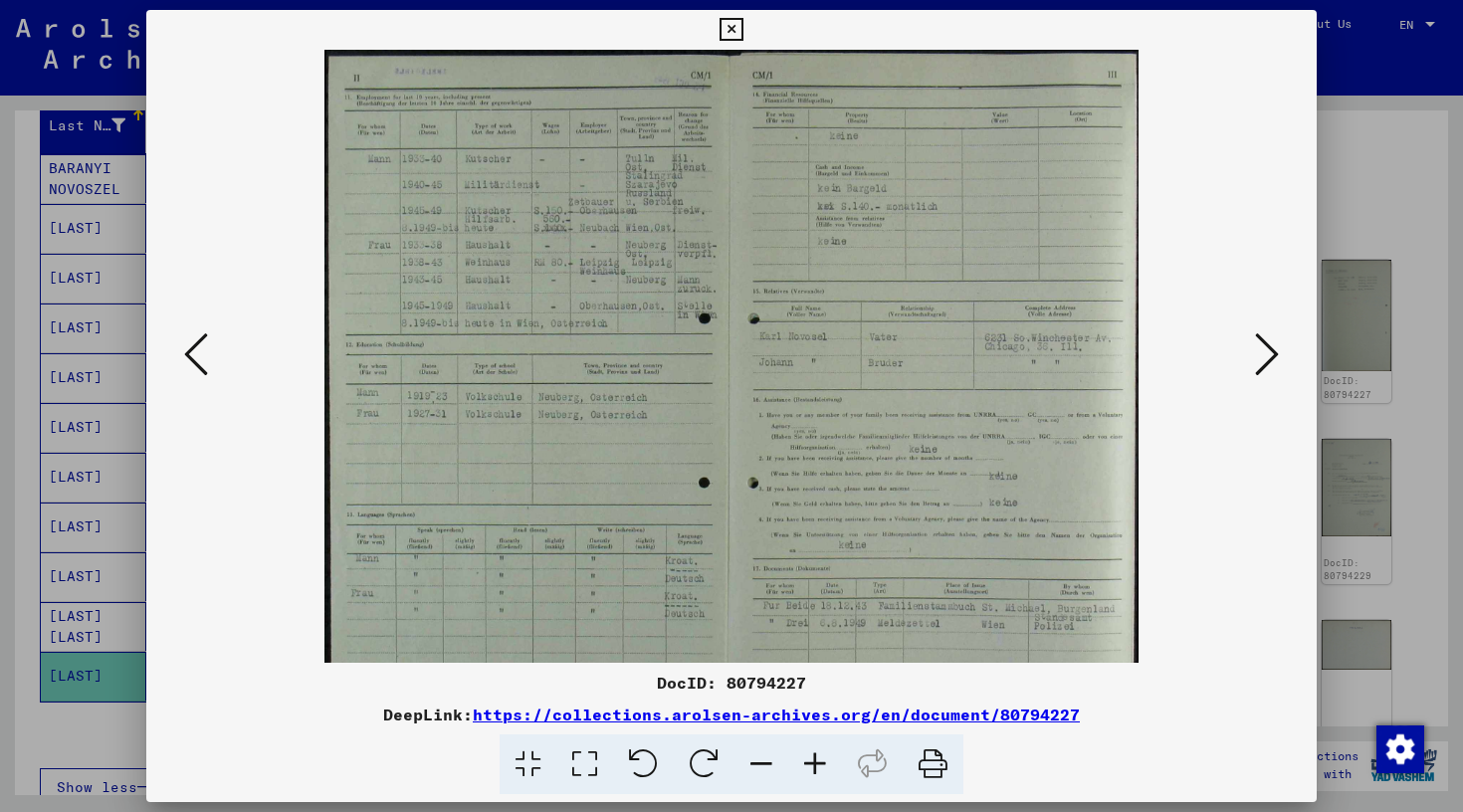 click at bounding box center (815, 764) 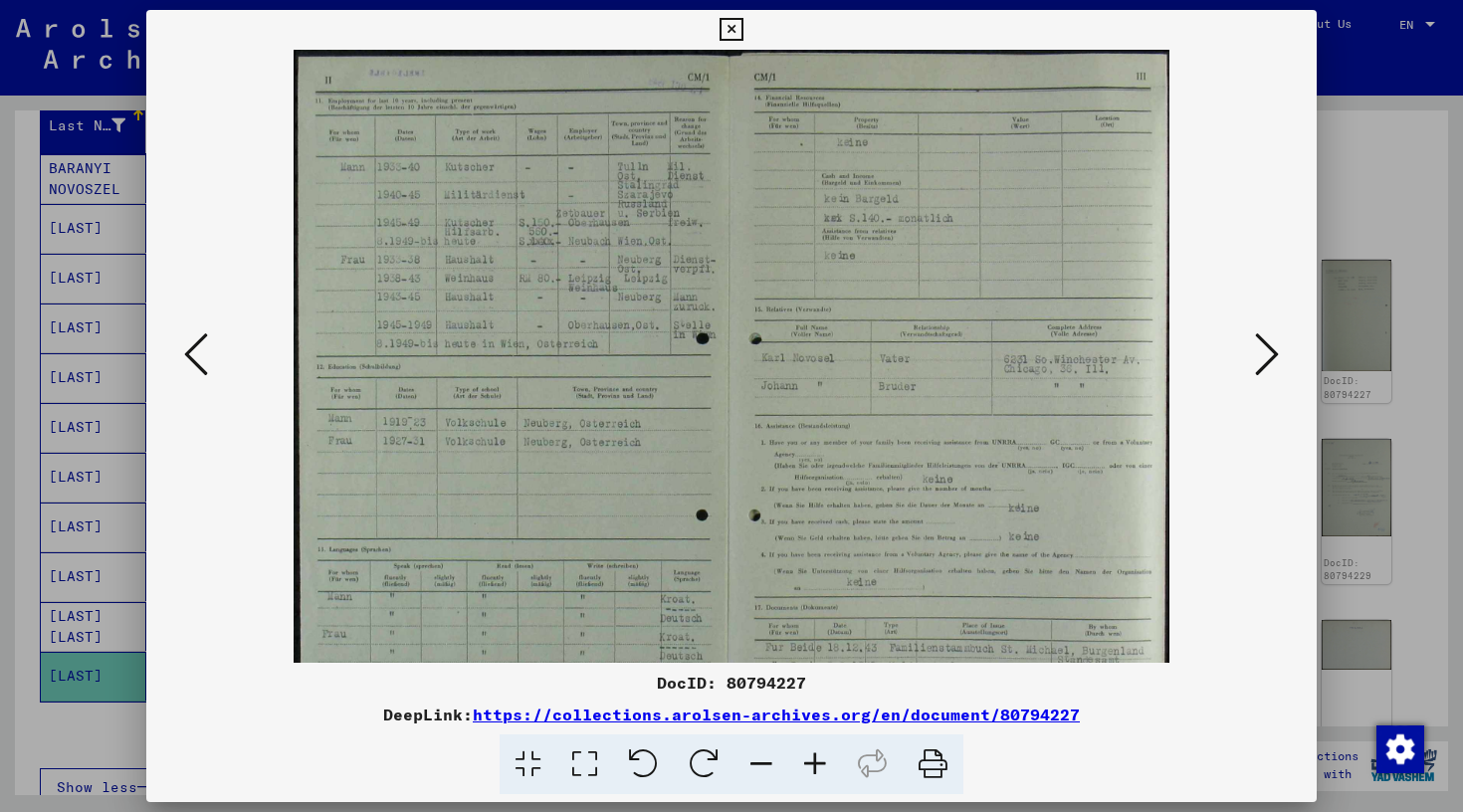 click at bounding box center (815, 764) 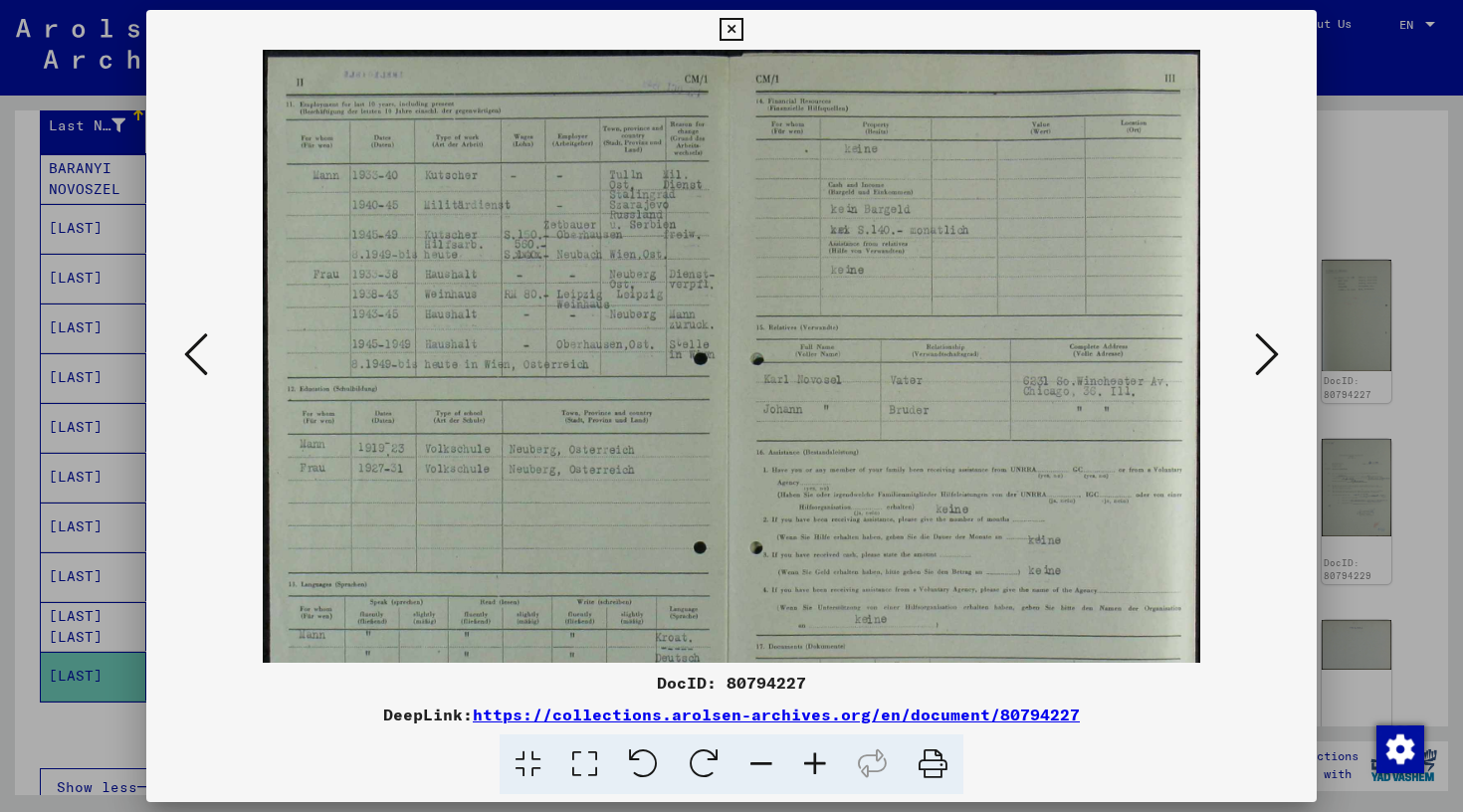 click at bounding box center [815, 764] 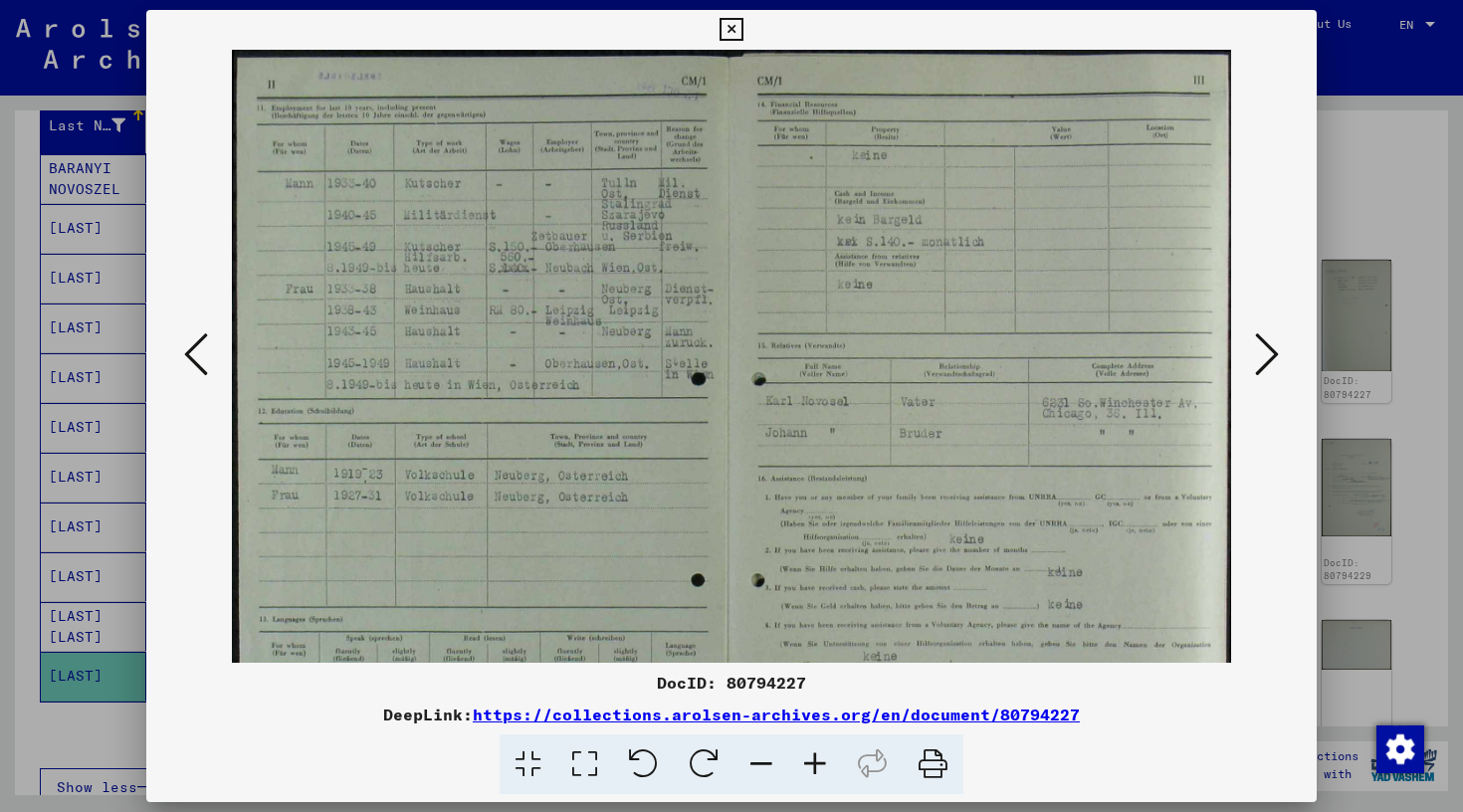 click at bounding box center (815, 764) 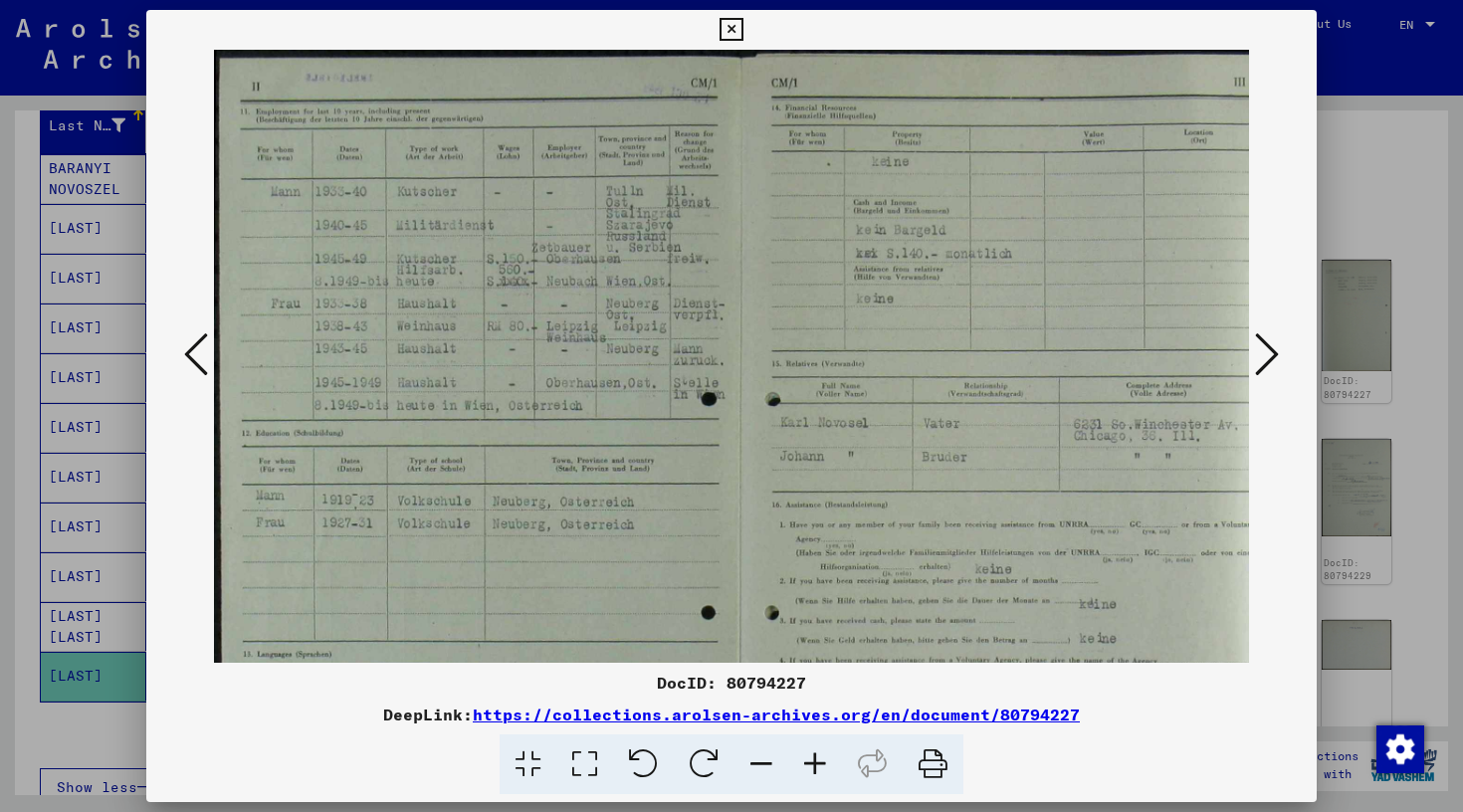 click at bounding box center [815, 764] 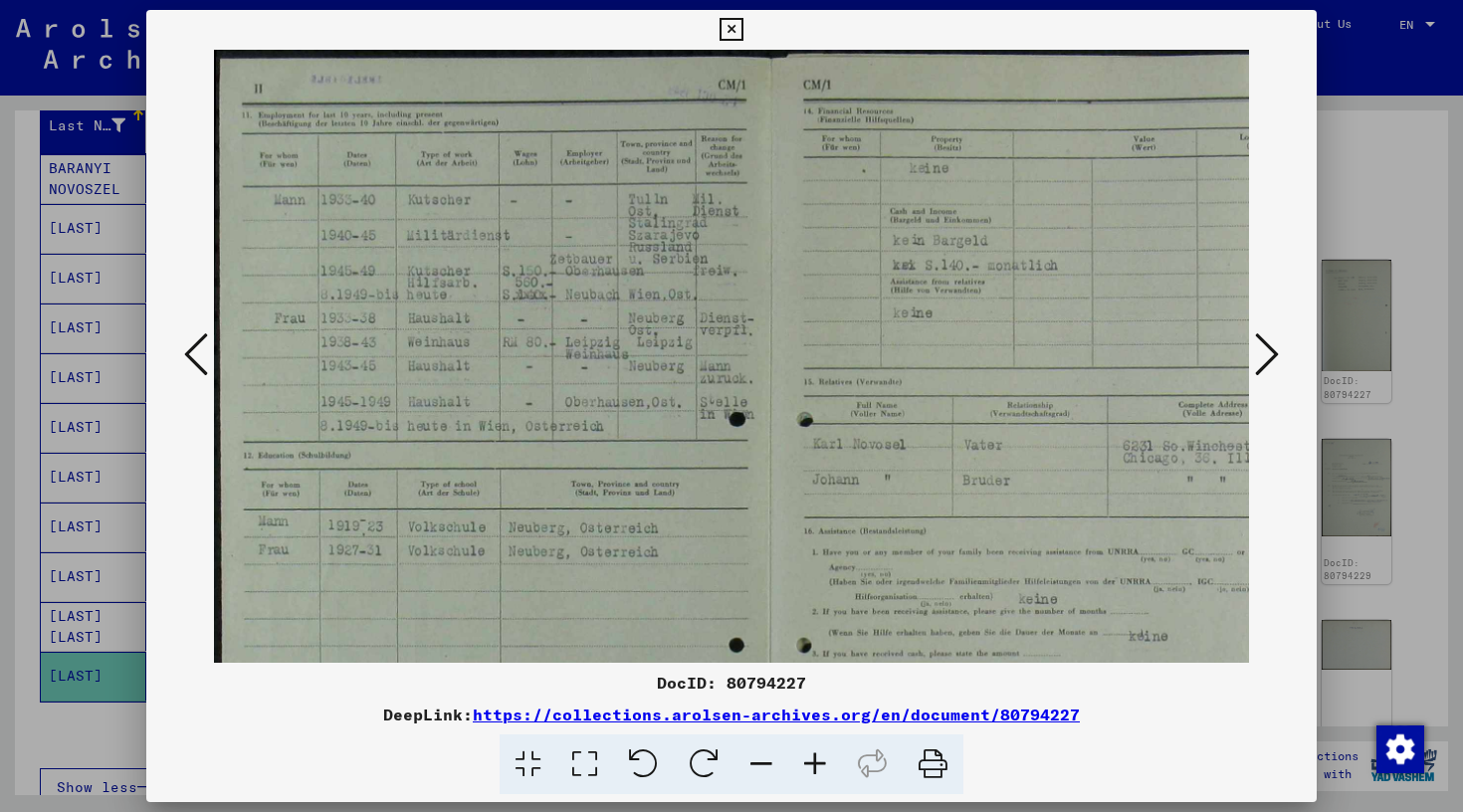 click at bounding box center (815, 764) 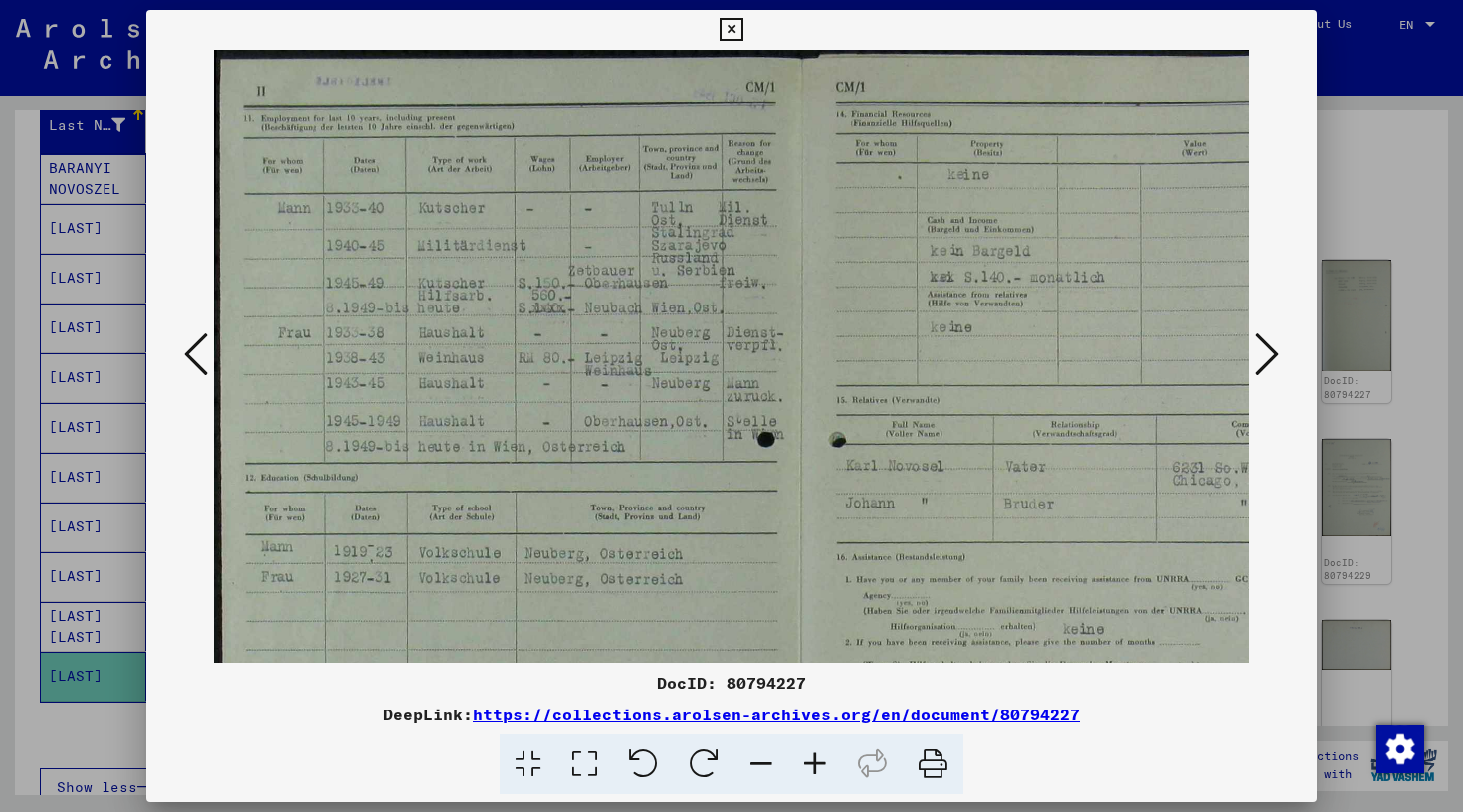 click at bounding box center (815, 764) 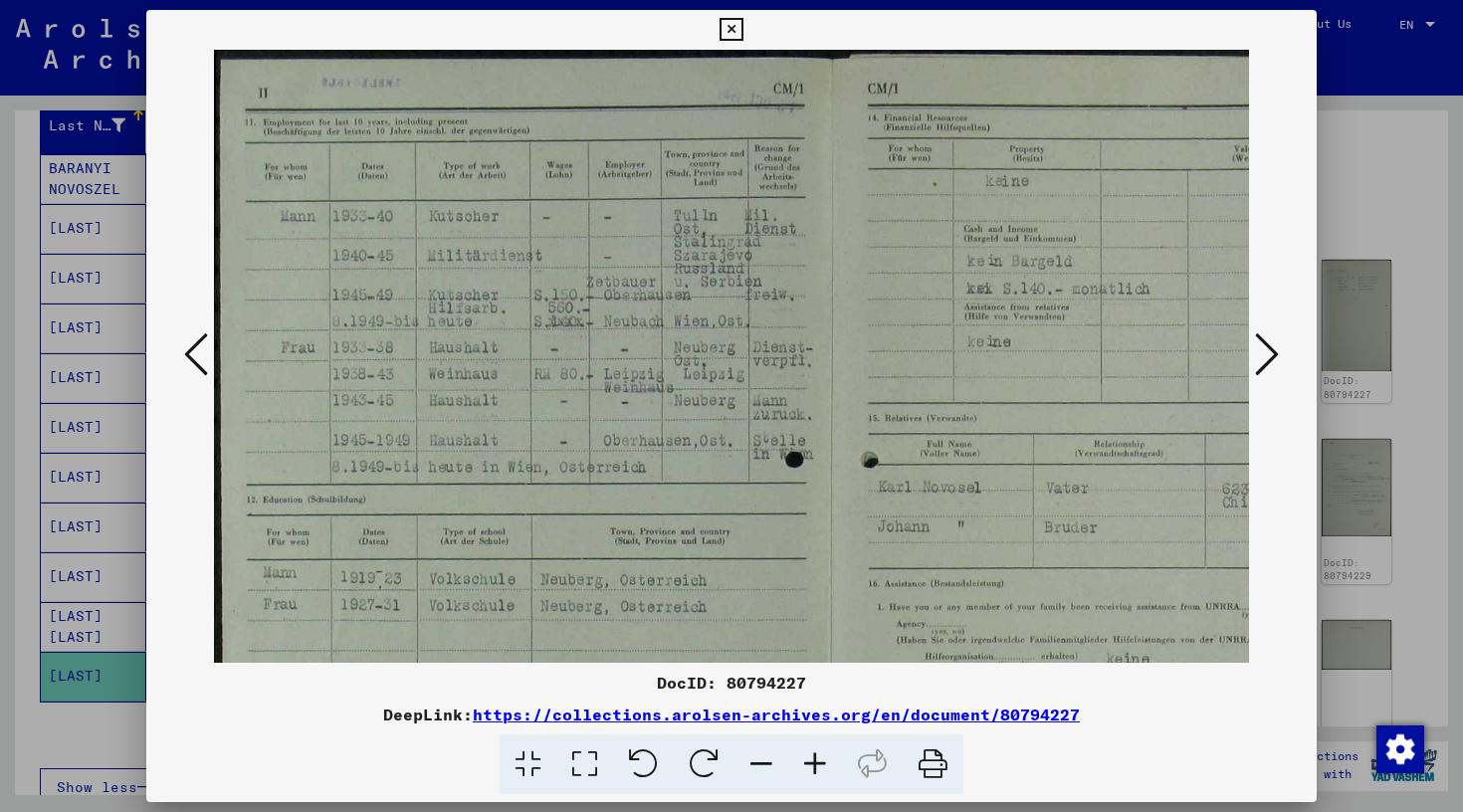click at bounding box center [815, 764] 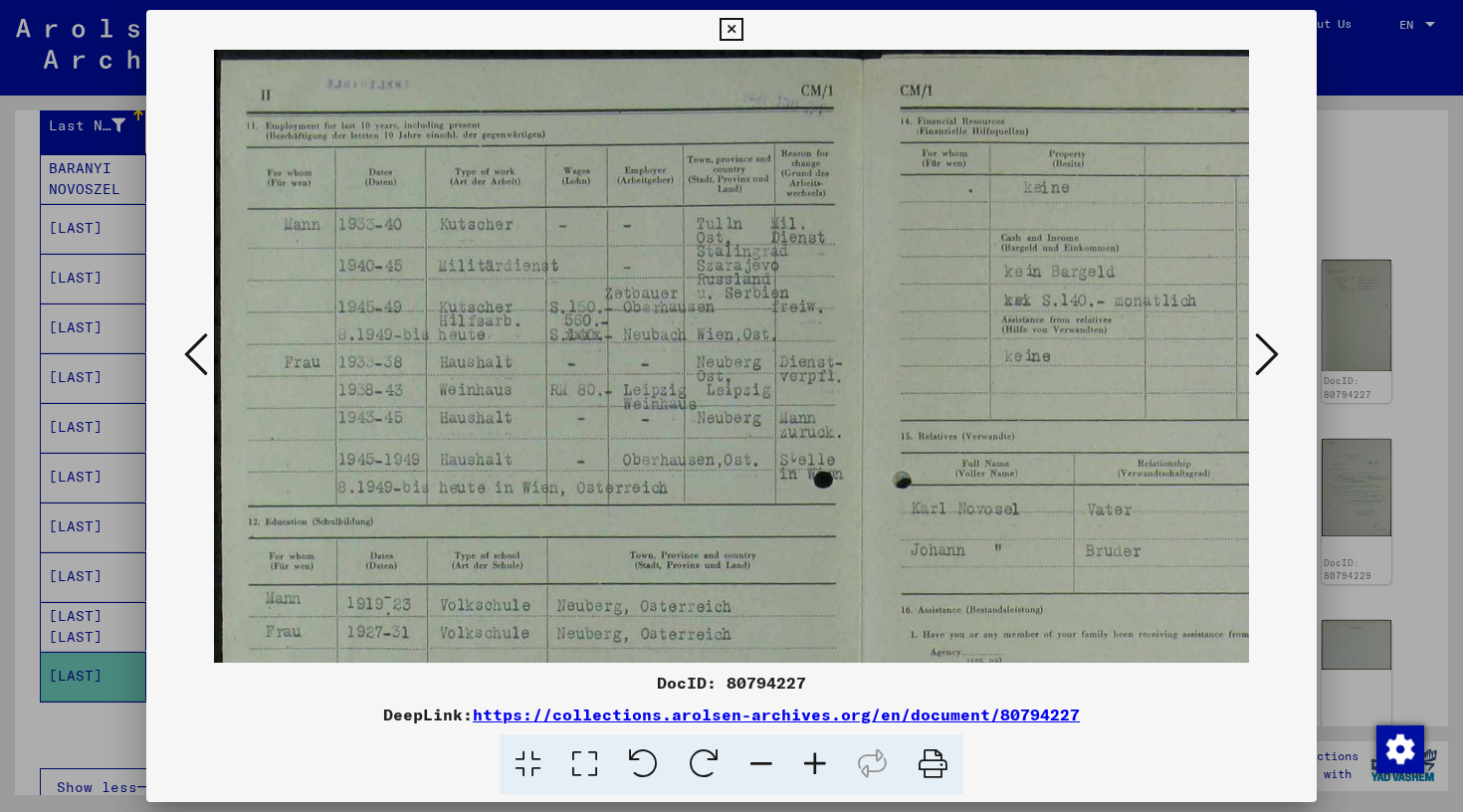 click at bounding box center (1267, 354) 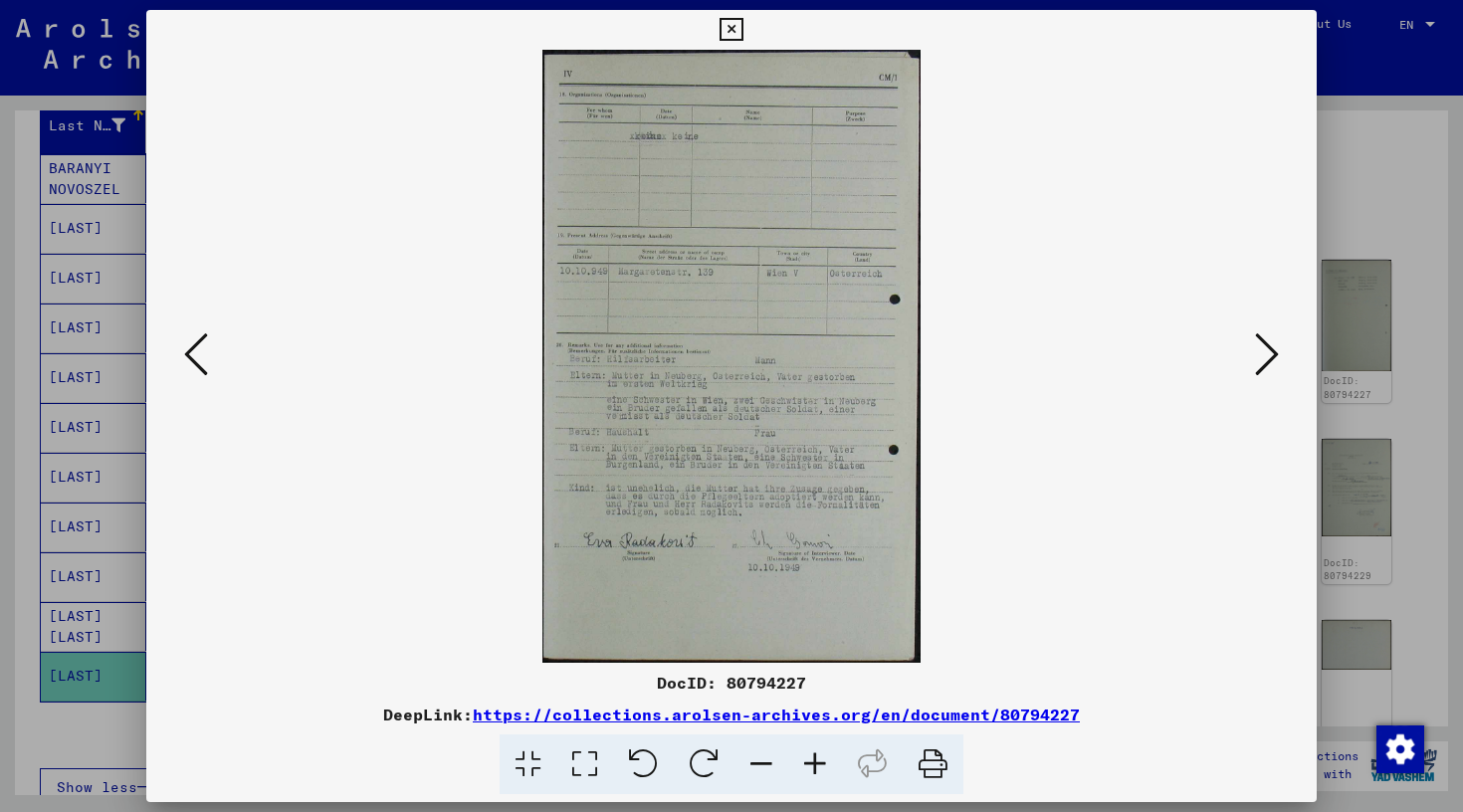 click at bounding box center [815, 764] 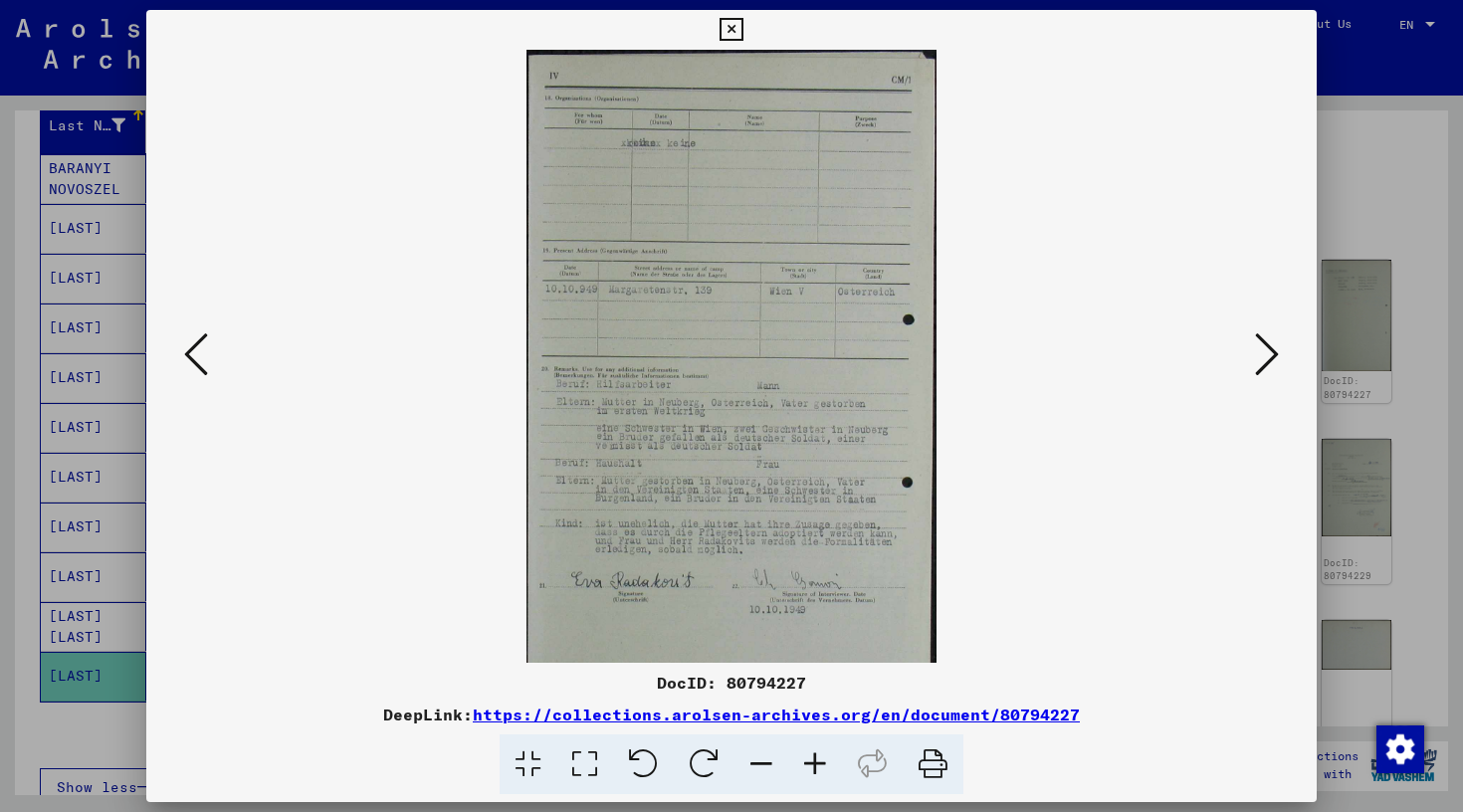 click at bounding box center [815, 764] 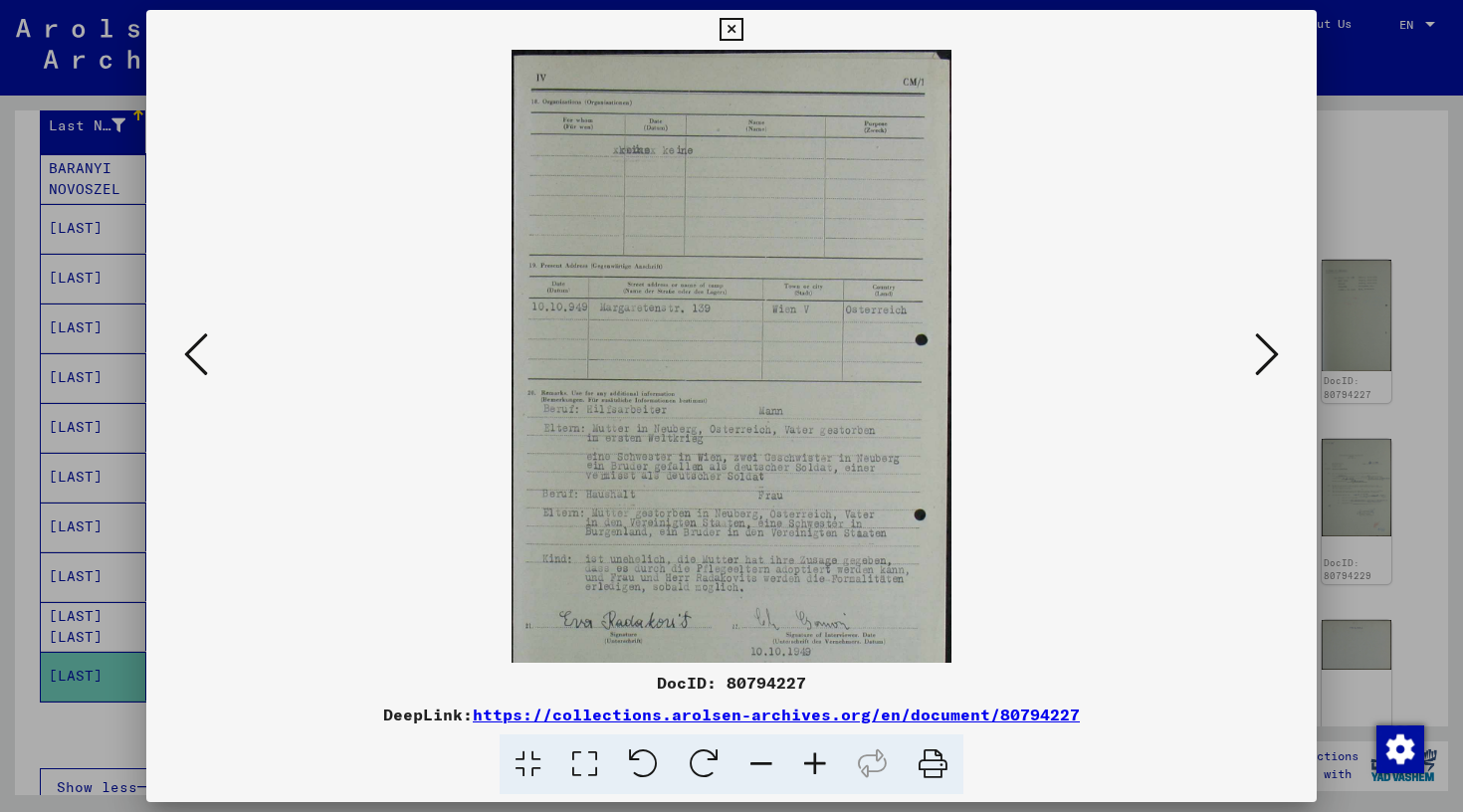 click at bounding box center (815, 764) 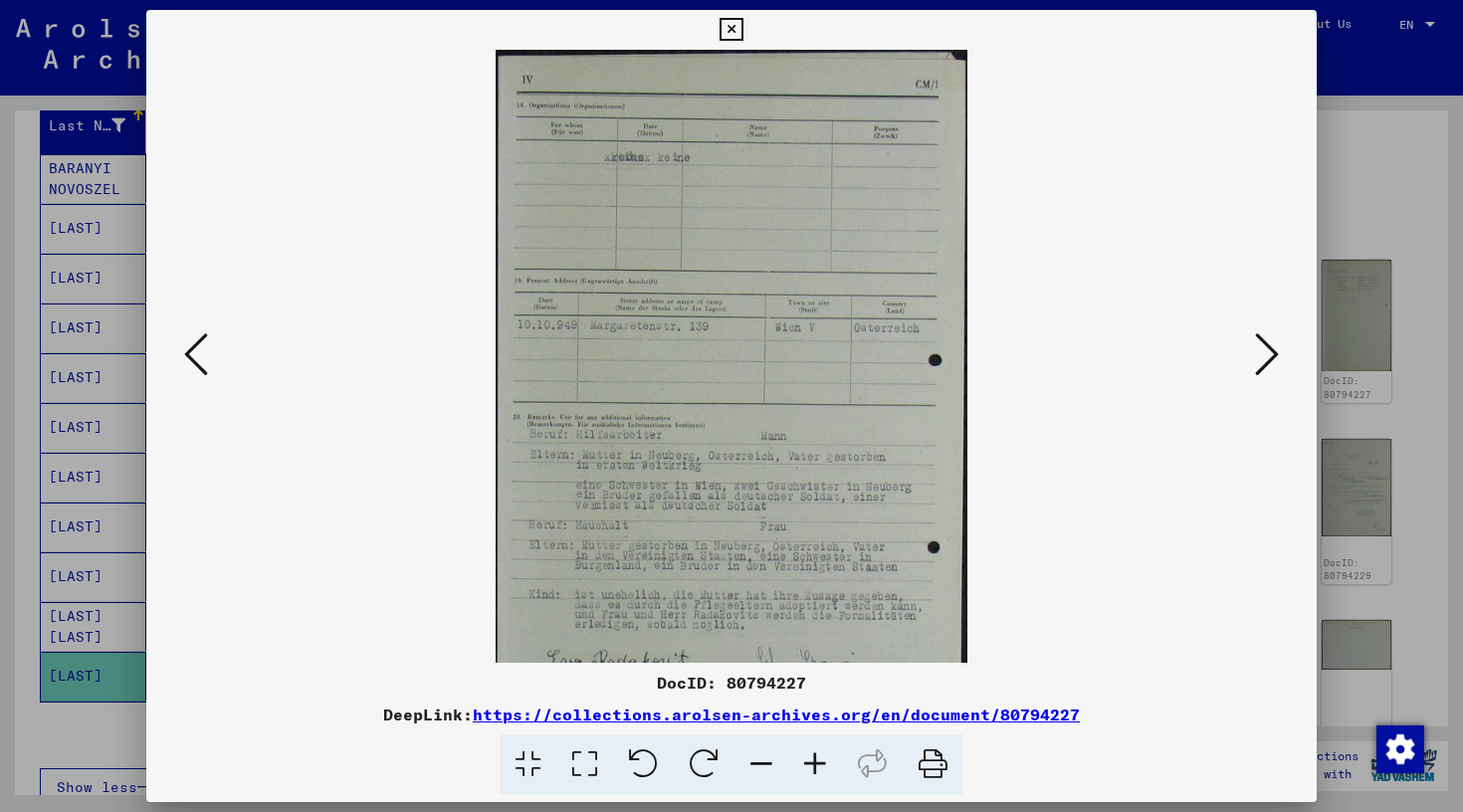 click at bounding box center [815, 764] 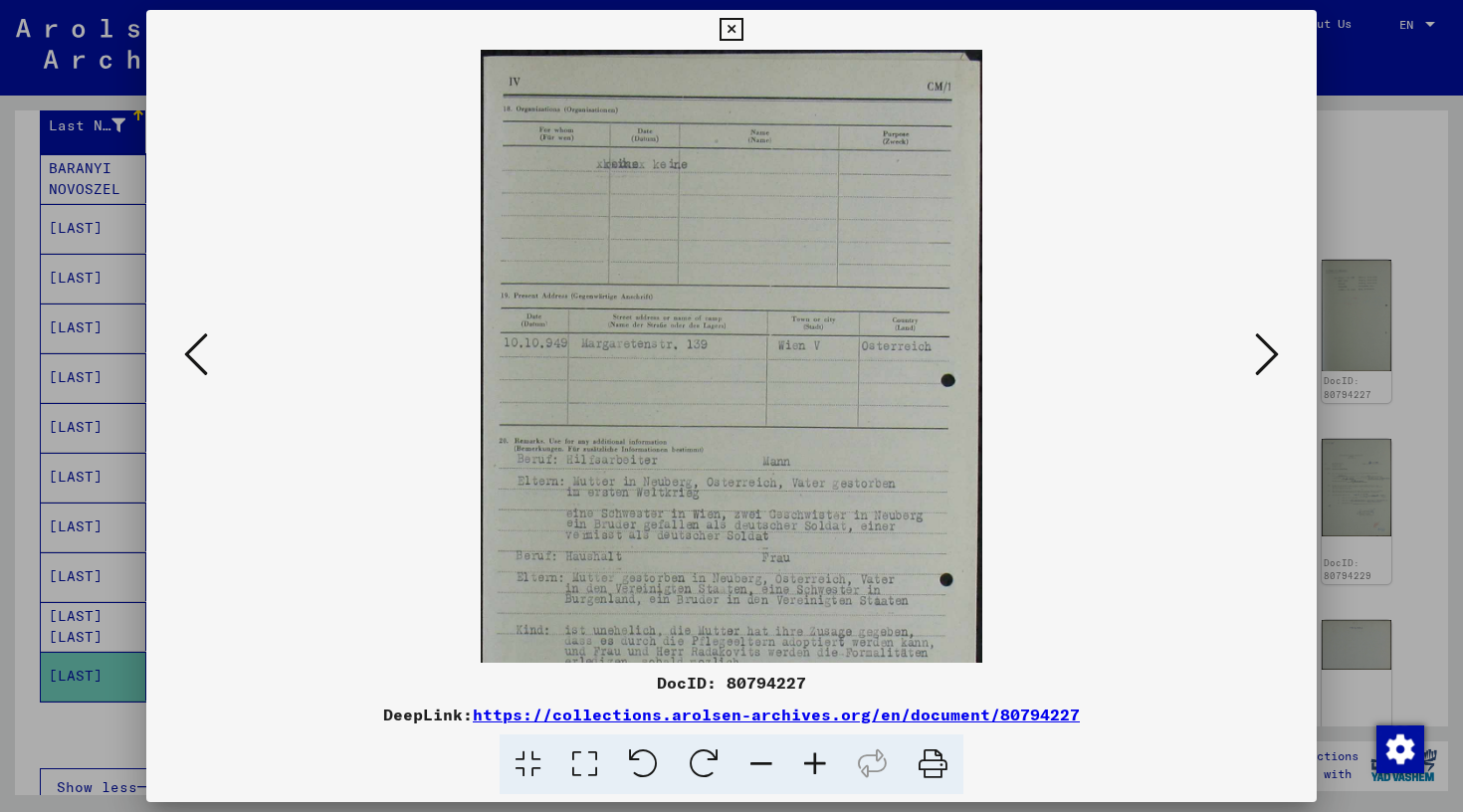 click at bounding box center (815, 764) 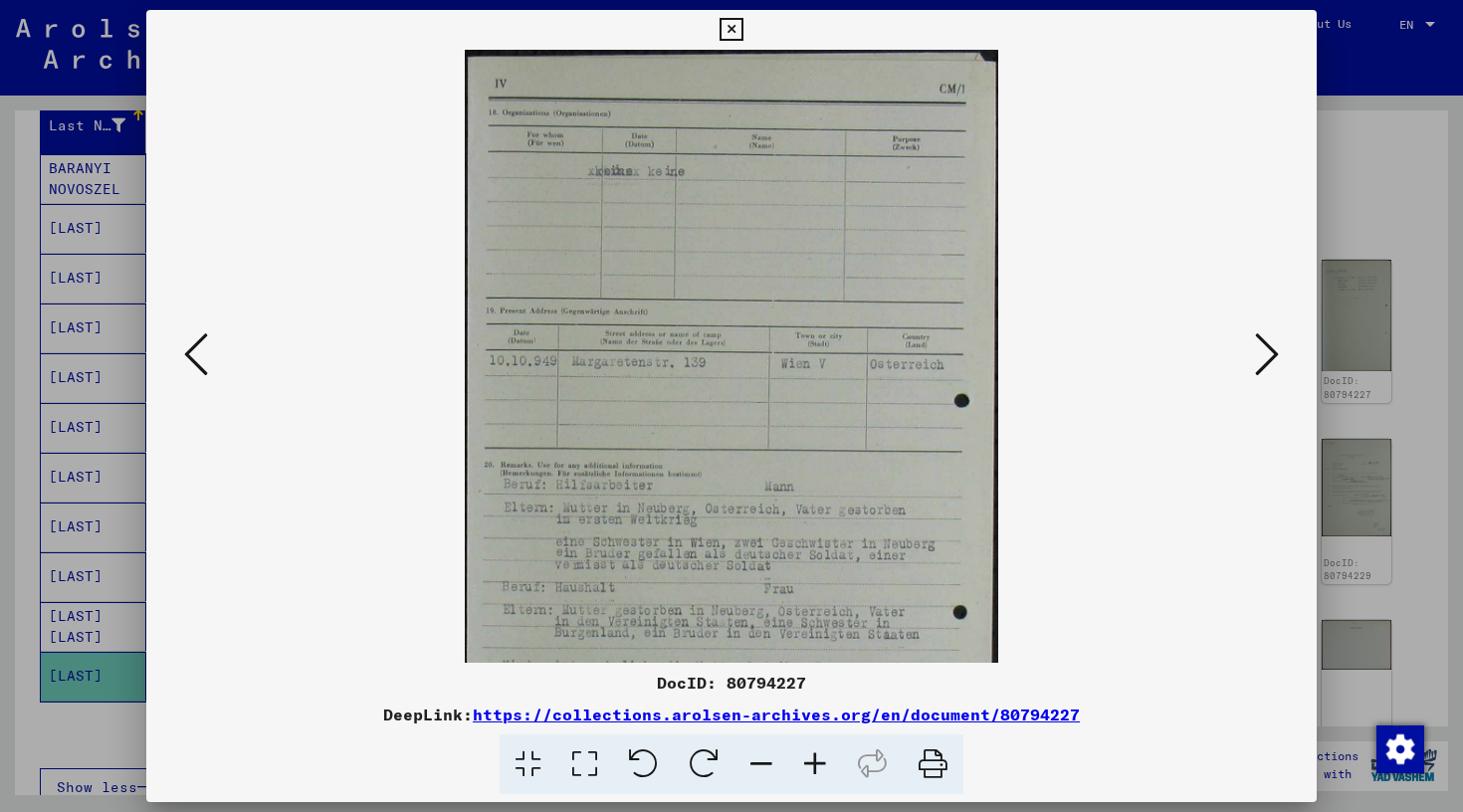 click at bounding box center (815, 764) 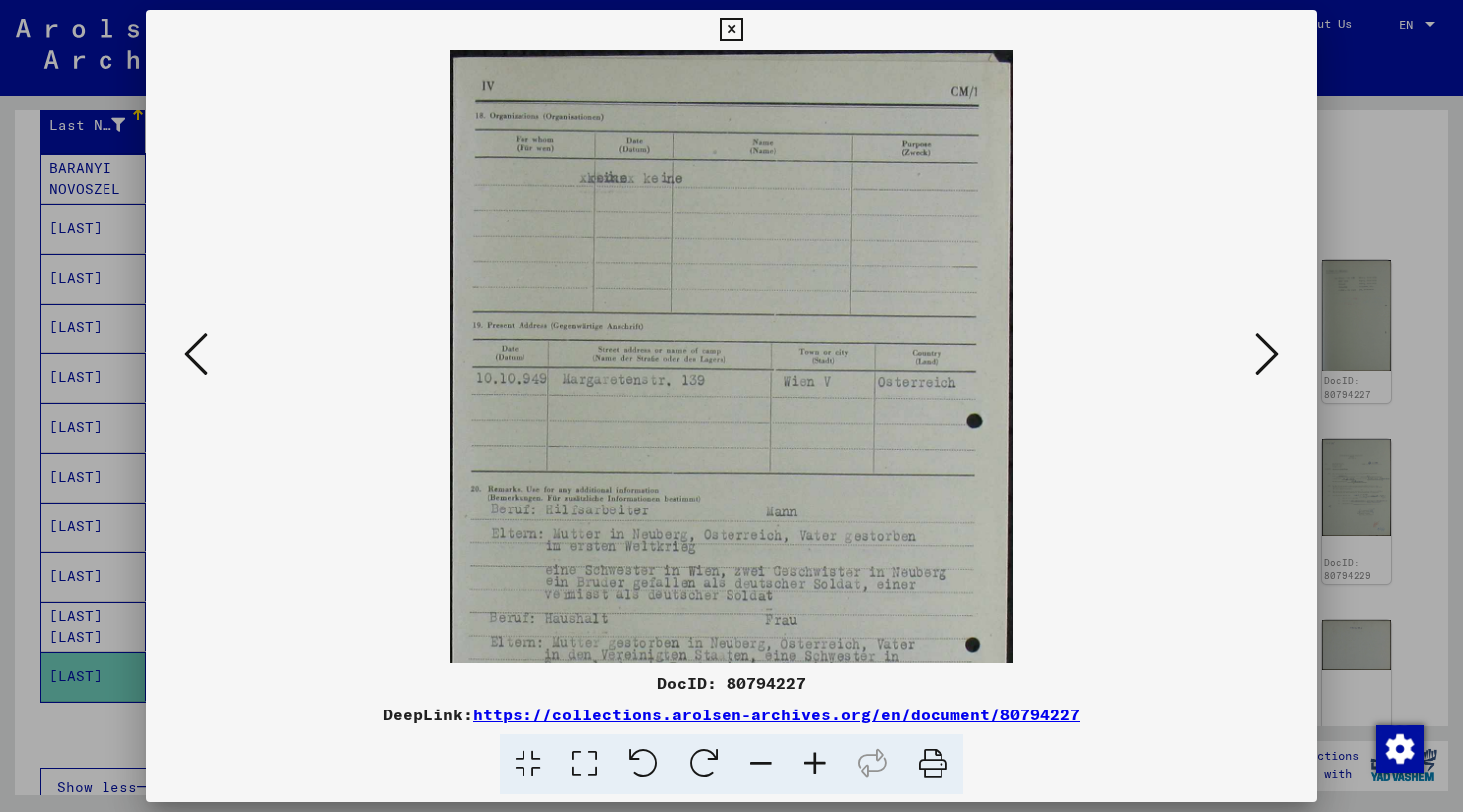 click at bounding box center [1267, 354] 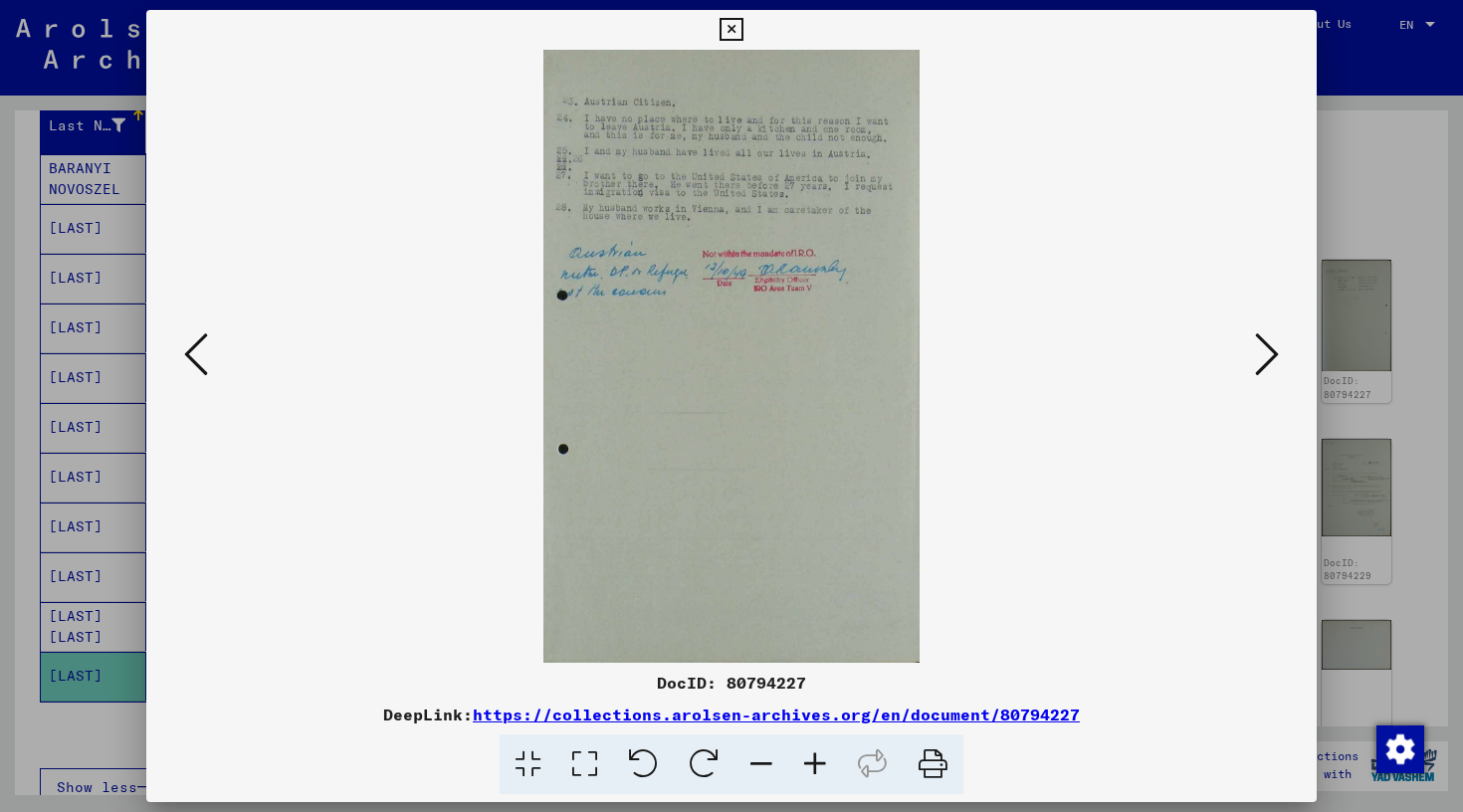 click at bounding box center [815, 764] 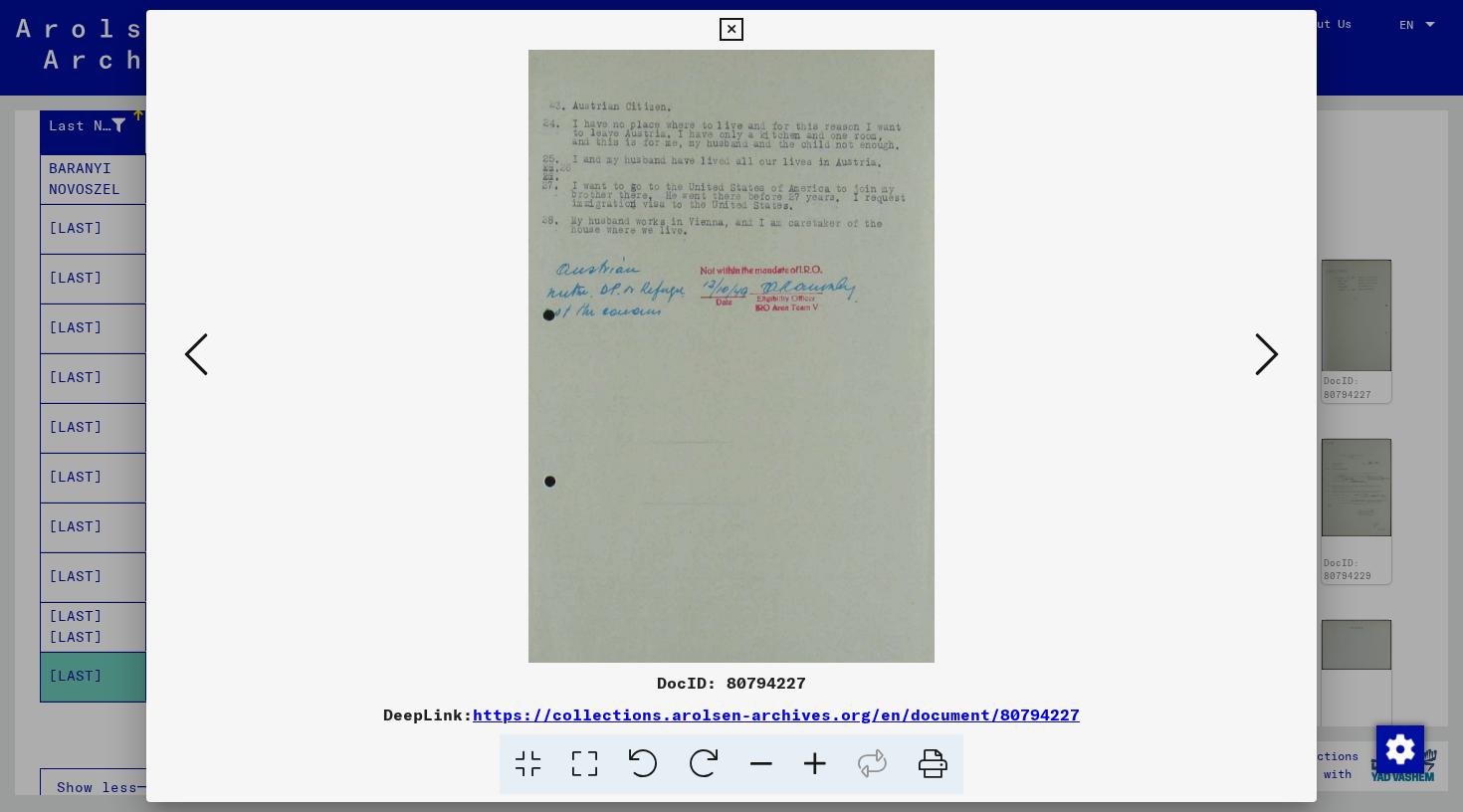 click at bounding box center [815, 764] 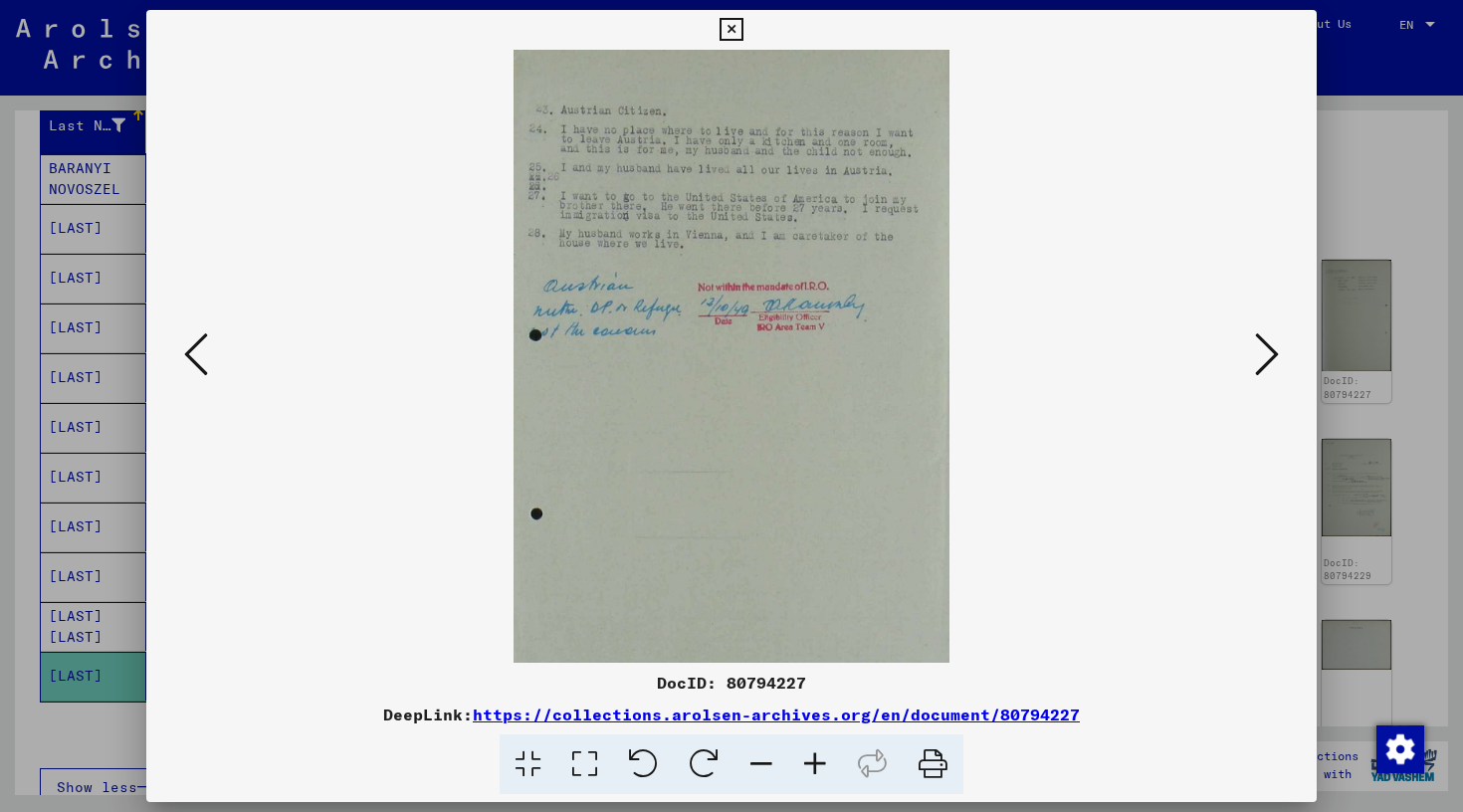 click at bounding box center (815, 764) 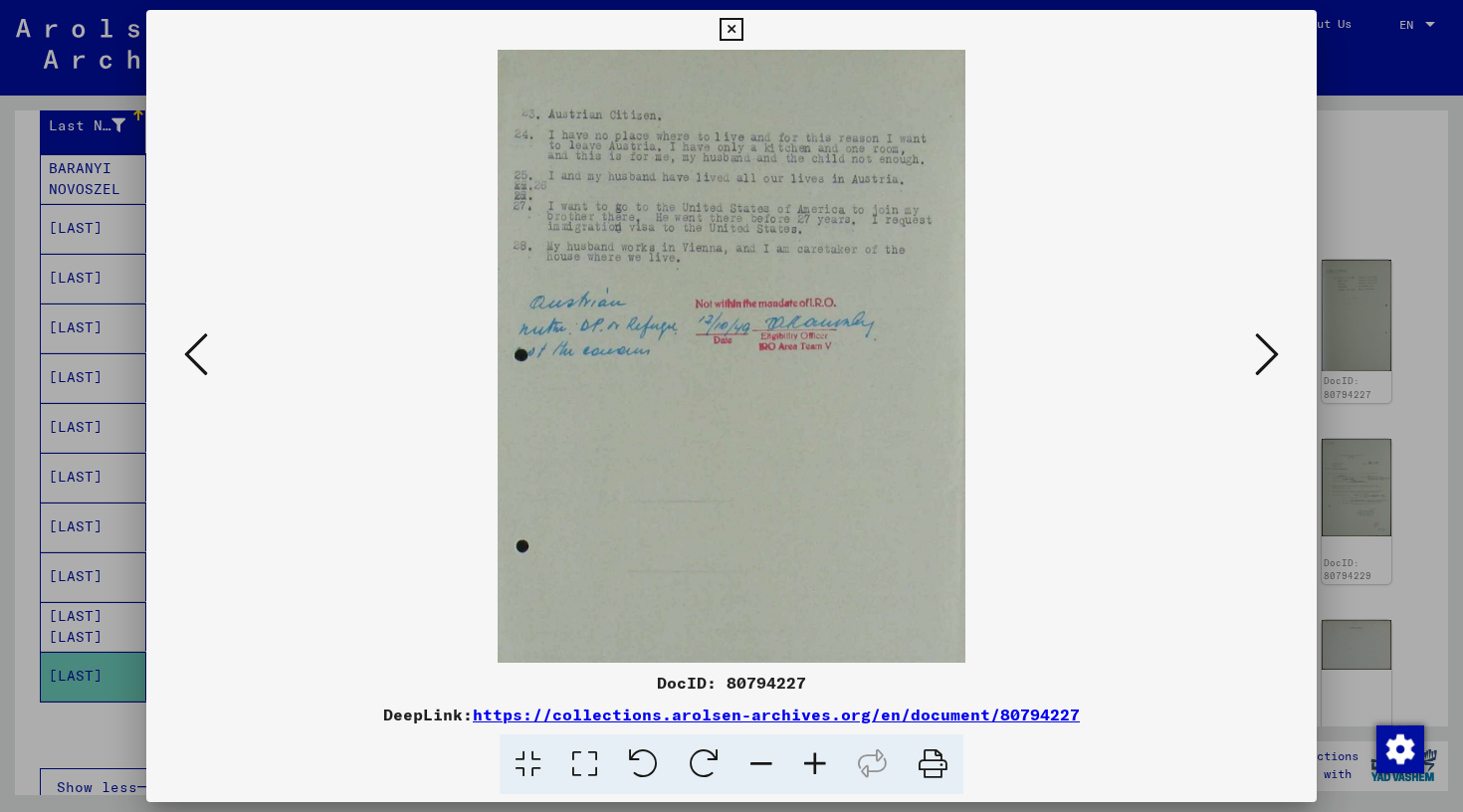 click at bounding box center [815, 764] 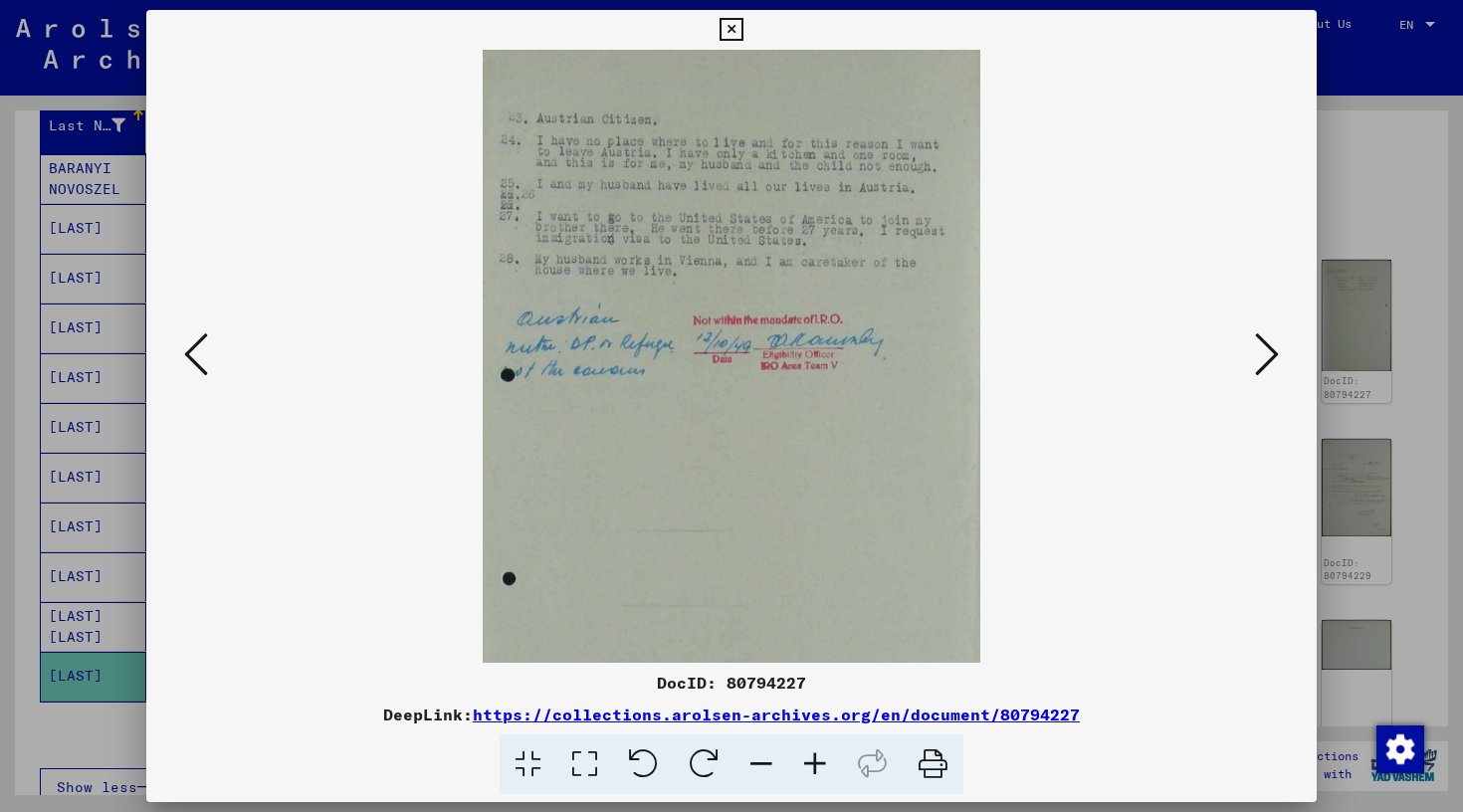 click at bounding box center [815, 764] 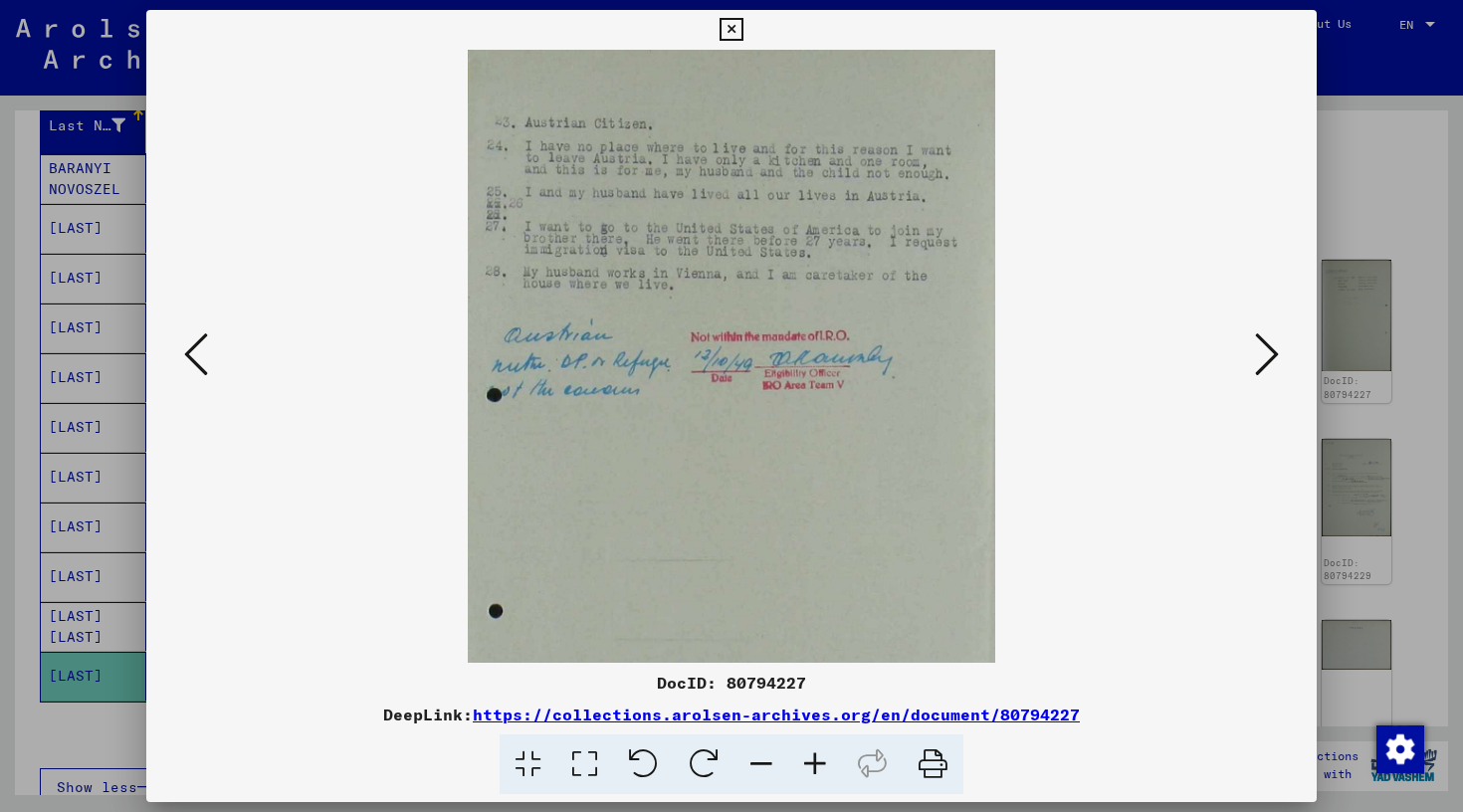 click at bounding box center [815, 764] 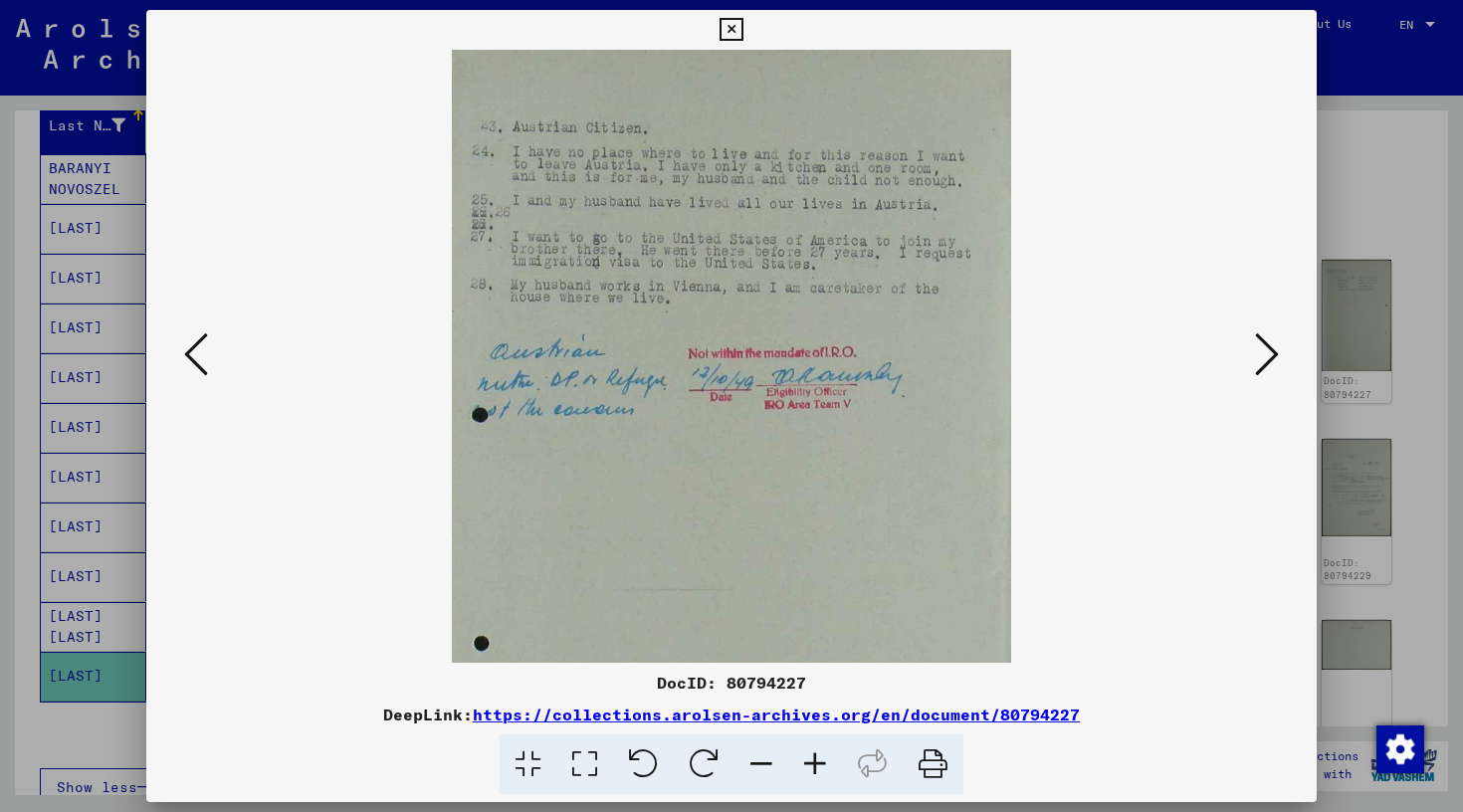 click at bounding box center [815, 764] 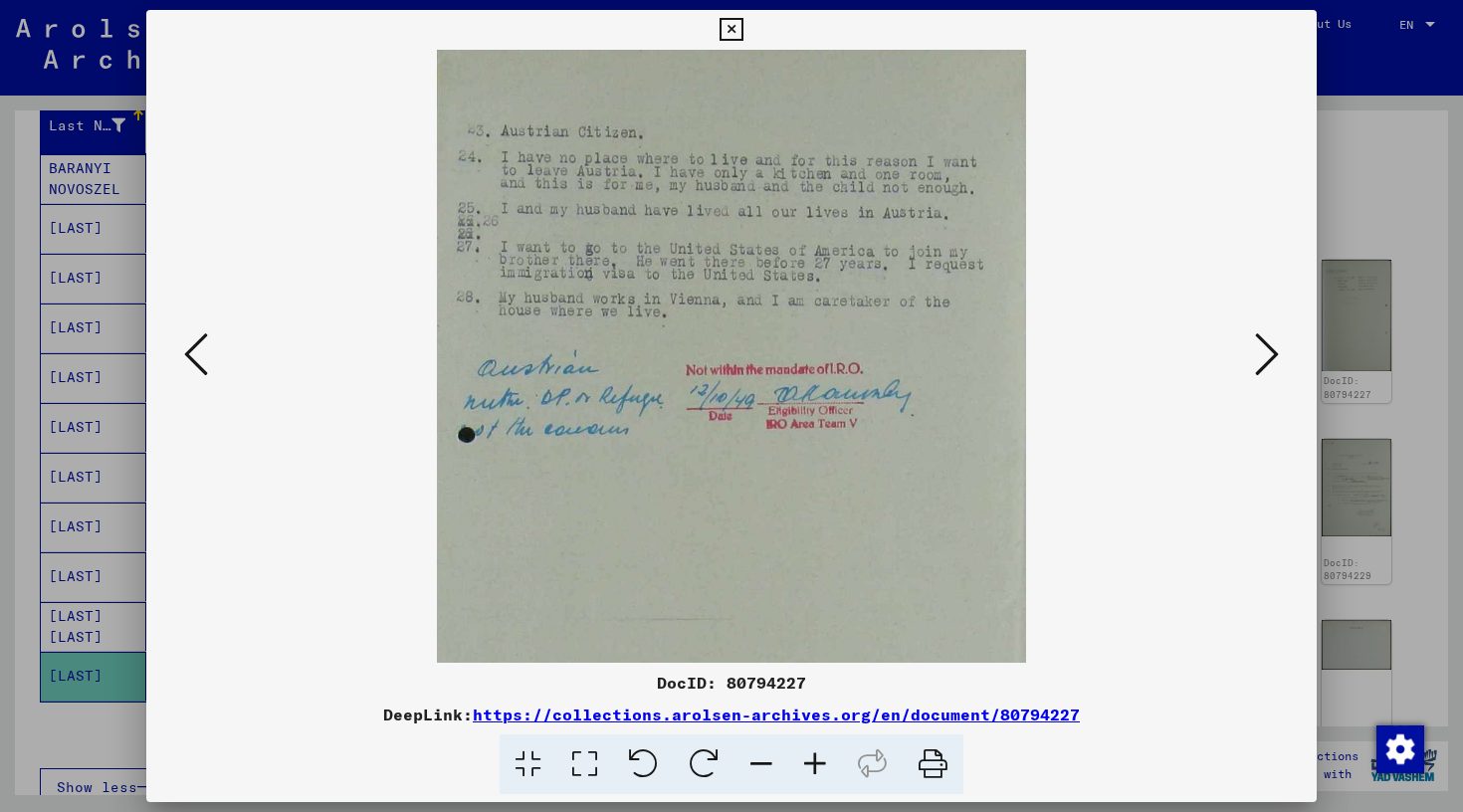 click at bounding box center (1267, 354) 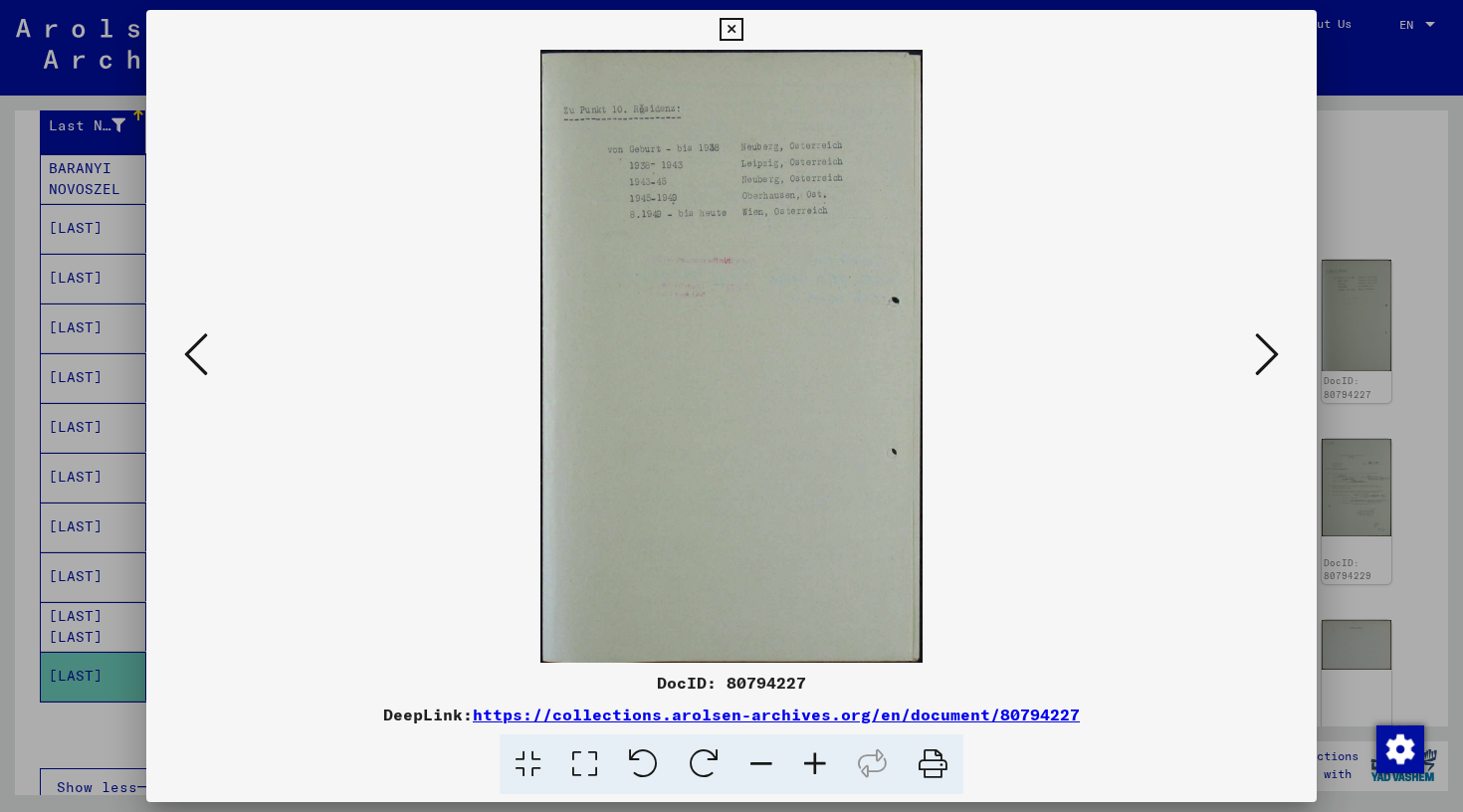 click at bounding box center (1267, 354) 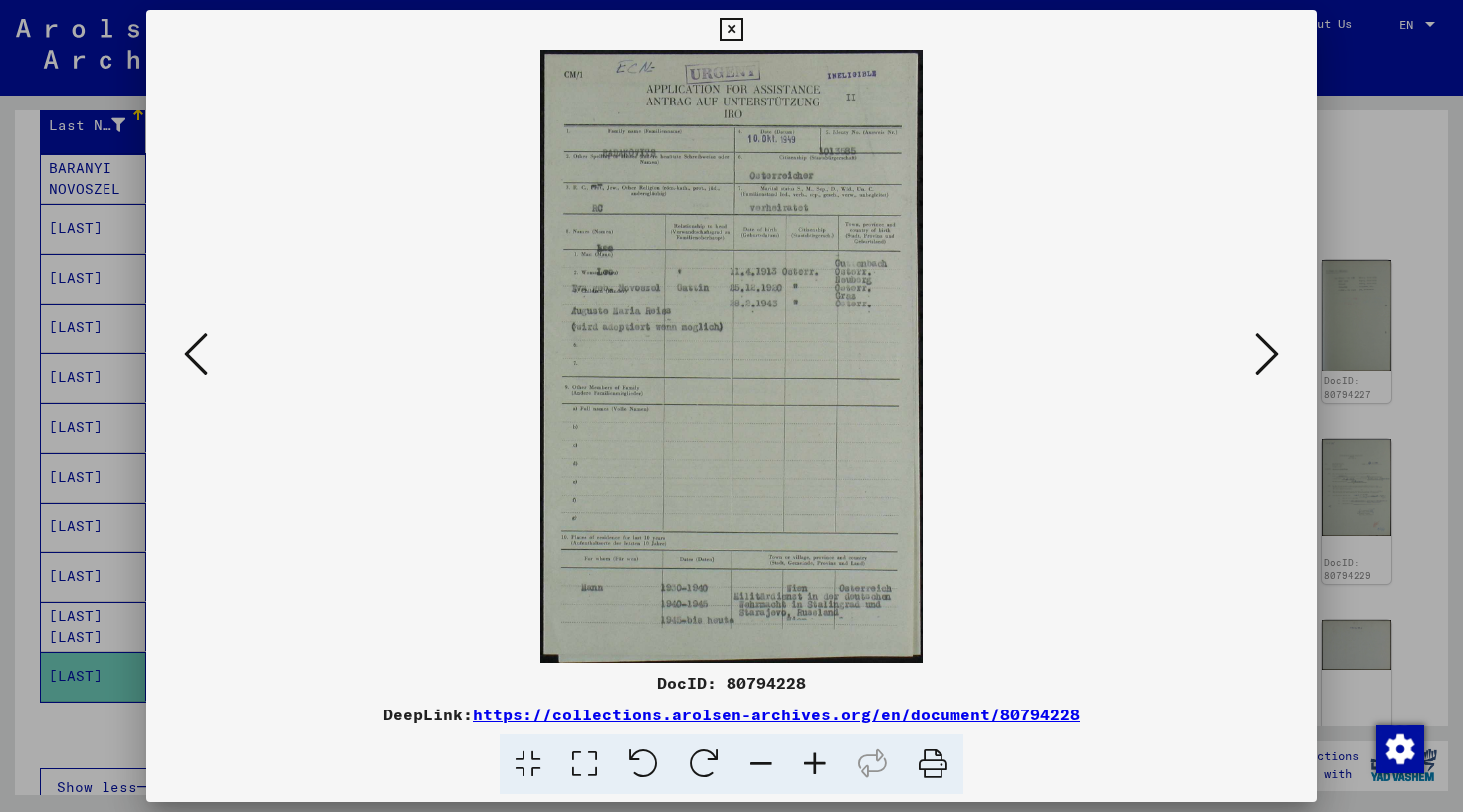 click at bounding box center (1267, 354) 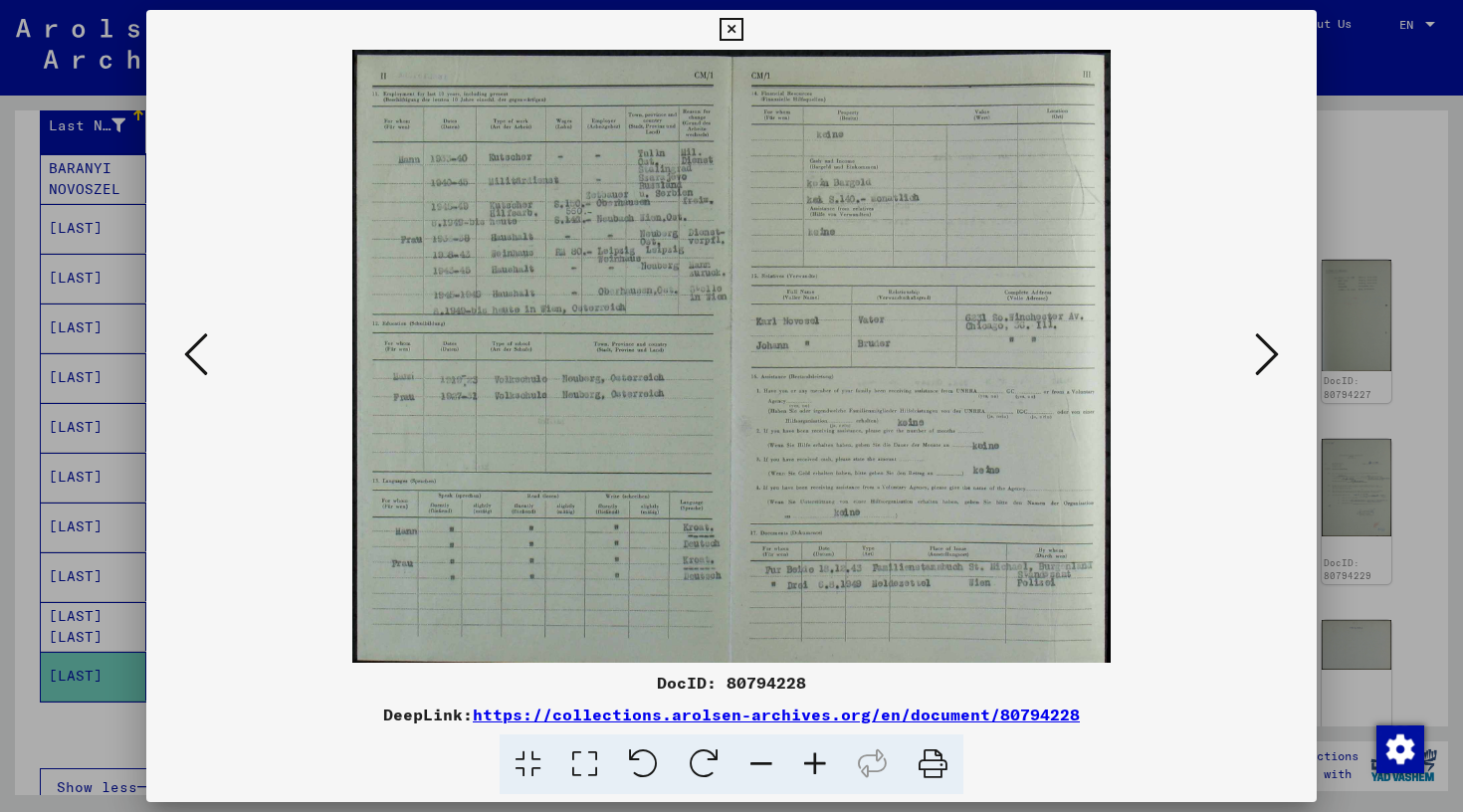 click at bounding box center (731, 30) 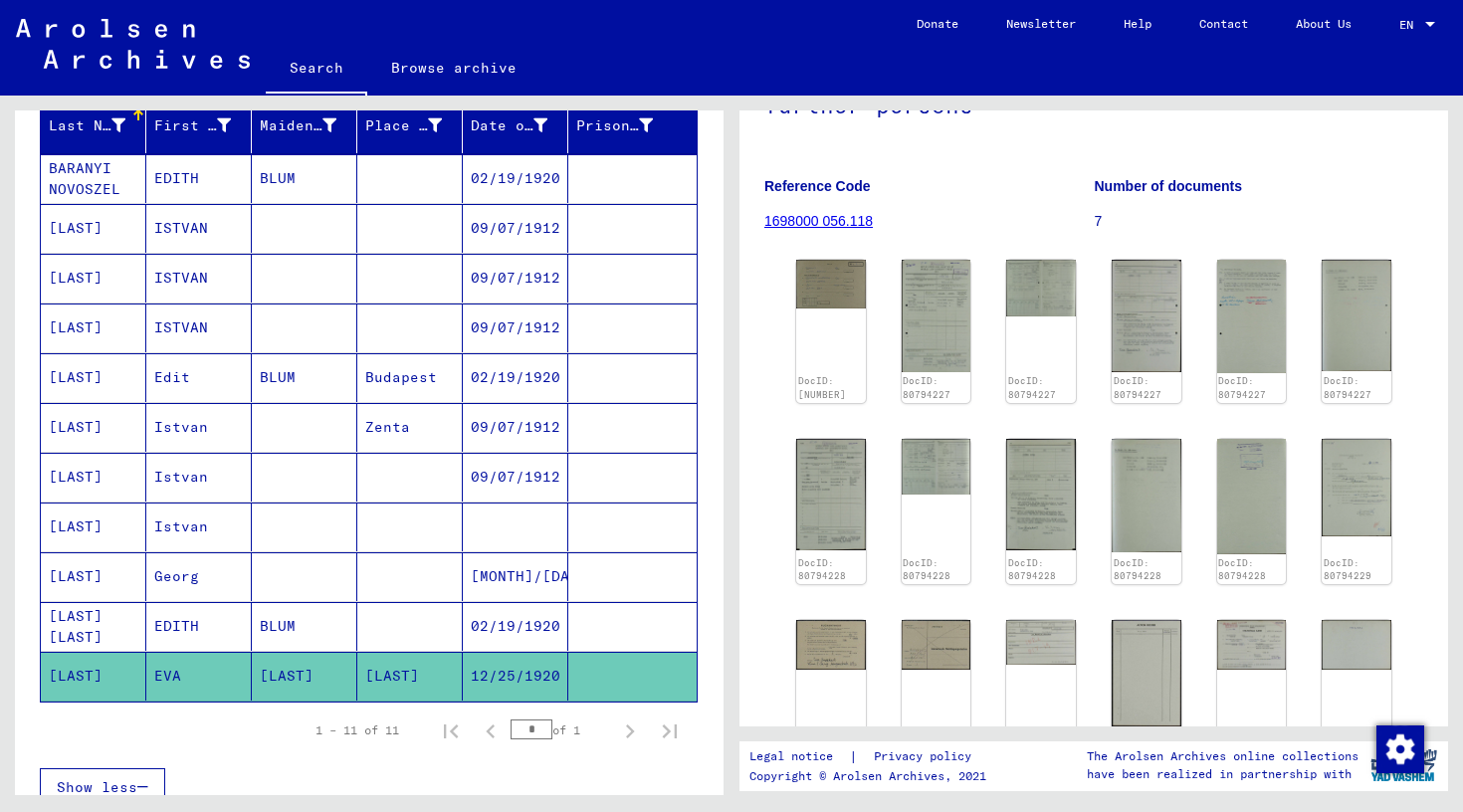 click on "[LAST]" at bounding box center (94, 576) 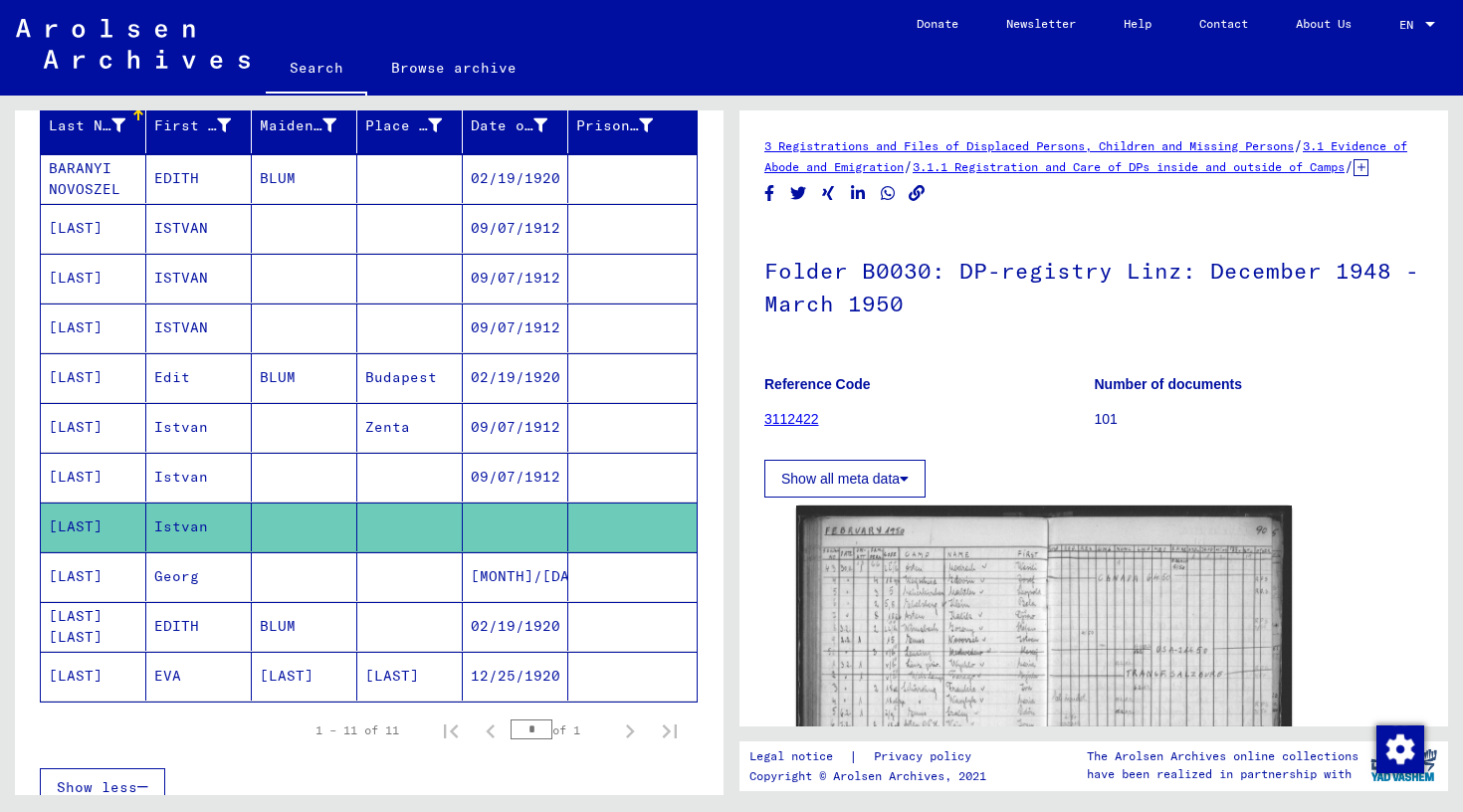 scroll, scrollTop: 0, scrollLeft: 0, axis: both 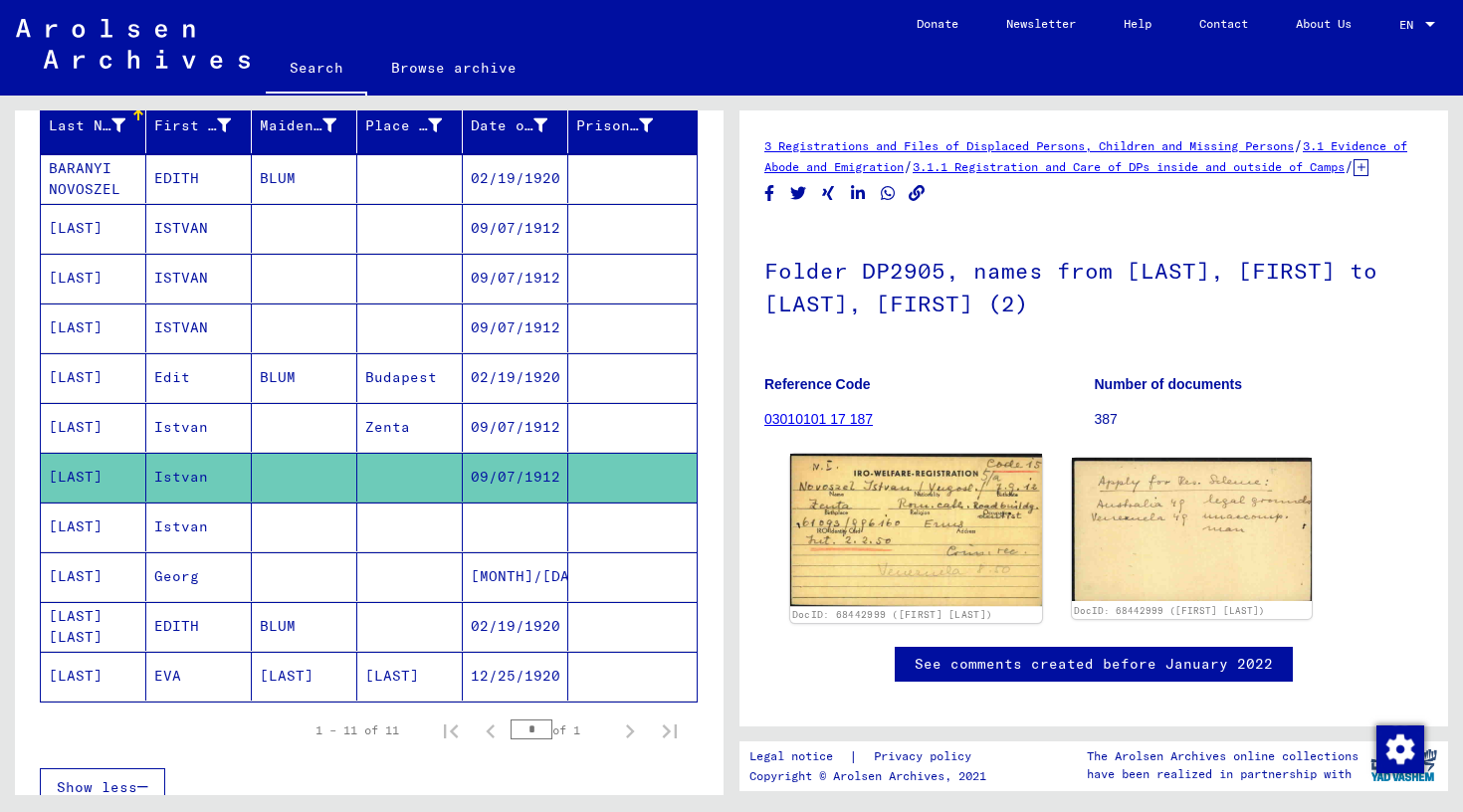 click 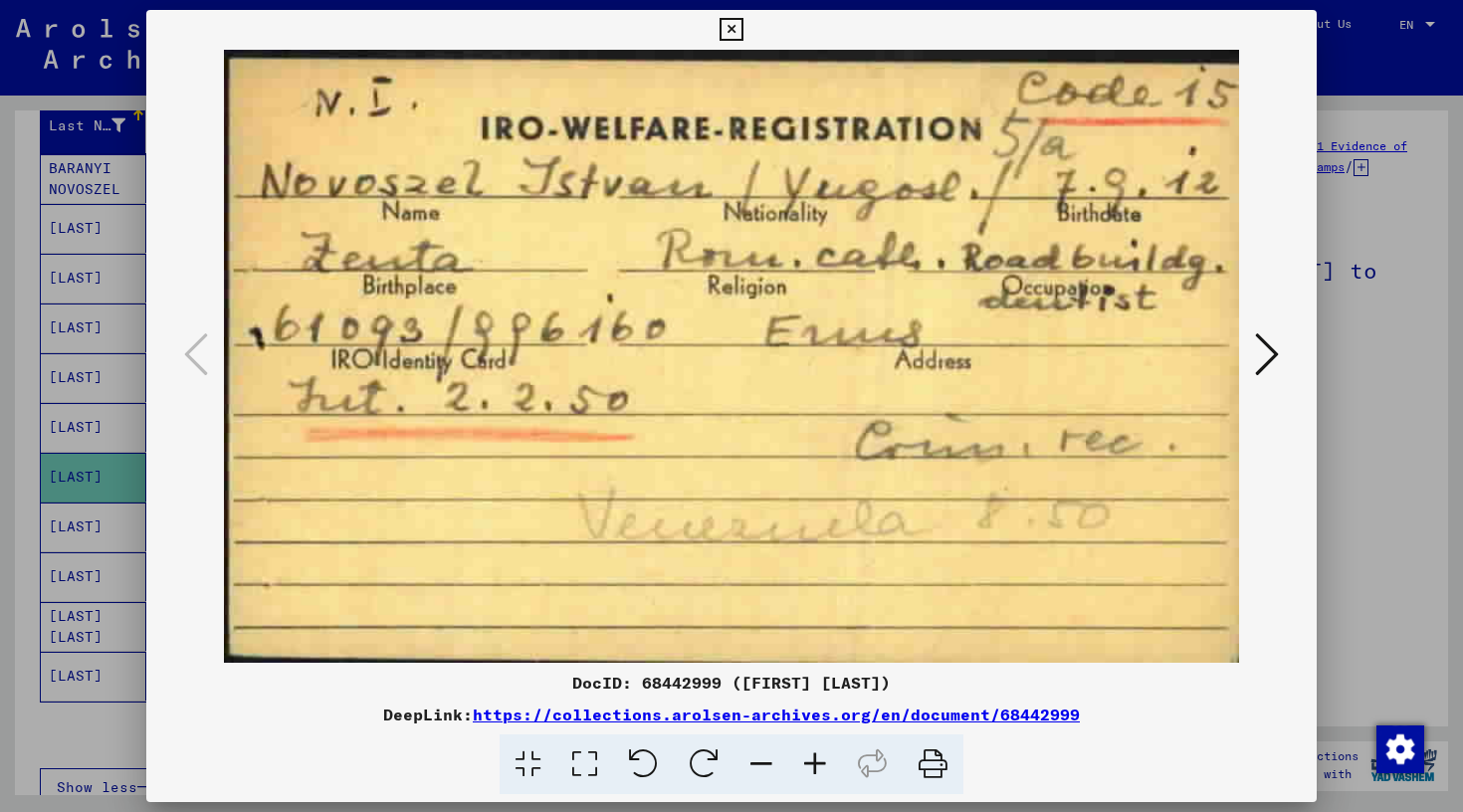 click at bounding box center [1267, 354] 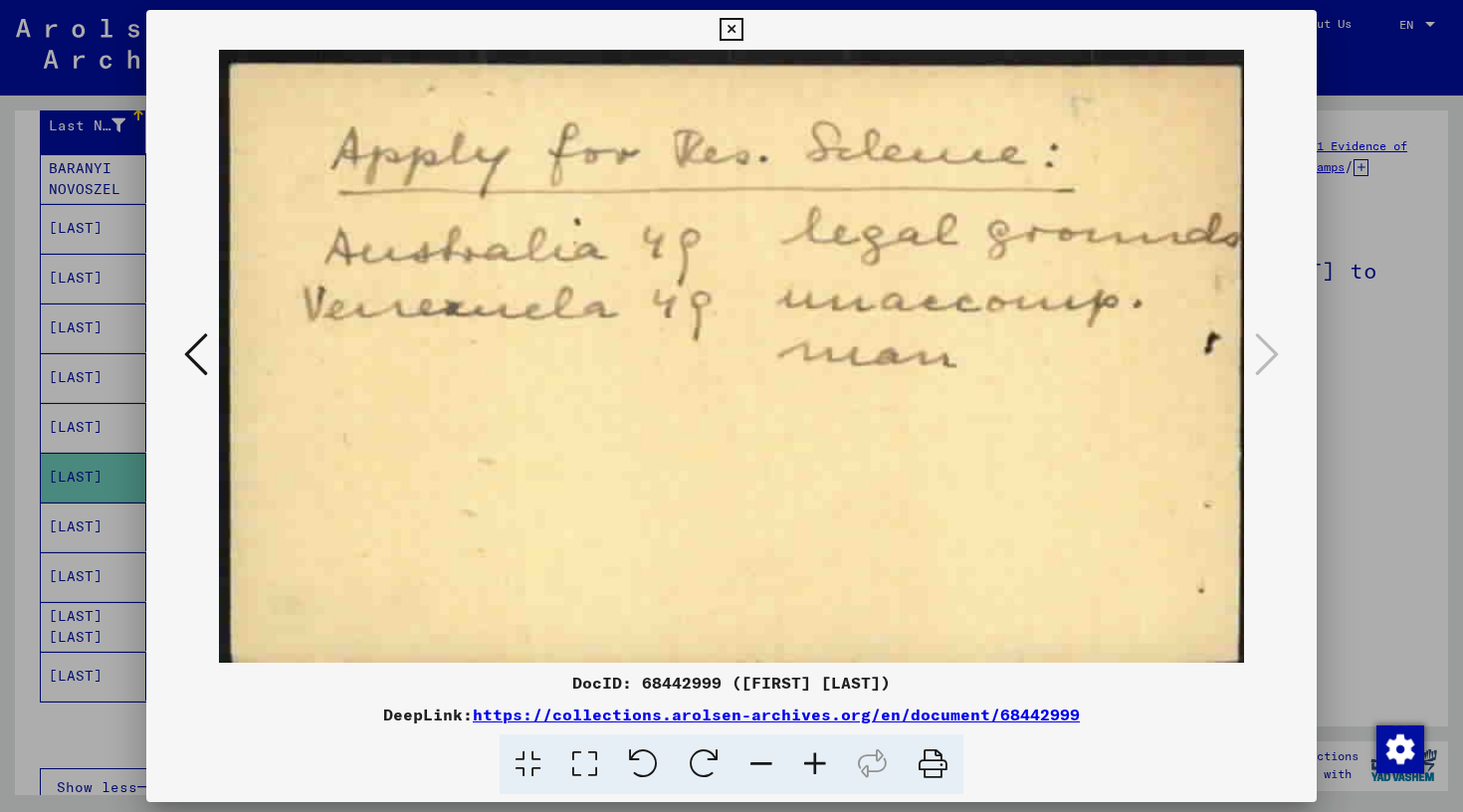 click at bounding box center (731, 30) 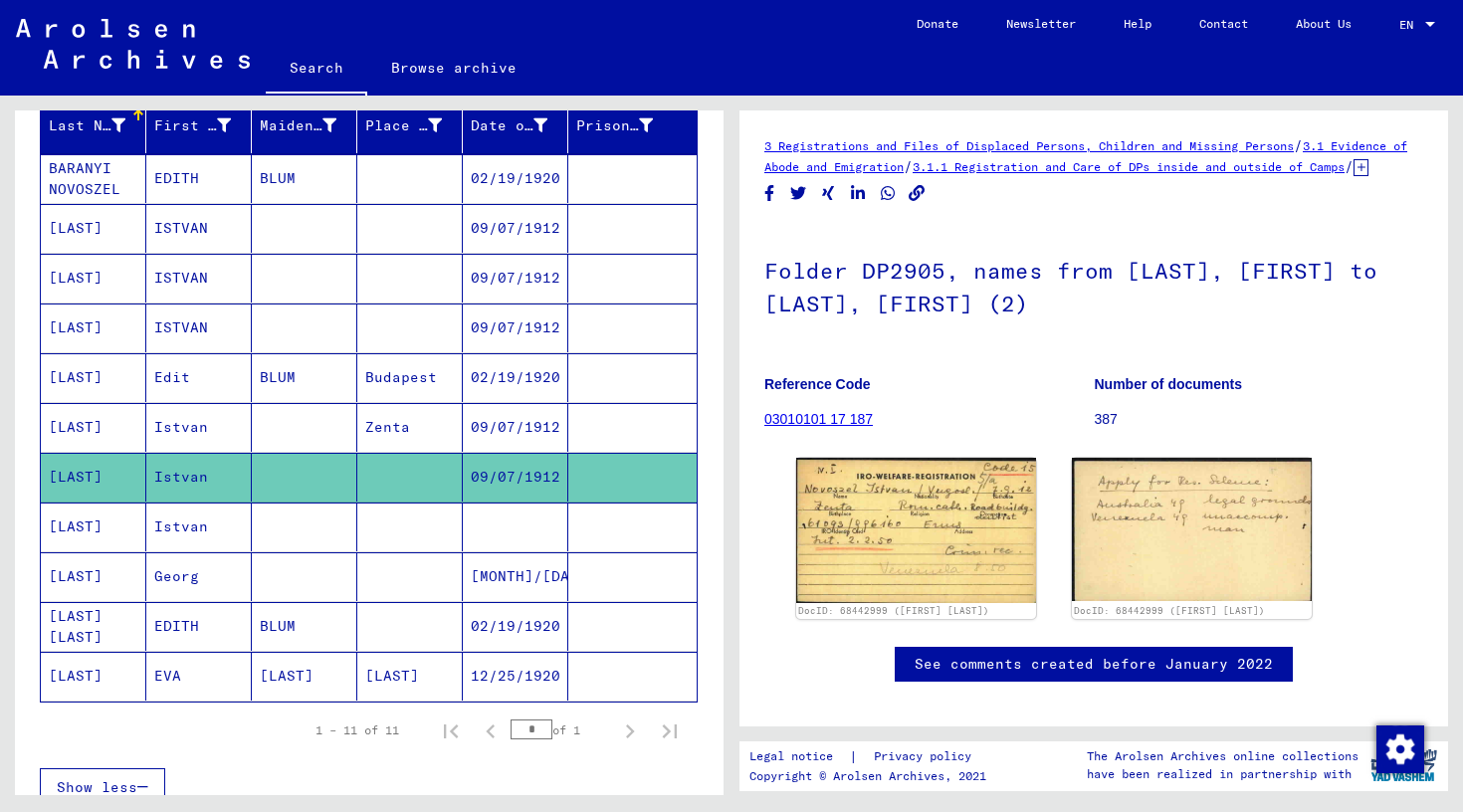 click on "[LAST]" at bounding box center (94, 477) 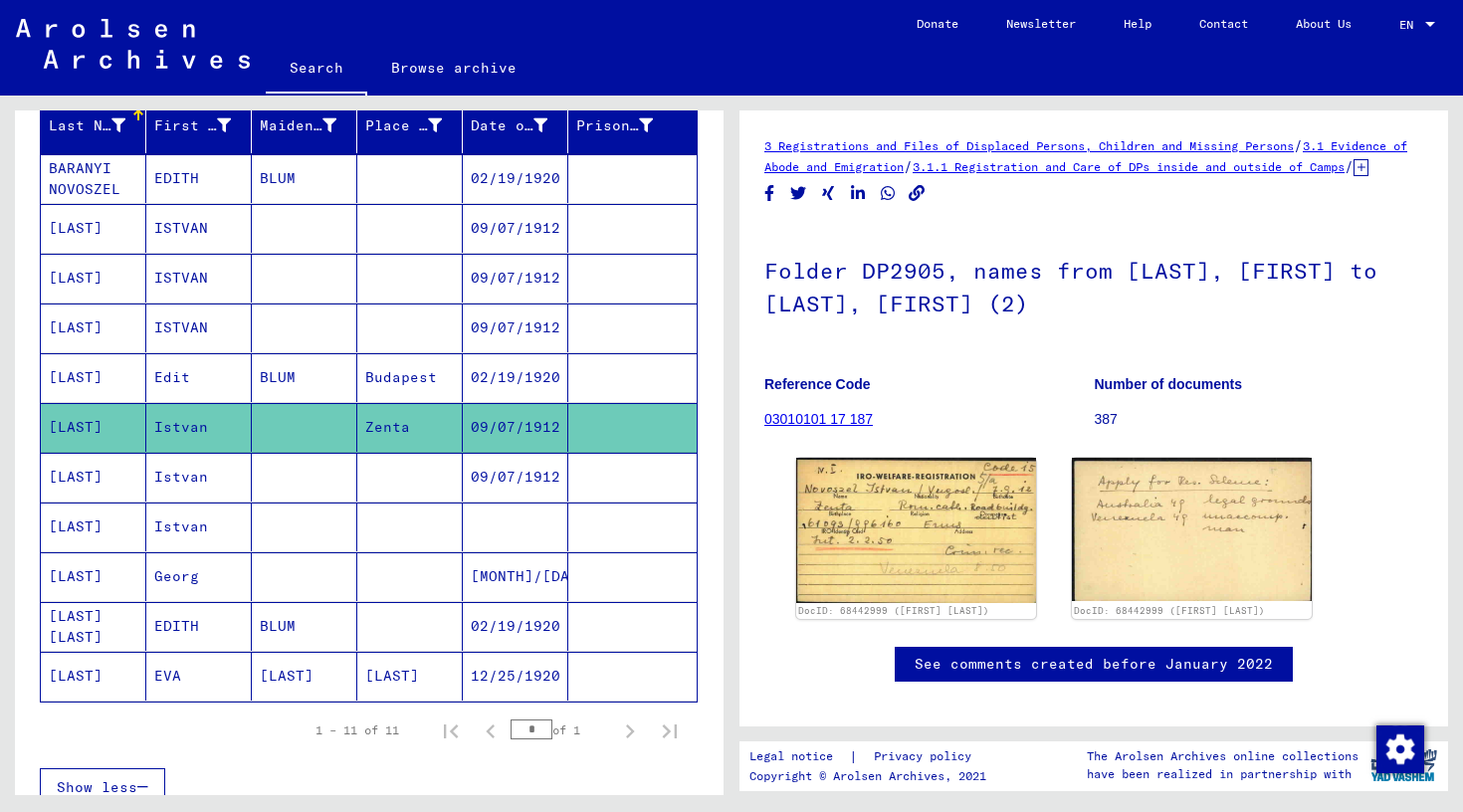 scroll, scrollTop: 0, scrollLeft: 0, axis: both 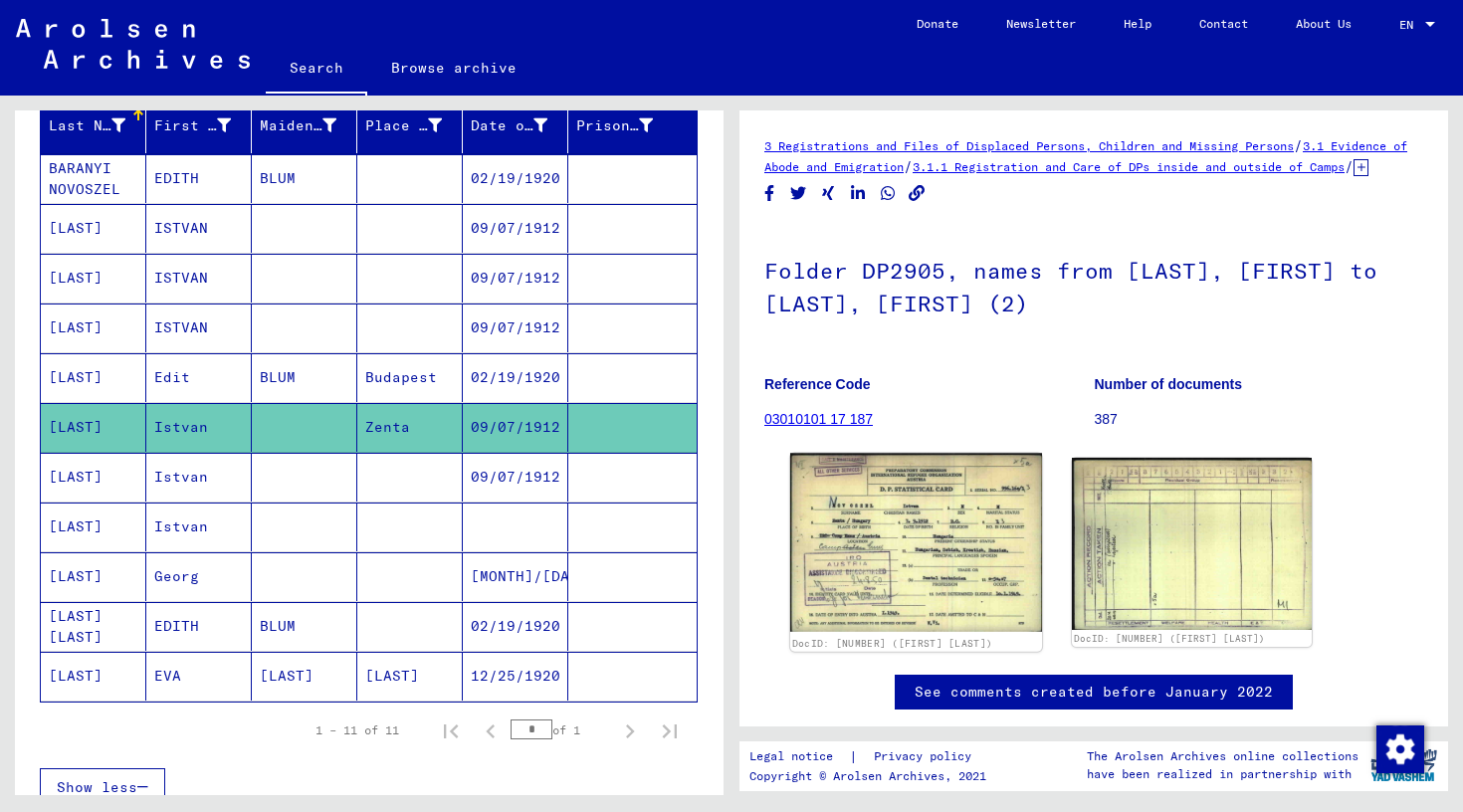 click 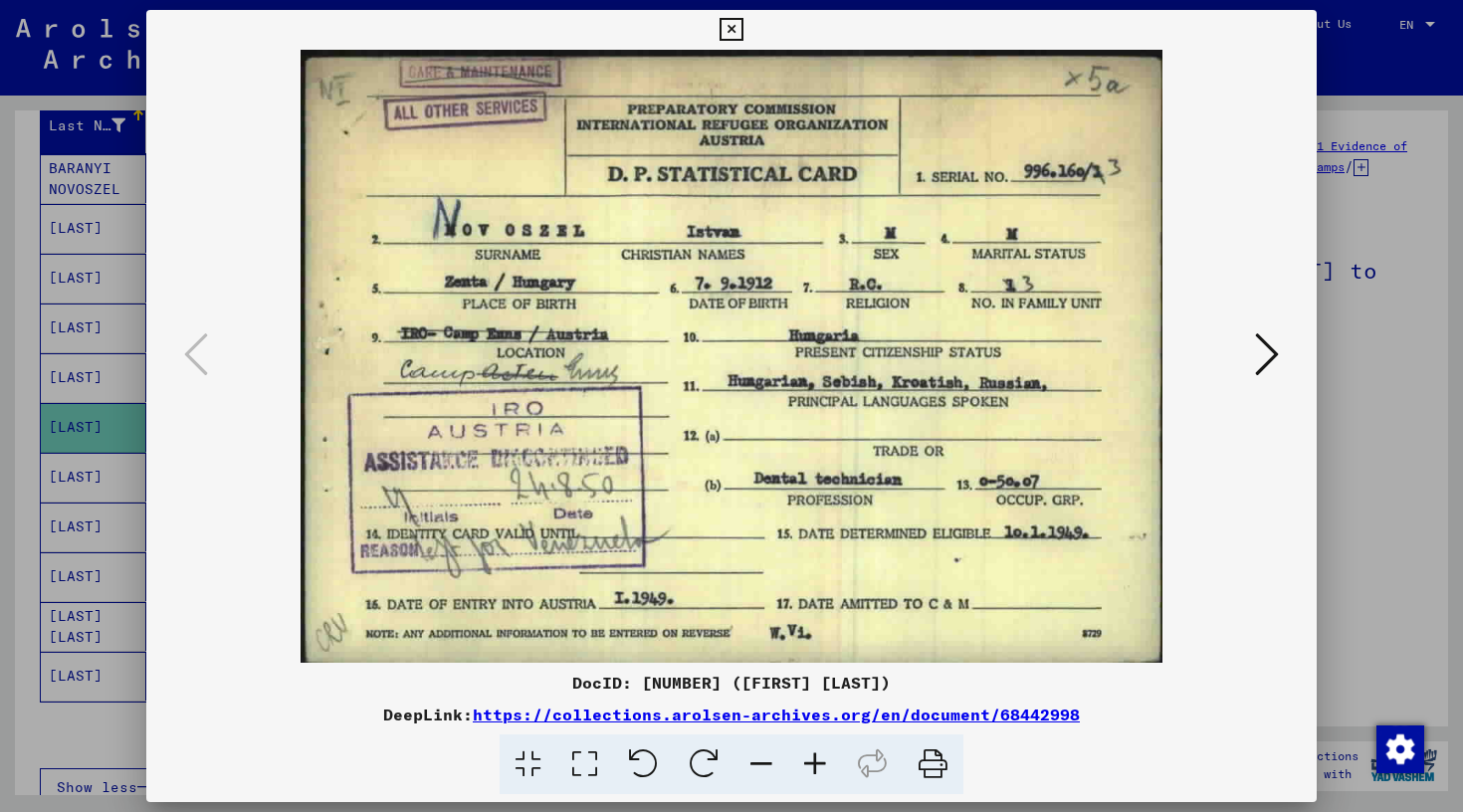 click at bounding box center (731, 30) 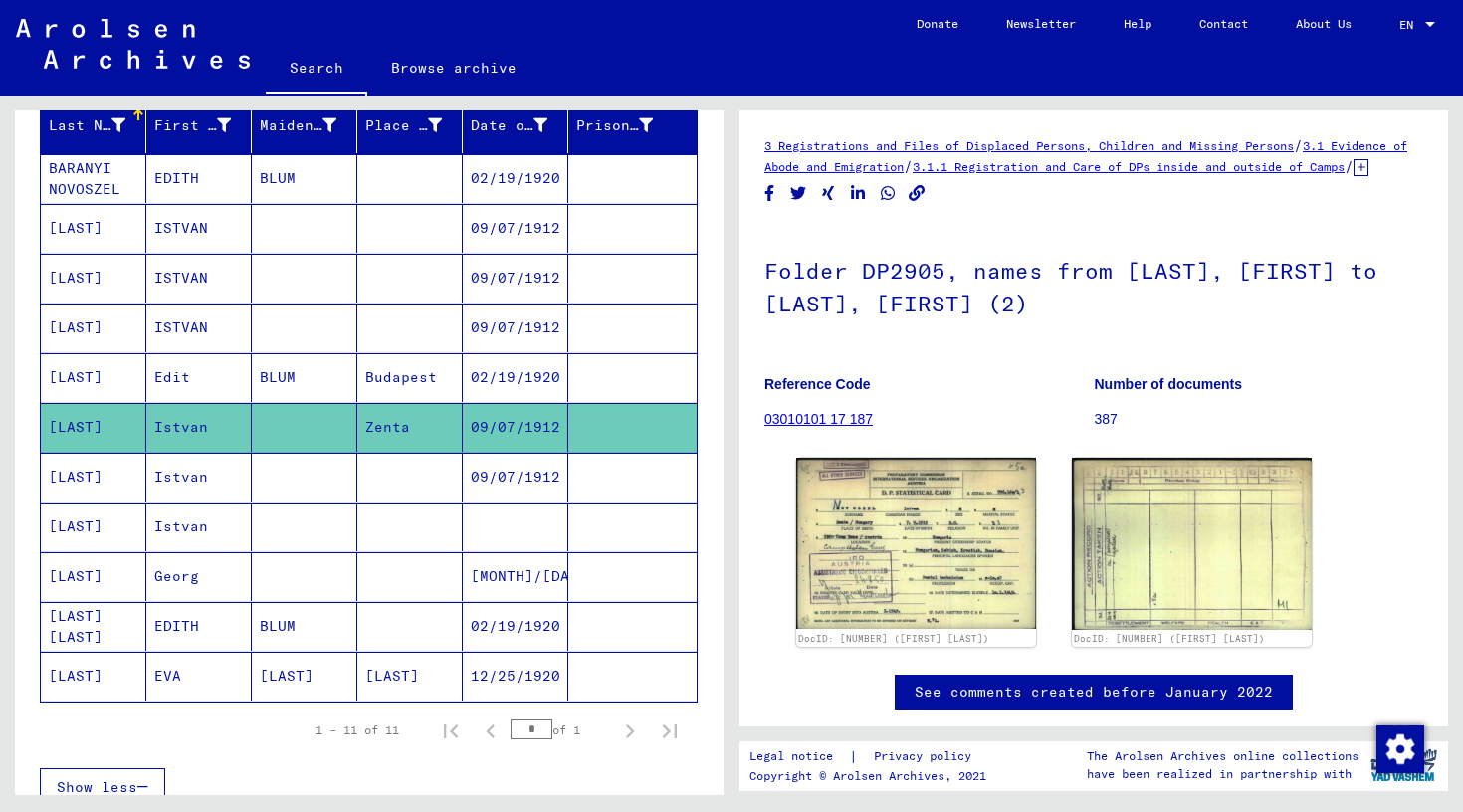 click on "[LAST]" at bounding box center (94, 427) 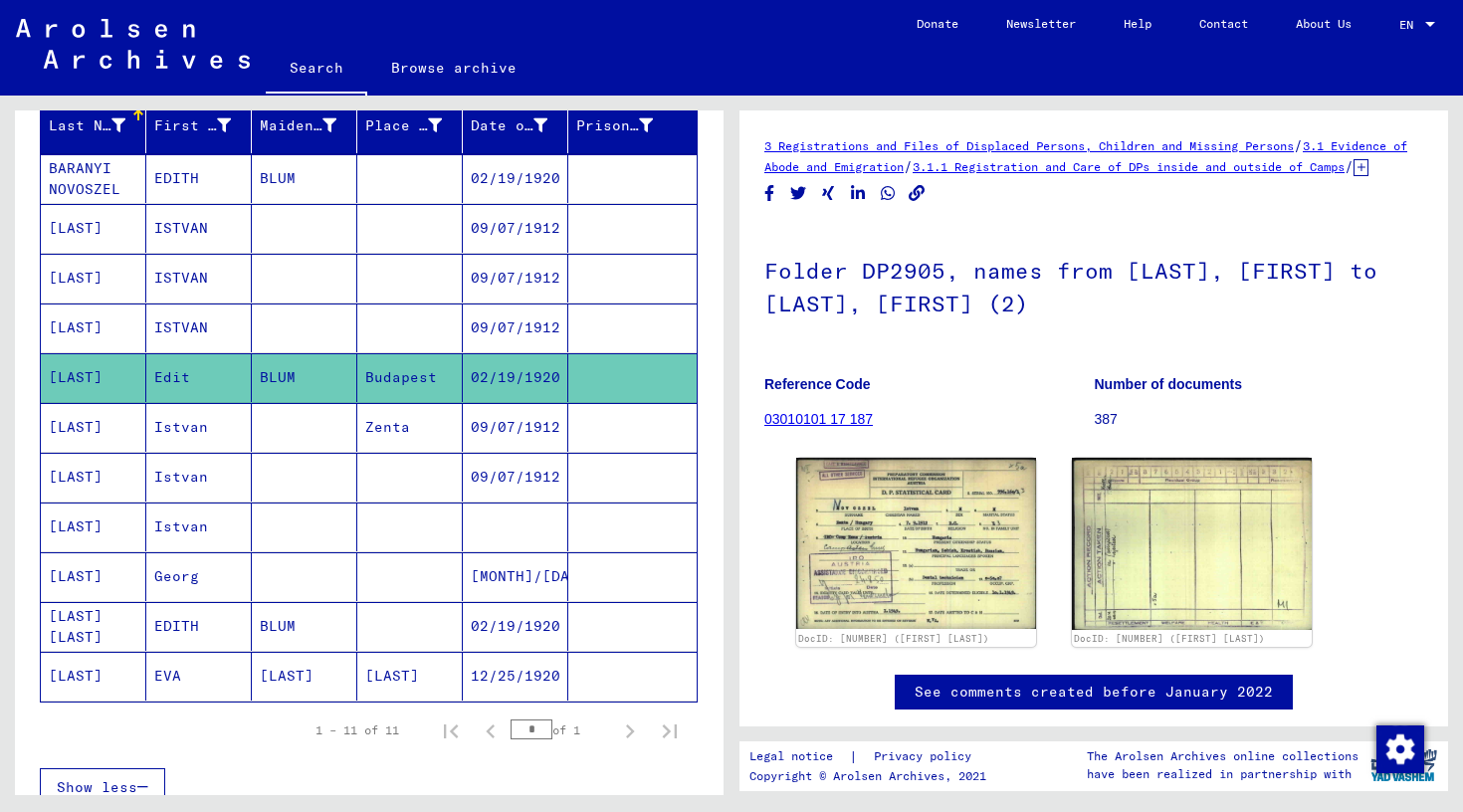 scroll, scrollTop: 0, scrollLeft: 0, axis: both 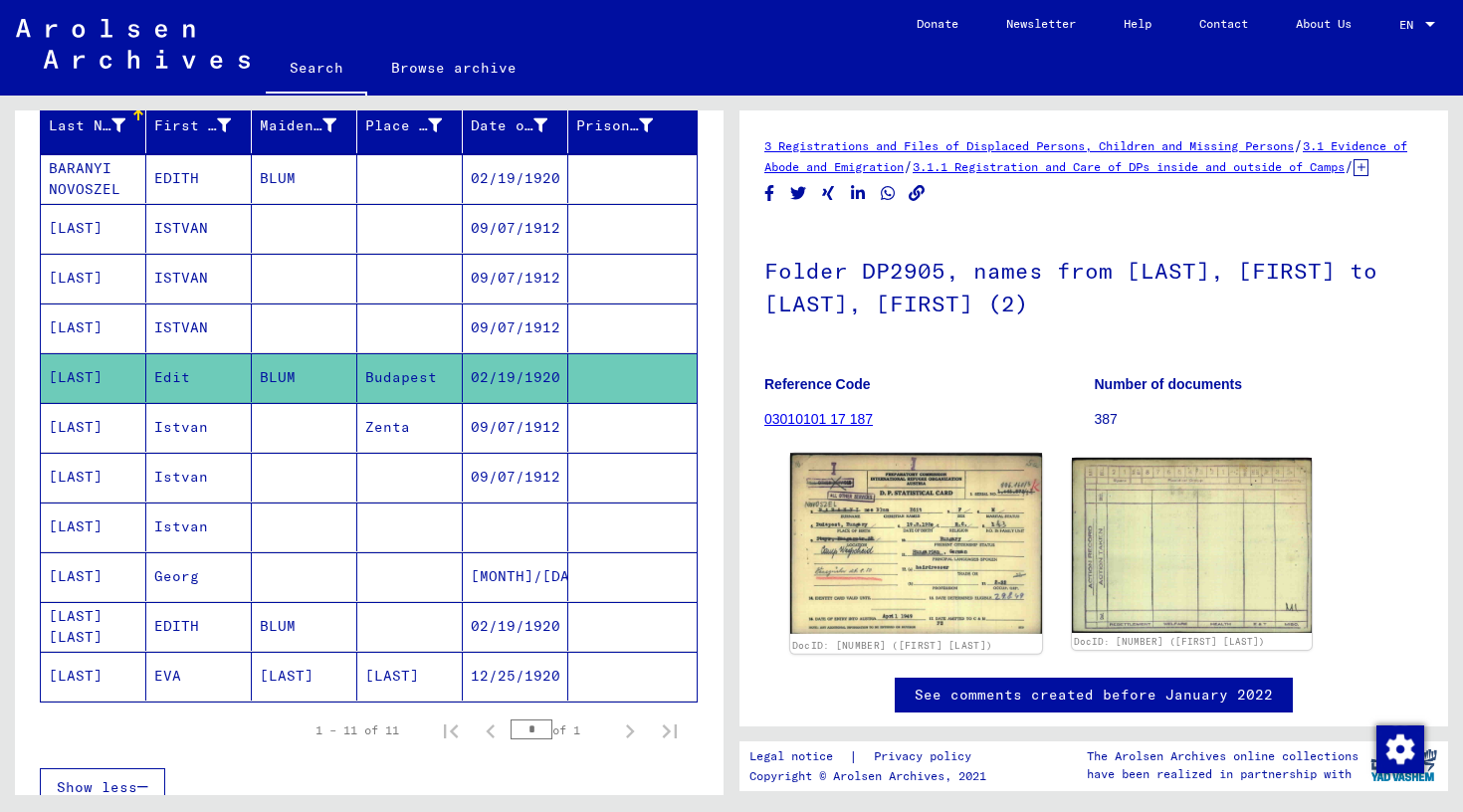 click 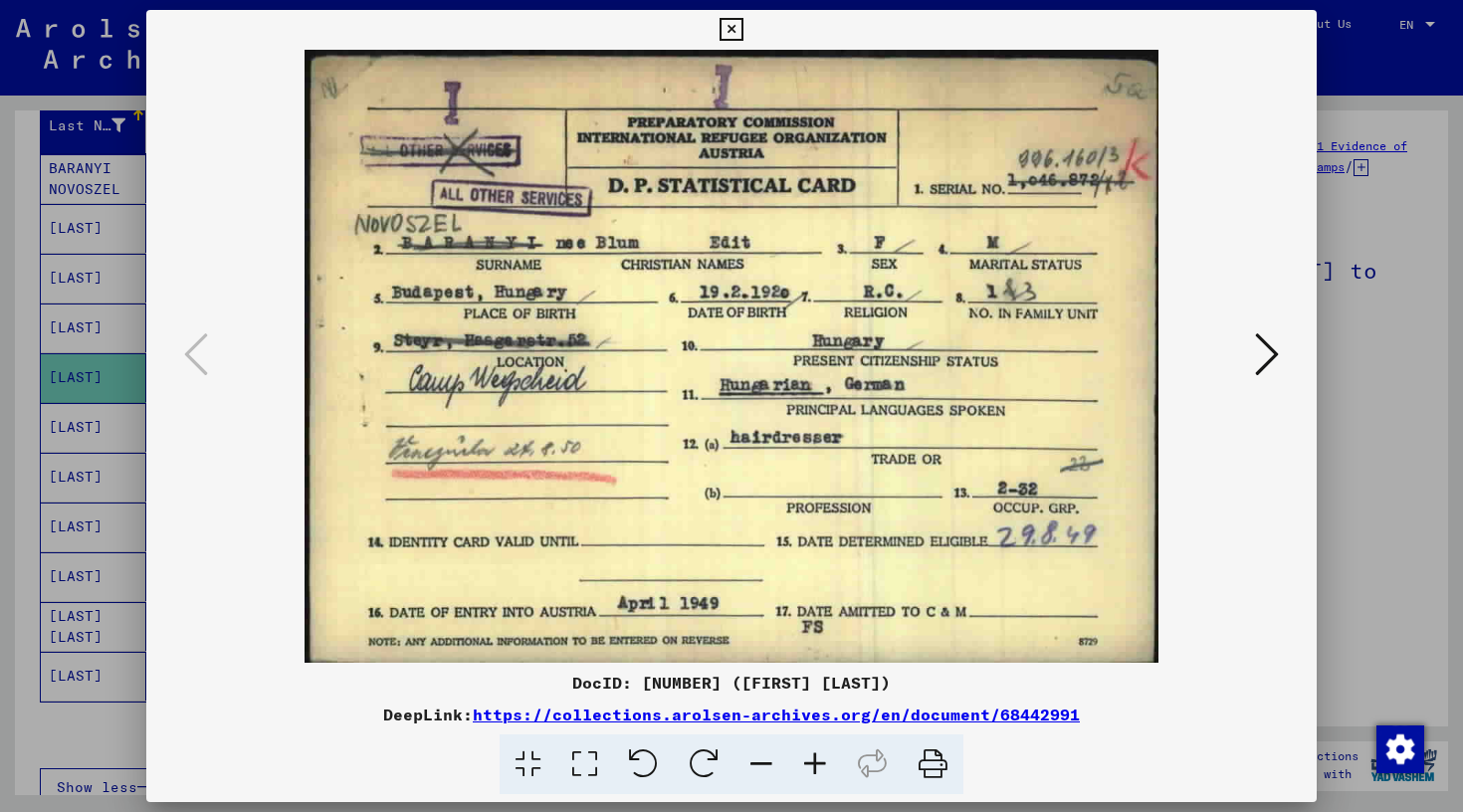click at bounding box center (731, 30) 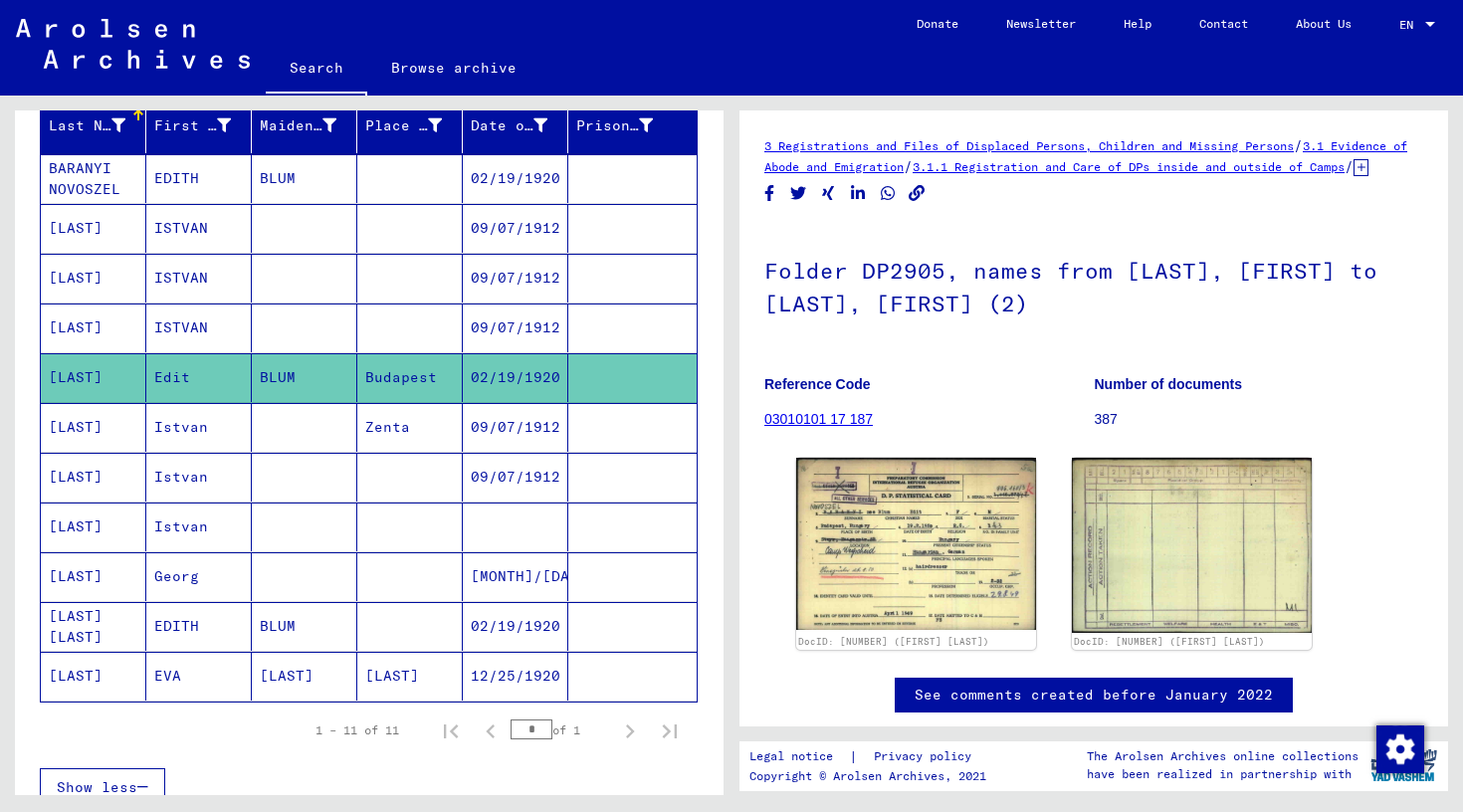 click on "[LAST]" at bounding box center [94, 377] 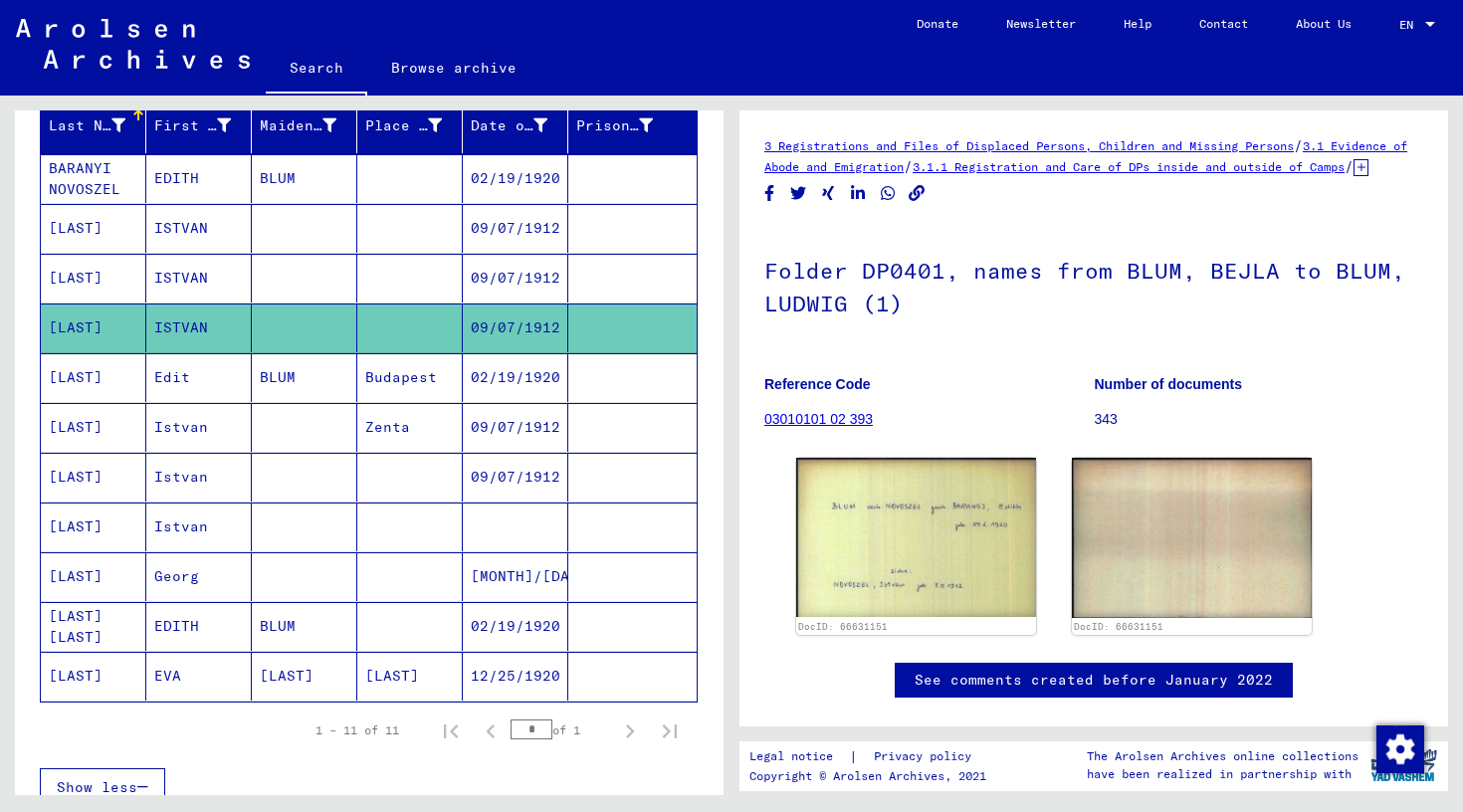 scroll, scrollTop: 0, scrollLeft: 0, axis: both 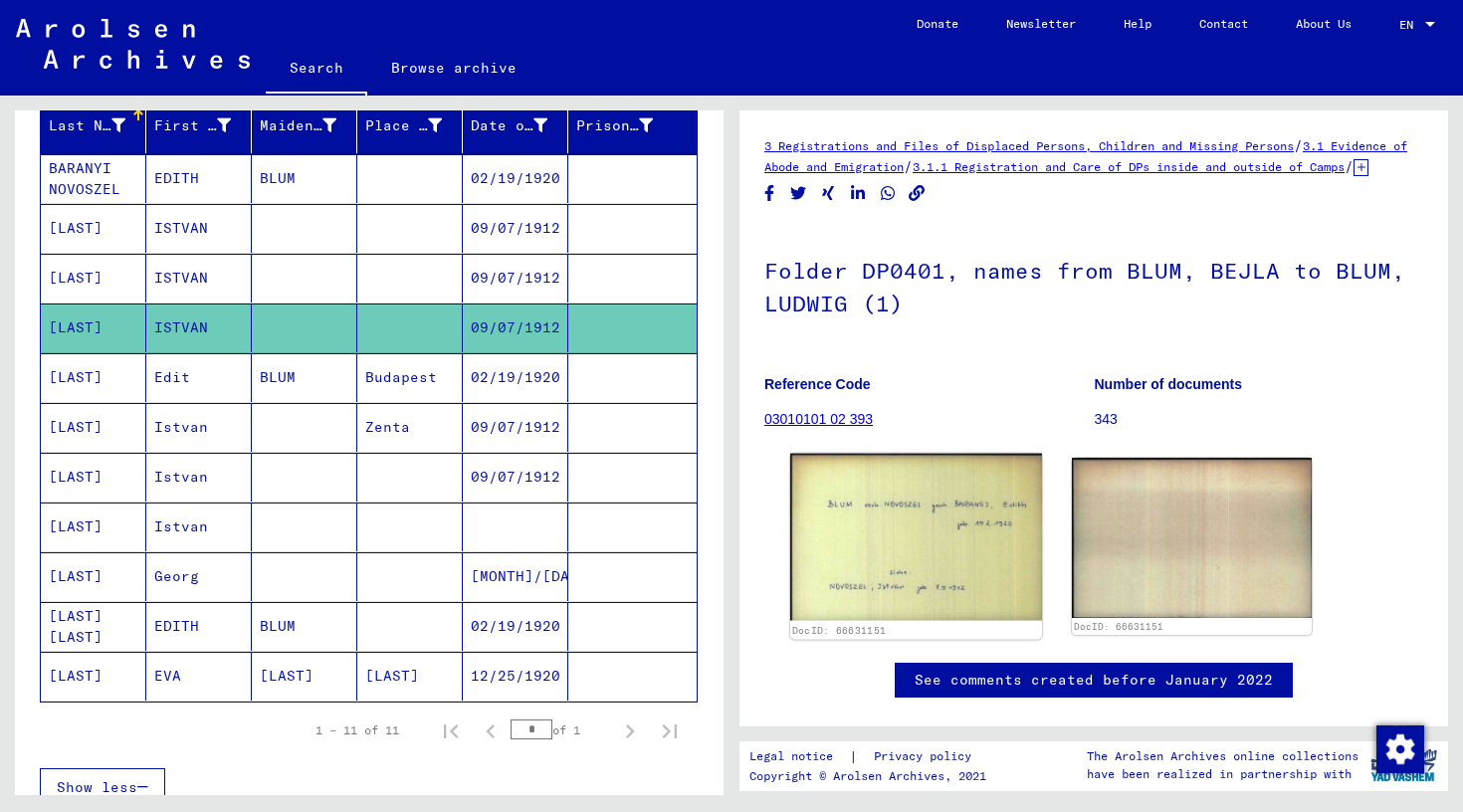 click 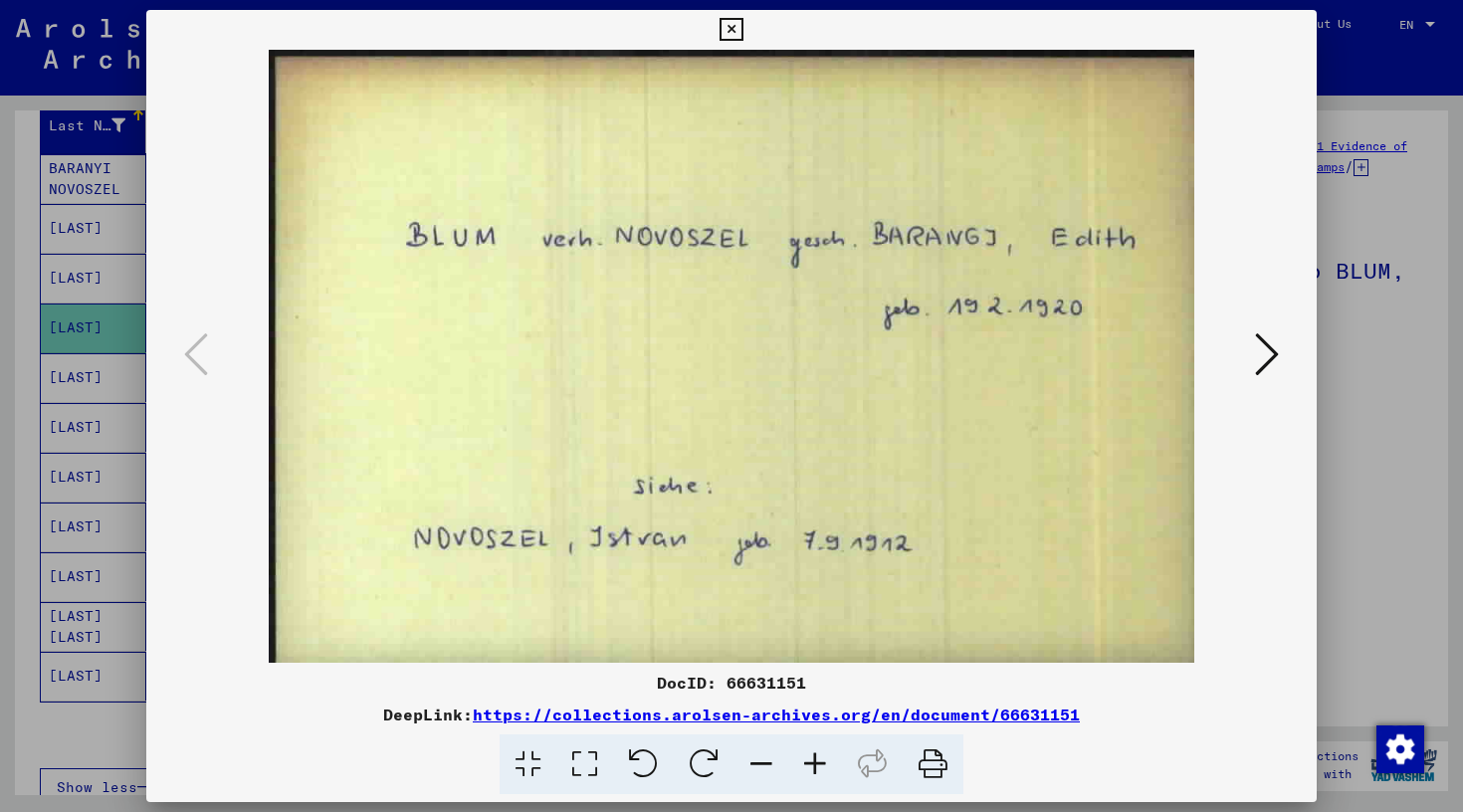 click at bounding box center (731, 30) 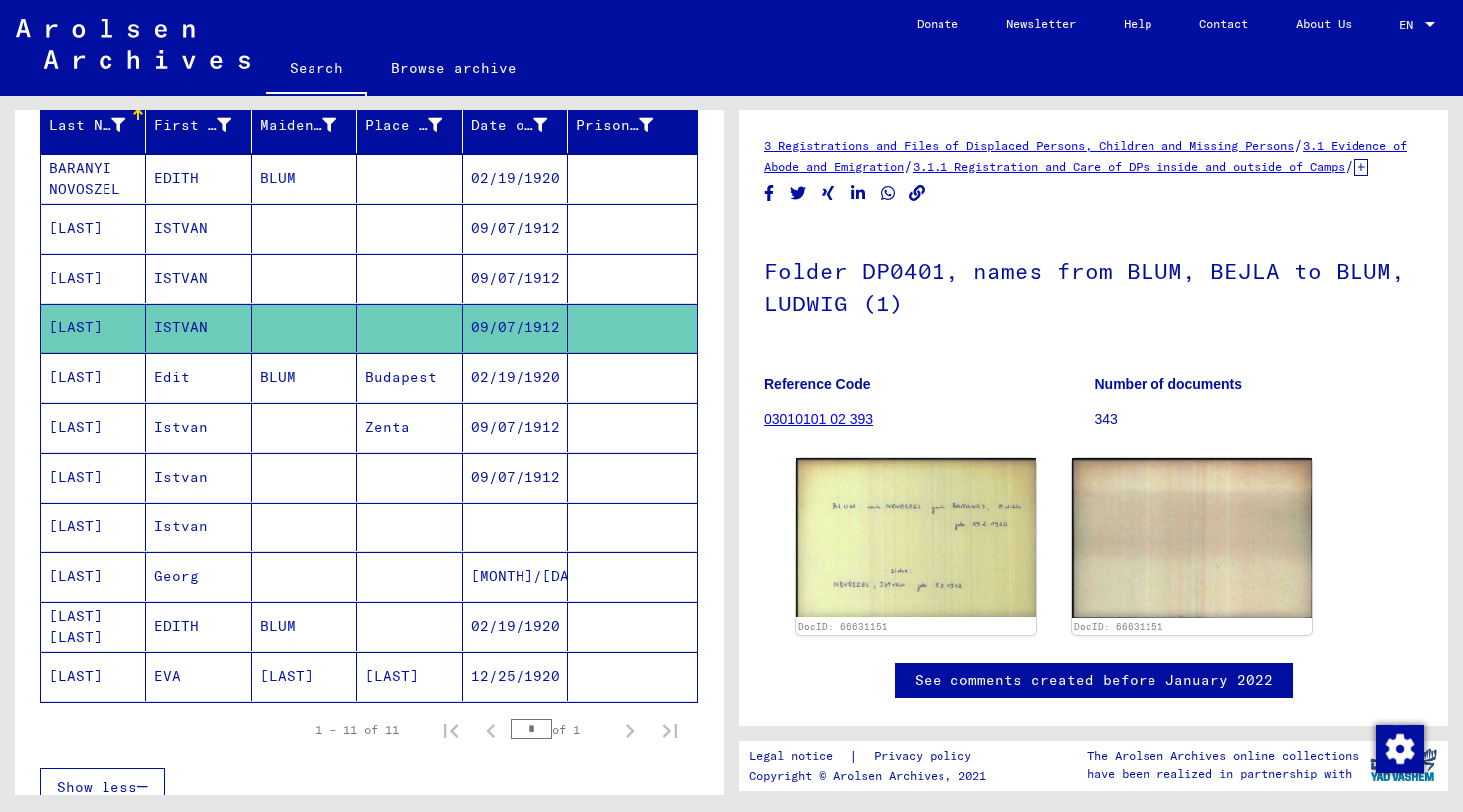 click on "[LAST]" at bounding box center (94, 327) 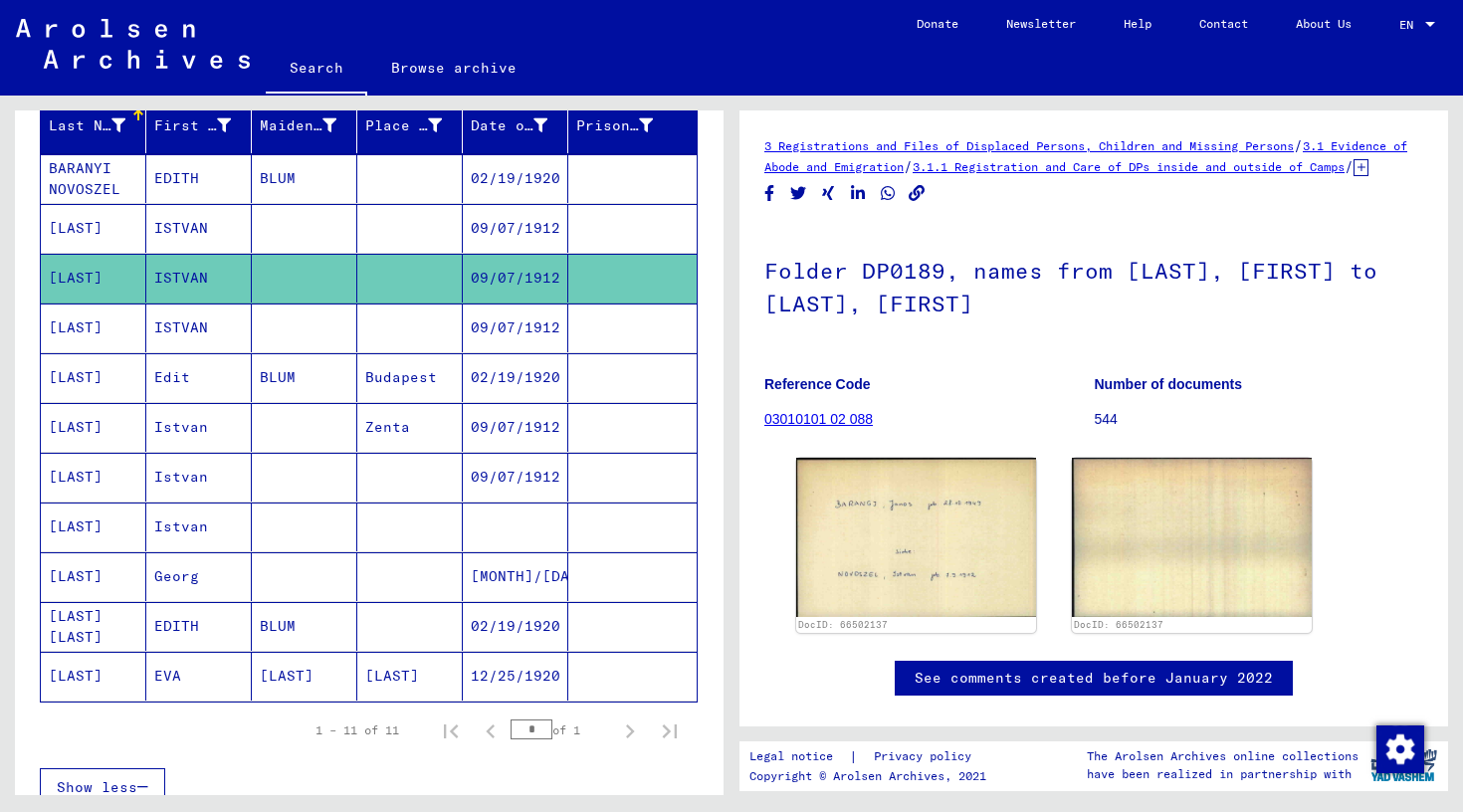 scroll, scrollTop: 0, scrollLeft: 0, axis: both 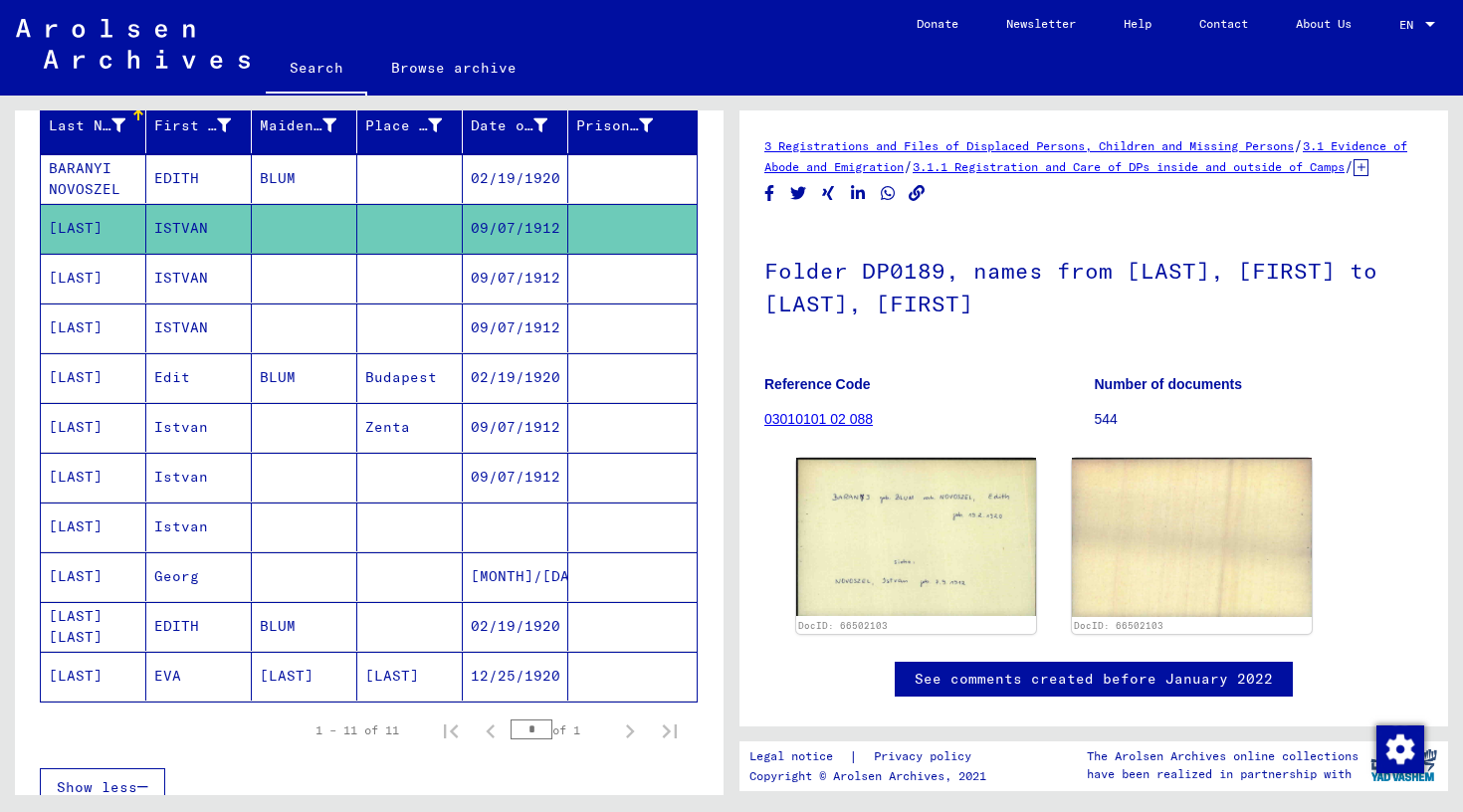 click on "[LAST]" at bounding box center [94, 626] 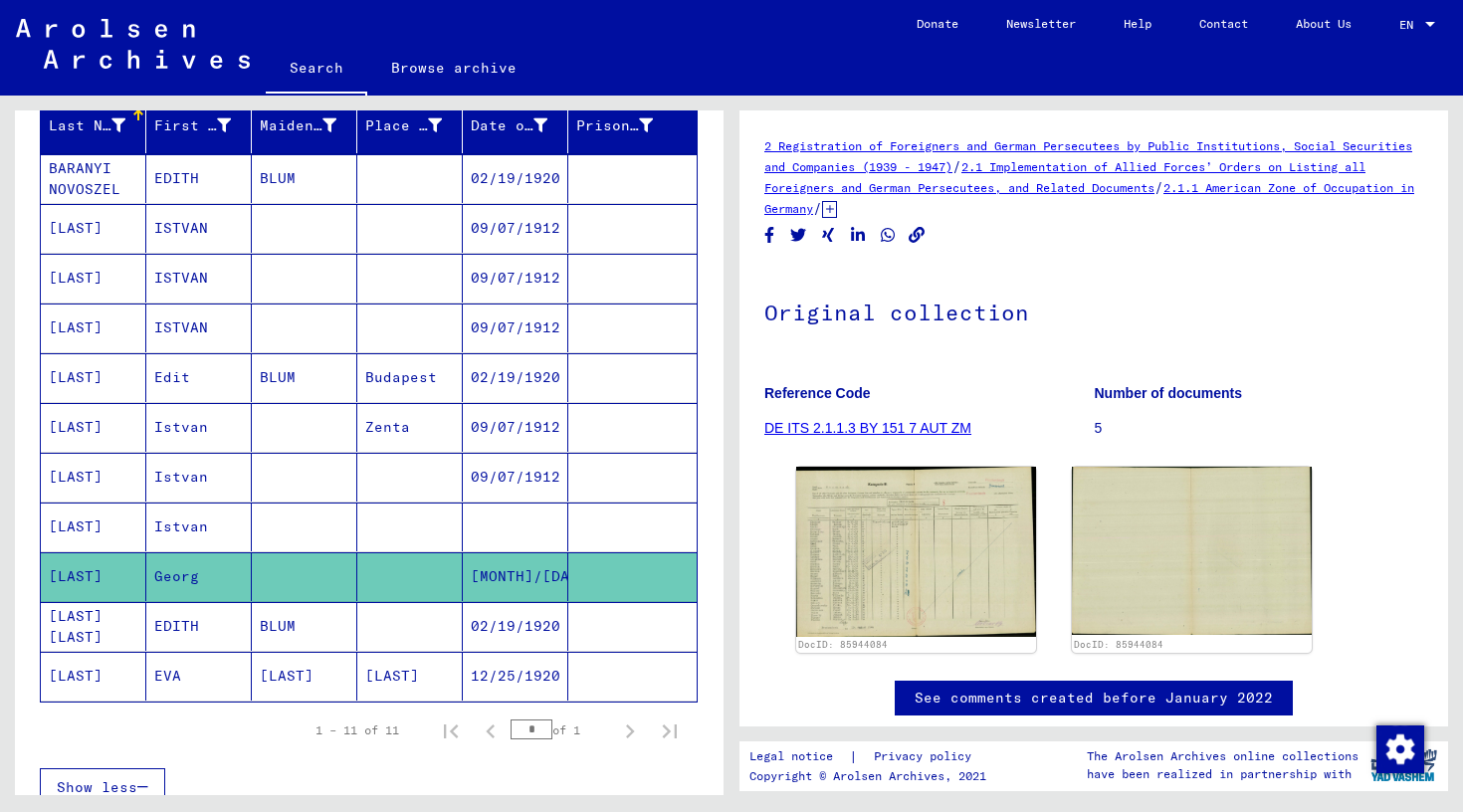 scroll, scrollTop: 0, scrollLeft: 0, axis: both 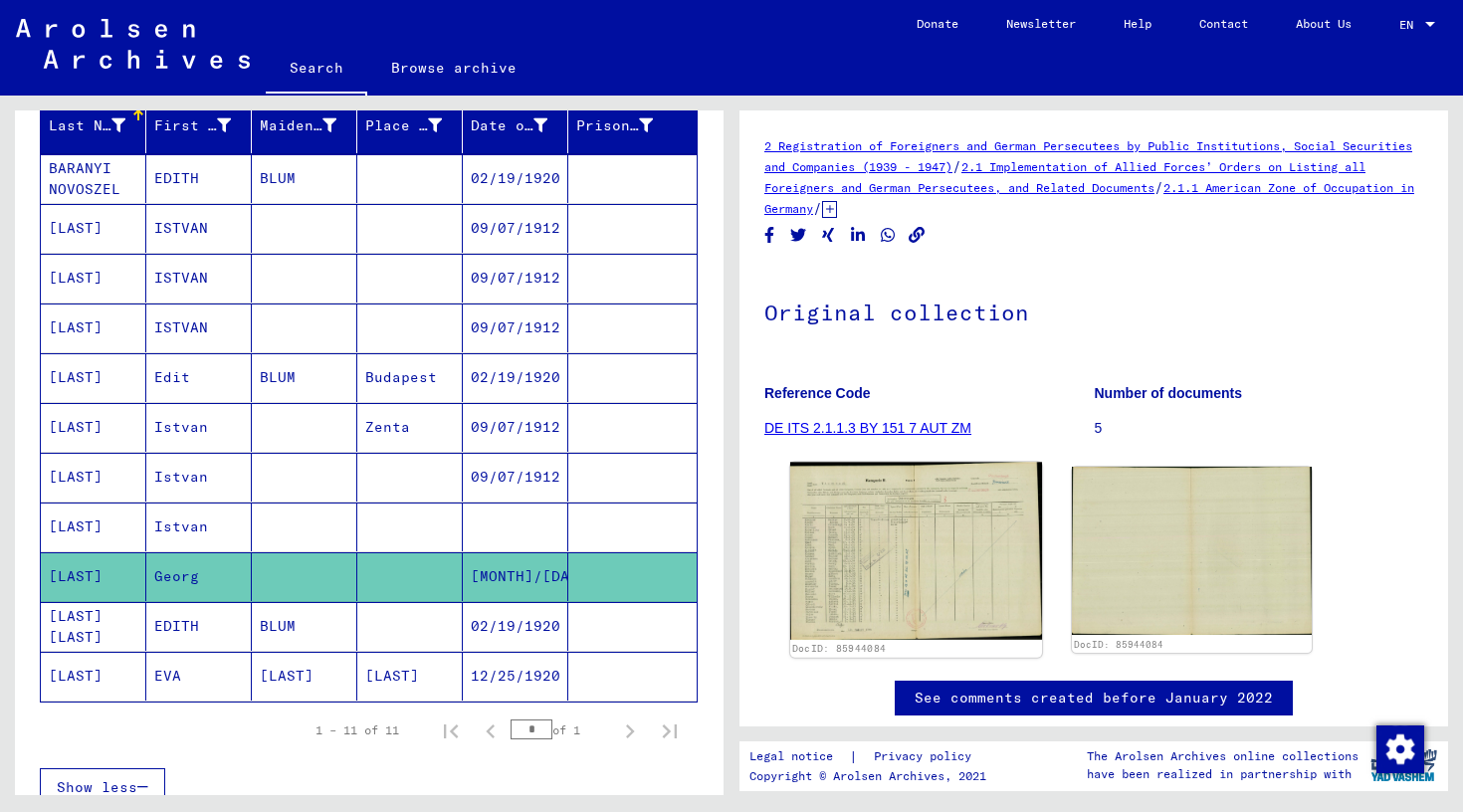 click 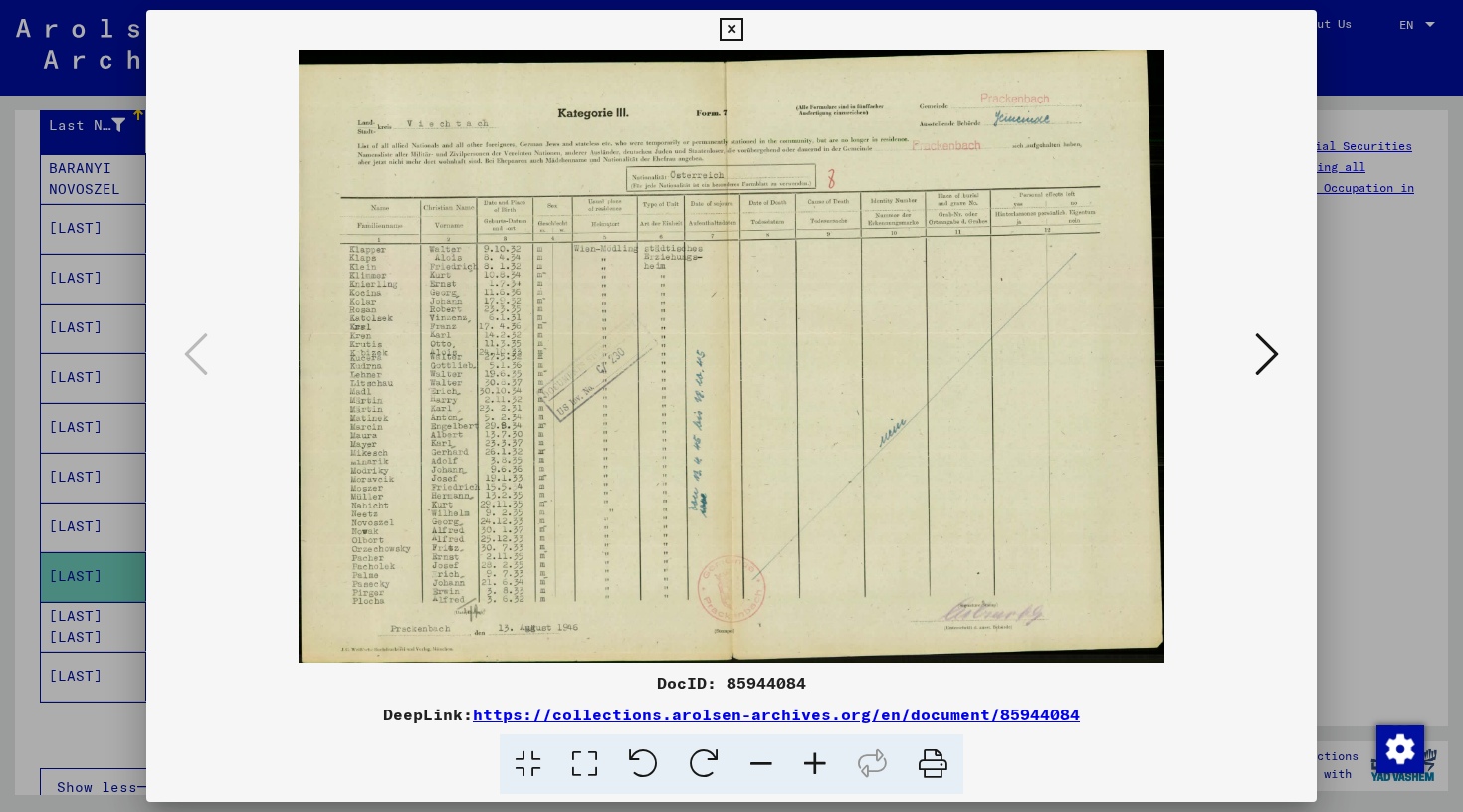 click at bounding box center [815, 764] 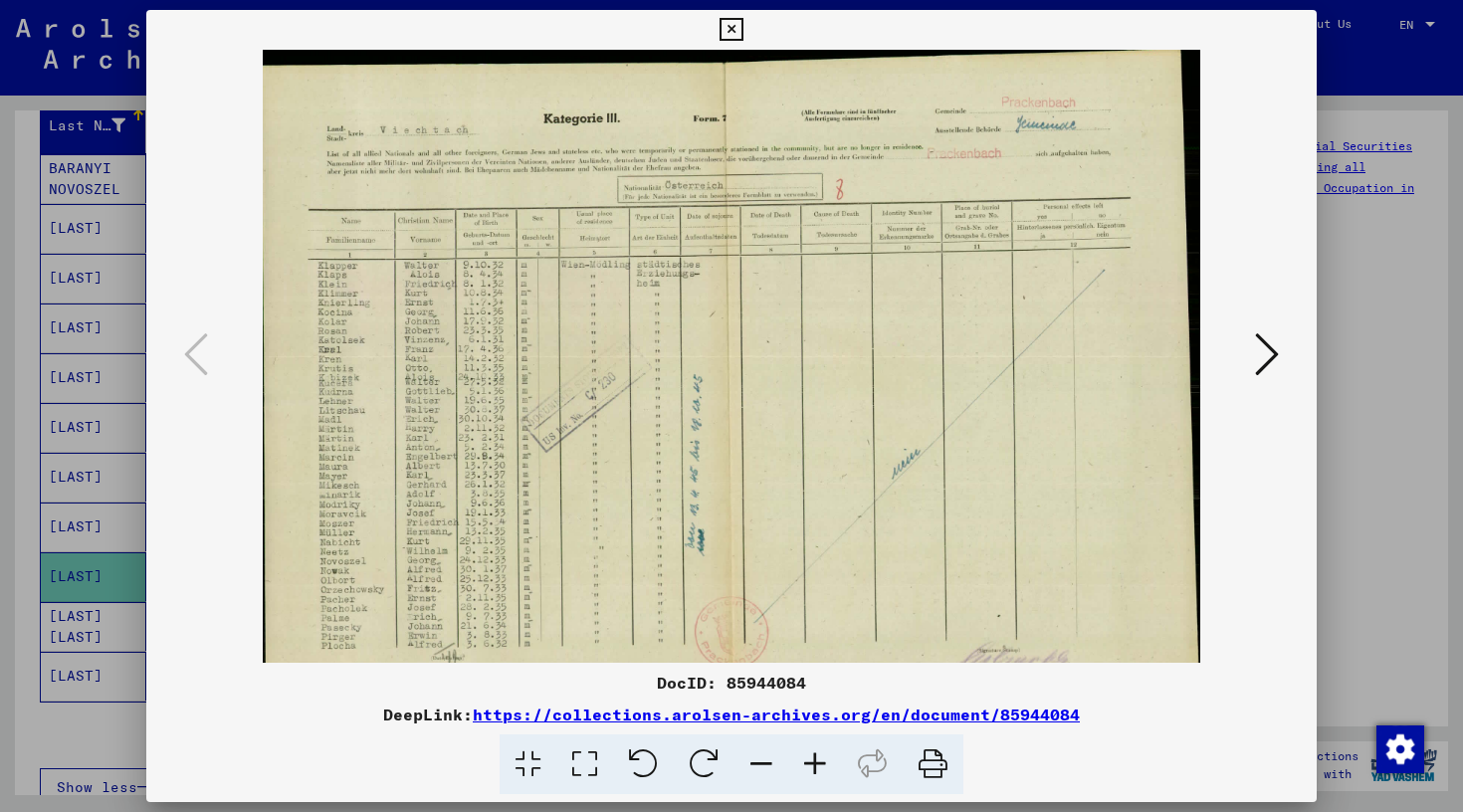 click at bounding box center (815, 764) 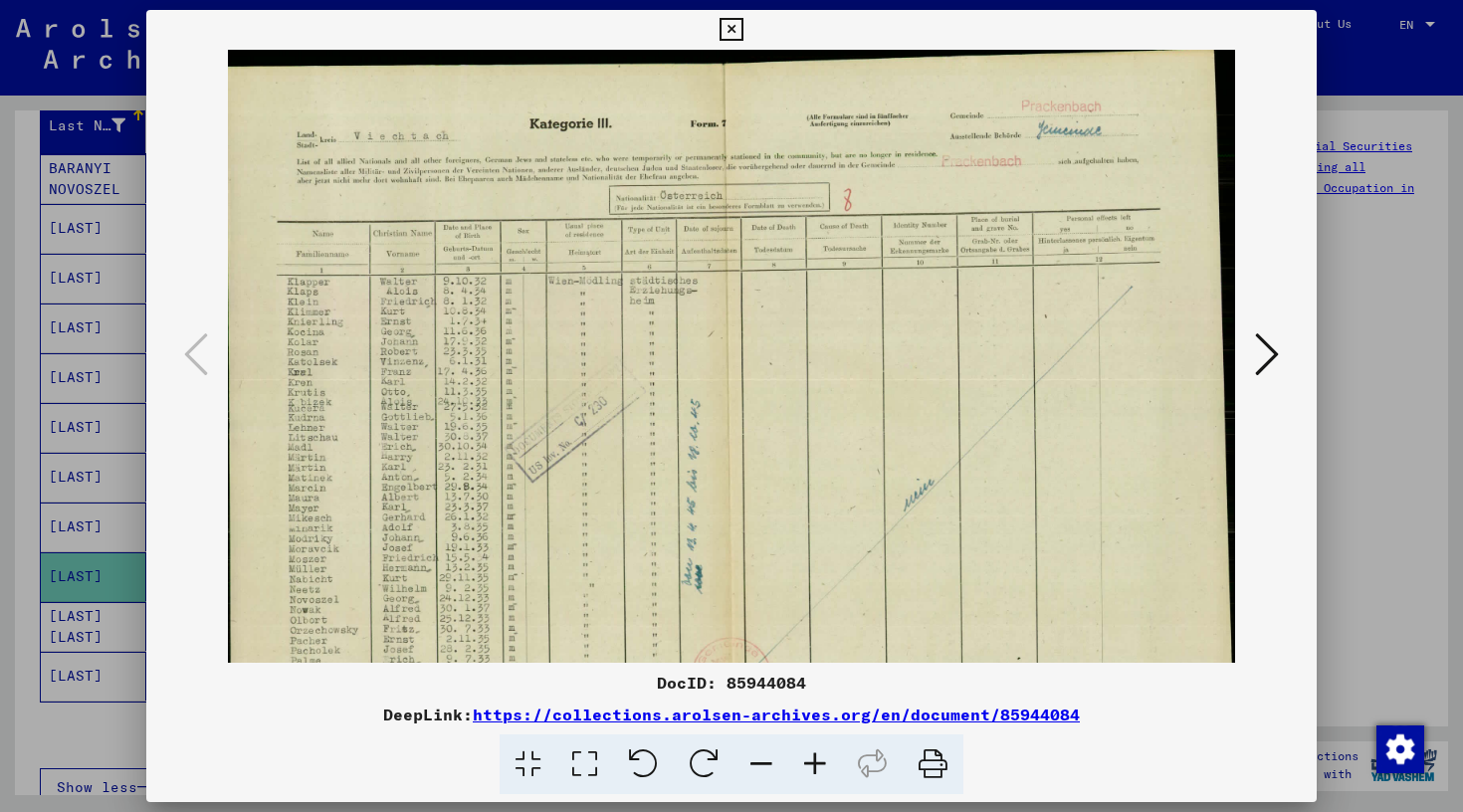 click at bounding box center (815, 764) 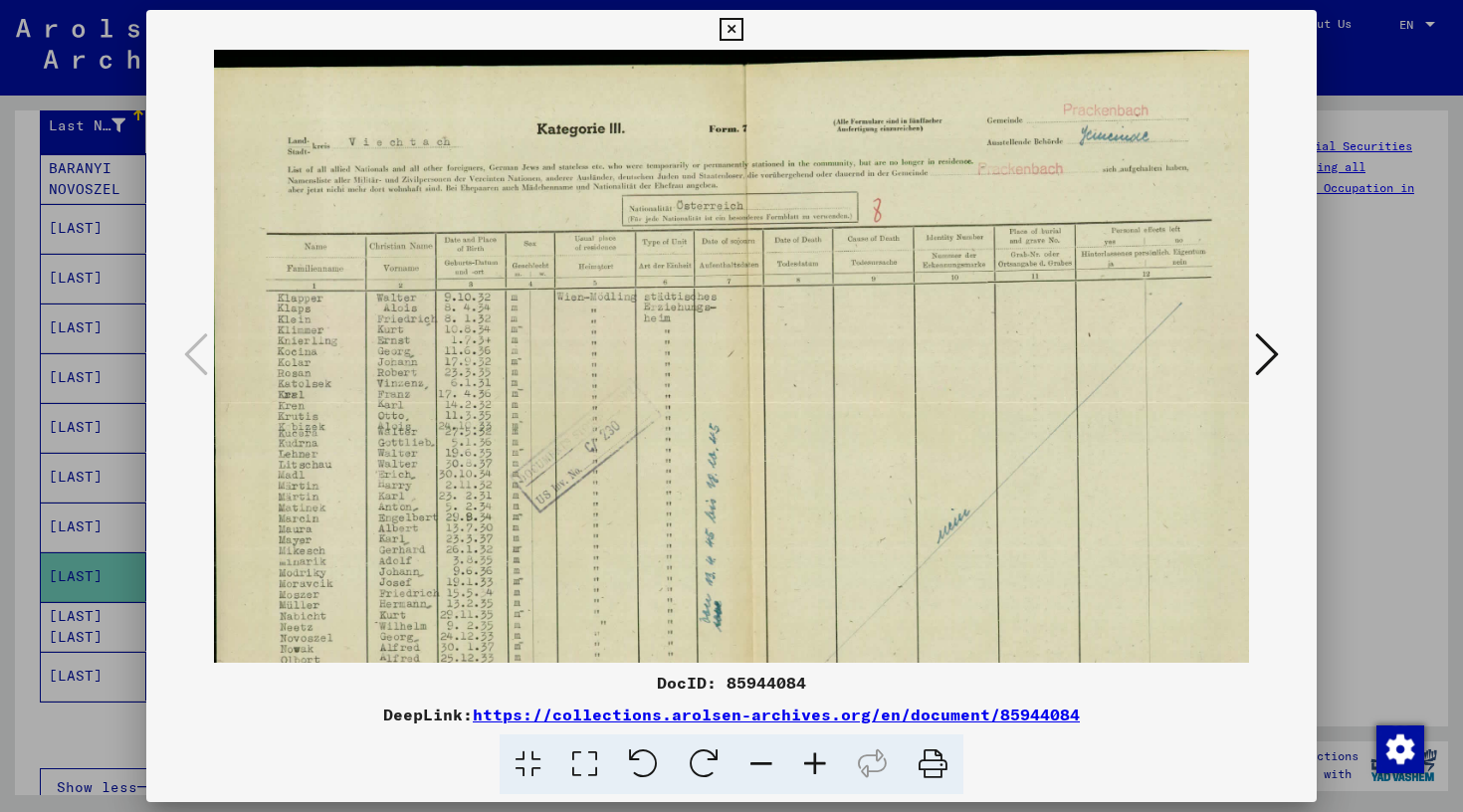 click at bounding box center [815, 764] 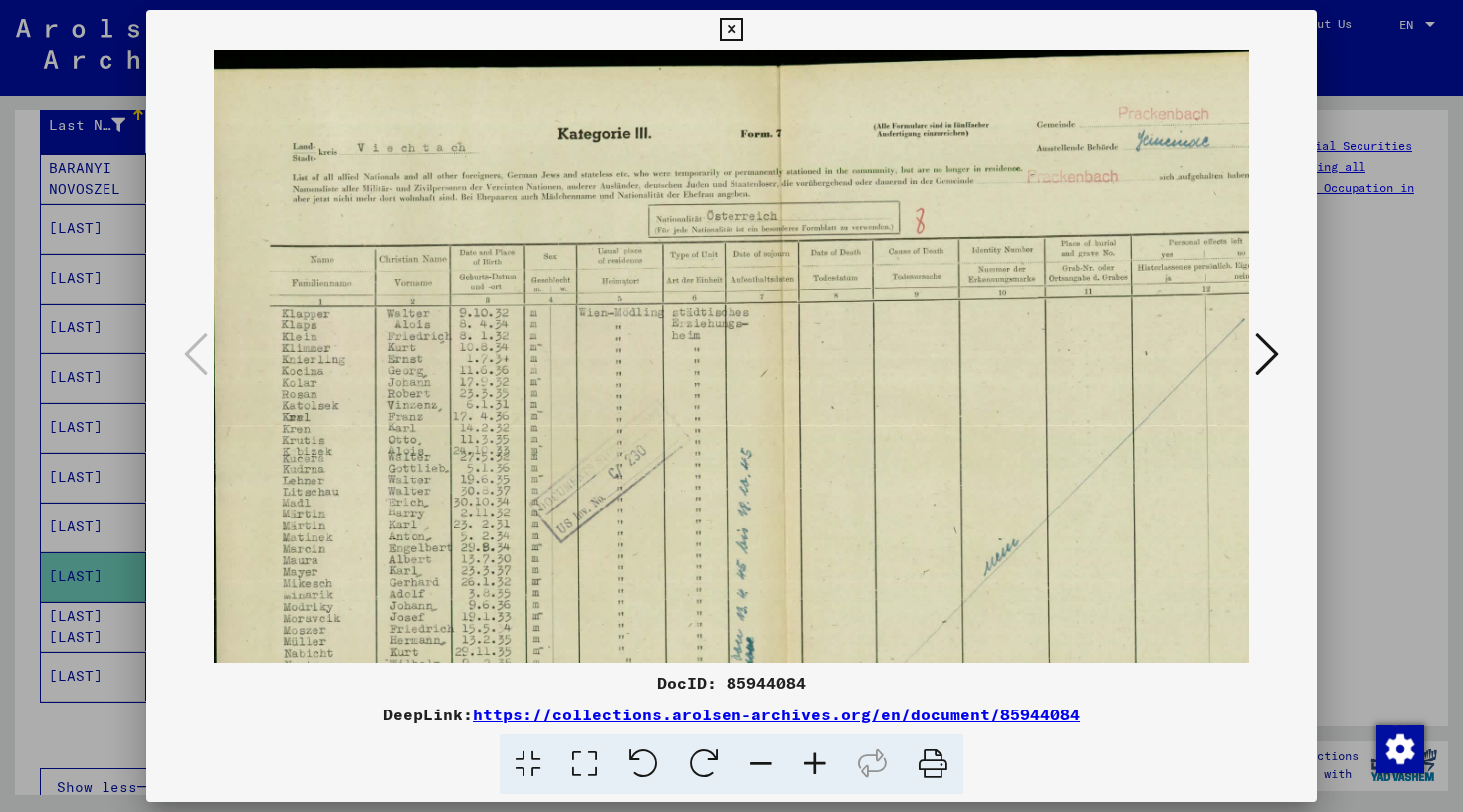 click at bounding box center (815, 764) 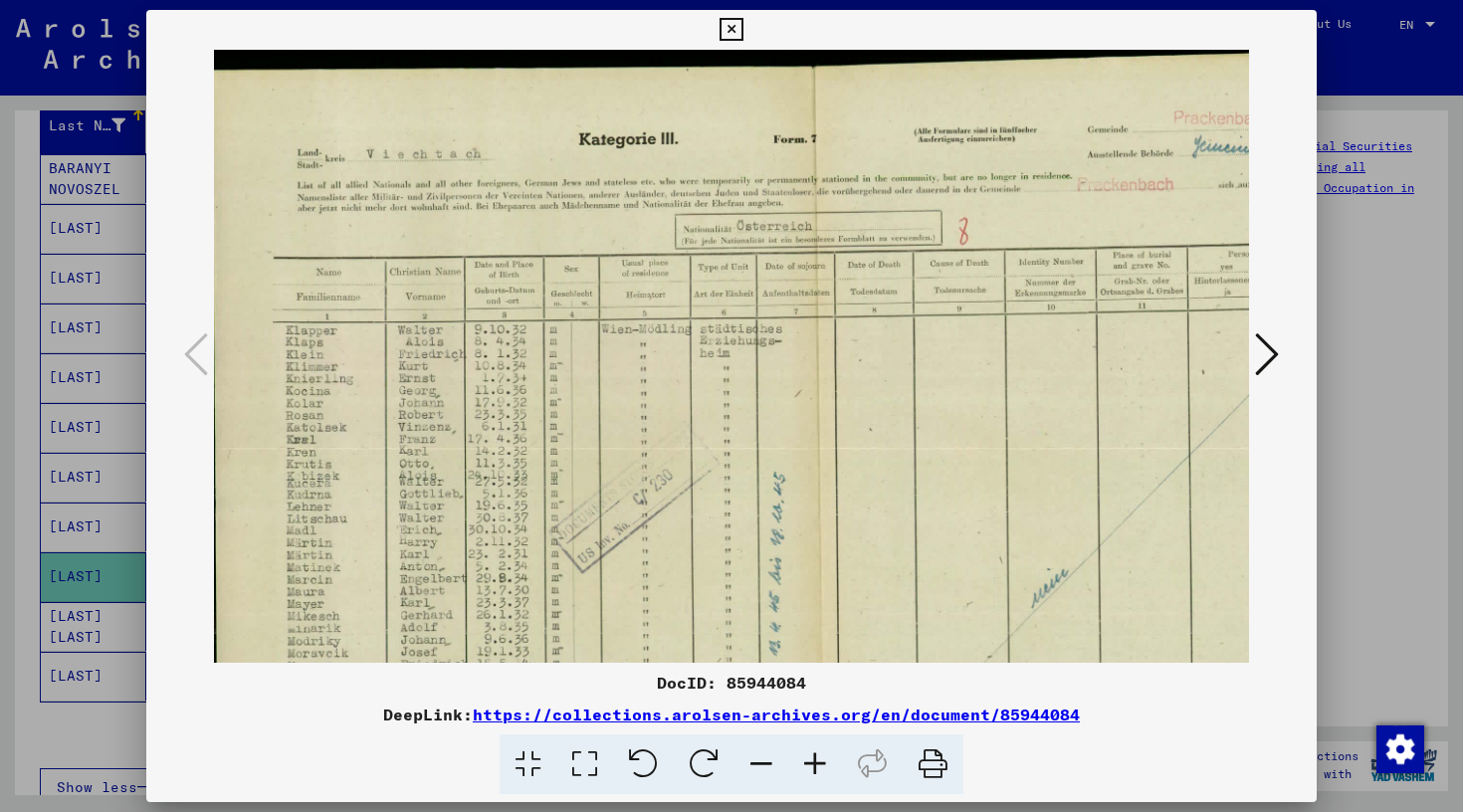 click at bounding box center [815, 764] 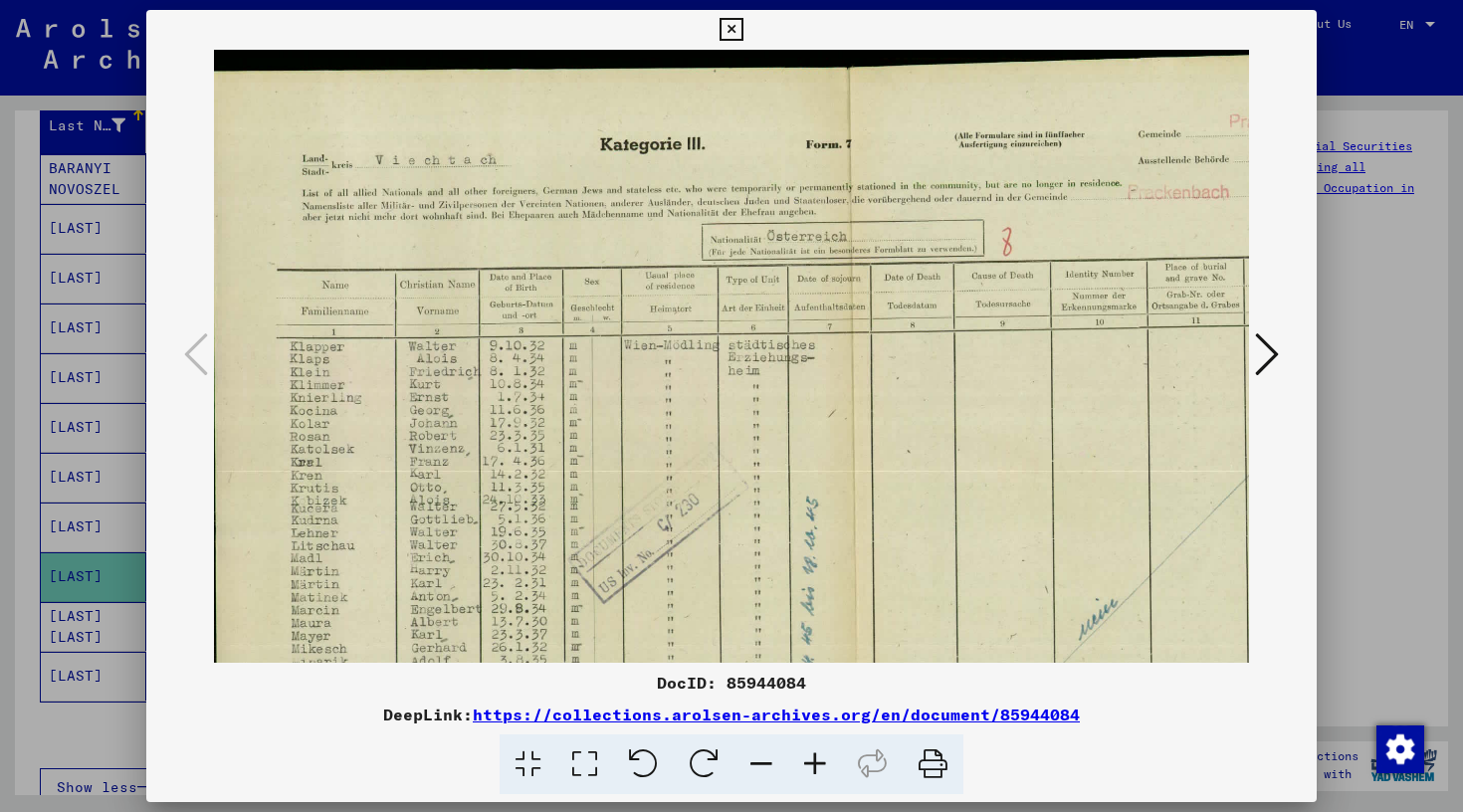 click at bounding box center (815, 764) 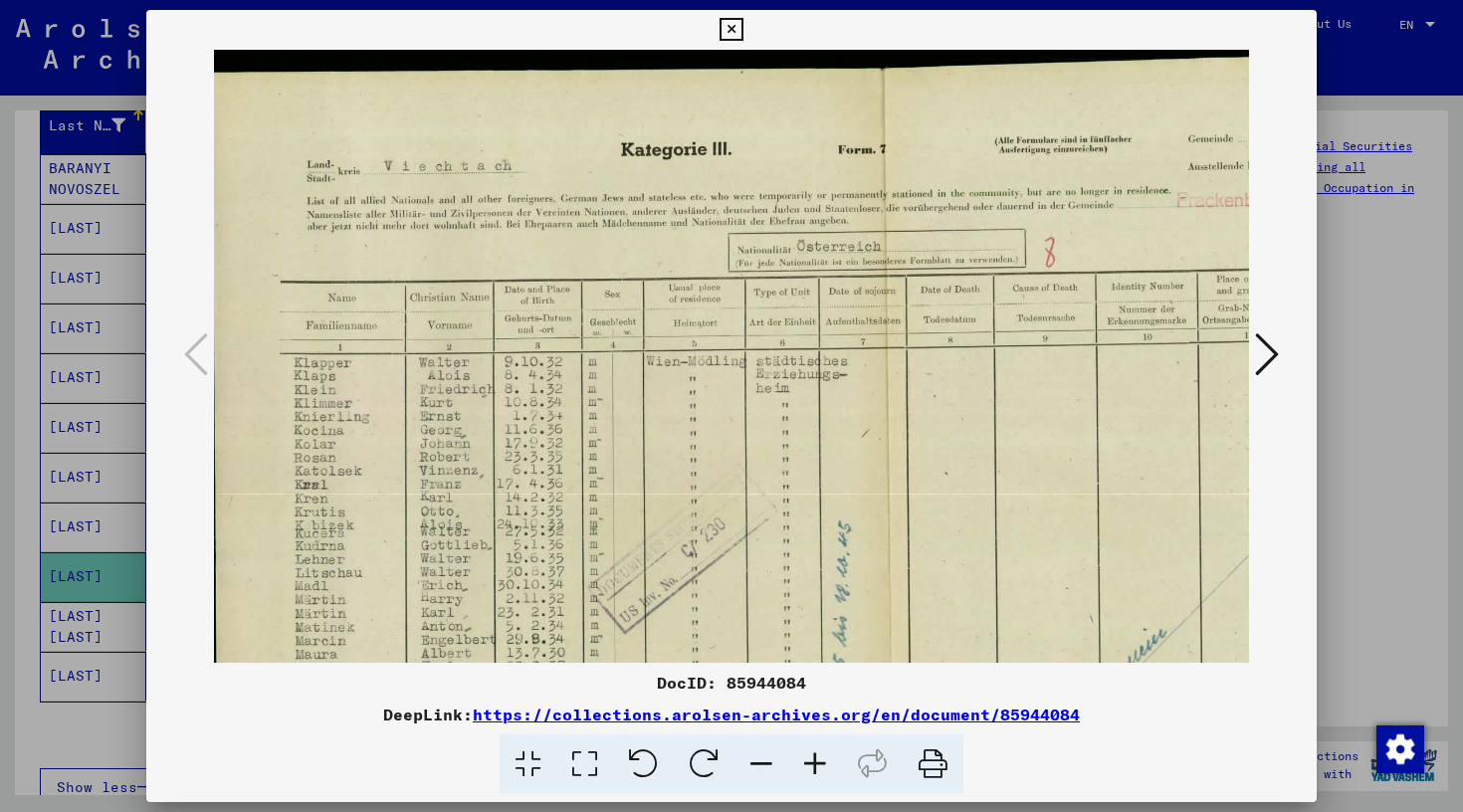 click at bounding box center [815, 764] 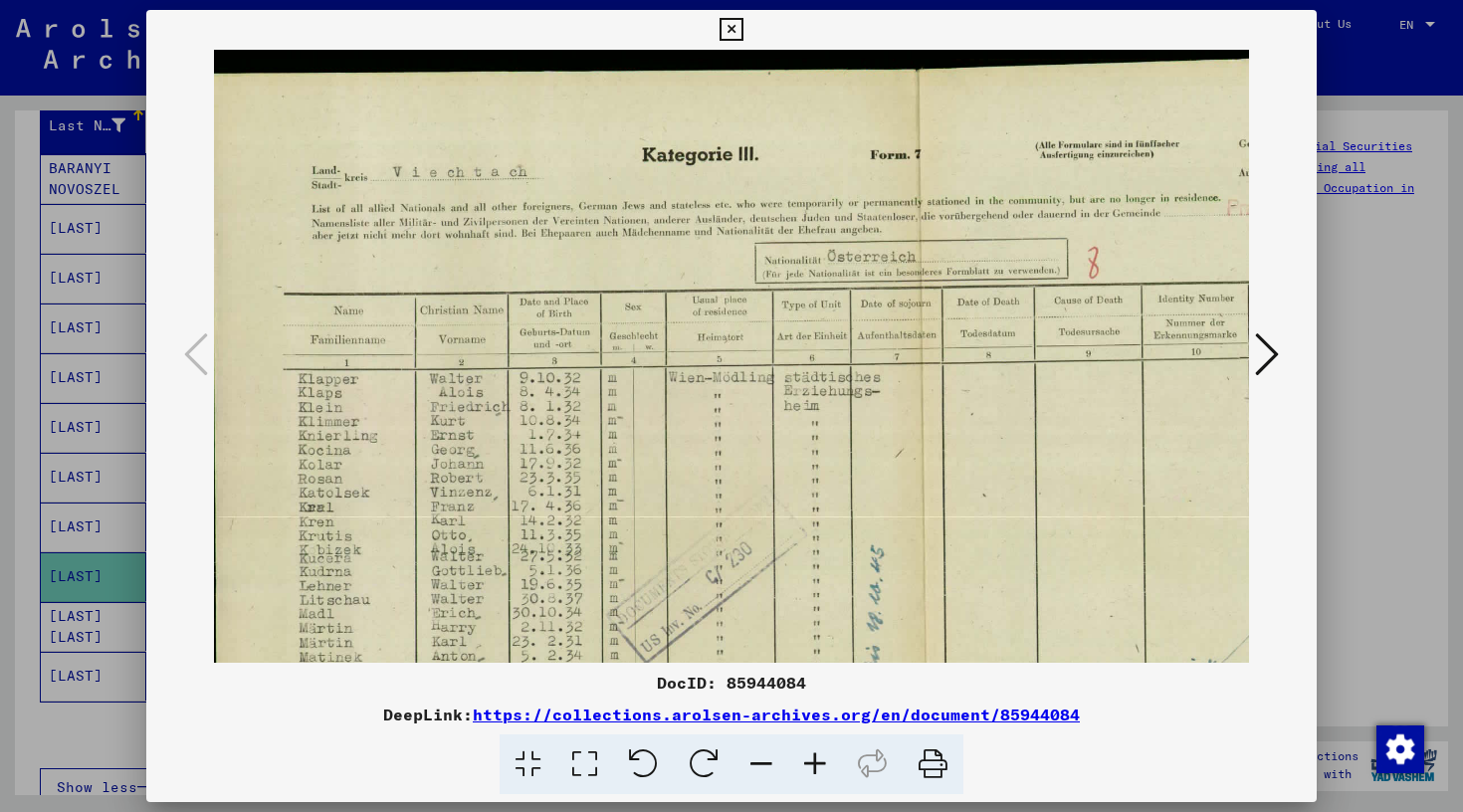 click at bounding box center (815, 764) 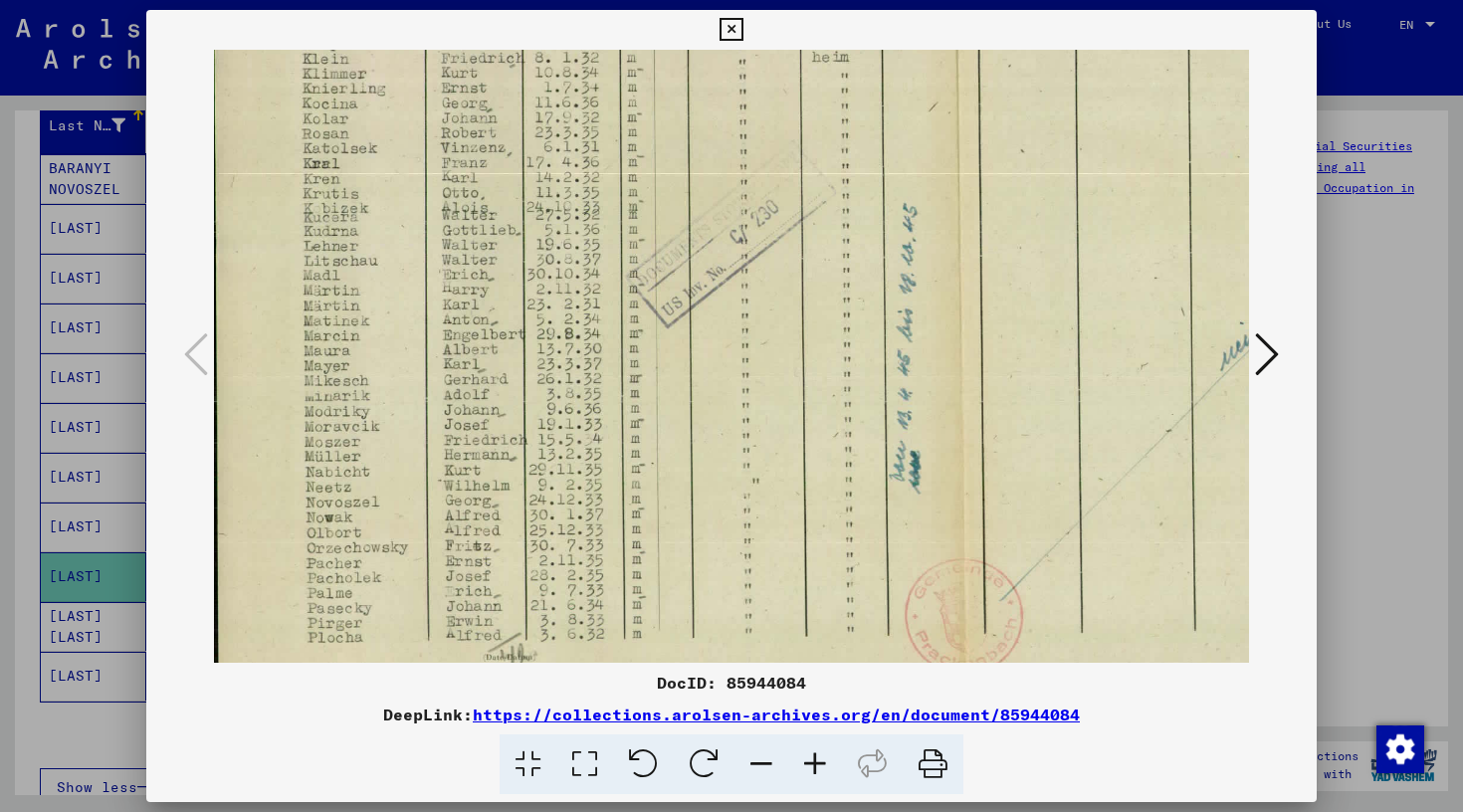 scroll, scrollTop: 380, scrollLeft: 0, axis: vertical 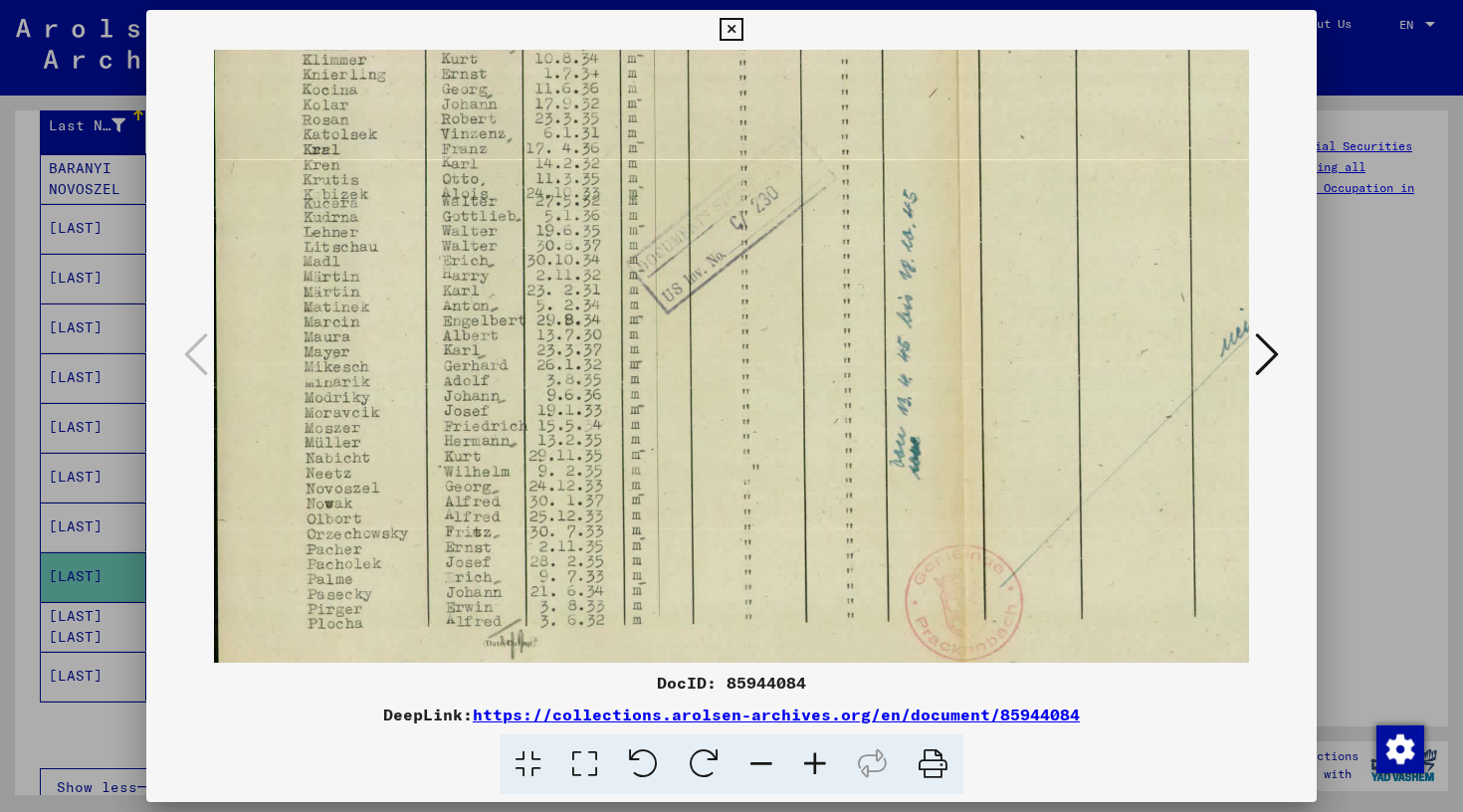 drag, startPoint x: 702, startPoint y: 492, endPoint x: 770, endPoint y: 111, distance: 387.02067 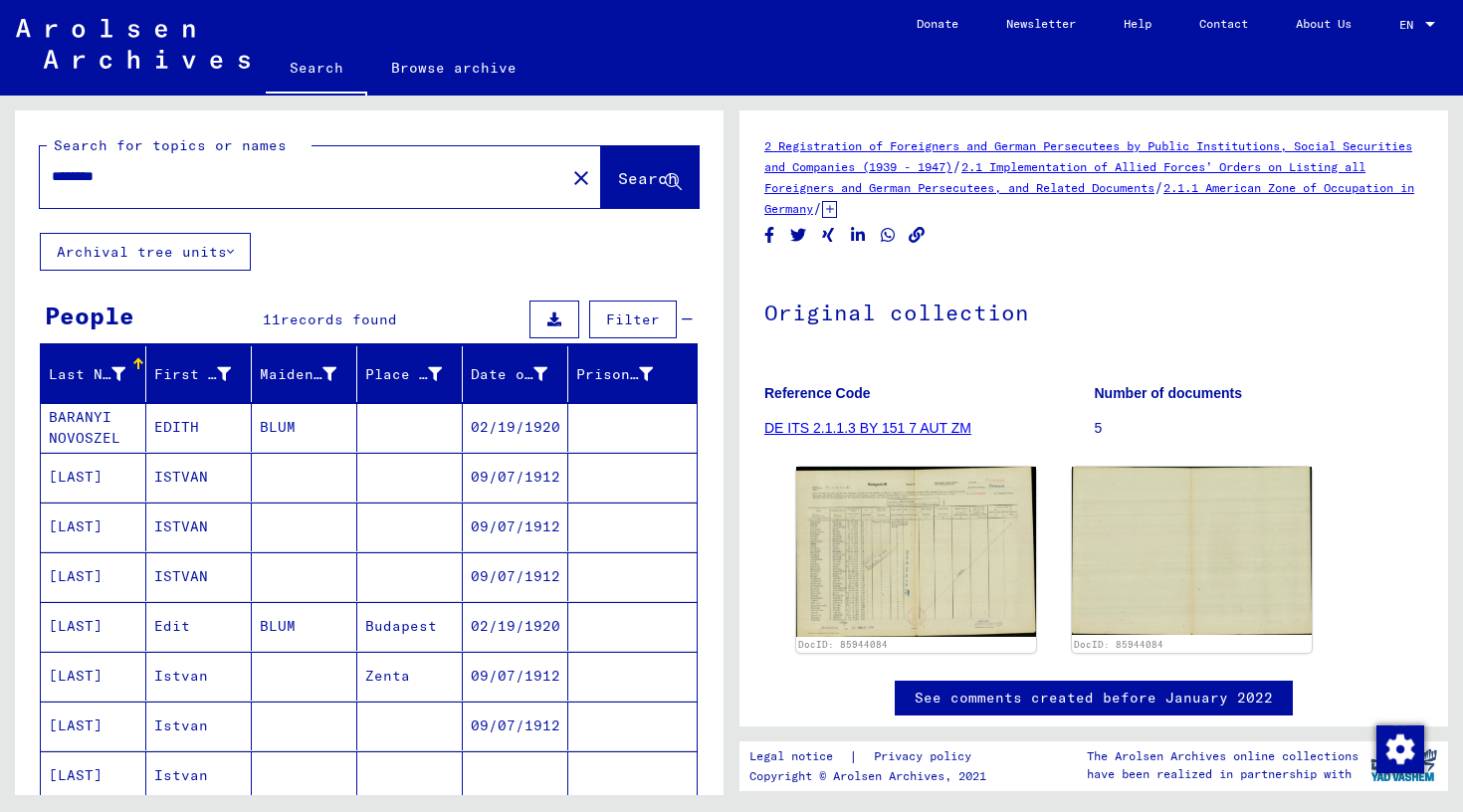 scroll, scrollTop: 0, scrollLeft: 0, axis: both 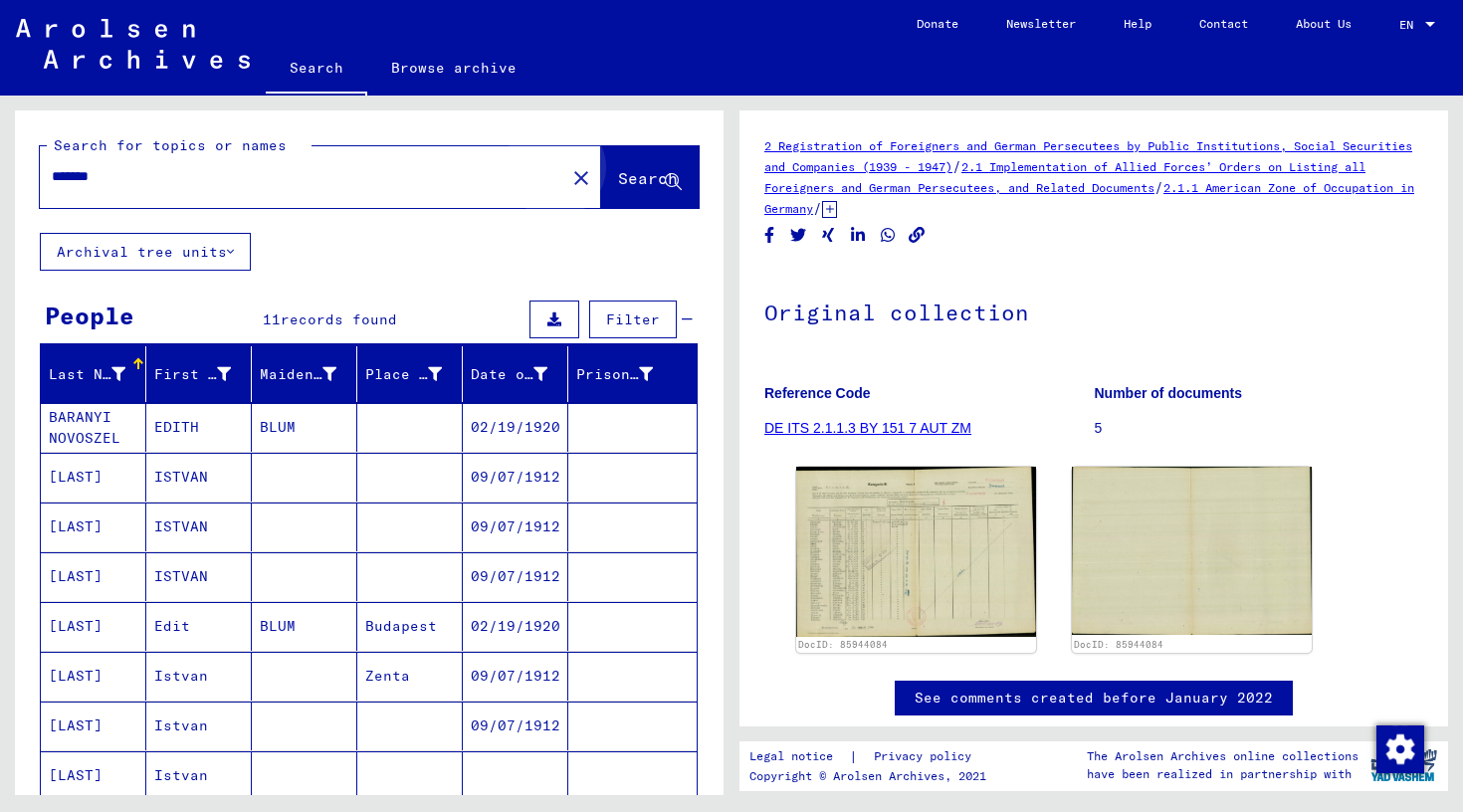 click on "Search" 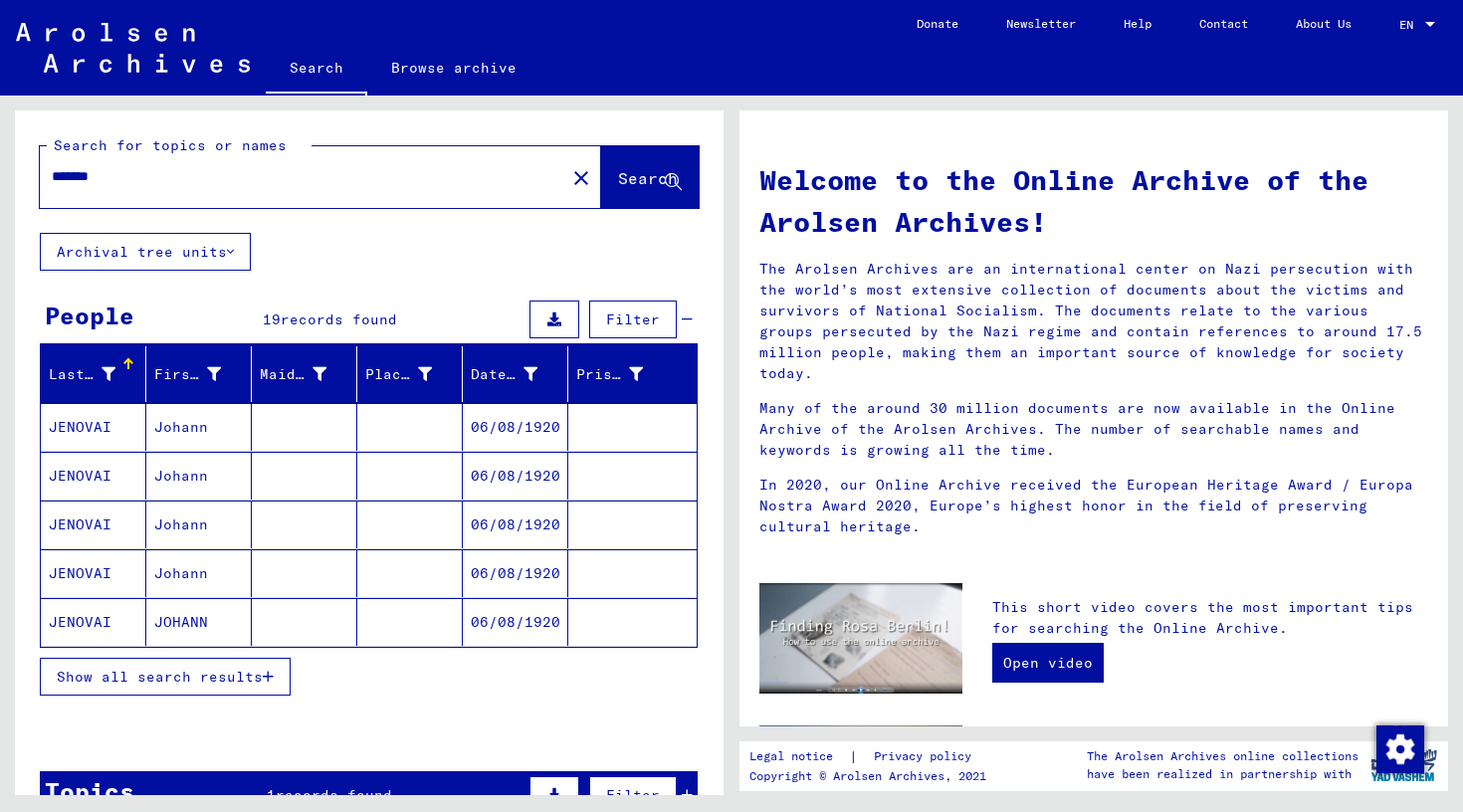 click on "Show all search results" at bounding box center [159, 677] 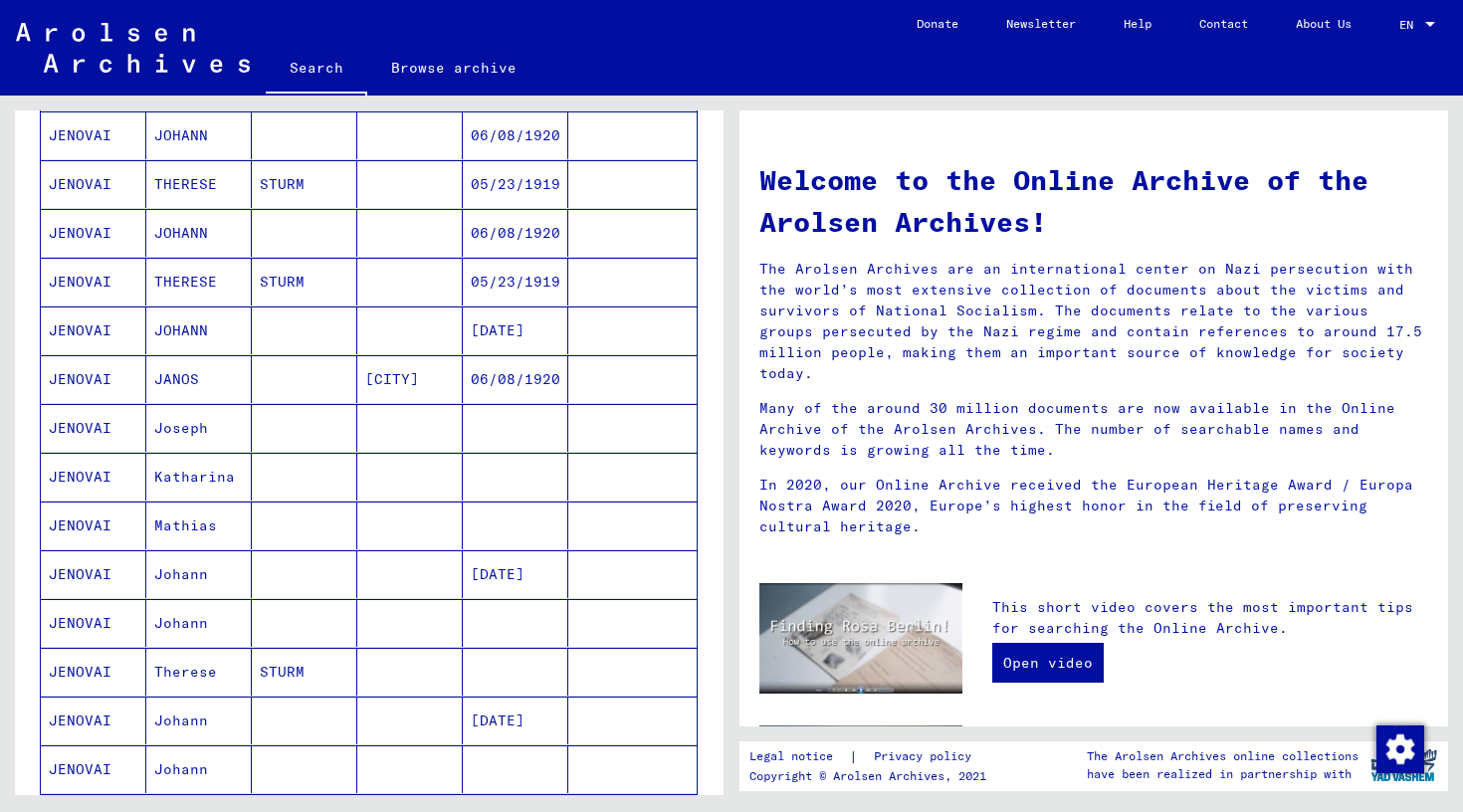 scroll, scrollTop: 480, scrollLeft: 0, axis: vertical 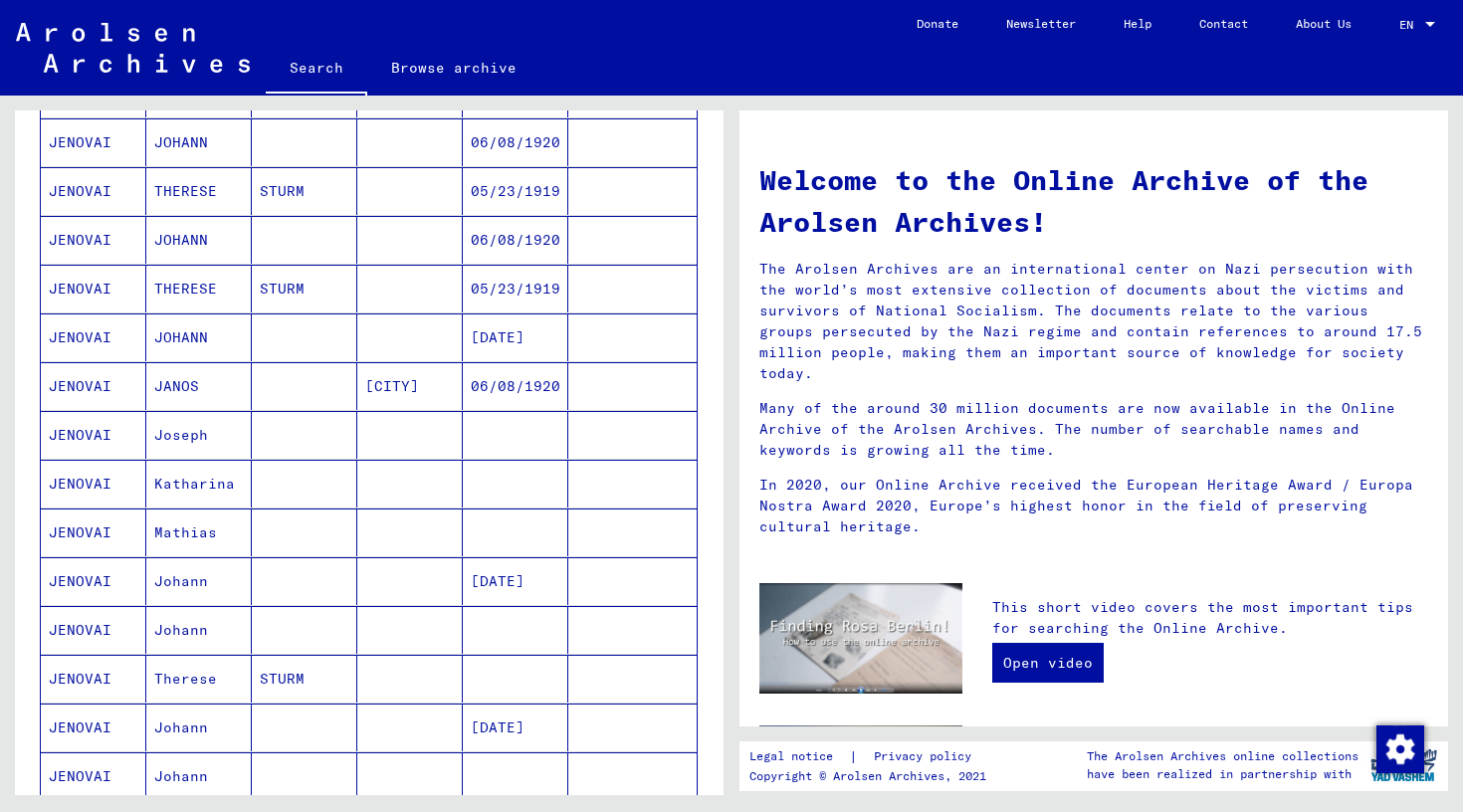 click on "JENOVAI" at bounding box center (94, 532) 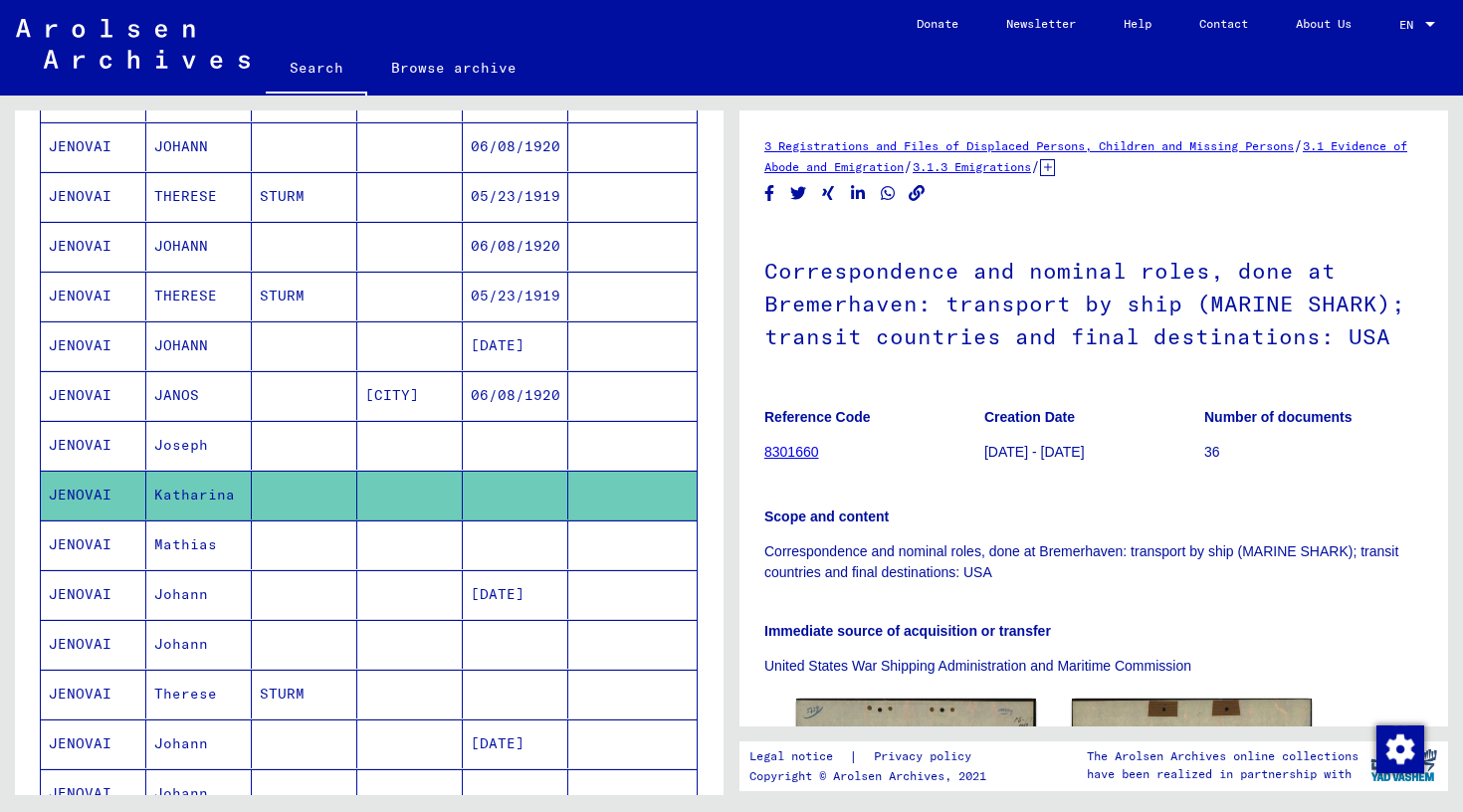 scroll, scrollTop: 0, scrollLeft: 0, axis: both 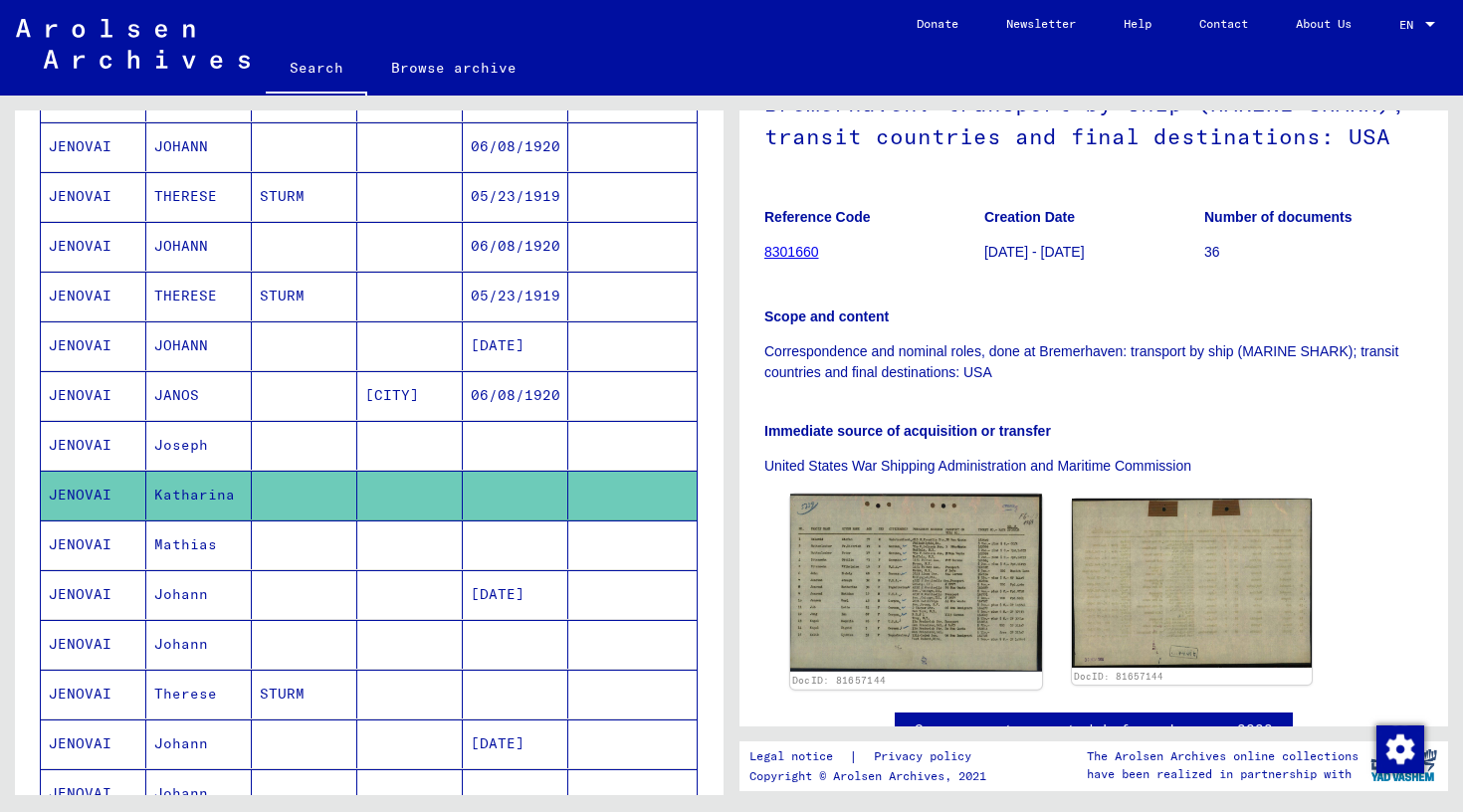 click 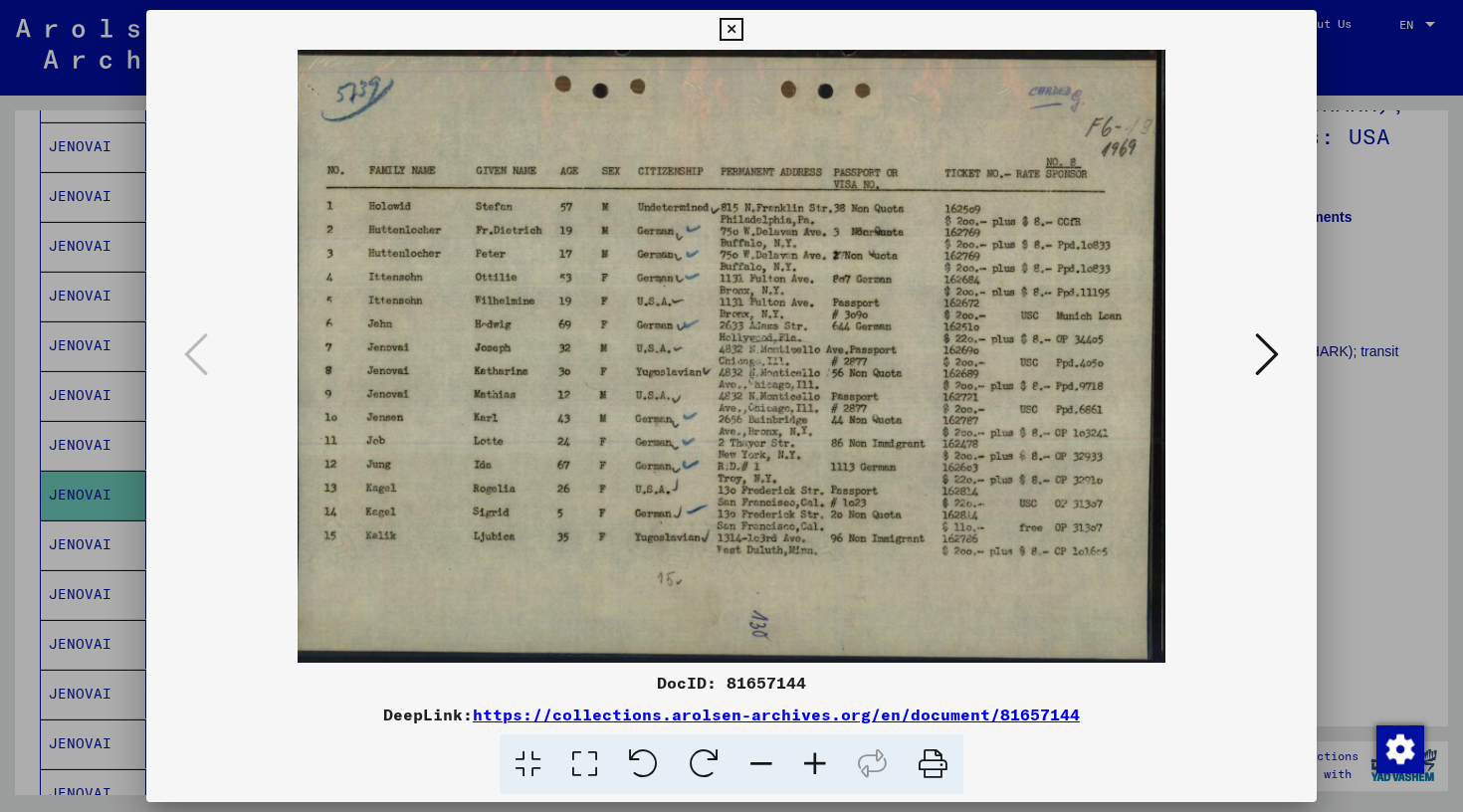 click at bounding box center (731, 30) 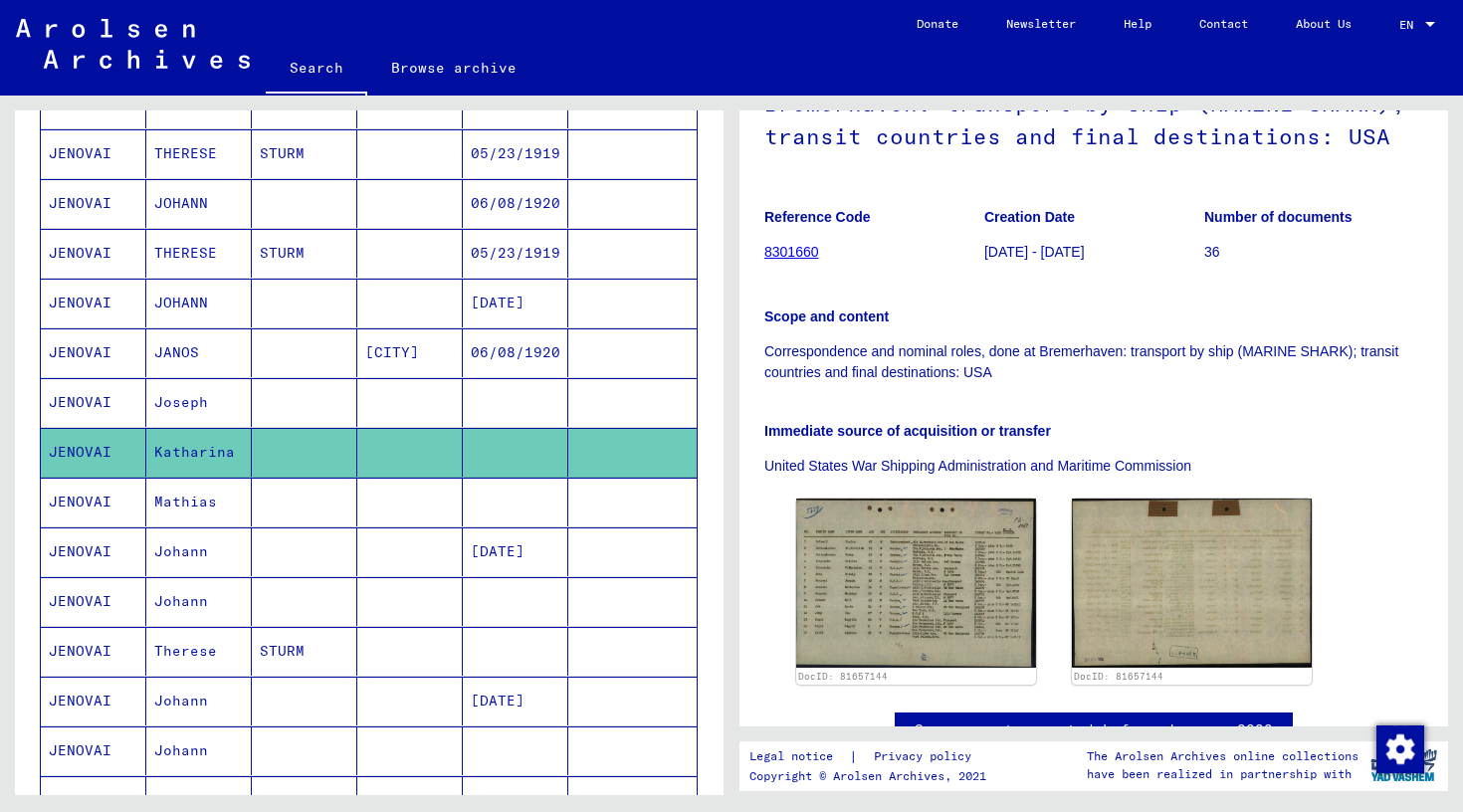 scroll, scrollTop: 531, scrollLeft: 0, axis: vertical 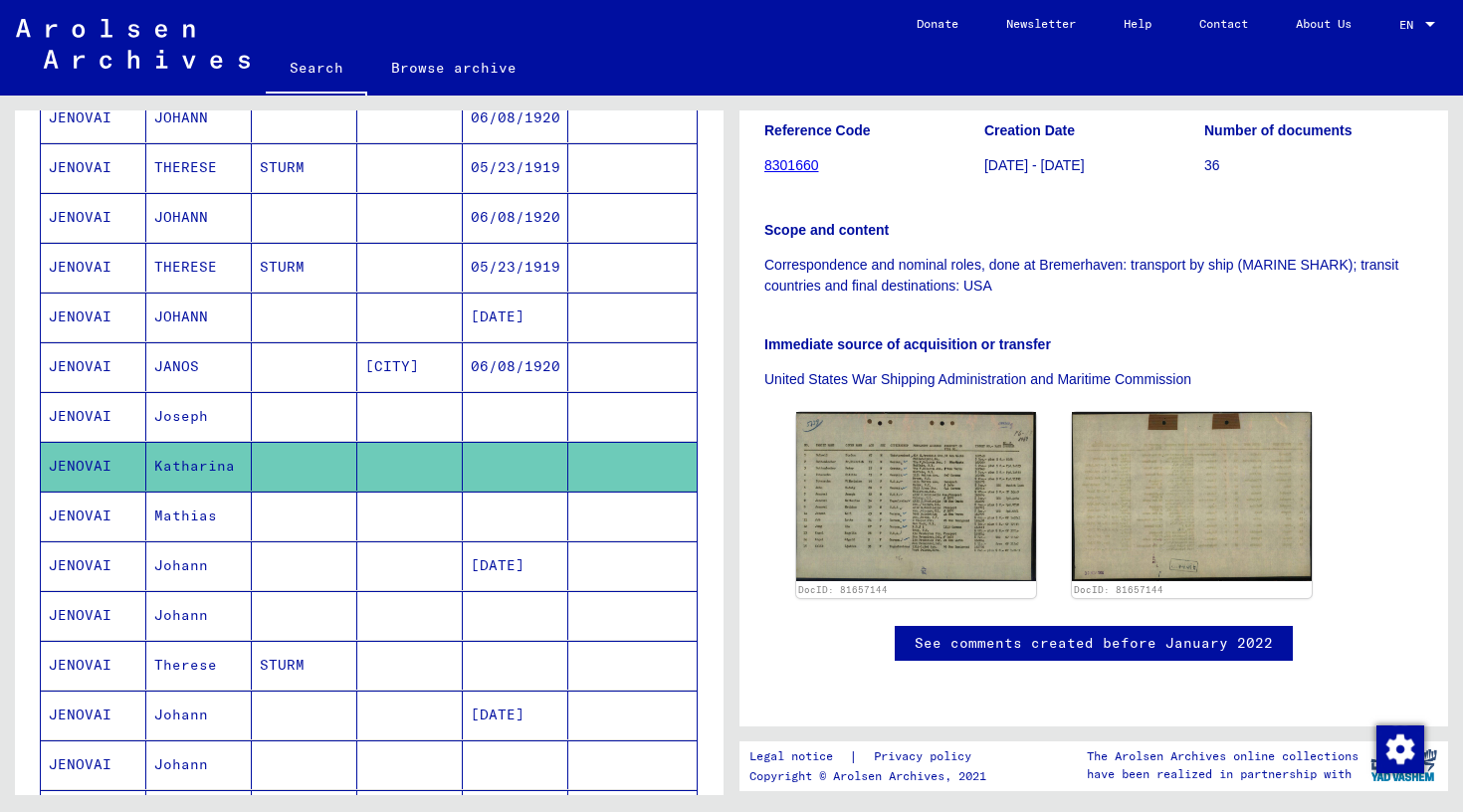 click on "JENOVAI" at bounding box center [94, 565] 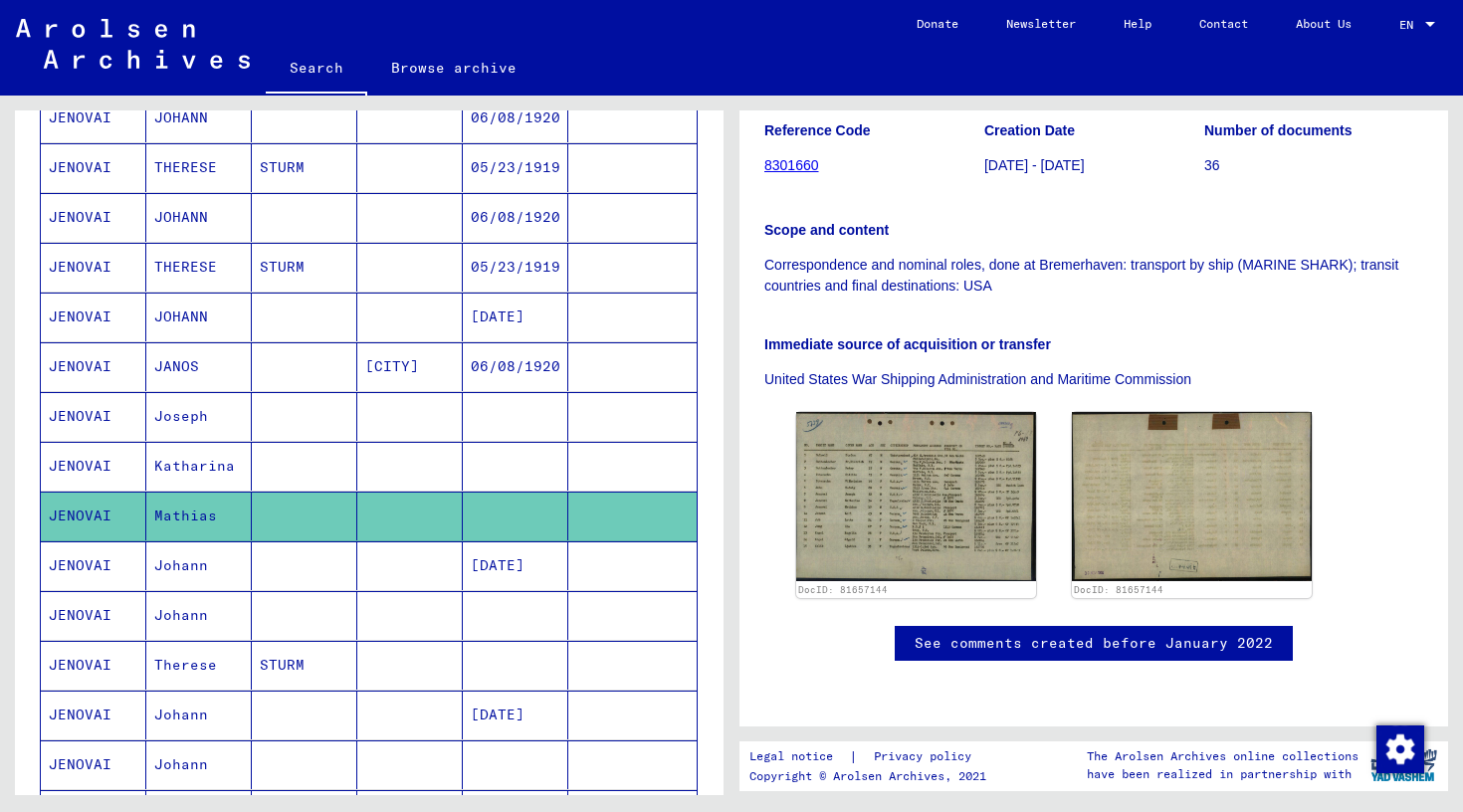 click on "JENOVAI" at bounding box center (94, 466) 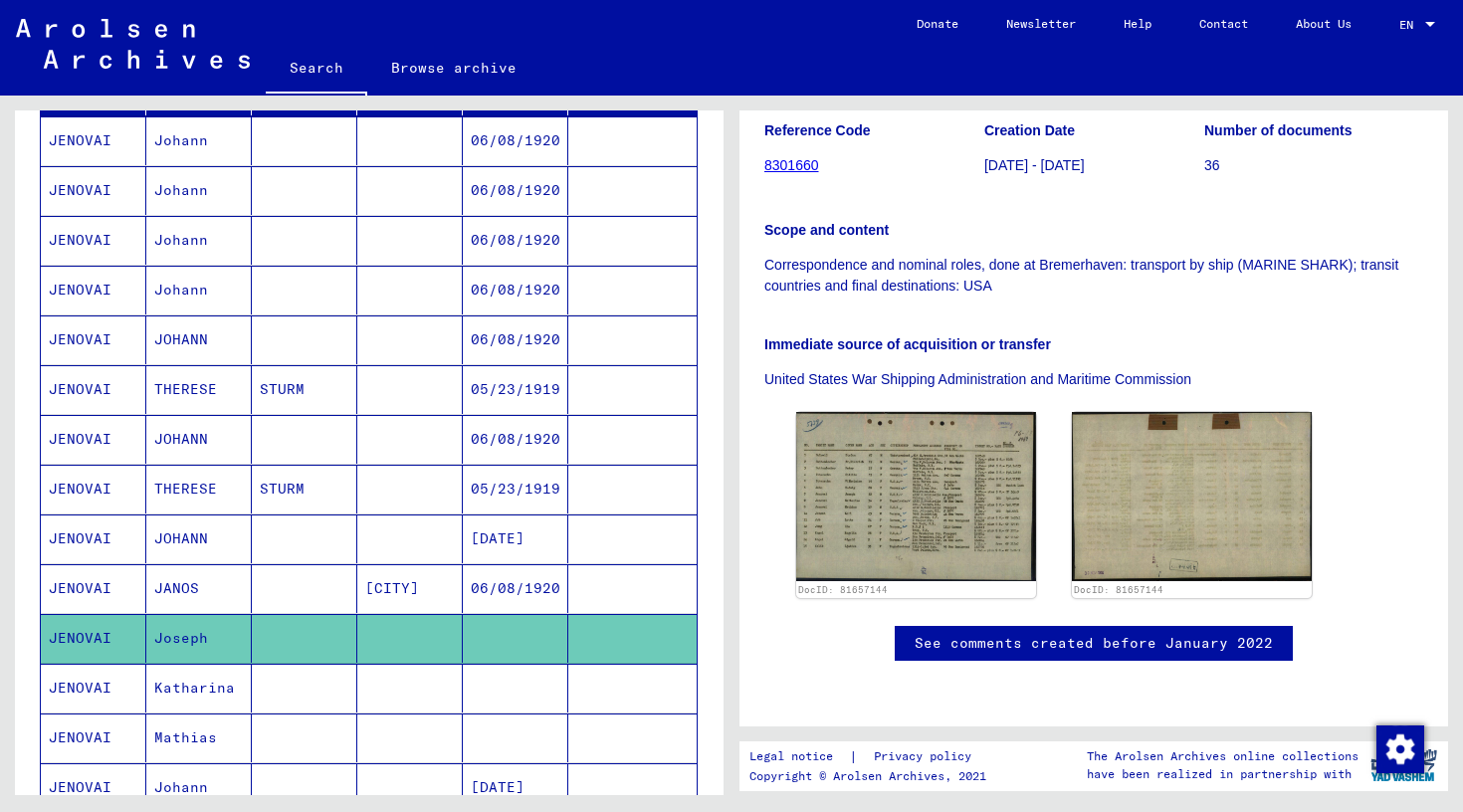 scroll, scrollTop: 240, scrollLeft: 0, axis: vertical 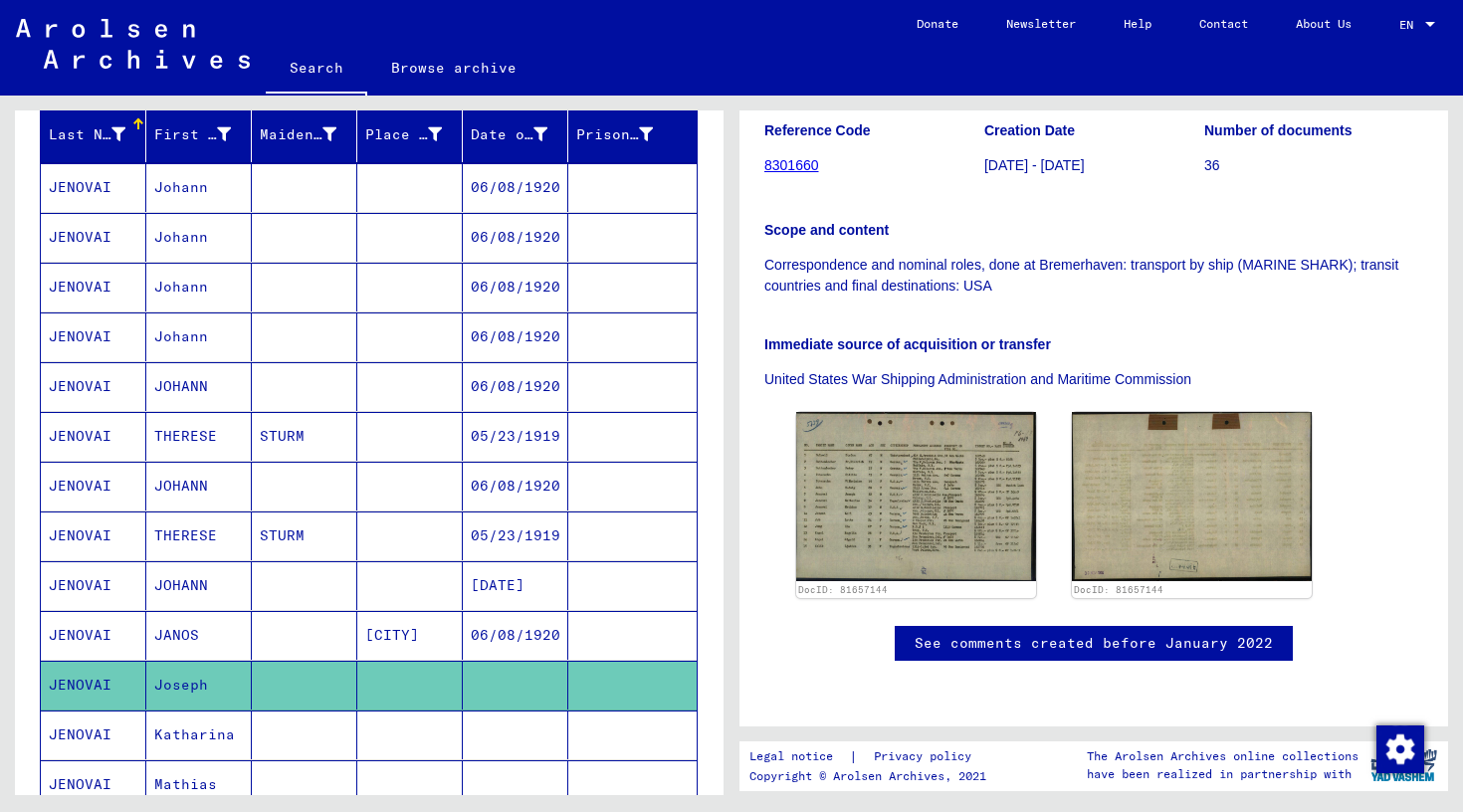 click on "JENOVAI" at bounding box center [94, 237] 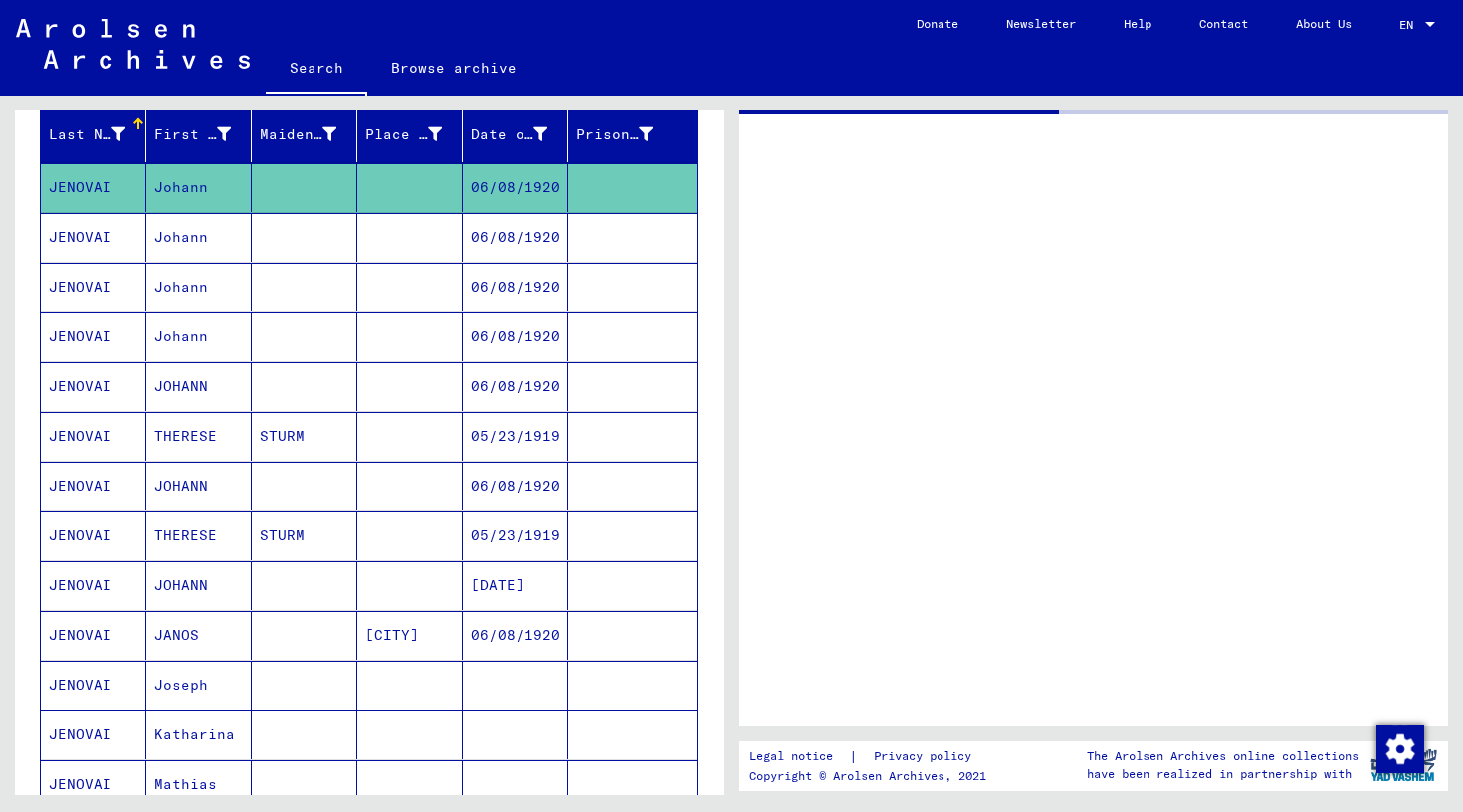 scroll, scrollTop: 0, scrollLeft: 0, axis: both 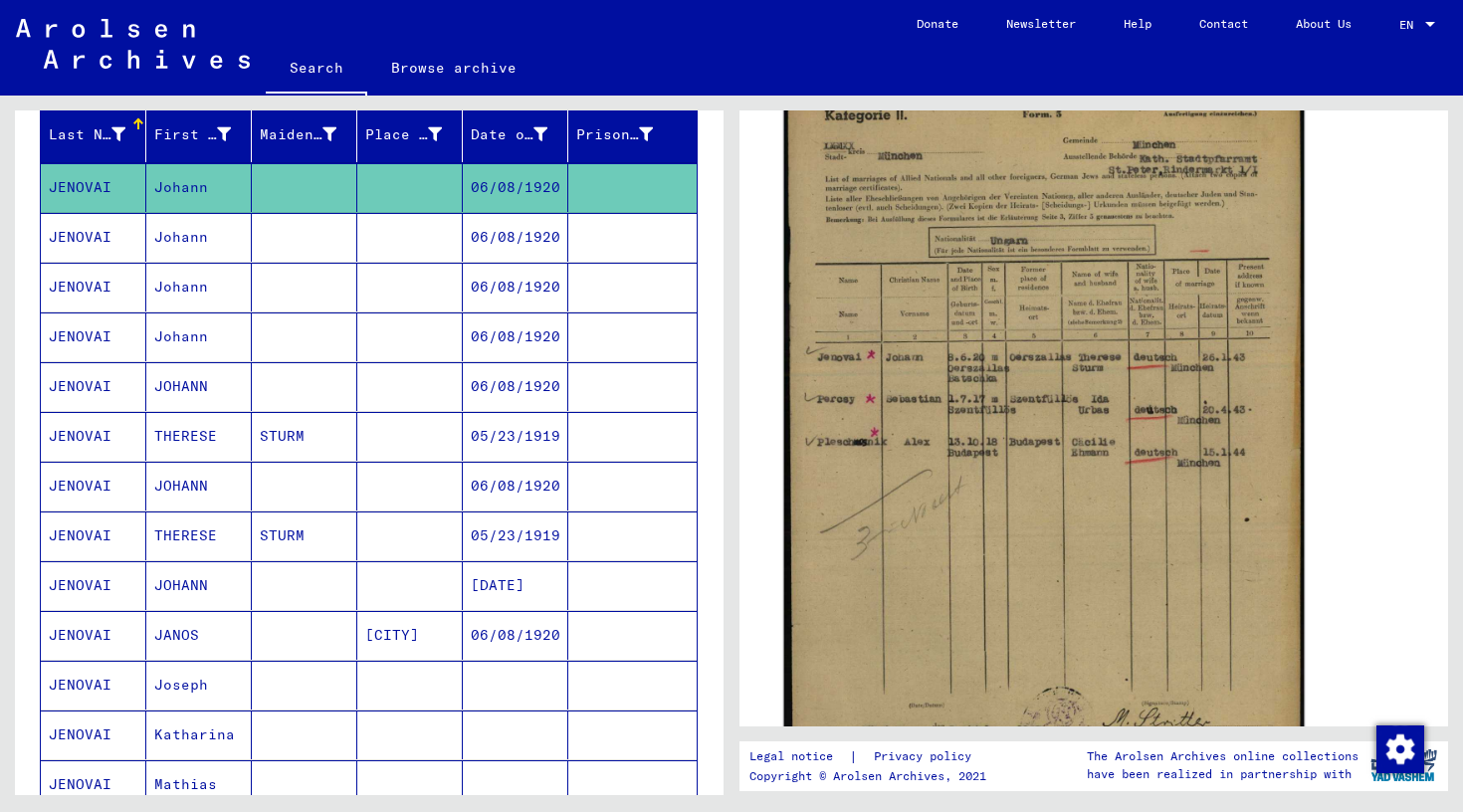 click 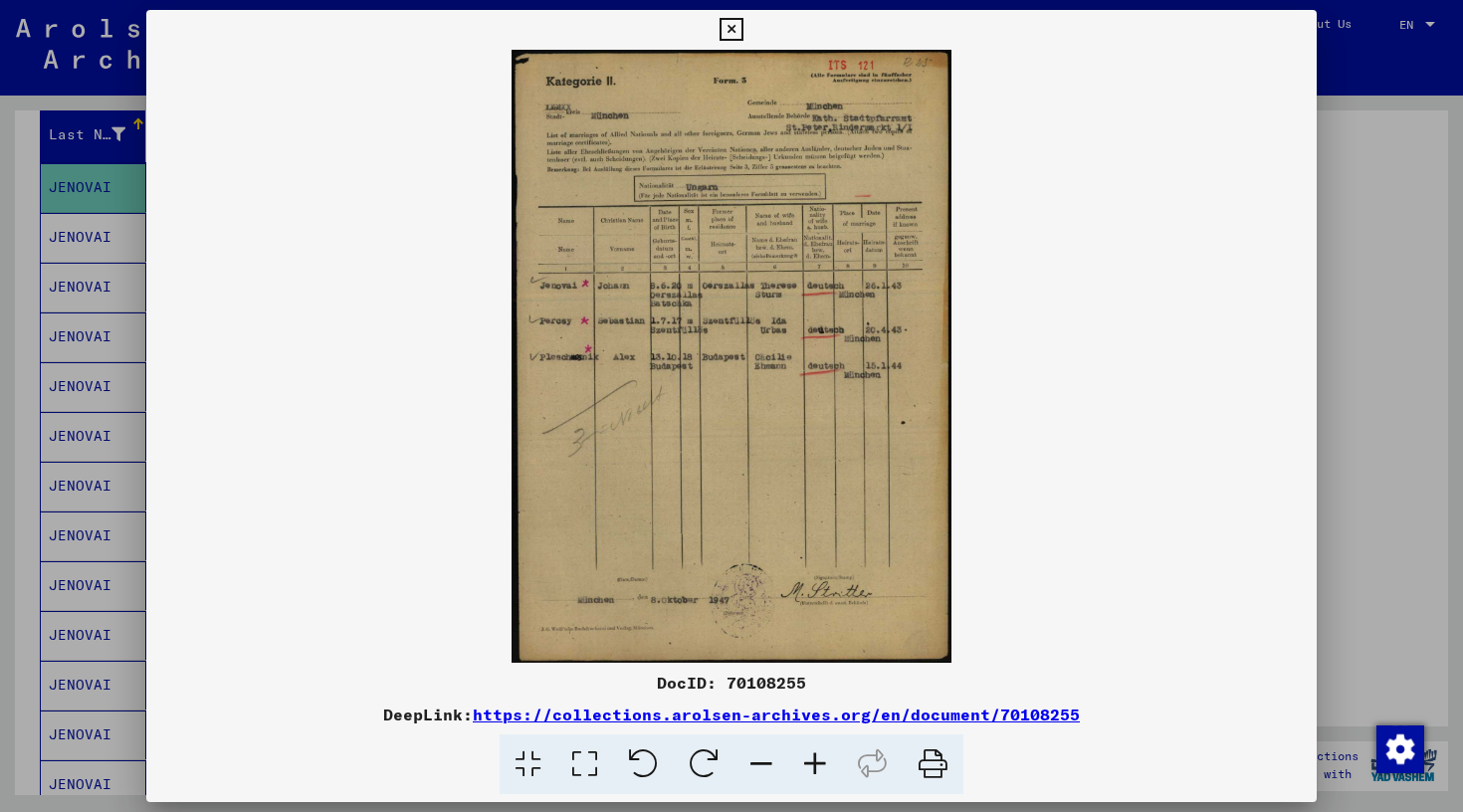 click at bounding box center [815, 764] 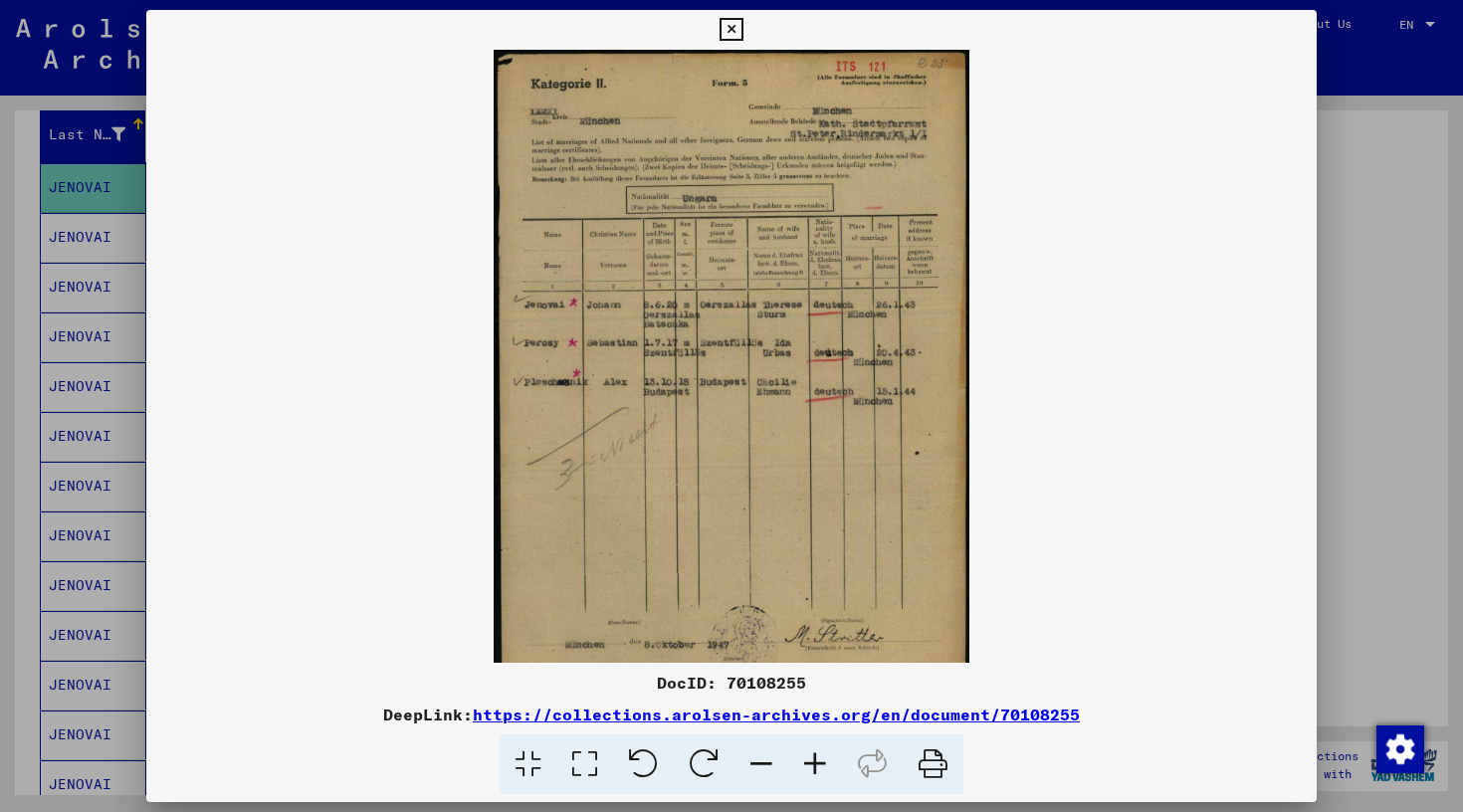 click at bounding box center [815, 764] 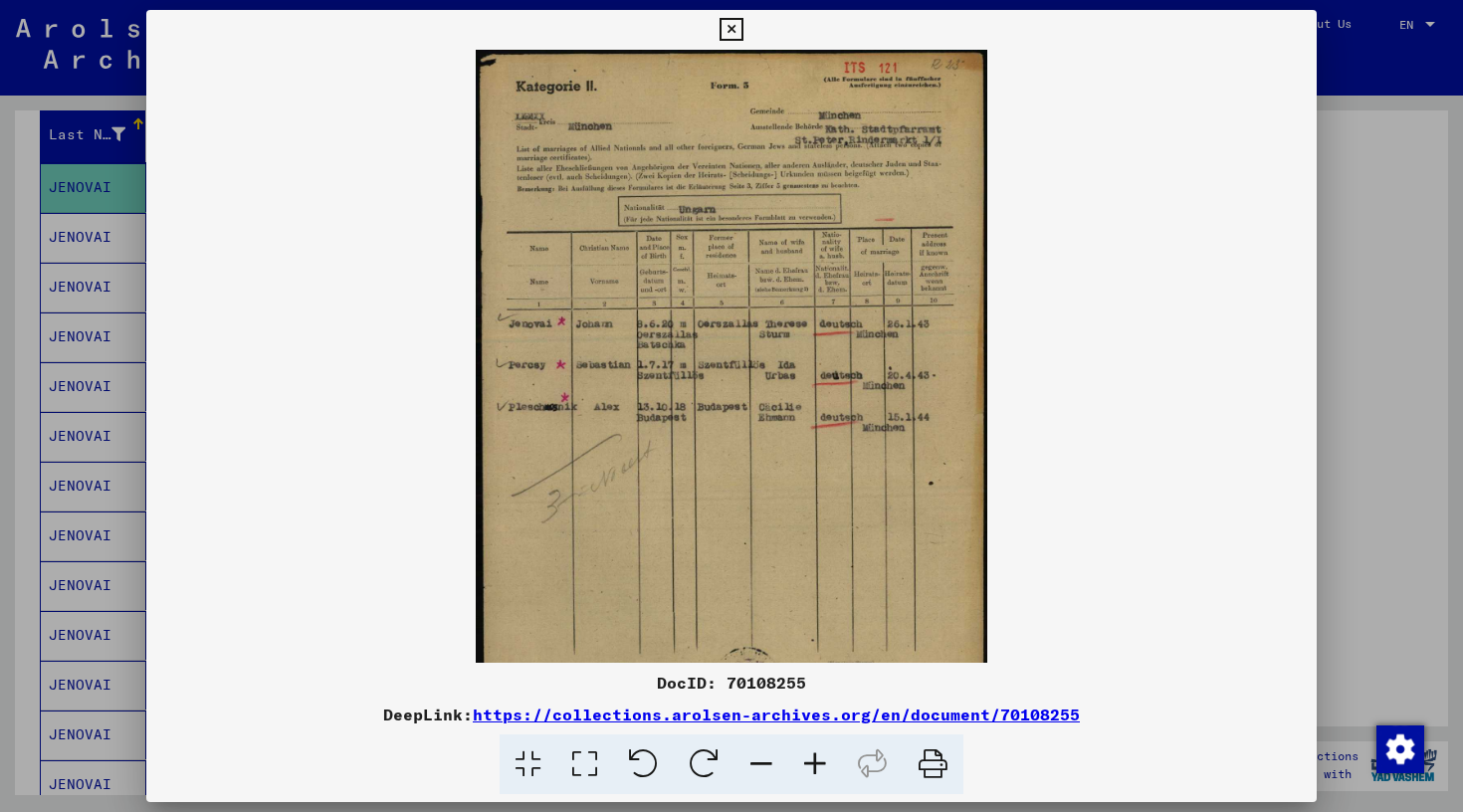 click at bounding box center [815, 764] 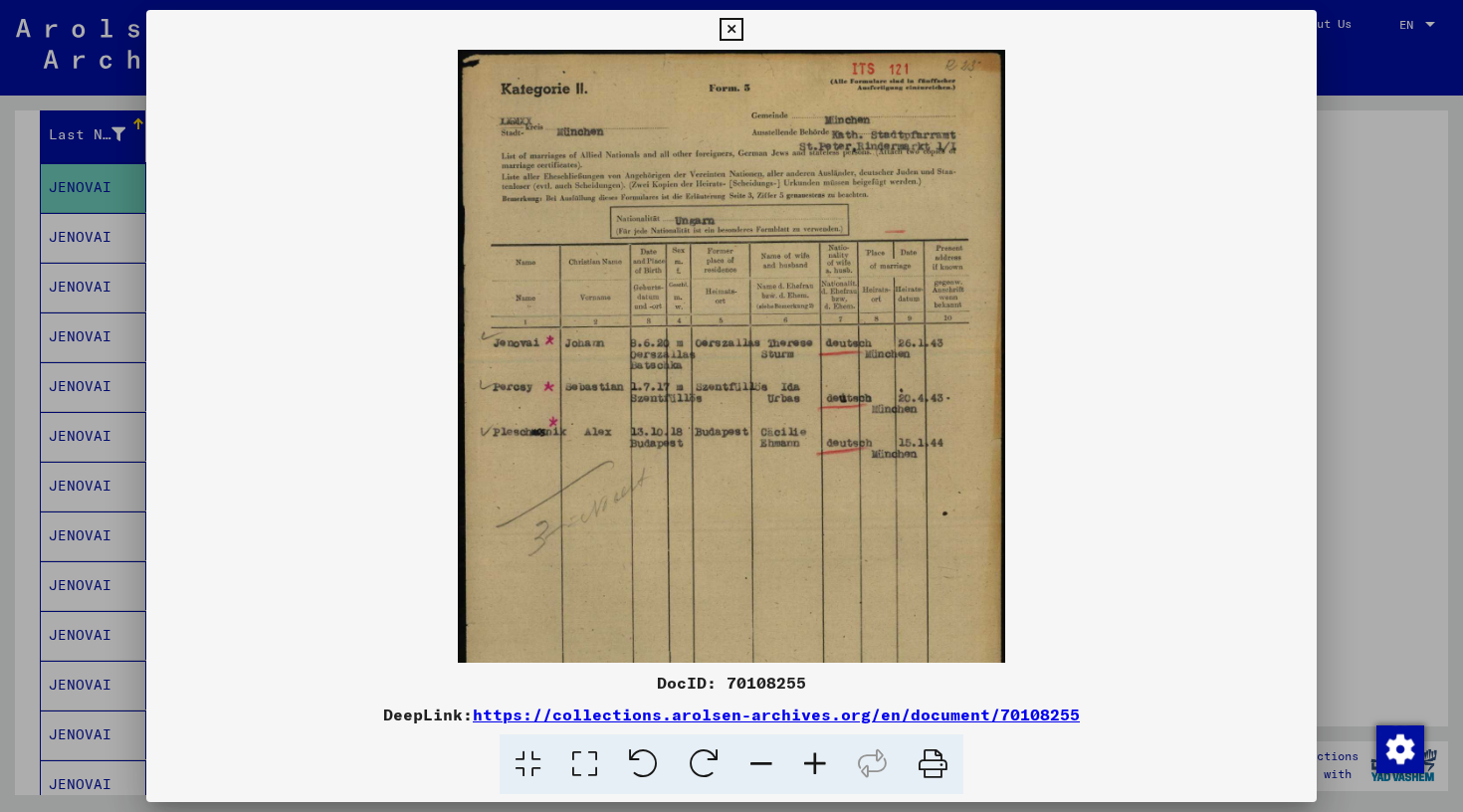 click at bounding box center (815, 764) 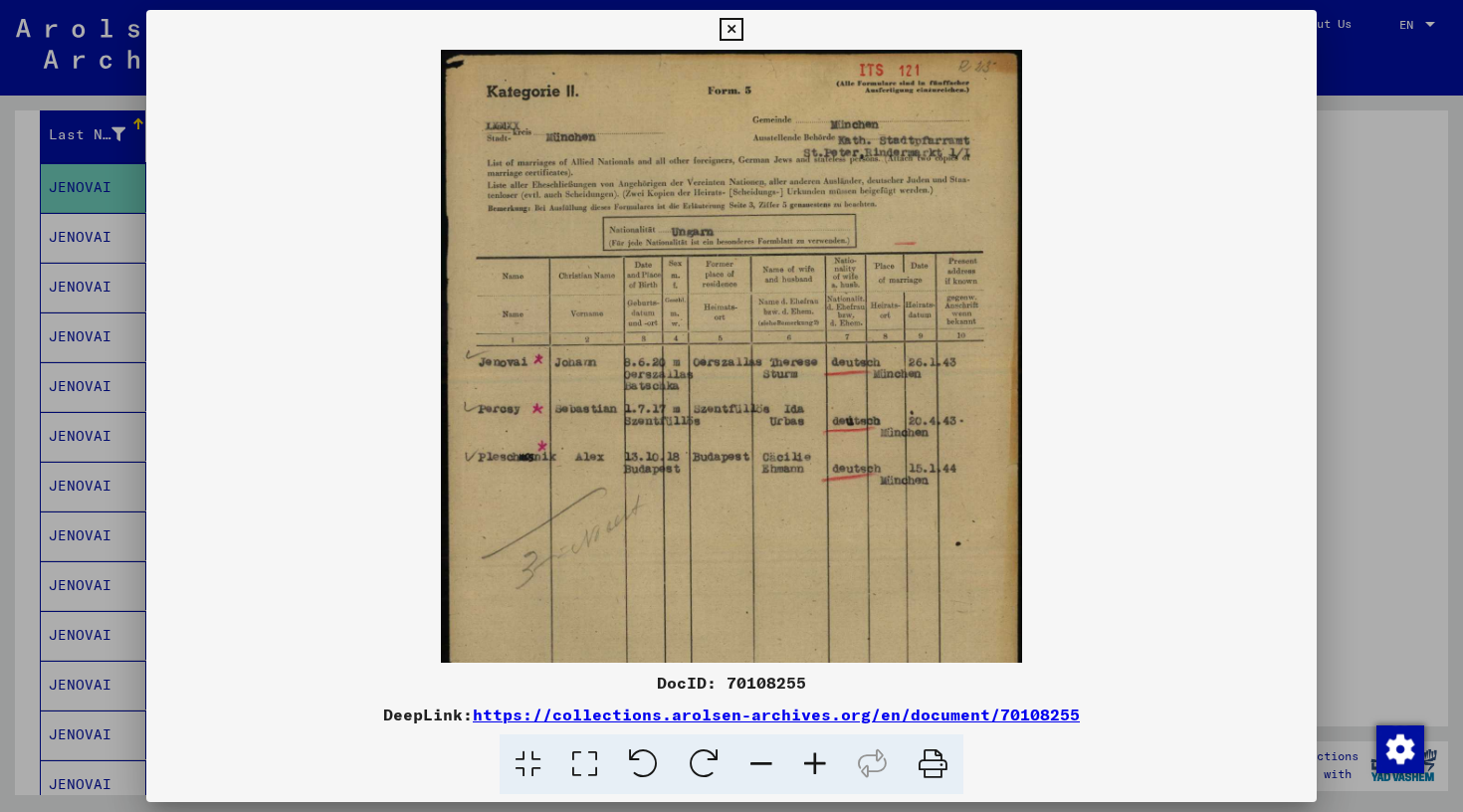 click at bounding box center [815, 764] 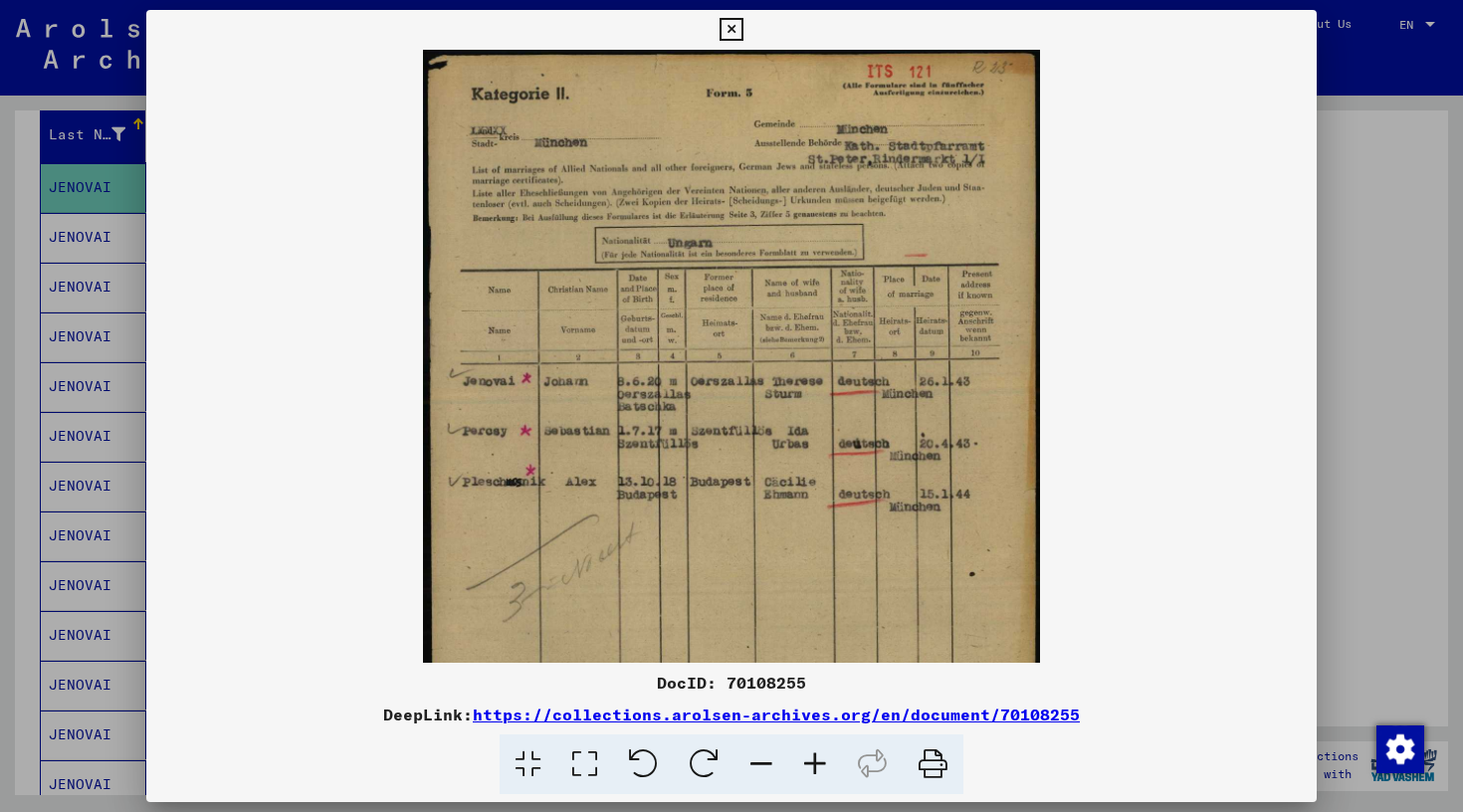 click at bounding box center [815, 764] 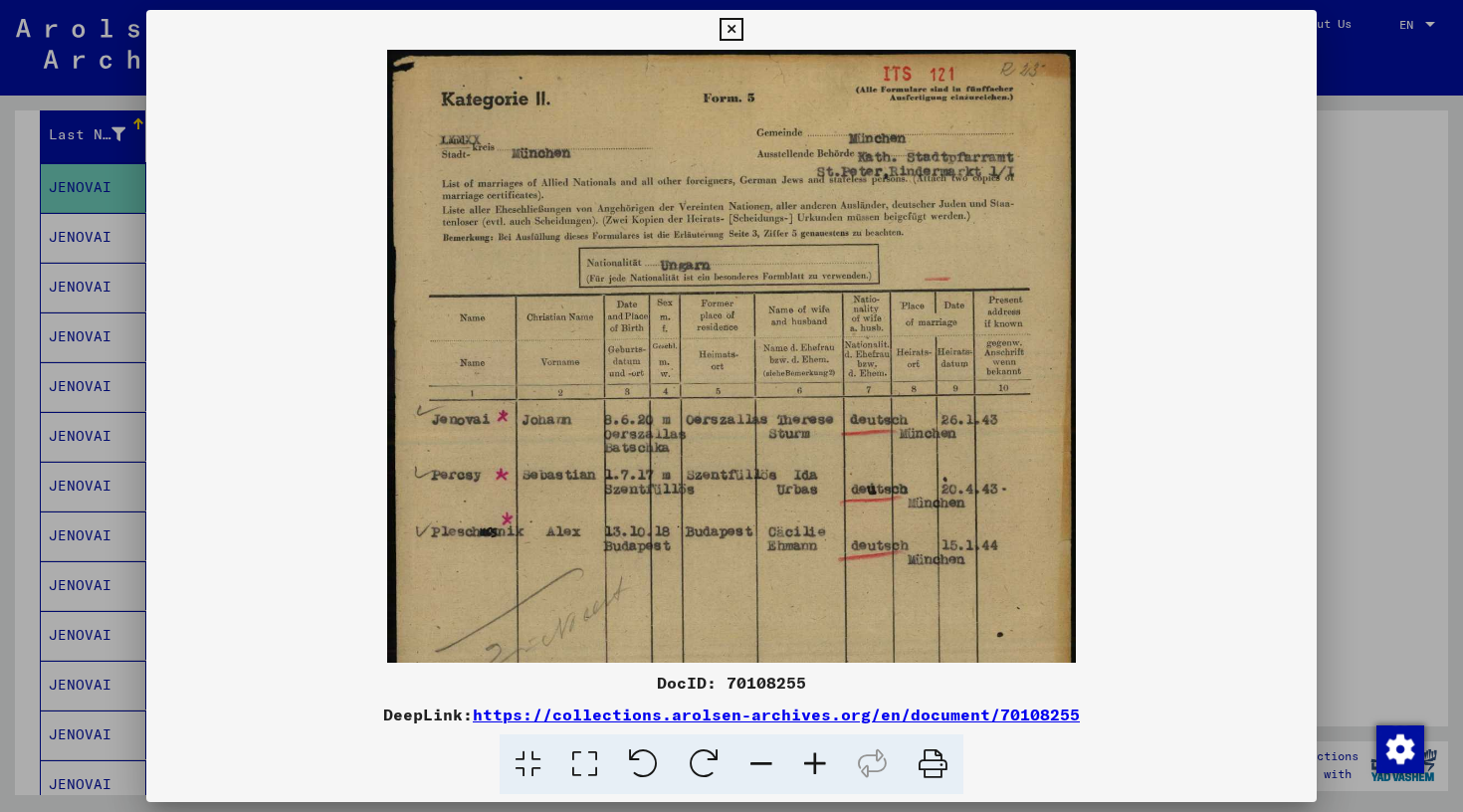 click at bounding box center (815, 764) 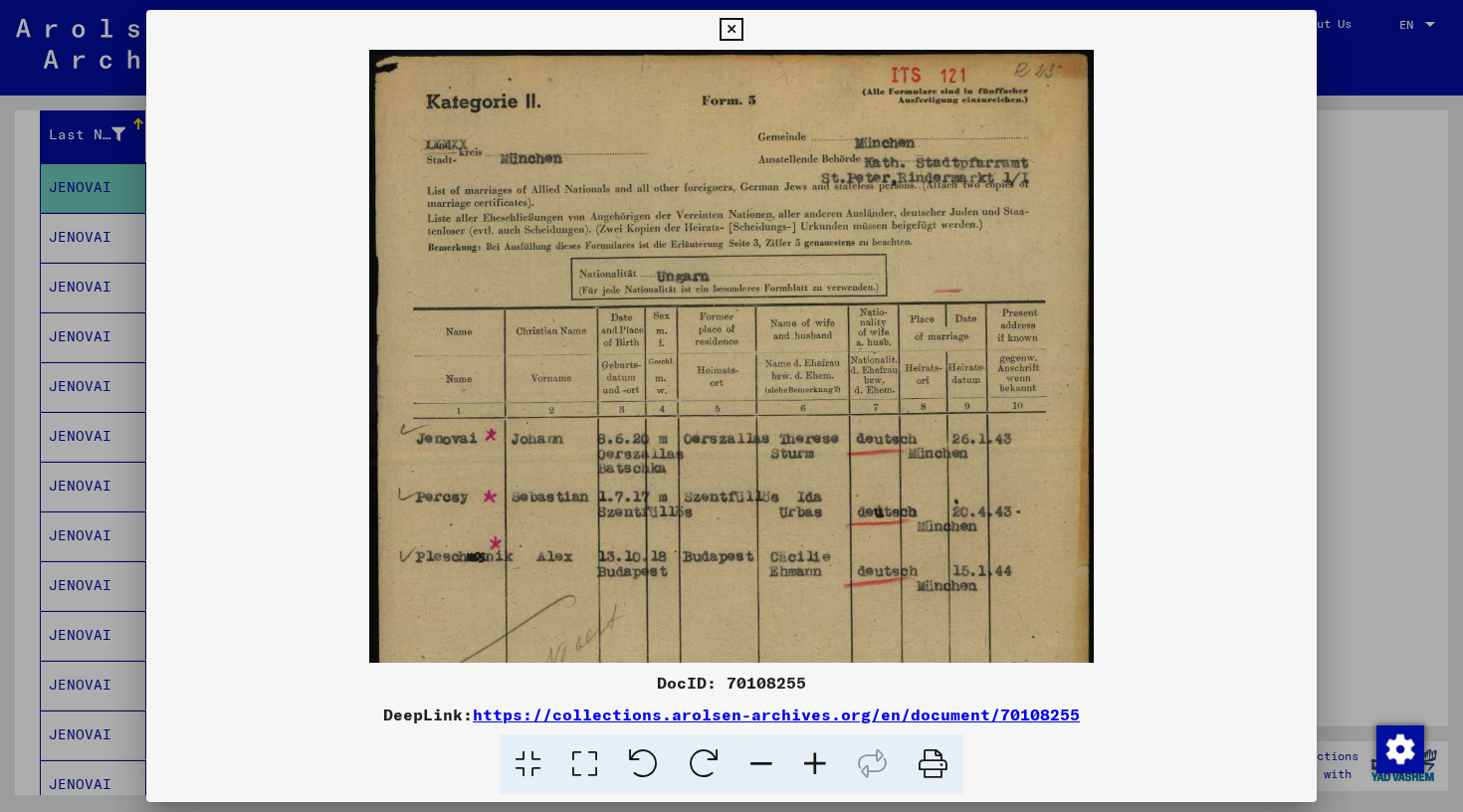 click at bounding box center [731, 30] 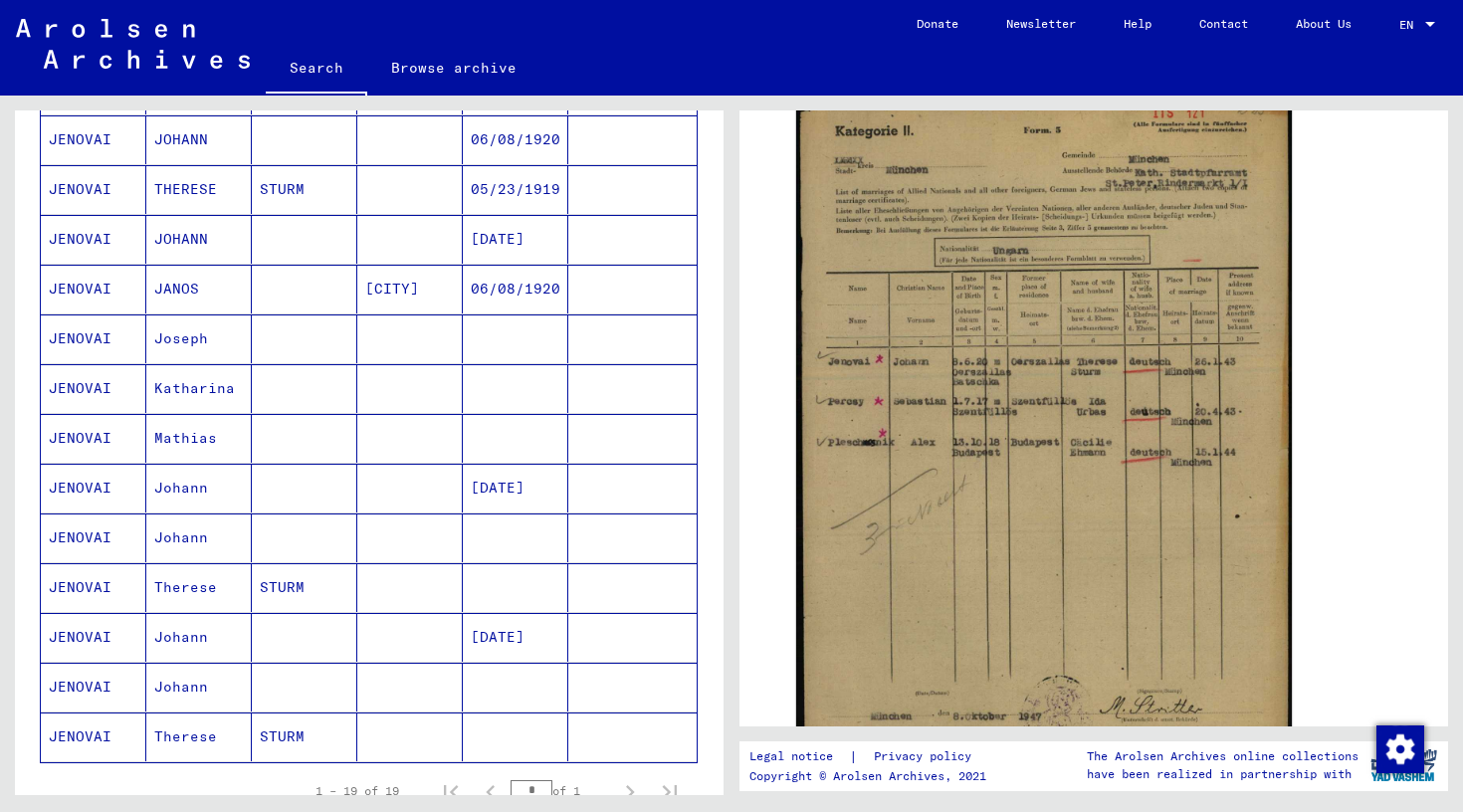 scroll, scrollTop: 595, scrollLeft: 0, axis: vertical 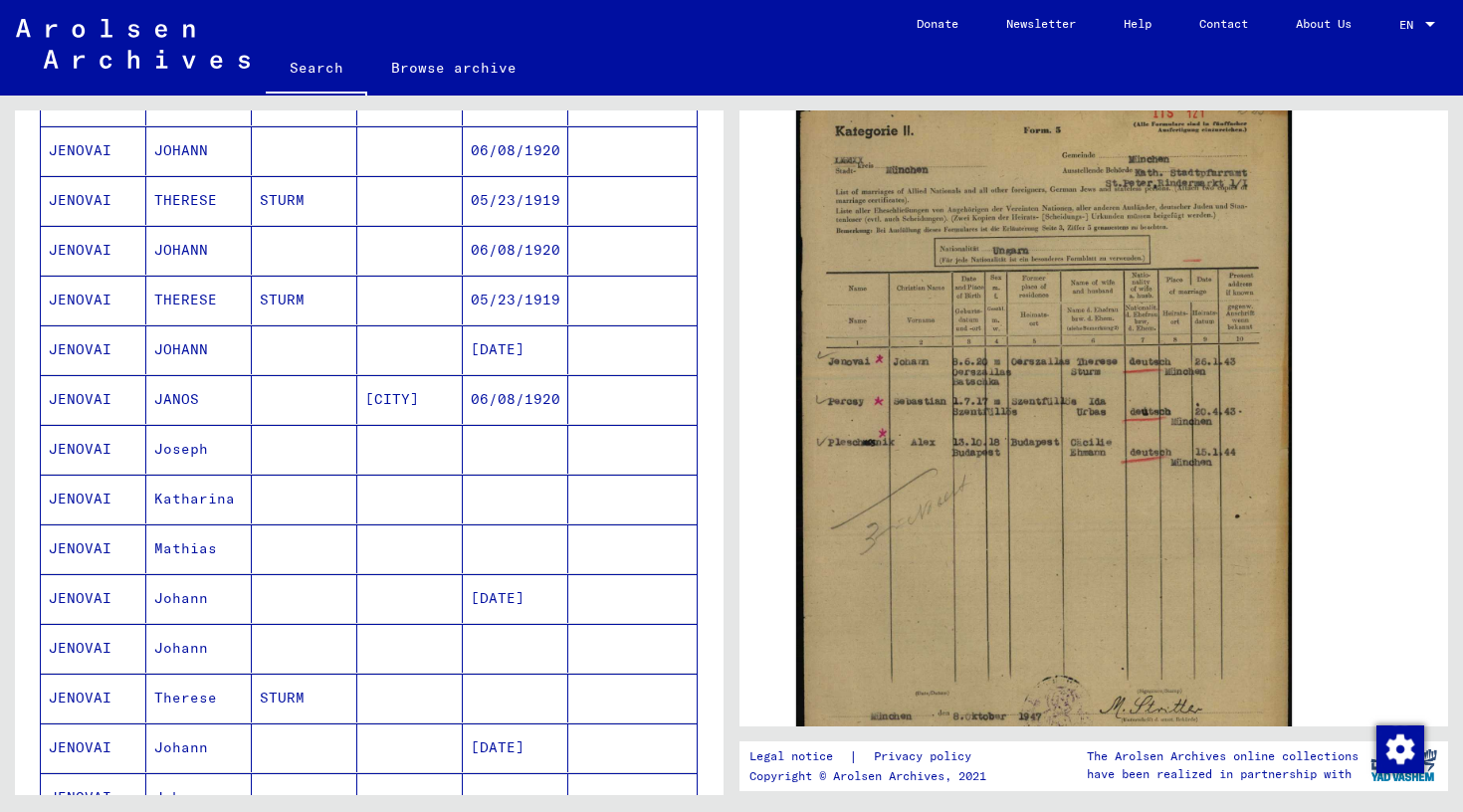 click on "JENOVAI" at bounding box center [94, 499] 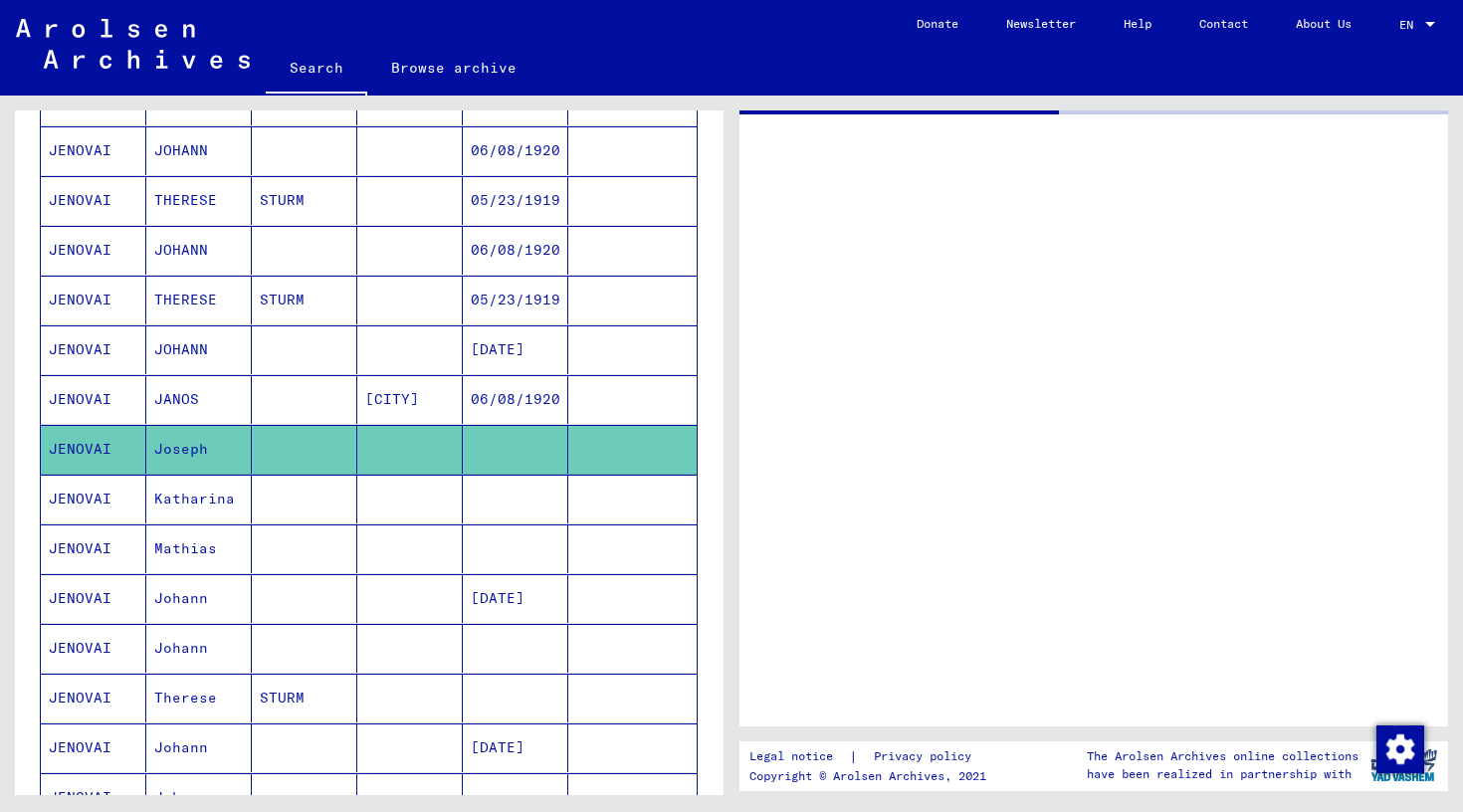 scroll, scrollTop: 0, scrollLeft: 0, axis: both 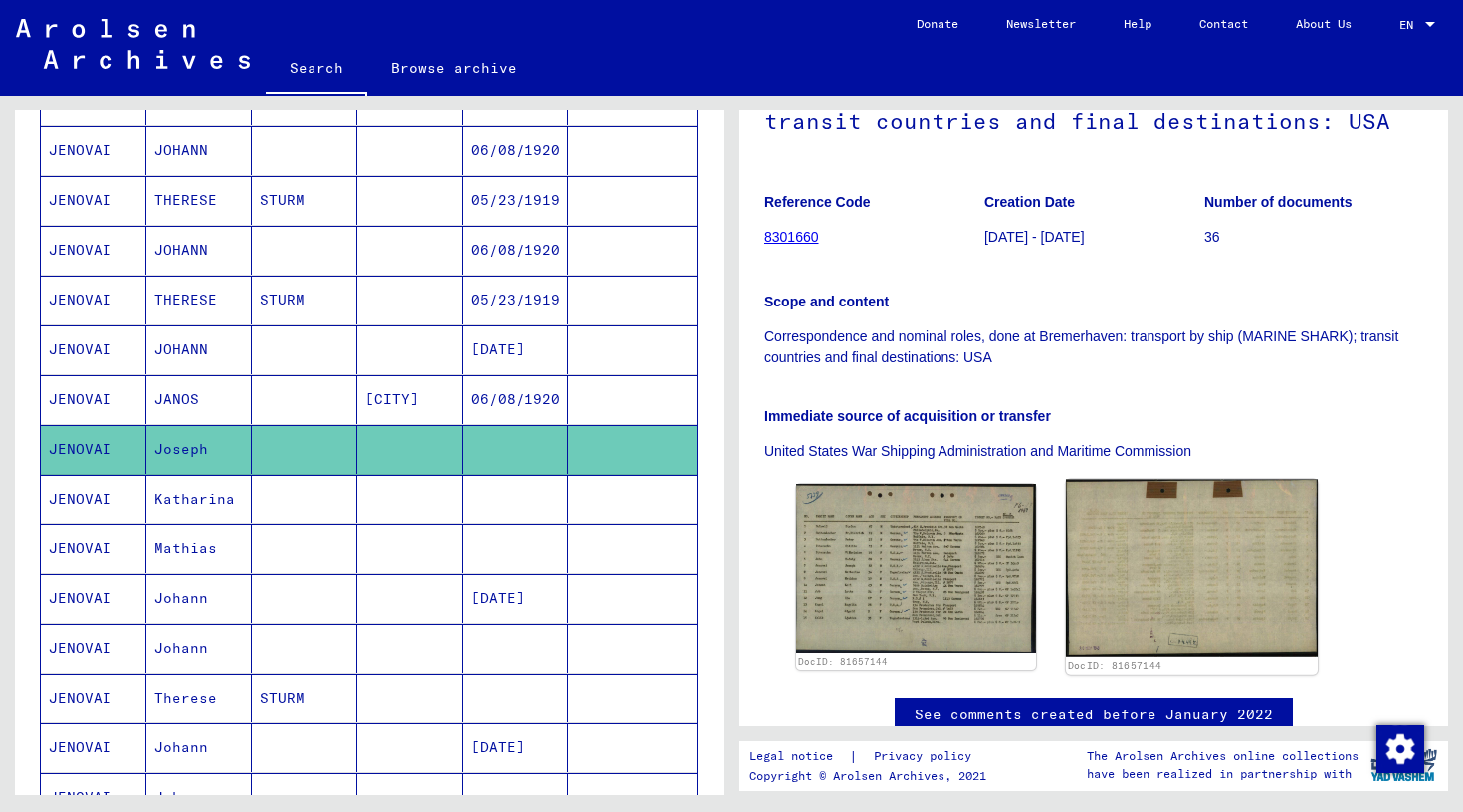 click 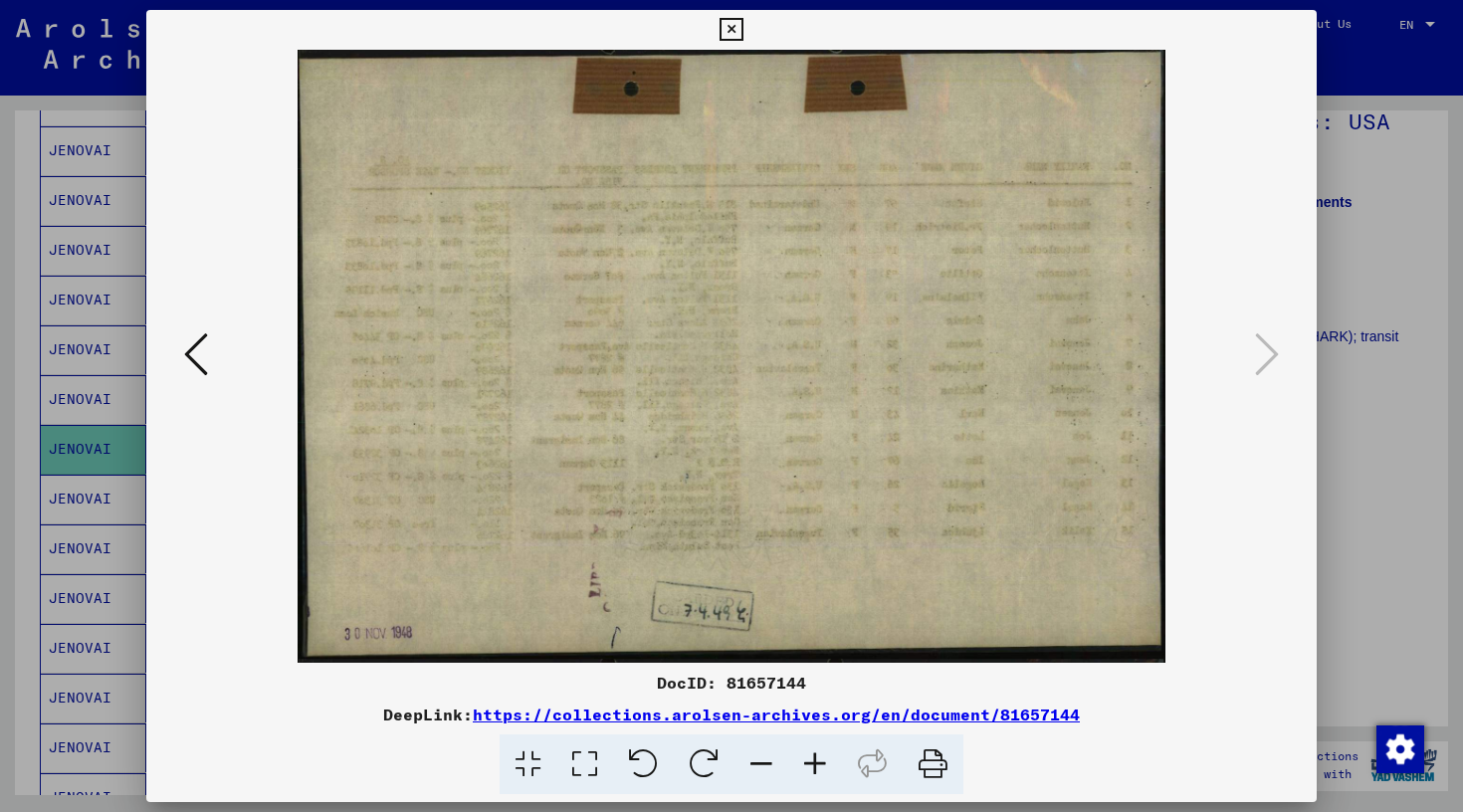 click at bounding box center (815, 764) 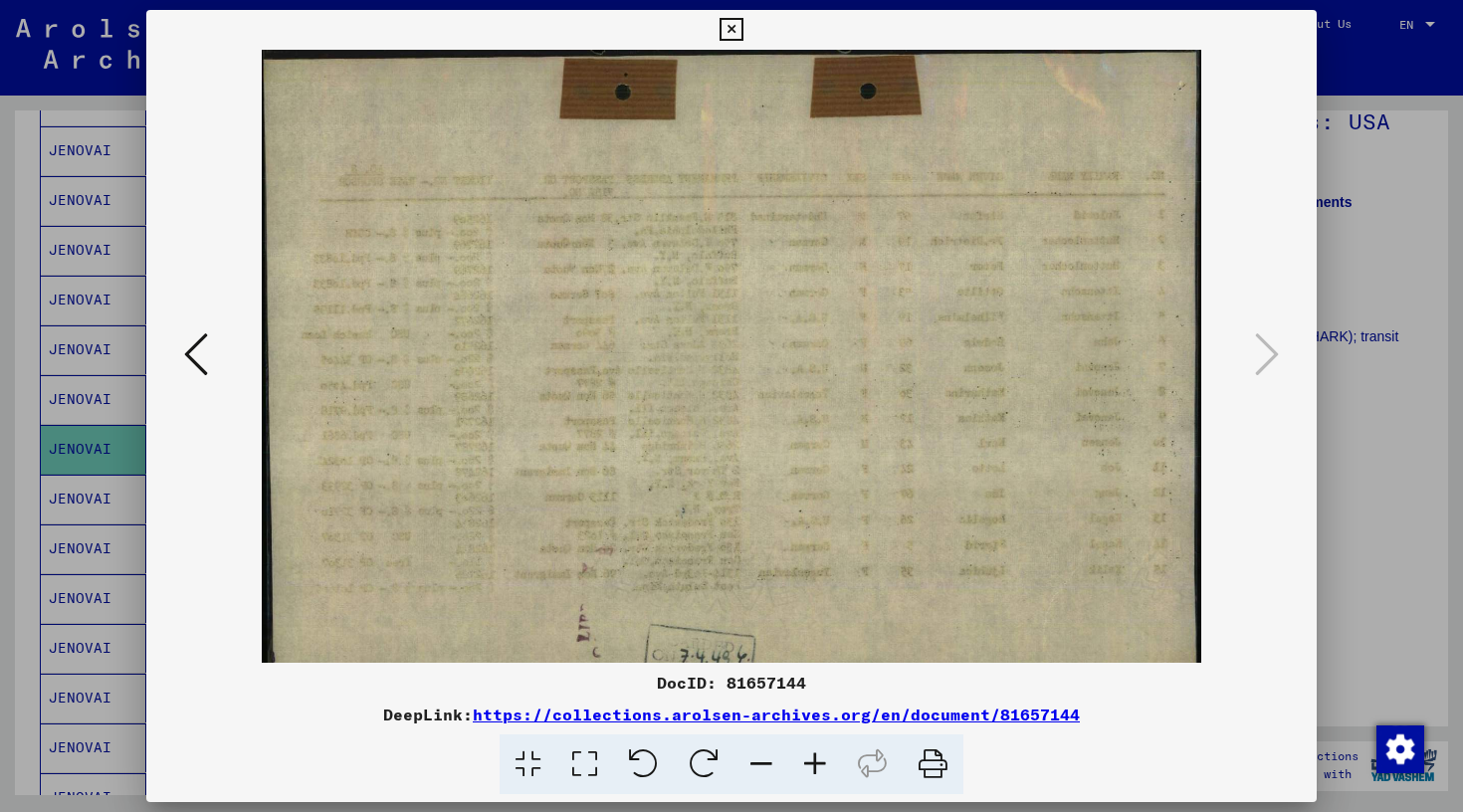 click at bounding box center [815, 764] 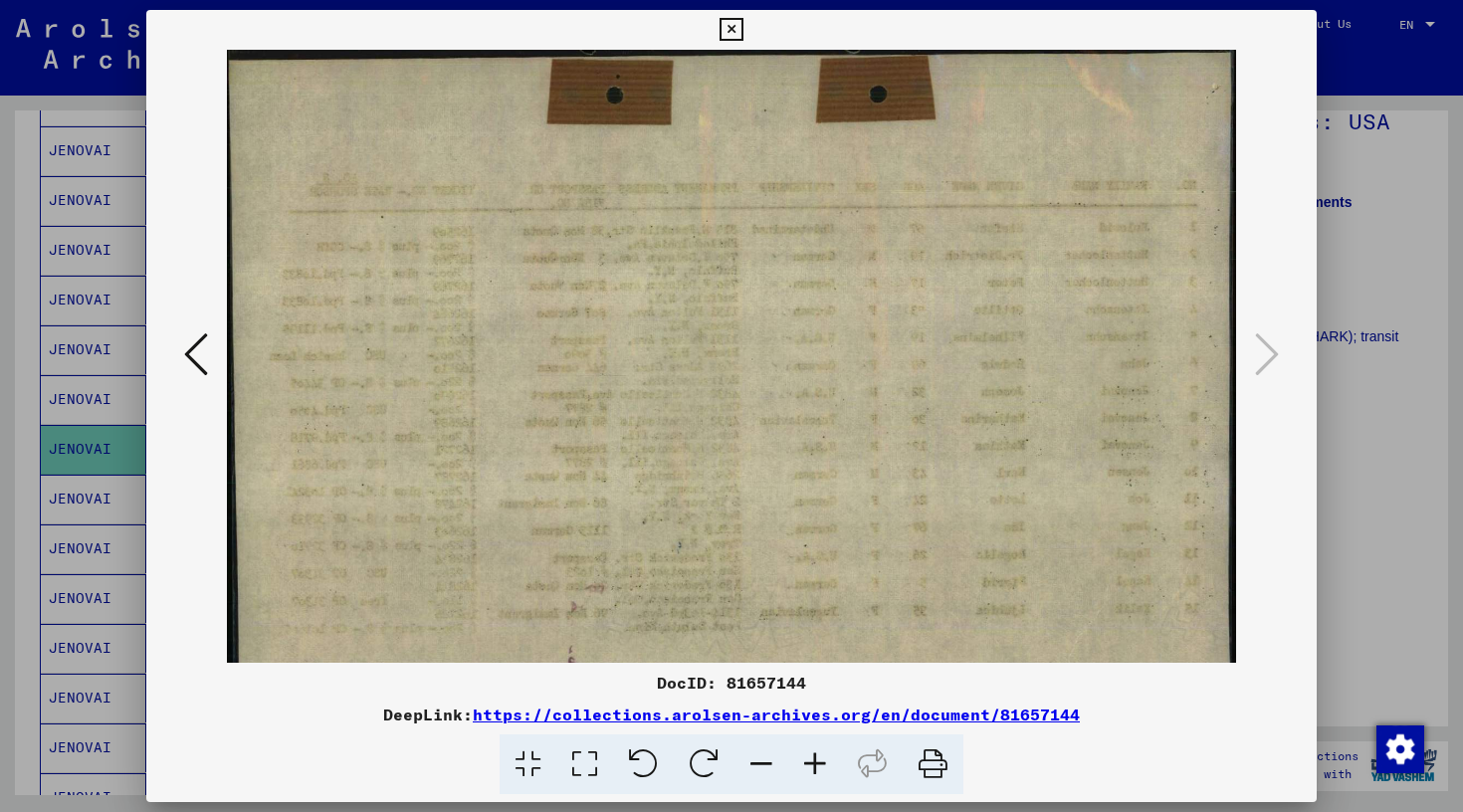 click at bounding box center [815, 764] 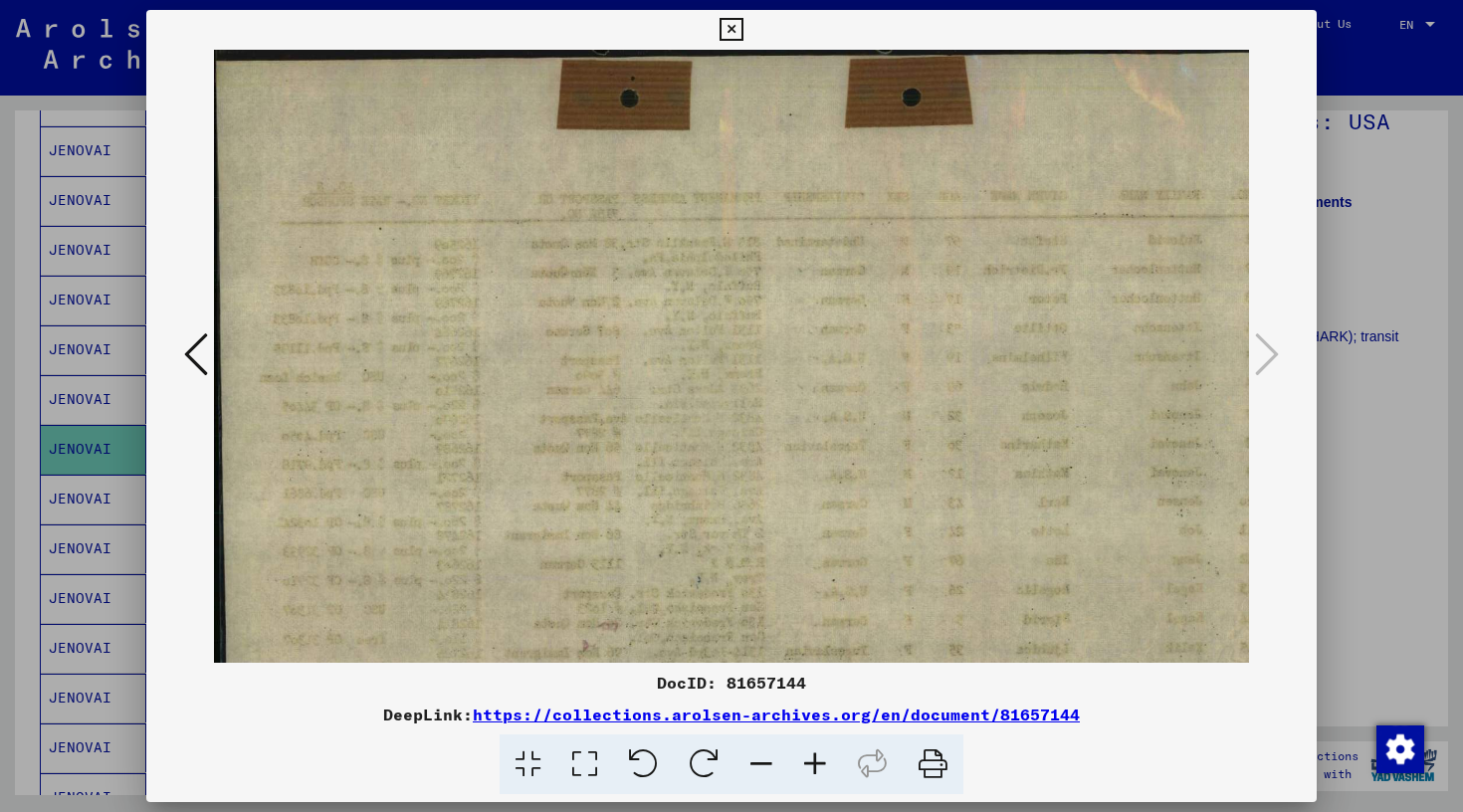click at bounding box center [815, 764] 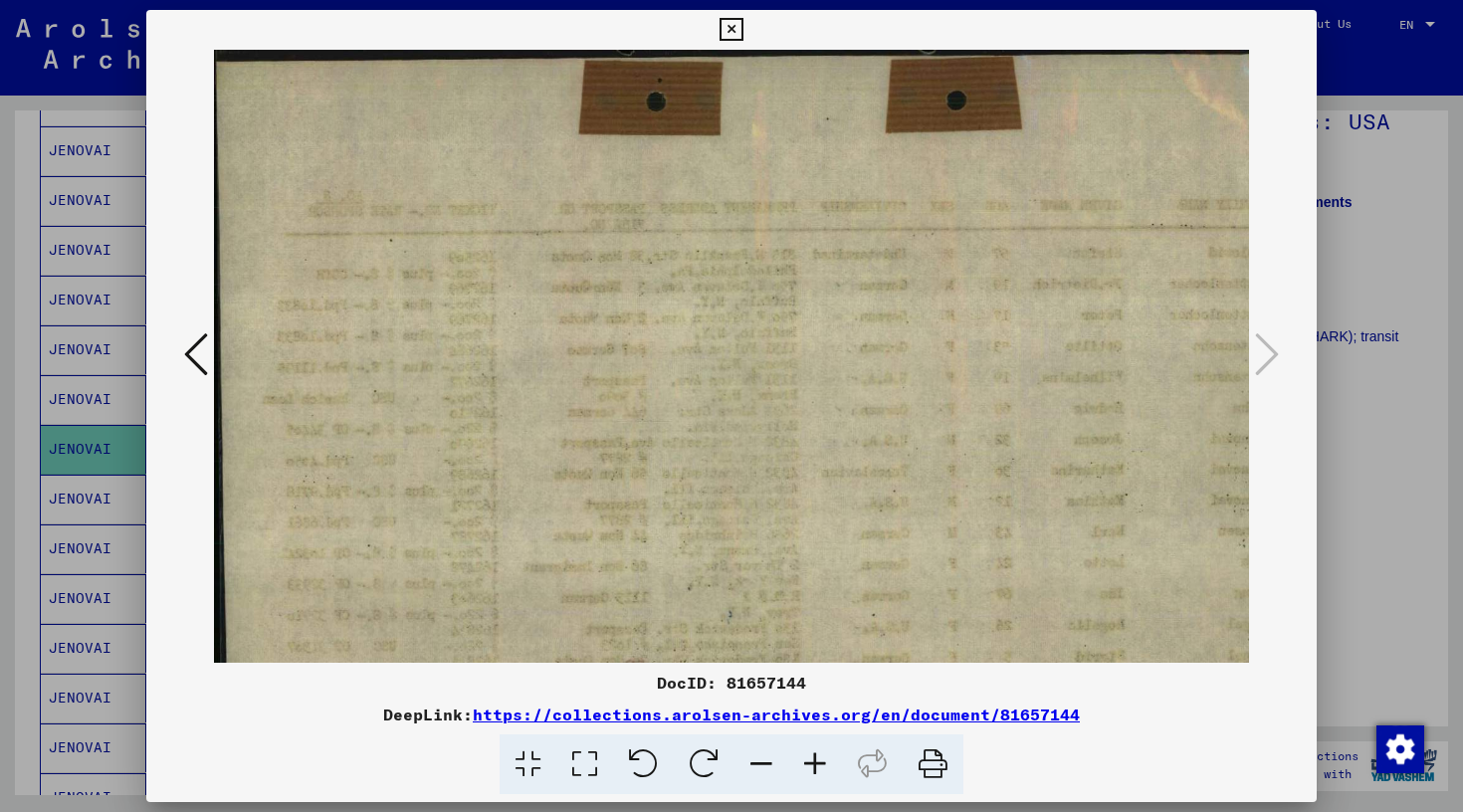 click at bounding box center (815, 764) 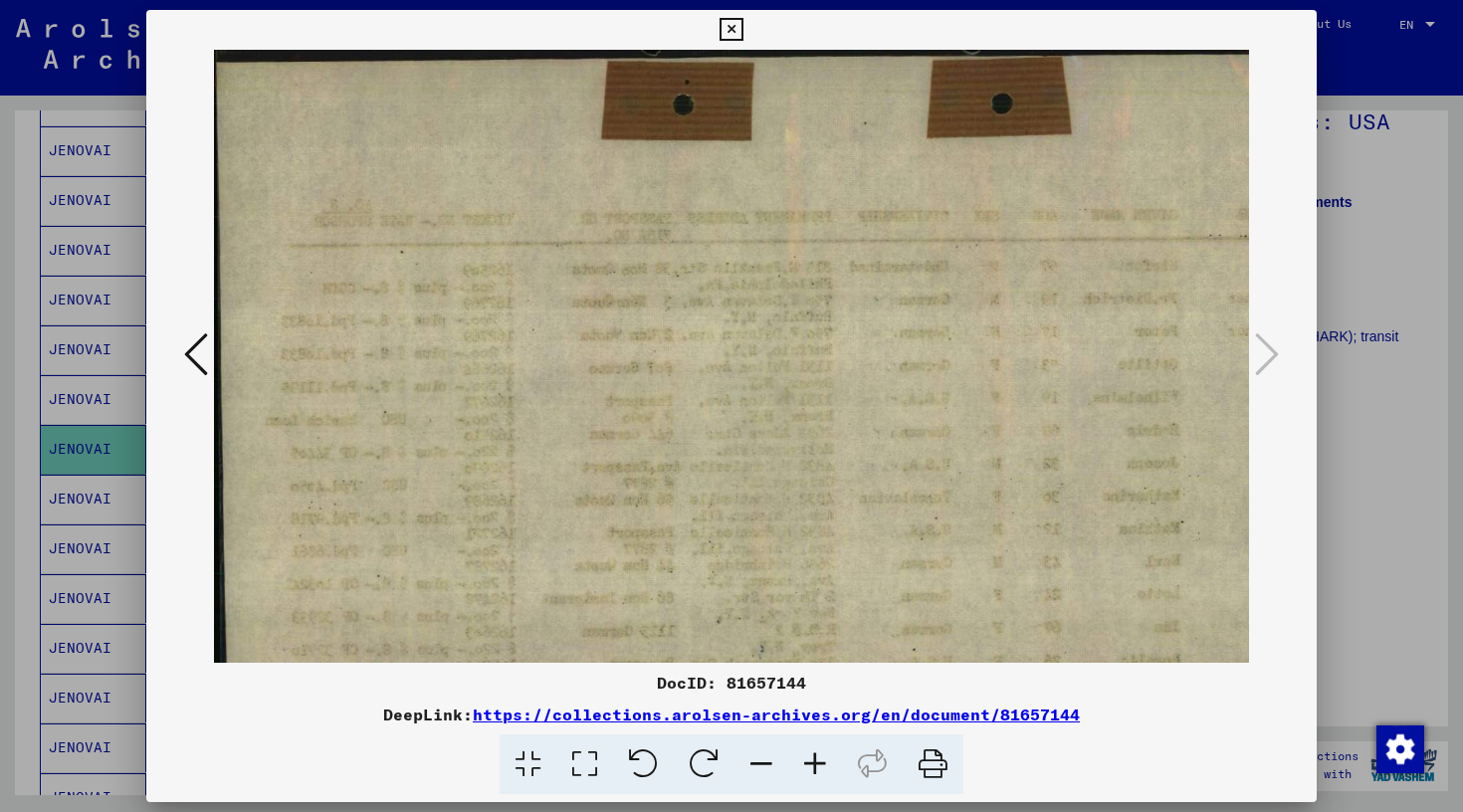 click at bounding box center [815, 764] 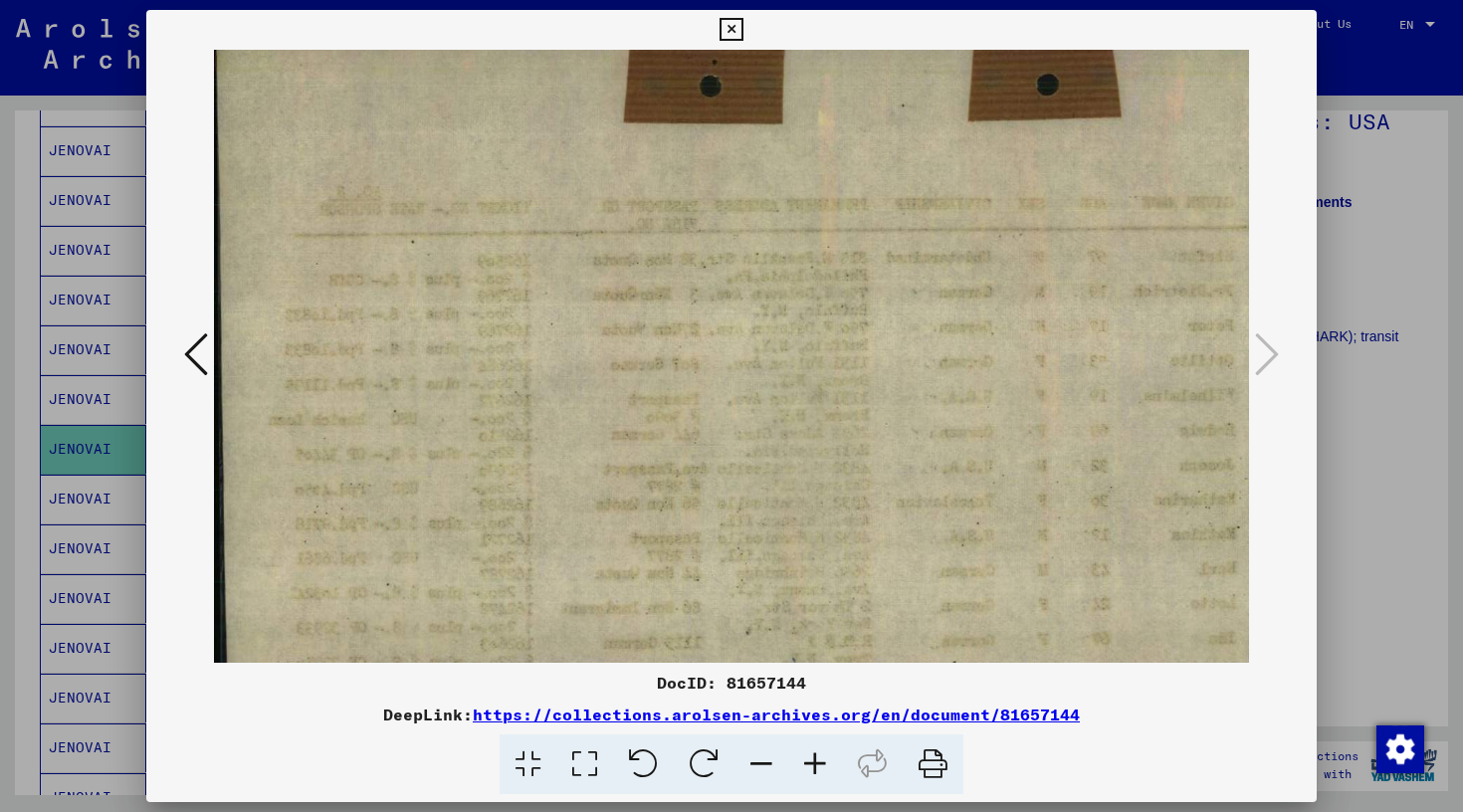 scroll, scrollTop: 8, scrollLeft: 0, axis: vertical 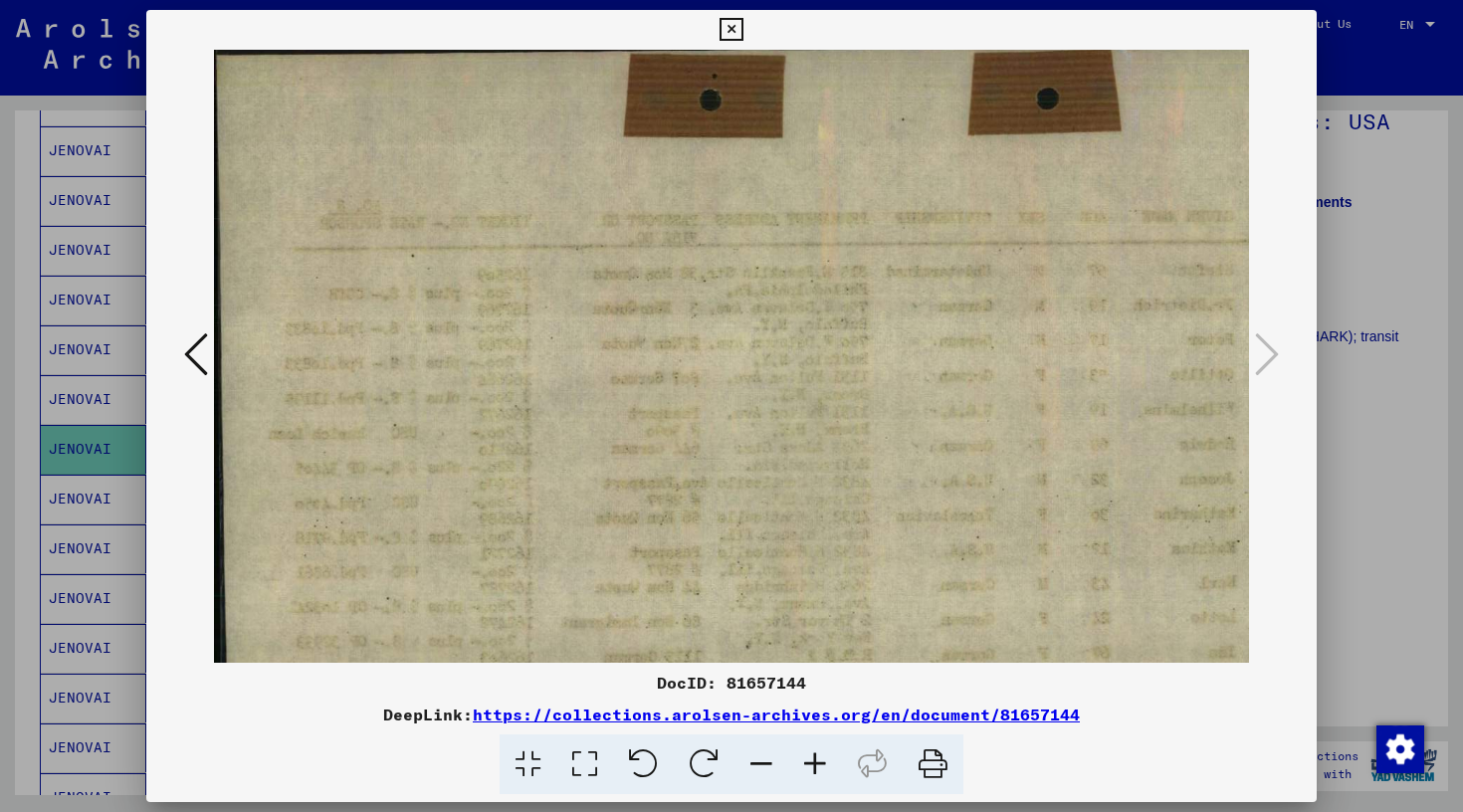 drag, startPoint x: 727, startPoint y: 537, endPoint x: 839, endPoint y: 527, distance: 112.44554 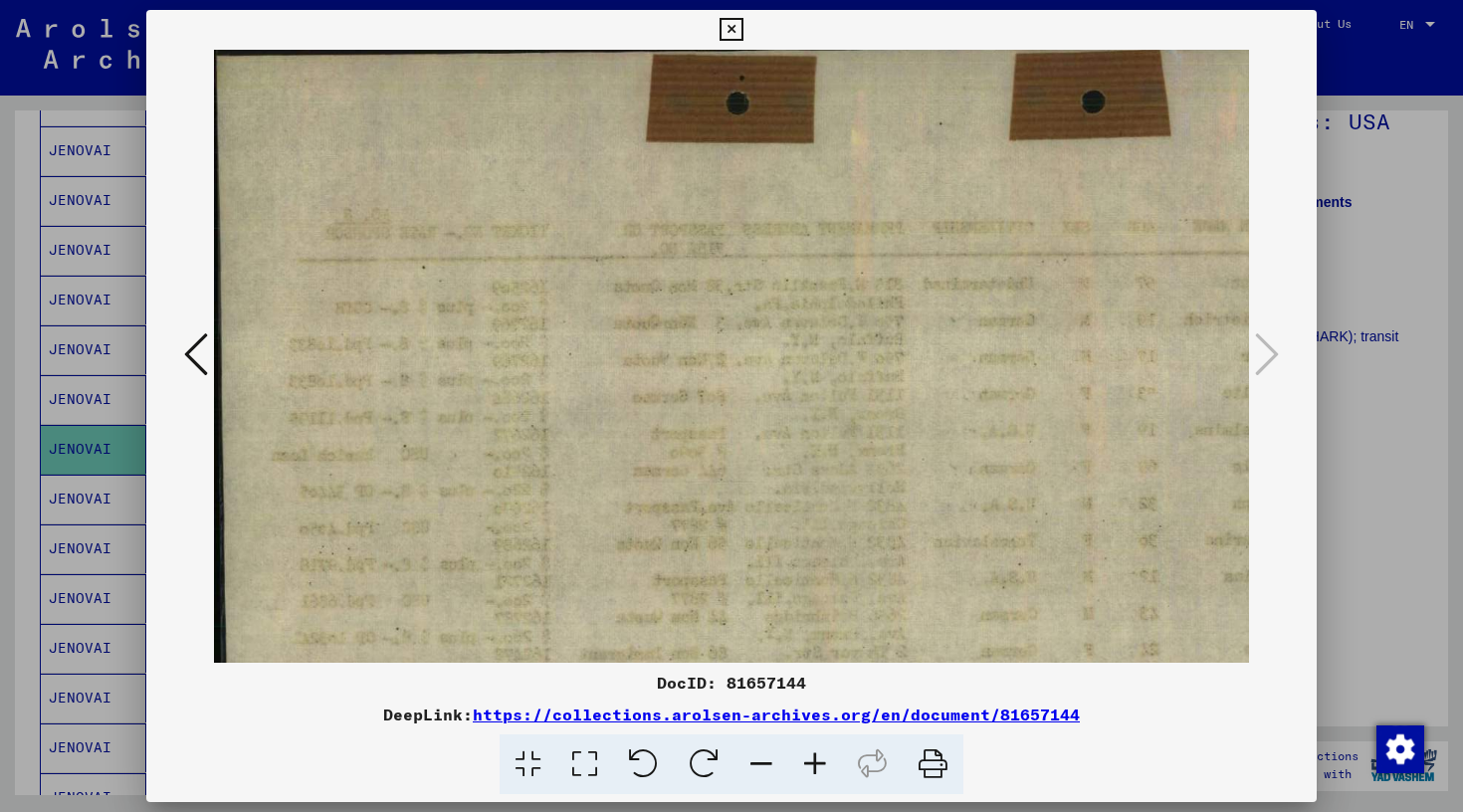 click at bounding box center [815, 764] 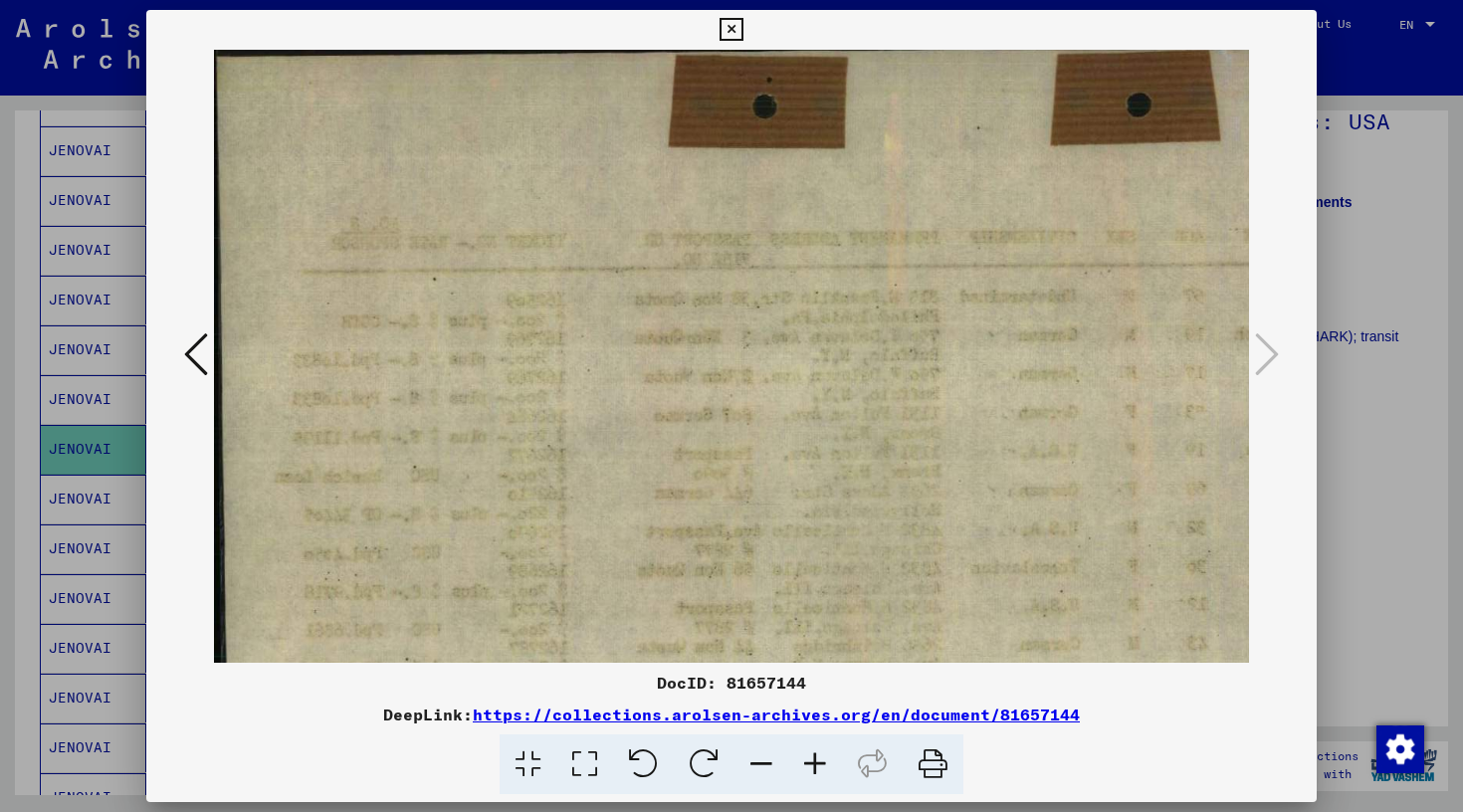 click at bounding box center (815, 764) 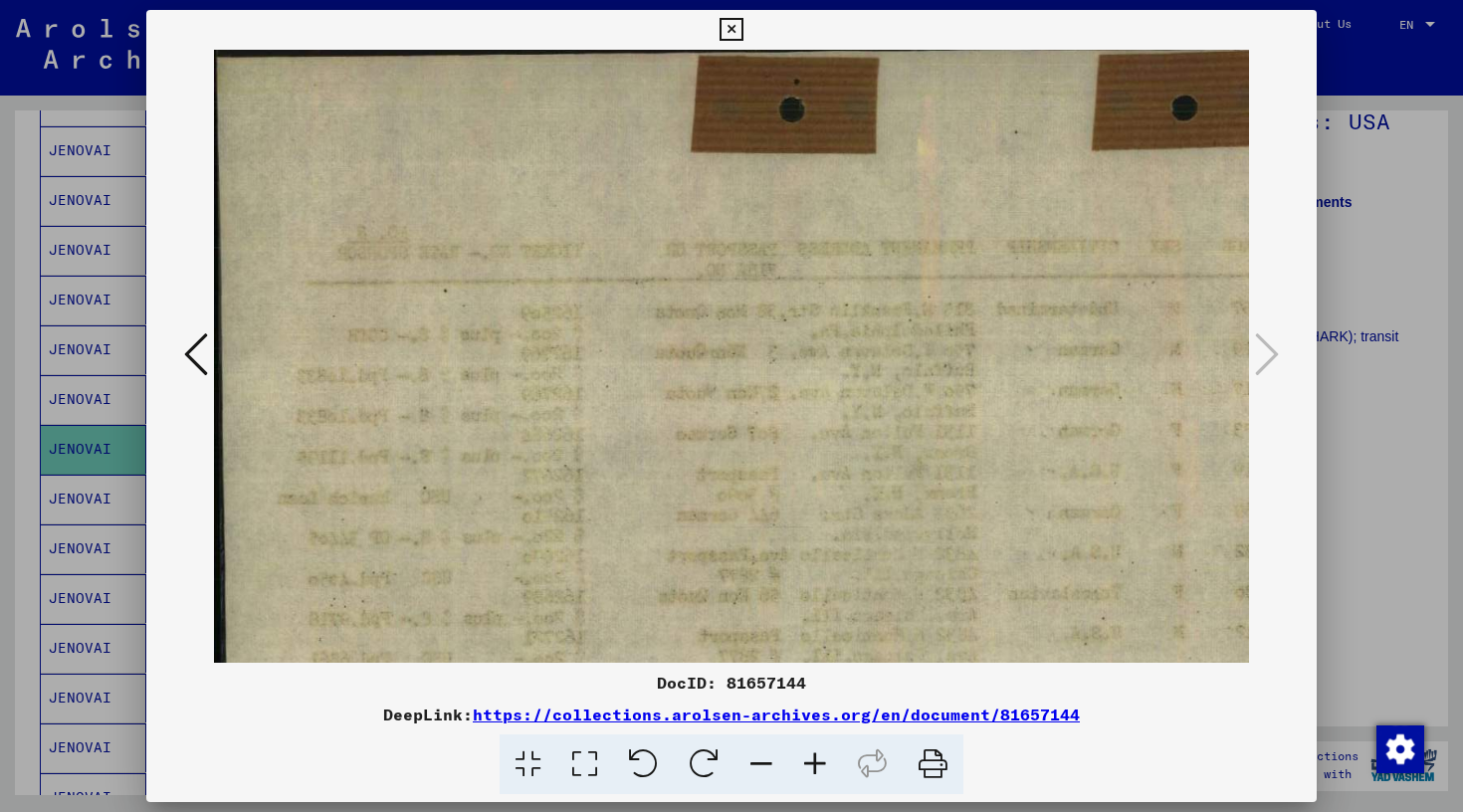 click at bounding box center [815, 764] 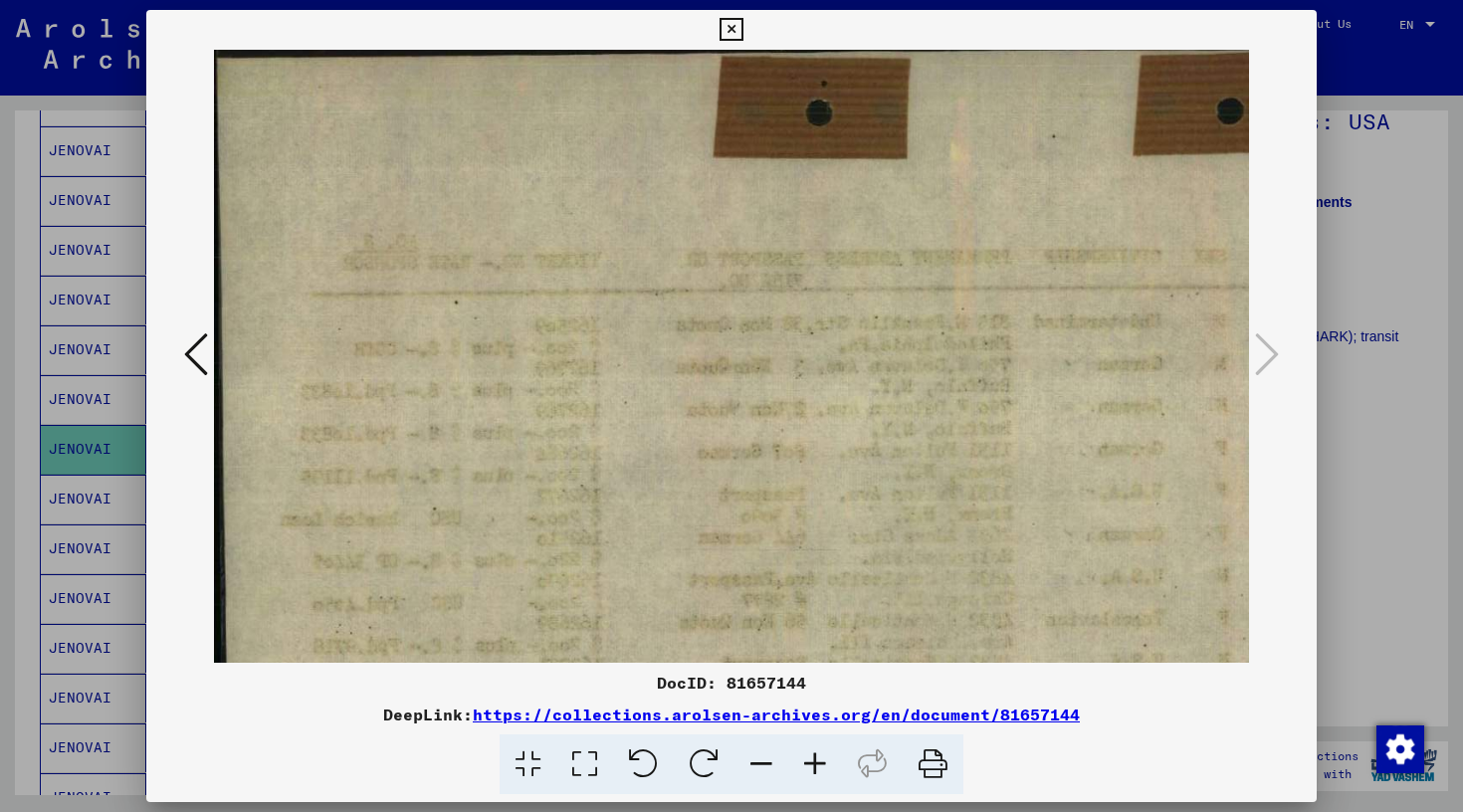 click at bounding box center [815, 764] 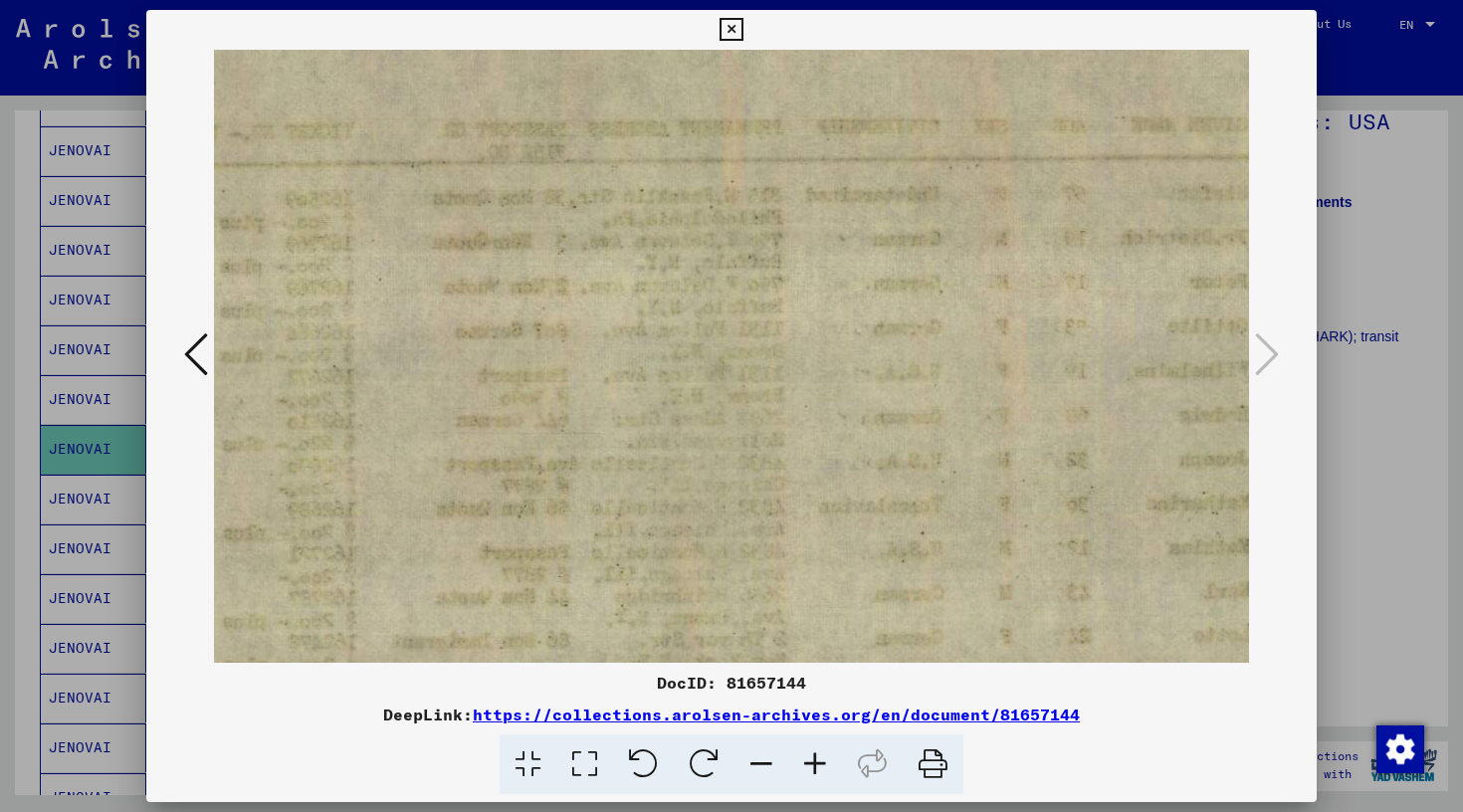 scroll, scrollTop: 140, scrollLeft: 274, axis: both 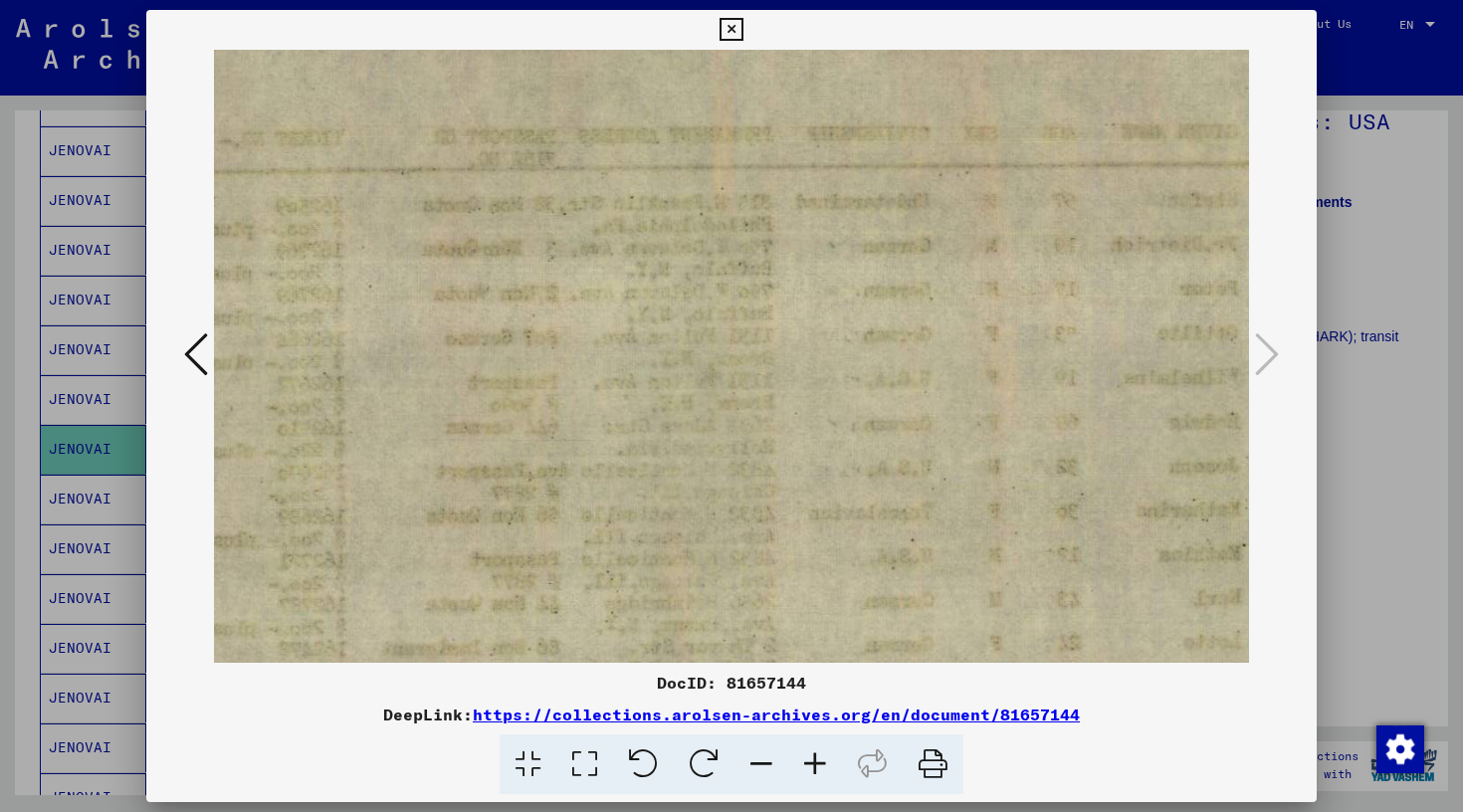 drag, startPoint x: 634, startPoint y: 444, endPoint x: 360, endPoint y: 311, distance: 304.5735 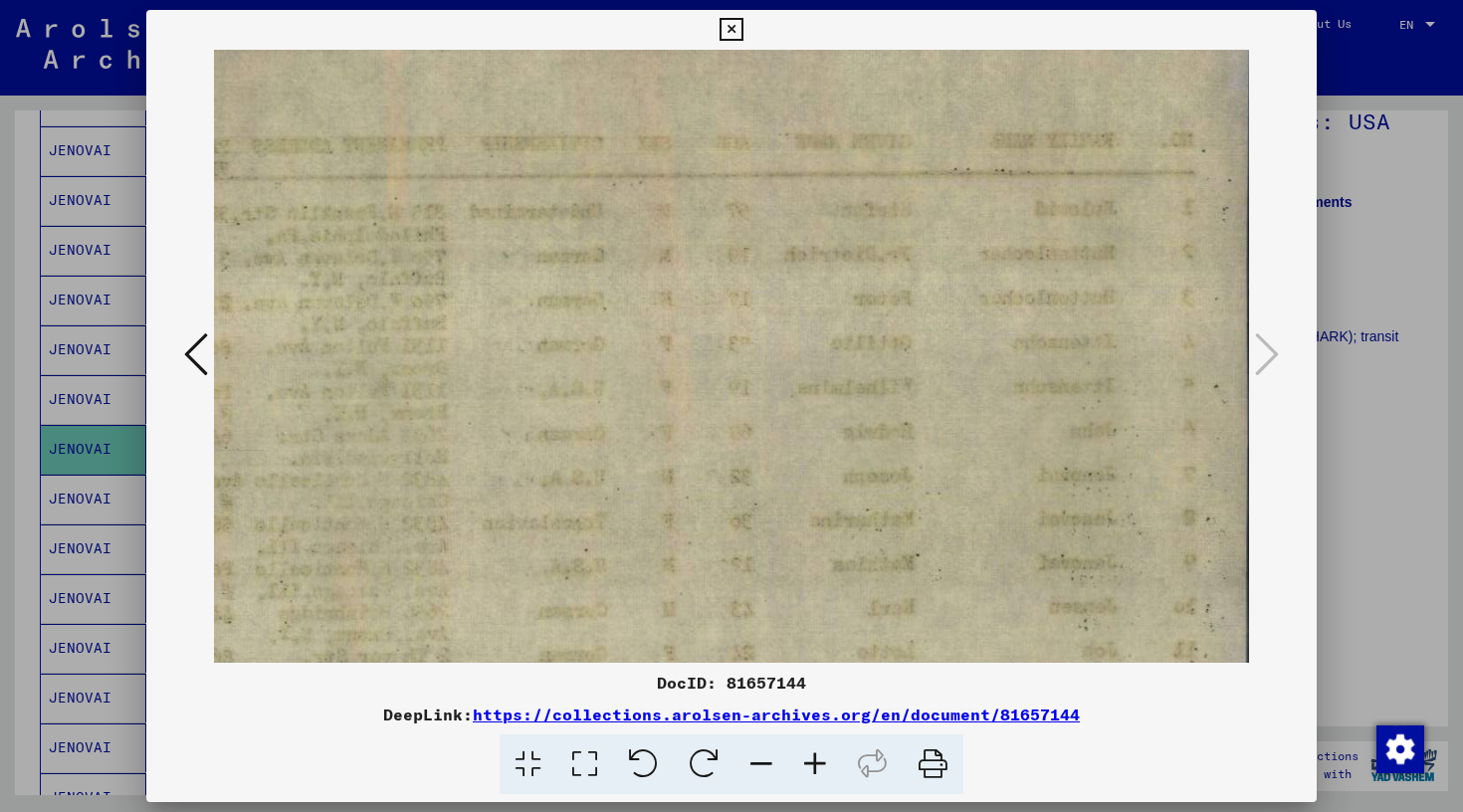 scroll, scrollTop: 128, scrollLeft: 600, axis: both 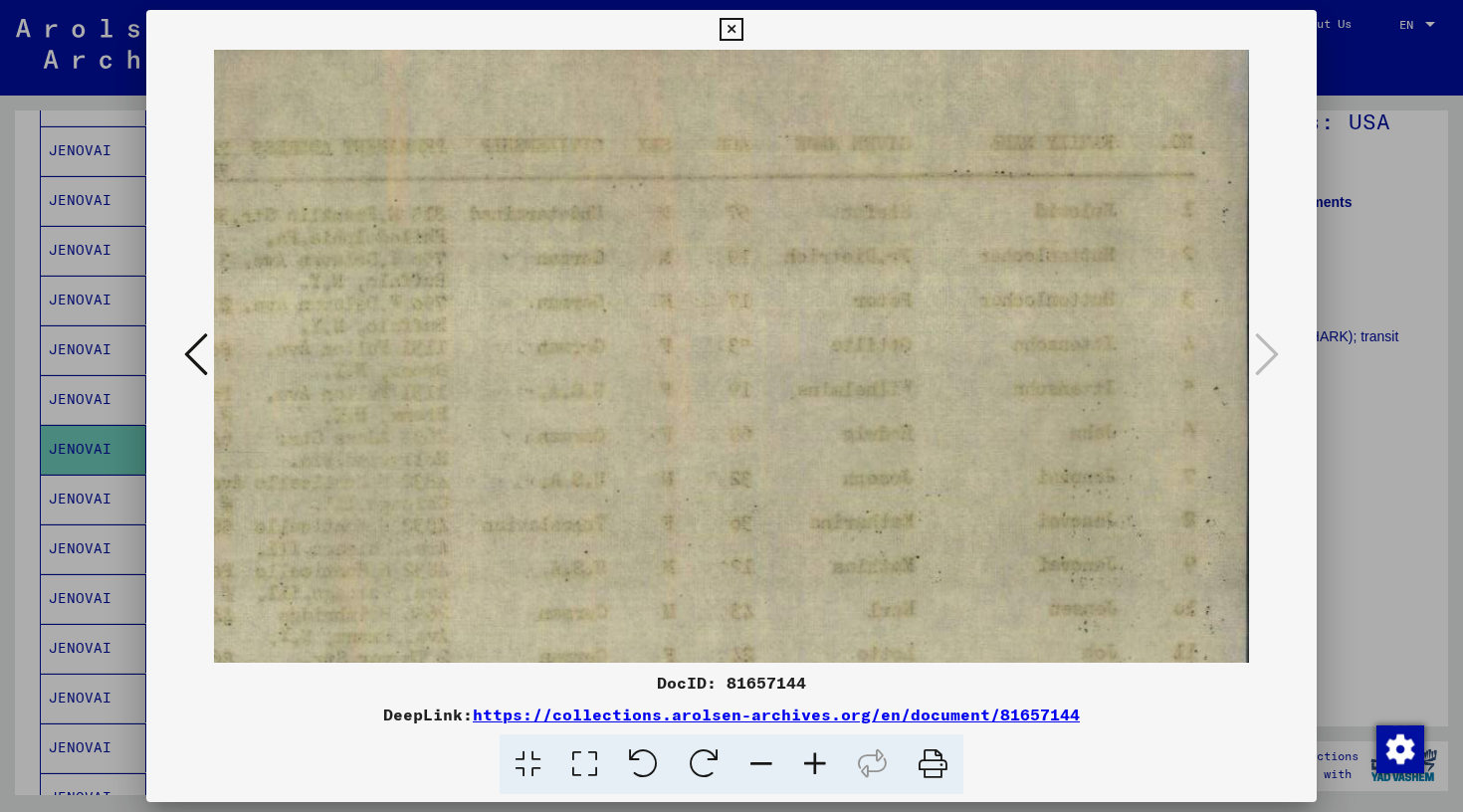 drag, startPoint x: 1002, startPoint y: 382, endPoint x: 1108, endPoint y: 152, distance: 253.2509 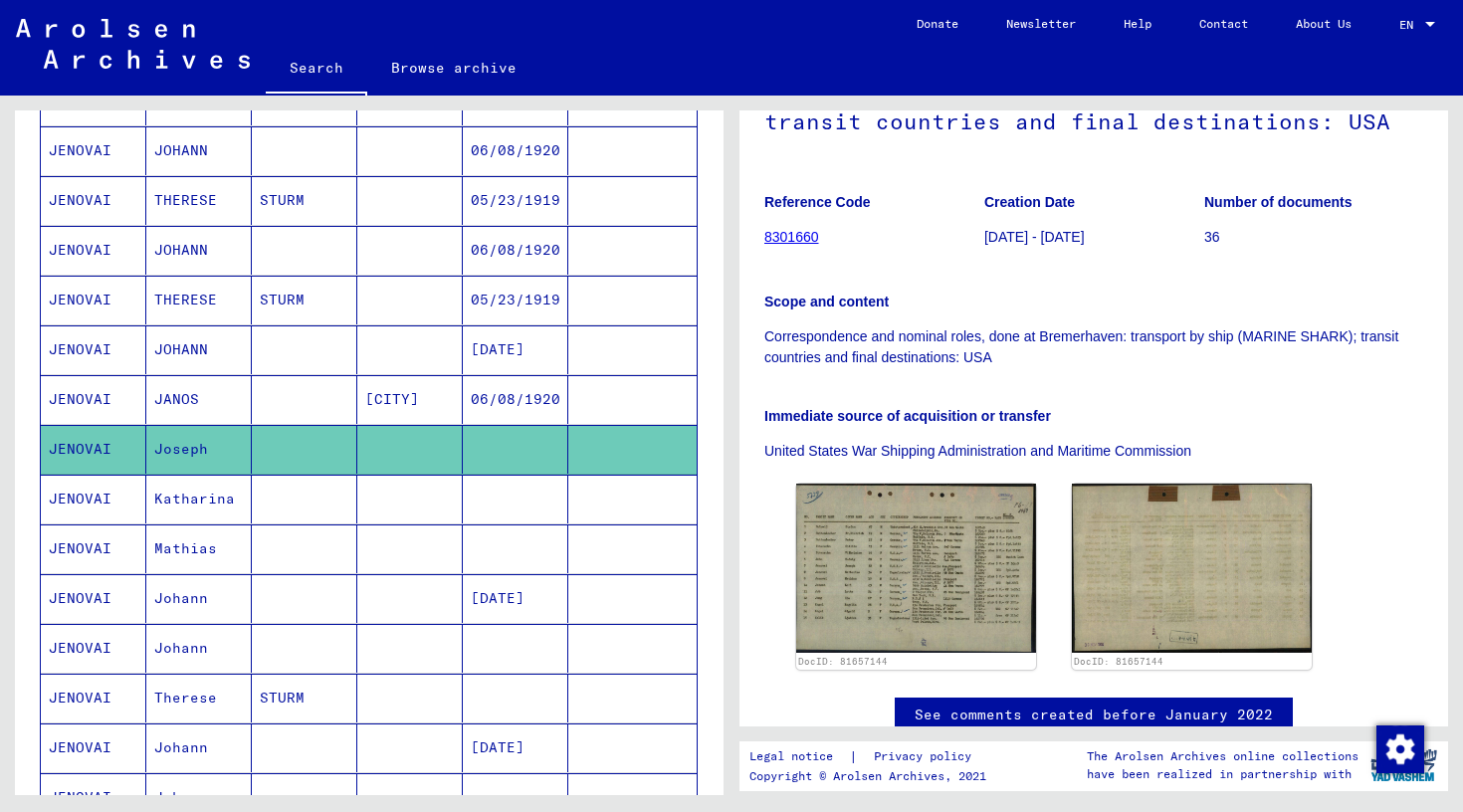 scroll, scrollTop: 163, scrollLeft: 0, axis: vertical 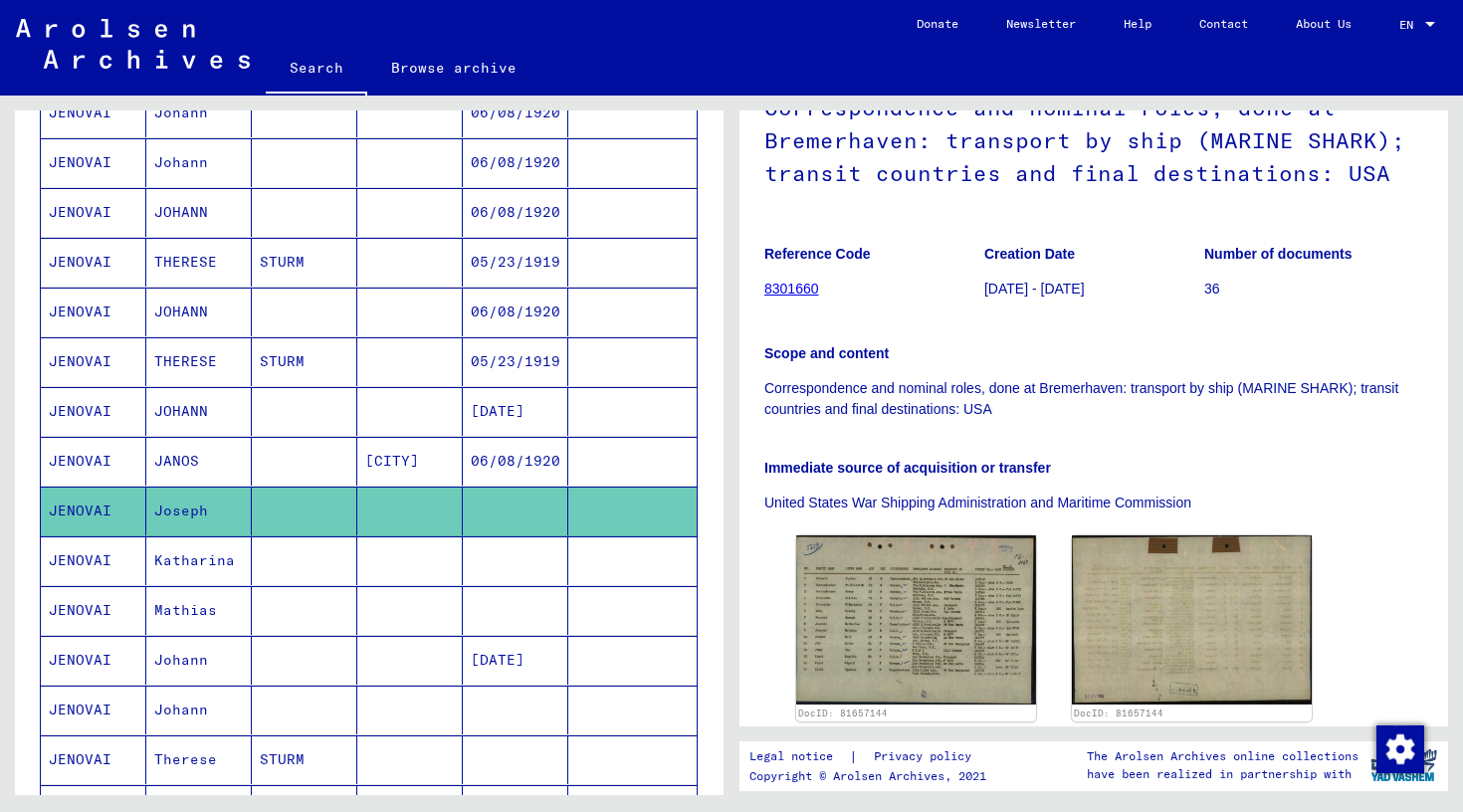 click on "JENOVAI" at bounding box center [94, 510] 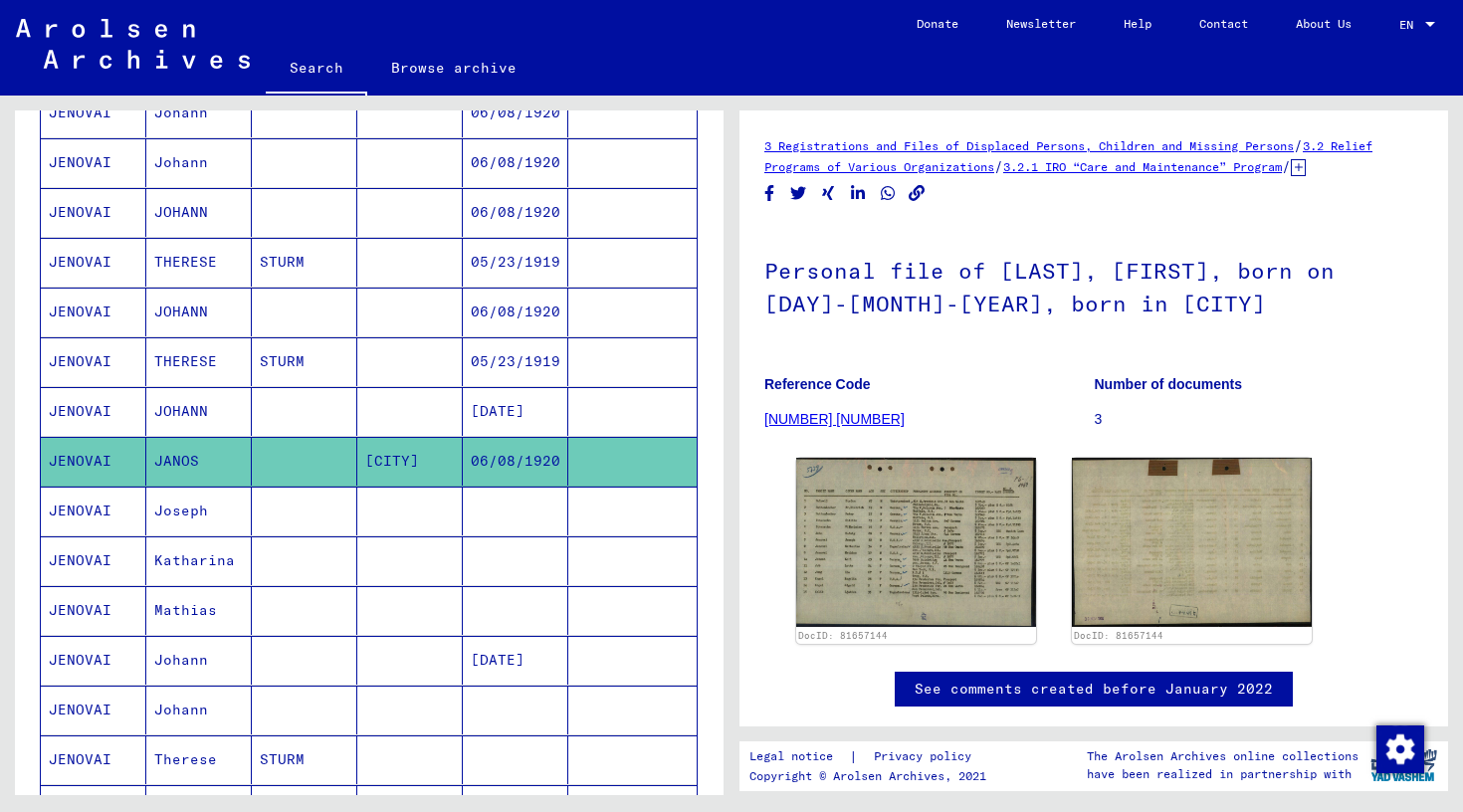 scroll, scrollTop: 0, scrollLeft: 0, axis: both 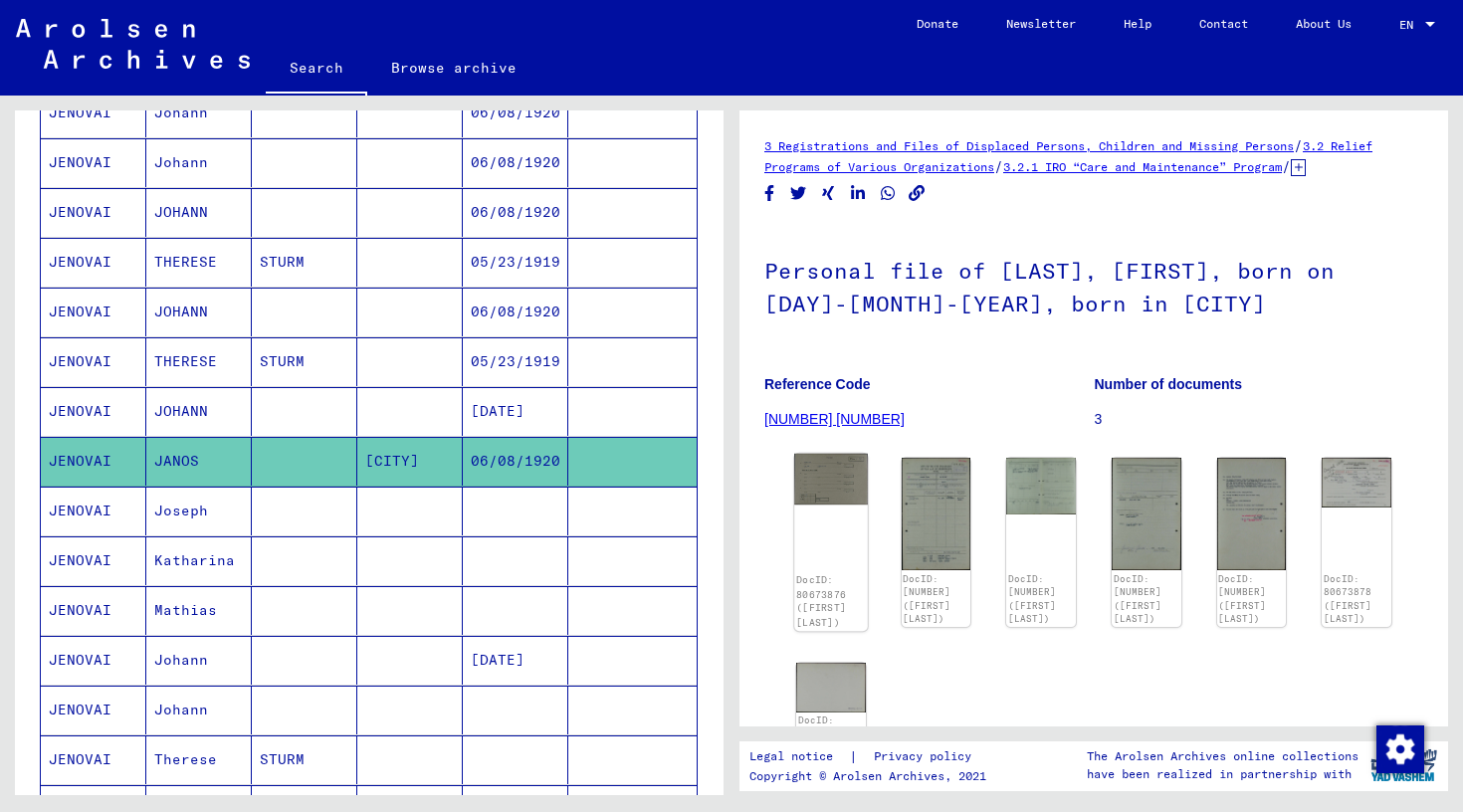 click 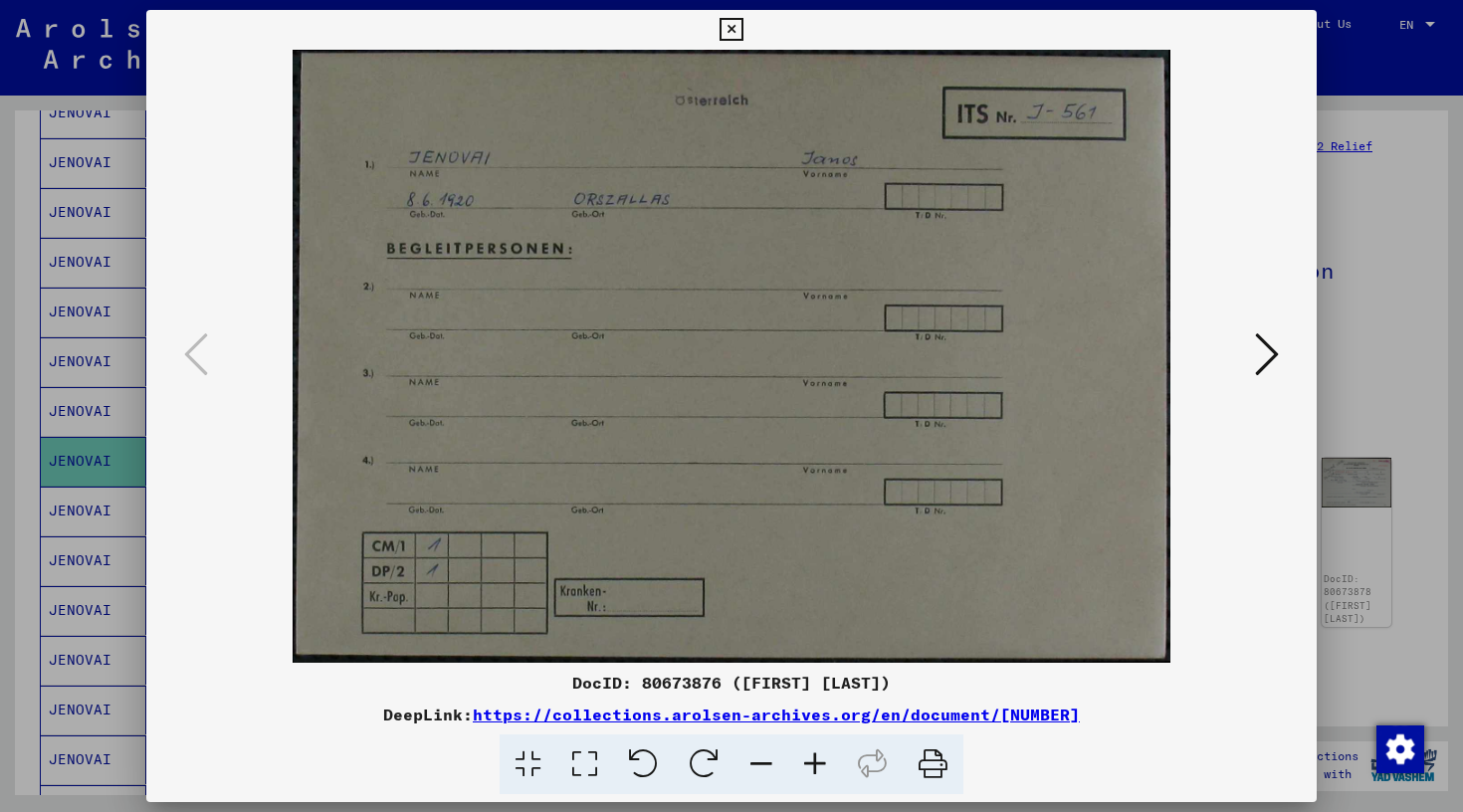 click at bounding box center [1267, 354] 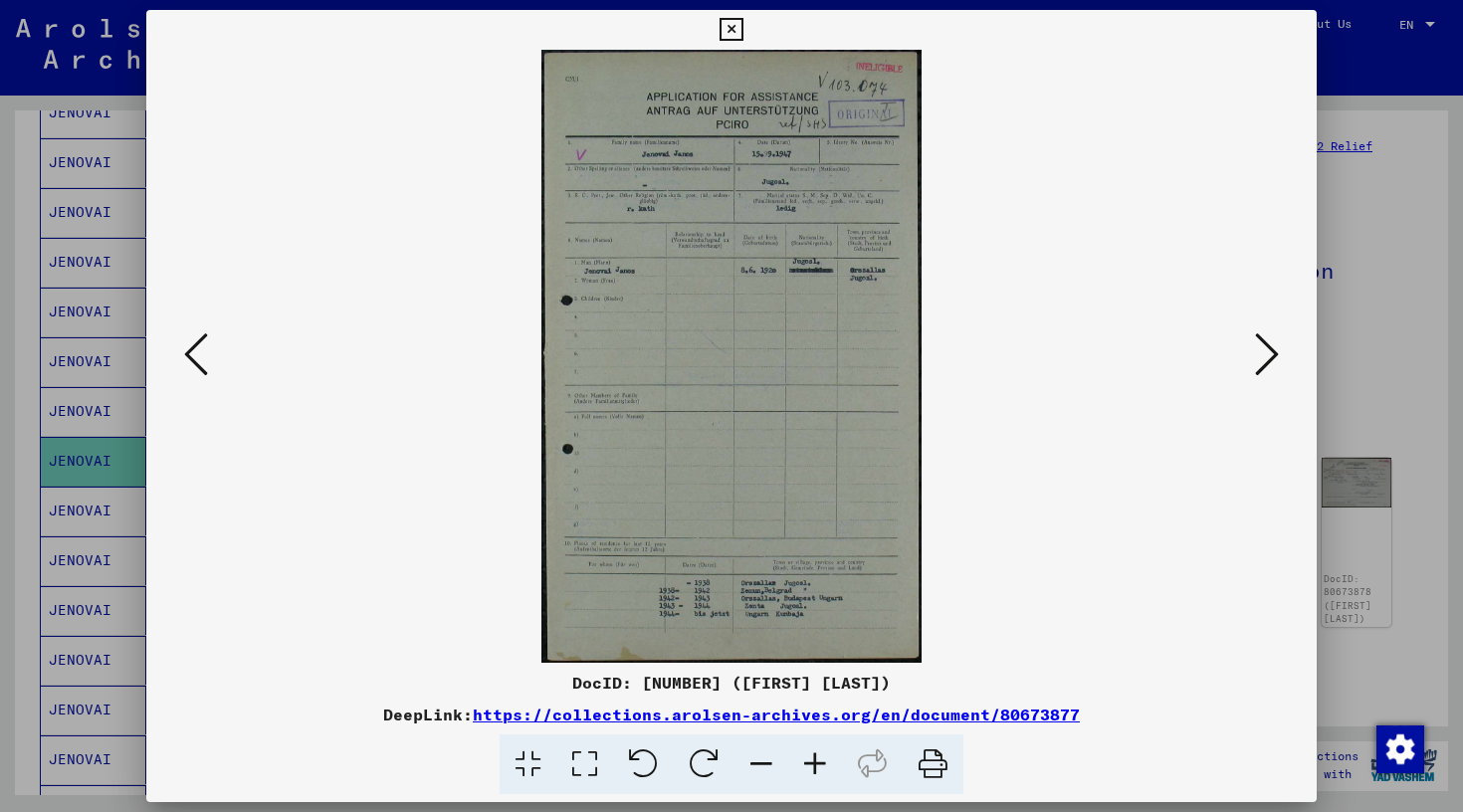 click at bounding box center [815, 764] 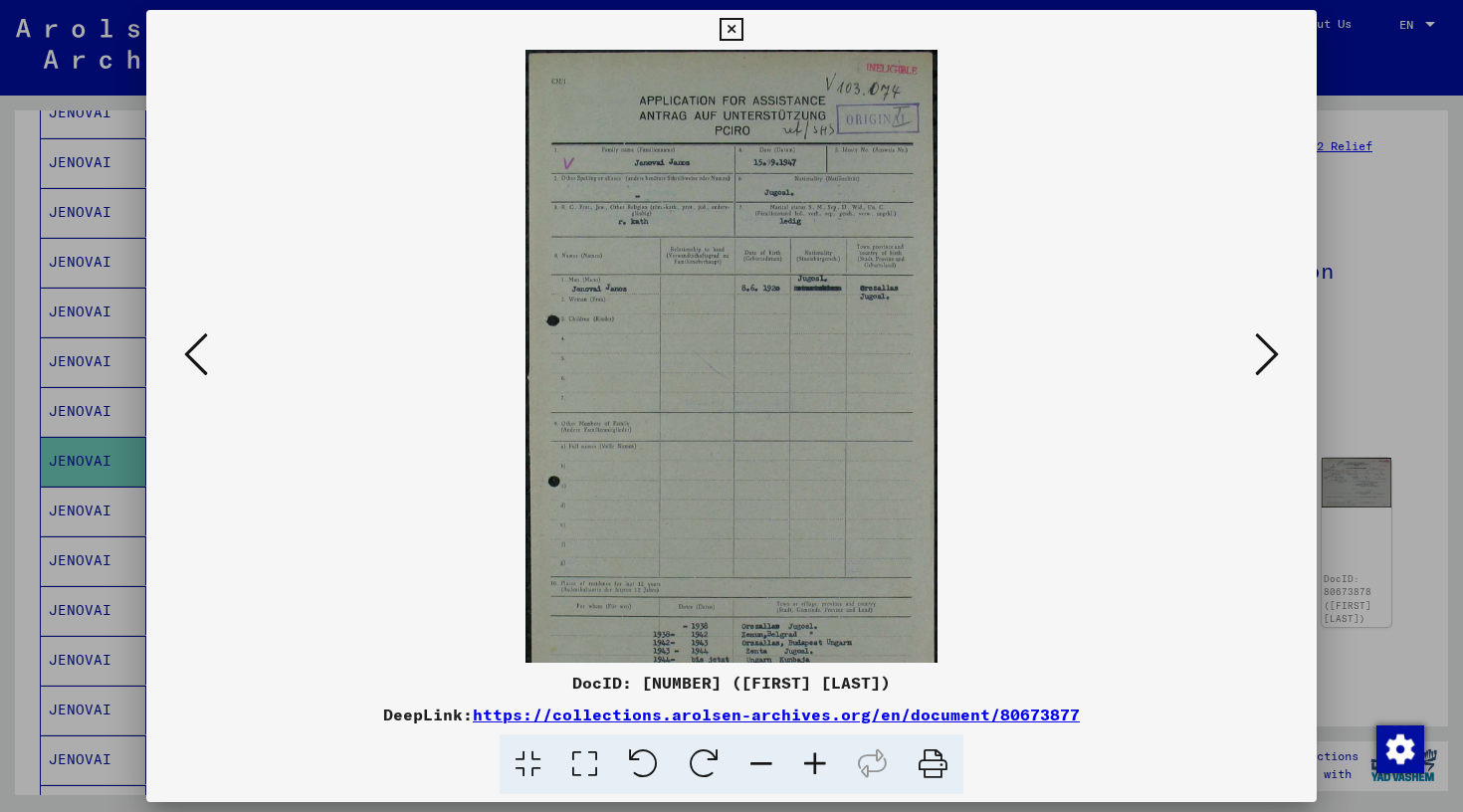 click at bounding box center (815, 764) 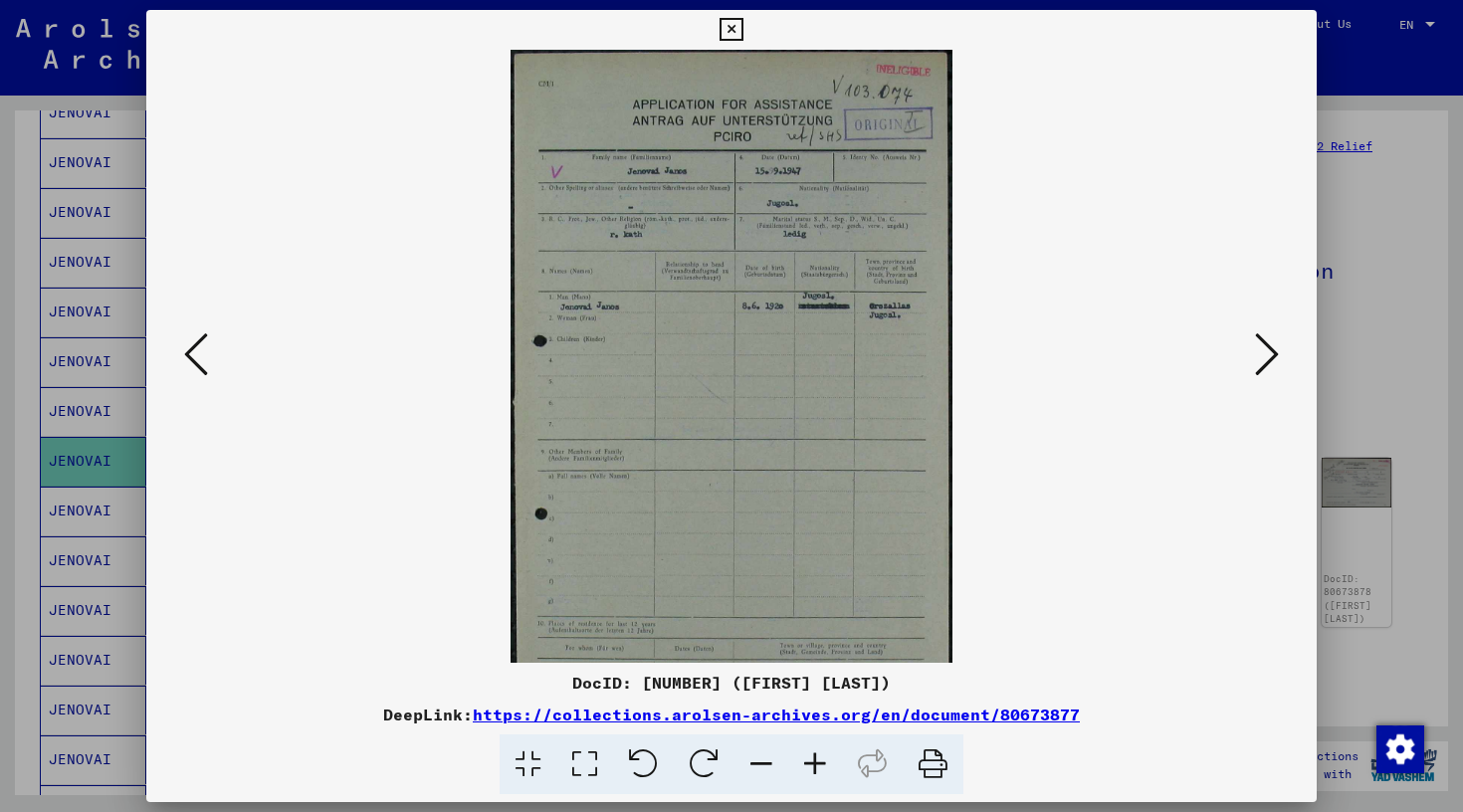 click at bounding box center [815, 764] 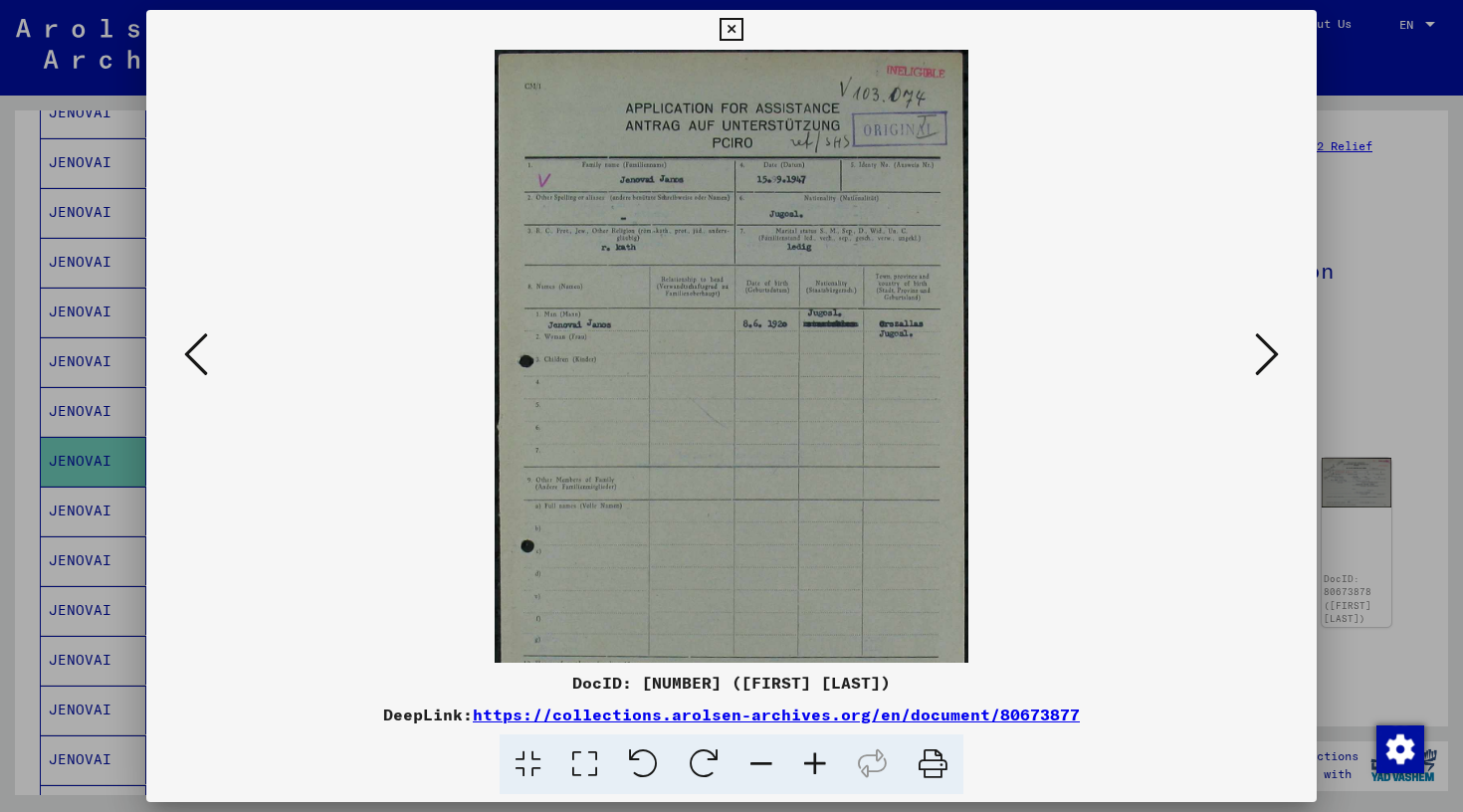 click at bounding box center [815, 764] 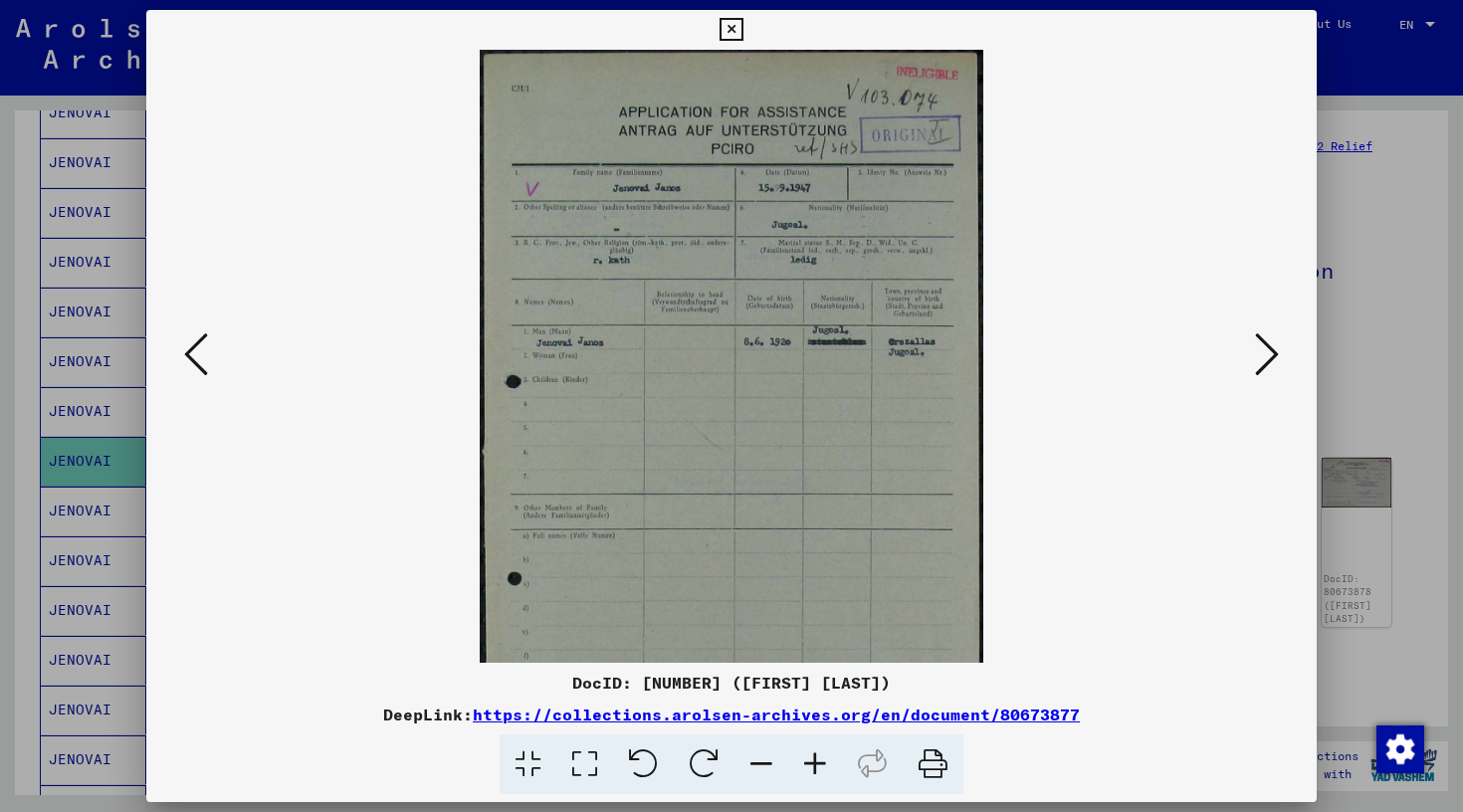 click at bounding box center [815, 764] 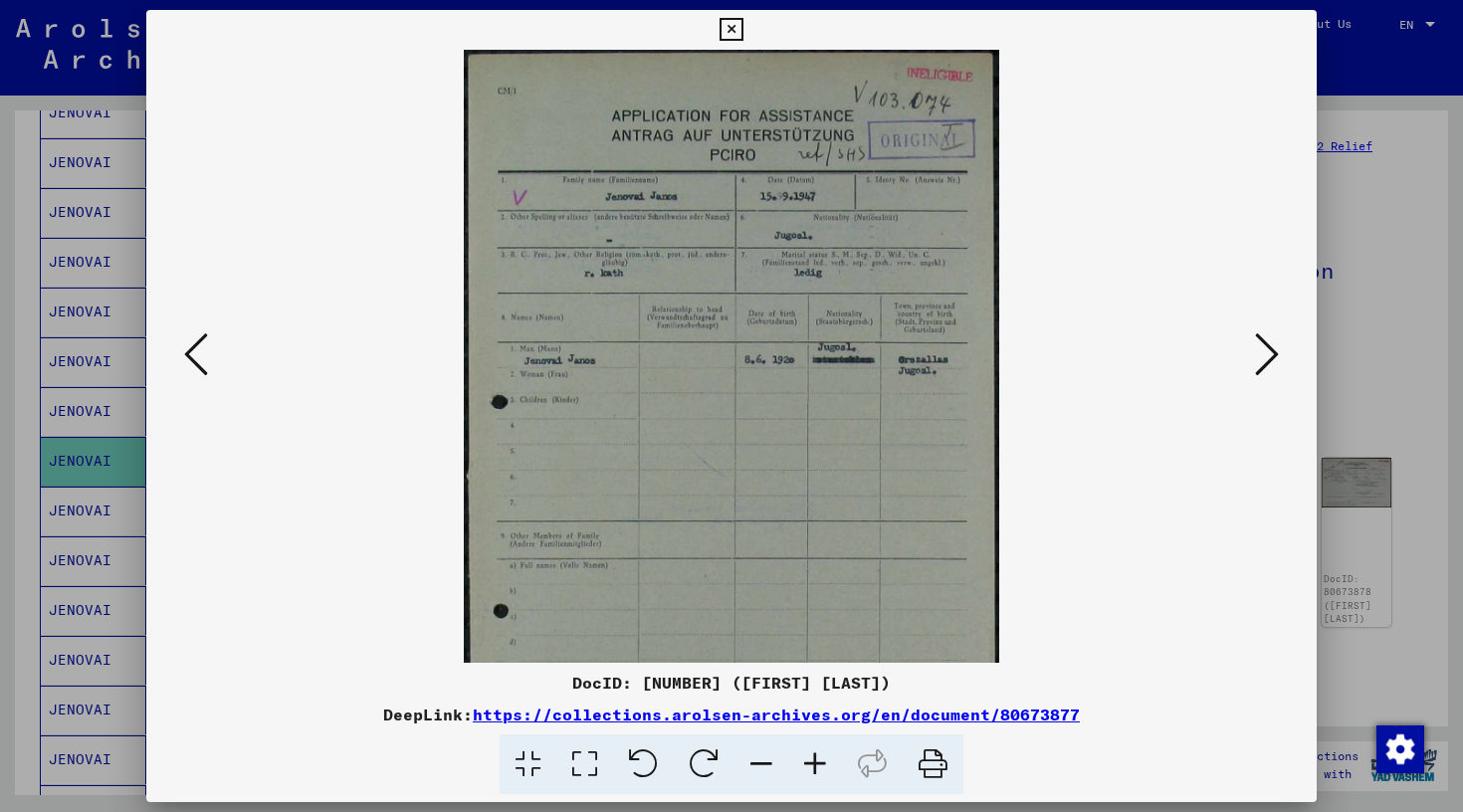 click at bounding box center [815, 764] 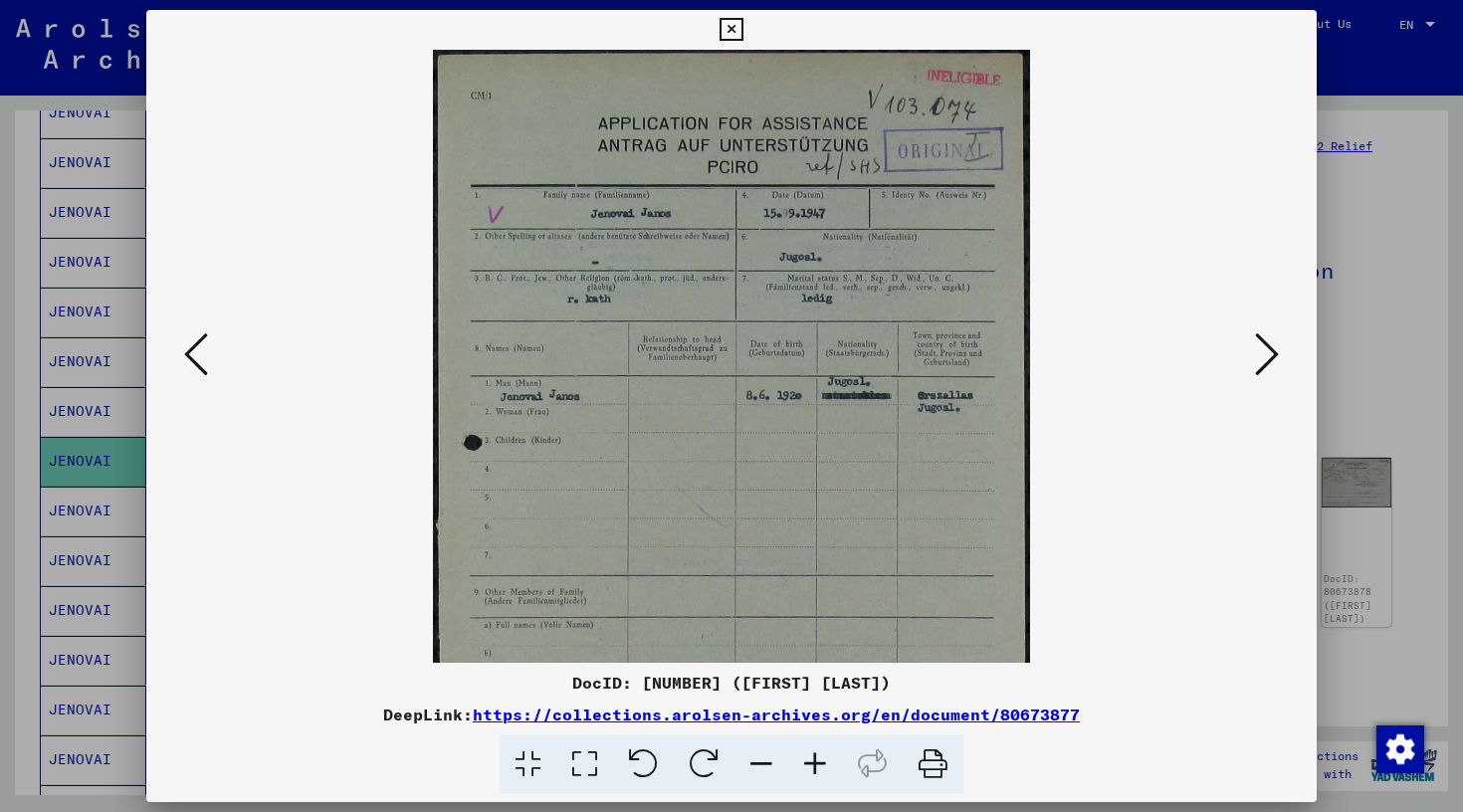 click at bounding box center (815, 764) 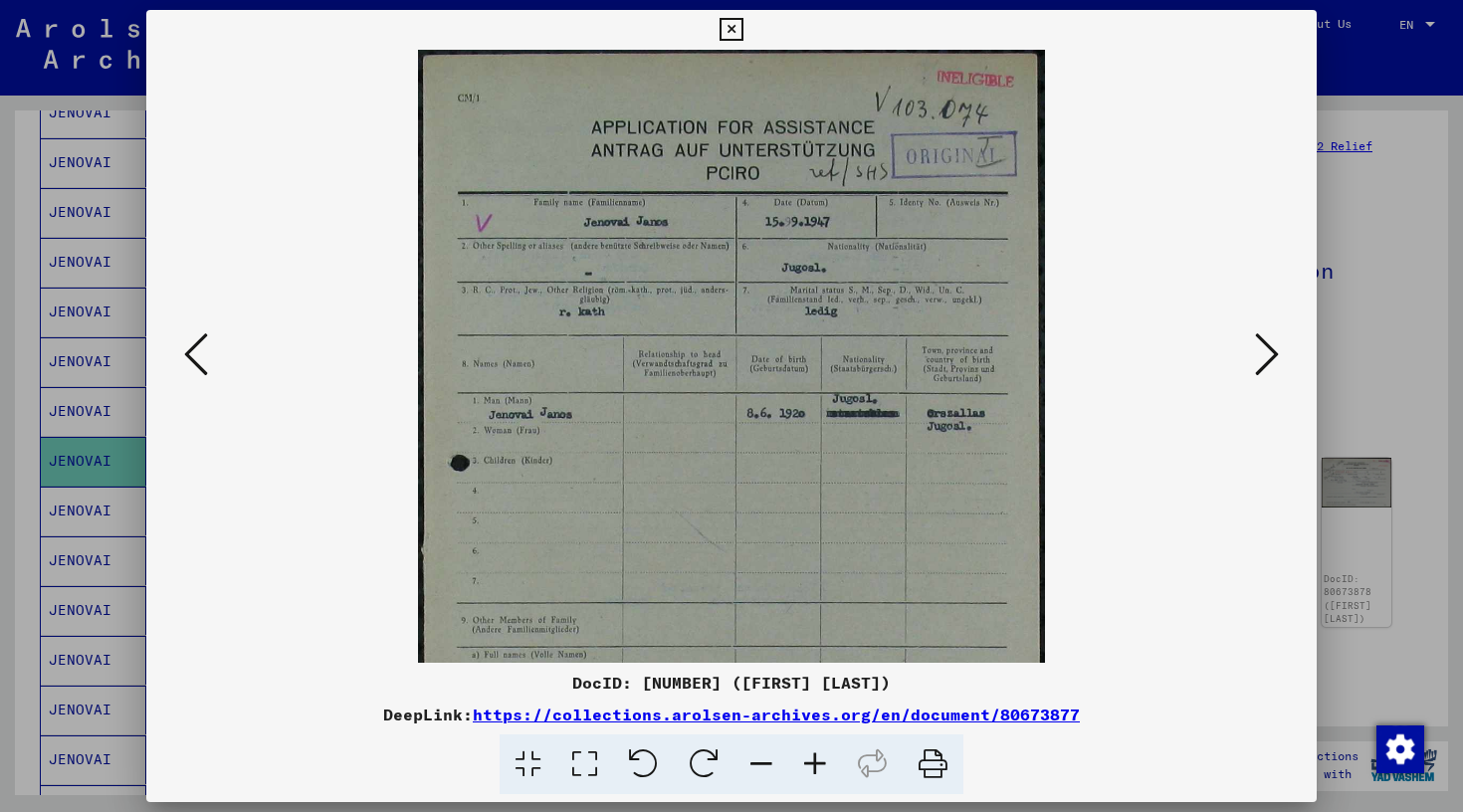 click at bounding box center (815, 764) 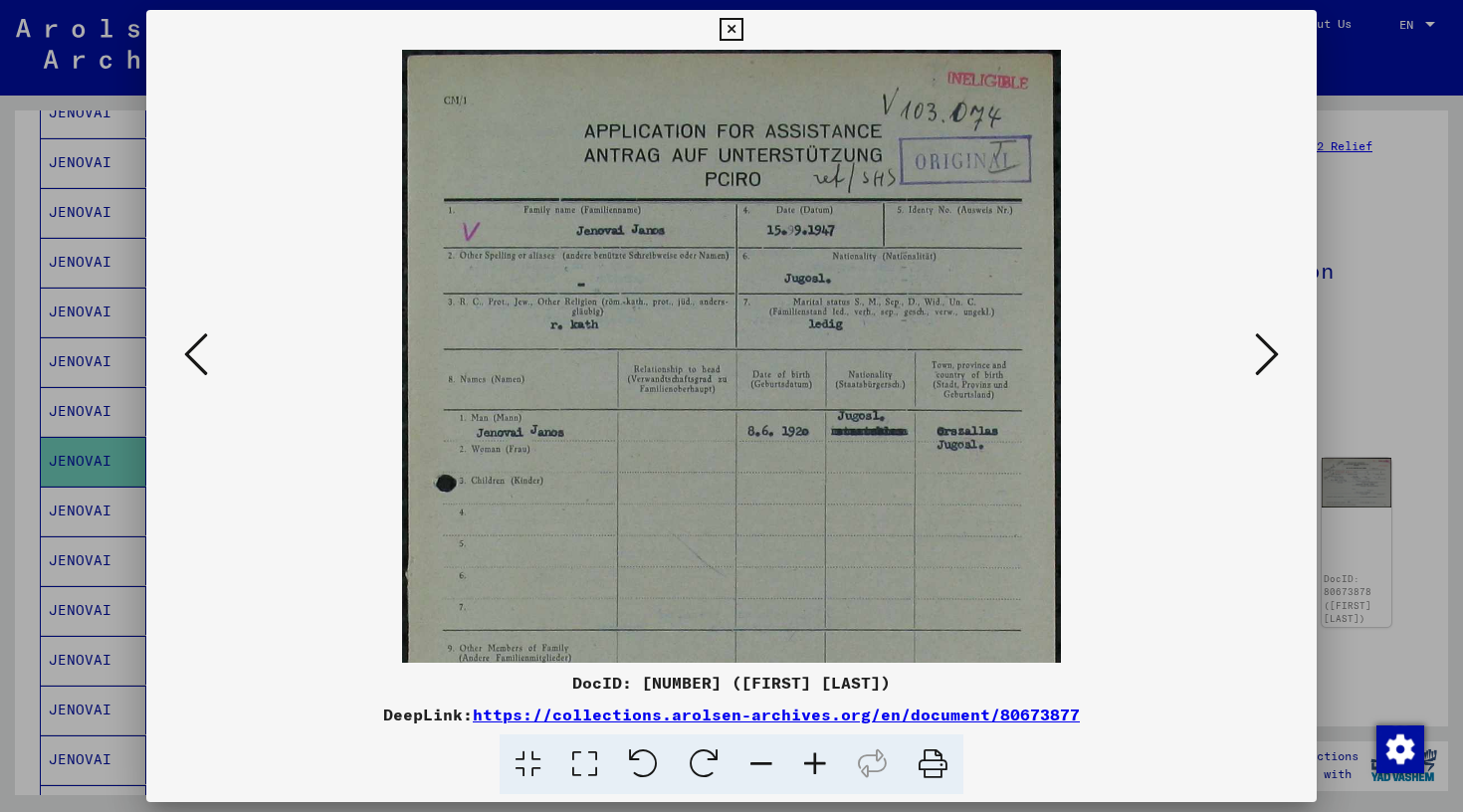 click at bounding box center (815, 764) 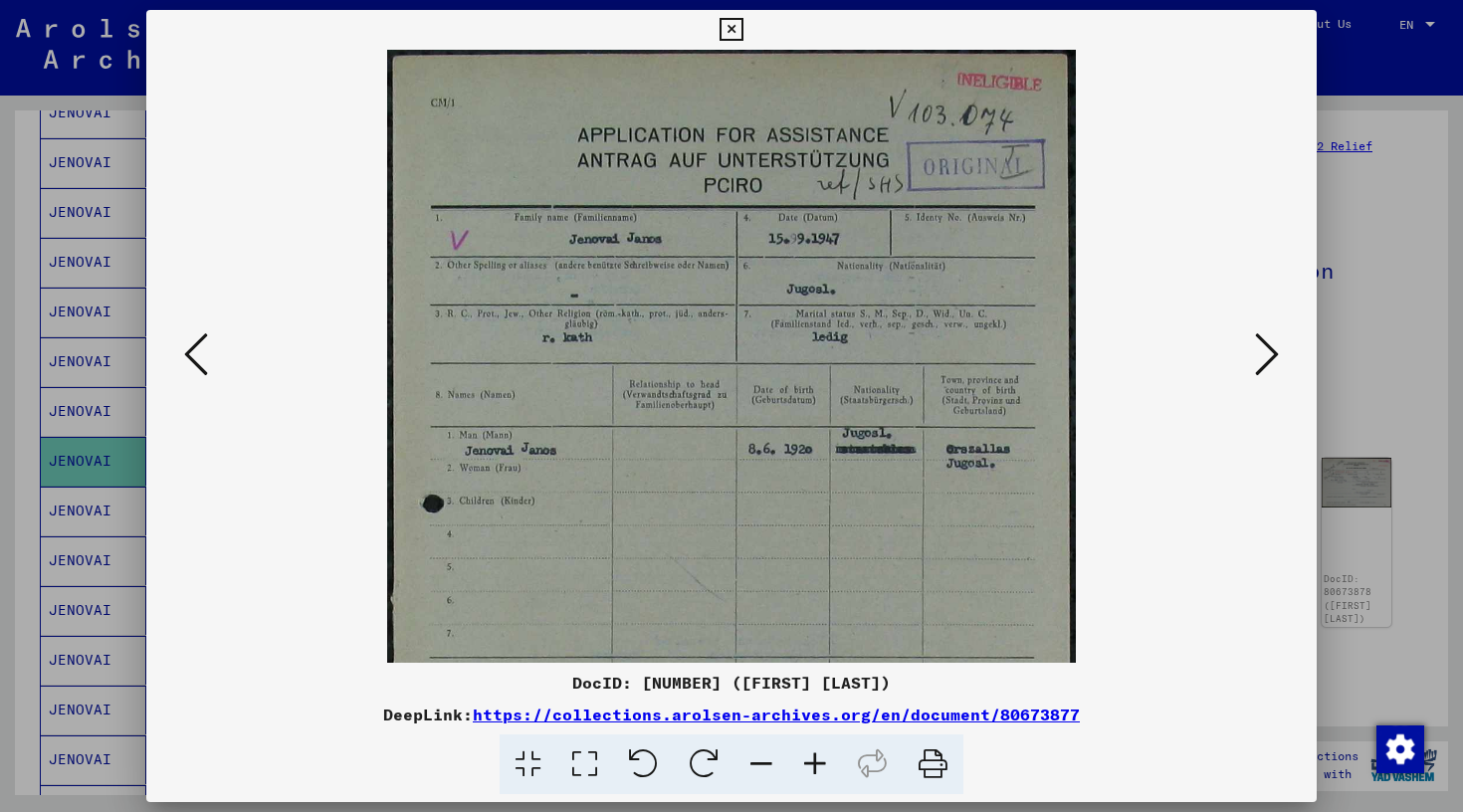 click at bounding box center [815, 764] 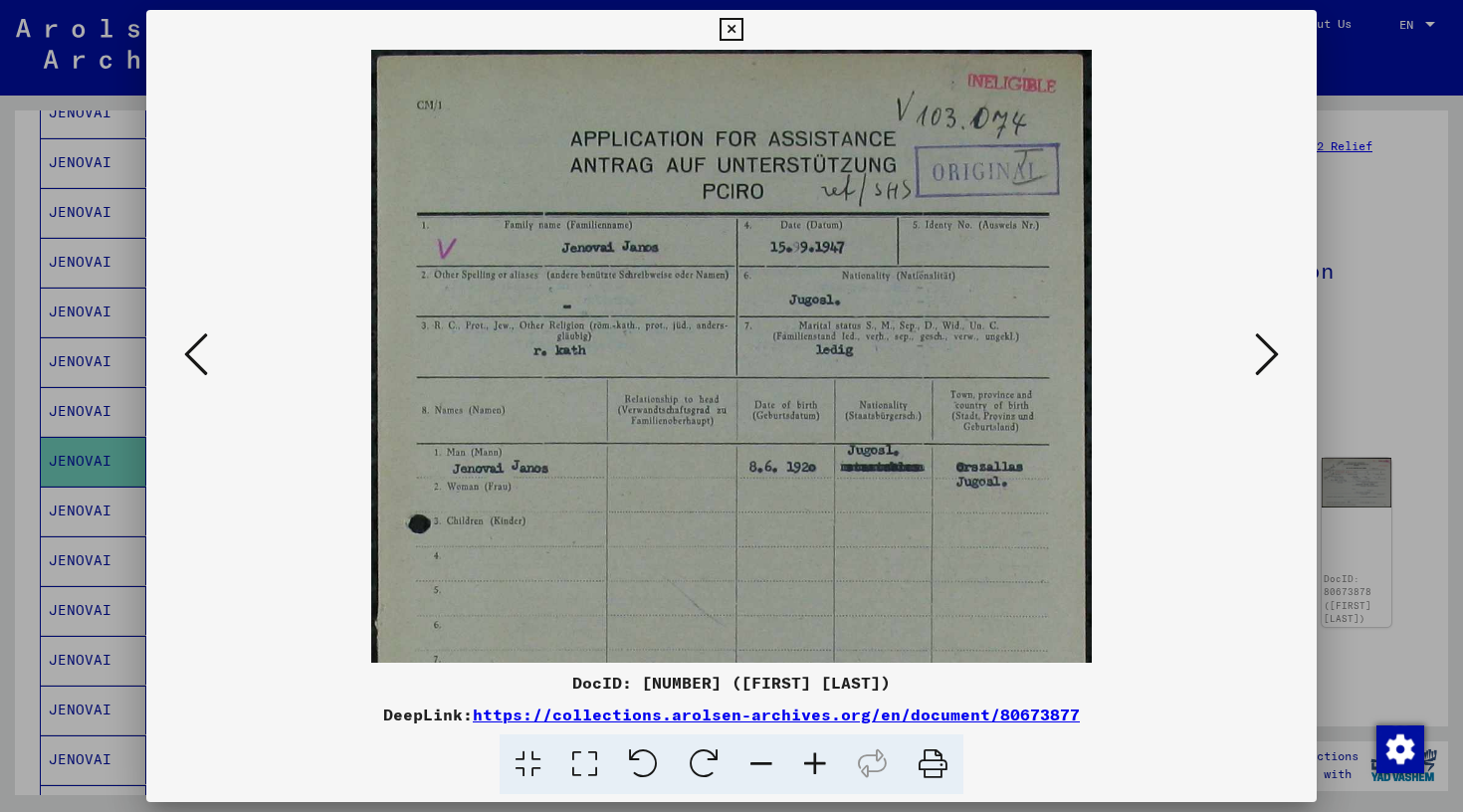 click at bounding box center (1267, 354) 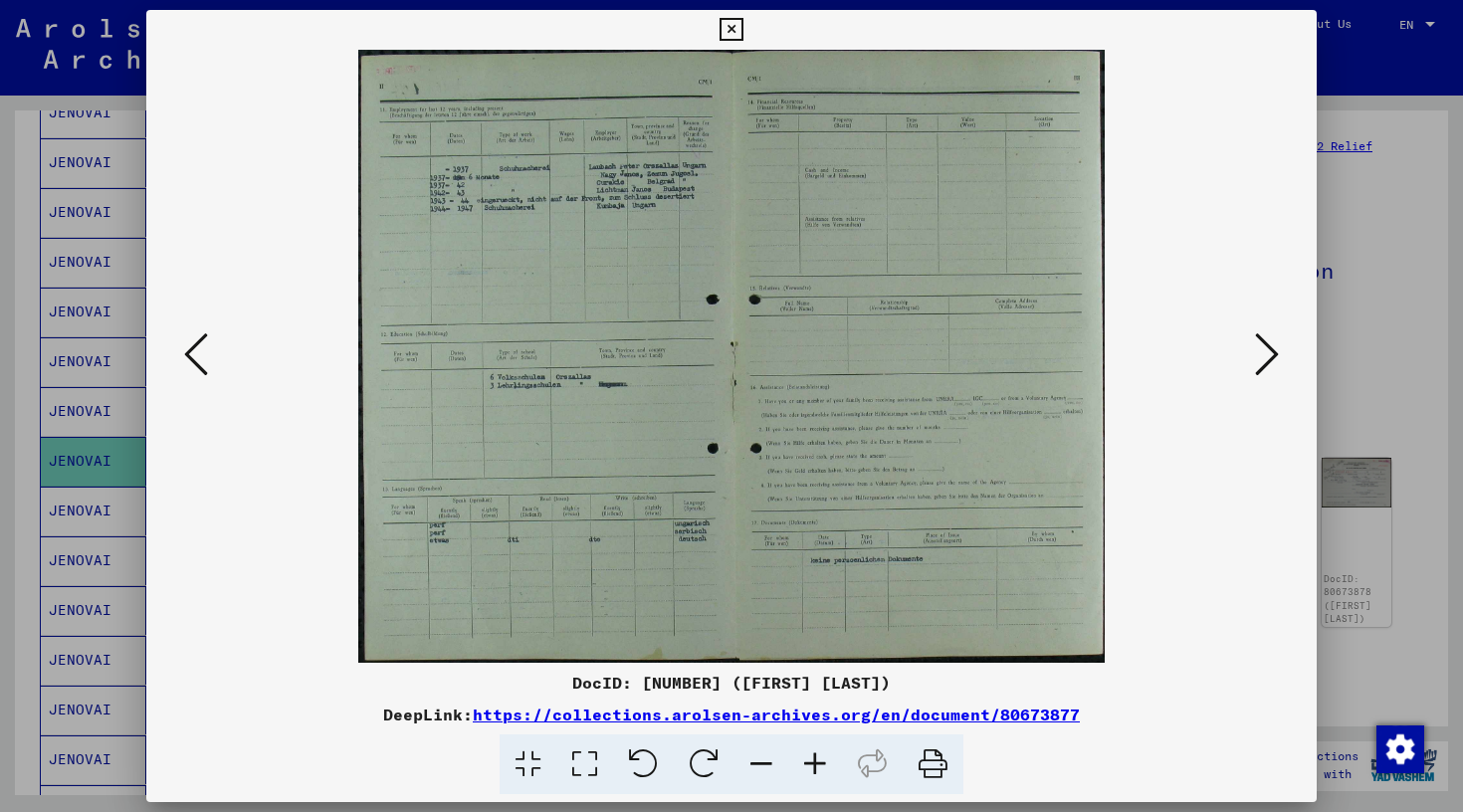 click at bounding box center (731, 30) 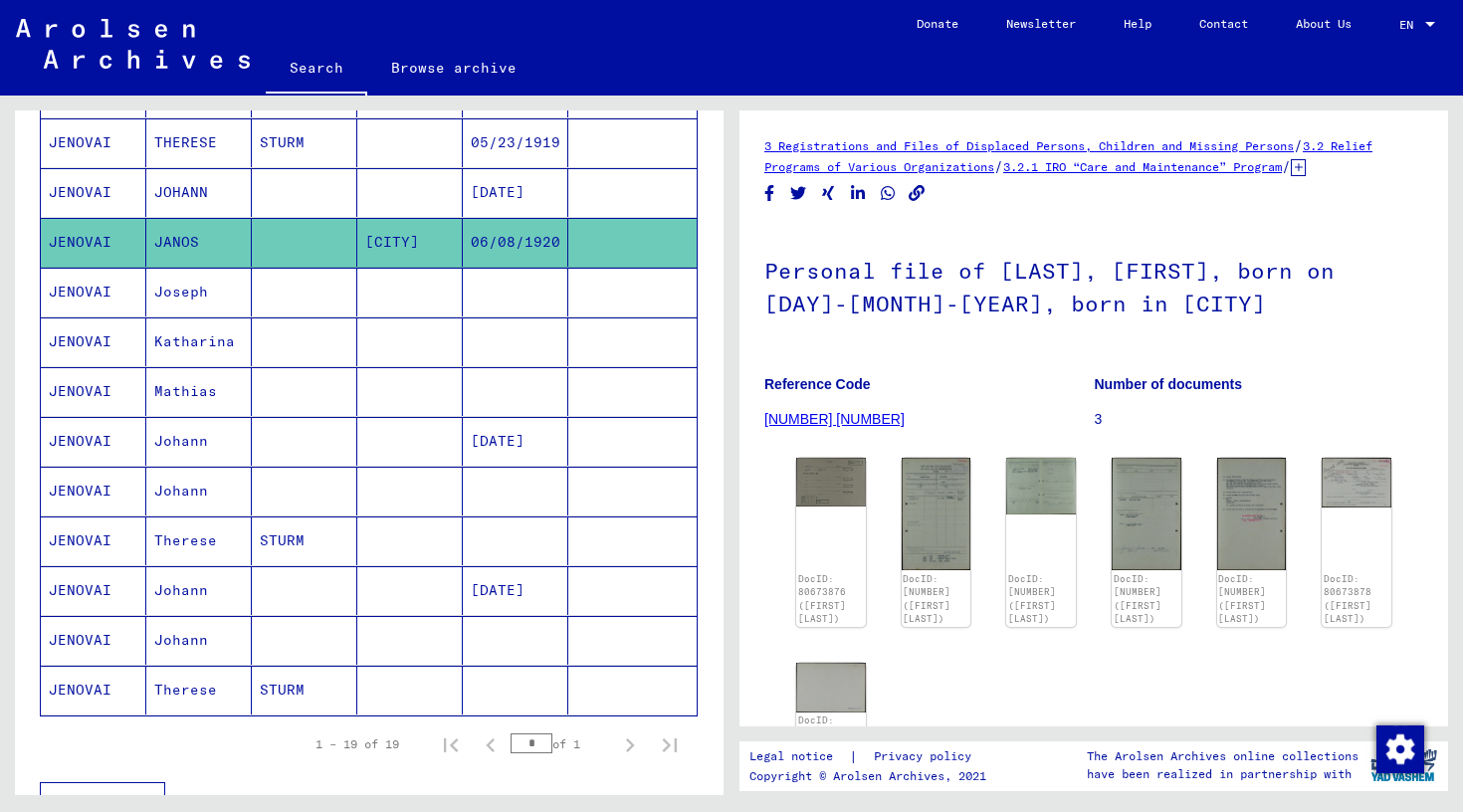 scroll, scrollTop: 640, scrollLeft: 0, axis: vertical 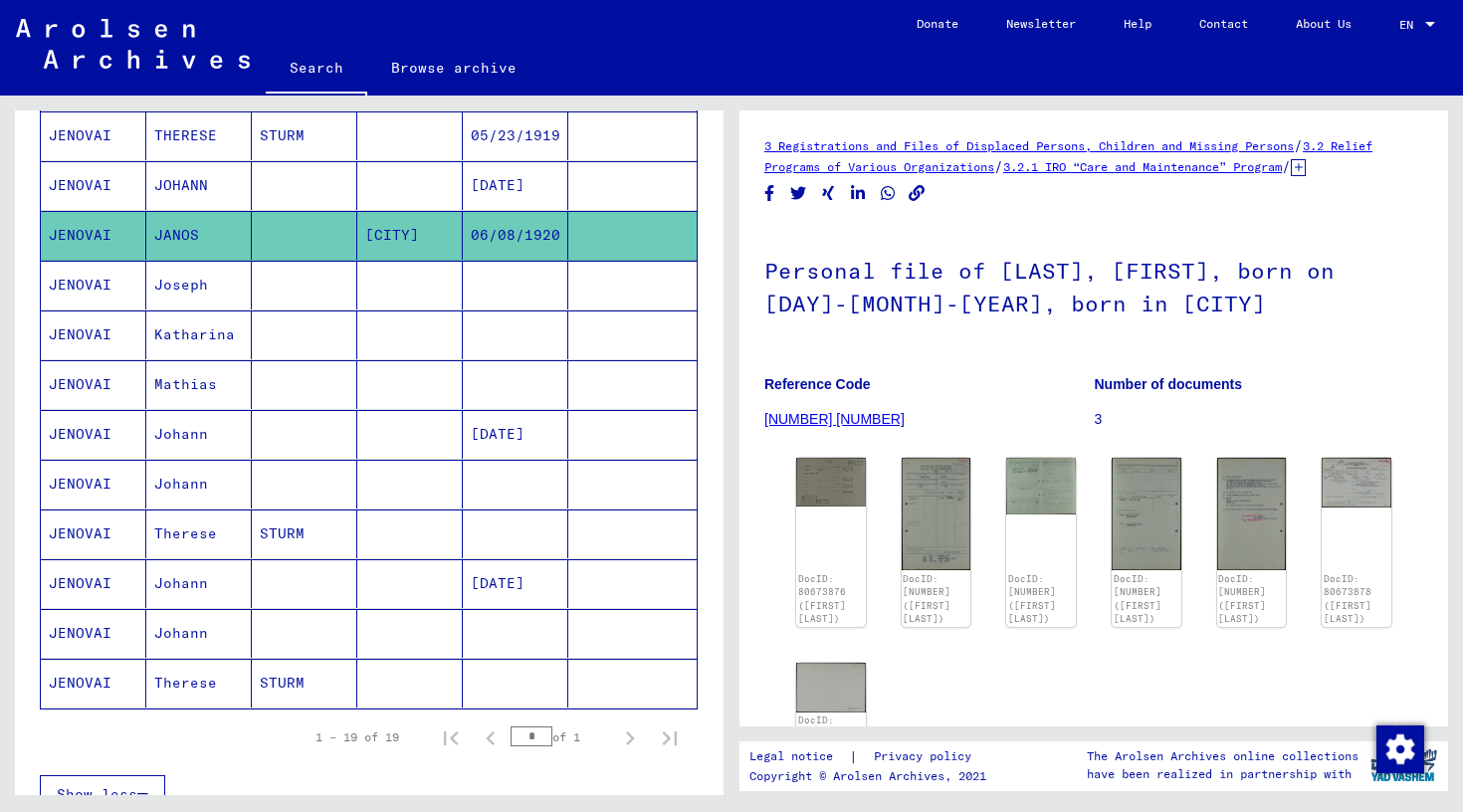 click on "JENOVAI" at bounding box center [94, 533] 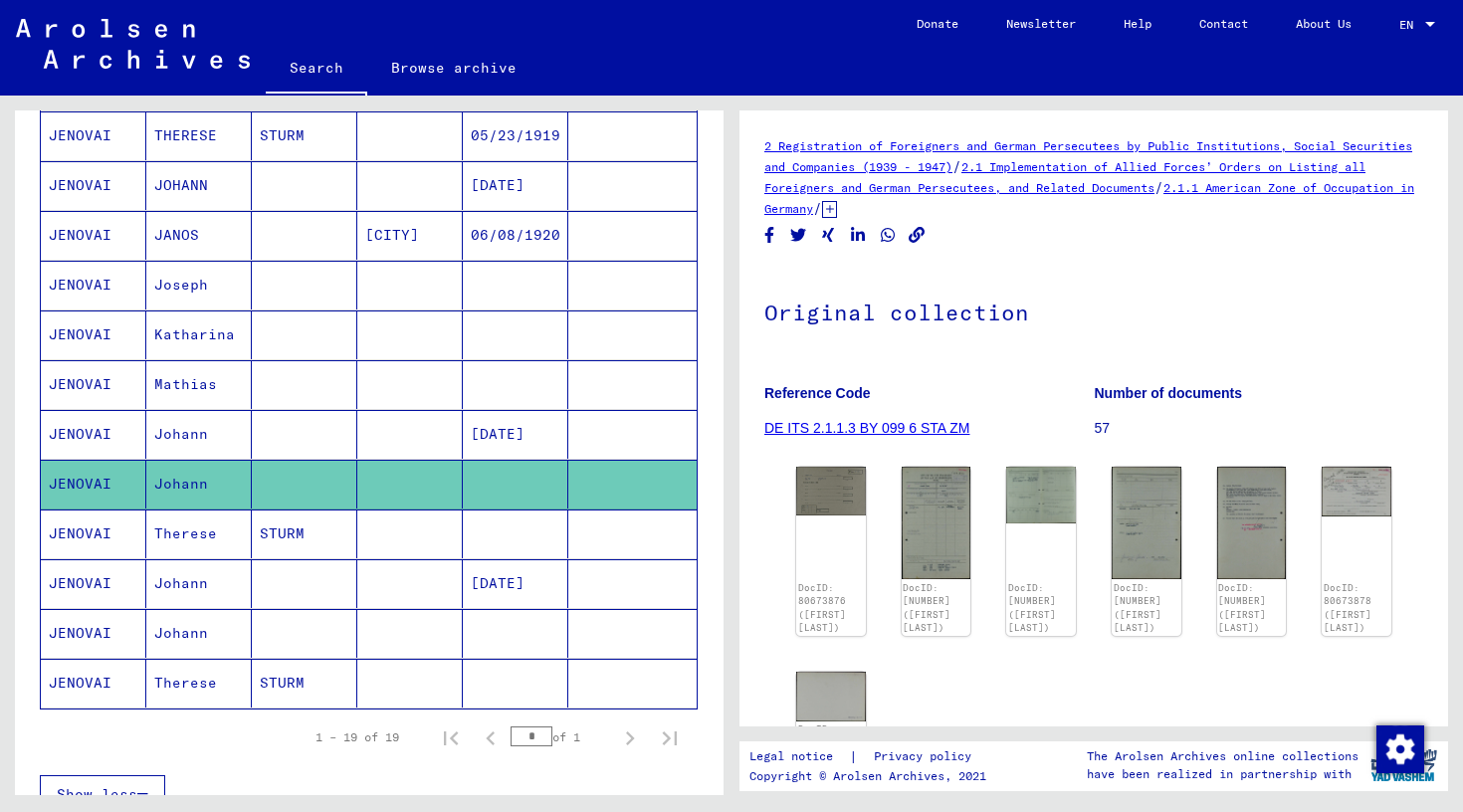 scroll, scrollTop: 0, scrollLeft: 0, axis: both 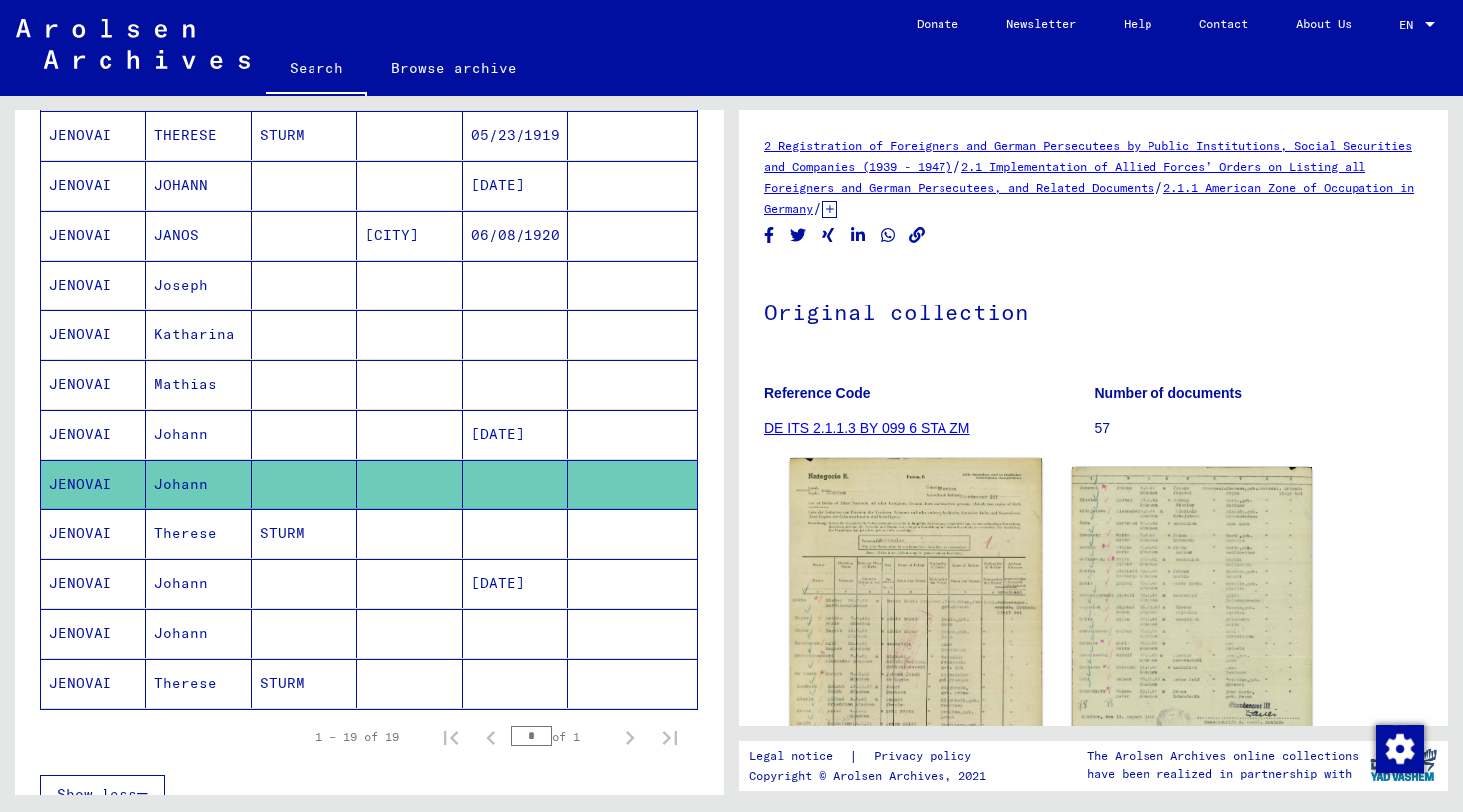 click 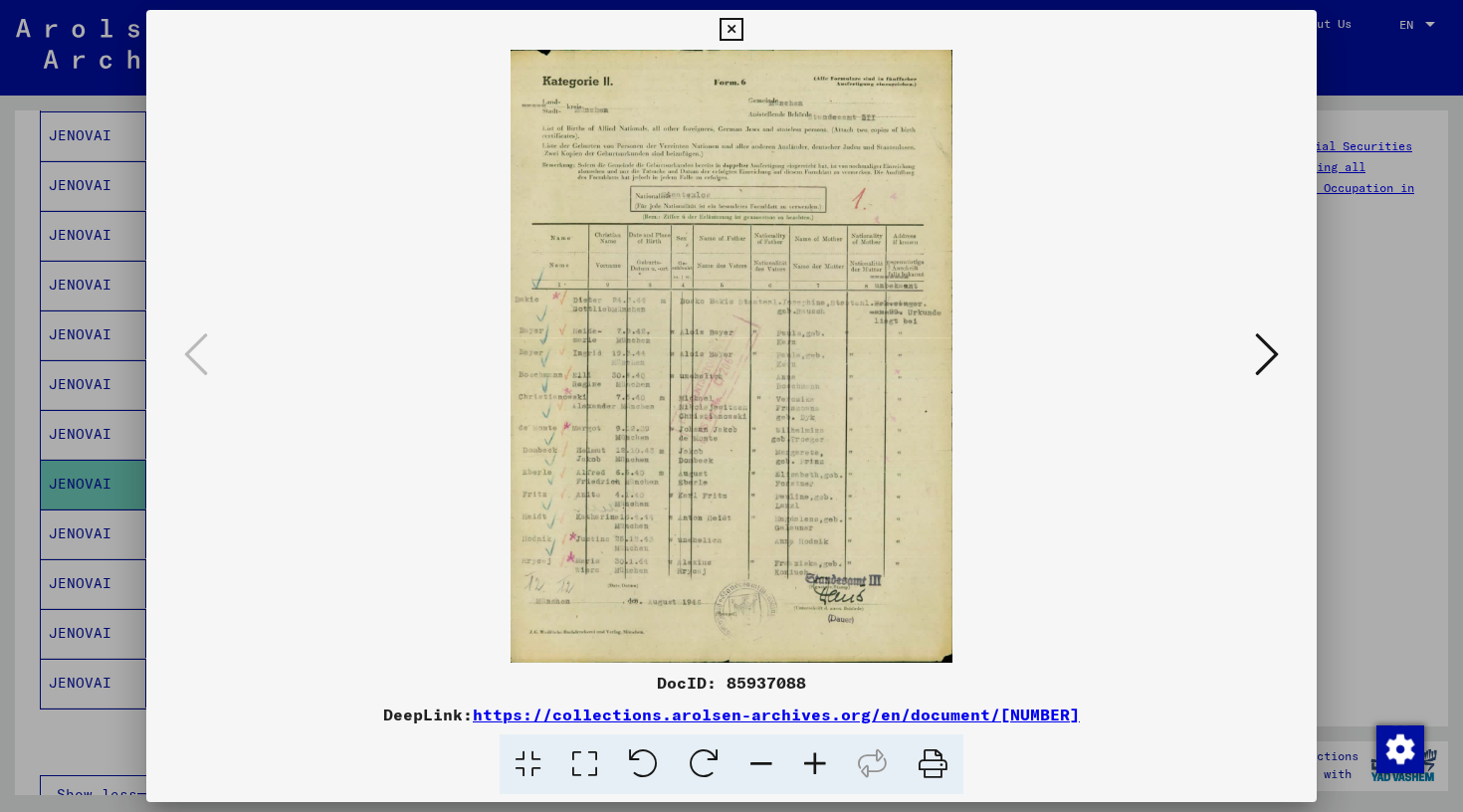 click at bounding box center [815, 764] 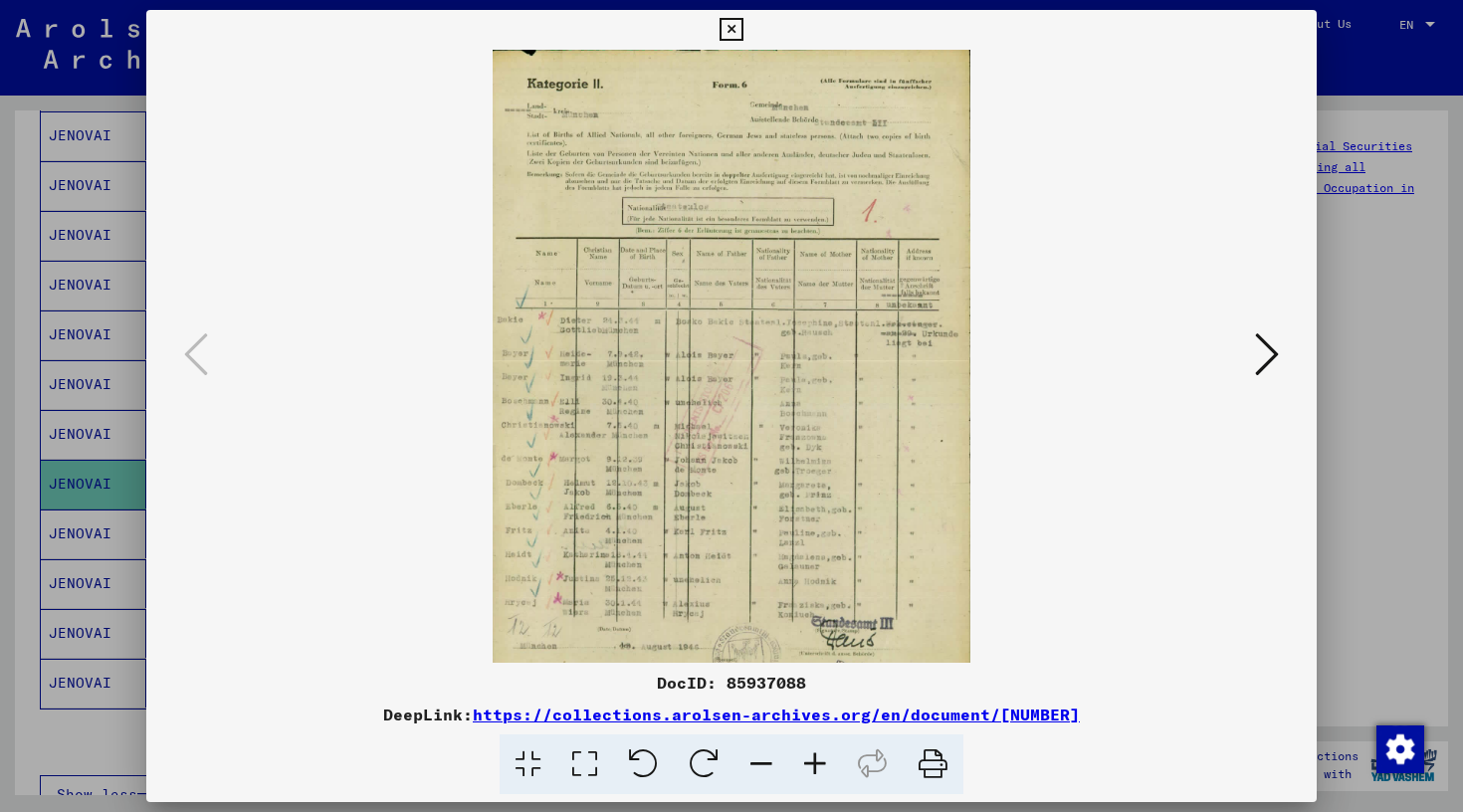 click at bounding box center (815, 764) 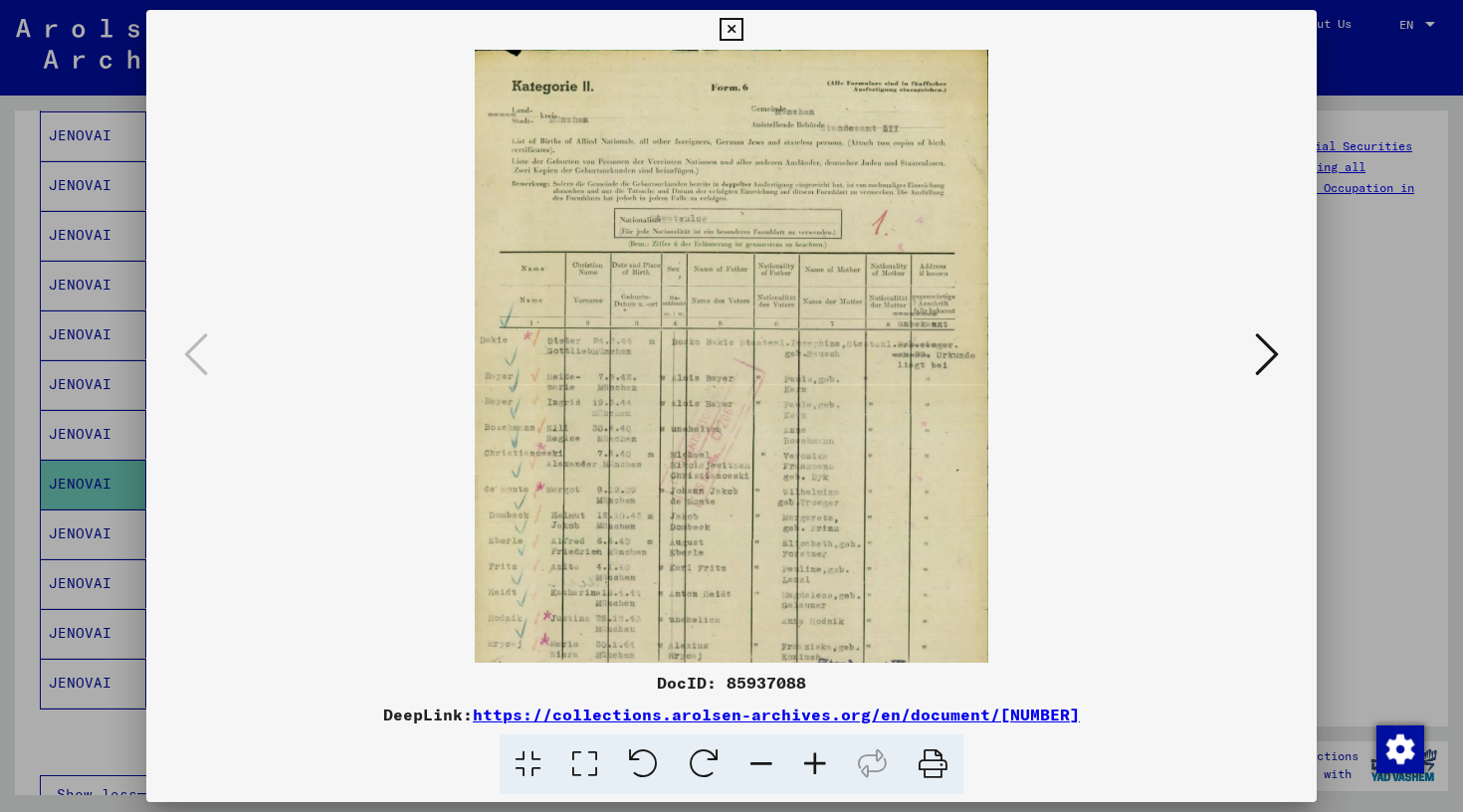 click at bounding box center (815, 764) 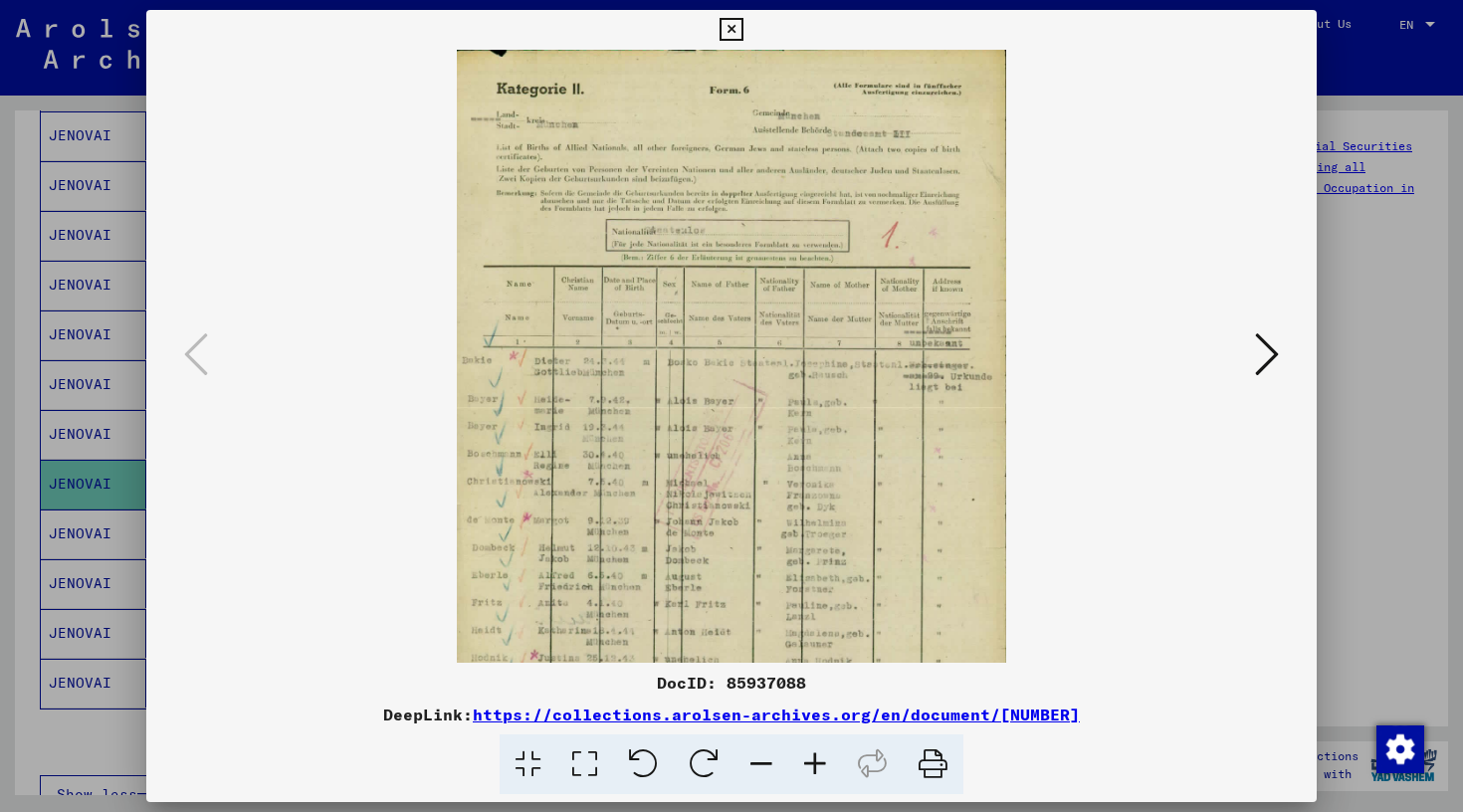 click at bounding box center [815, 764] 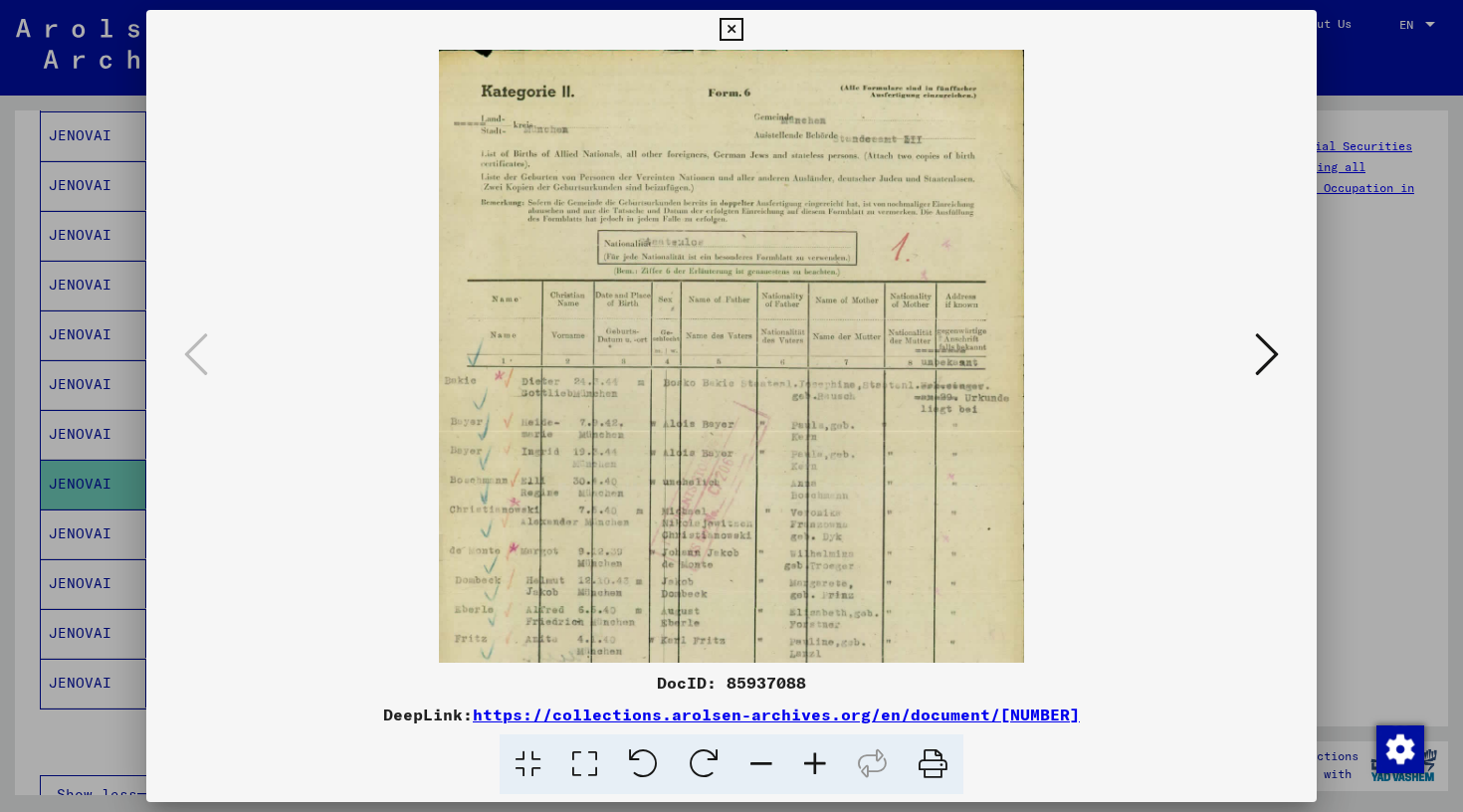 click at bounding box center (815, 764) 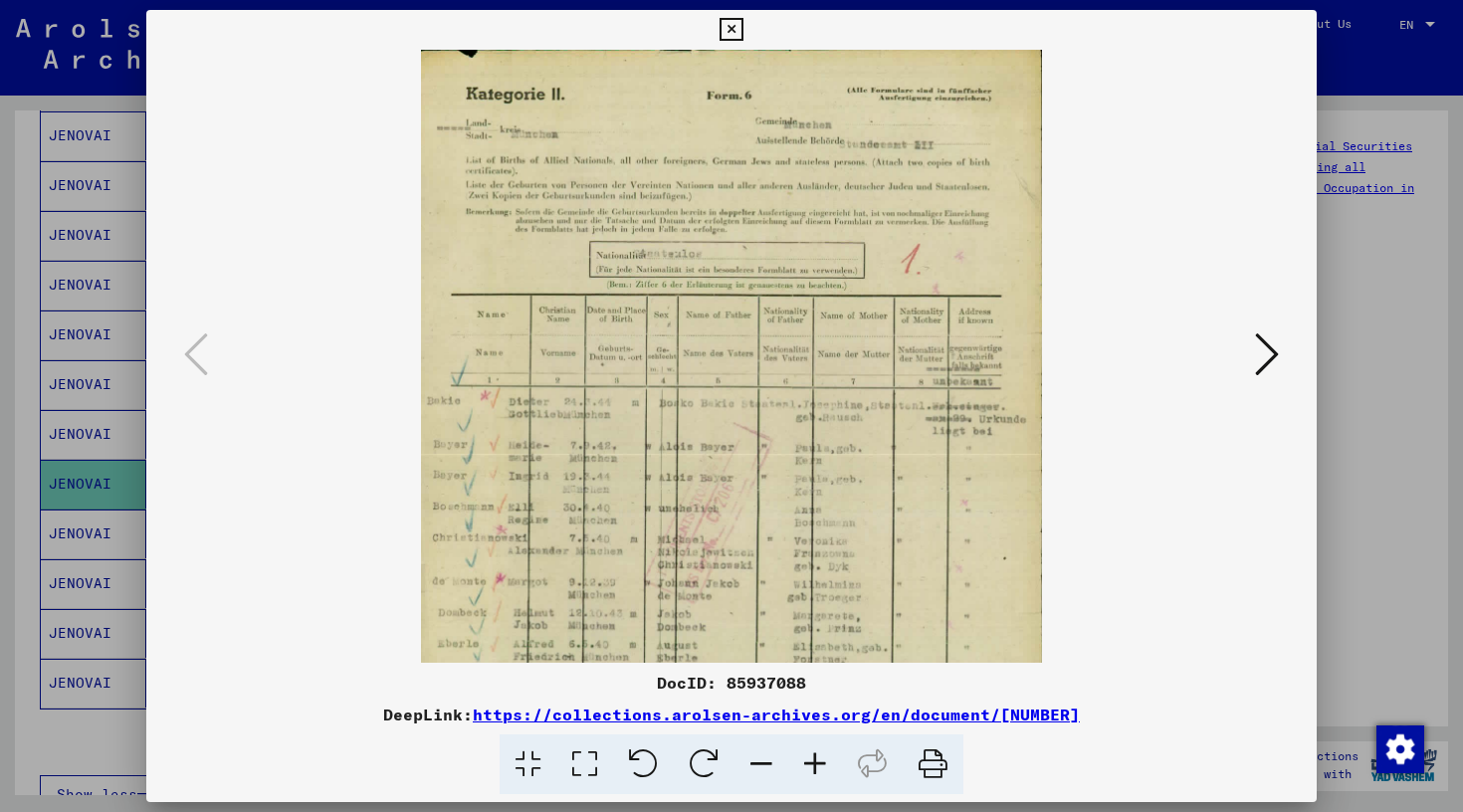 click at bounding box center (815, 764) 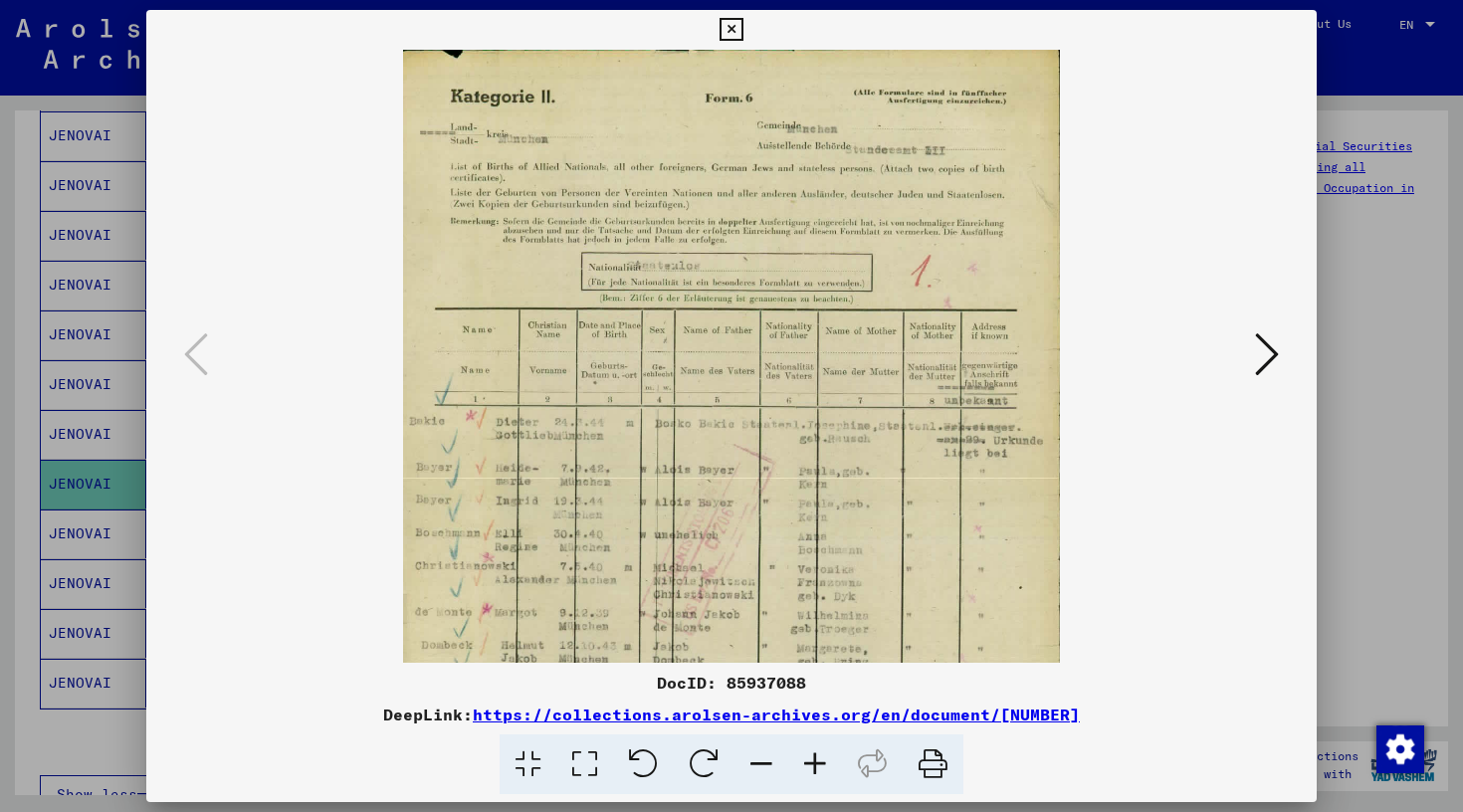 click at bounding box center [815, 764] 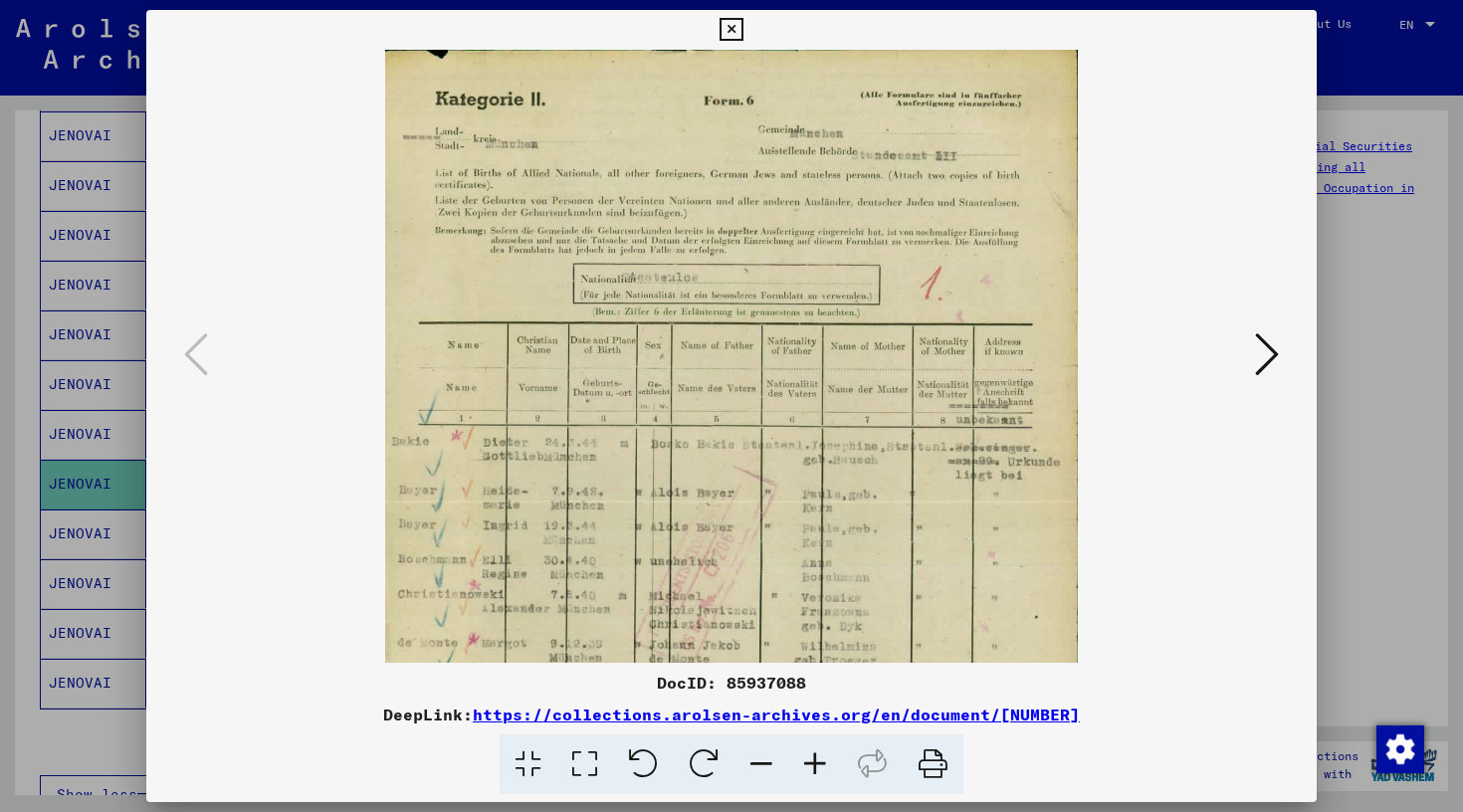 click at bounding box center (815, 764) 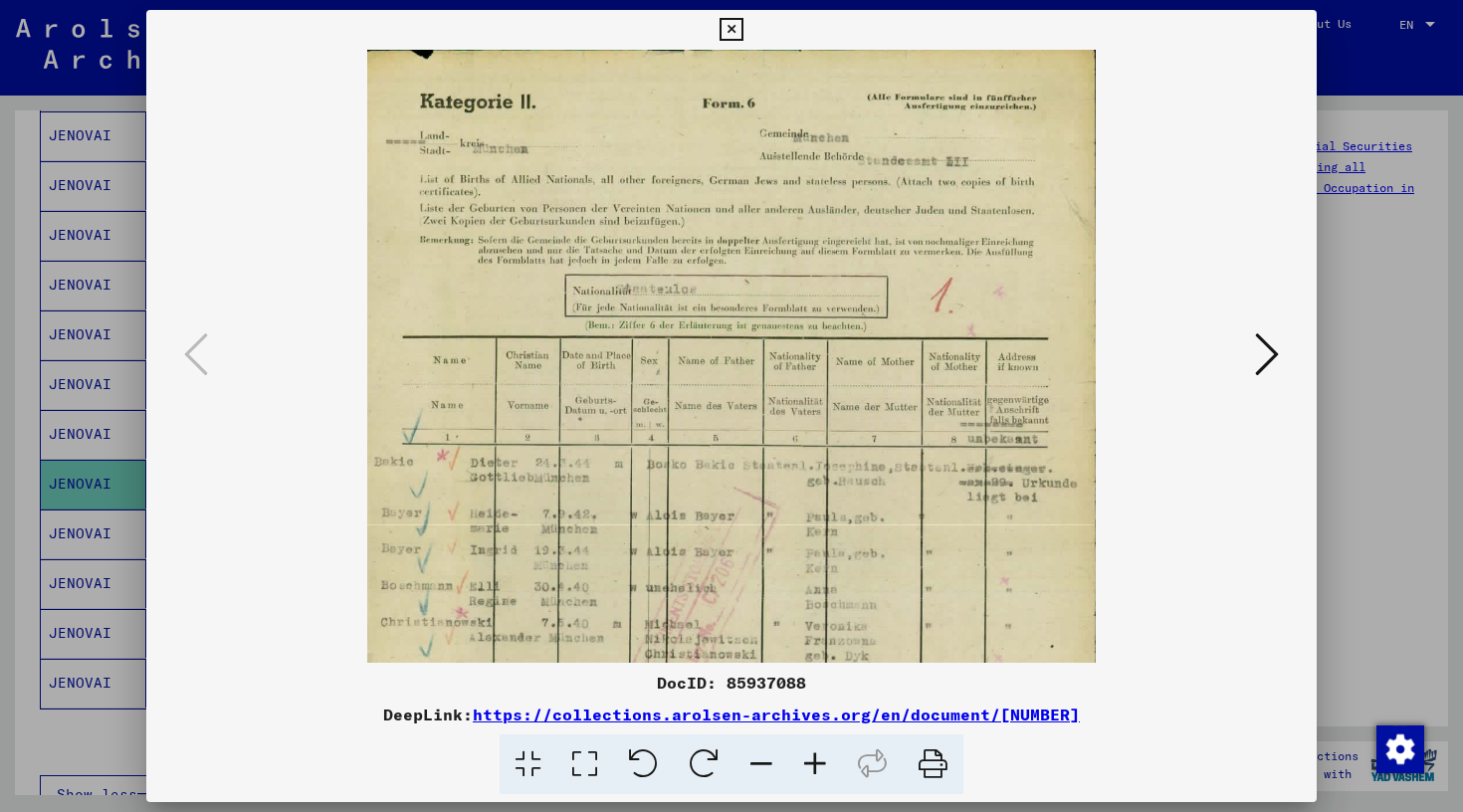 click at bounding box center [815, 764] 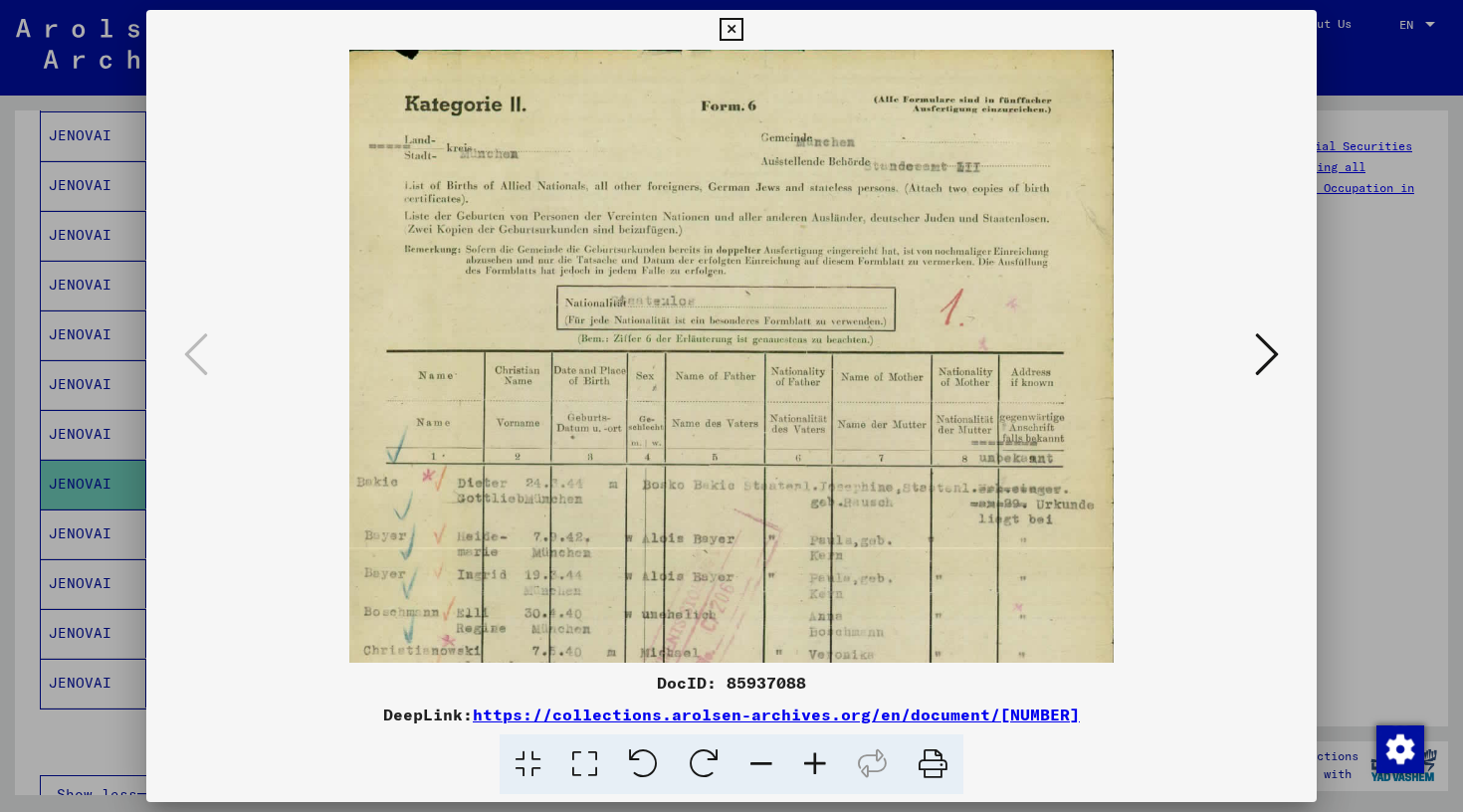 click at bounding box center (815, 764) 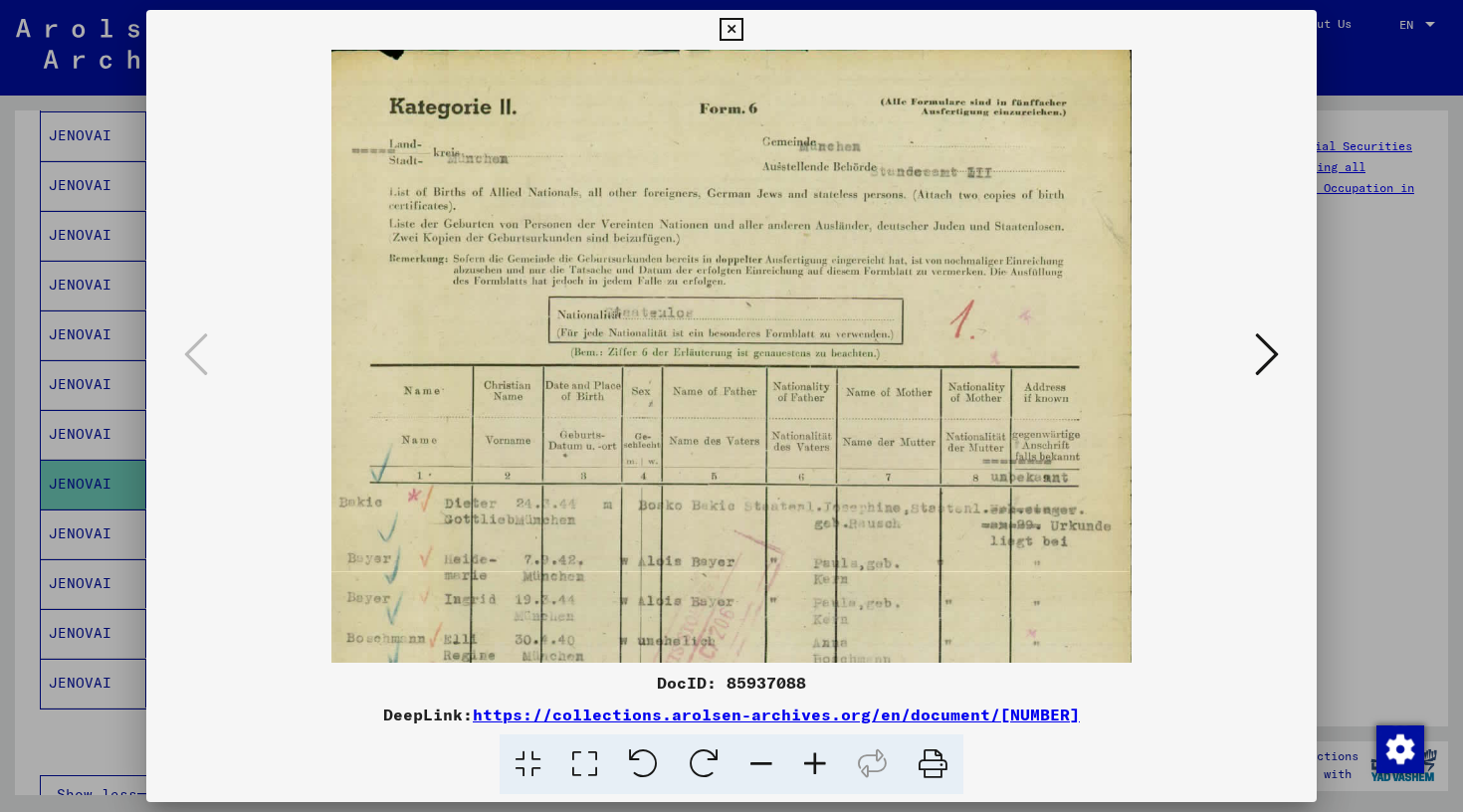 click at bounding box center (815, 764) 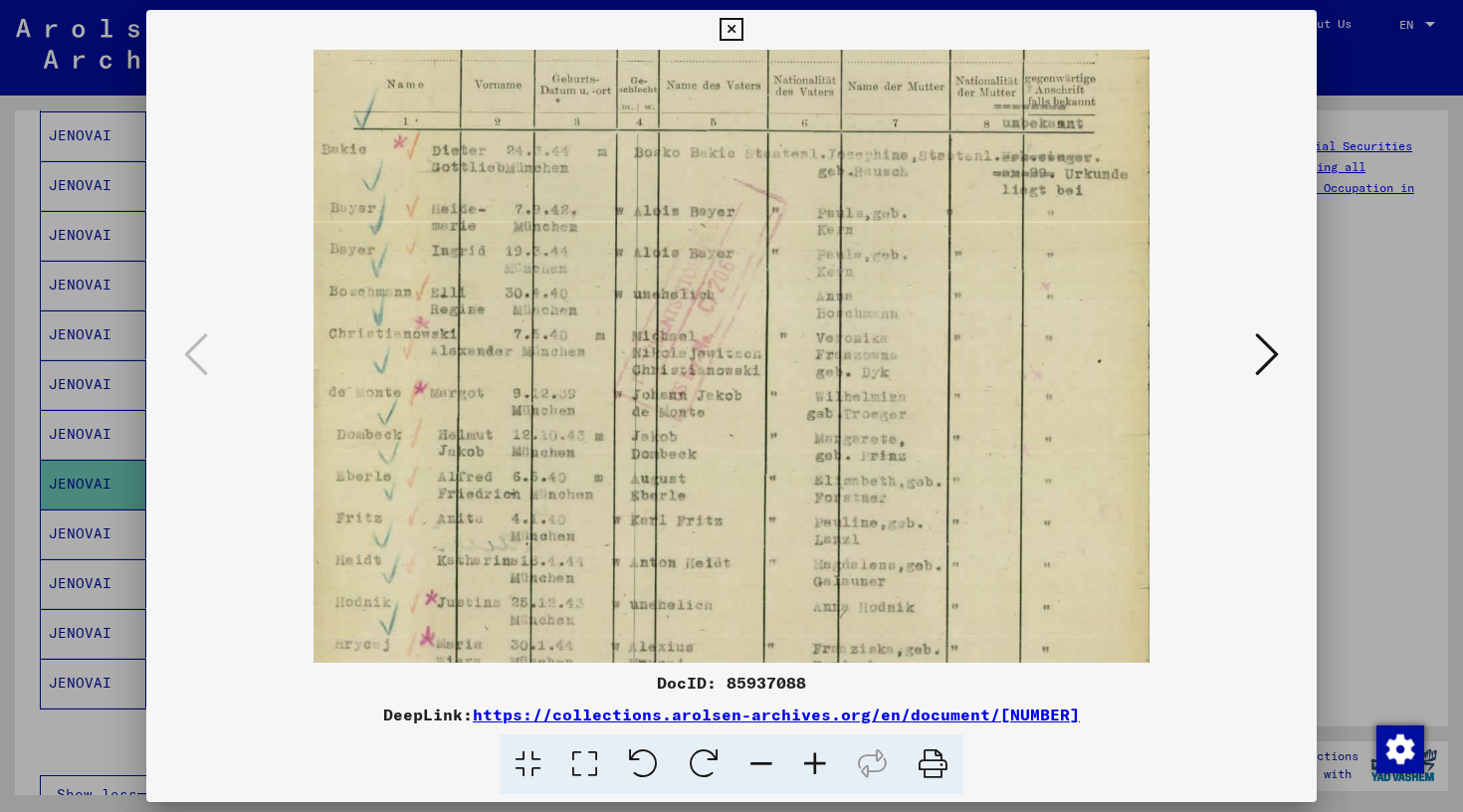 scroll, scrollTop: 376, scrollLeft: 0, axis: vertical 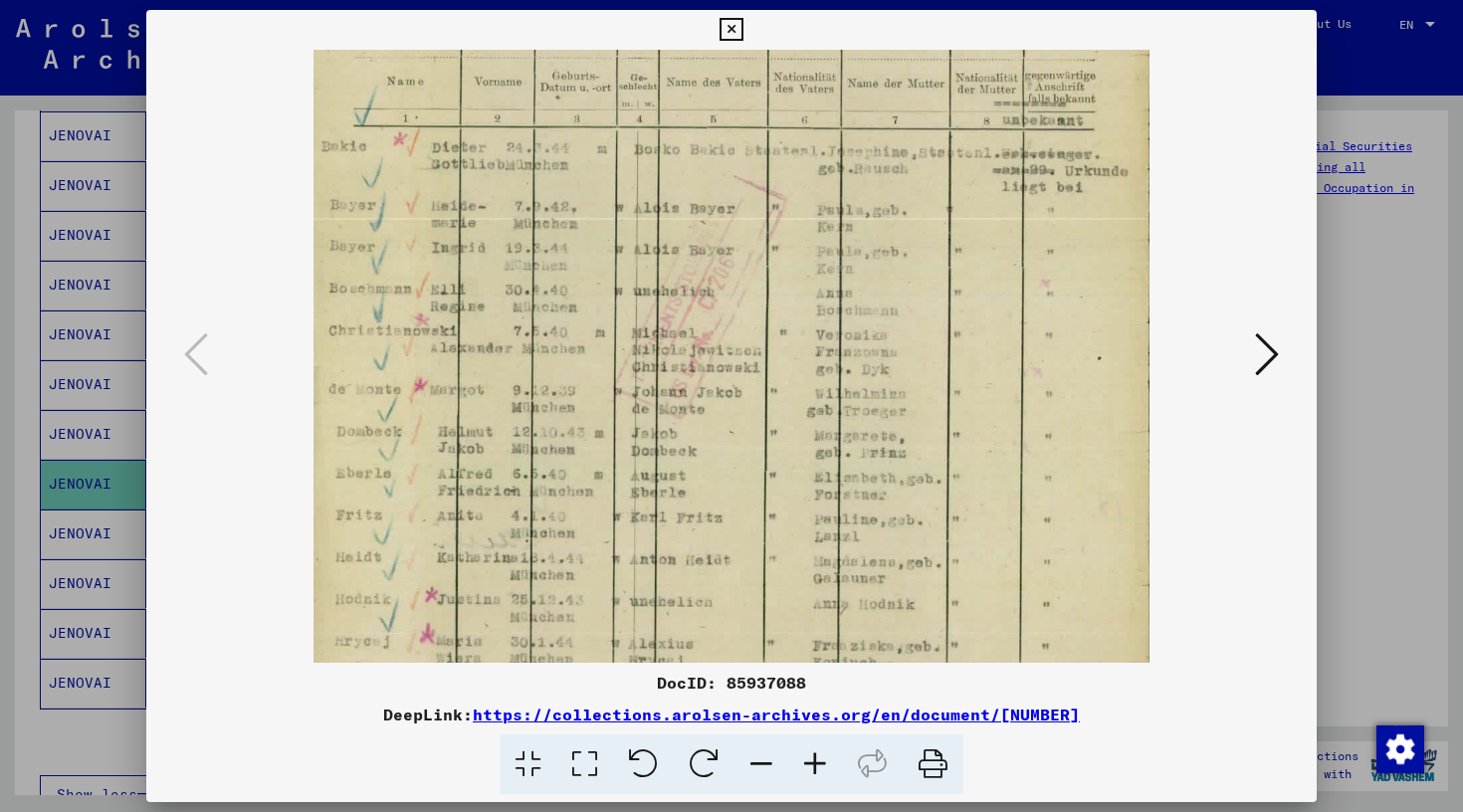 drag, startPoint x: 650, startPoint y: 489, endPoint x: 678, endPoint y: 112, distance: 378.0384 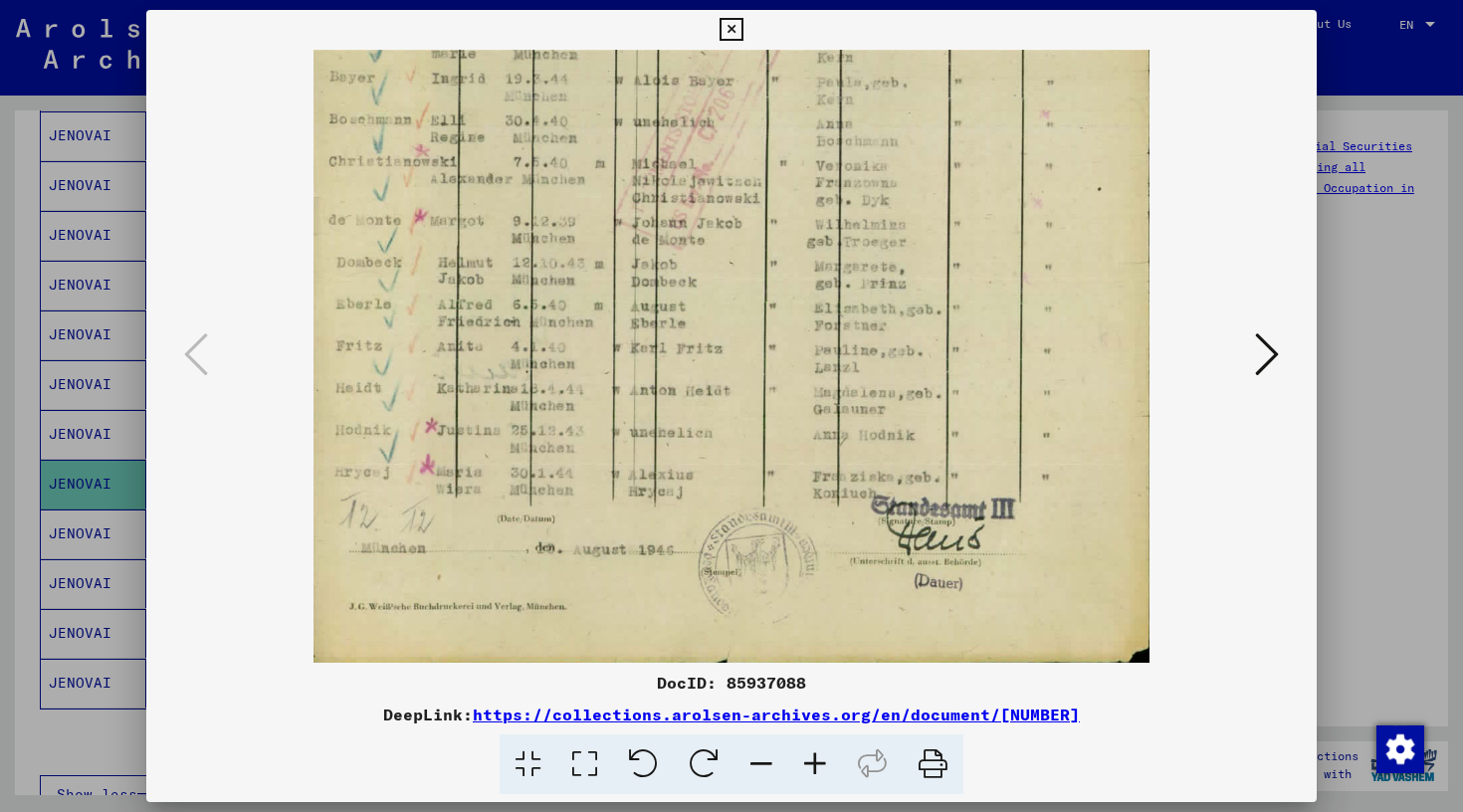 drag, startPoint x: 468, startPoint y: 517, endPoint x: 547, endPoint y: 318, distance: 214.10745 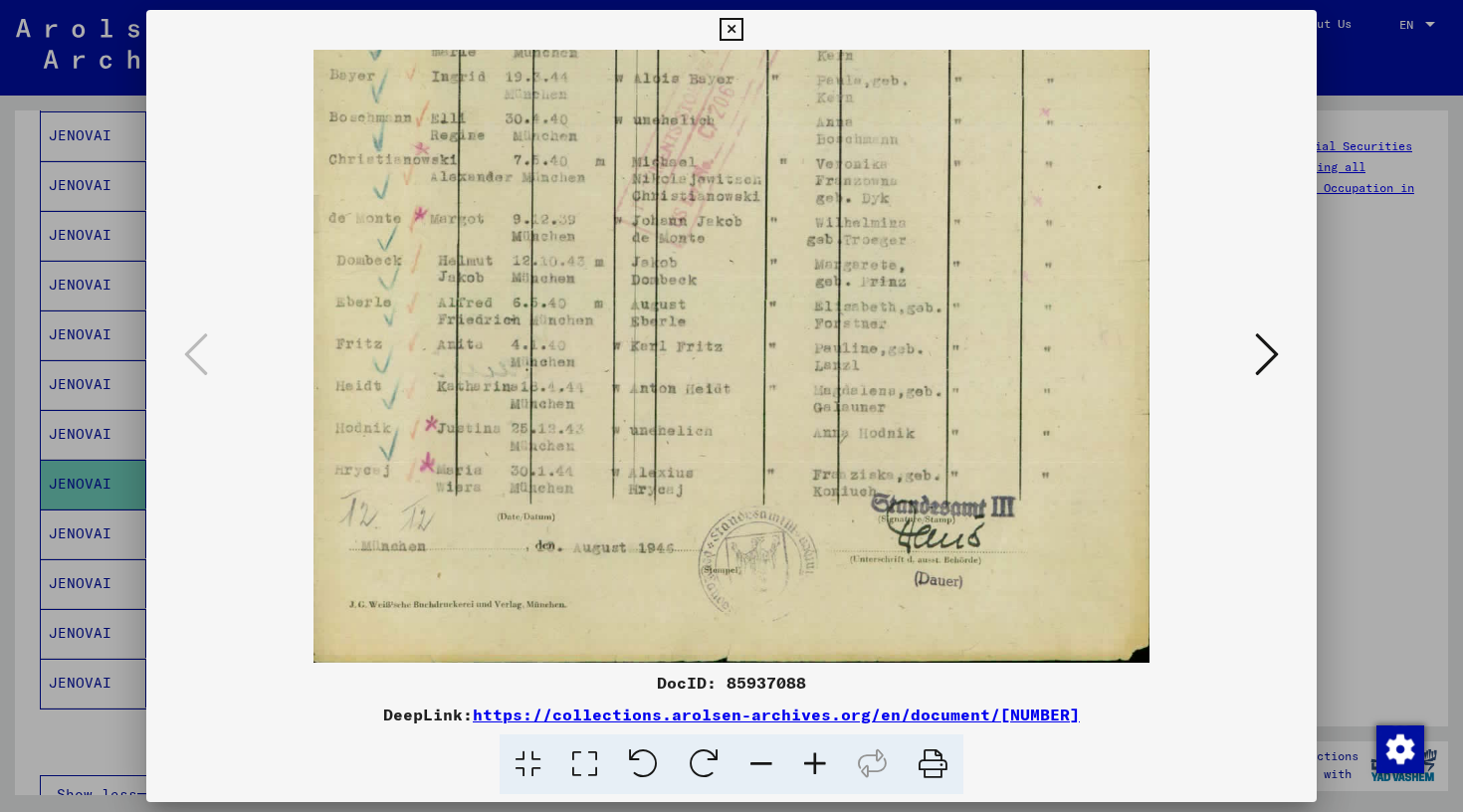 click at bounding box center (1267, 354) 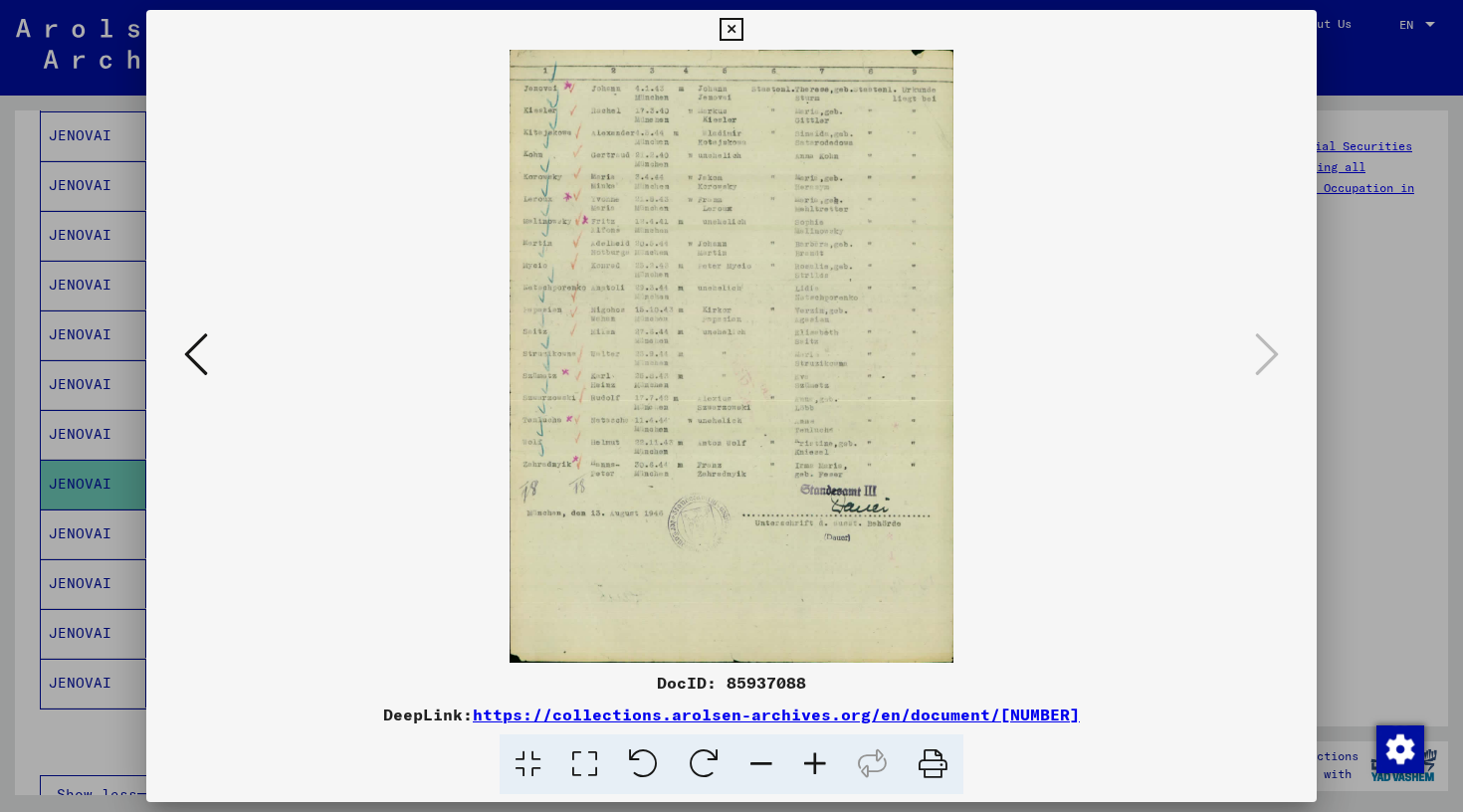 scroll, scrollTop: 0, scrollLeft: 0, axis: both 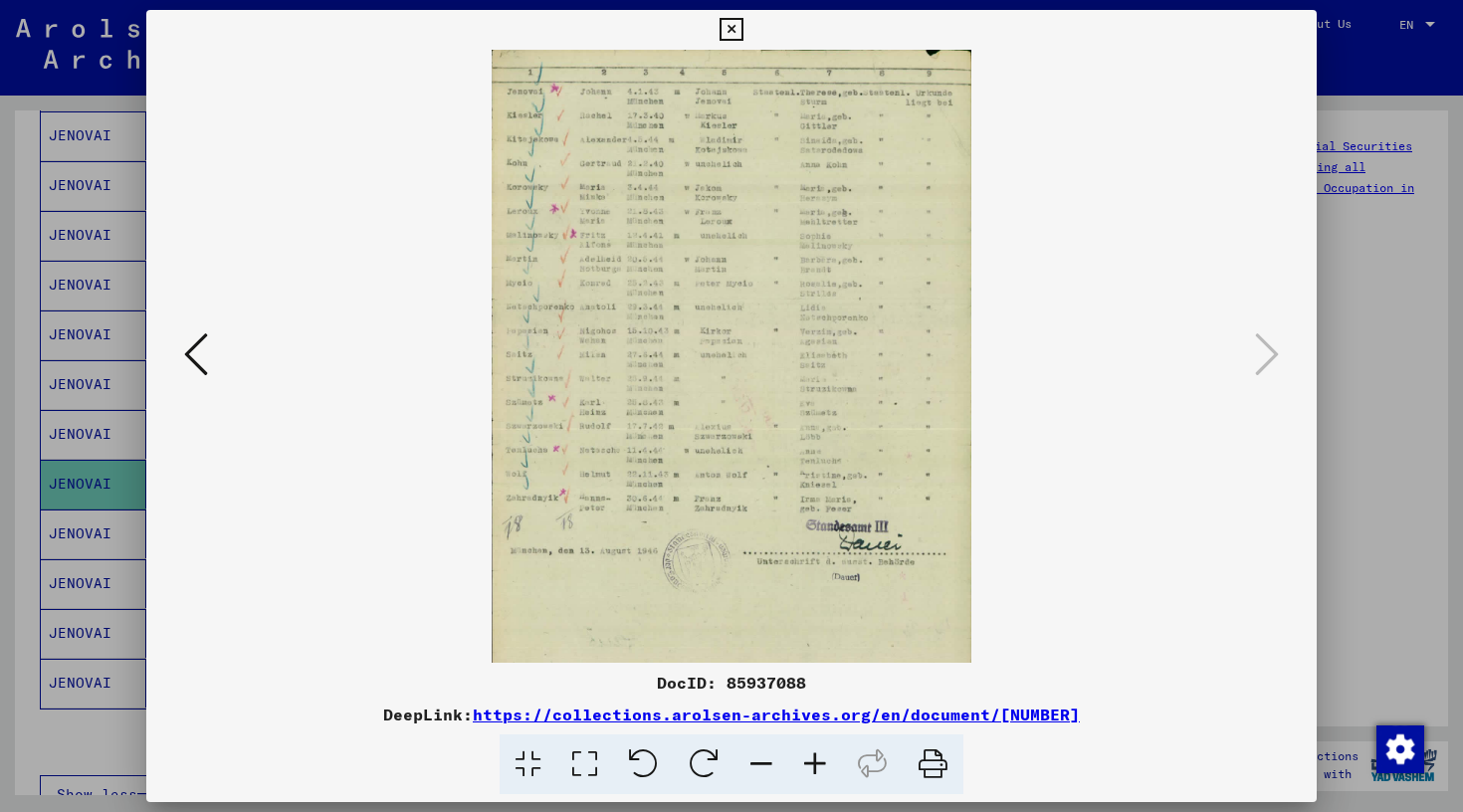 click at bounding box center (815, 764) 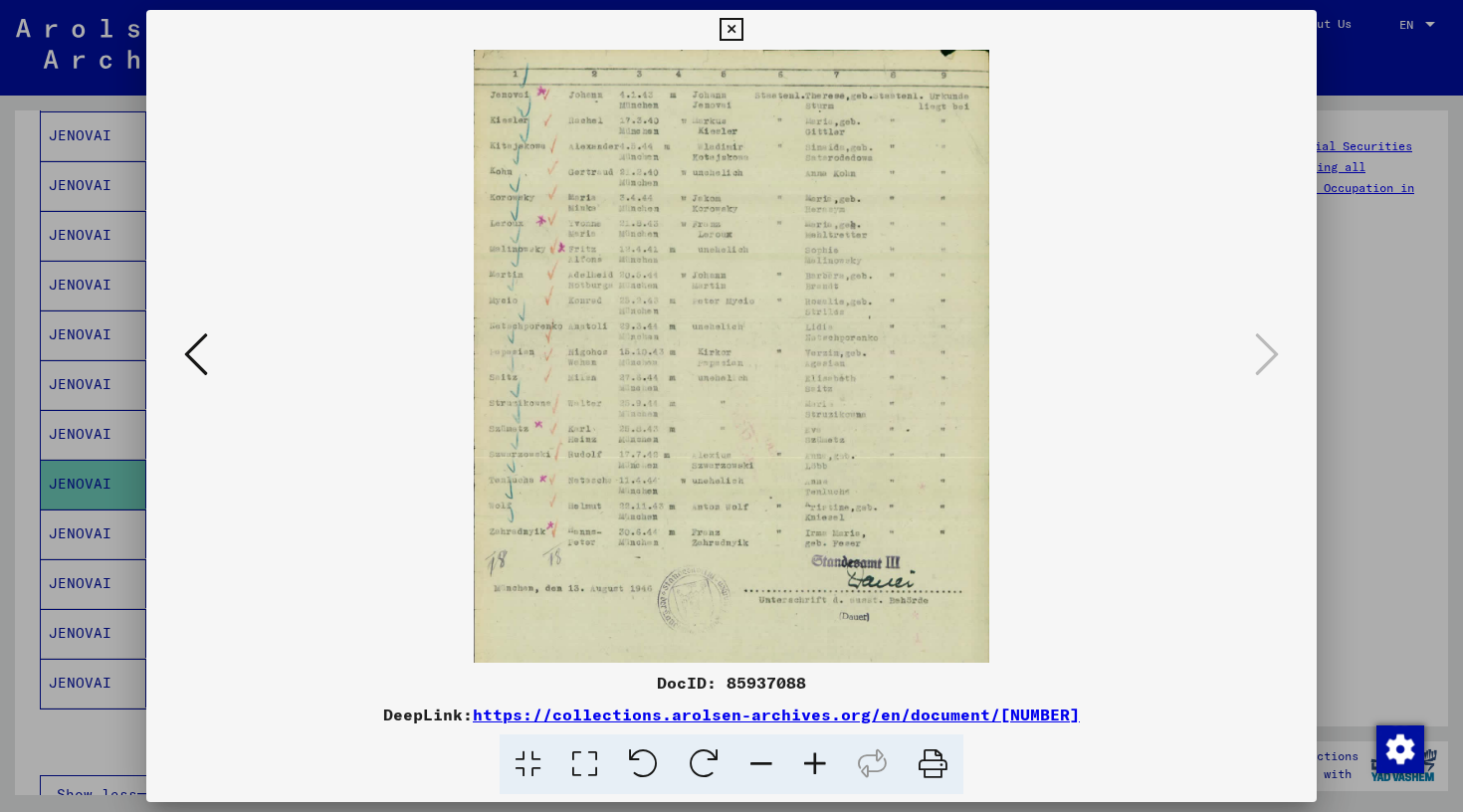 click at bounding box center [815, 764] 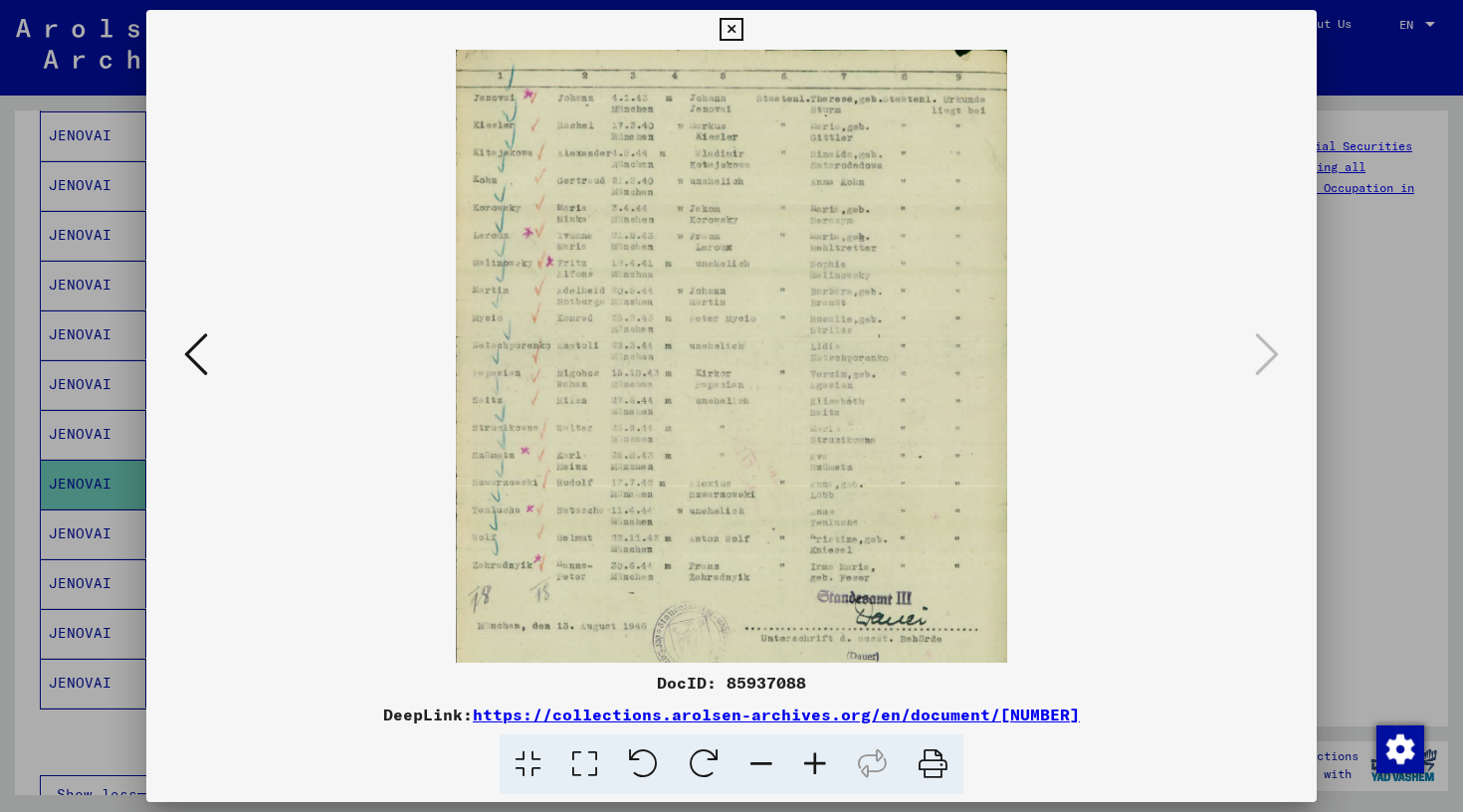 click at bounding box center [815, 764] 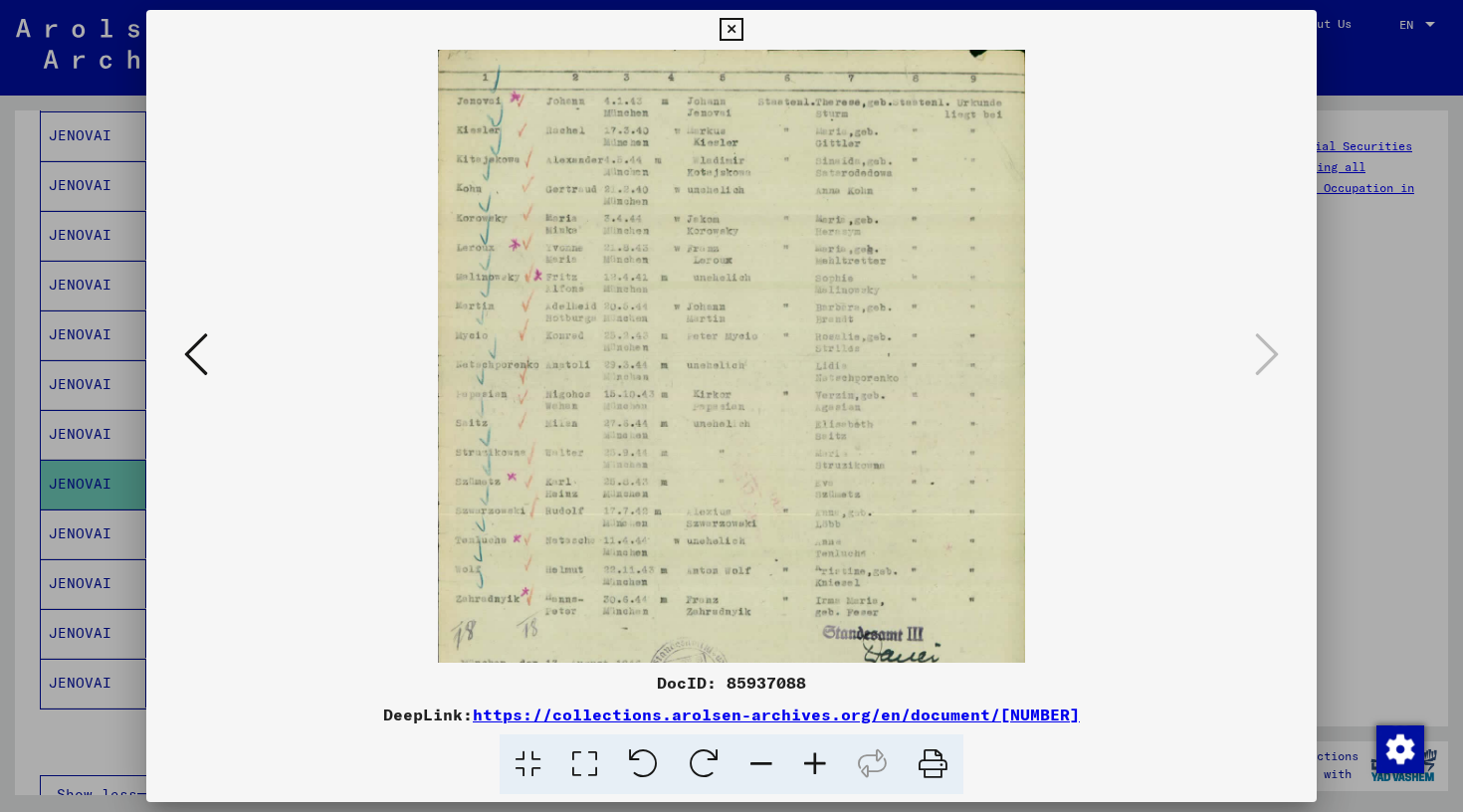 click at bounding box center [815, 764] 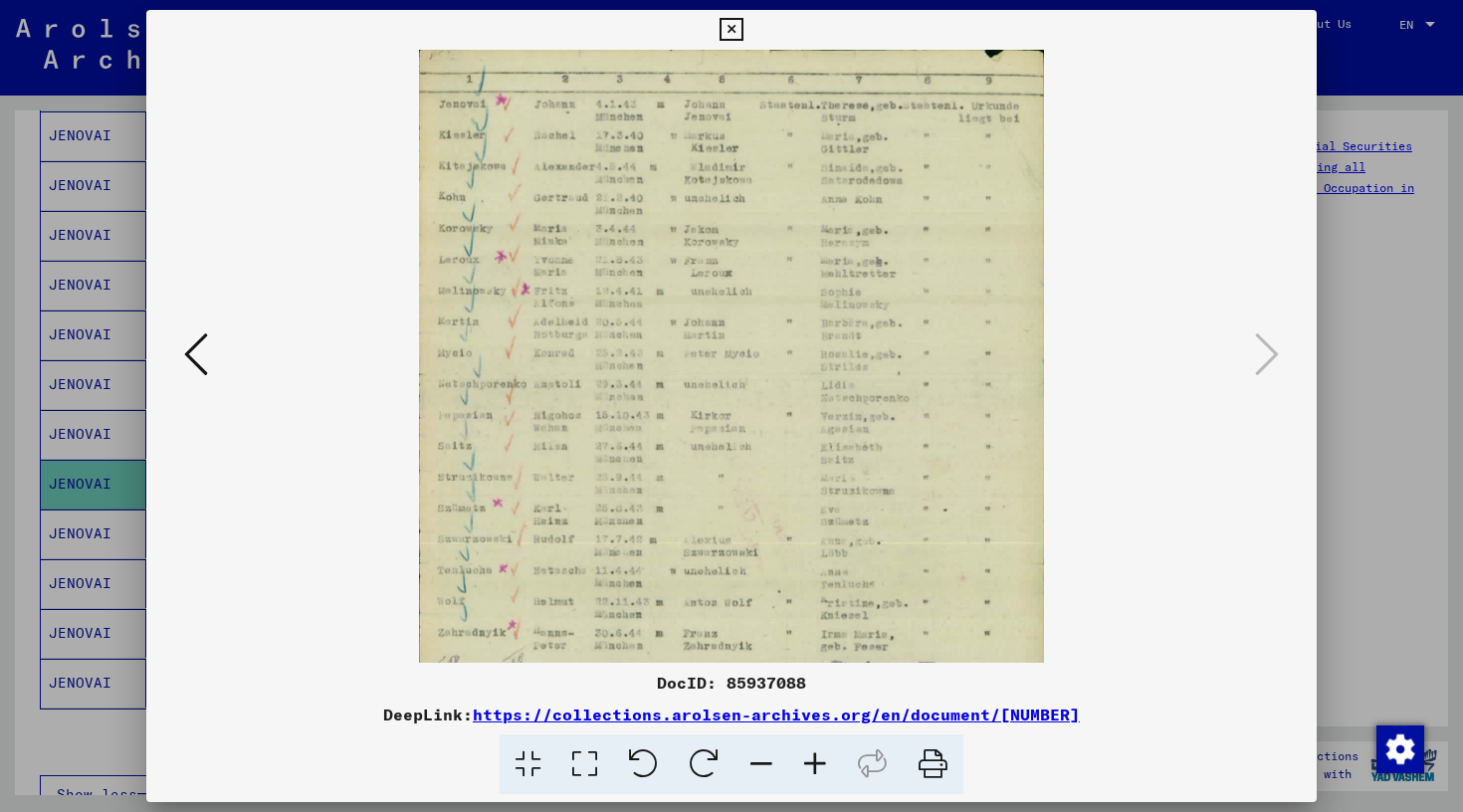 click at bounding box center [815, 764] 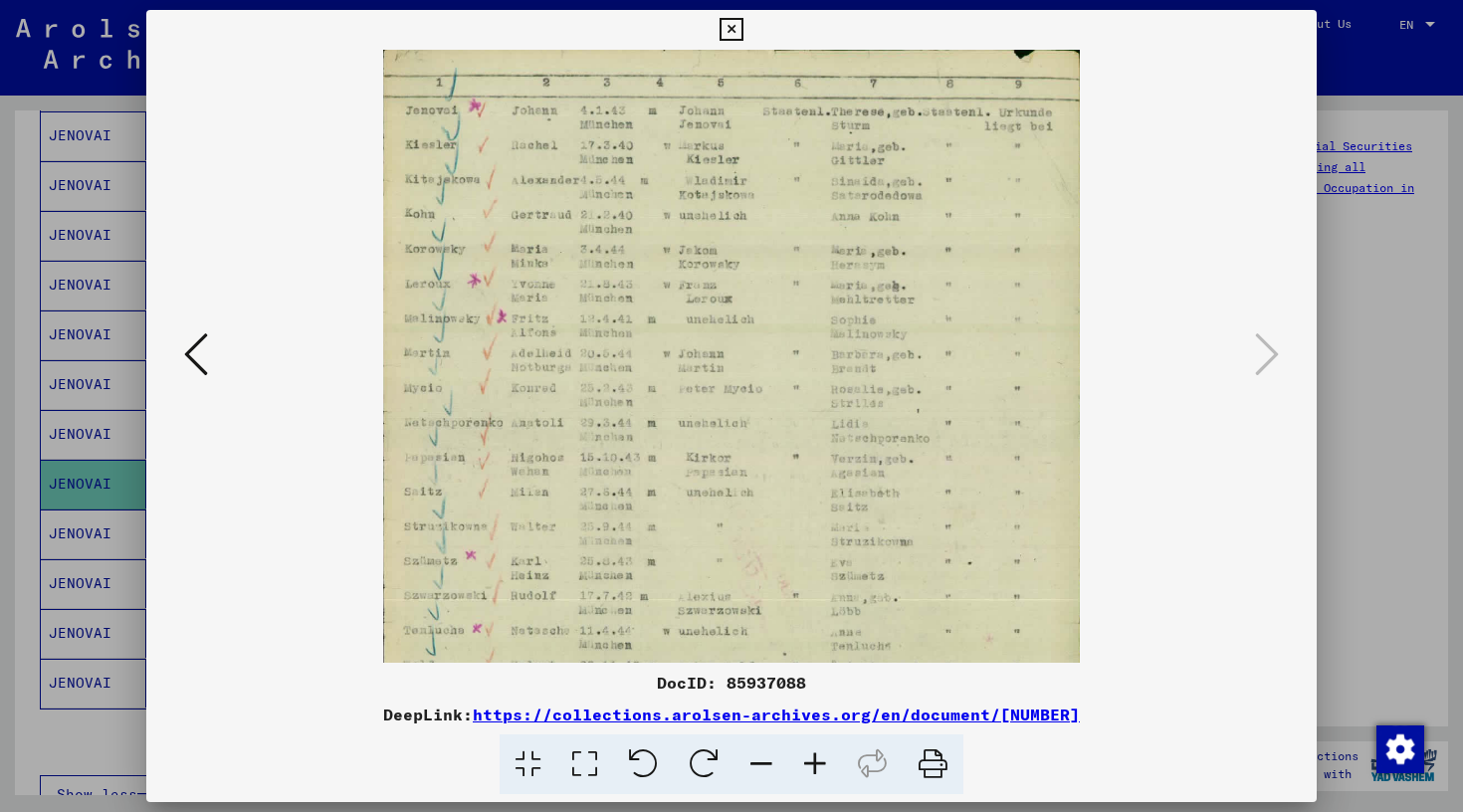 click at bounding box center (815, 764) 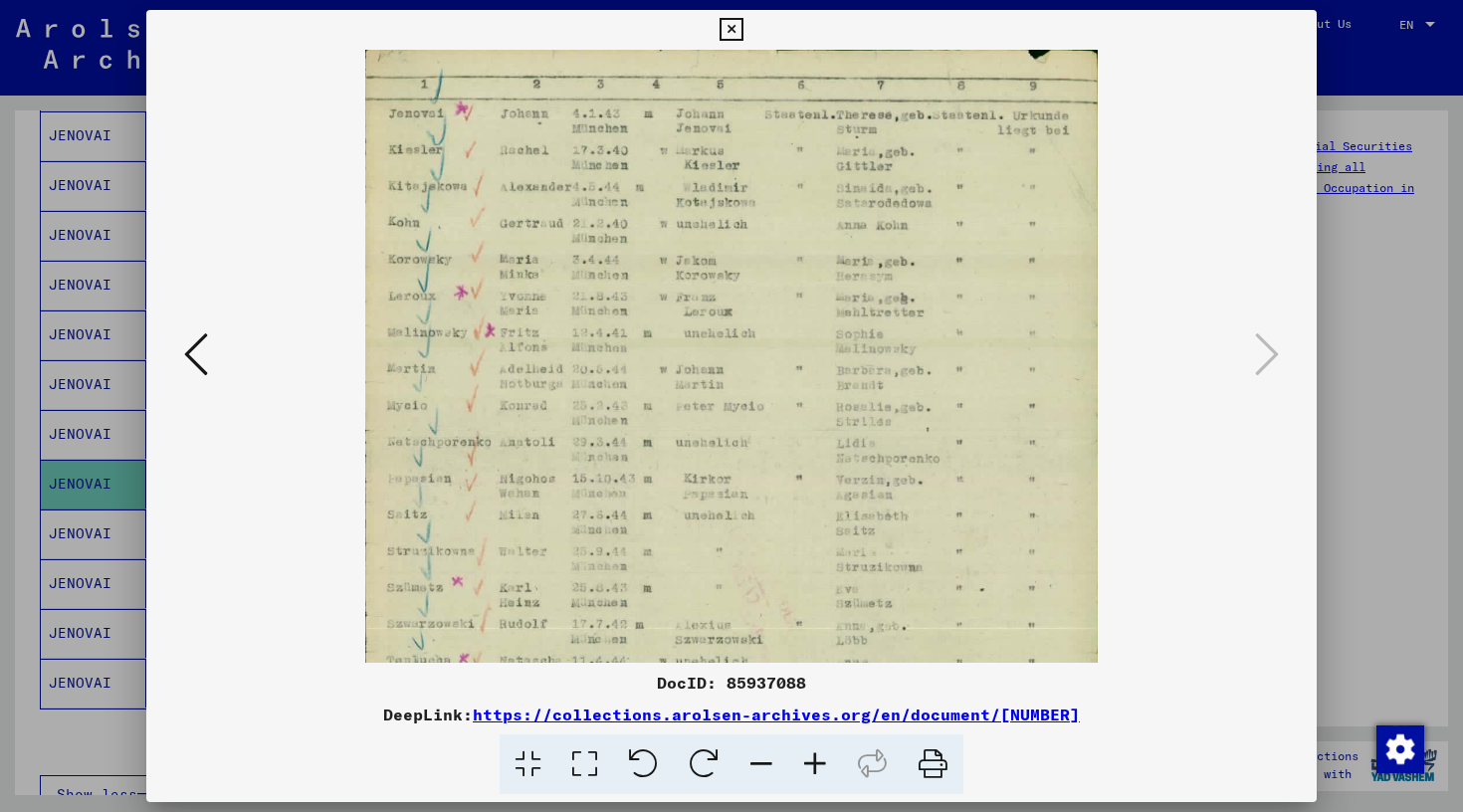 click at bounding box center [815, 764] 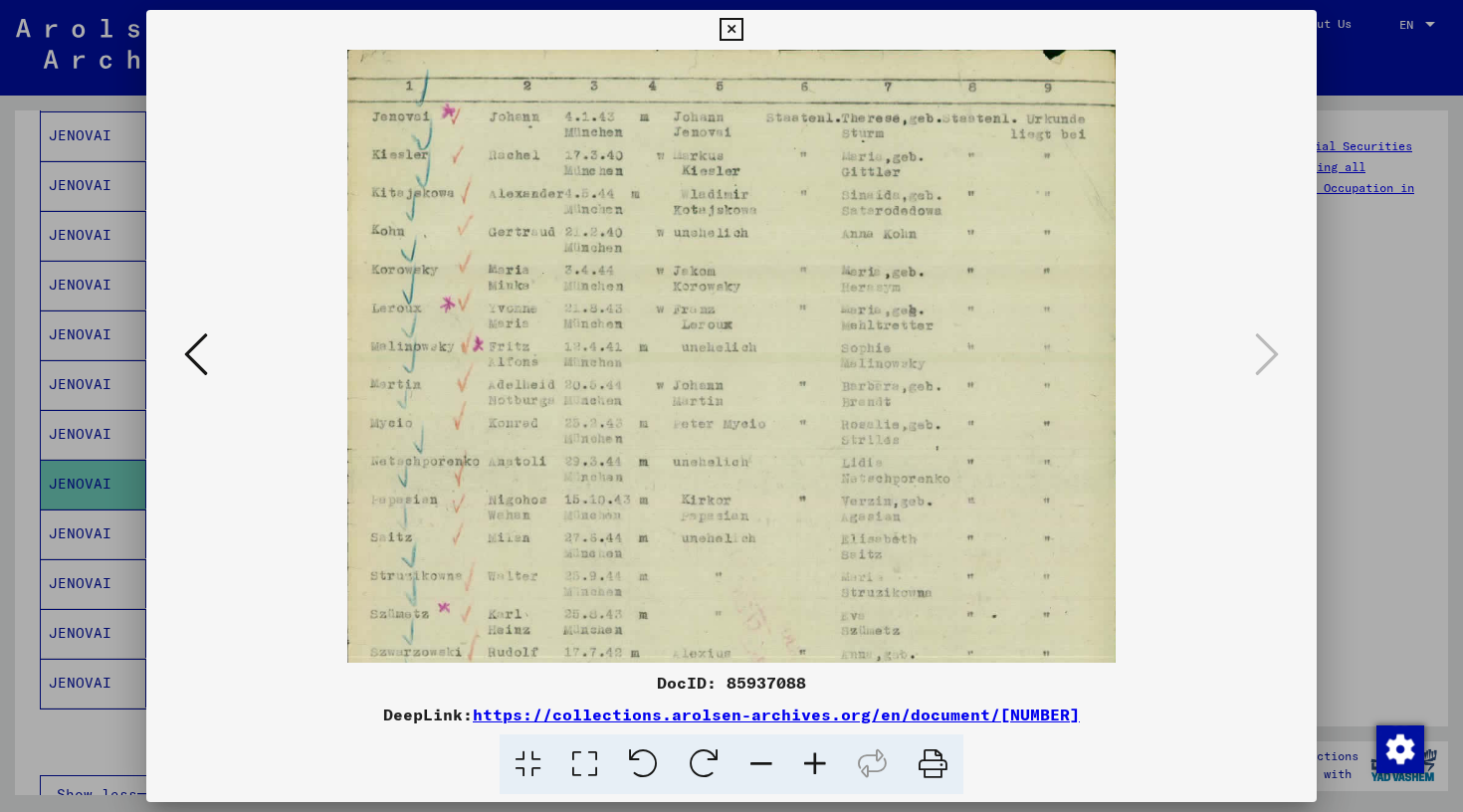 click at bounding box center [815, 764] 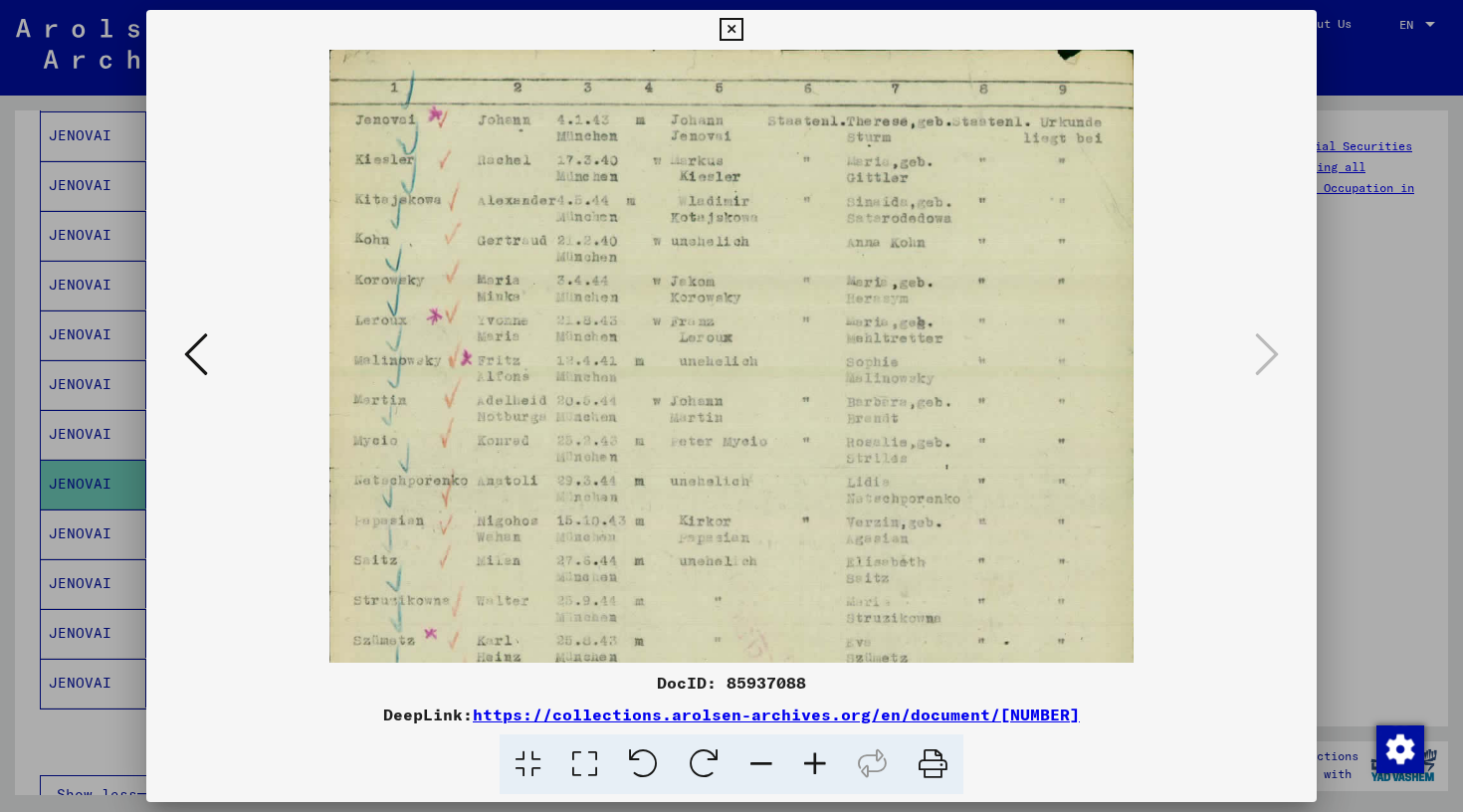 click at bounding box center (815, 764) 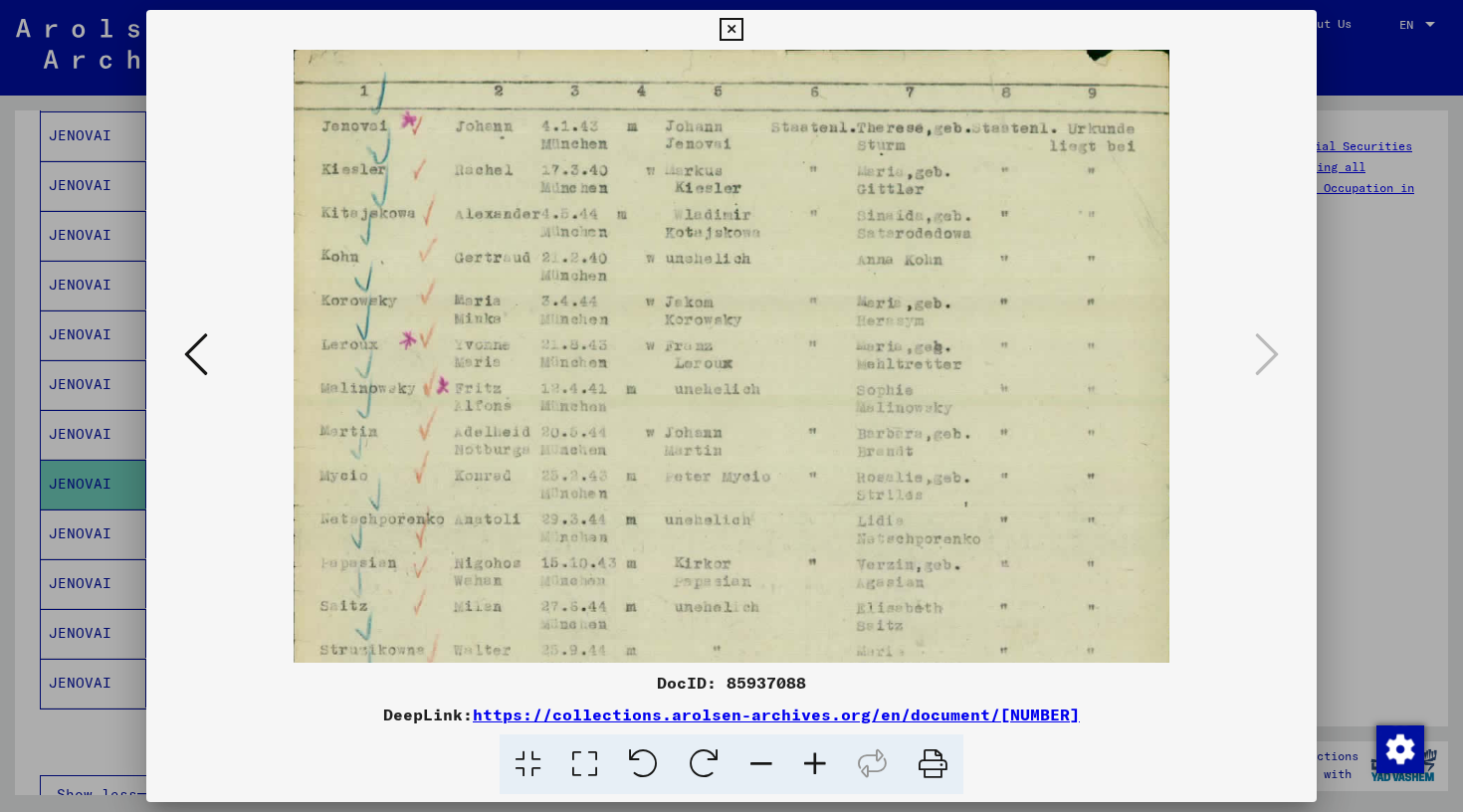 click at bounding box center [815, 764] 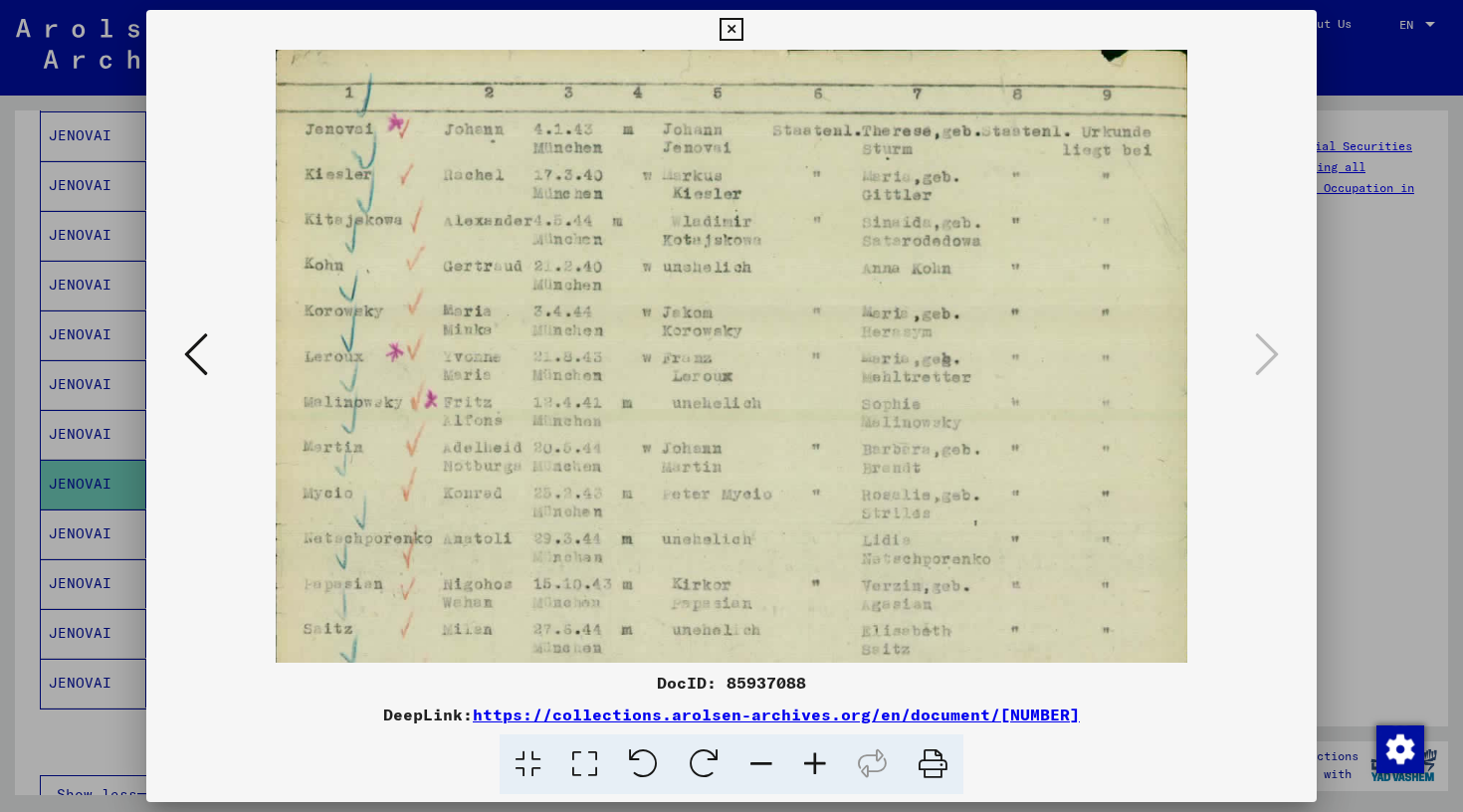 click at bounding box center [815, 764] 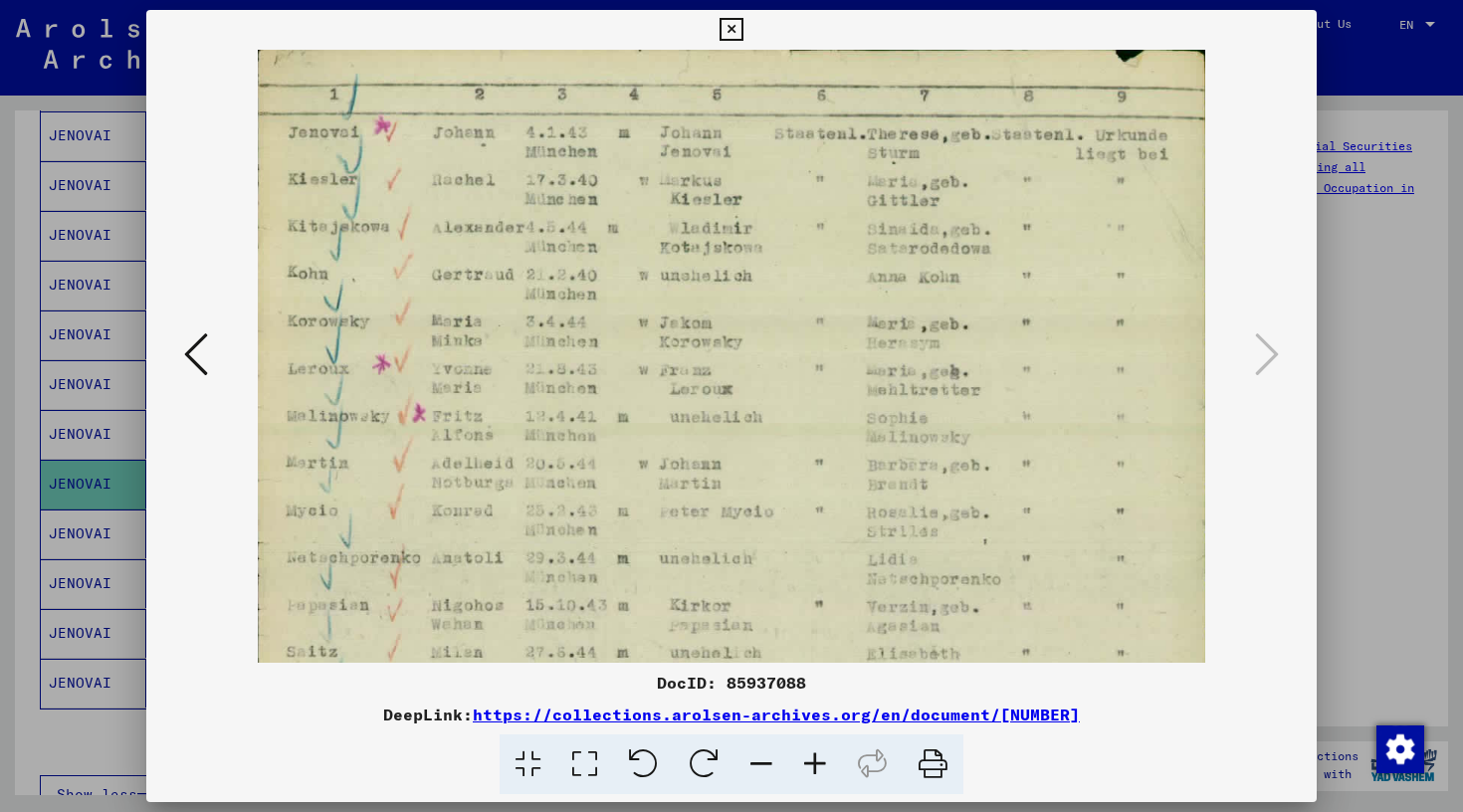click at bounding box center [815, 764] 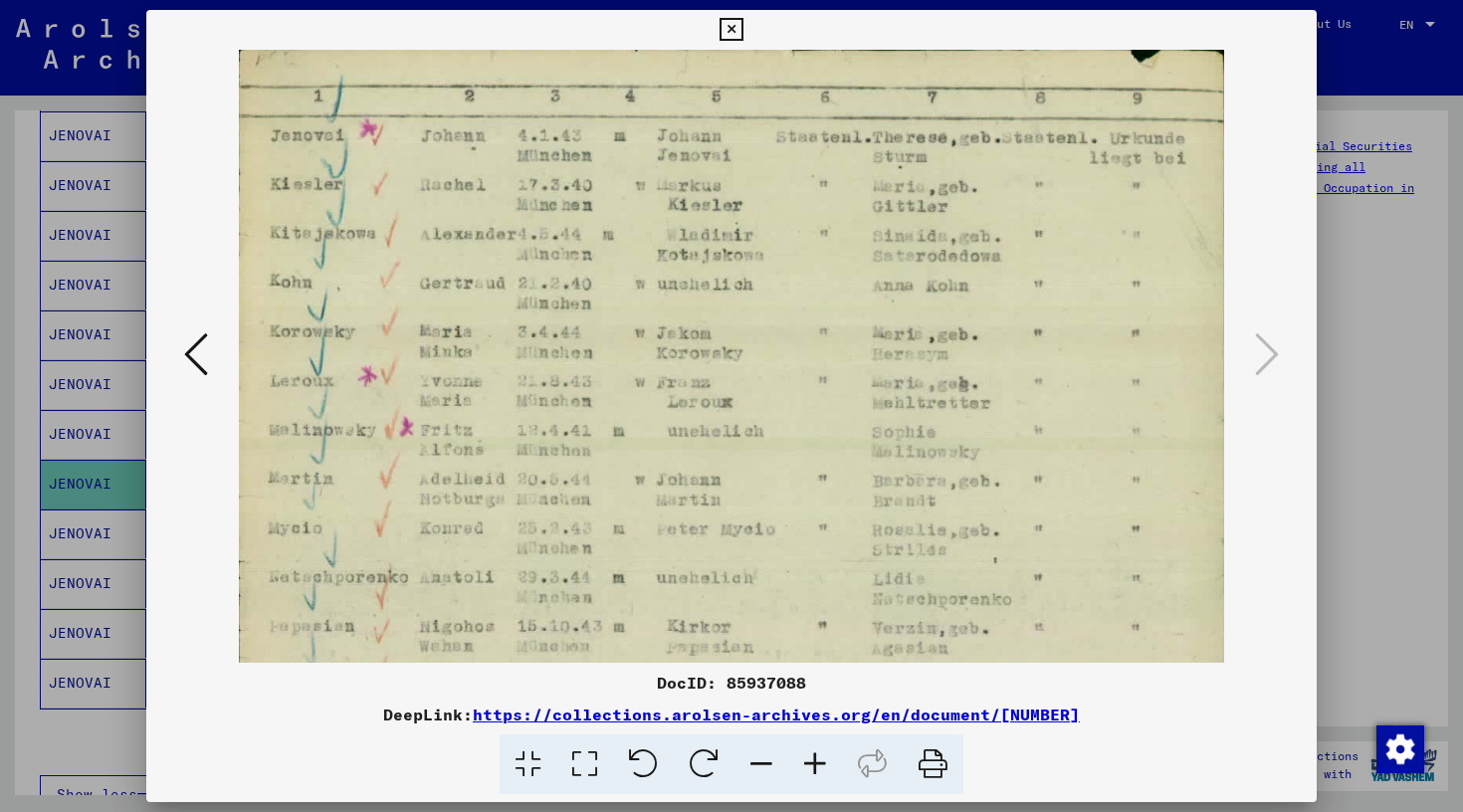 click at bounding box center [815, 764] 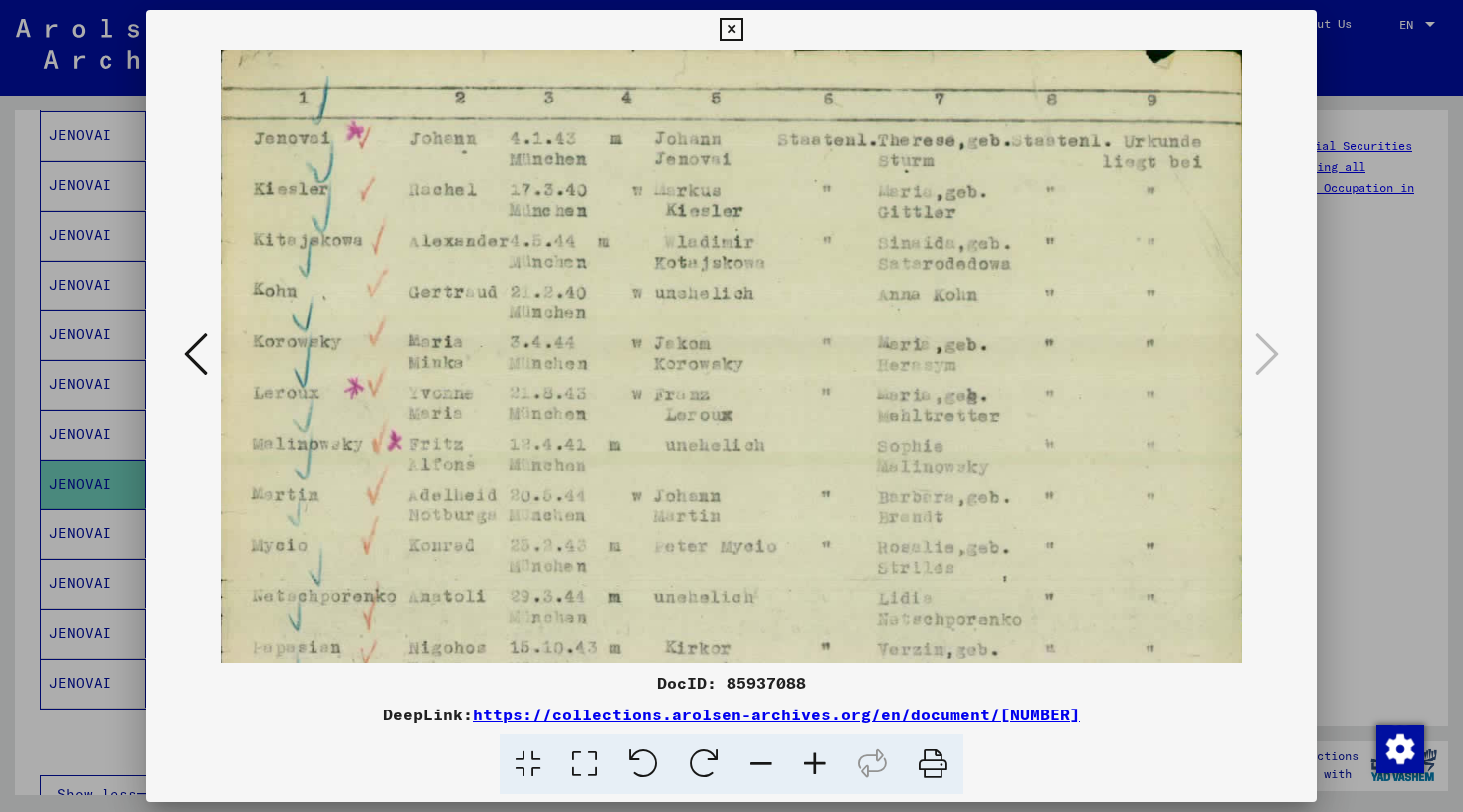 click at bounding box center (815, 764) 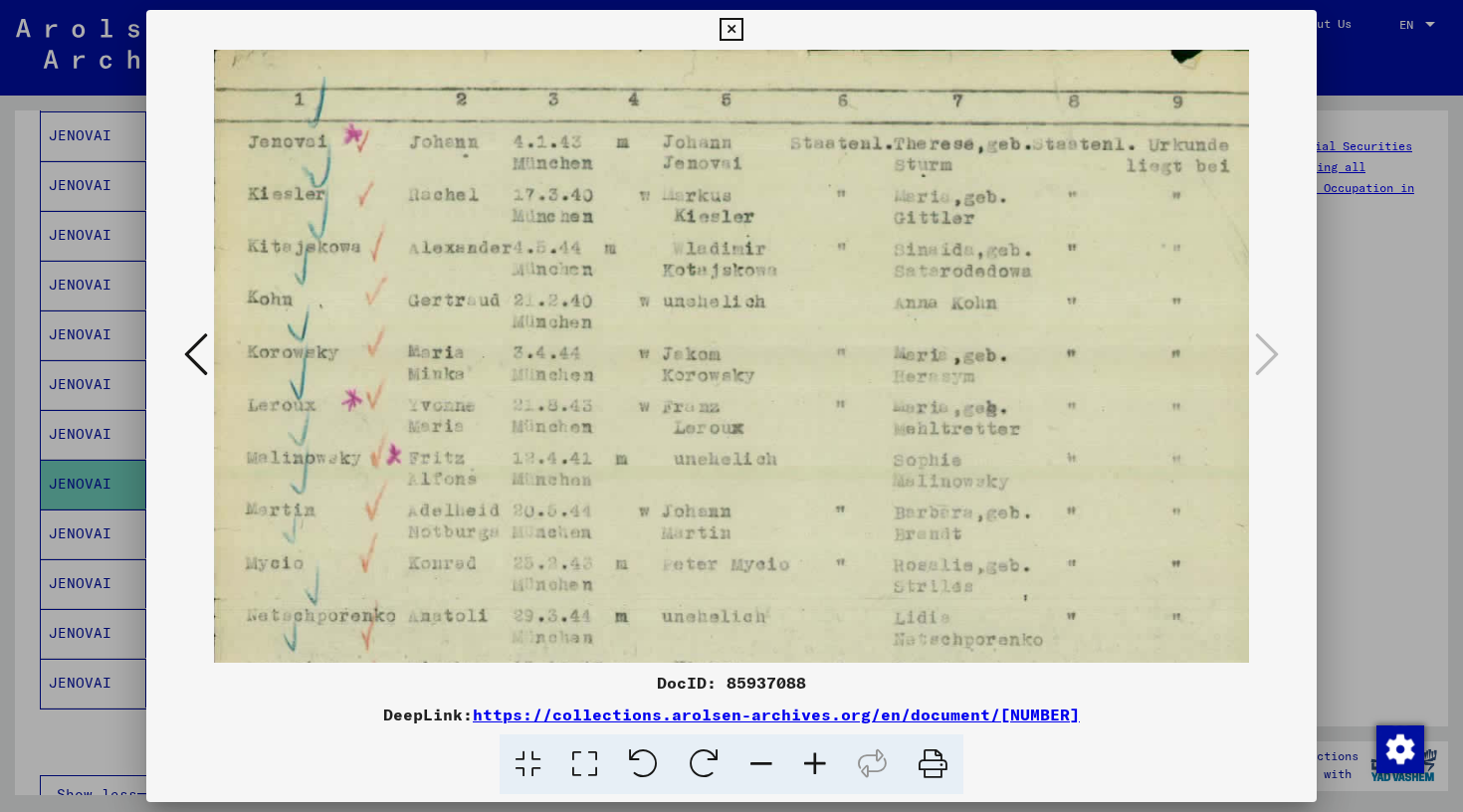 click at bounding box center [815, 764] 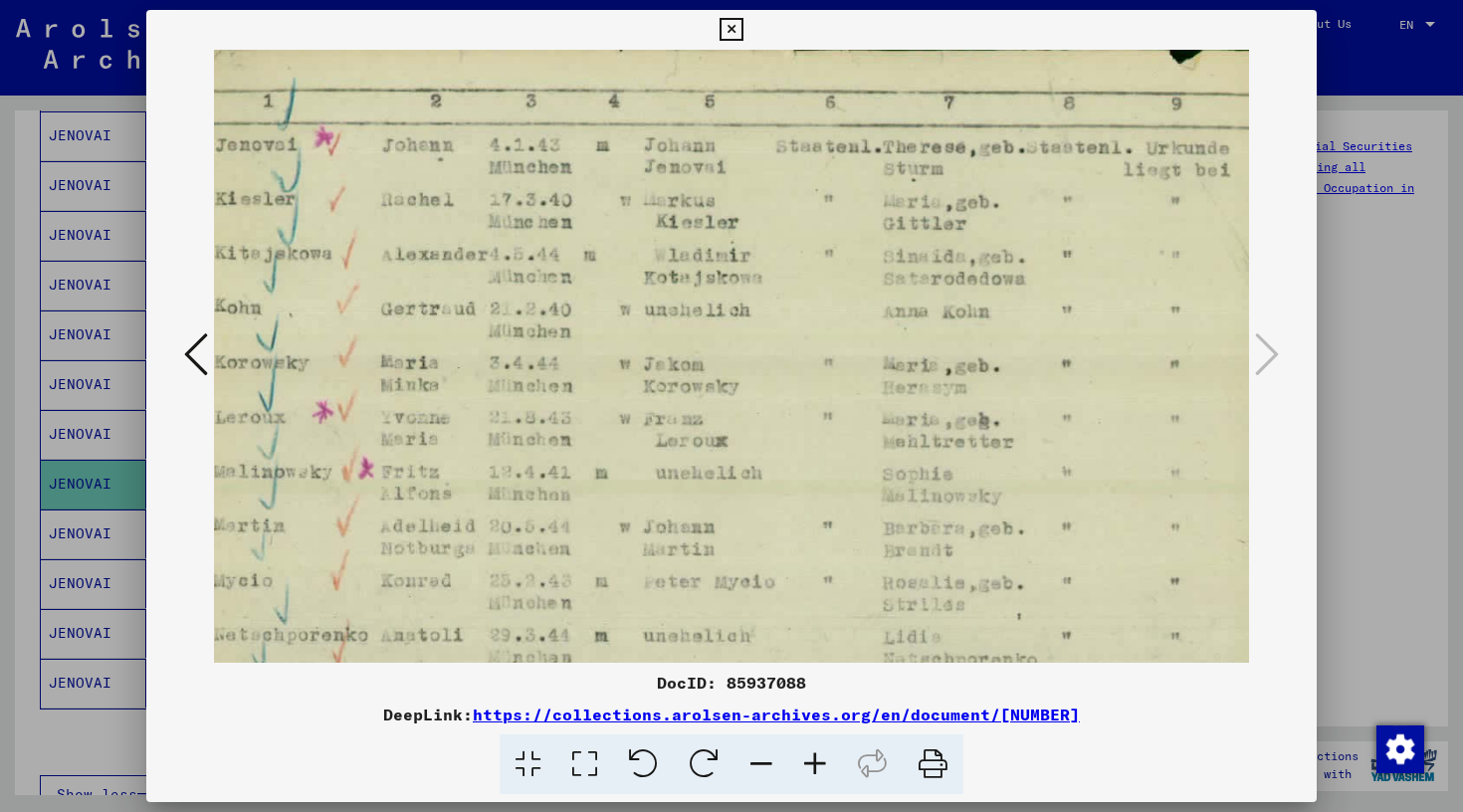scroll, scrollTop: 0, scrollLeft: 36, axis: horizontal 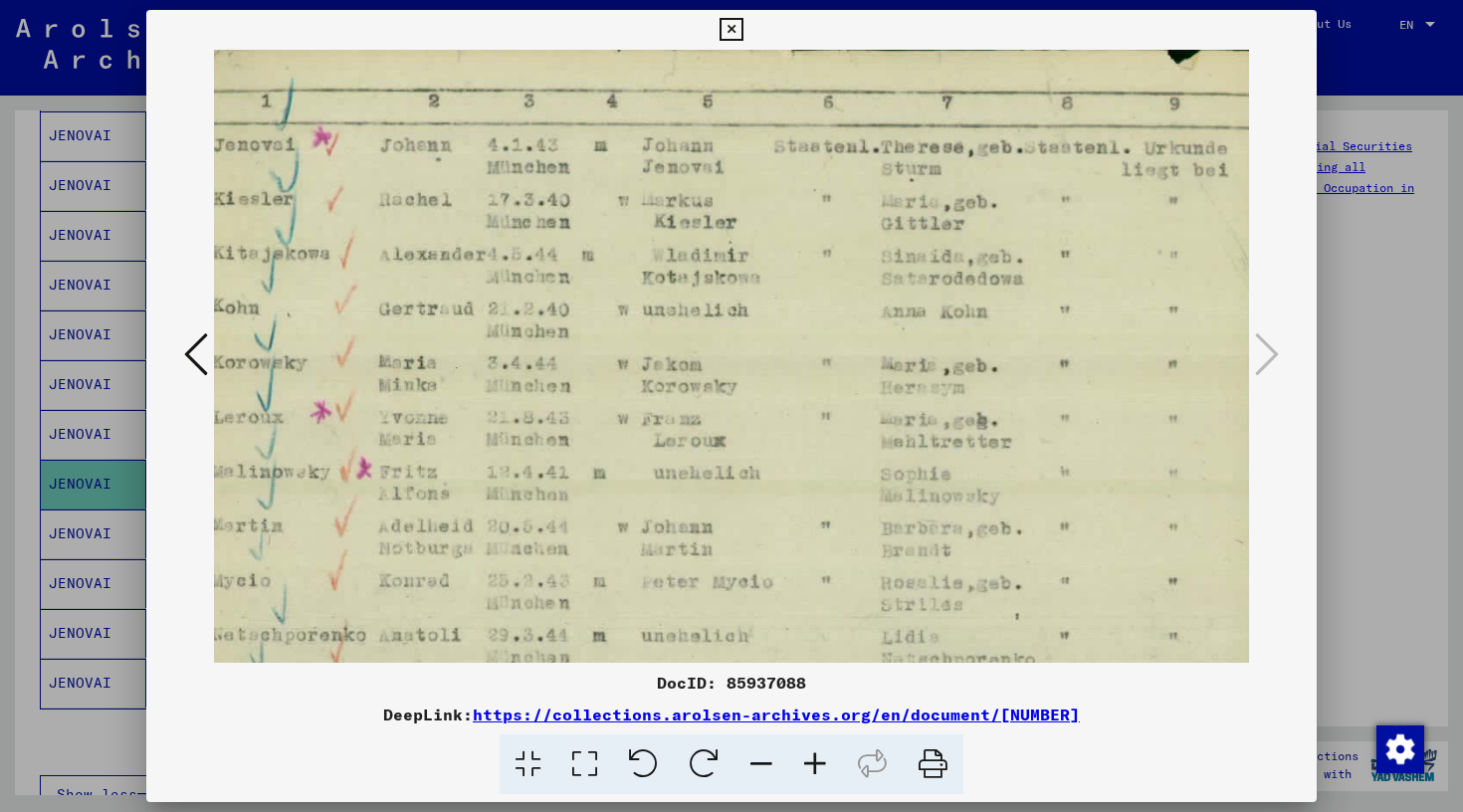 drag, startPoint x: 839, startPoint y: 228, endPoint x: 725, endPoint y: 273, distance: 122.56019 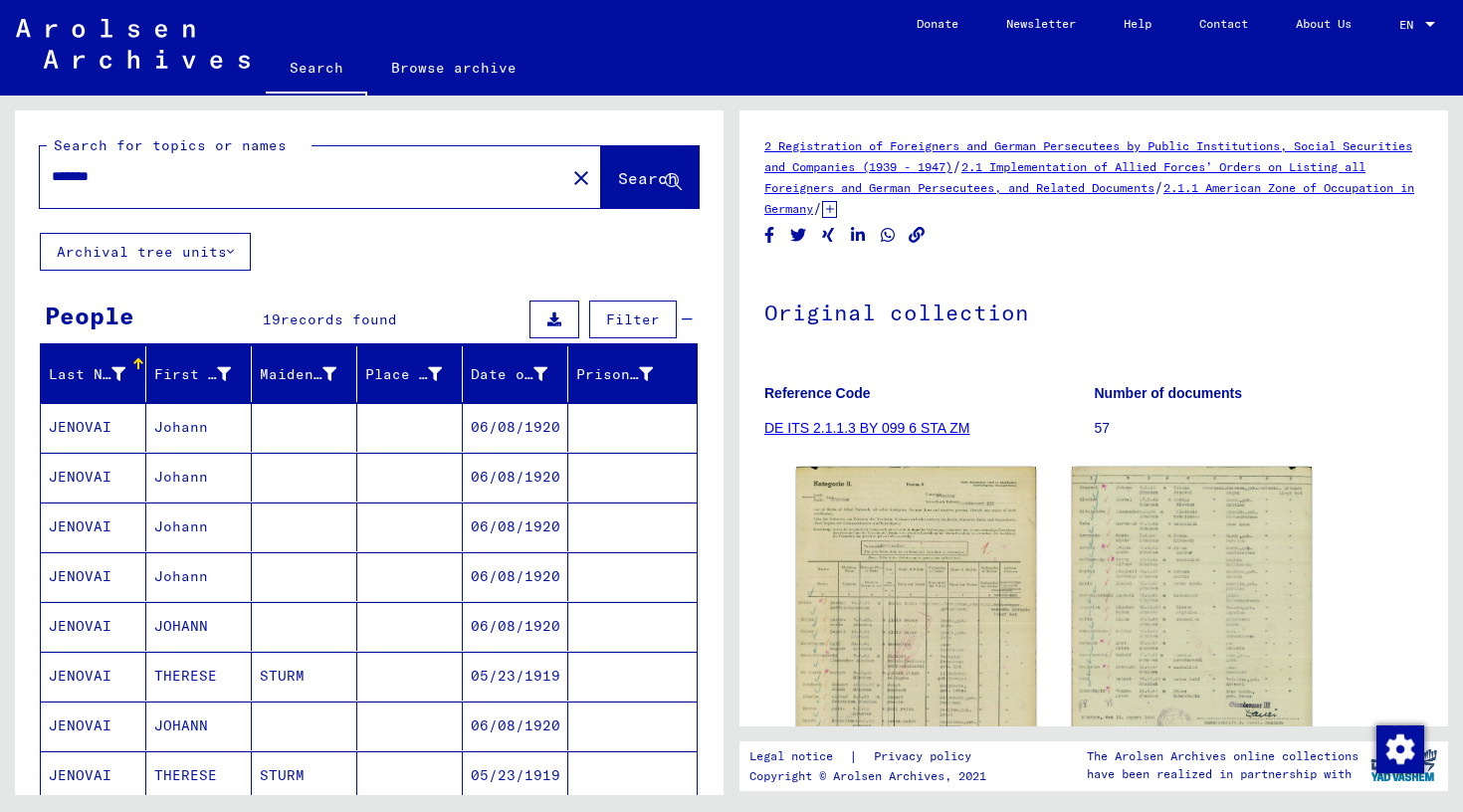 scroll, scrollTop: 0, scrollLeft: 0, axis: both 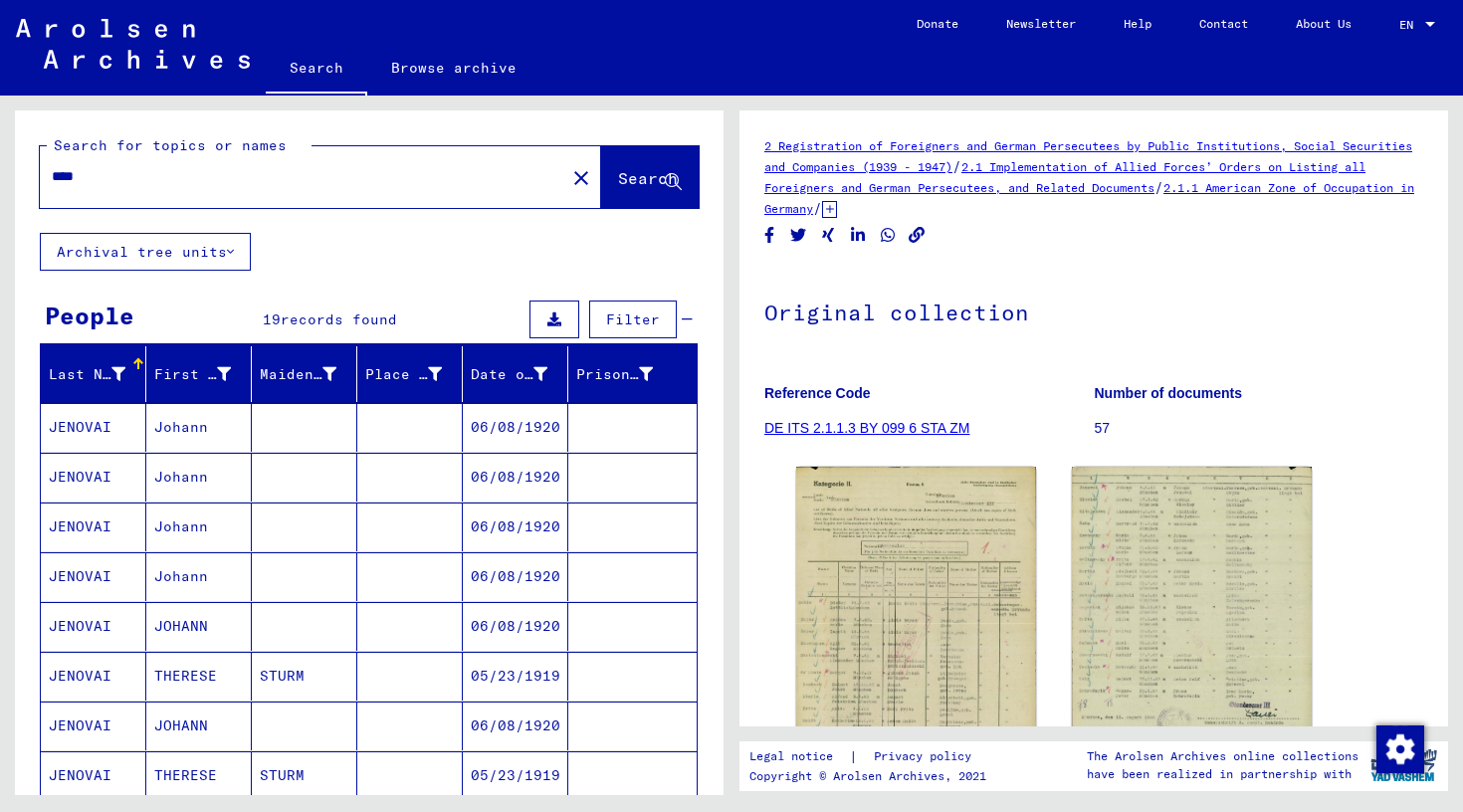 click on "Search" 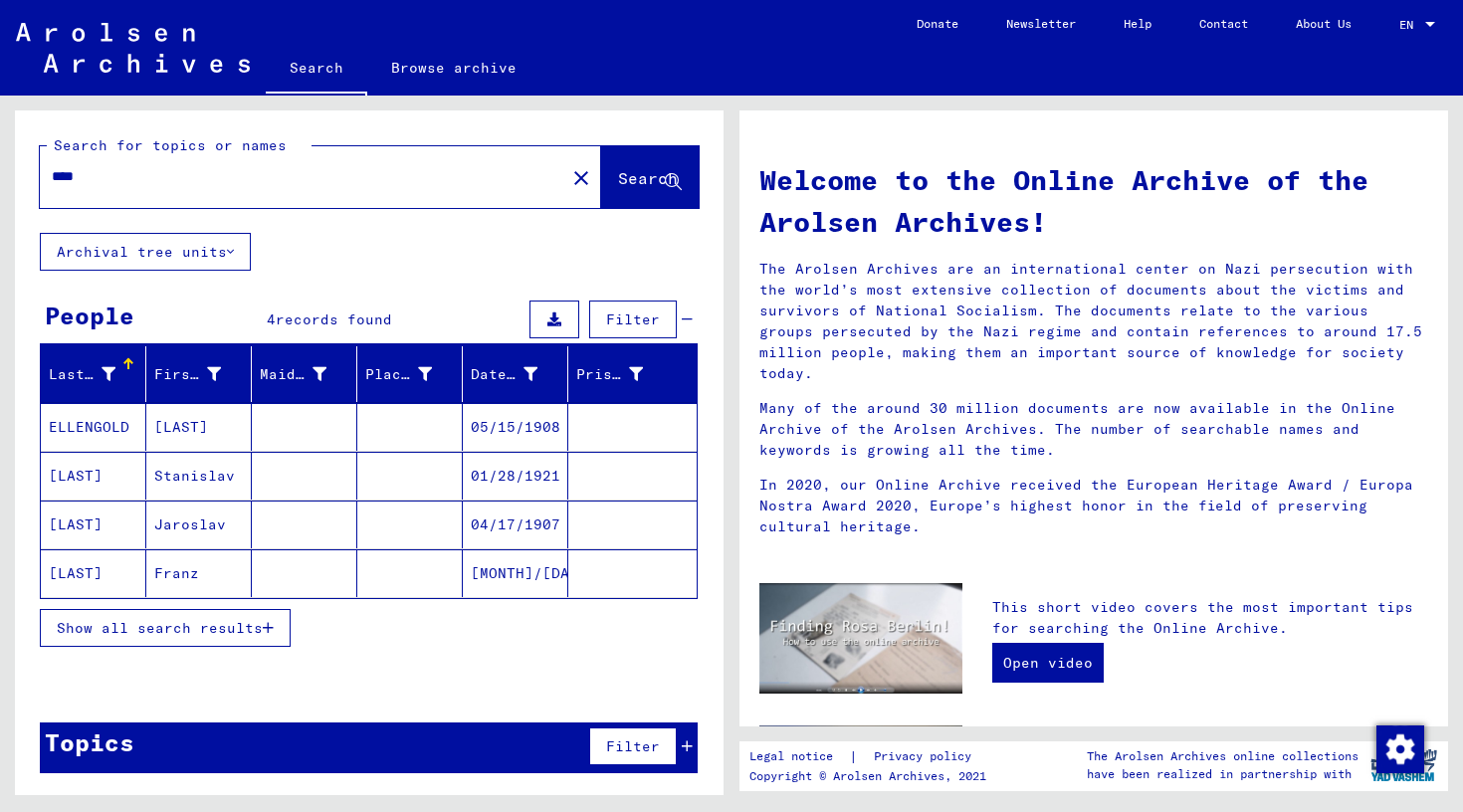 click on "Show all search results" at bounding box center (159, 628) 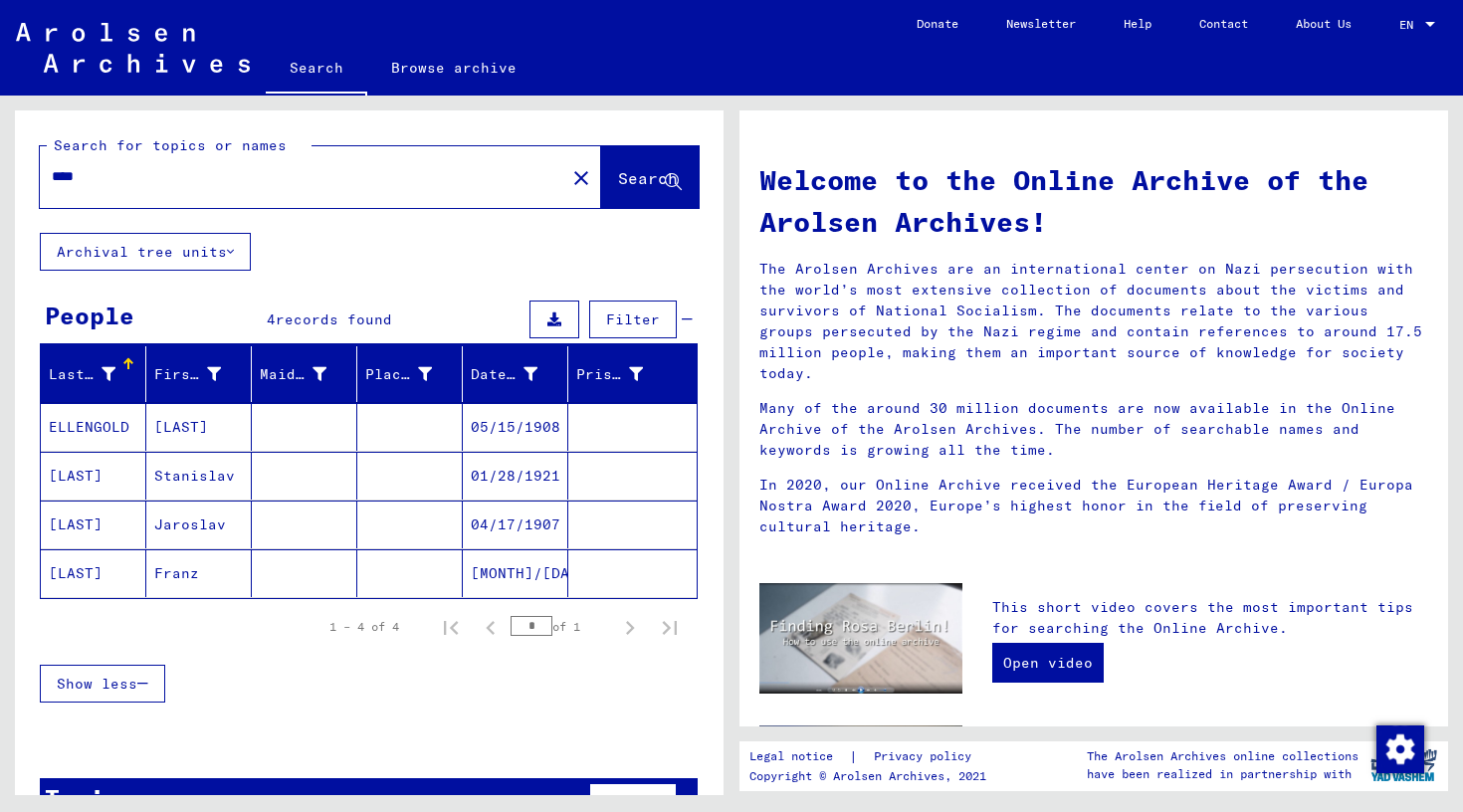 click on "[LAST]" 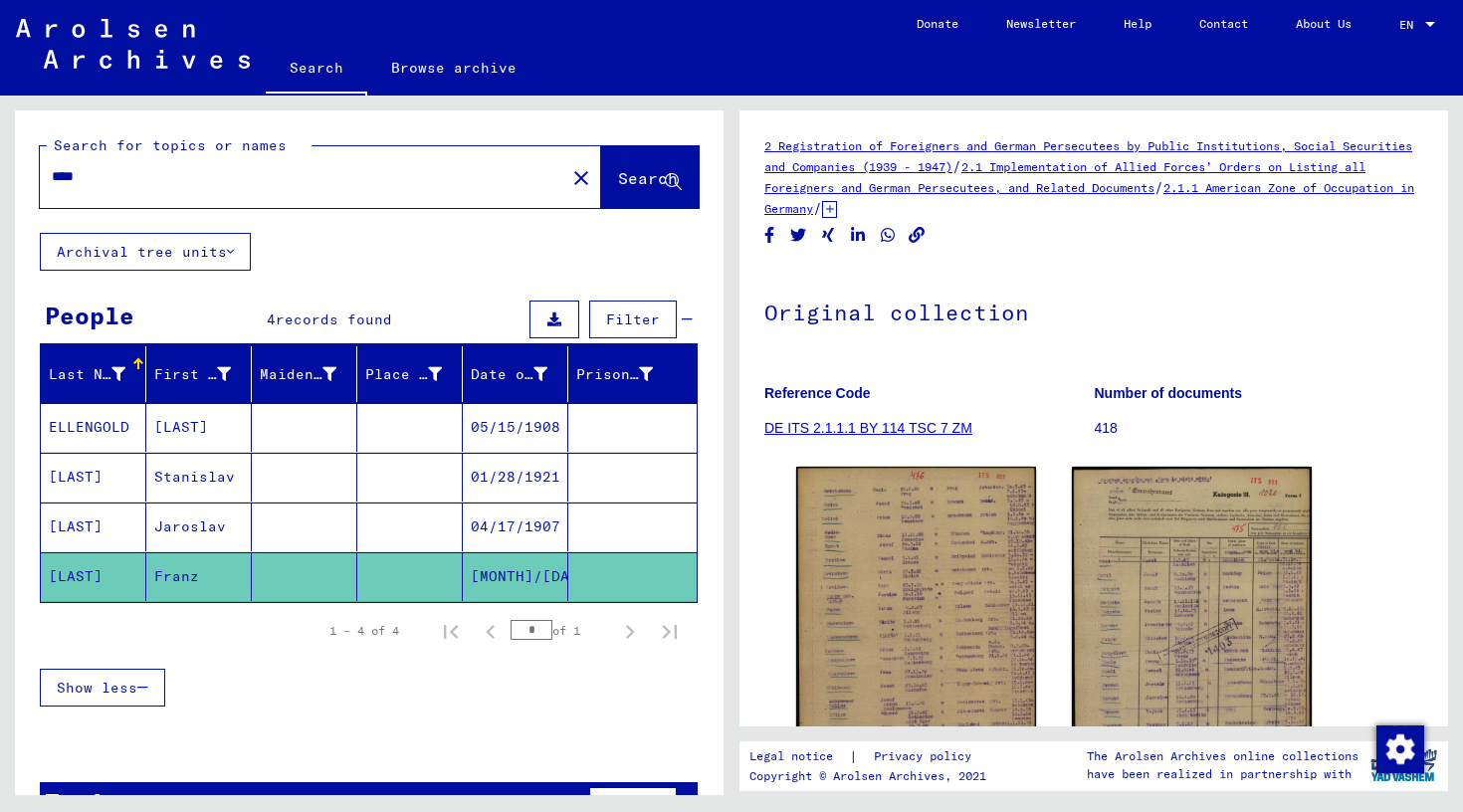 scroll, scrollTop: 0, scrollLeft: 0, axis: both 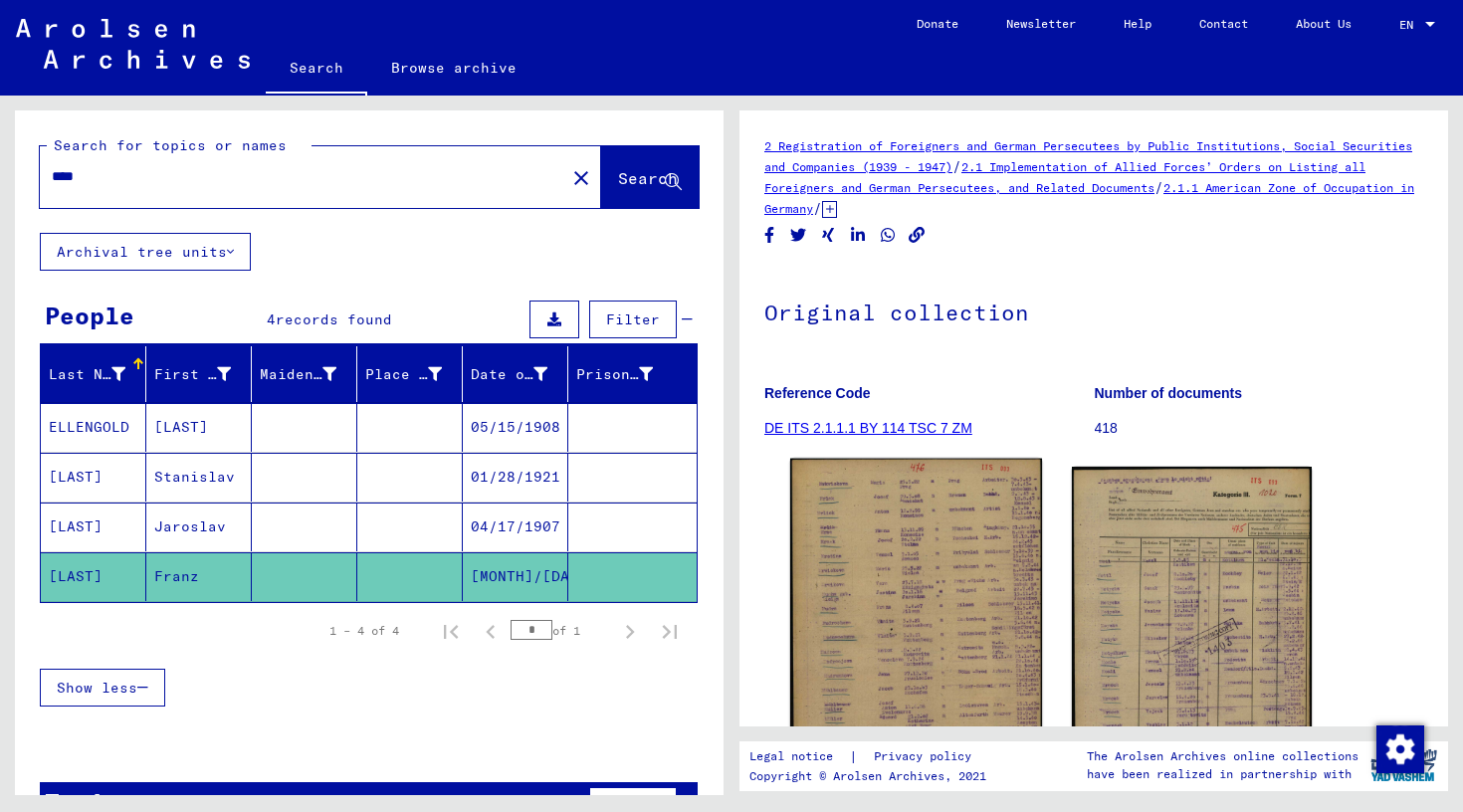 click 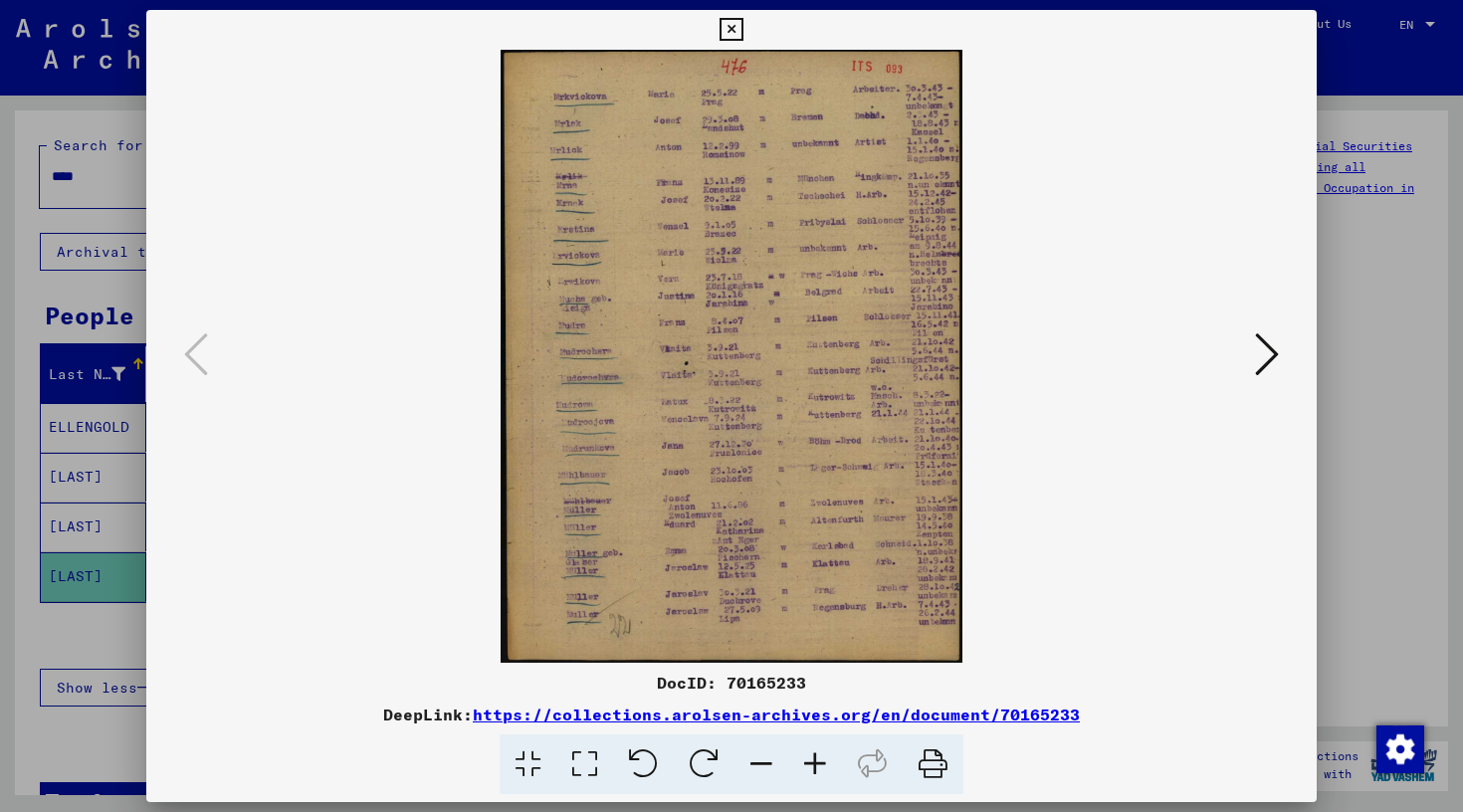 click at bounding box center (815, 764) 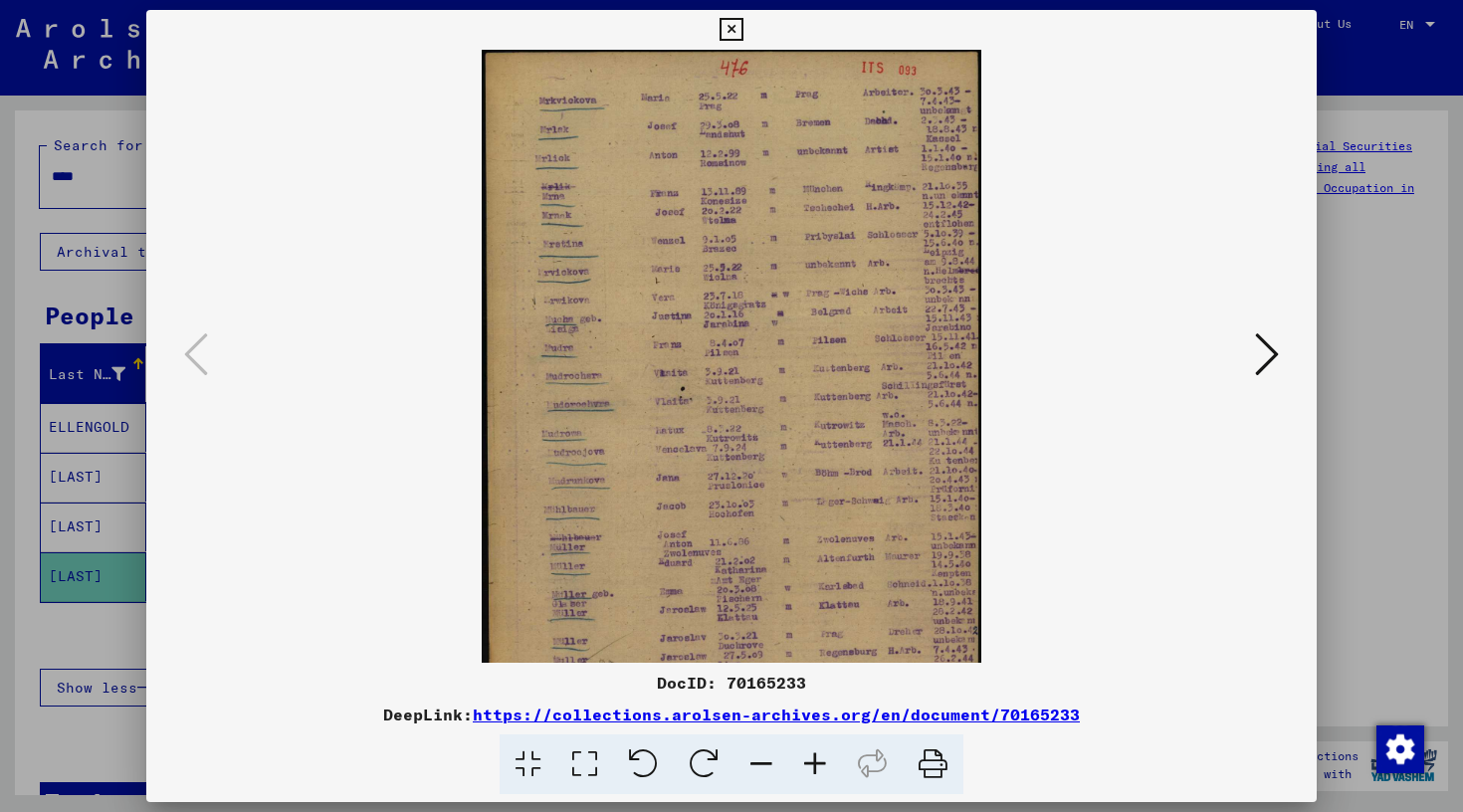 click at bounding box center (815, 764) 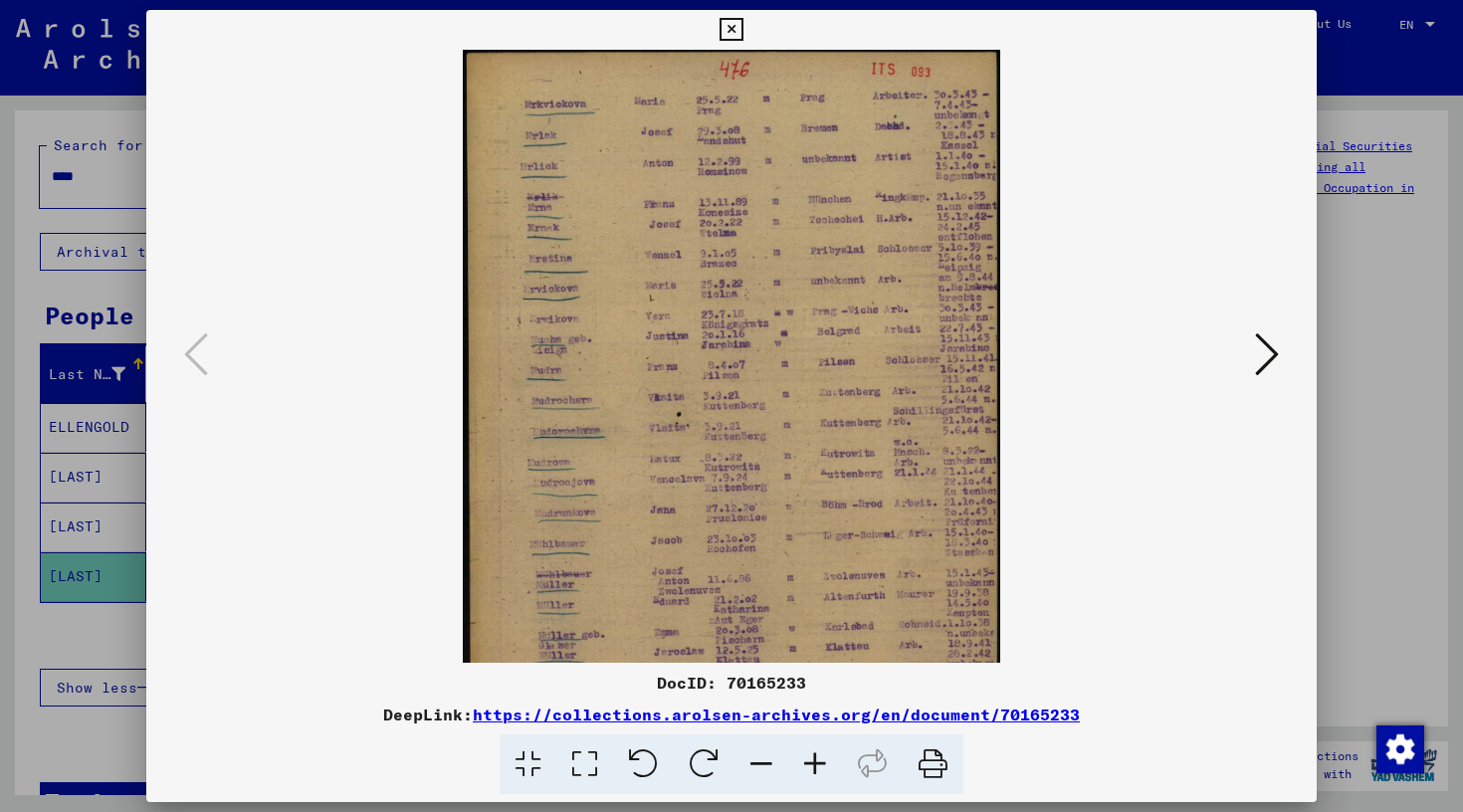 click at bounding box center (815, 764) 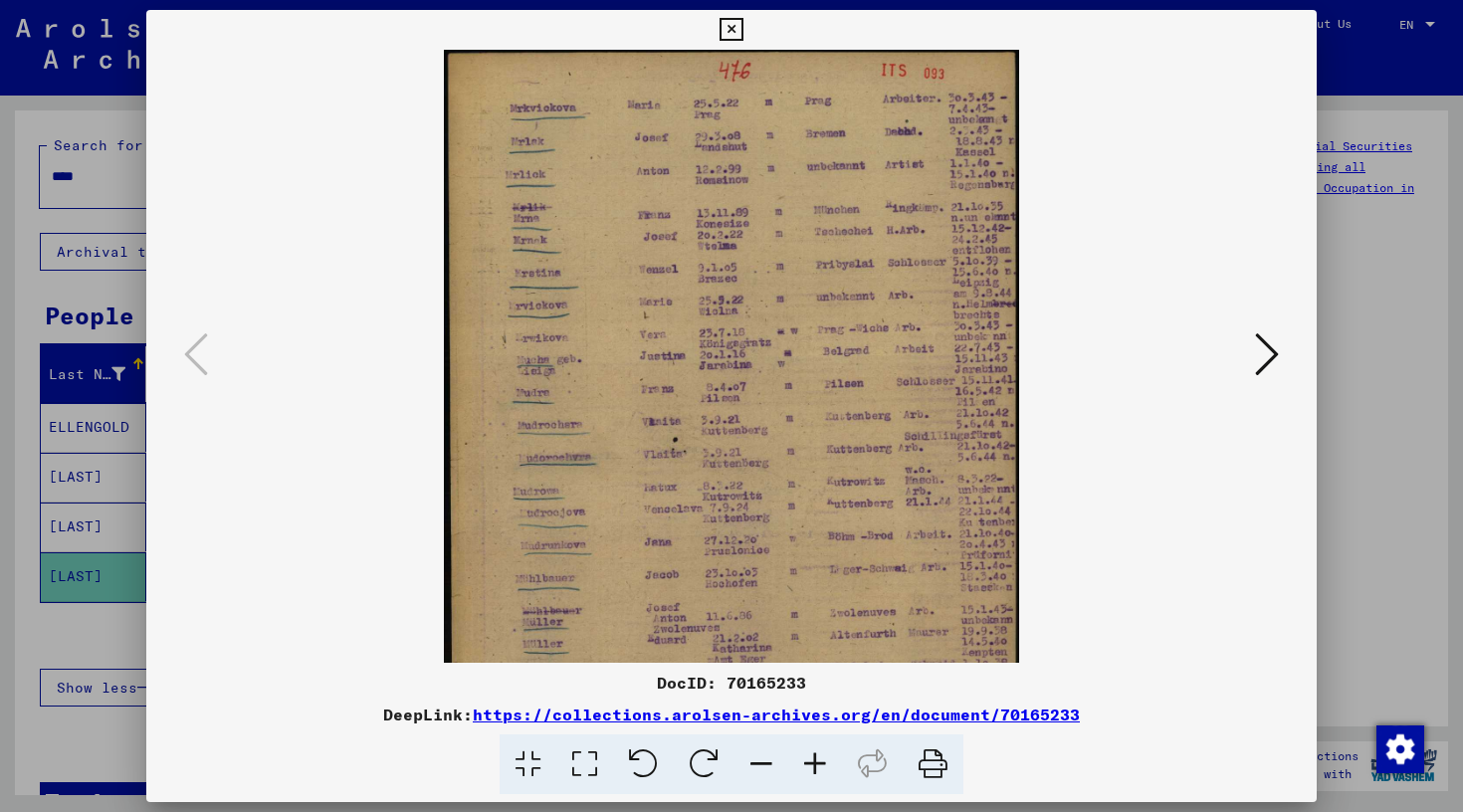 click at bounding box center (815, 764) 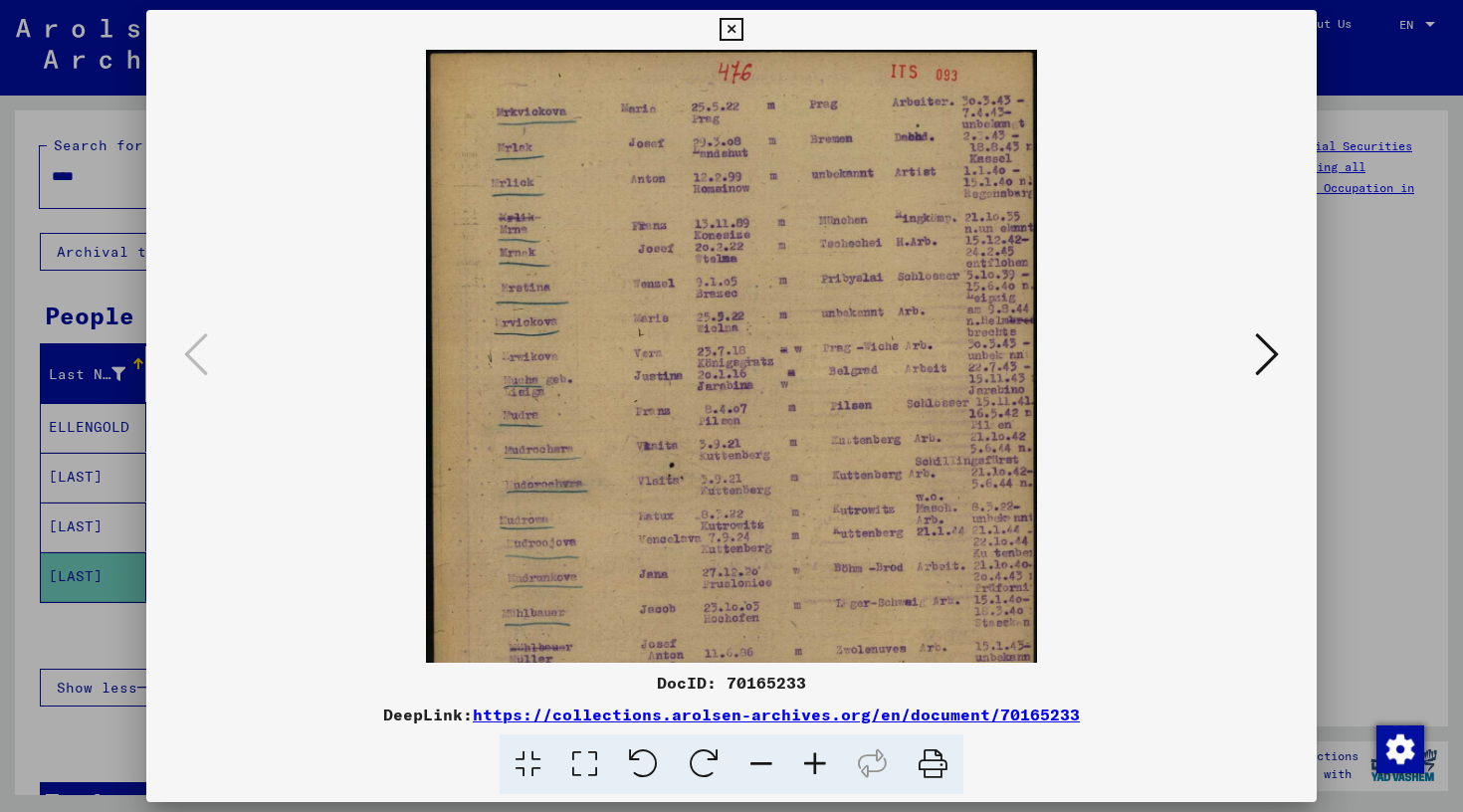 click at bounding box center [815, 764] 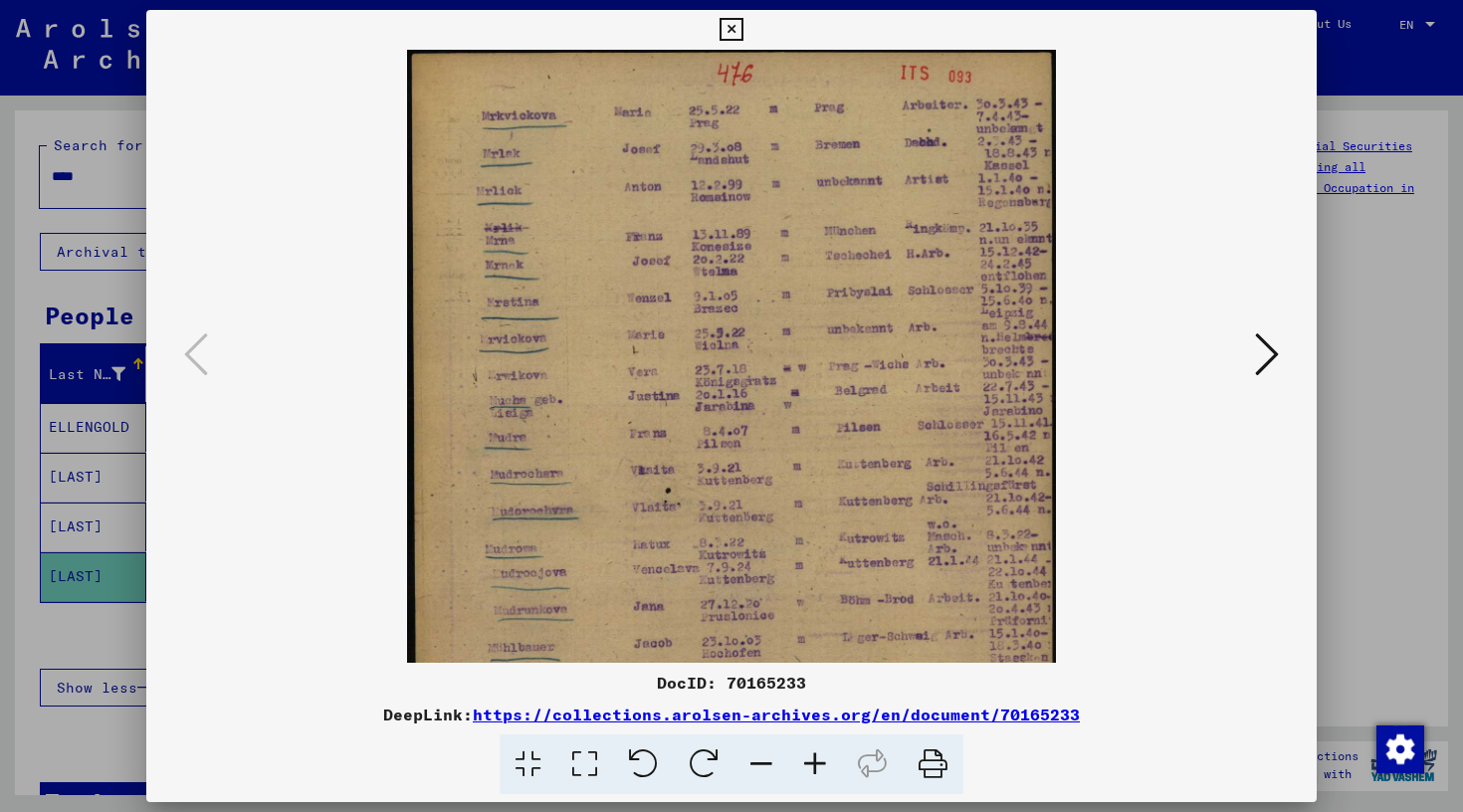 click at bounding box center (815, 764) 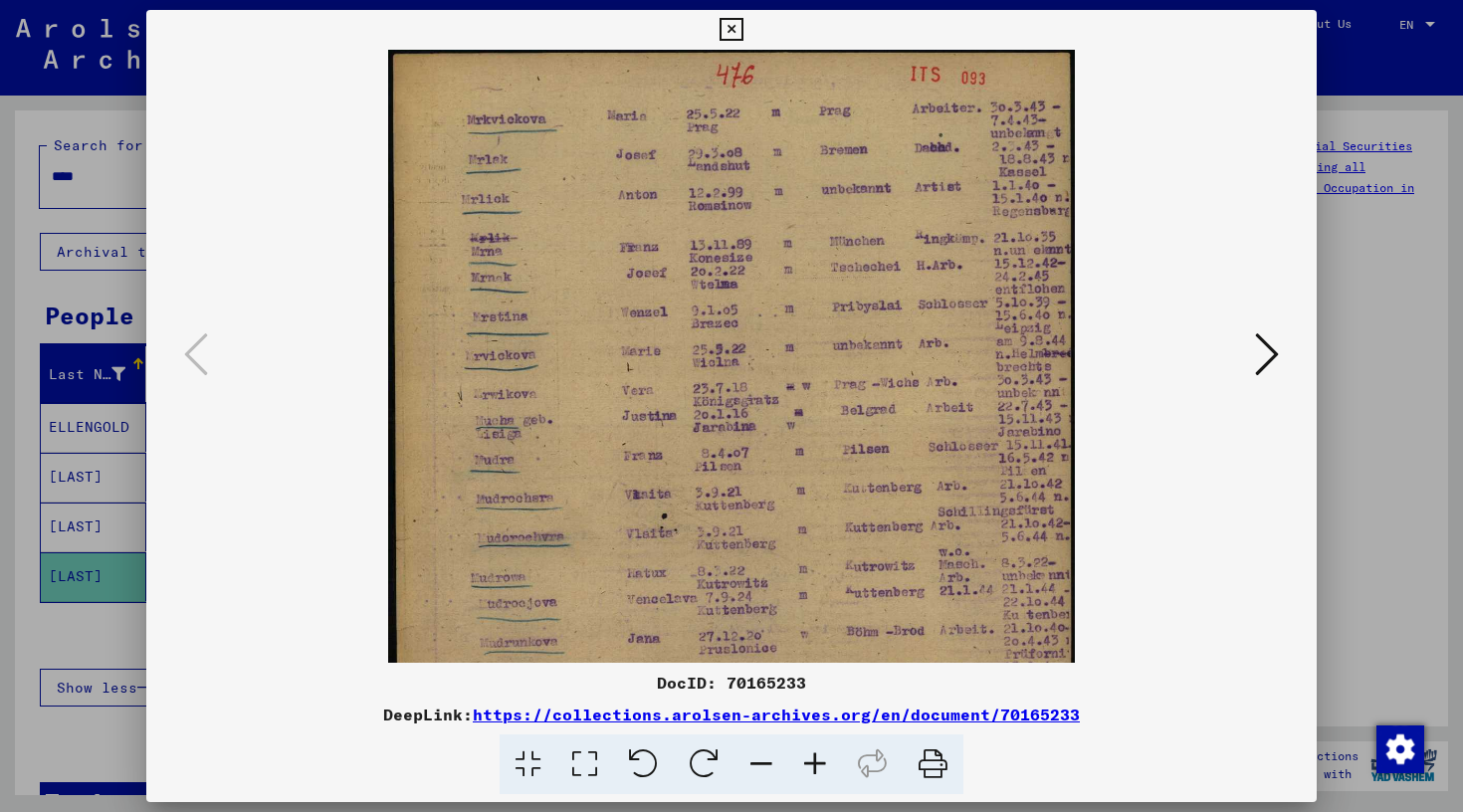 click at bounding box center [815, 764] 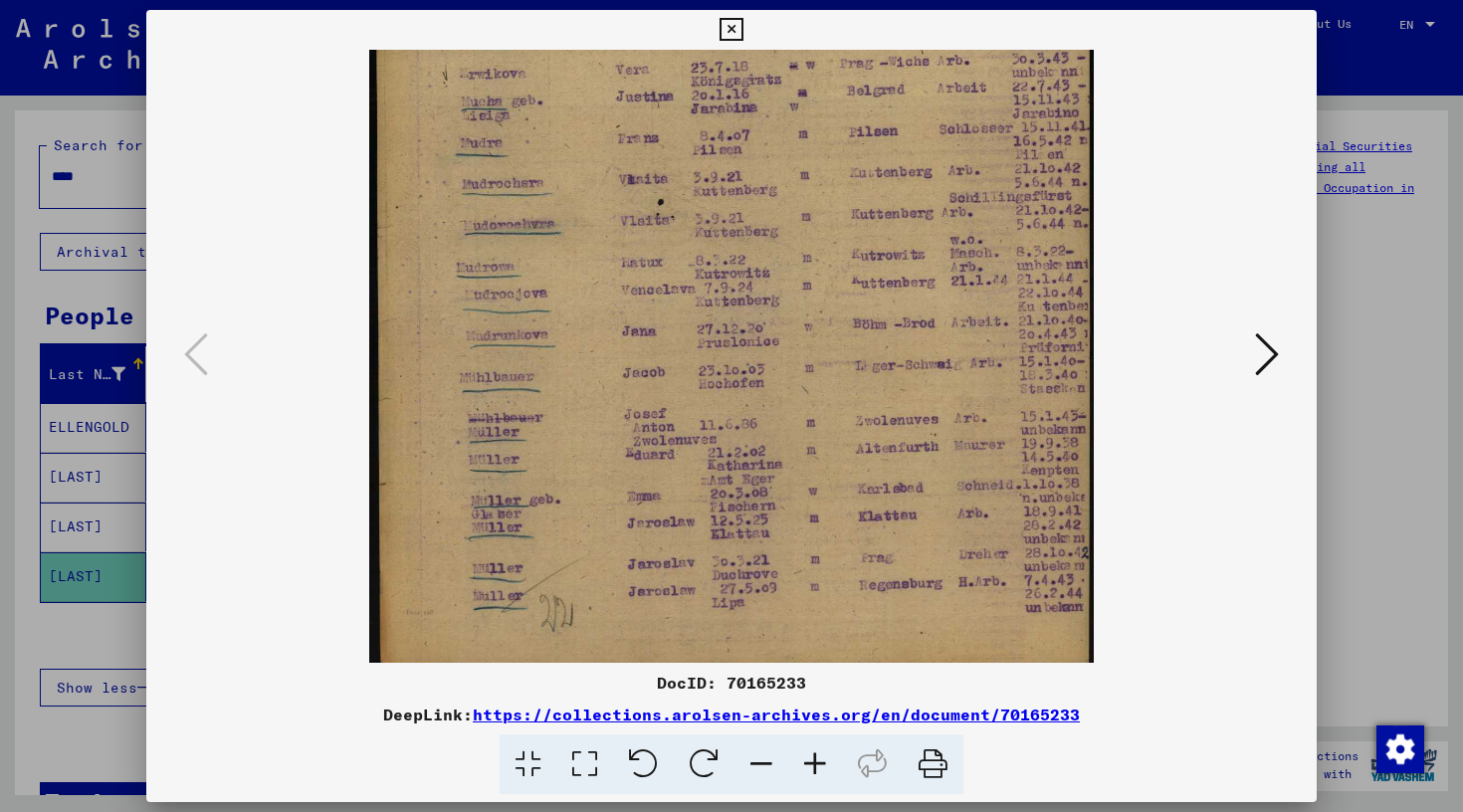 scroll, scrollTop: 348, scrollLeft: 0, axis: vertical 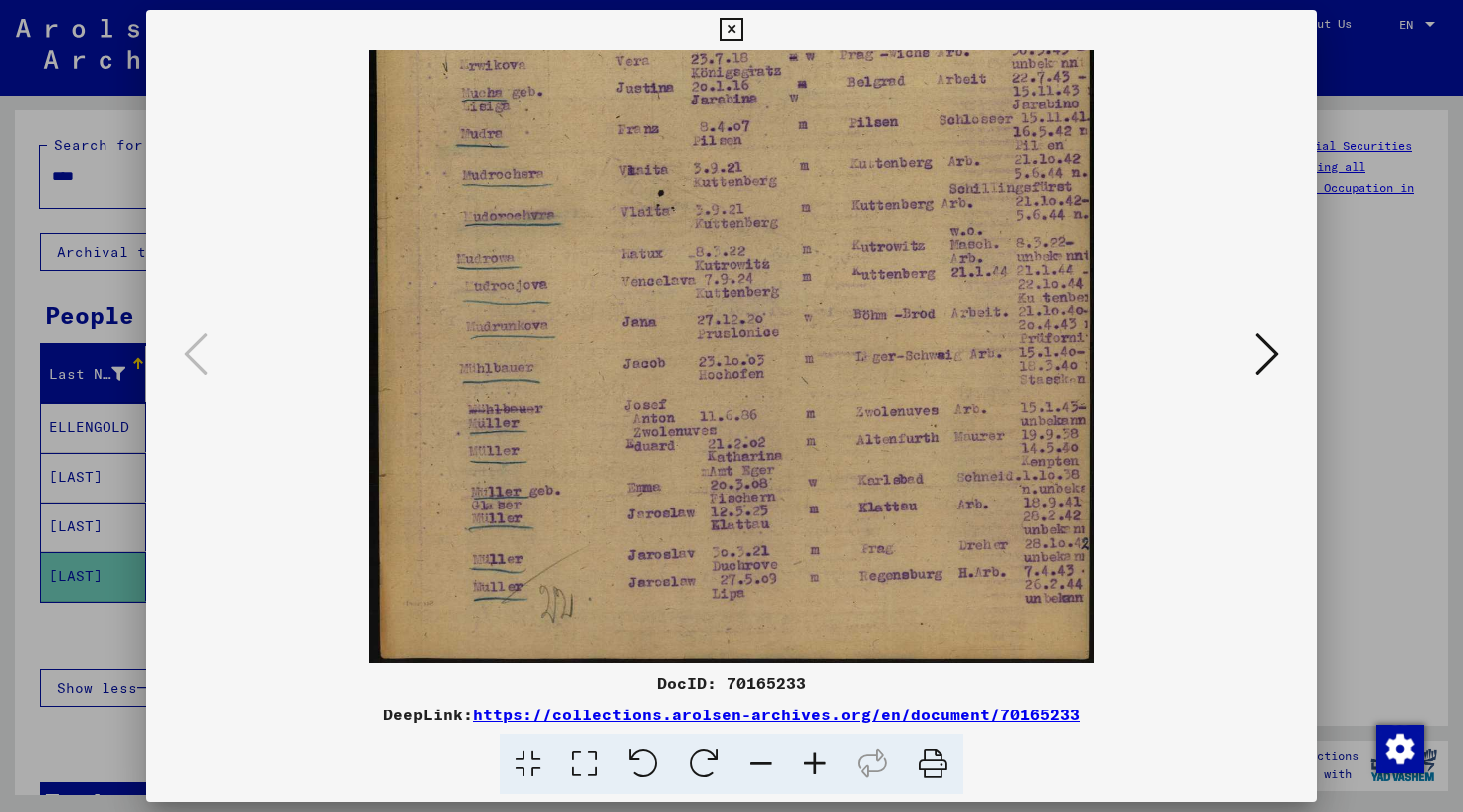 drag, startPoint x: 682, startPoint y: 523, endPoint x: 677, endPoint y: 156, distance: 367.03406 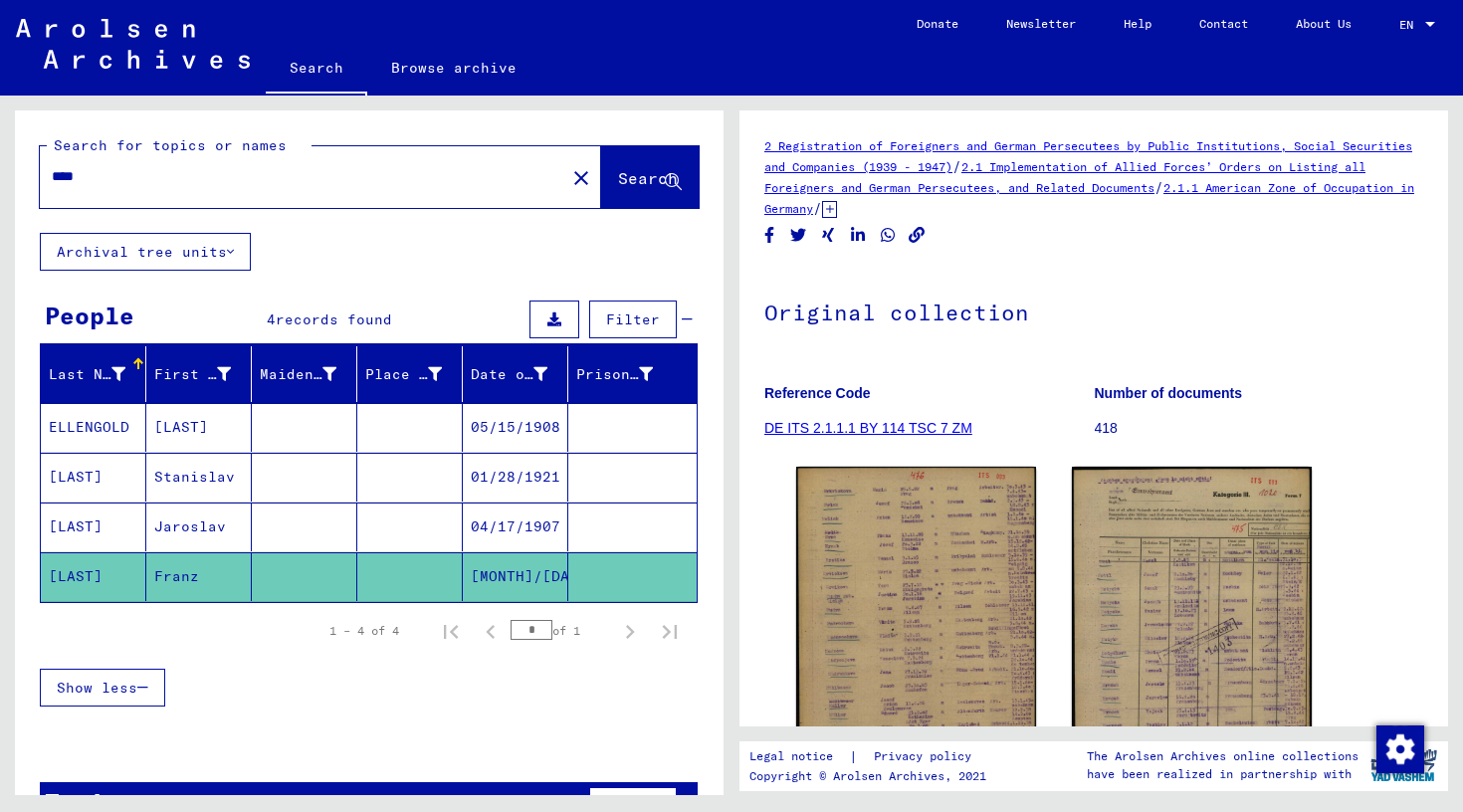 click on "****" at bounding box center [303, 176] 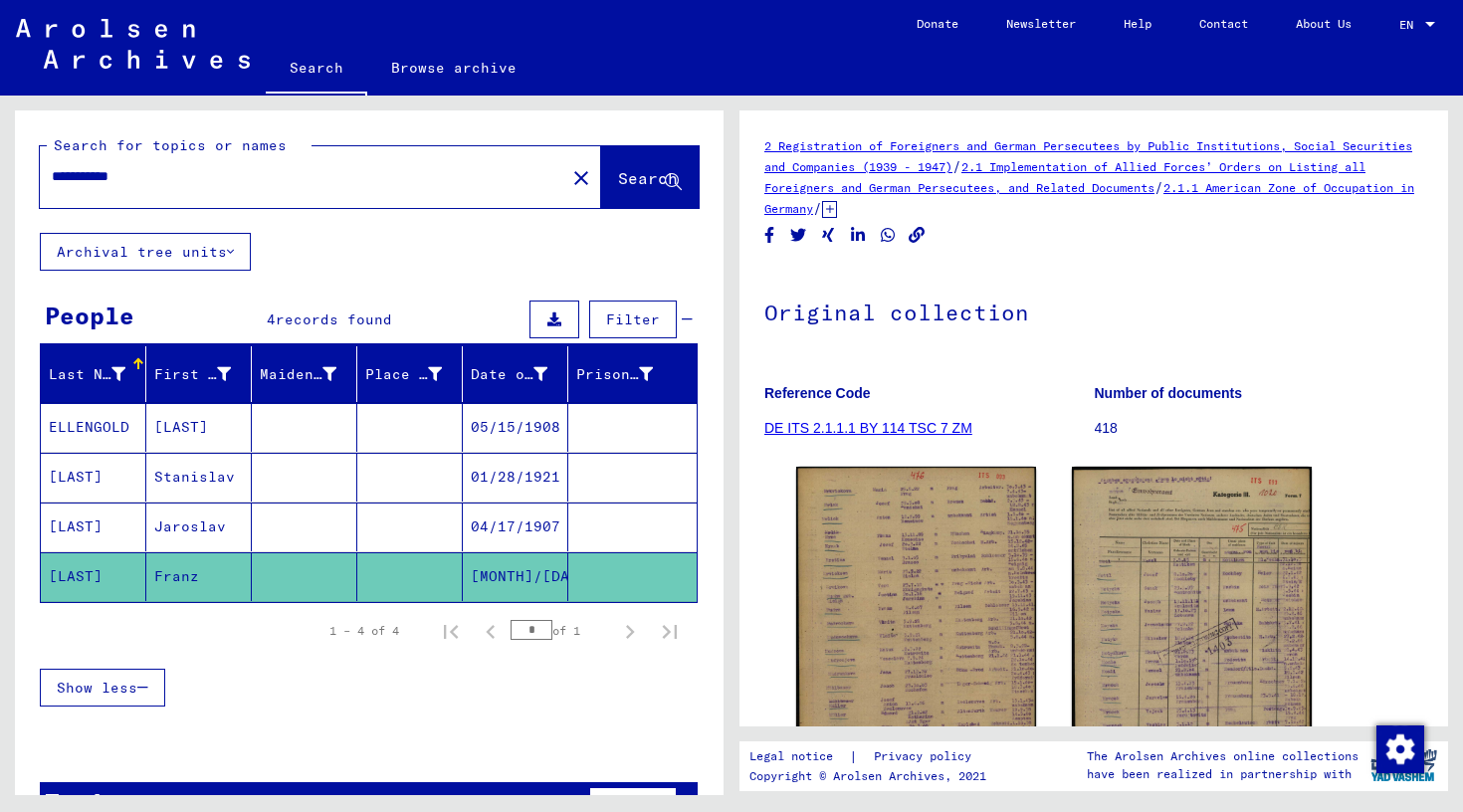 type on "**********" 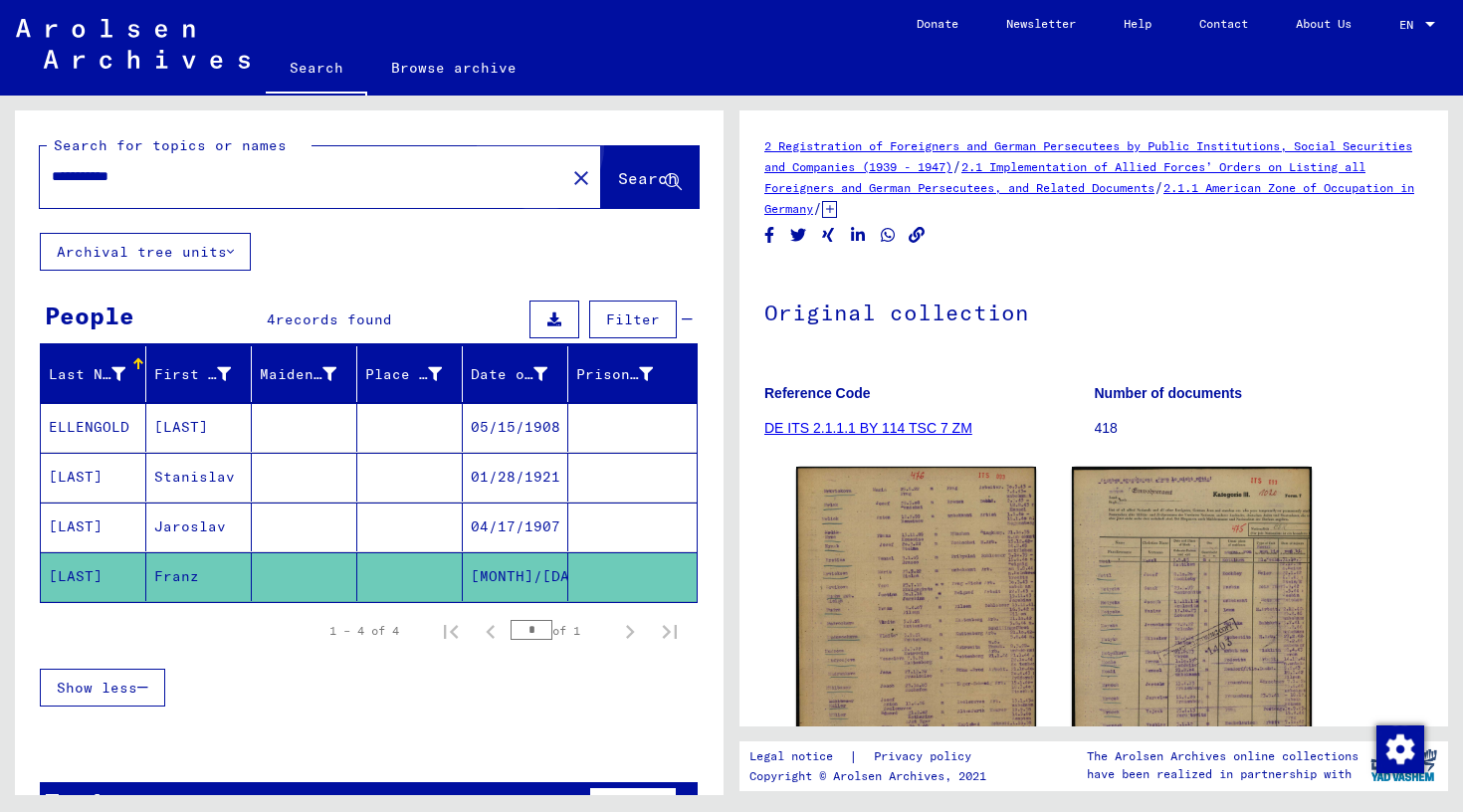 click on "Search" 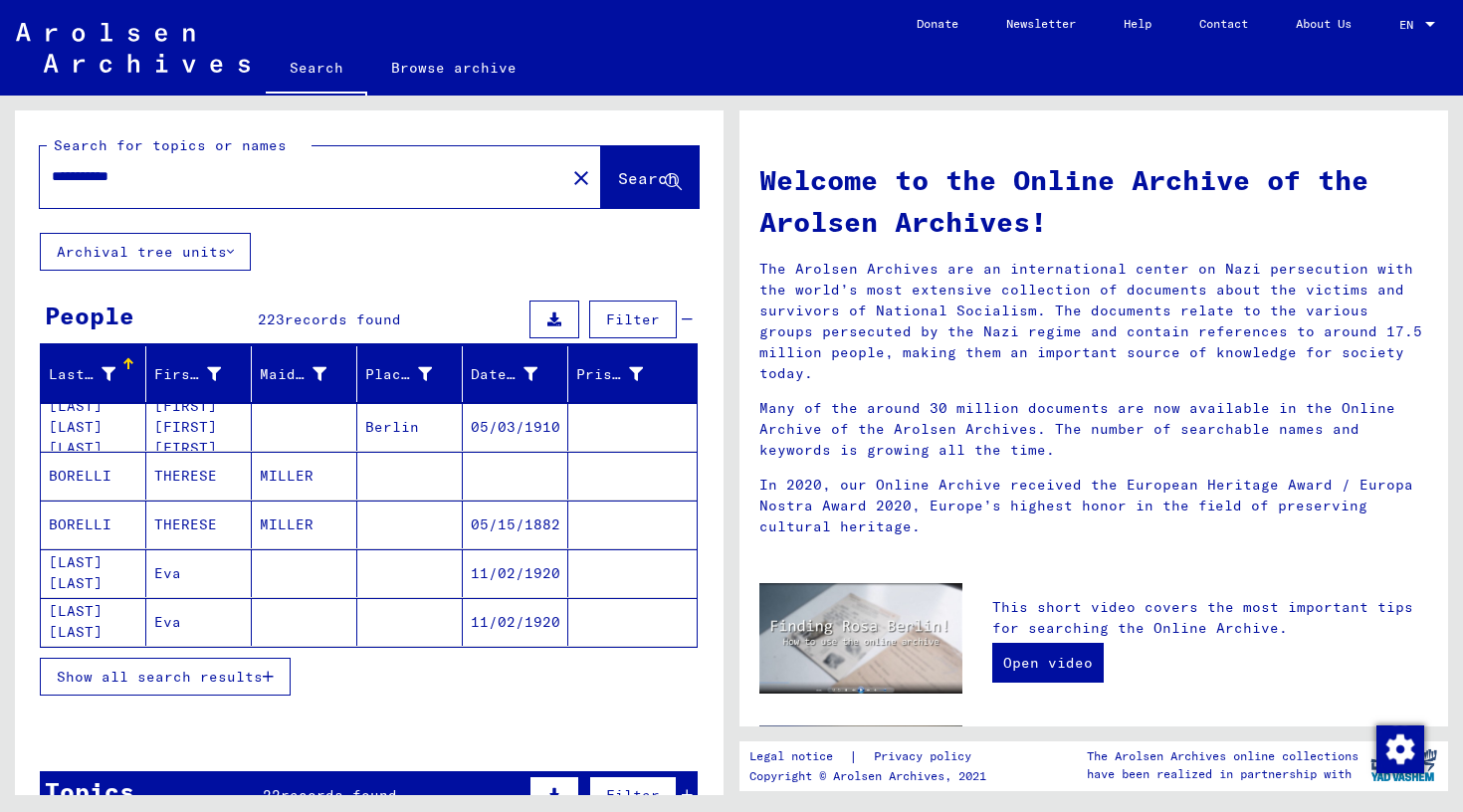 click on "Show all search results" at bounding box center [159, 677] 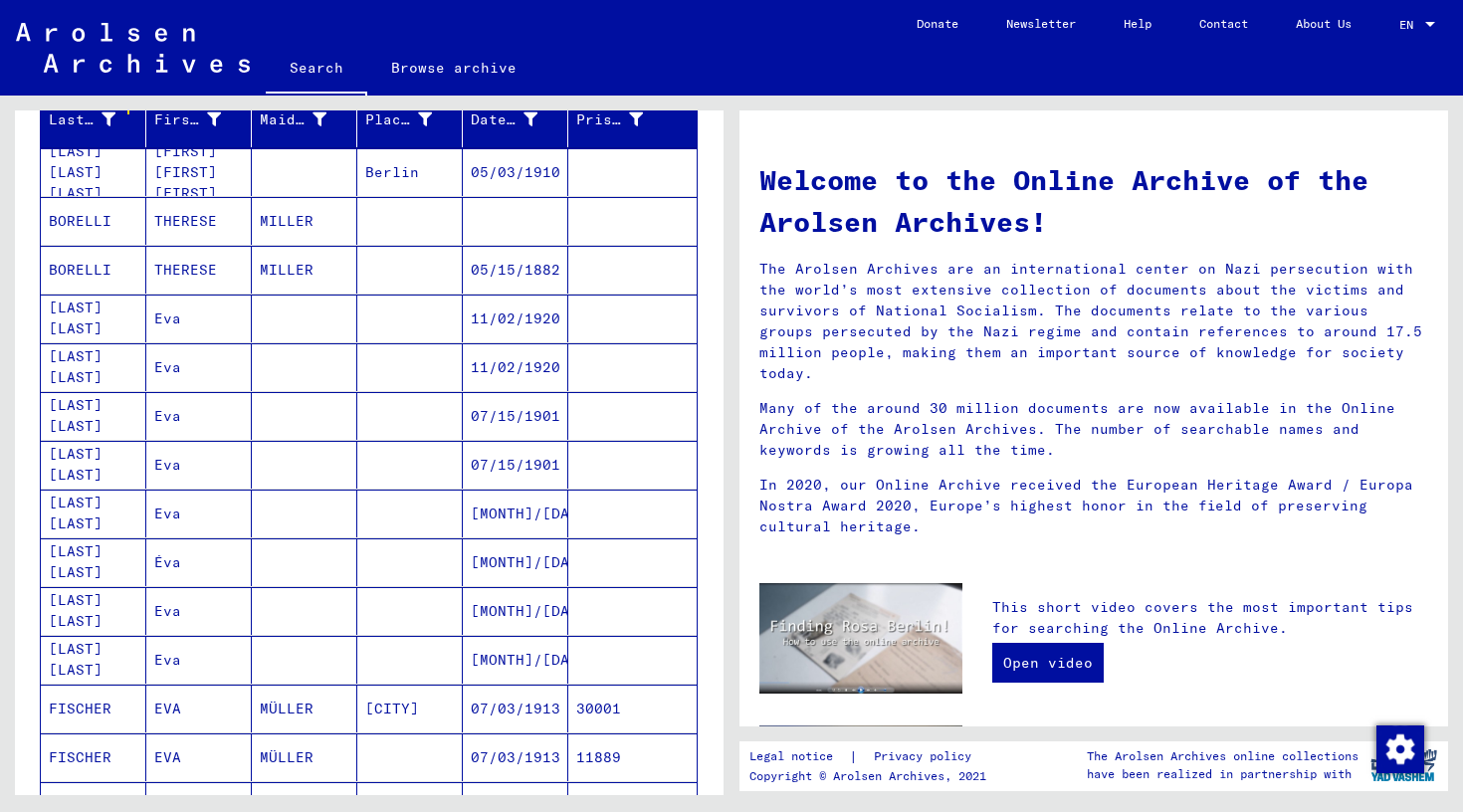 scroll, scrollTop: 251, scrollLeft: 0, axis: vertical 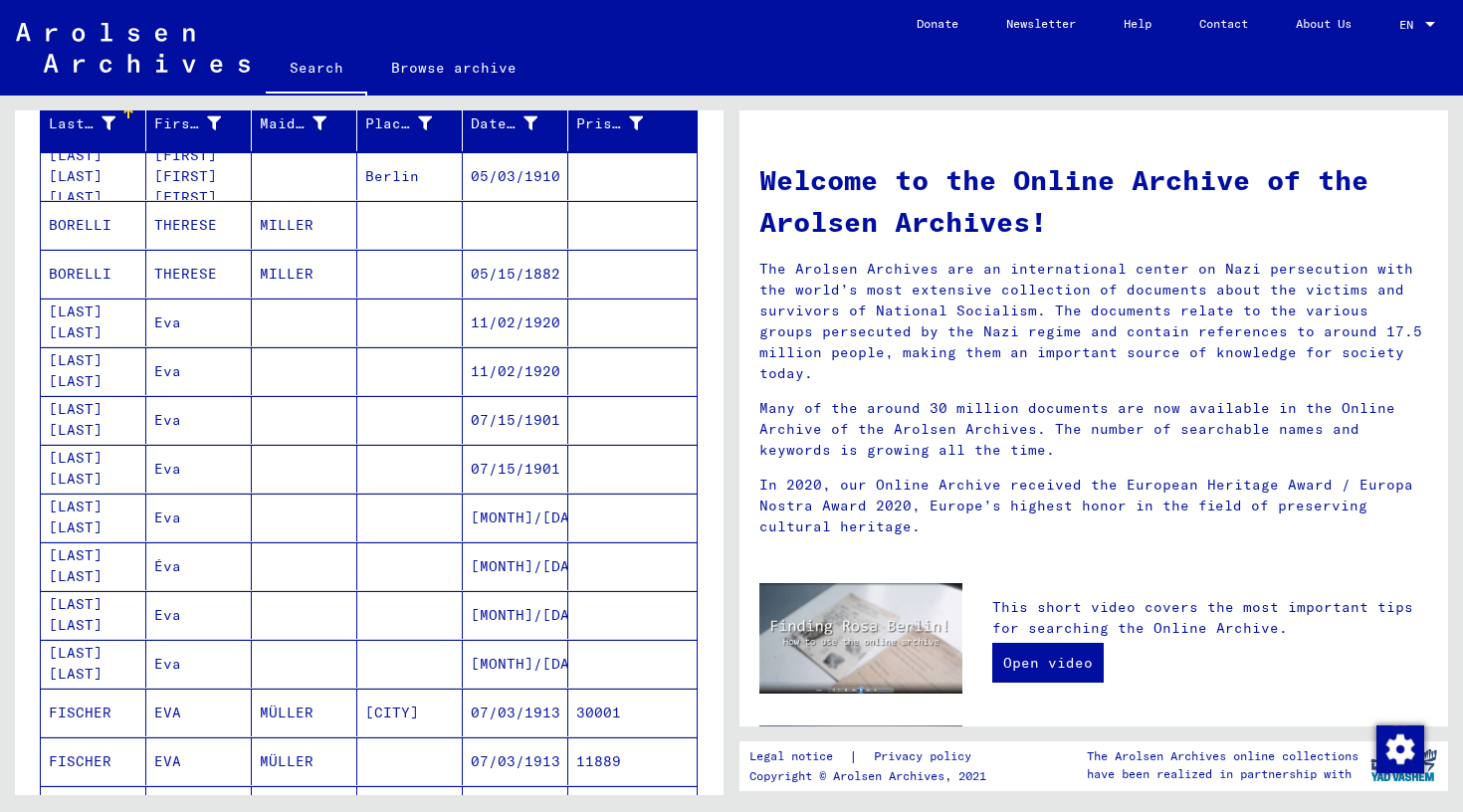 click on "Eva" at bounding box center (199, 469) 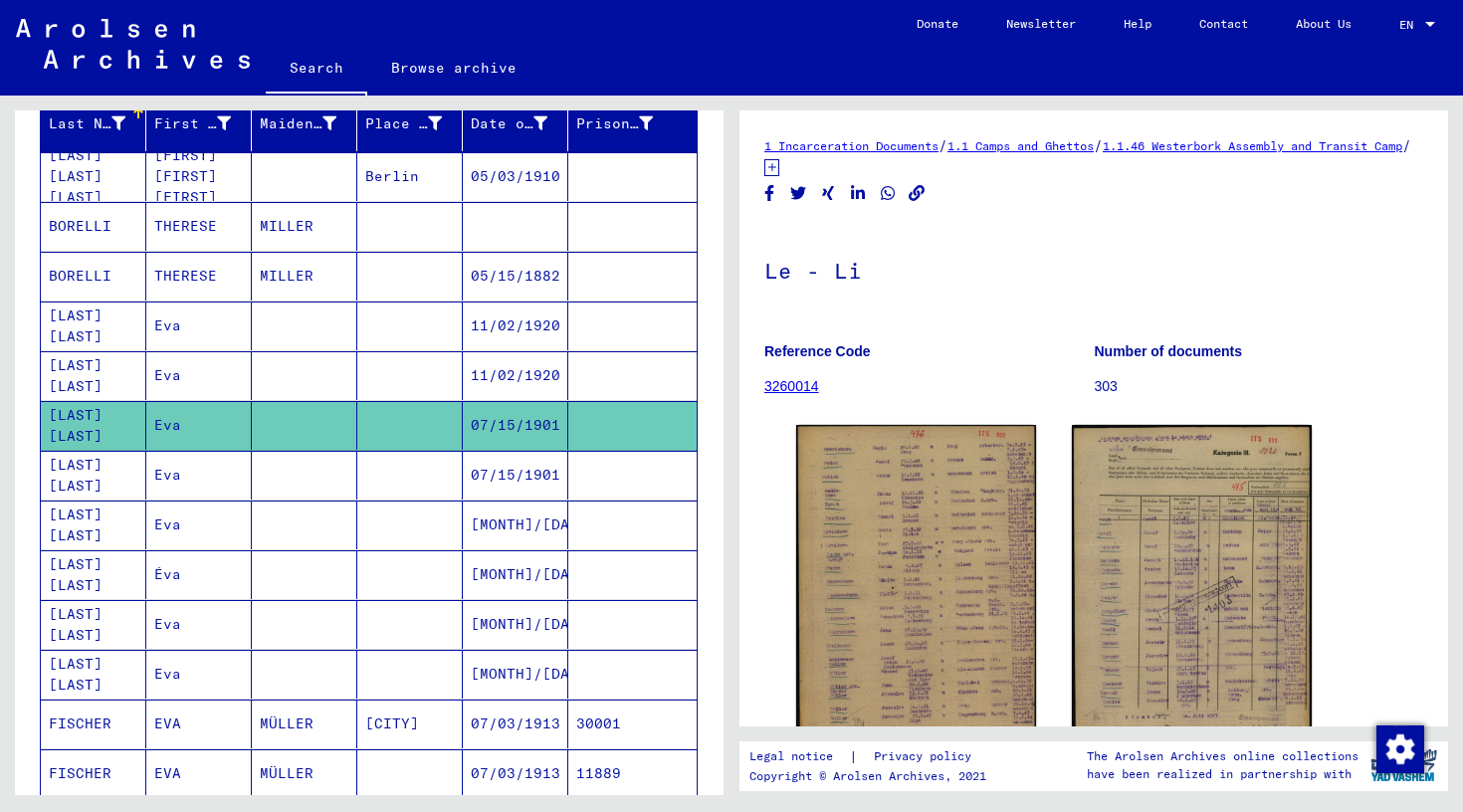 scroll, scrollTop: 0, scrollLeft: 0, axis: both 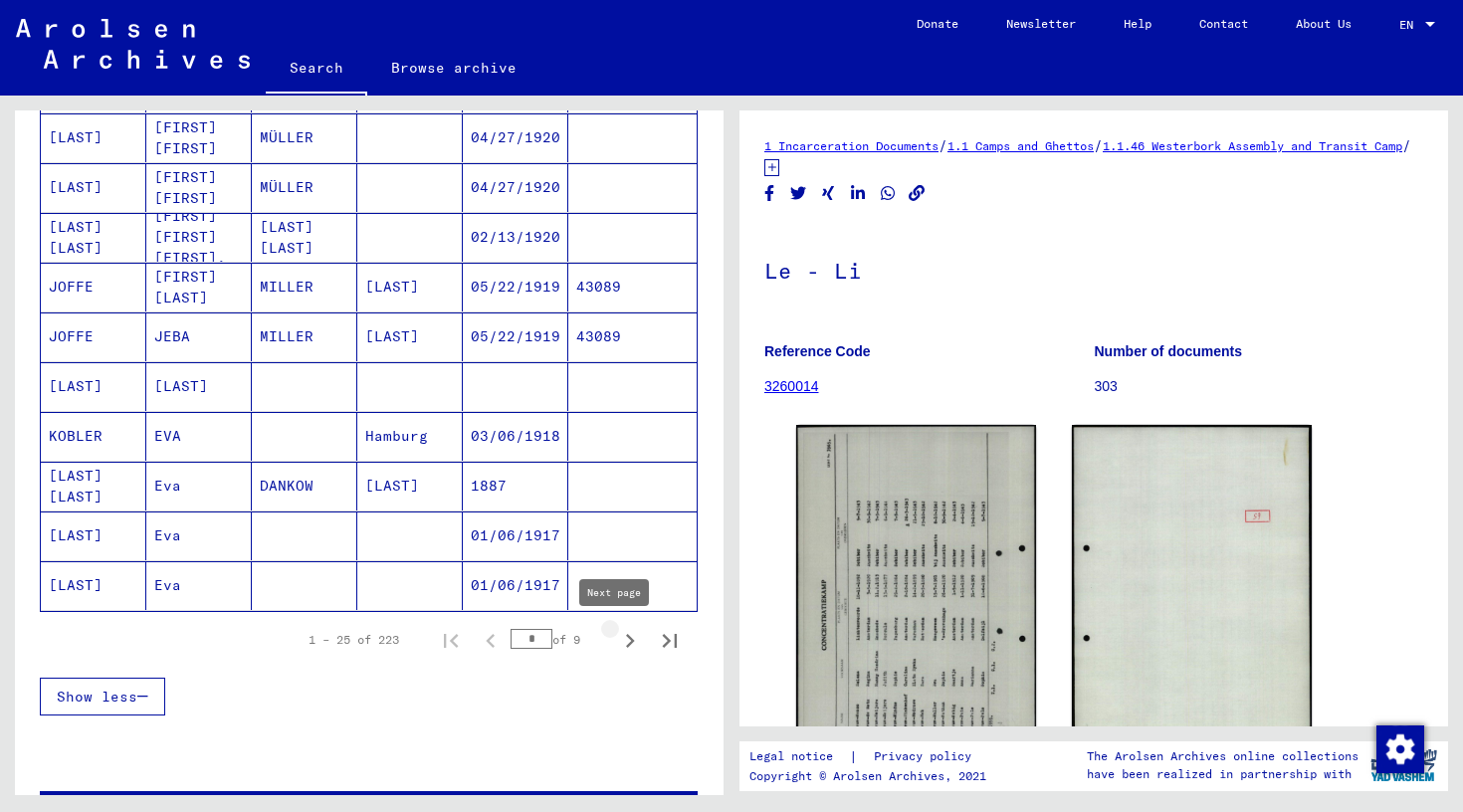 click 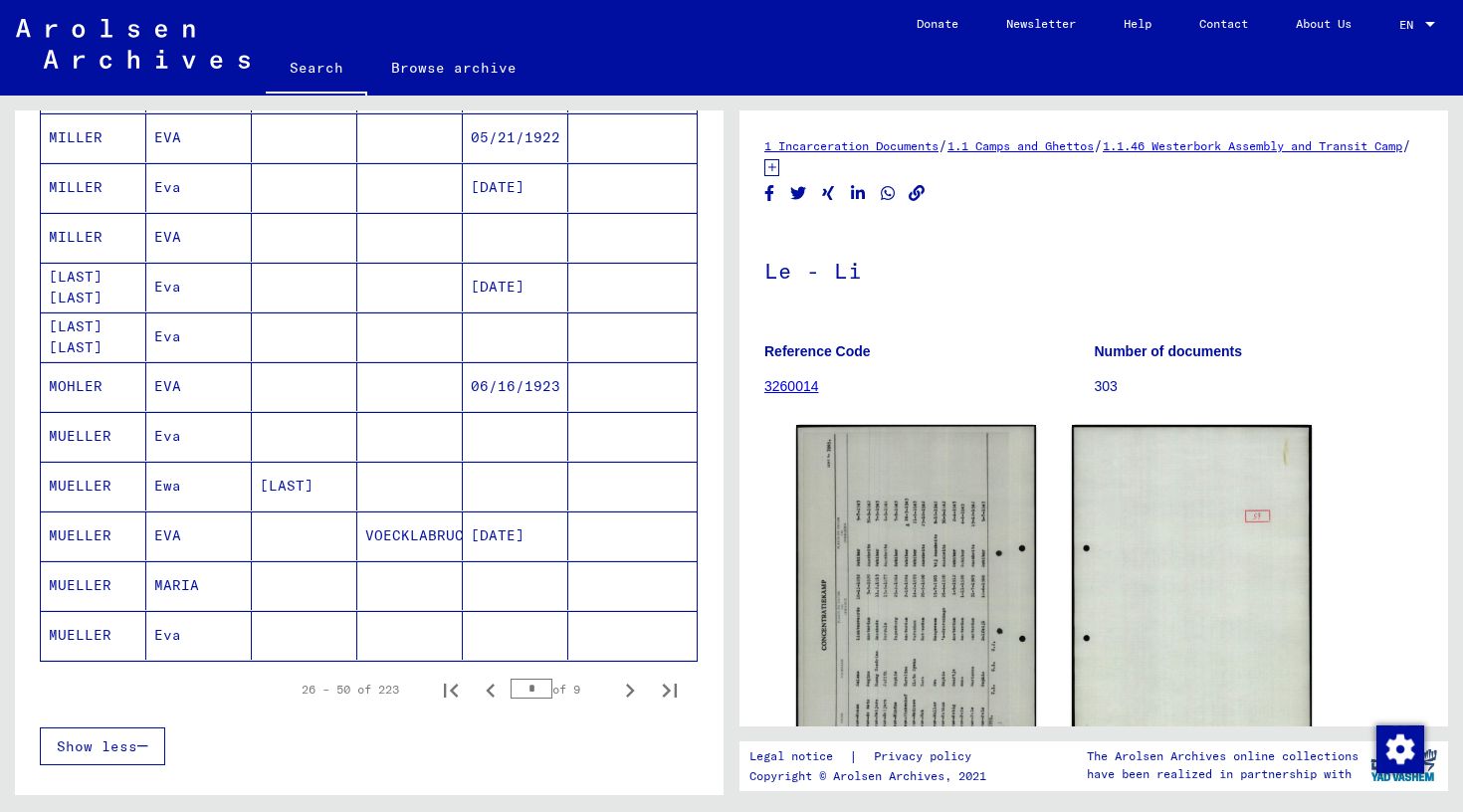 scroll, scrollTop: 1000, scrollLeft: 0, axis: vertical 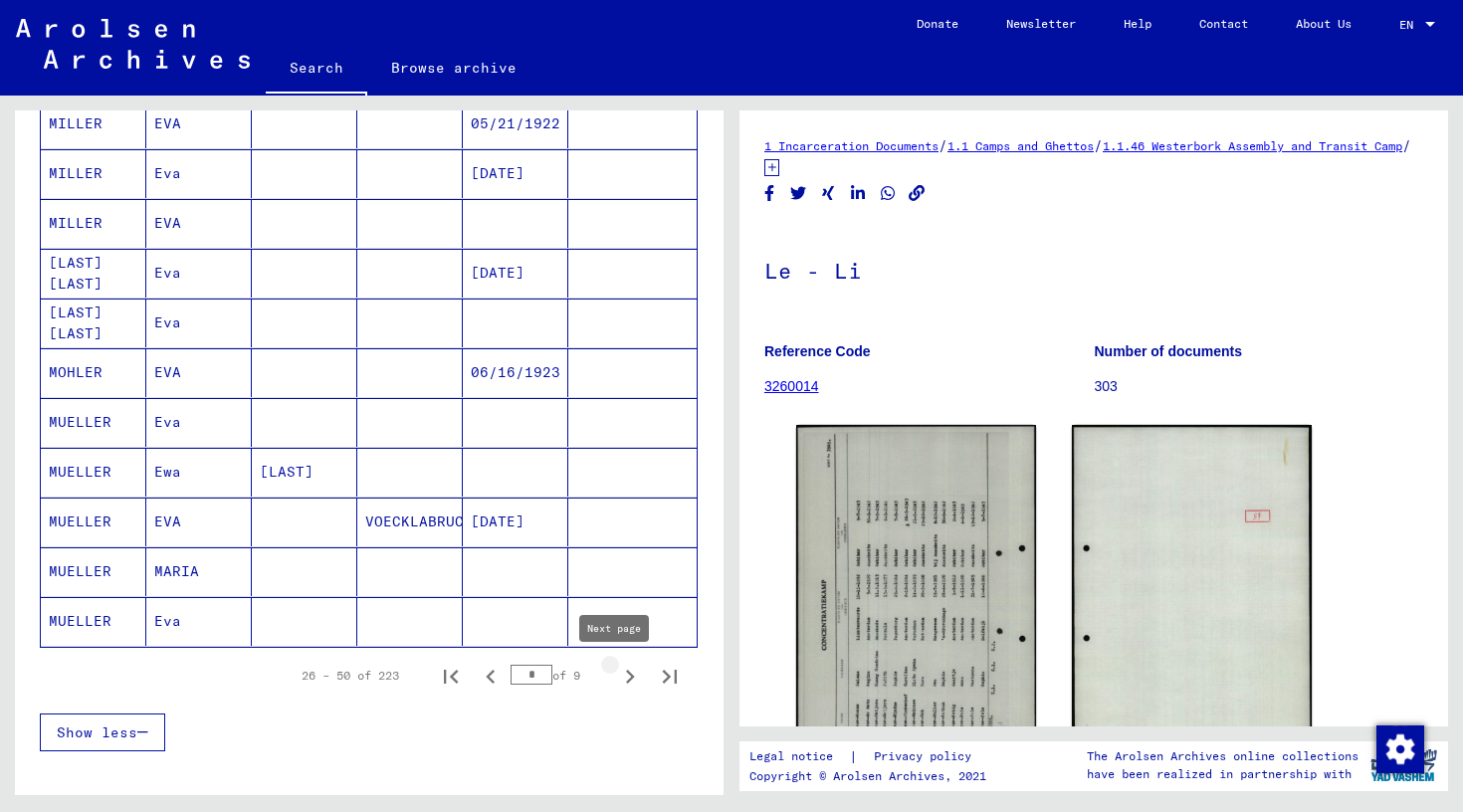click 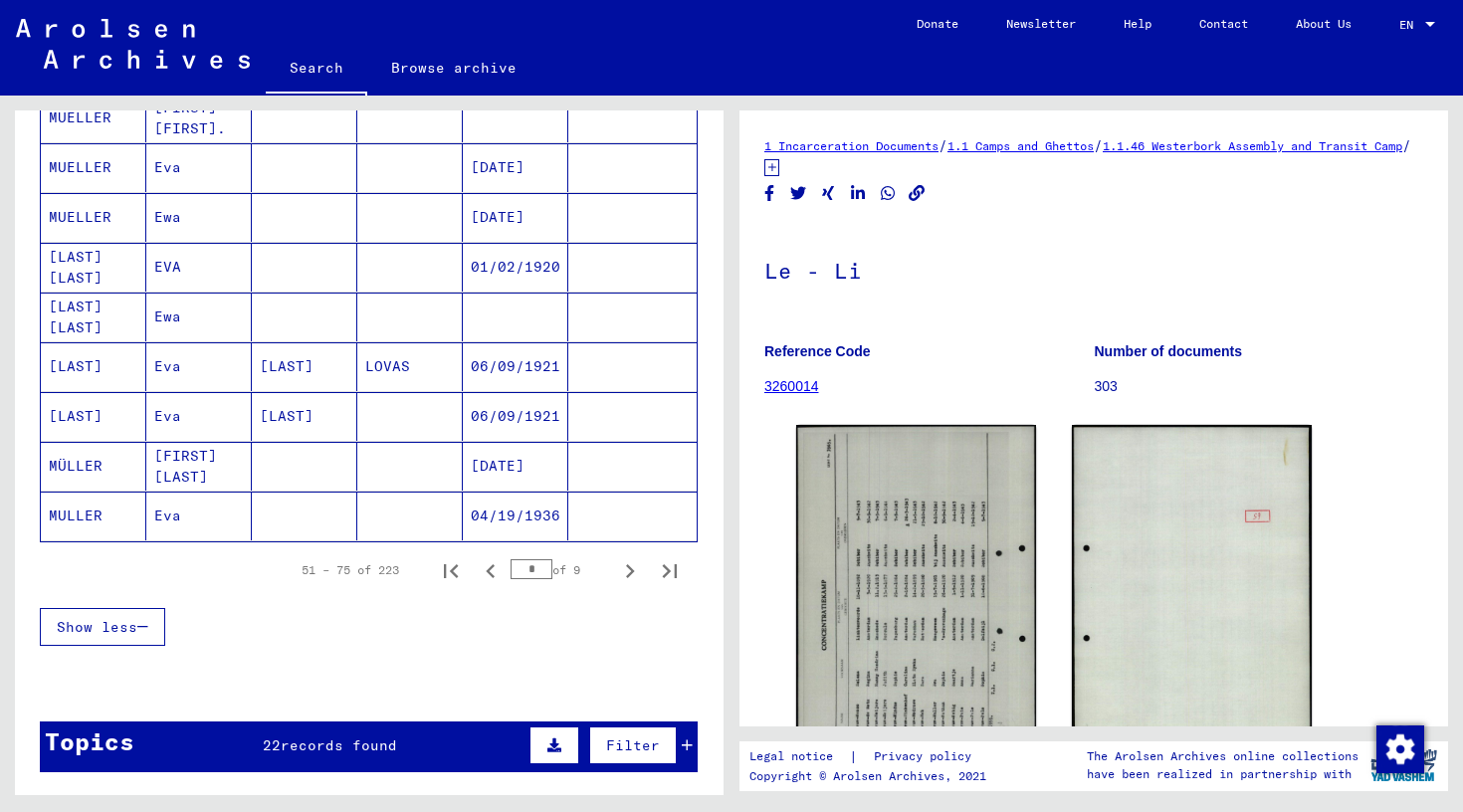 scroll, scrollTop: 1112, scrollLeft: 0, axis: vertical 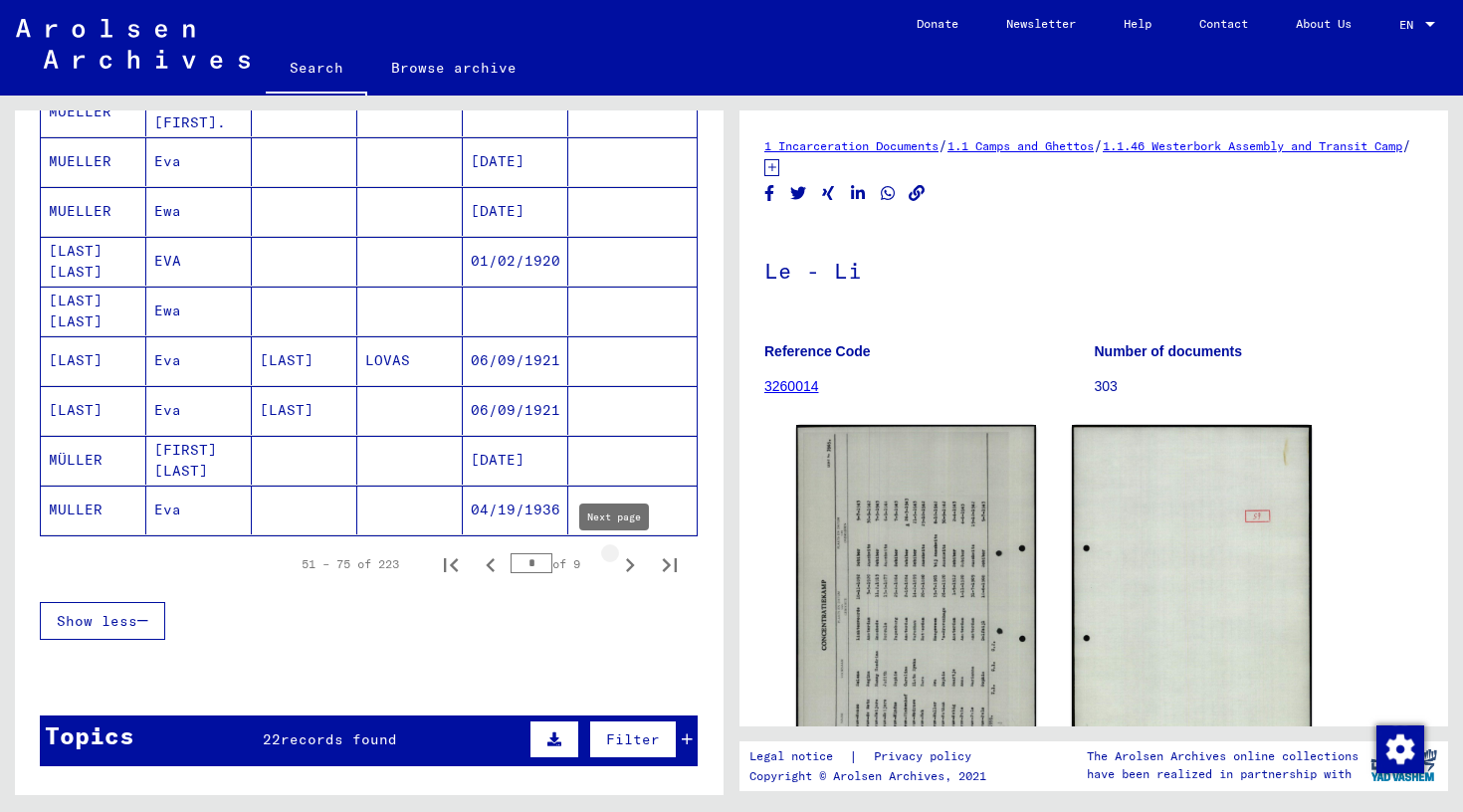 click 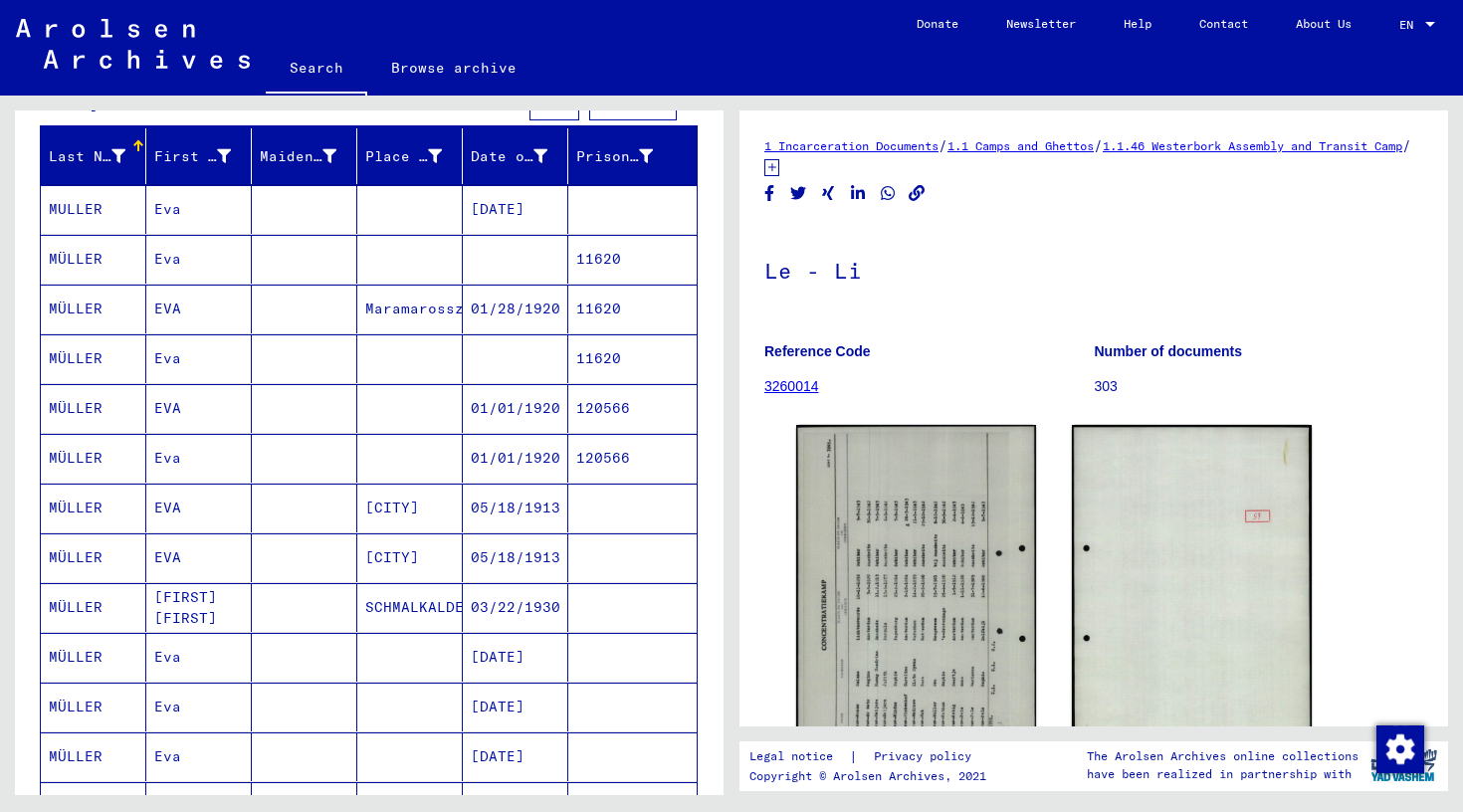 scroll, scrollTop: 211, scrollLeft: 0, axis: vertical 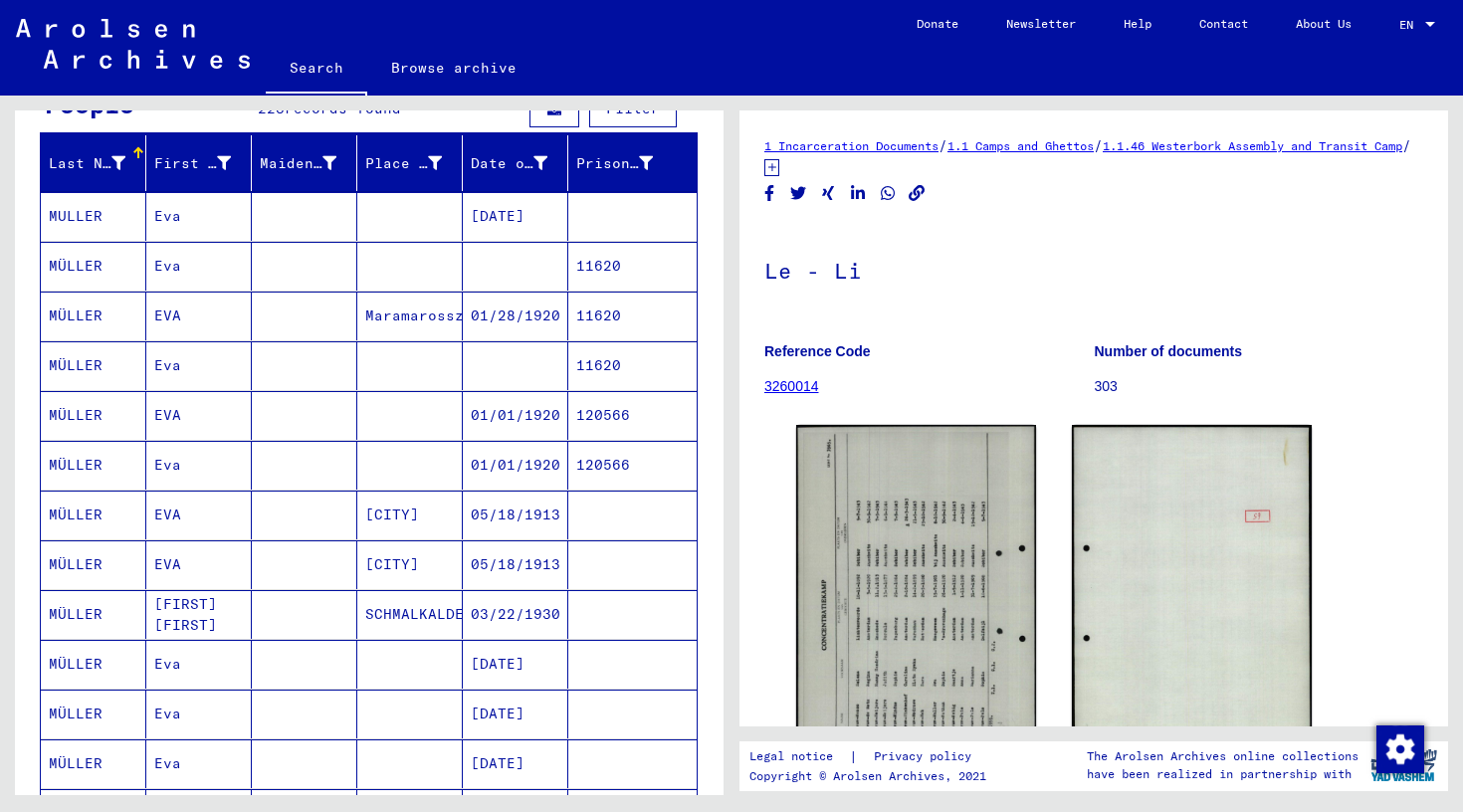 click on "MÜLLER" at bounding box center (94, 315) 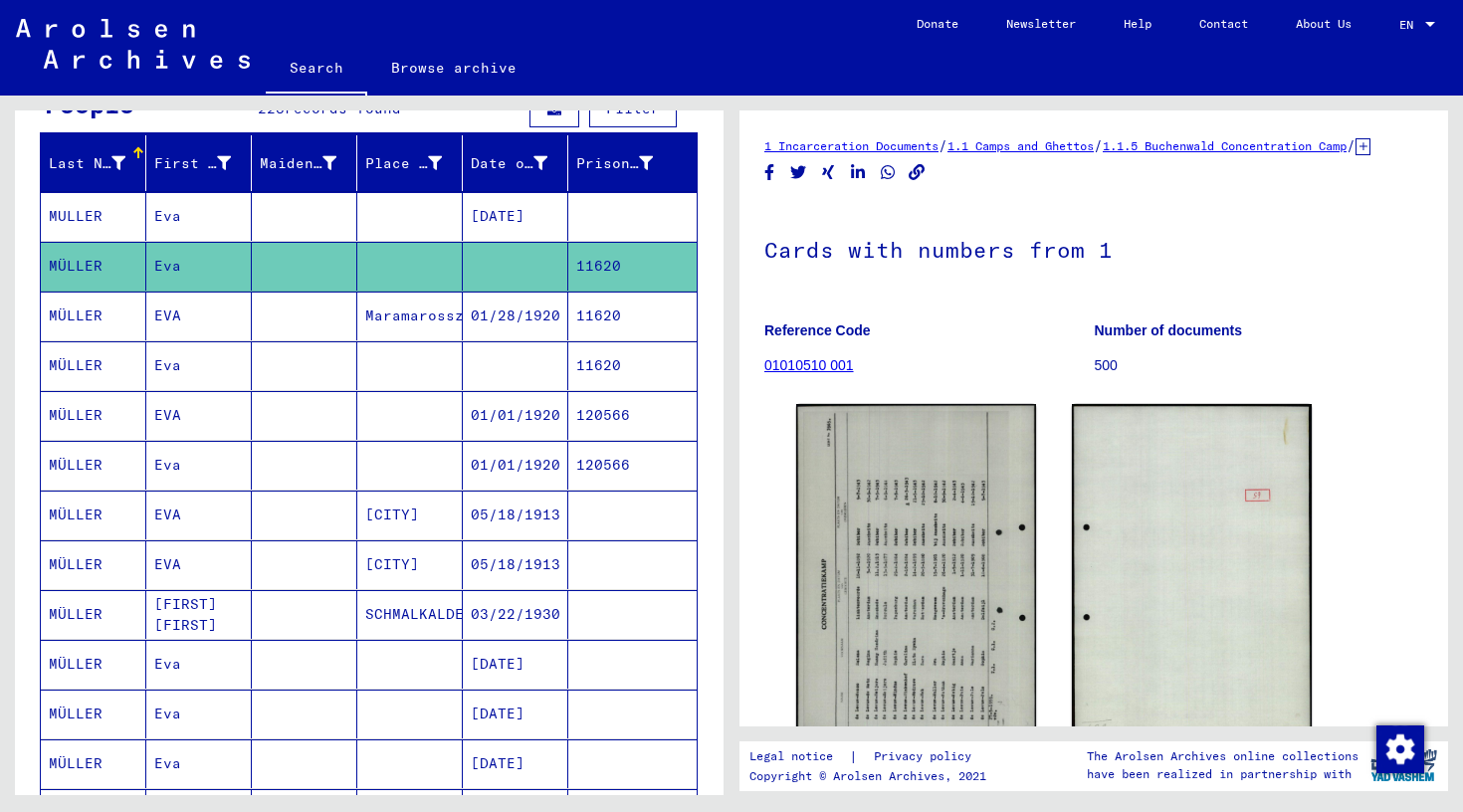 scroll, scrollTop: 0, scrollLeft: 0, axis: both 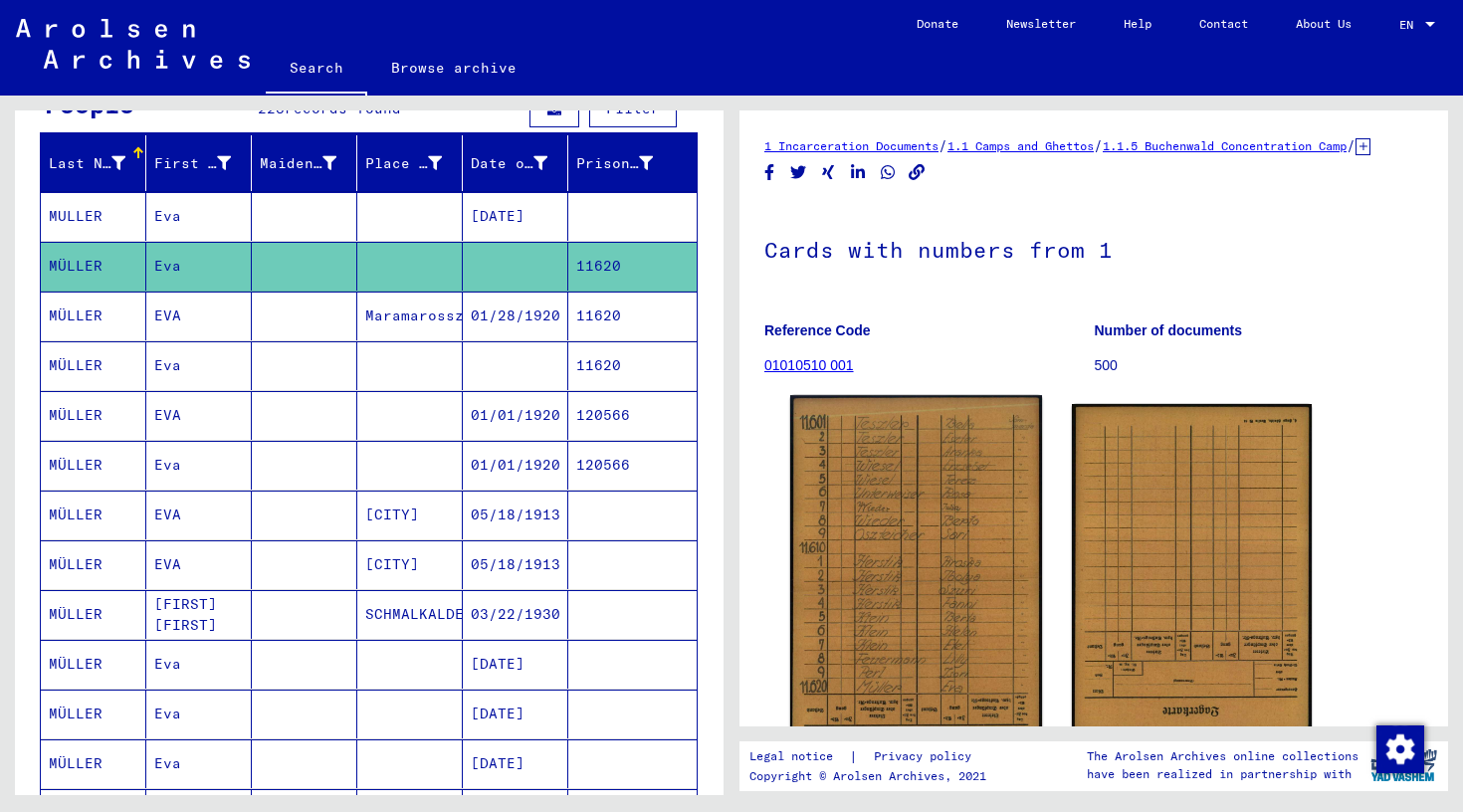 click 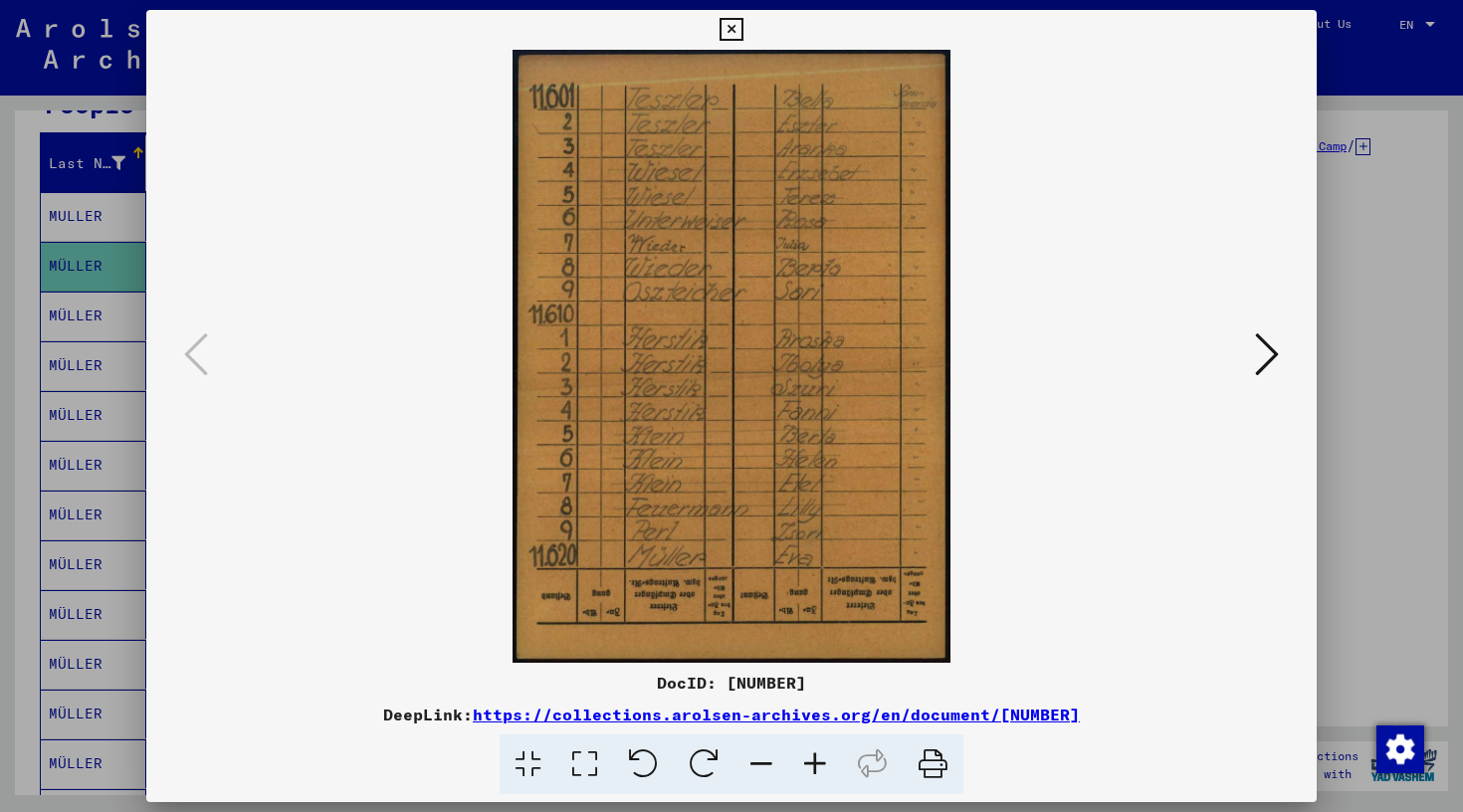 click at bounding box center [1267, 354] 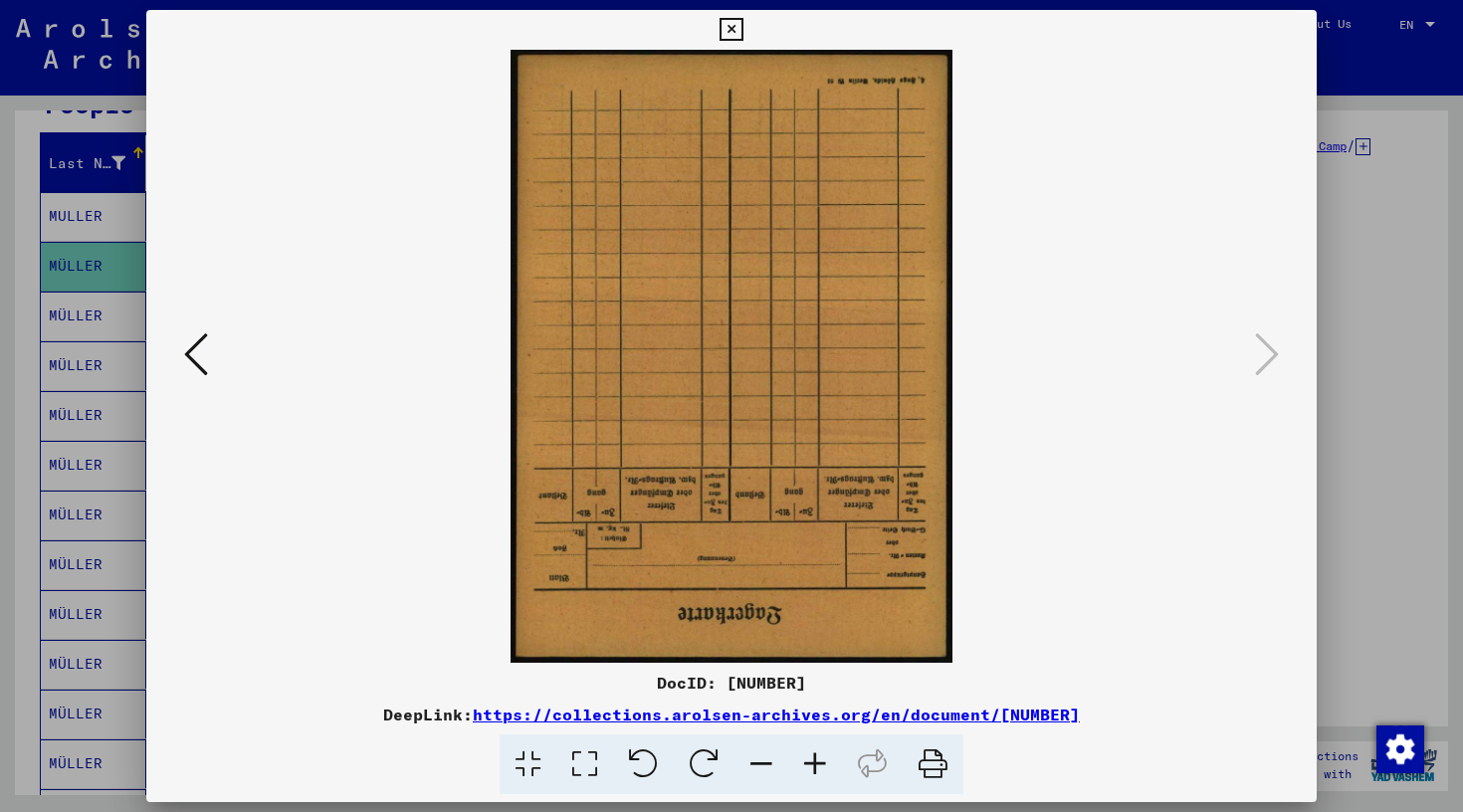 click at bounding box center [731, 30] 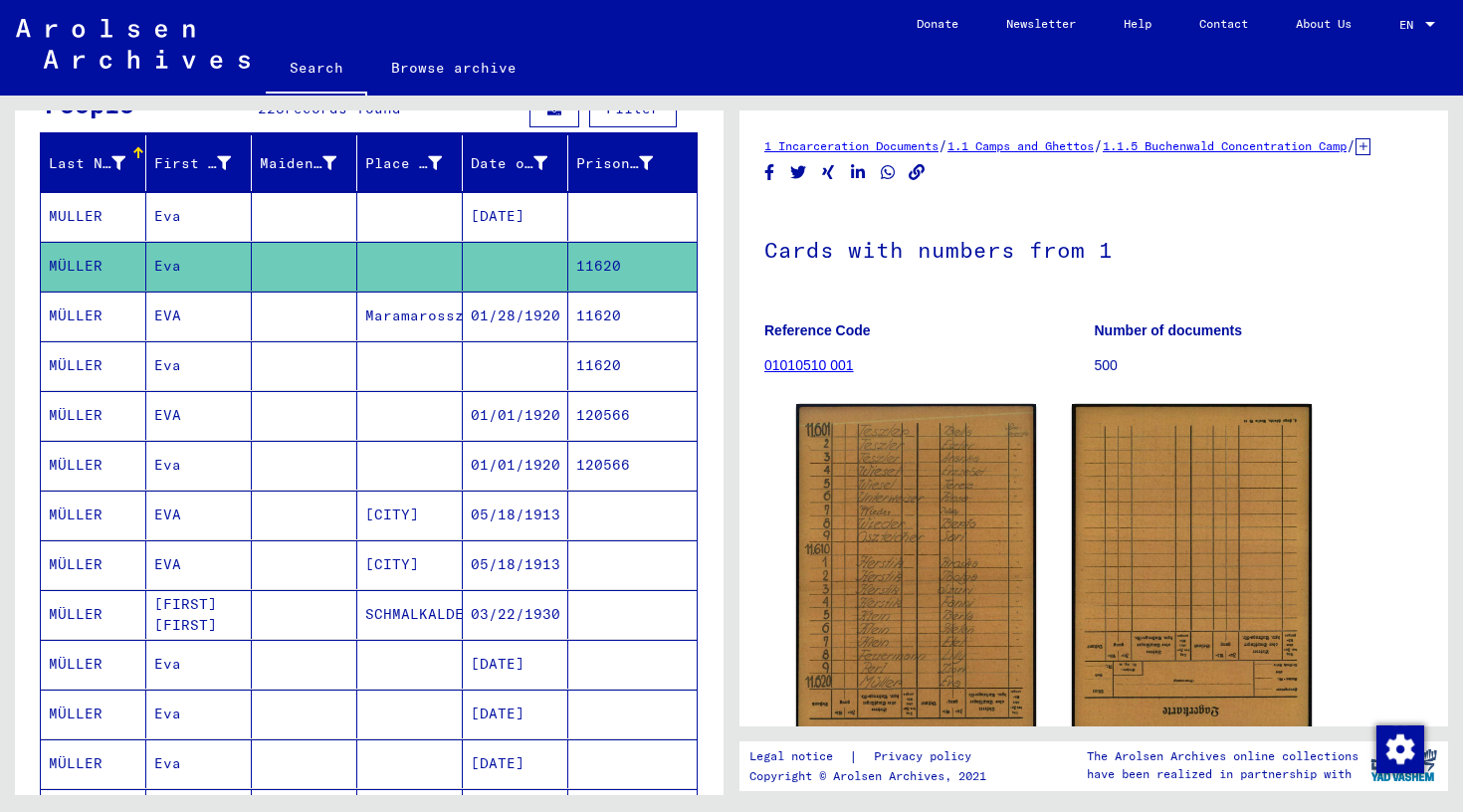 click on "MÜLLER" at bounding box center (94, 365) 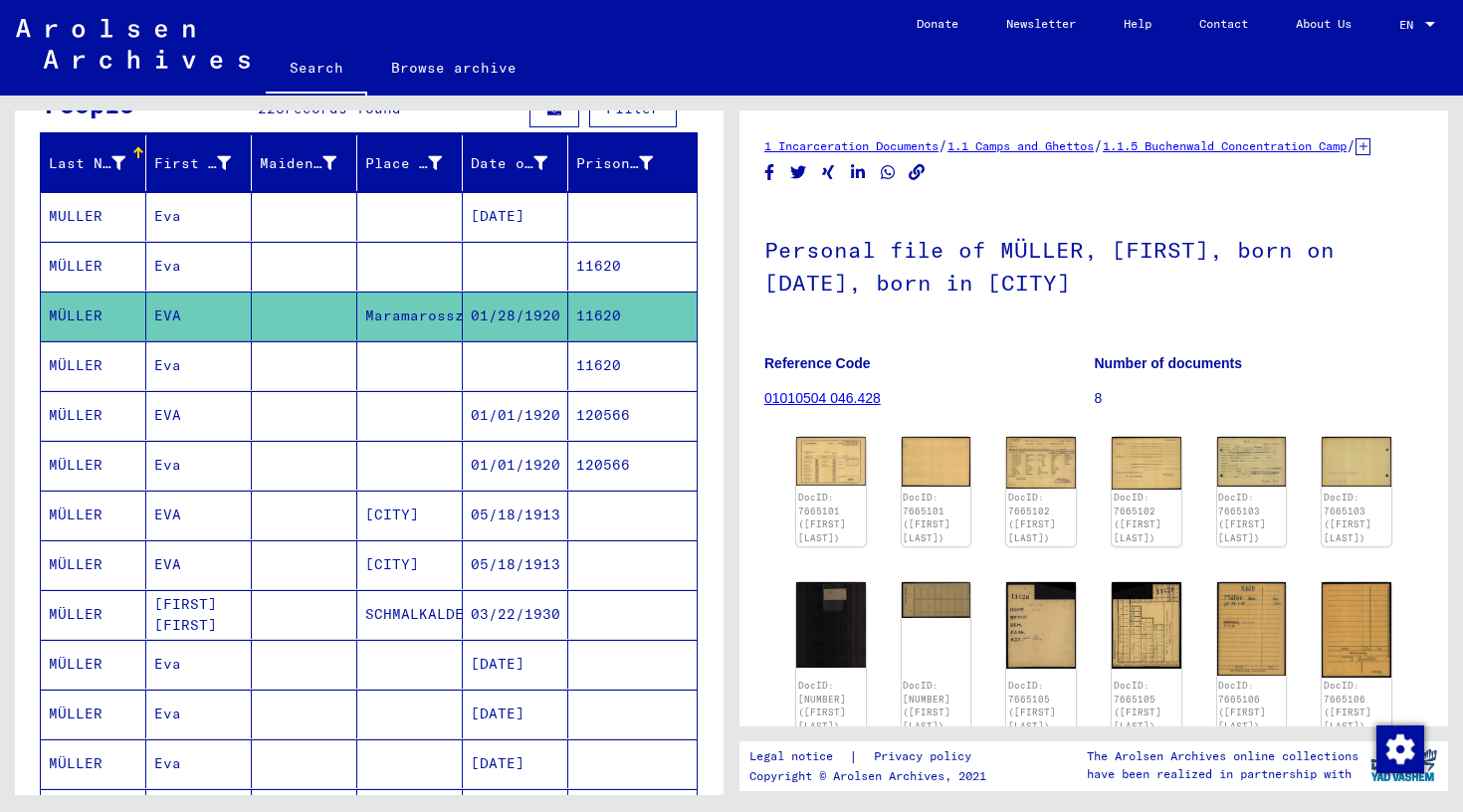 scroll, scrollTop: 0, scrollLeft: 0, axis: both 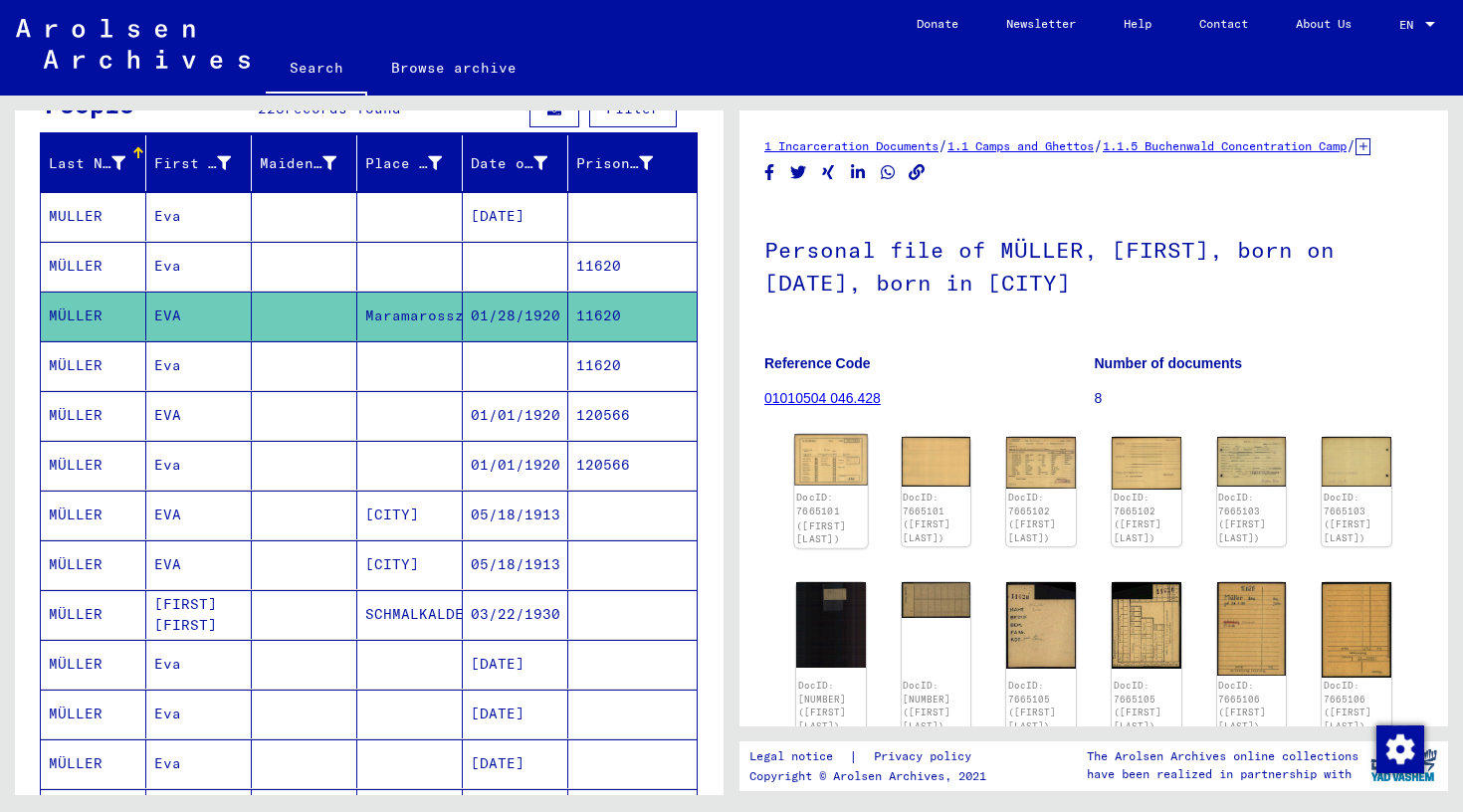 click 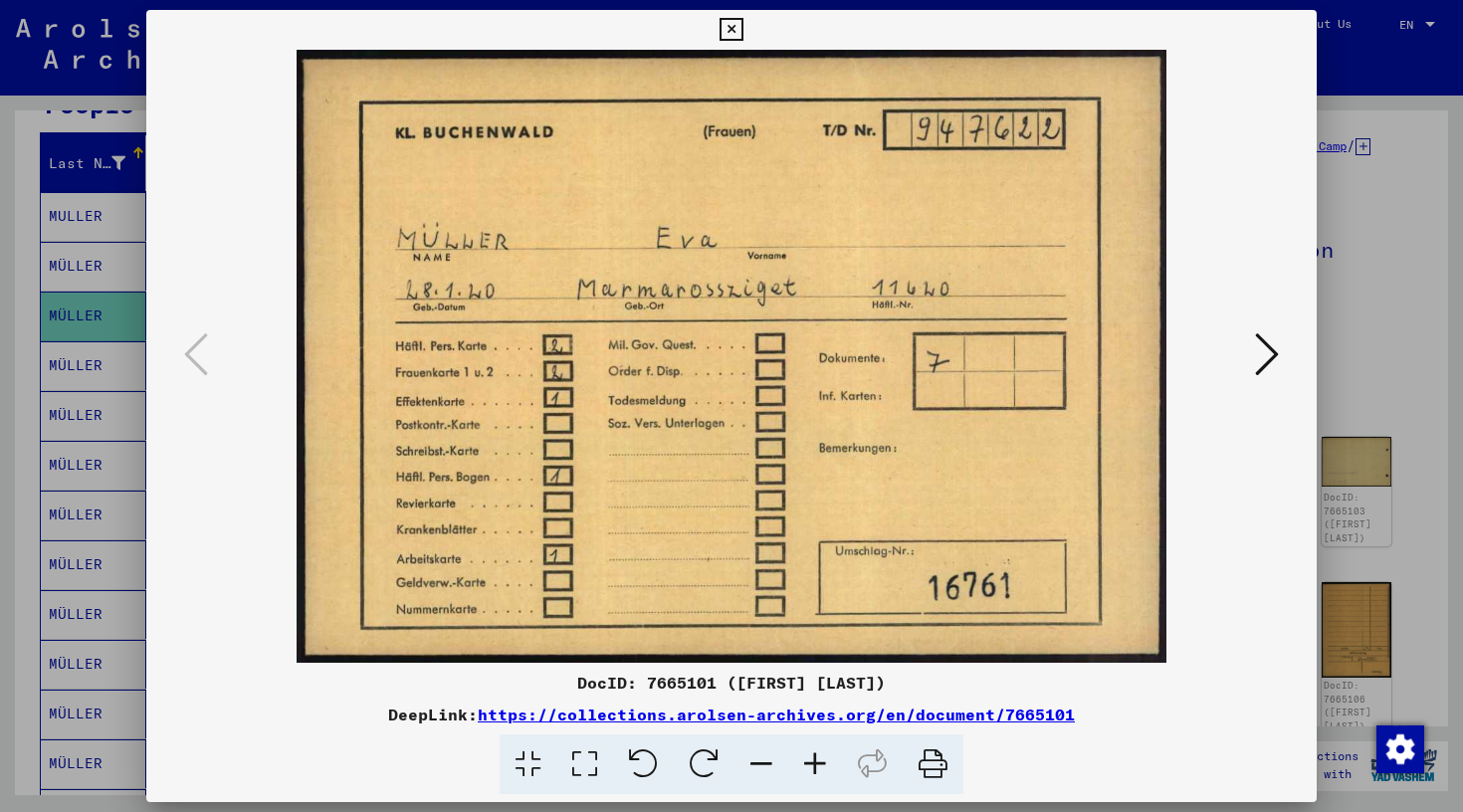 click at bounding box center [1267, 354] 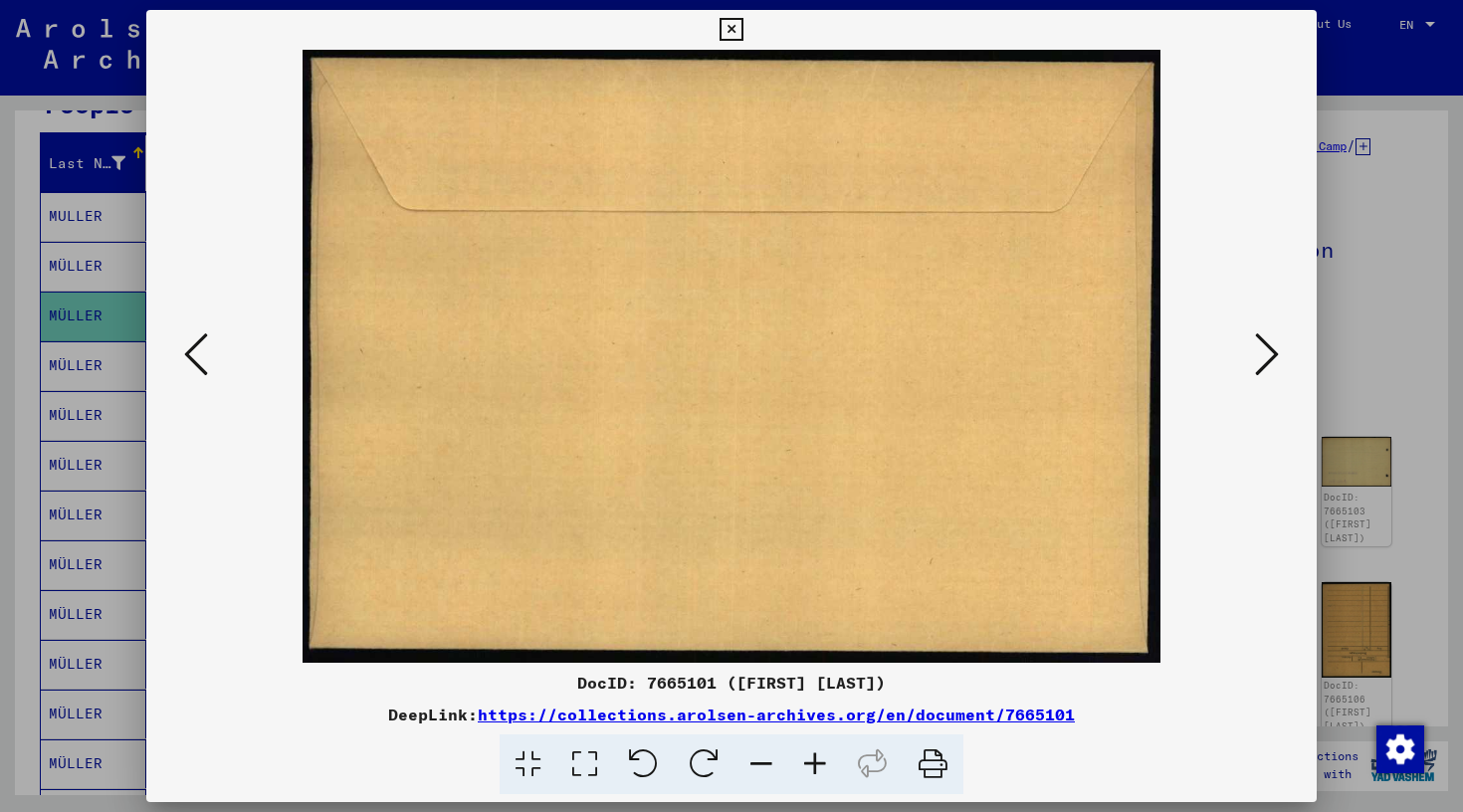 click at bounding box center (1267, 354) 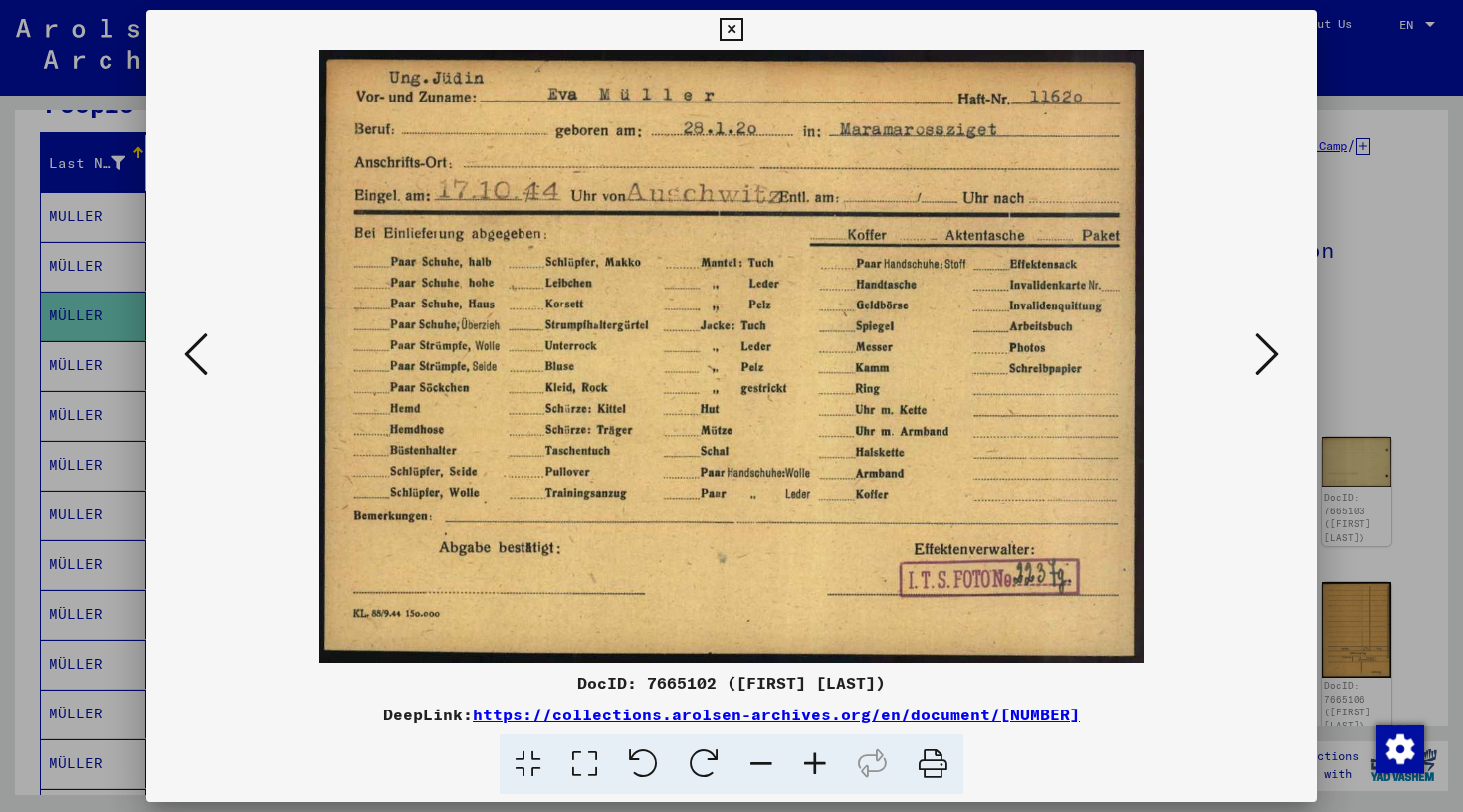 click at bounding box center [1267, 354] 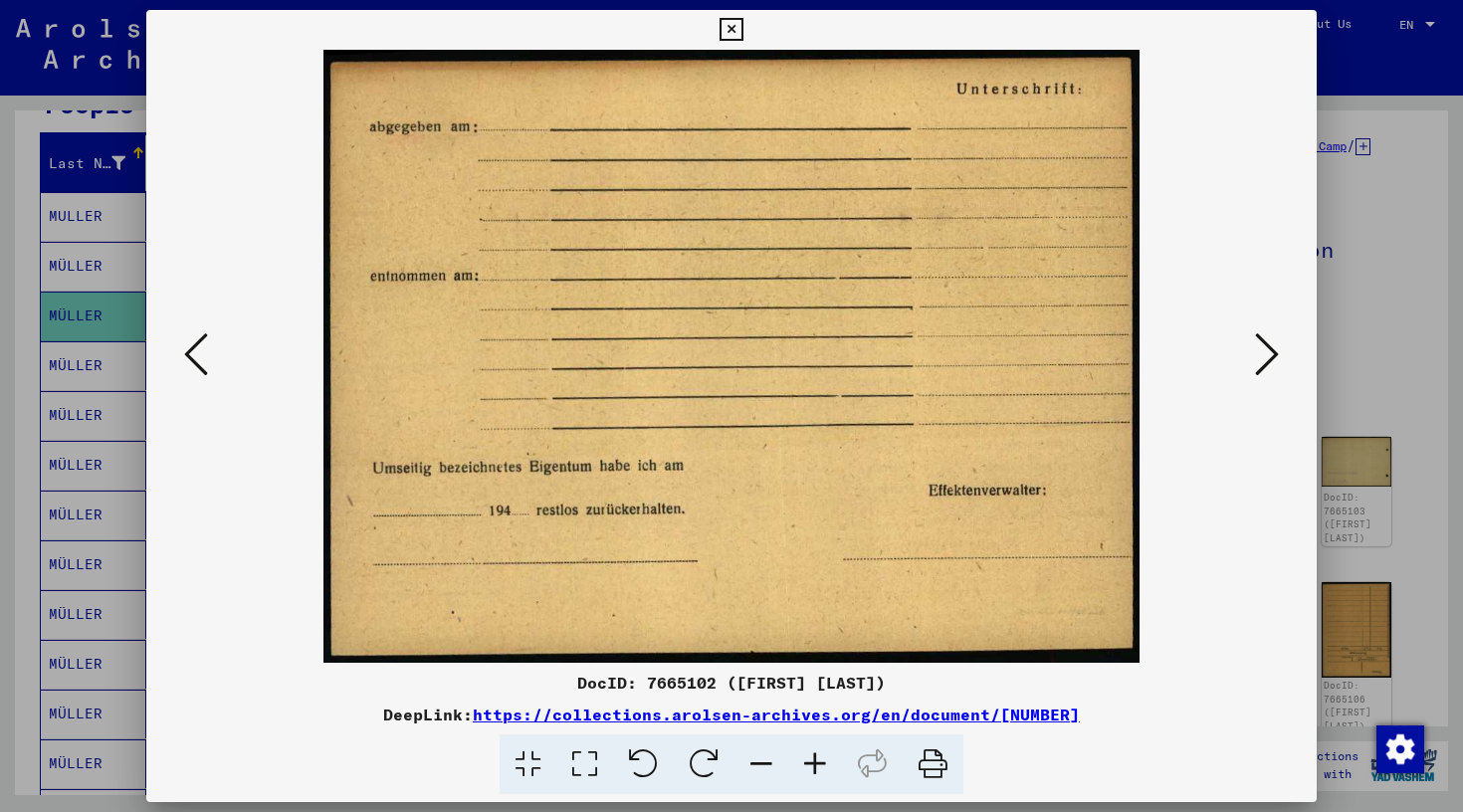 click at bounding box center (1267, 354) 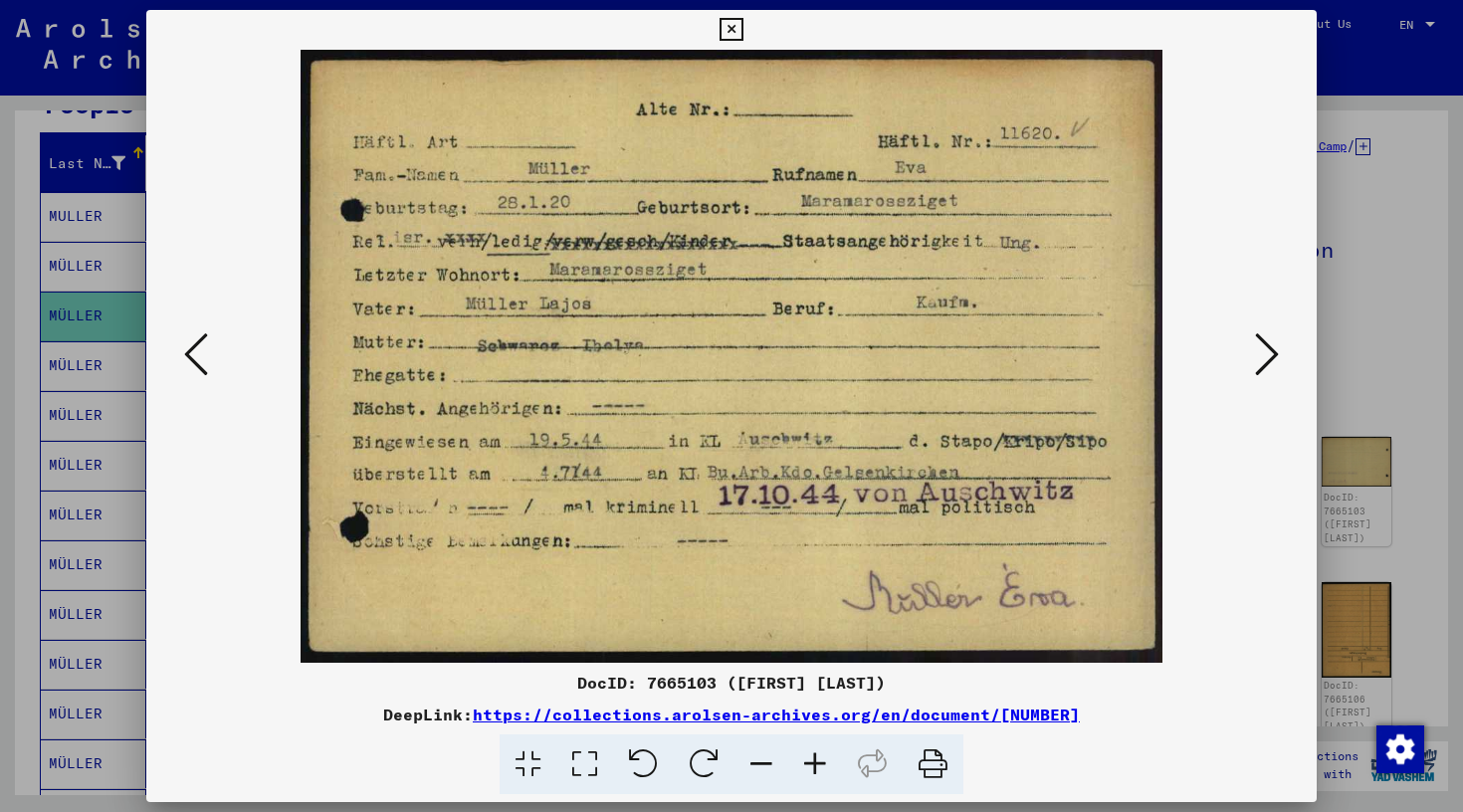 click at bounding box center (1267, 354) 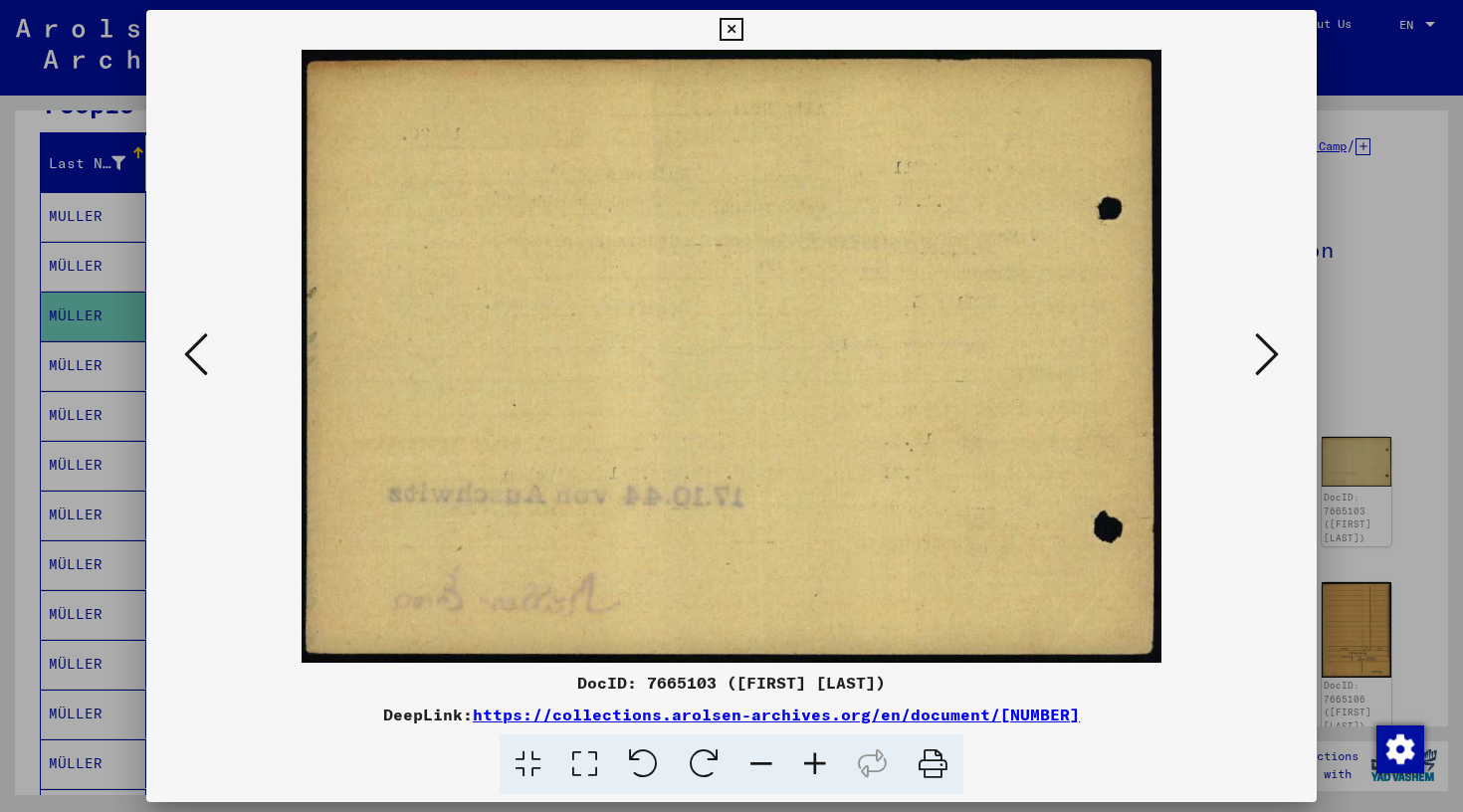 click at bounding box center (1267, 354) 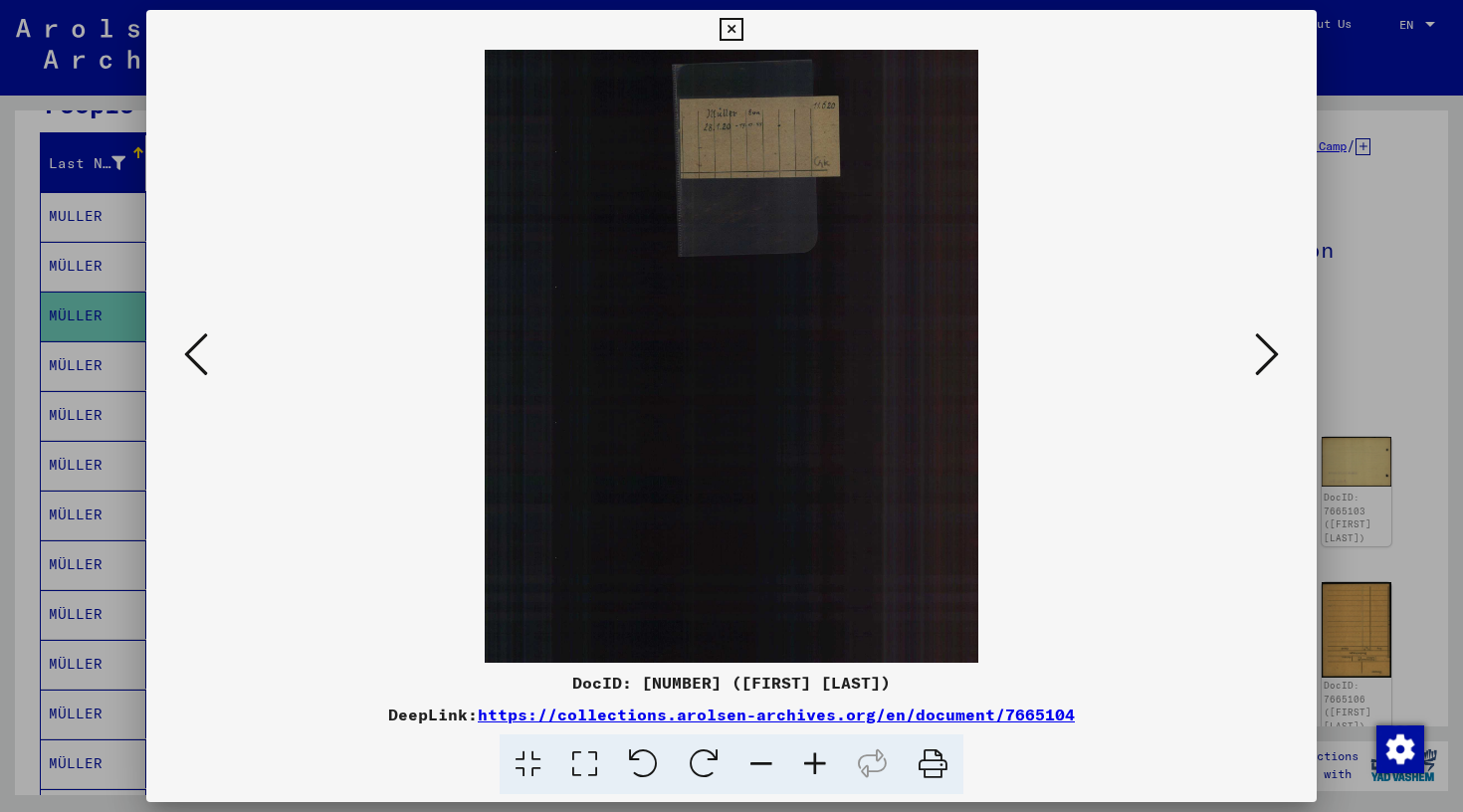 click at bounding box center (1267, 354) 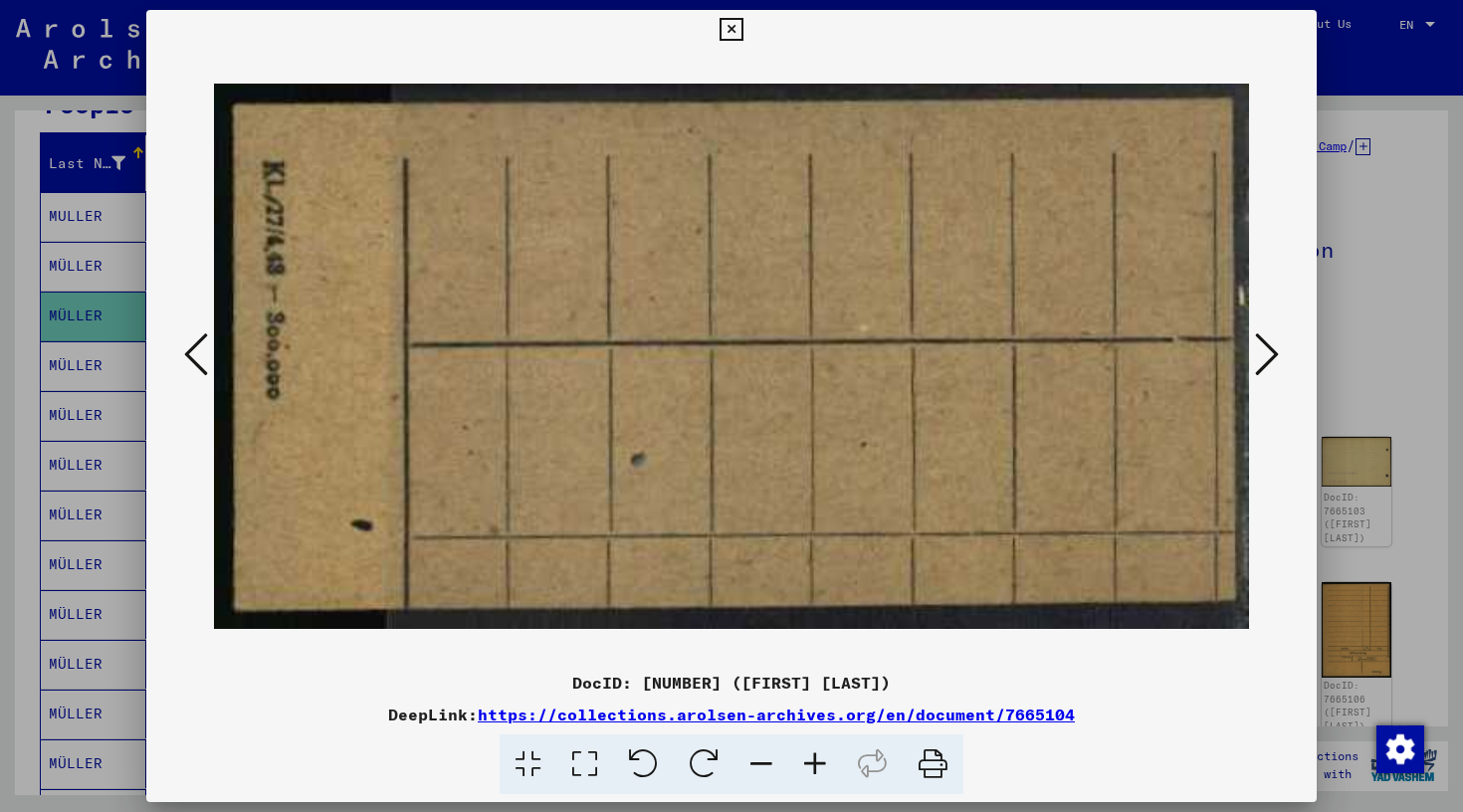 click at bounding box center [1267, 354] 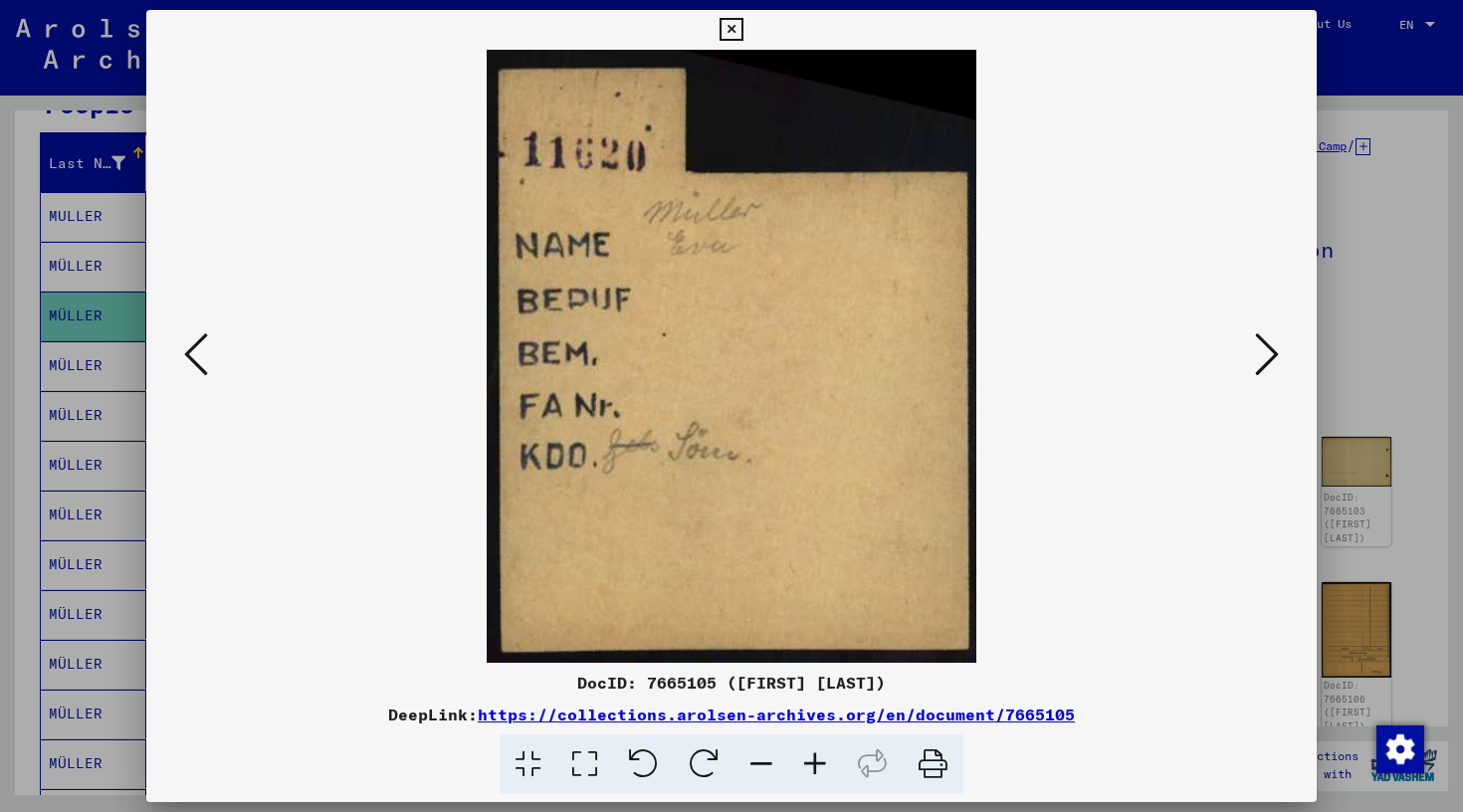 click at bounding box center [1267, 354] 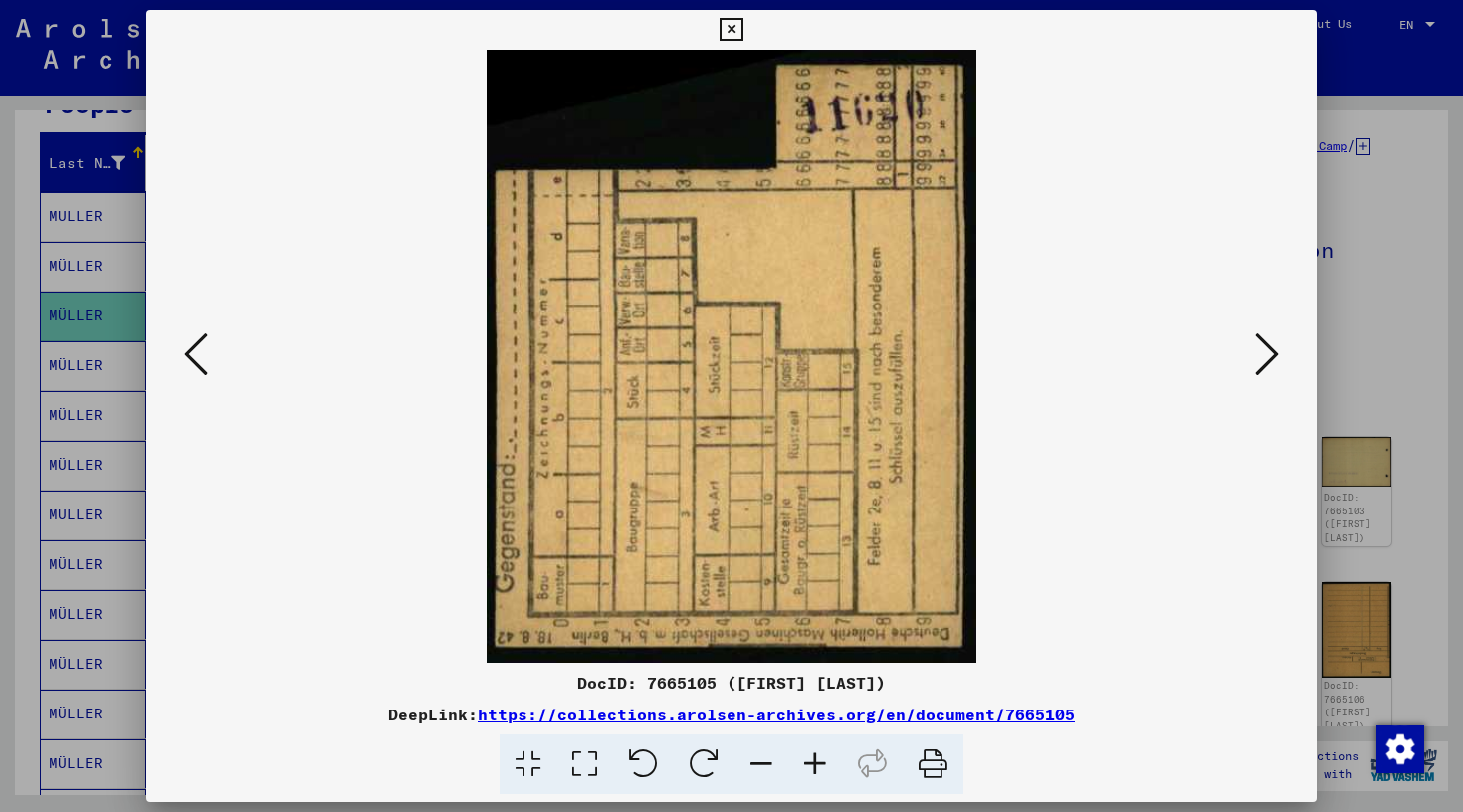 click at bounding box center (1267, 354) 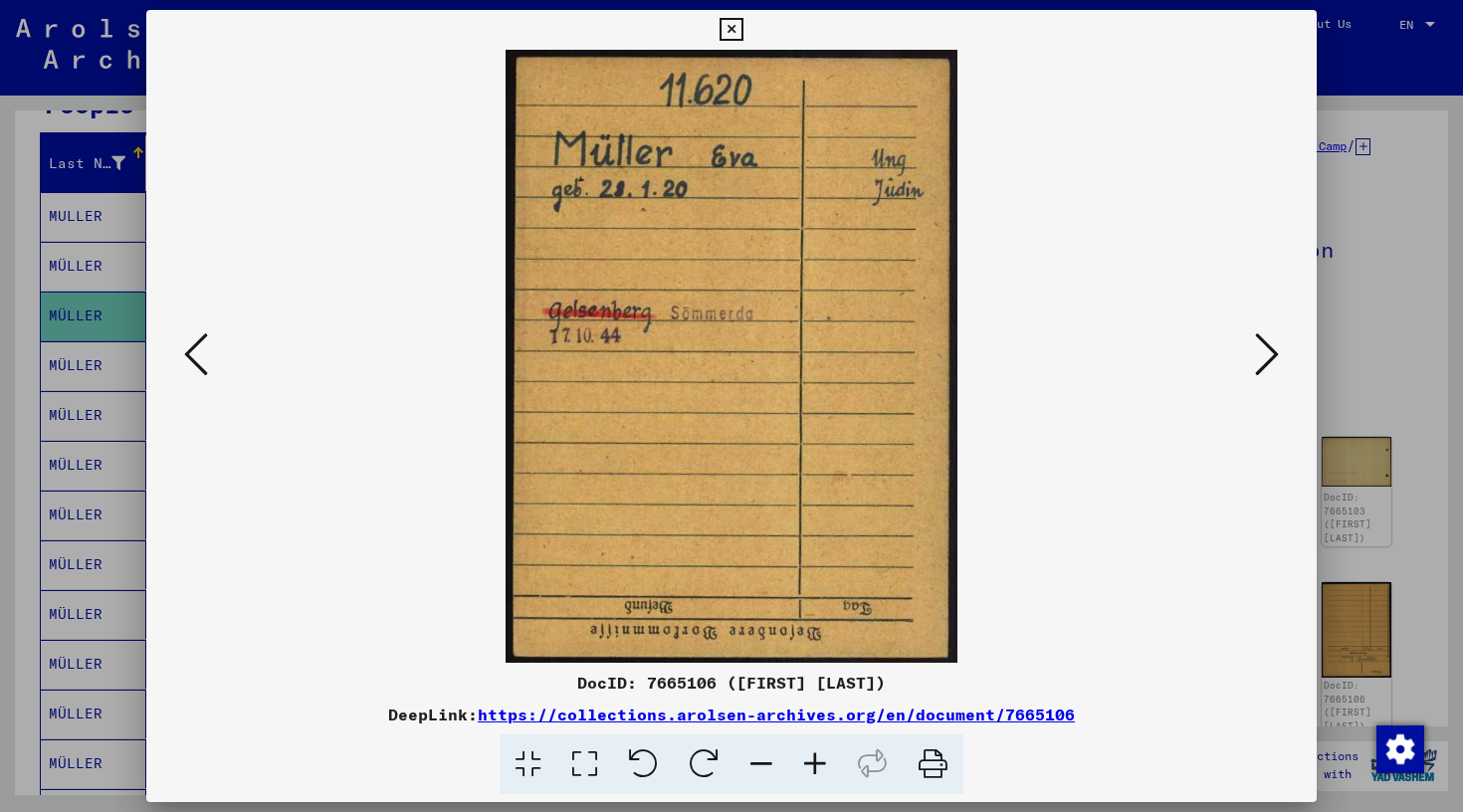 click at bounding box center (731, 30) 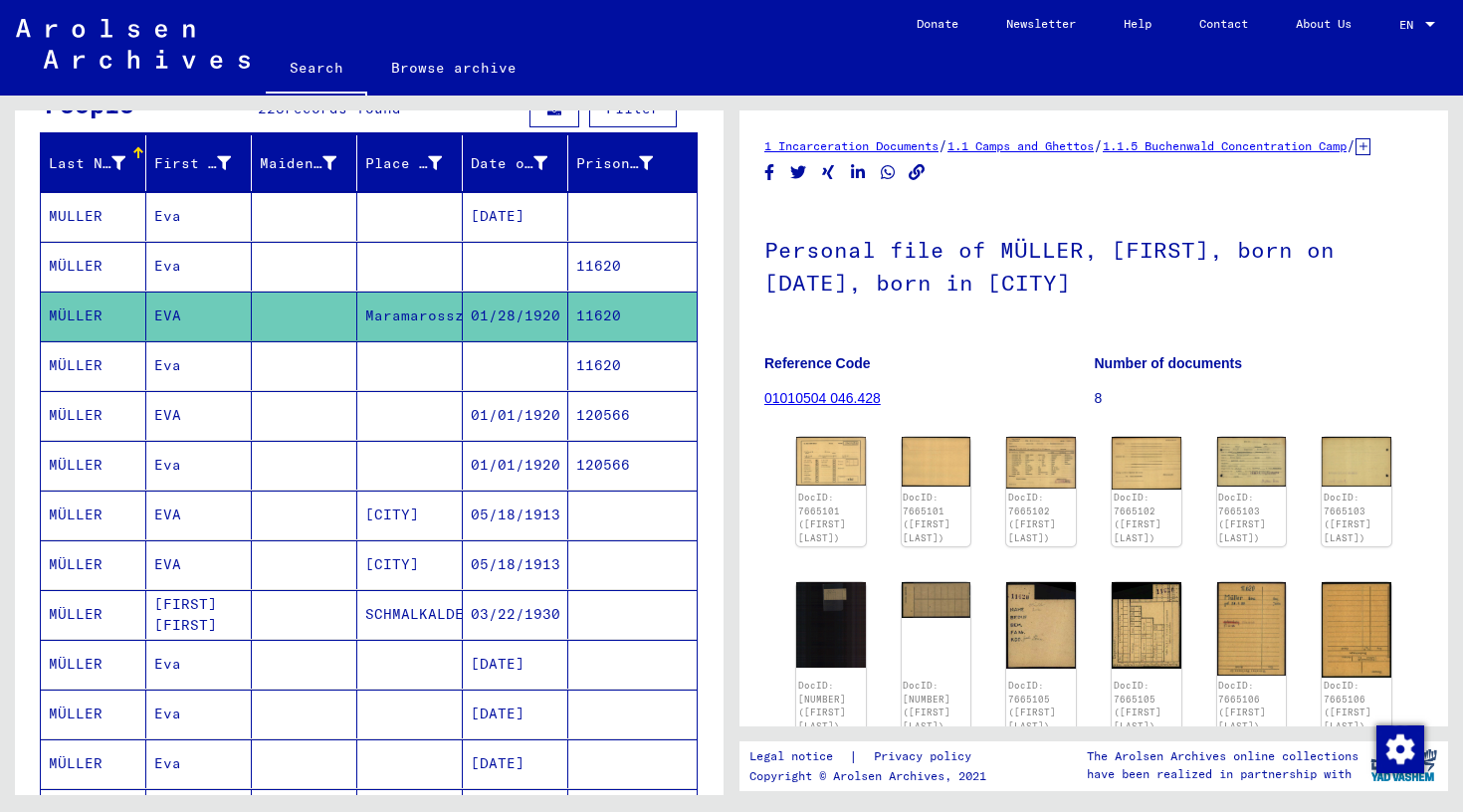 click on "MÜLLER" at bounding box center (94, 415) 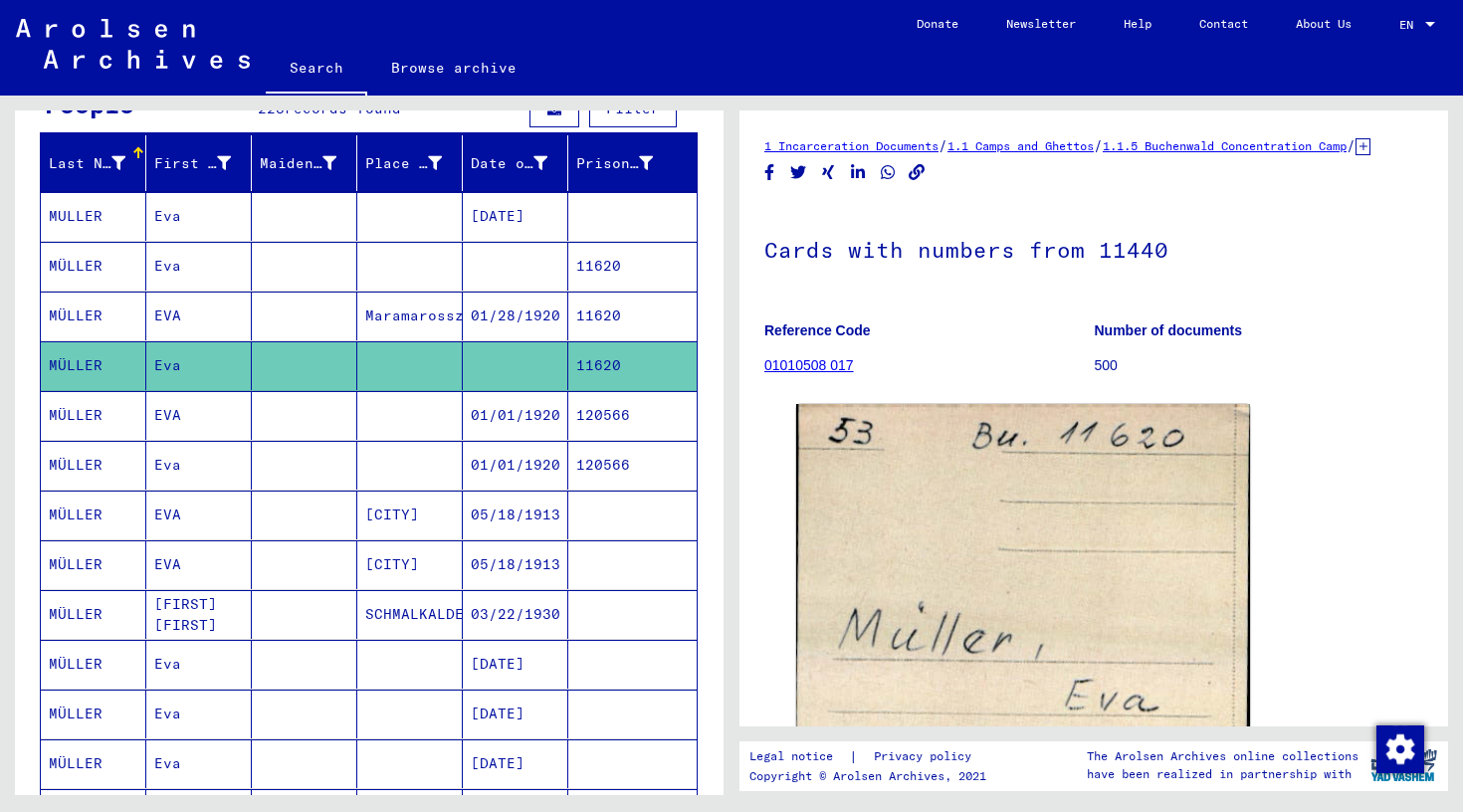 scroll, scrollTop: 0, scrollLeft: 0, axis: both 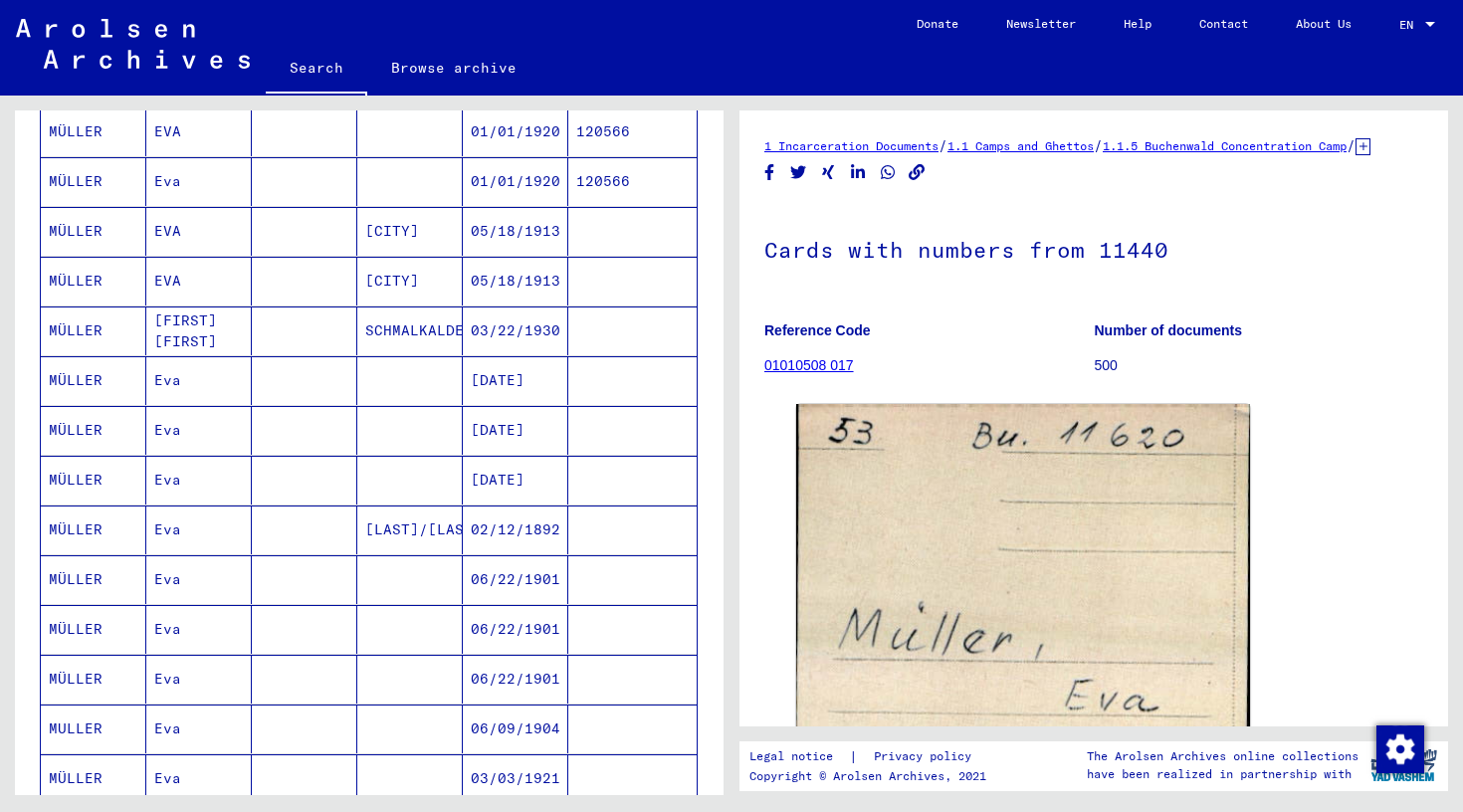 click on "MÜLLER" at bounding box center [94, 430] 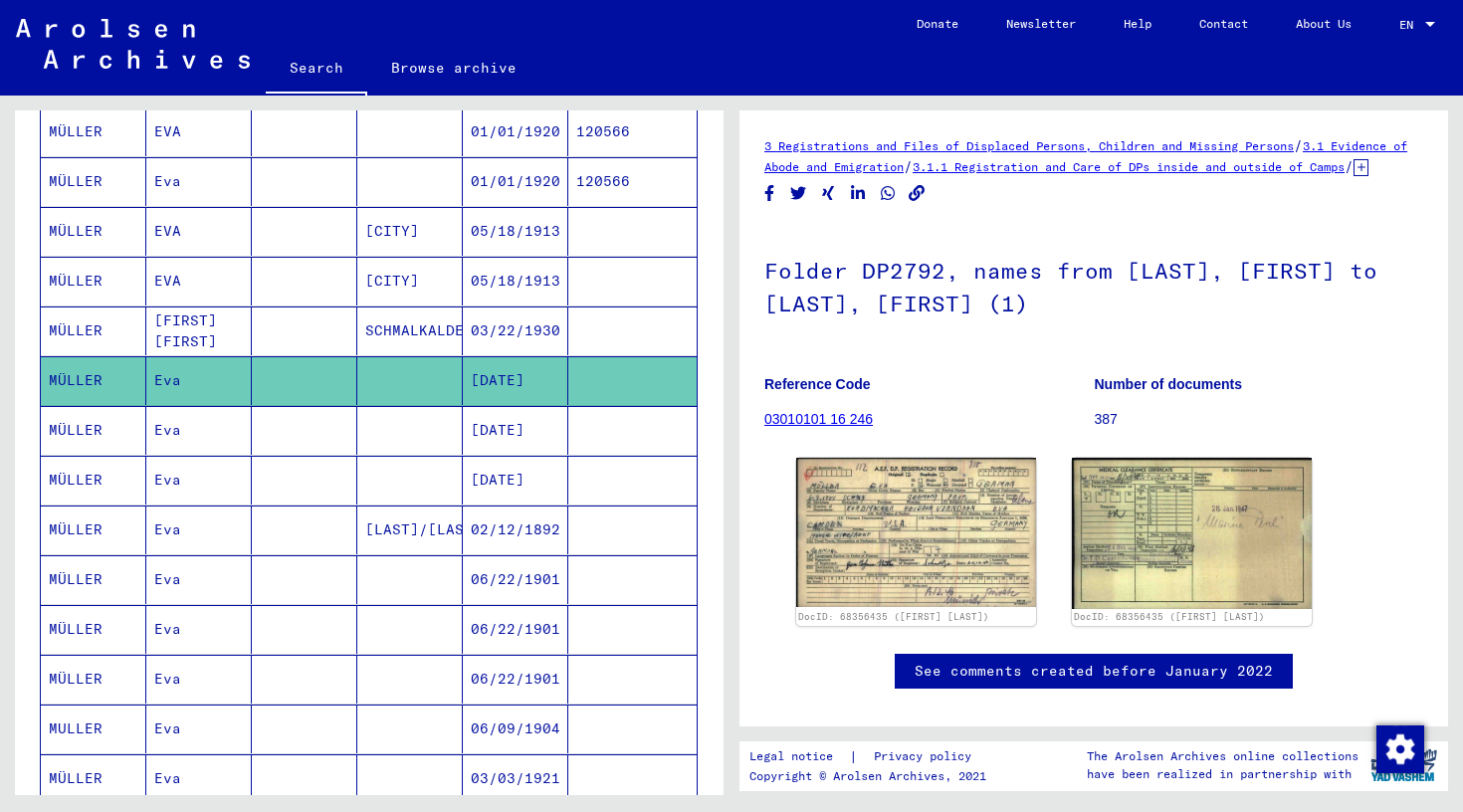 scroll, scrollTop: 0, scrollLeft: 0, axis: both 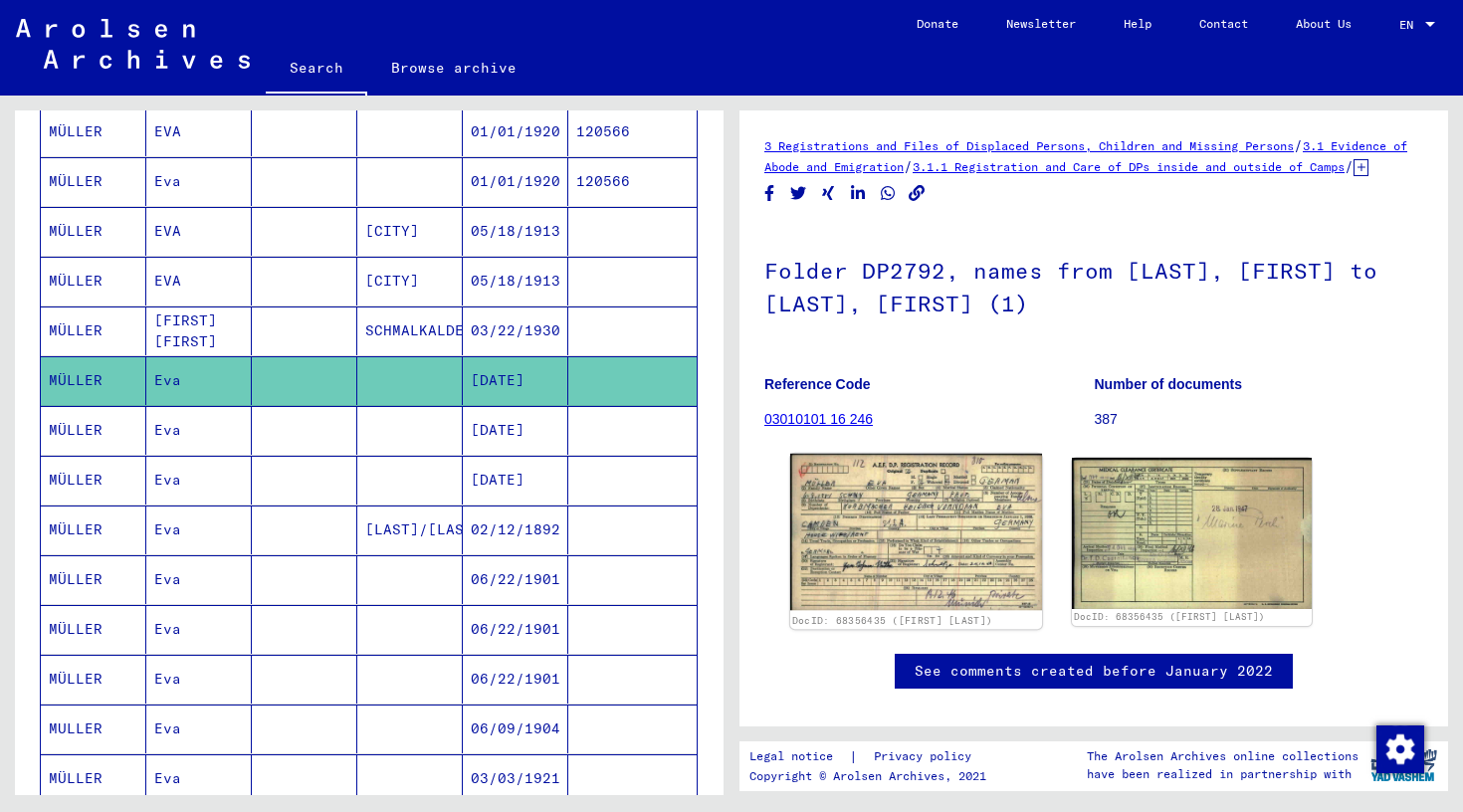 click 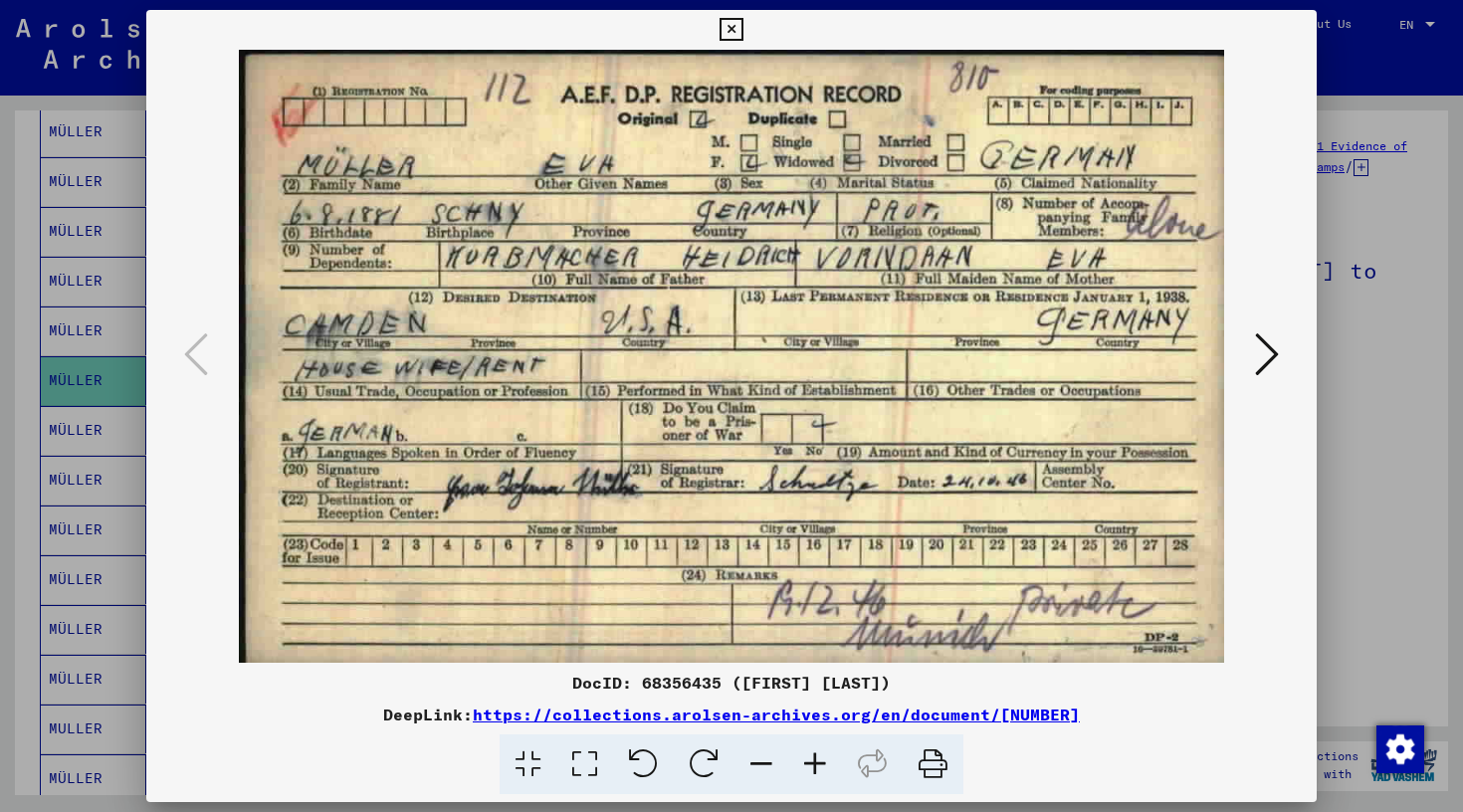 click at bounding box center (731, 30) 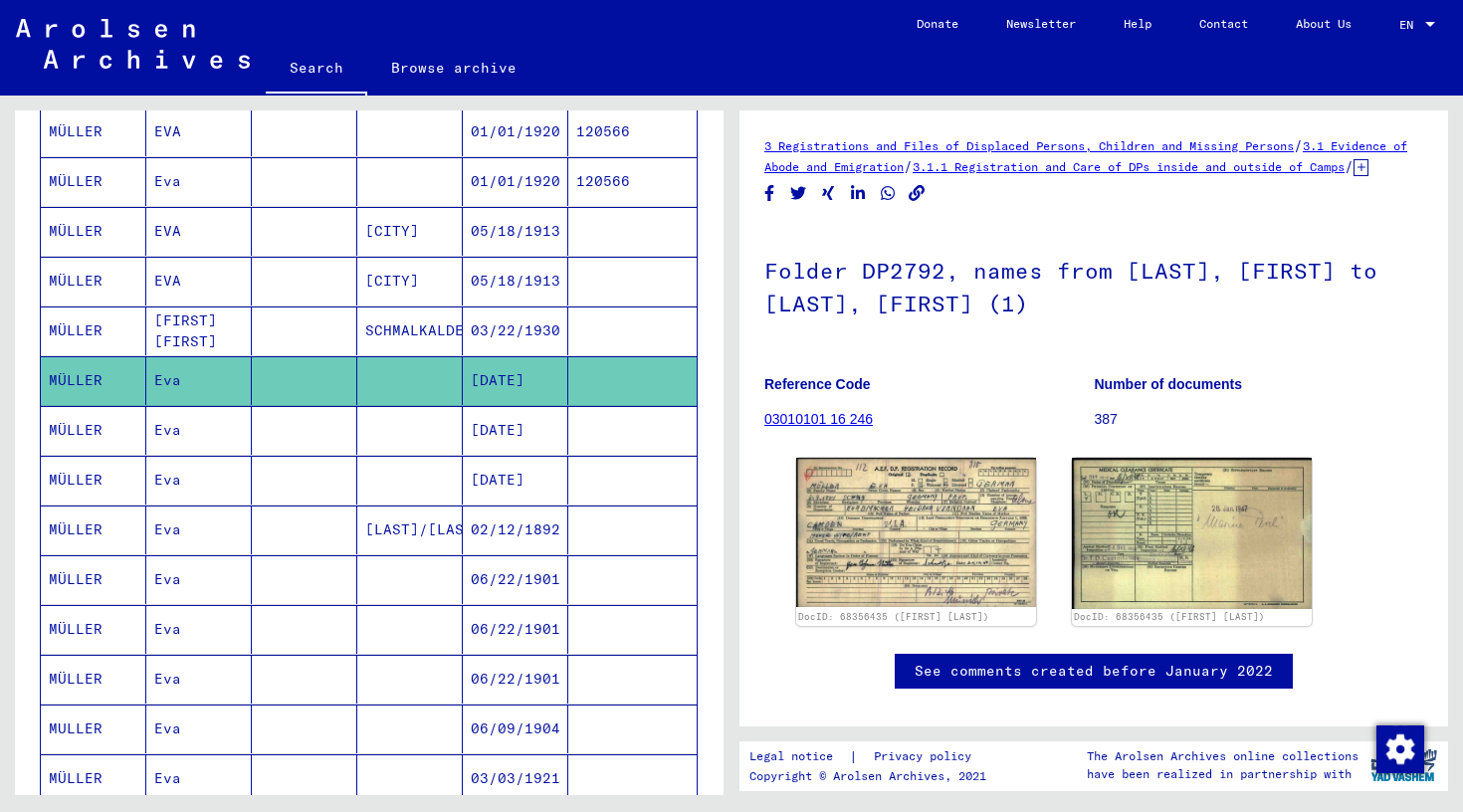 click on "MÜLLER" at bounding box center (94, 480) 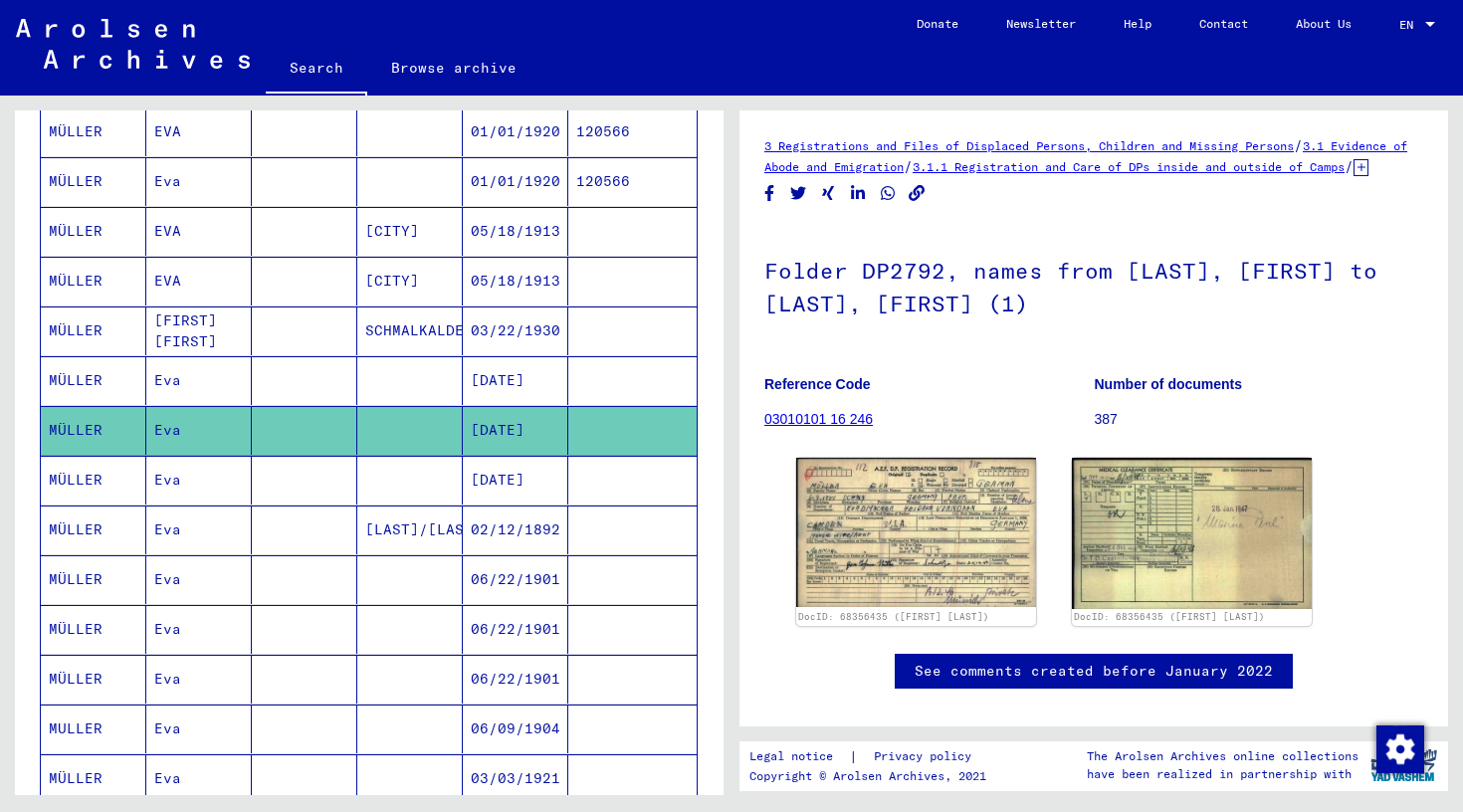 scroll, scrollTop: 0, scrollLeft: 0, axis: both 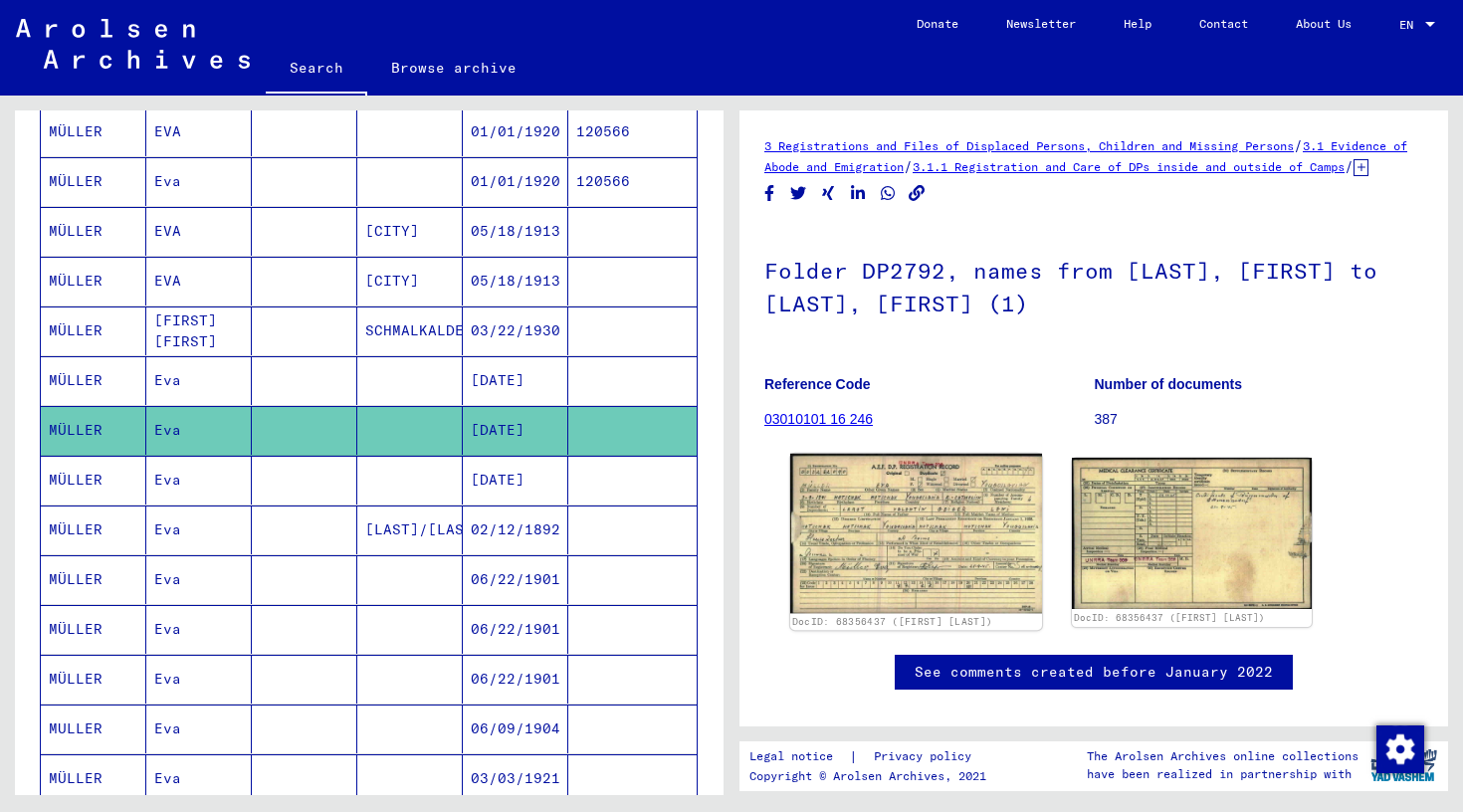 click 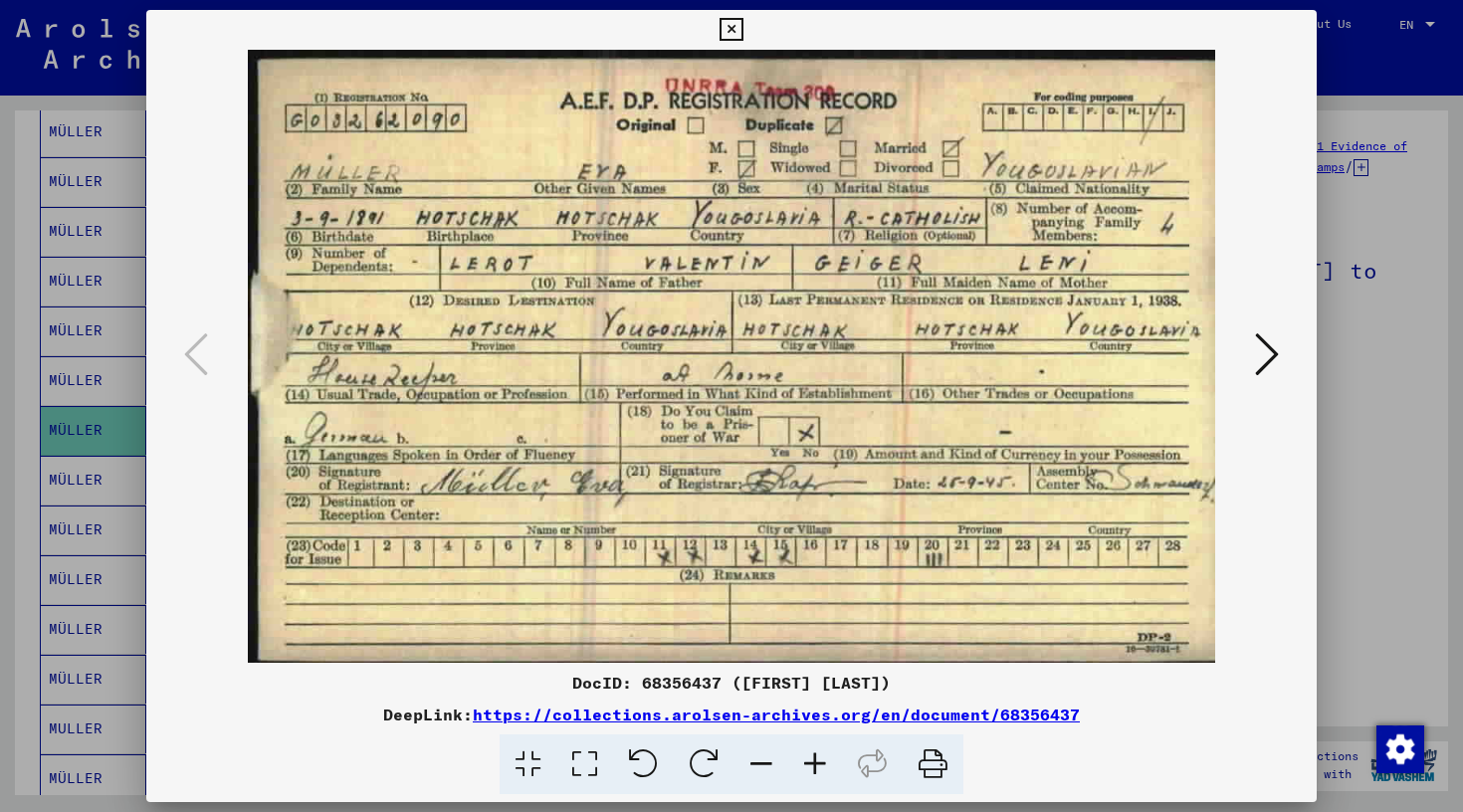 click at bounding box center [731, 30] 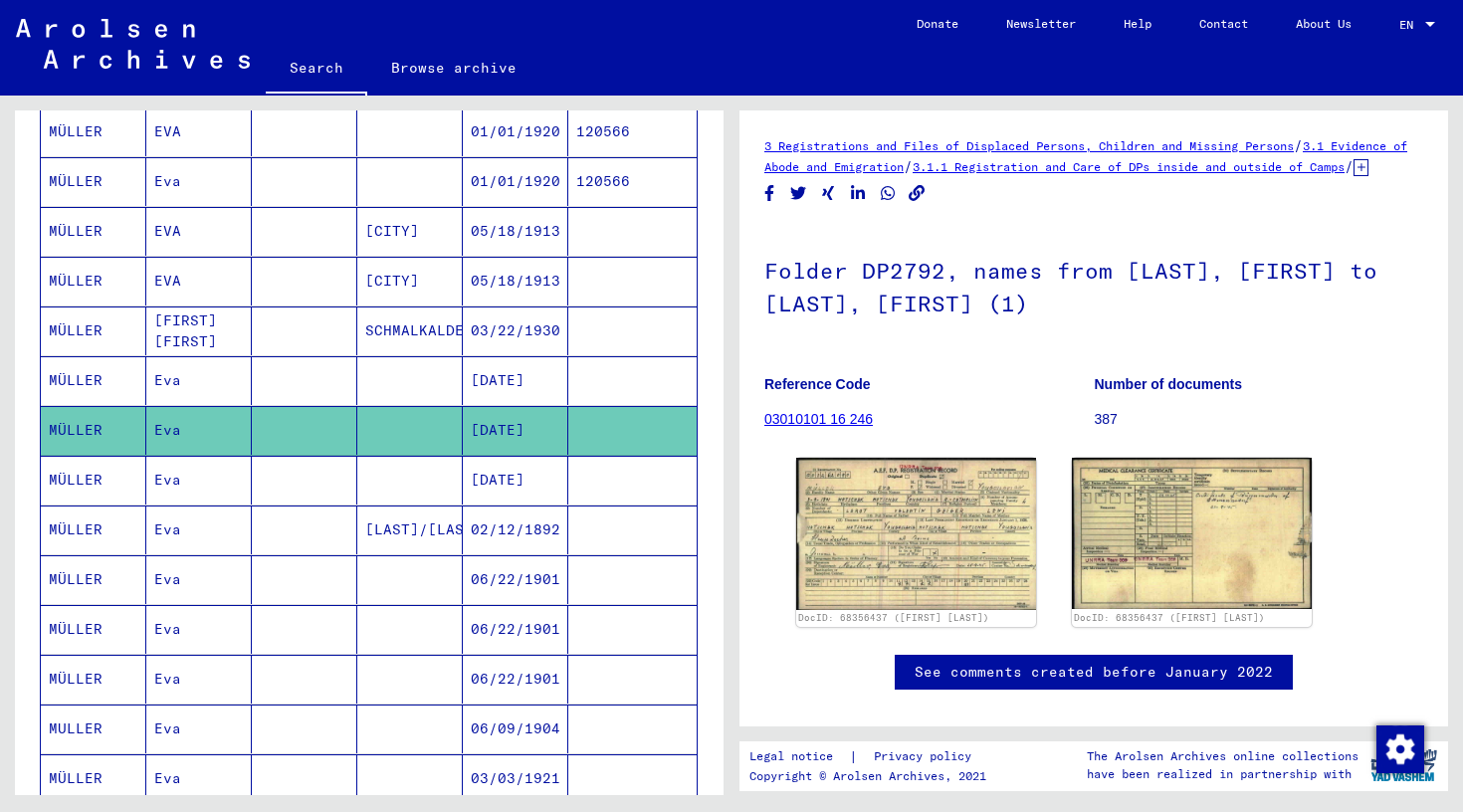 click on "MÜLLER" at bounding box center [94, 579] 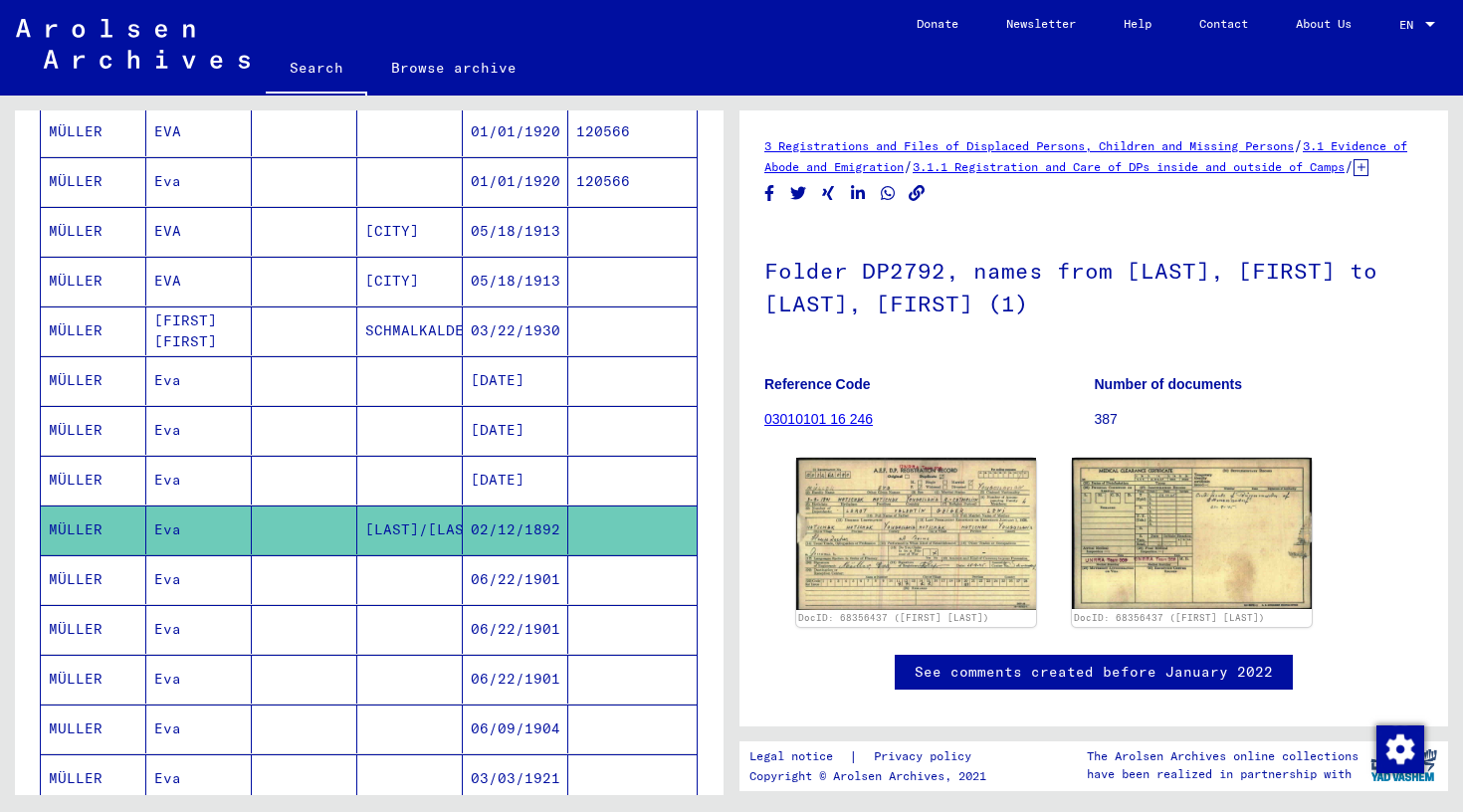 scroll, scrollTop: 0, scrollLeft: 0, axis: both 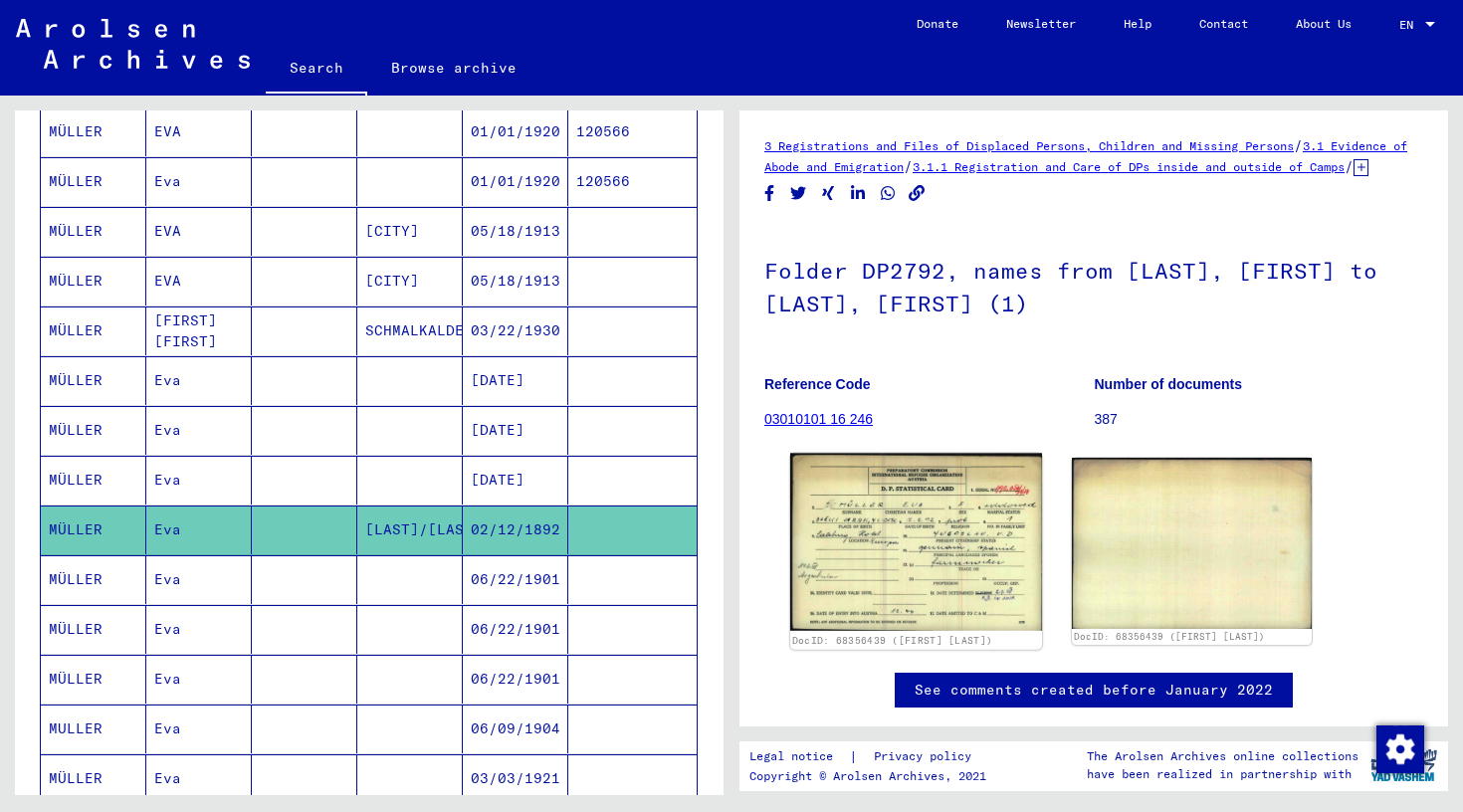 click 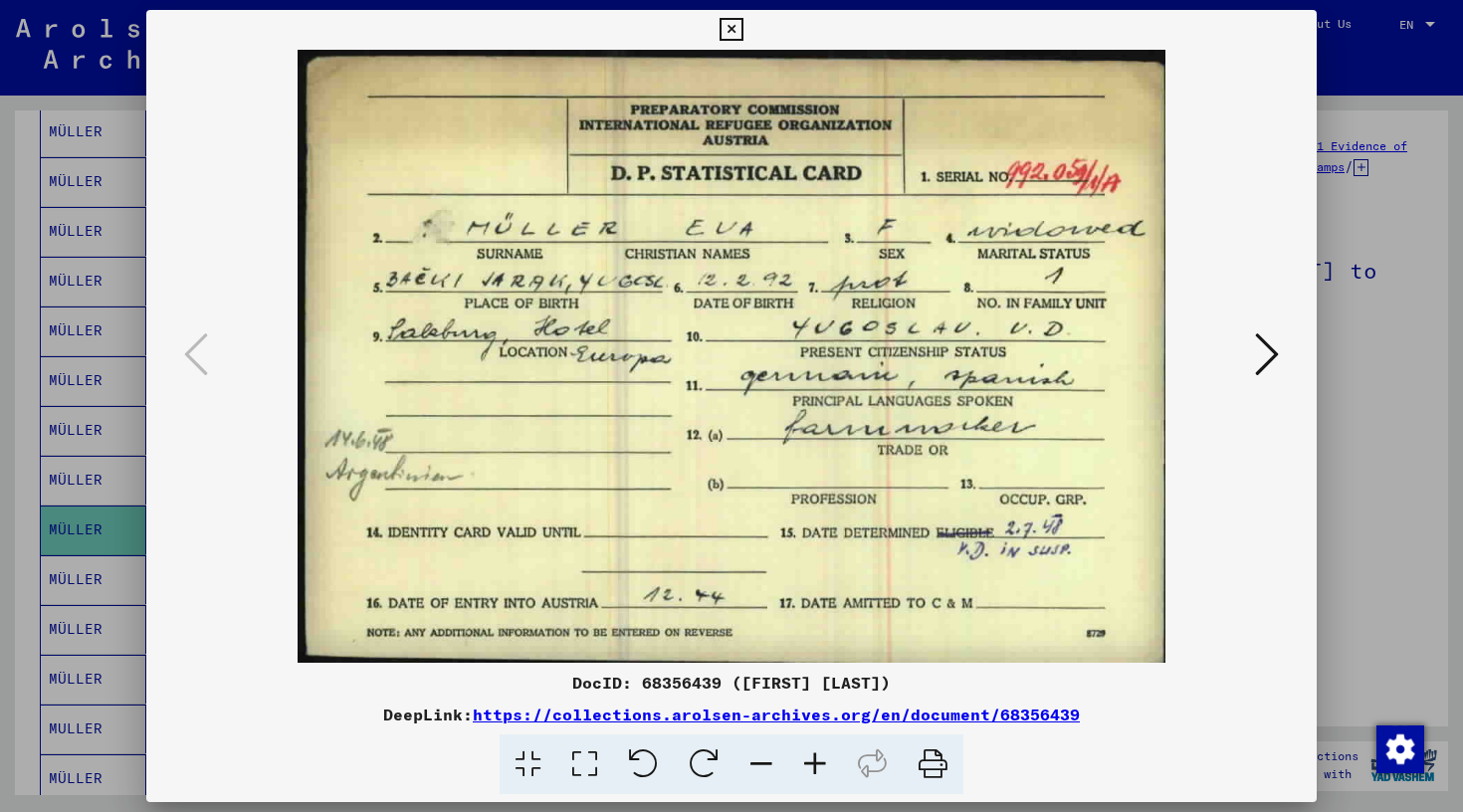 click at bounding box center (731, 30) 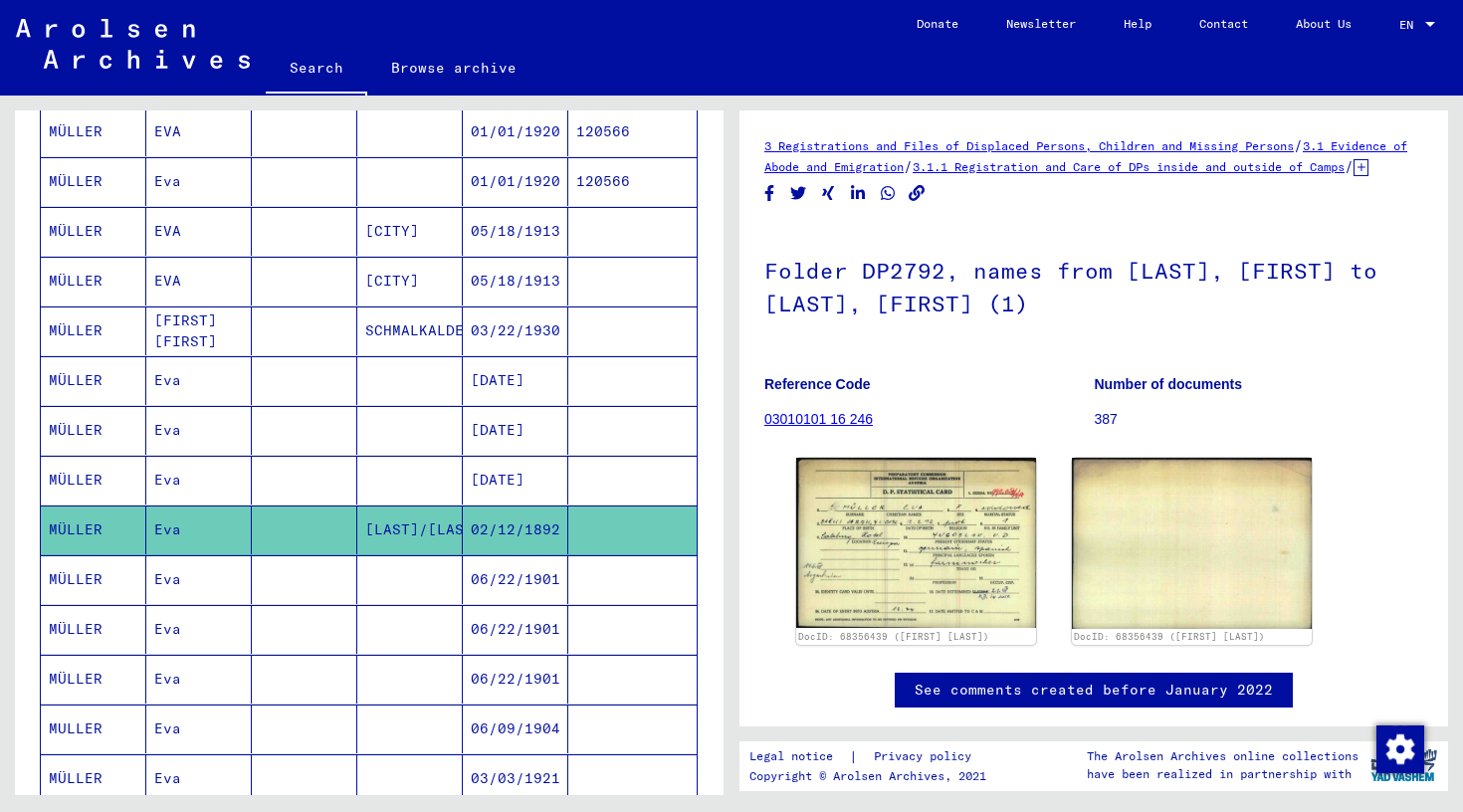 click on "MÜLLER" at bounding box center (94, 629) 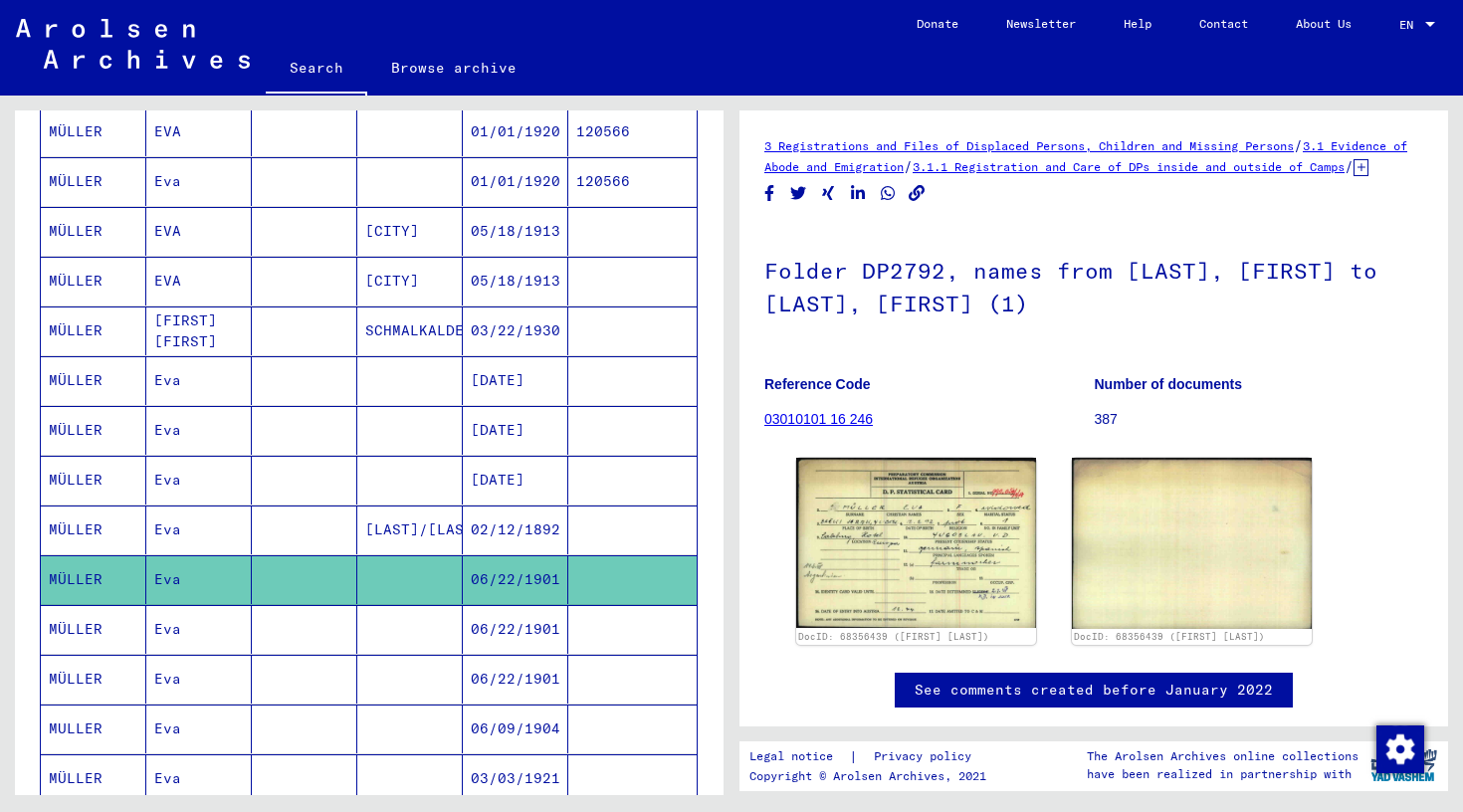 scroll, scrollTop: 0, scrollLeft: 0, axis: both 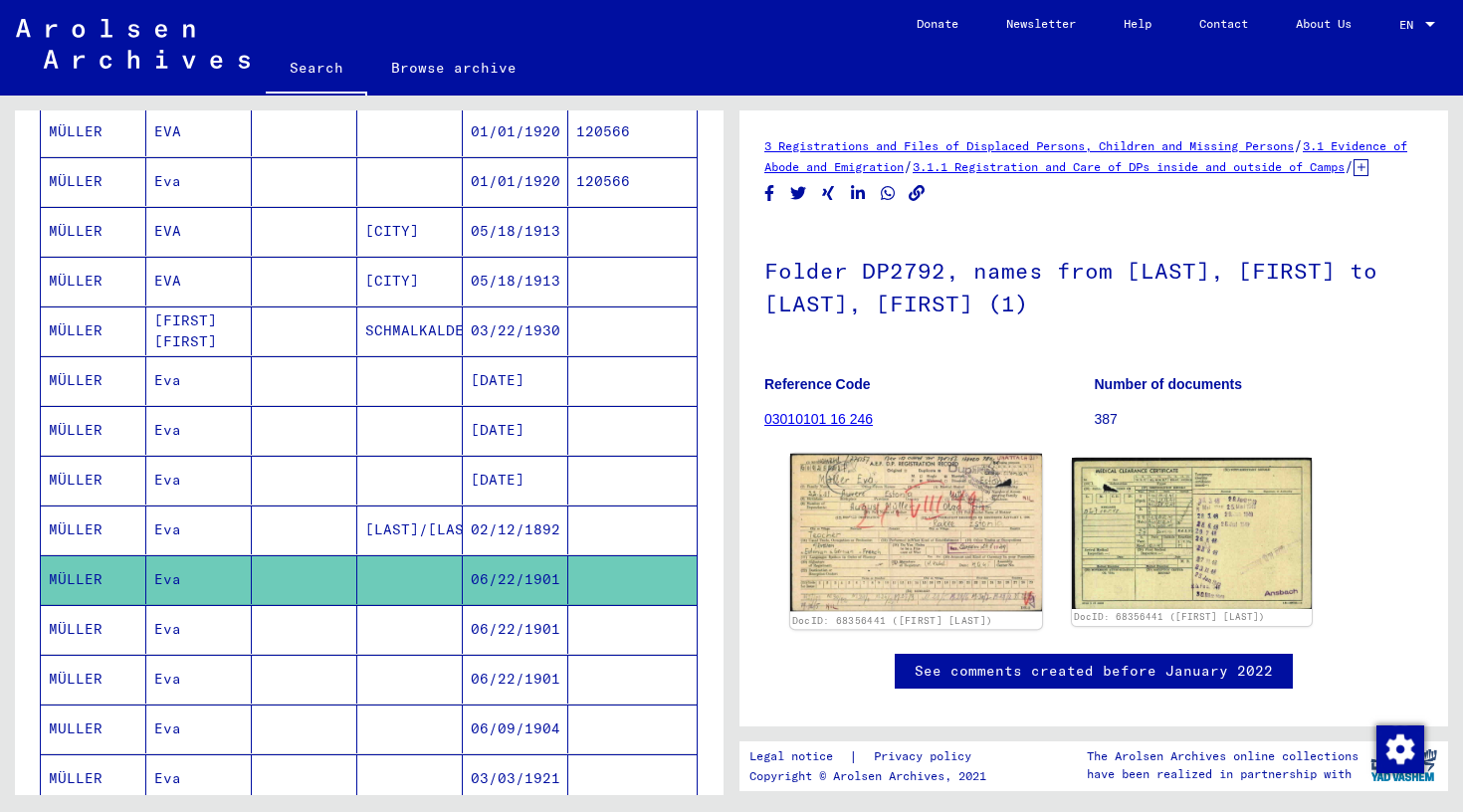 click 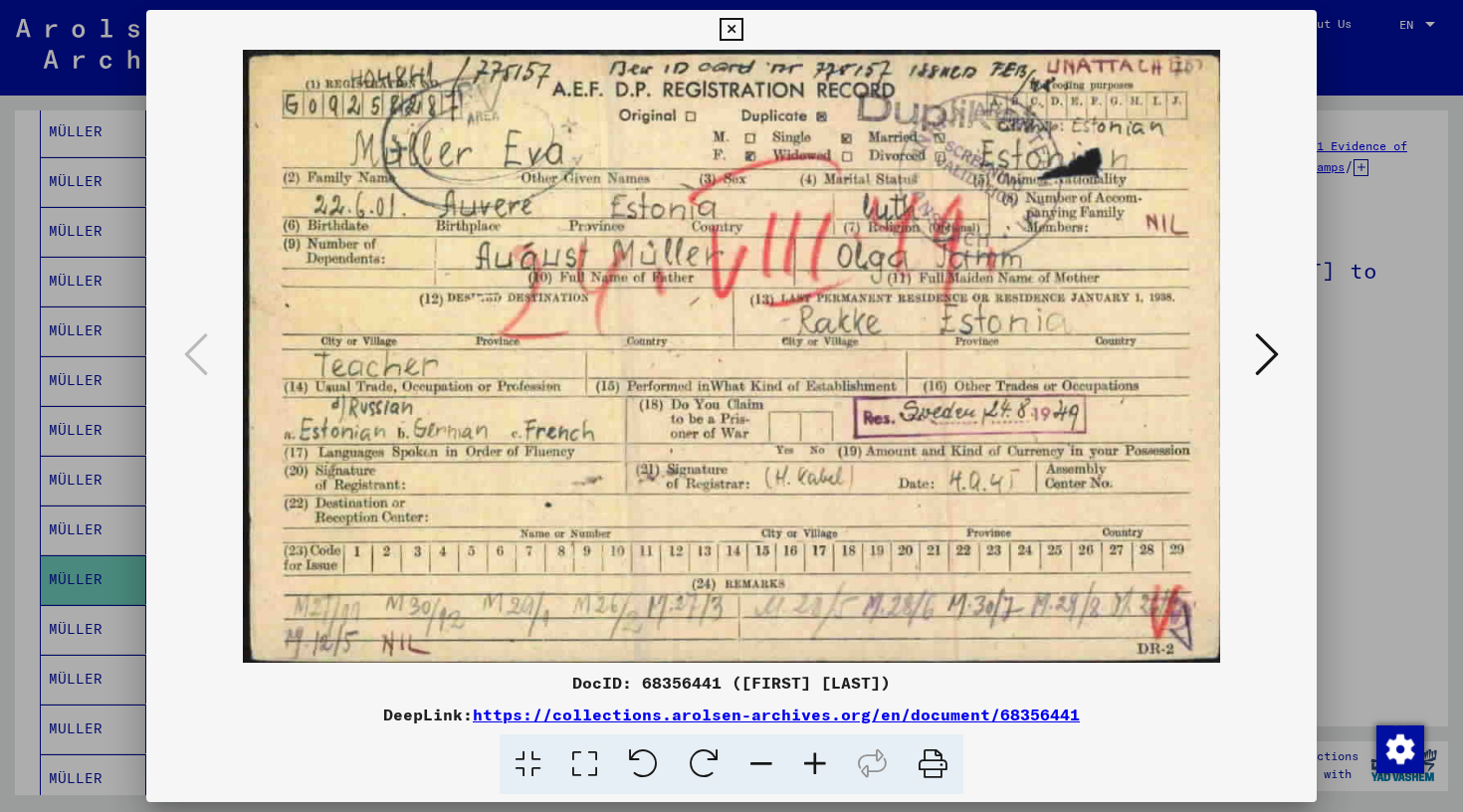 click at bounding box center (731, 30) 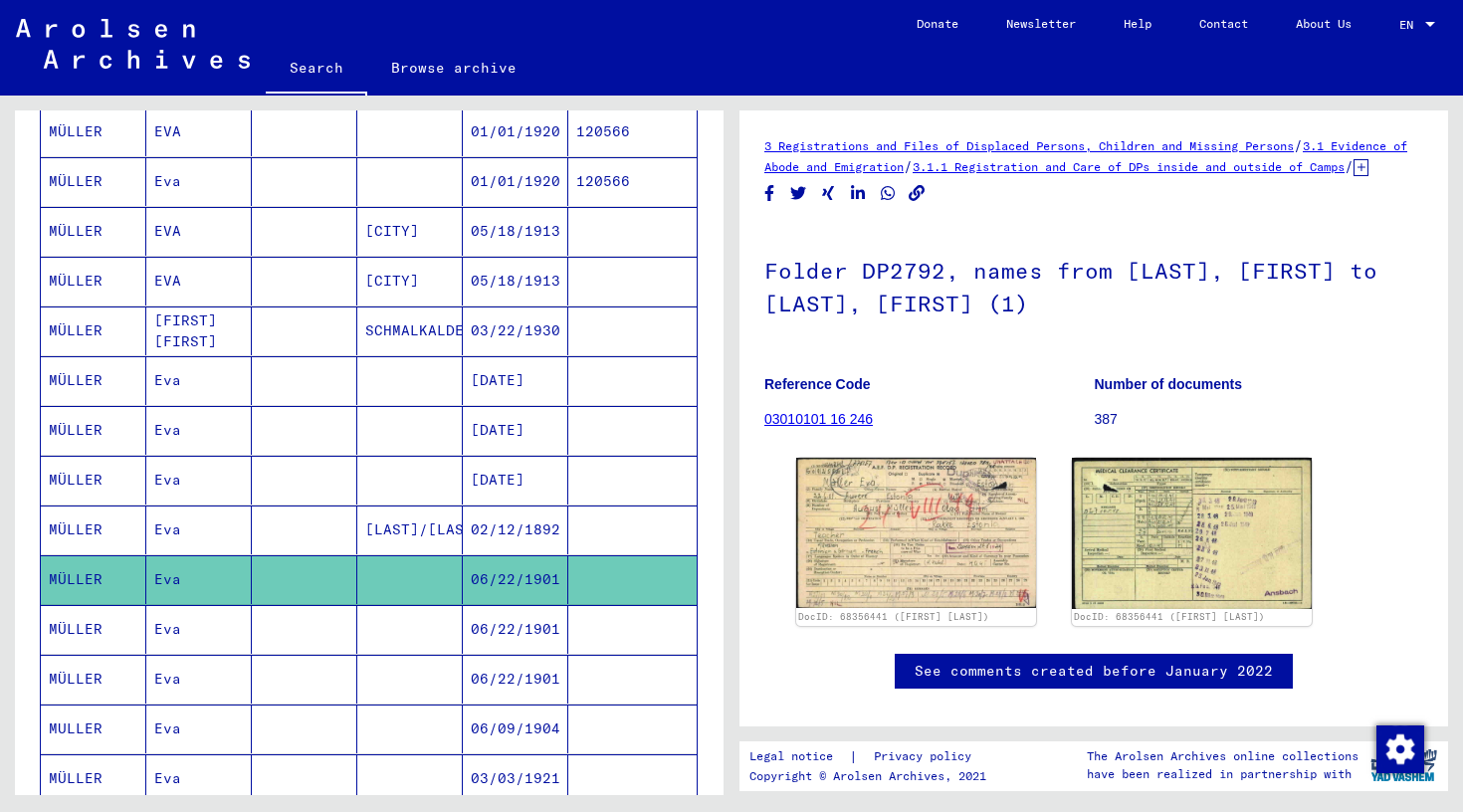 click on "MÜLLER" at bounding box center [94, 679] 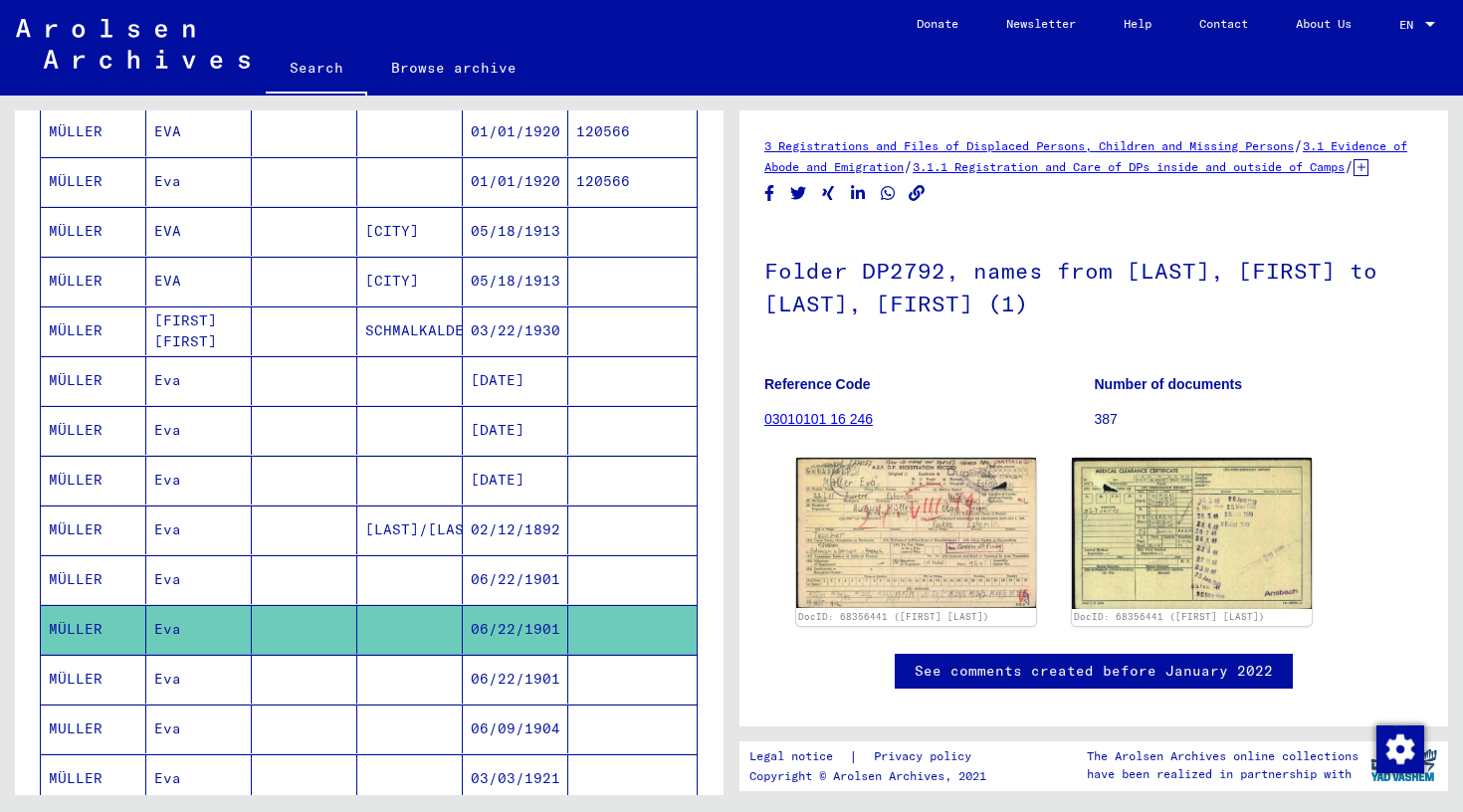 scroll, scrollTop: 0, scrollLeft: 0, axis: both 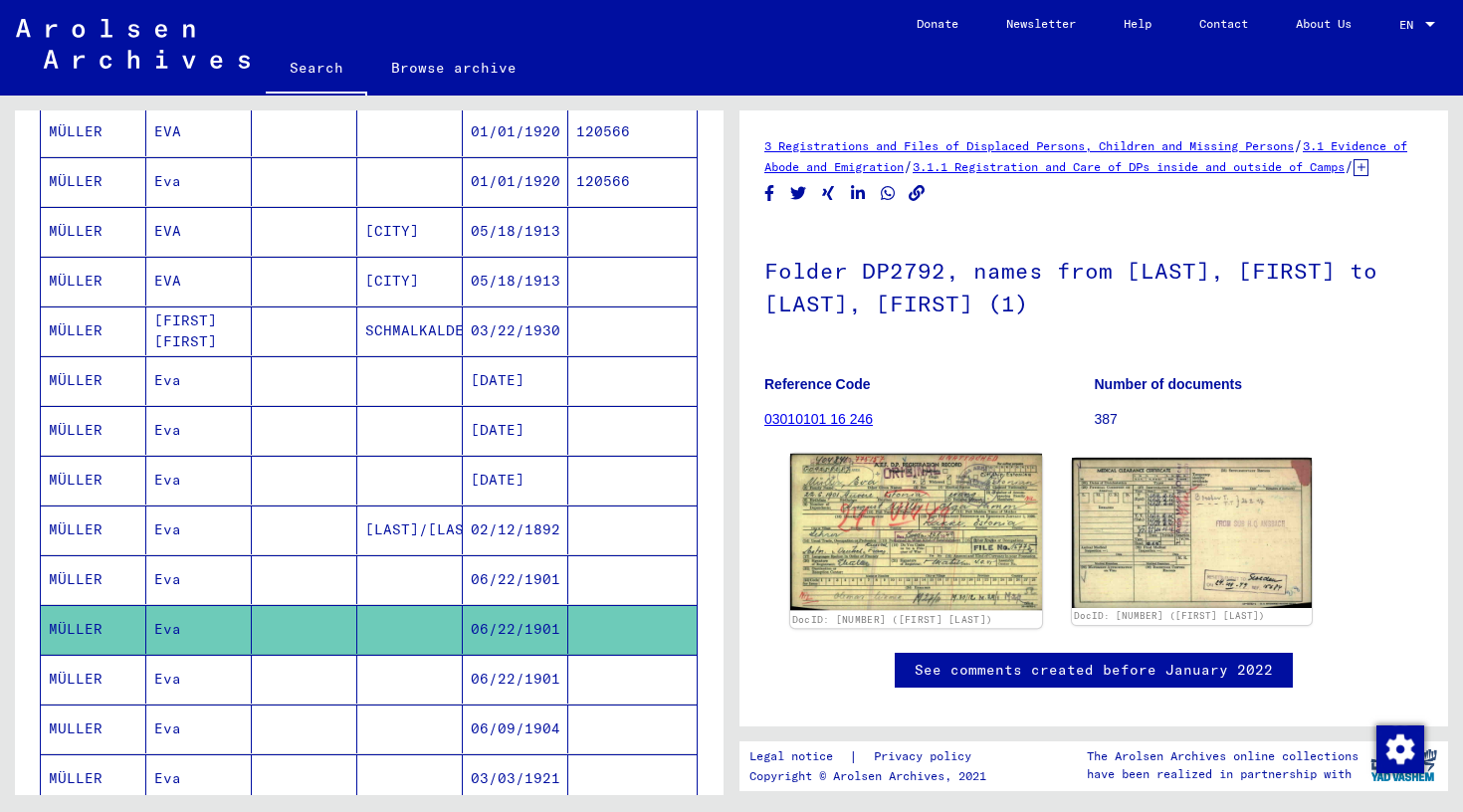 click 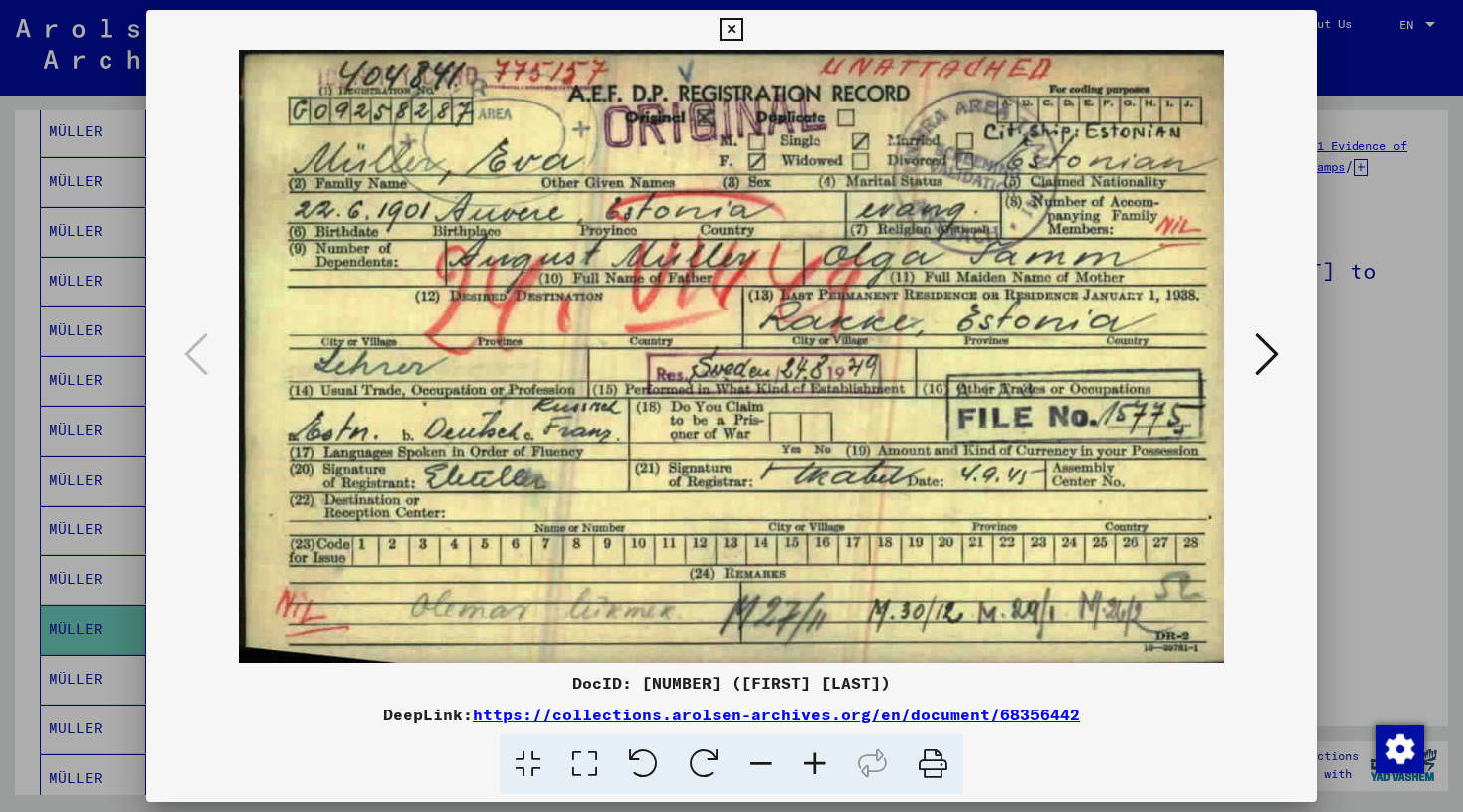click at bounding box center [731, 30] 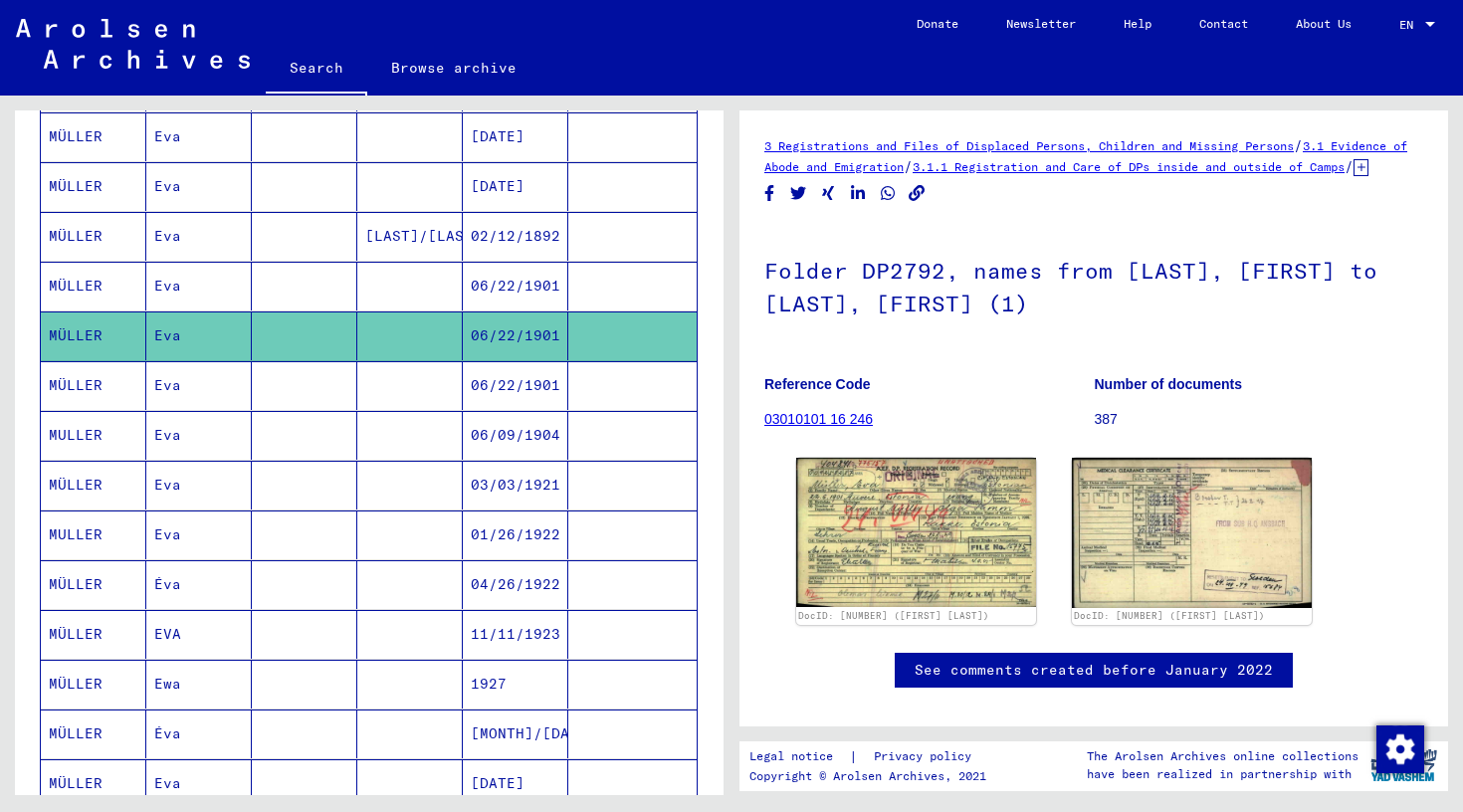 scroll, scrollTop: 815, scrollLeft: 0, axis: vertical 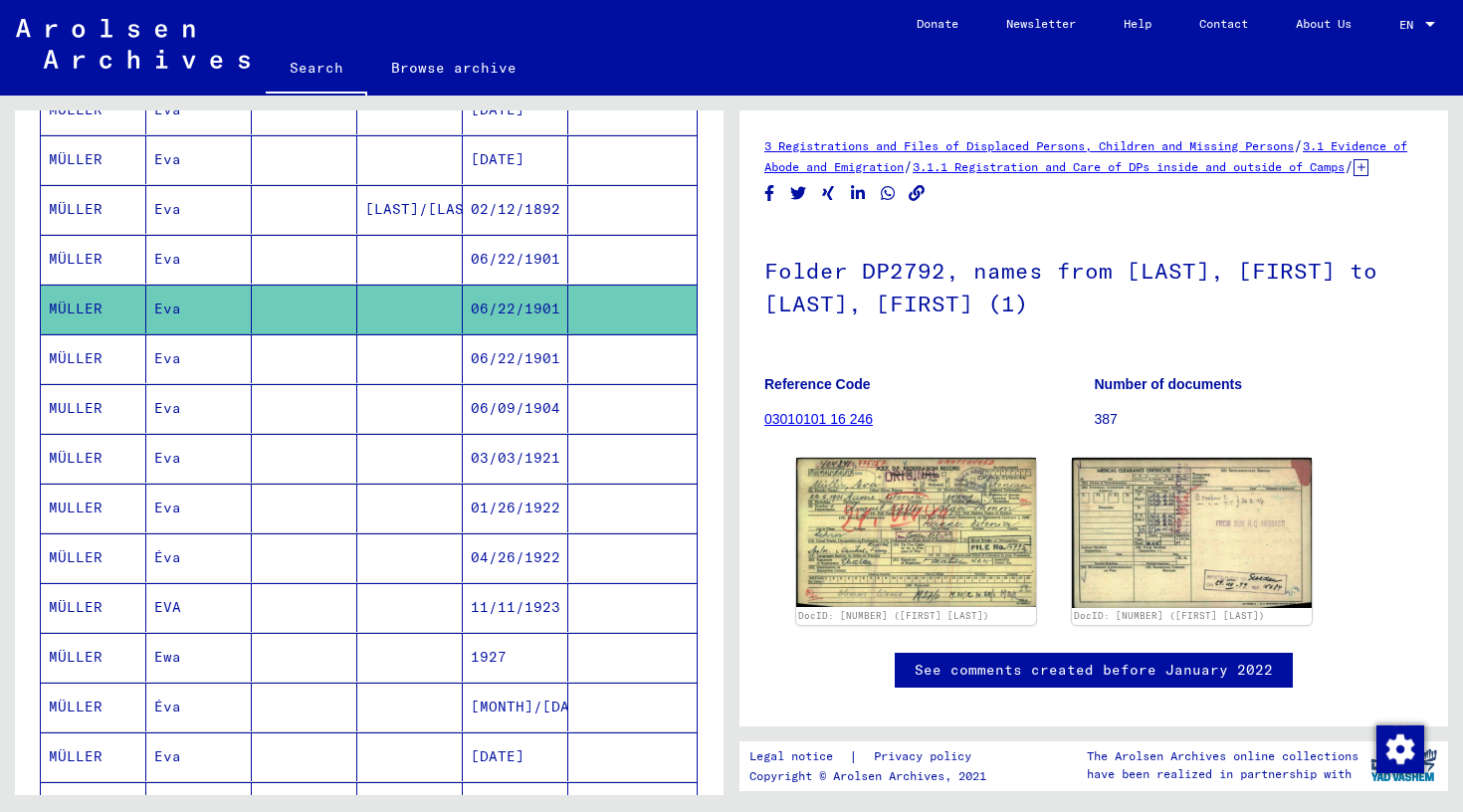 click on "MULLER" at bounding box center [94, 458] 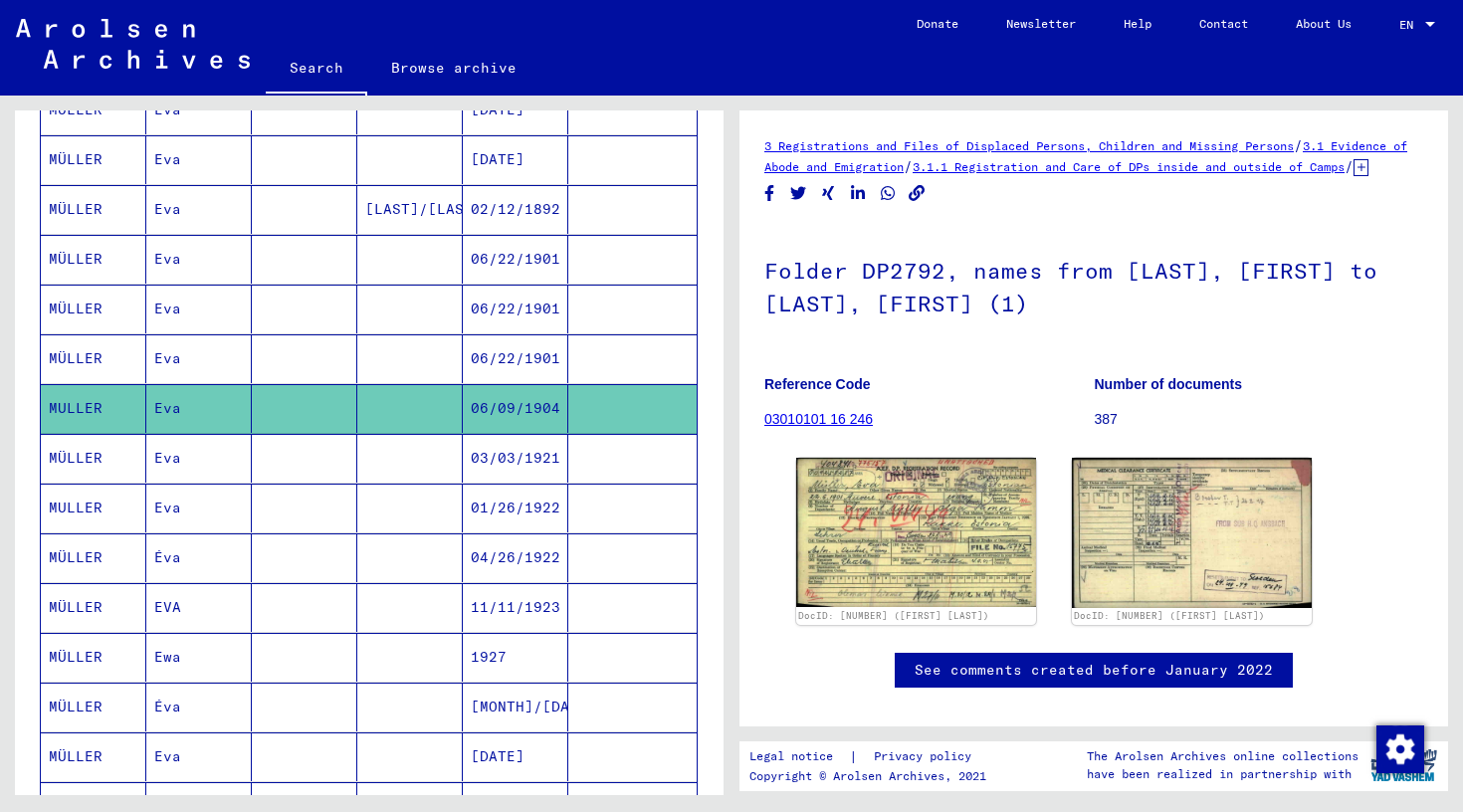 scroll, scrollTop: 0, scrollLeft: 0, axis: both 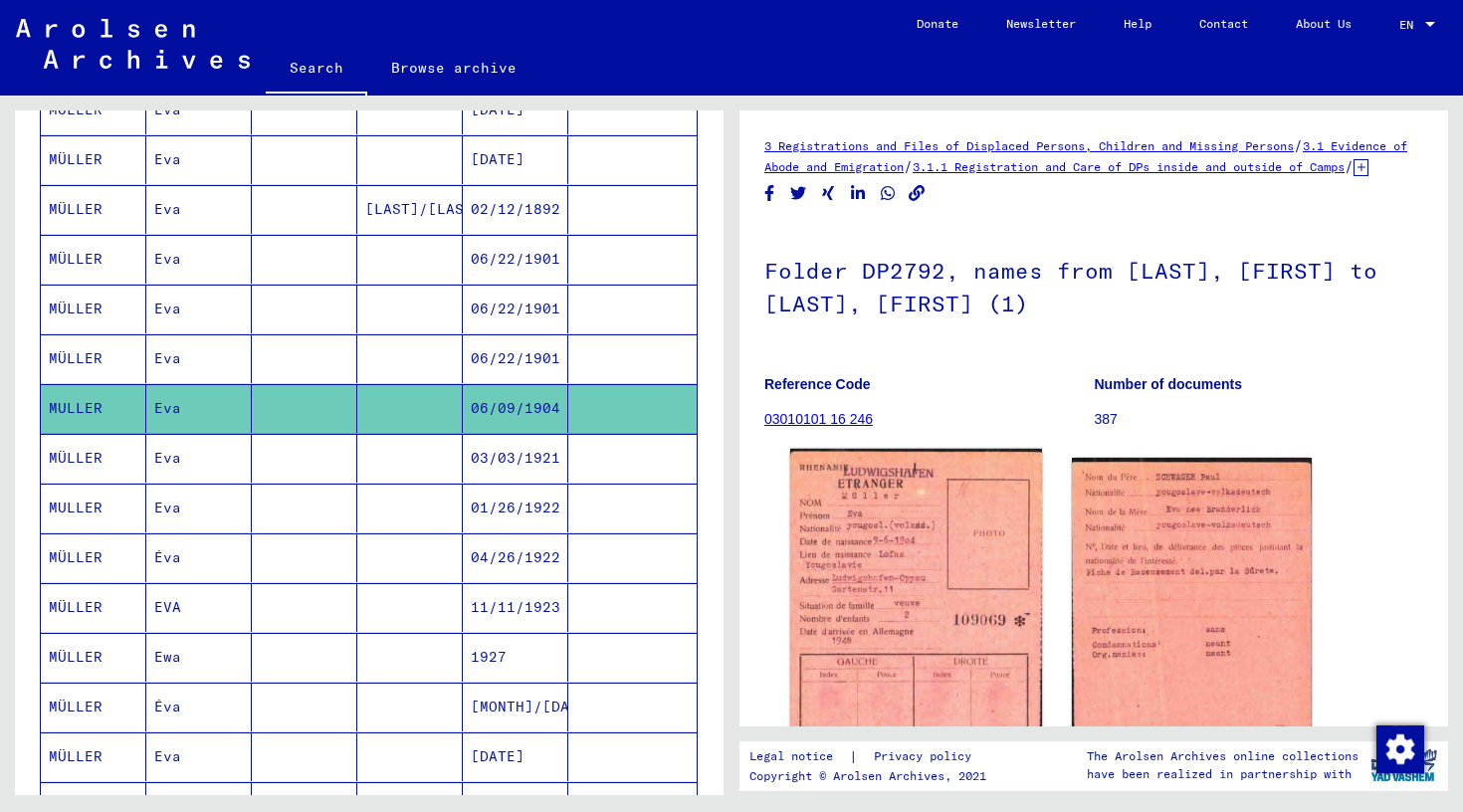 click 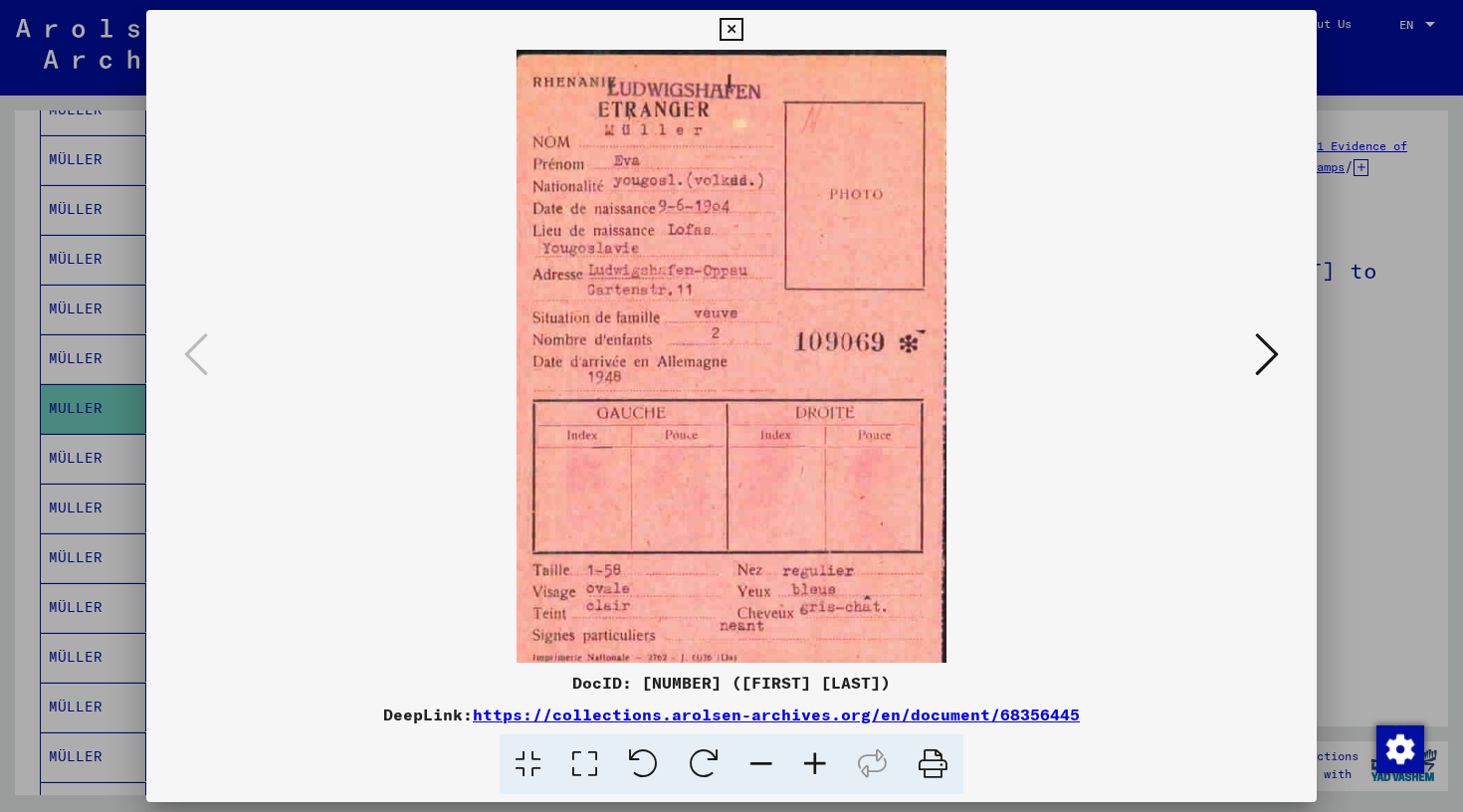 click at bounding box center [1267, 354] 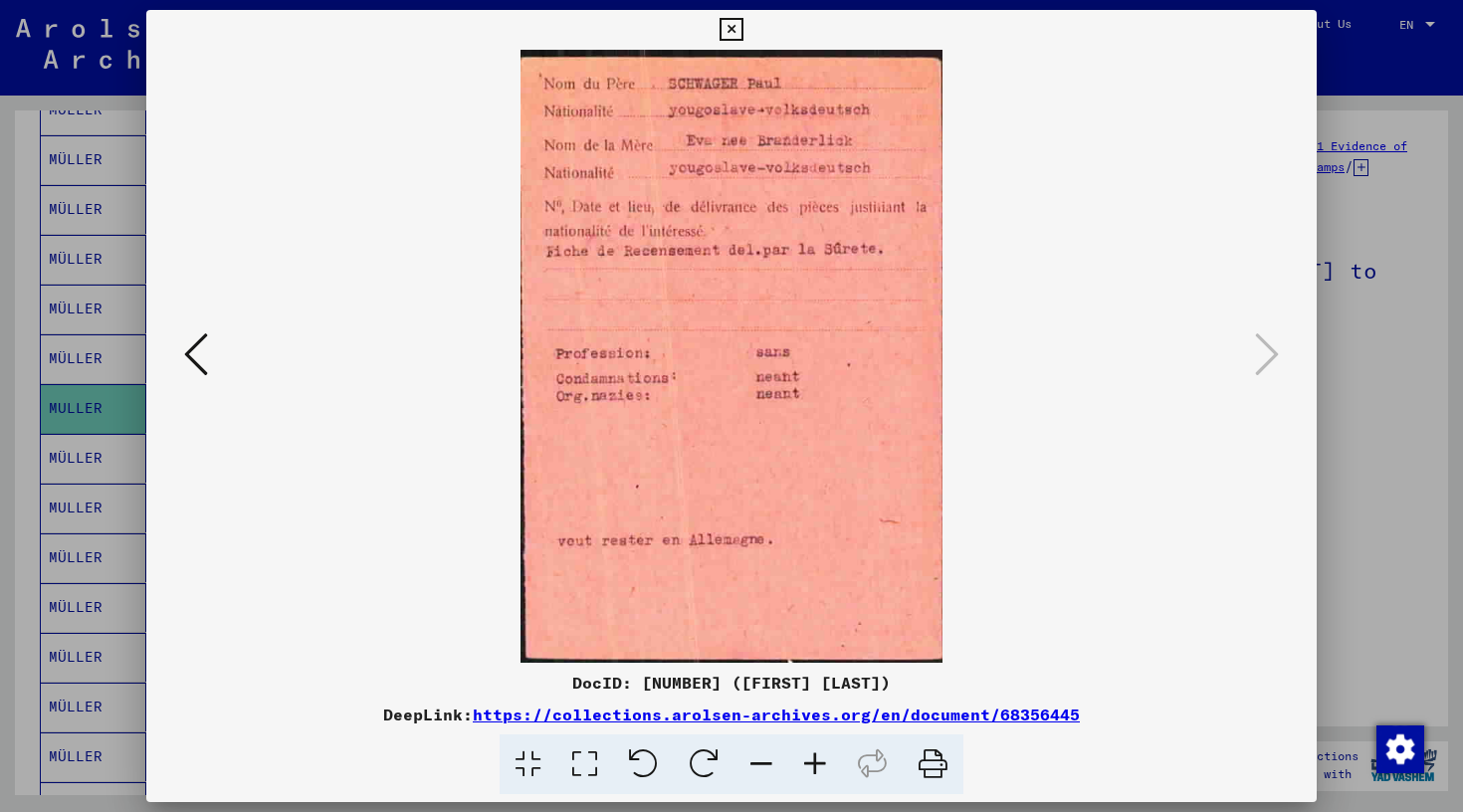 click at bounding box center (731, 30) 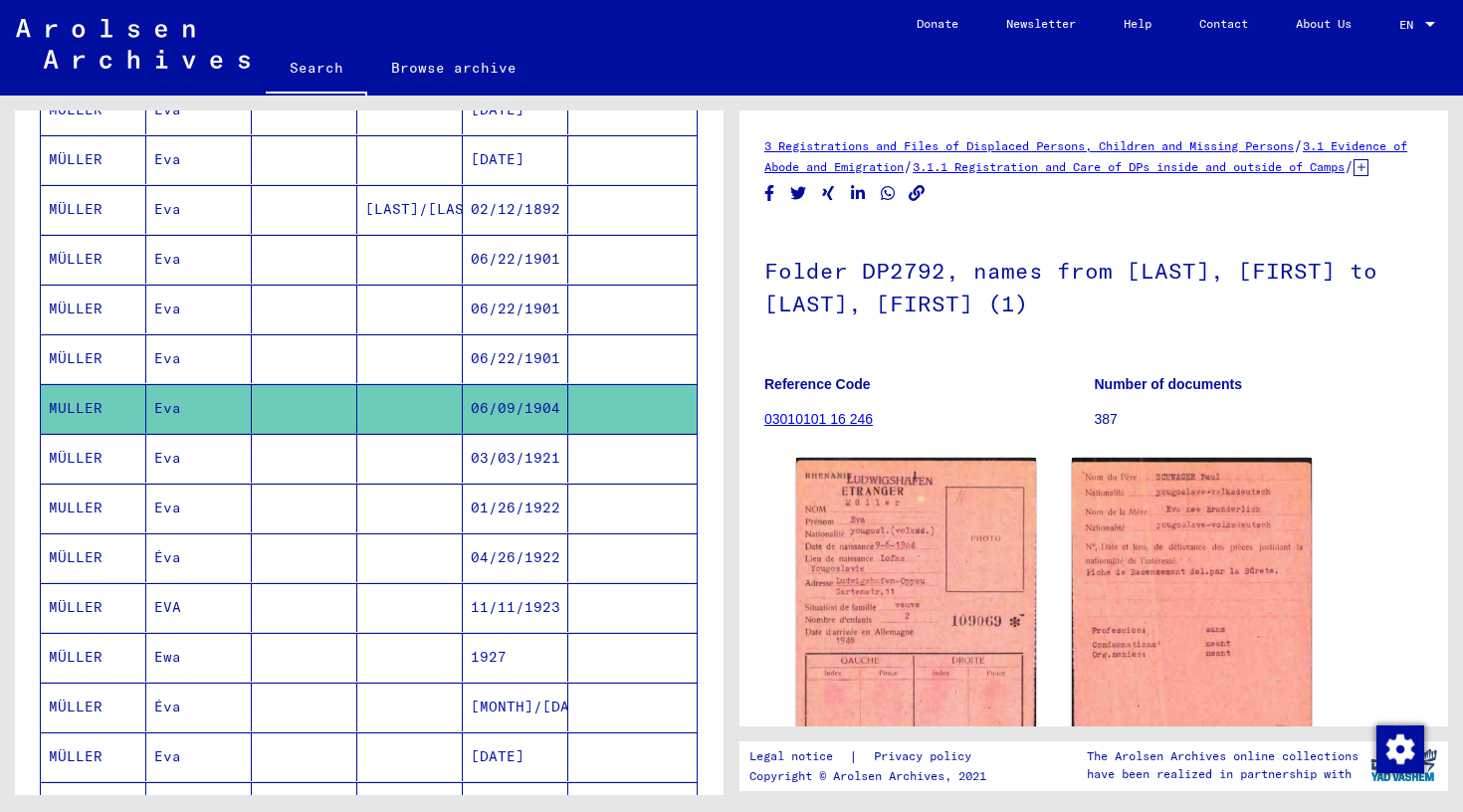 click on "MÜLLER" at bounding box center [94, 508] 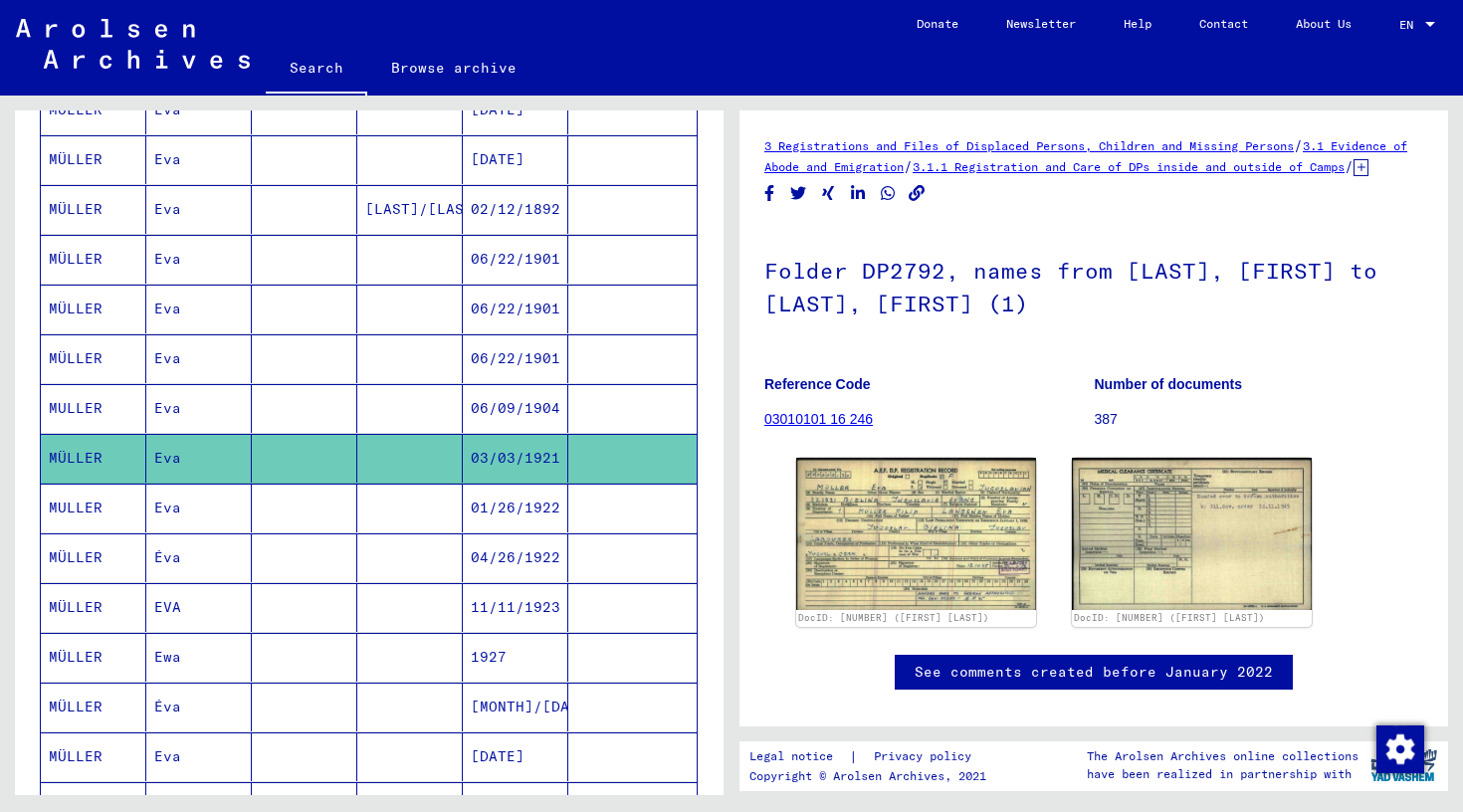 scroll, scrollTop: 0, scrollLeft: 0, axis: both 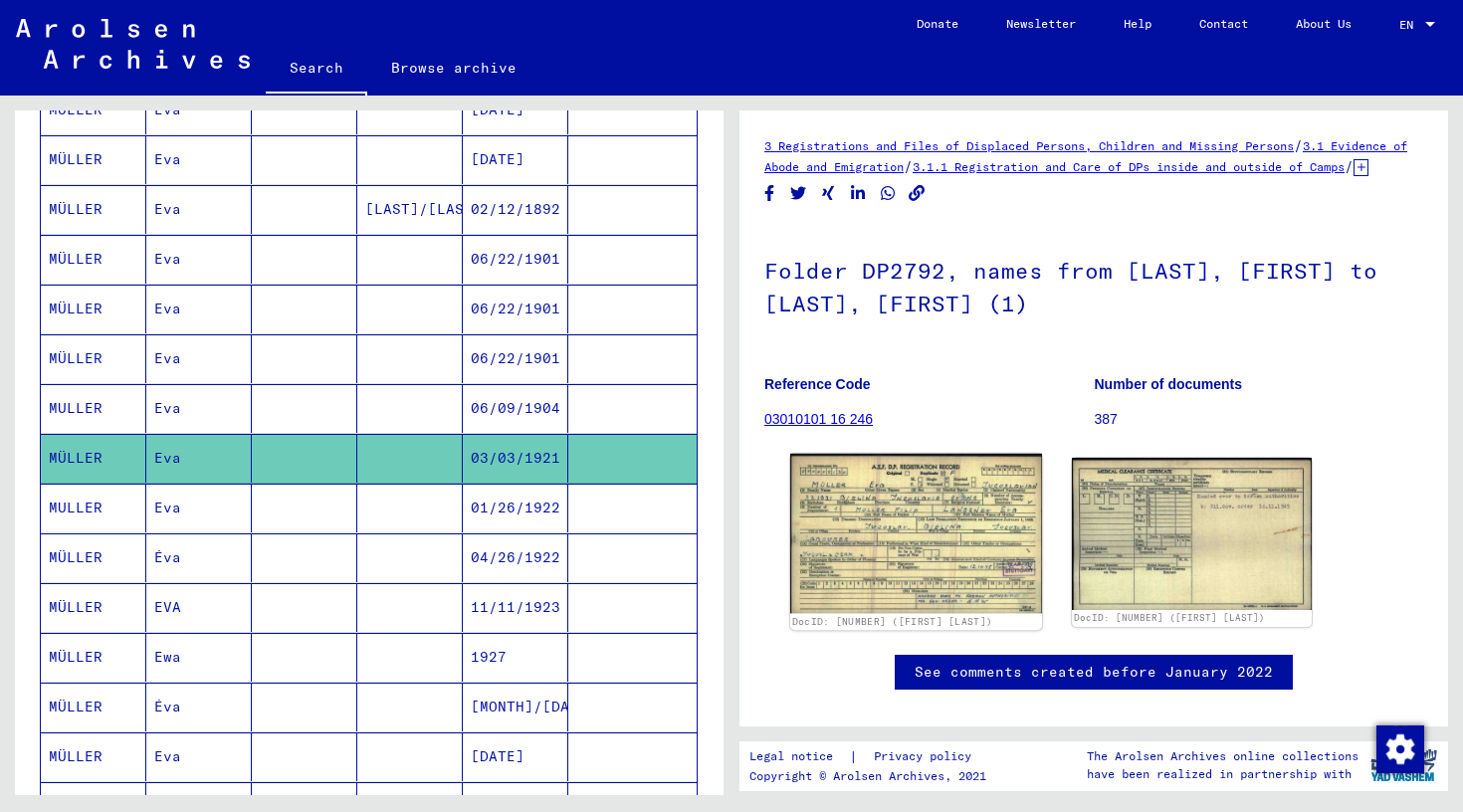 click 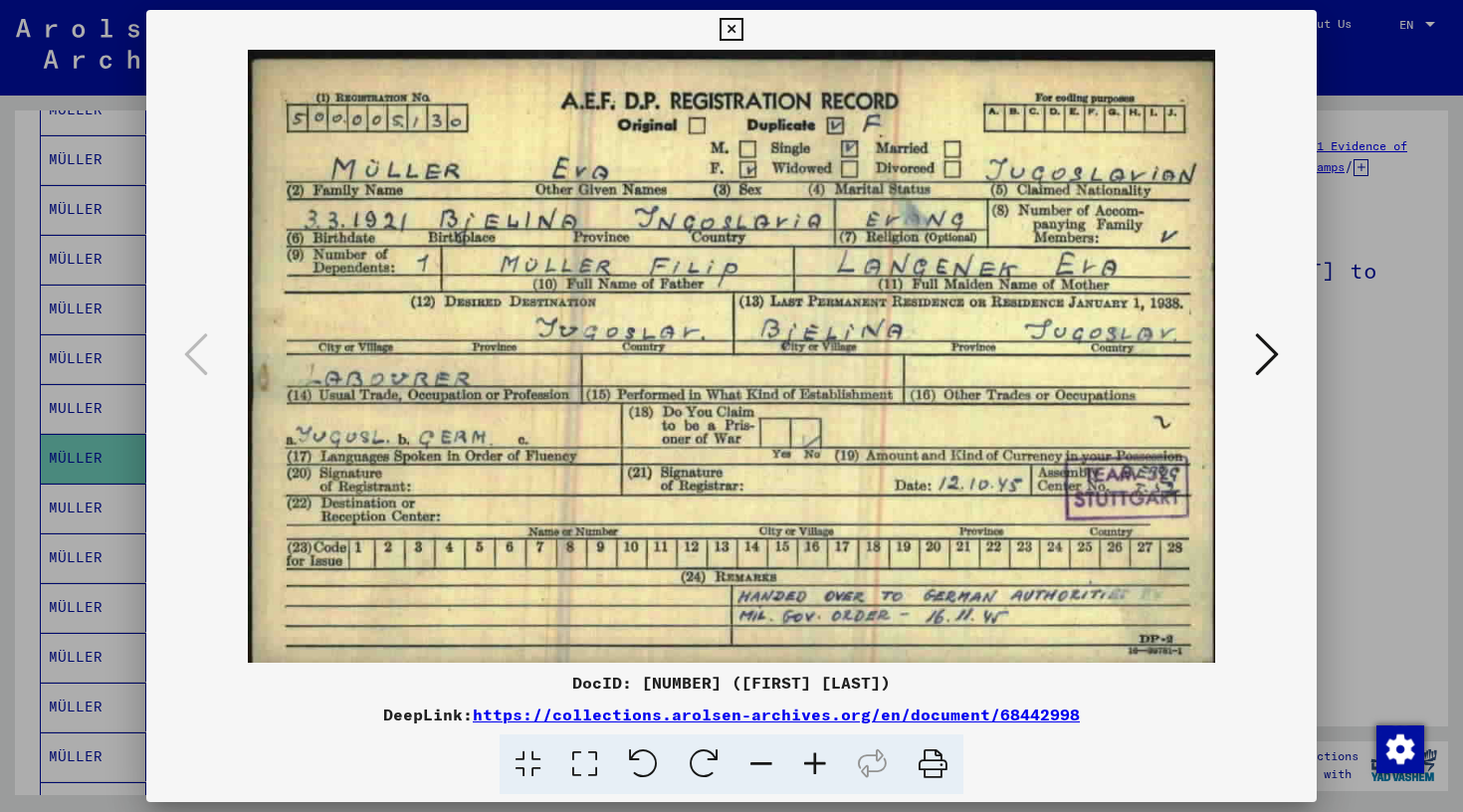 click at bounding box center (731, 30) 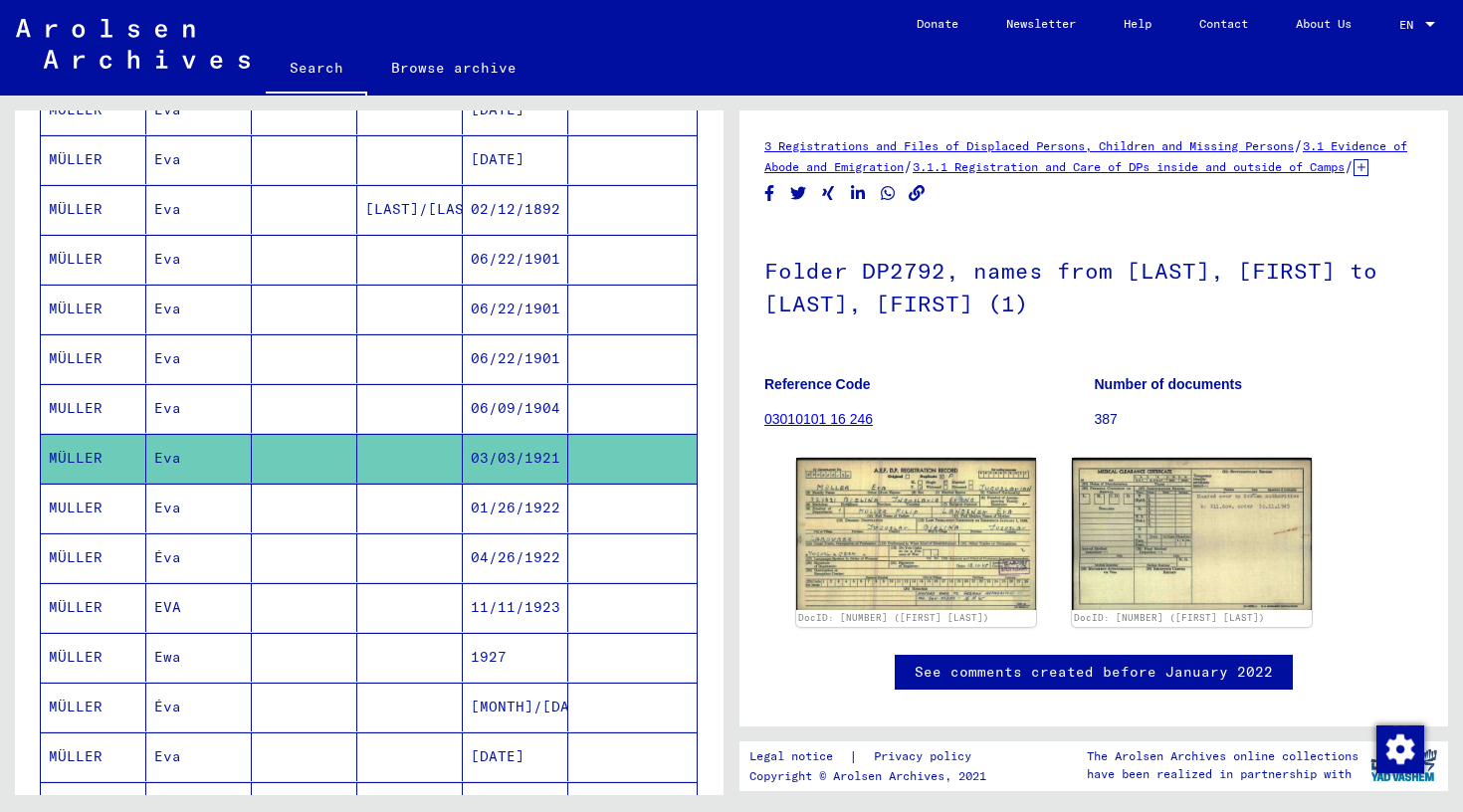 click on "MULLER" at bounding box center (94, 557) 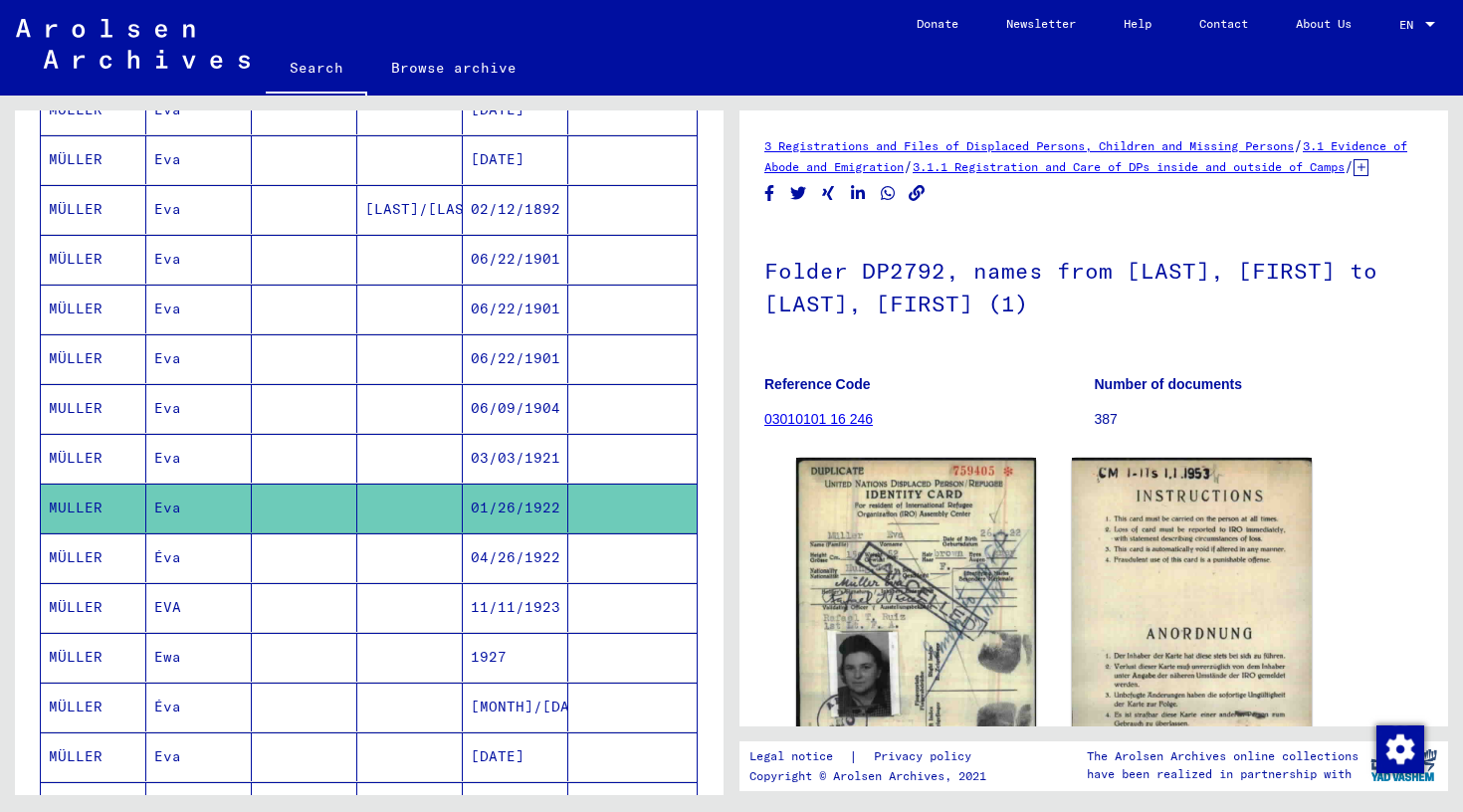 scroll, scrollTop: 0, scrollLeft: 0, axis: both 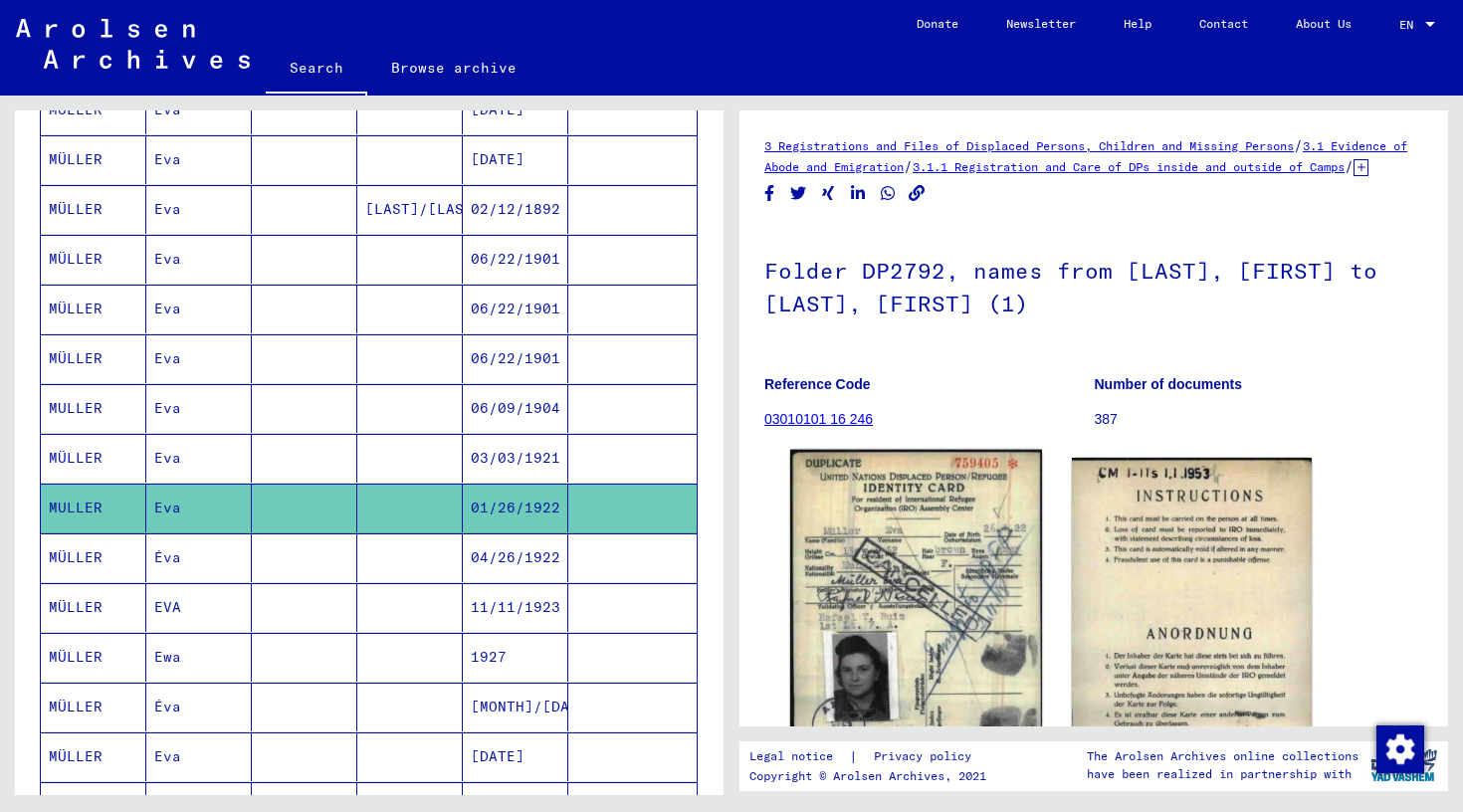 click 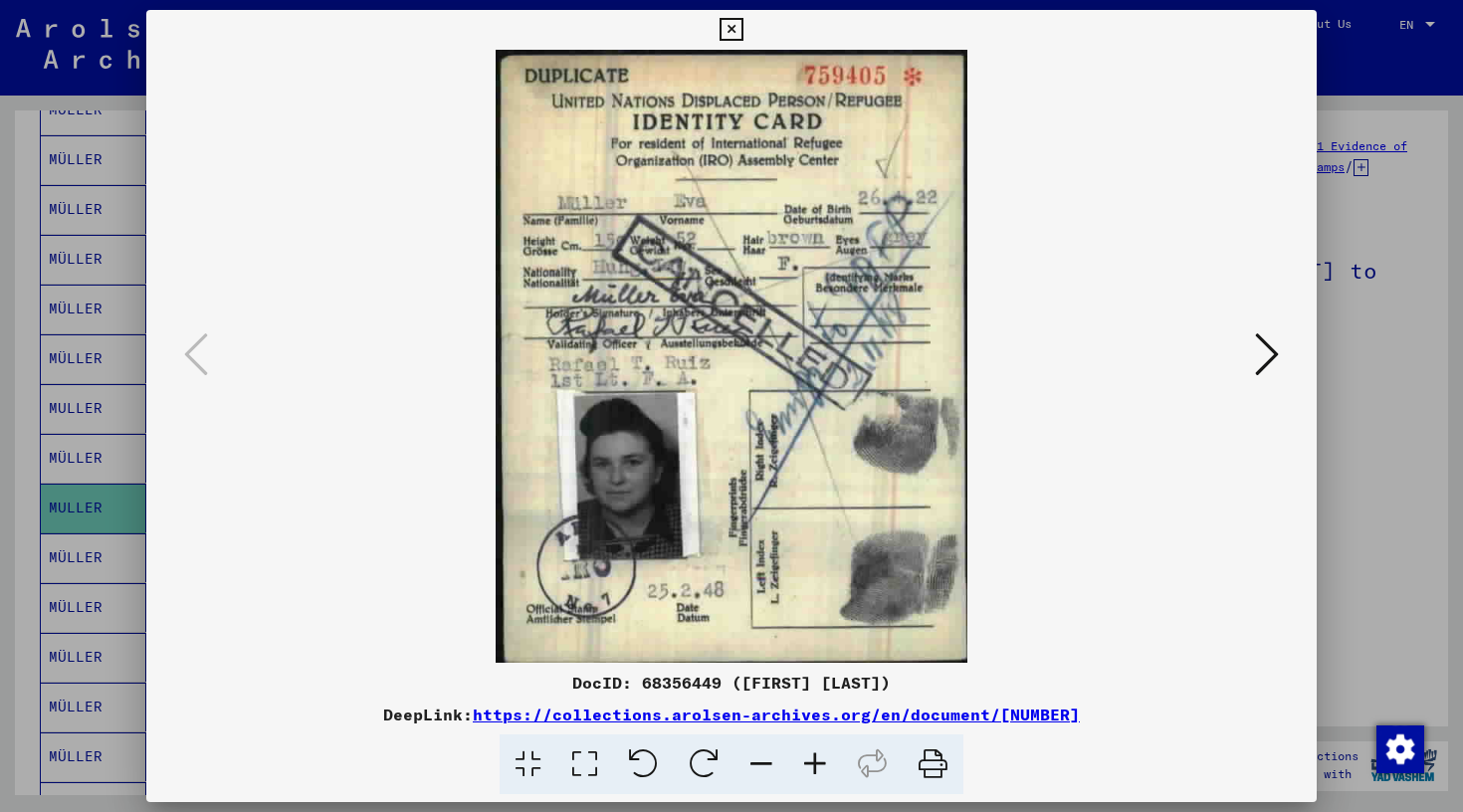 click at bounding box center [731, 30] 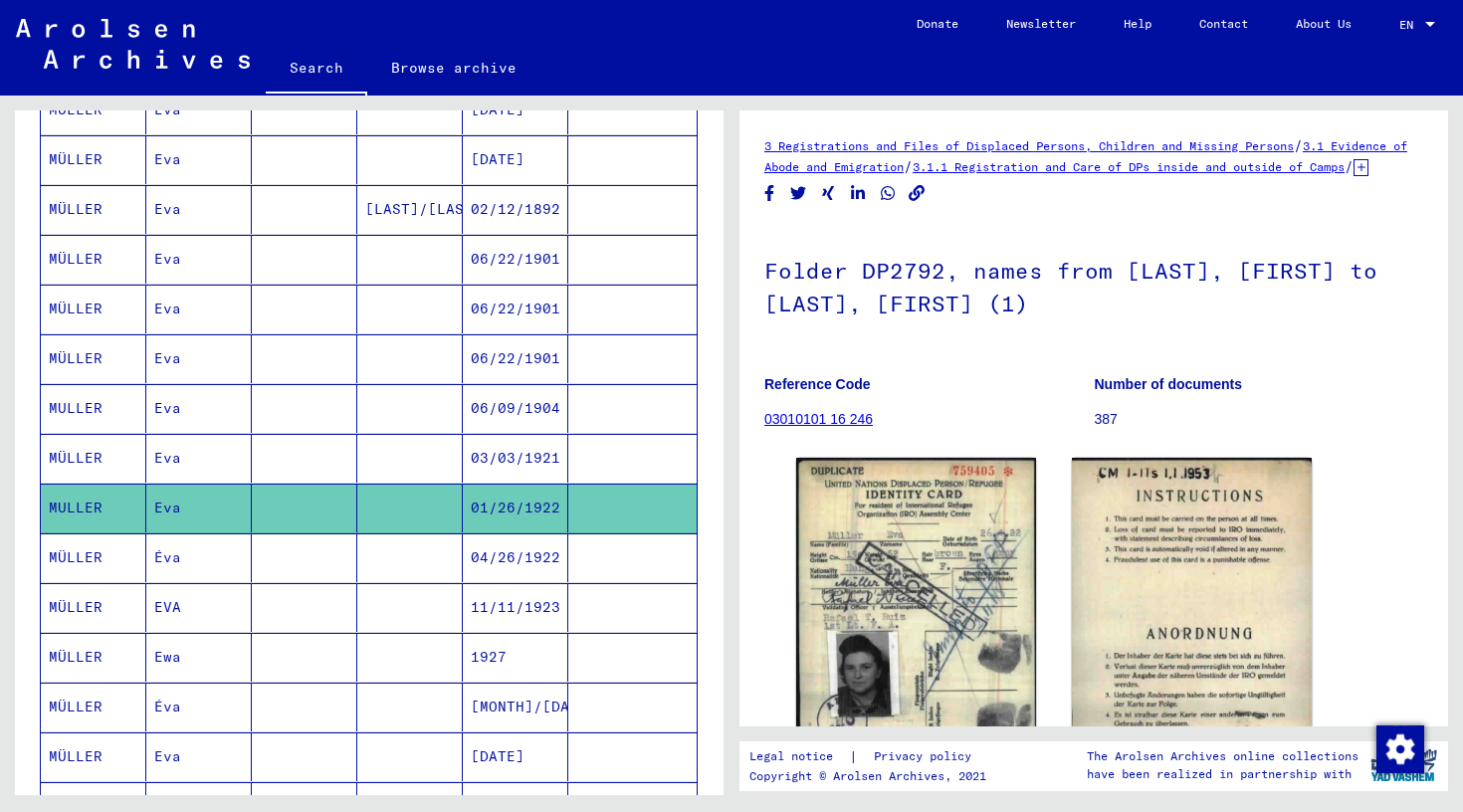 click on "MÜLLER" at bounding box center (94, 607) 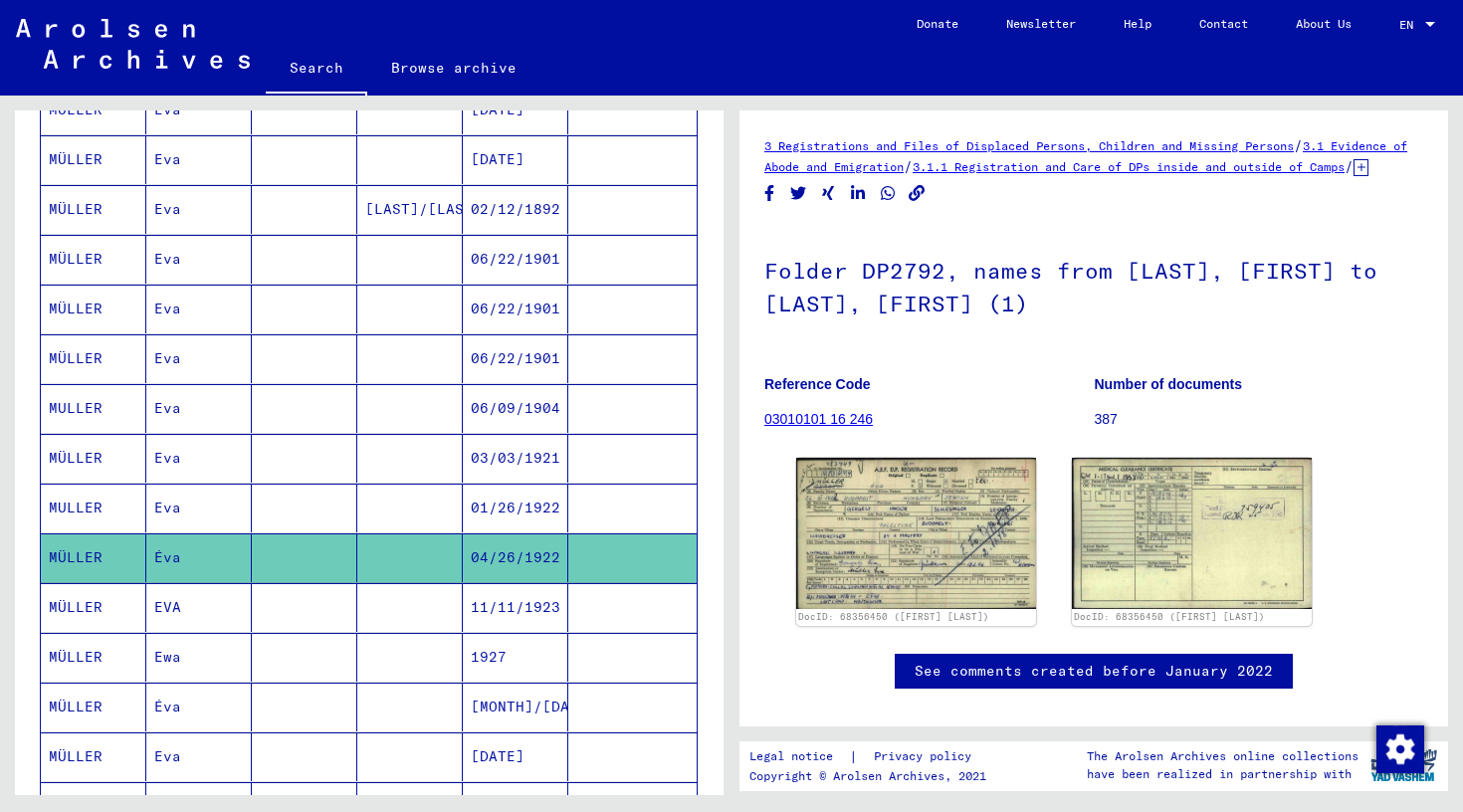 scroll, scrollTop: 0, scrollLeft: 0, axis: both 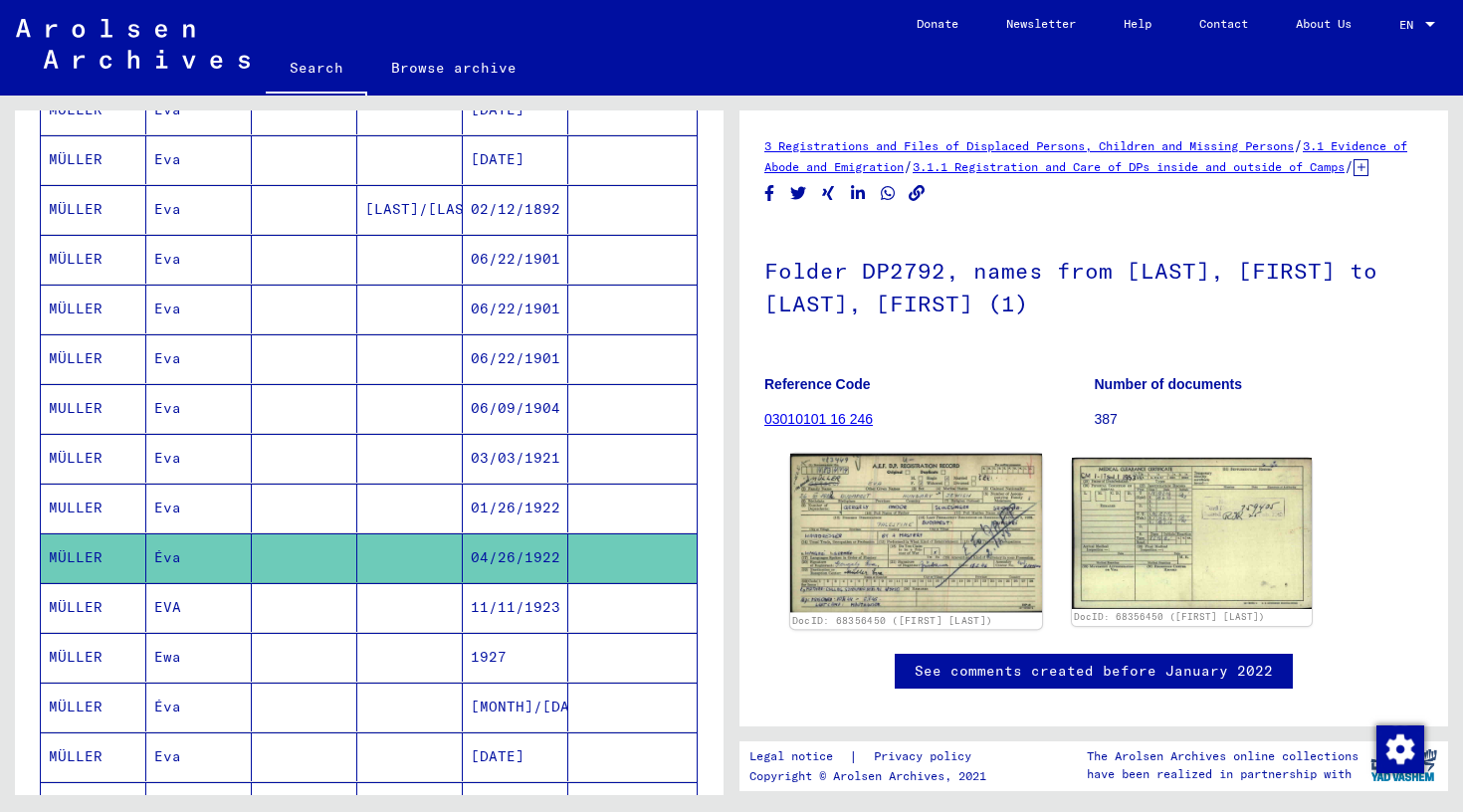 click 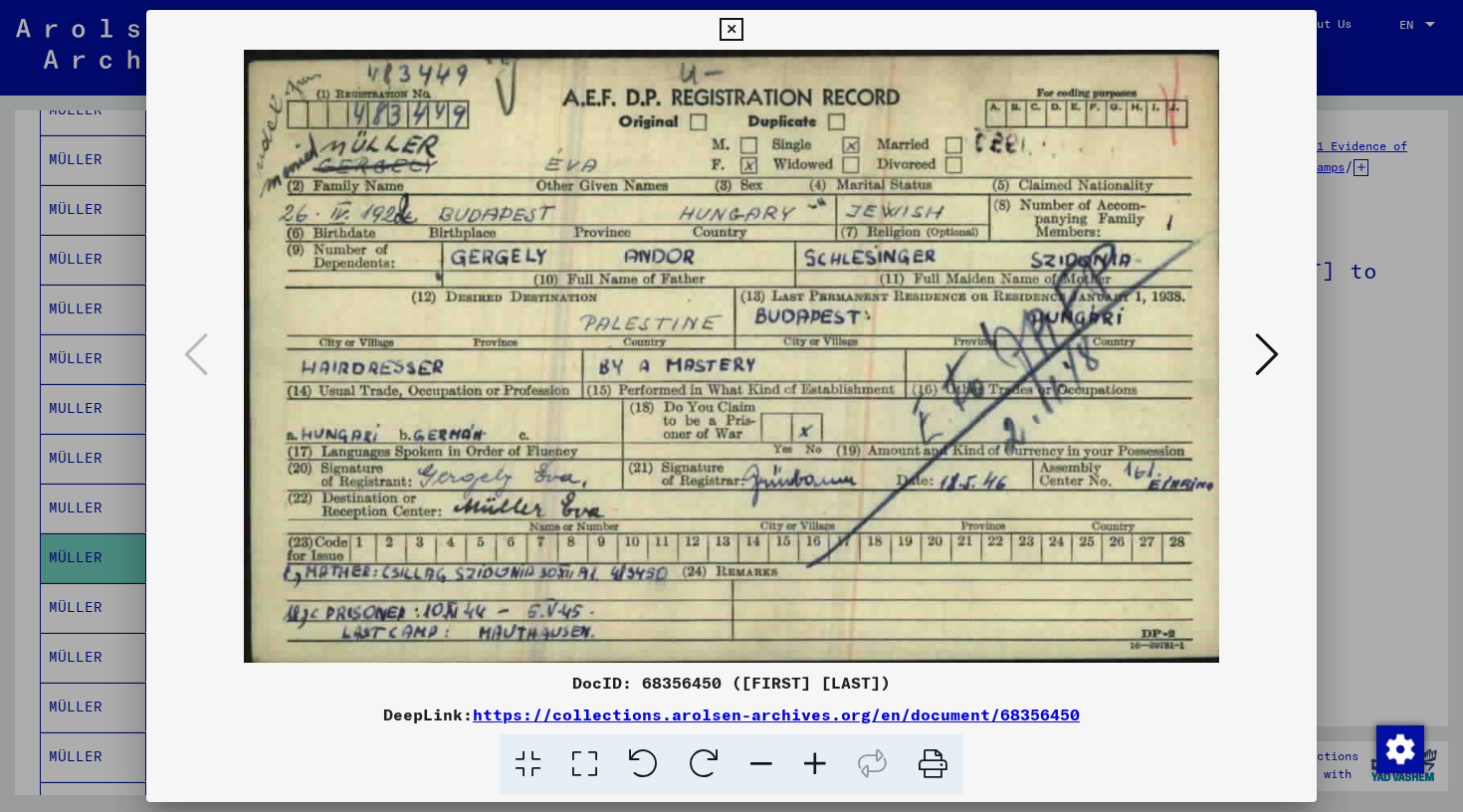 click at bounding box center (731, 30) 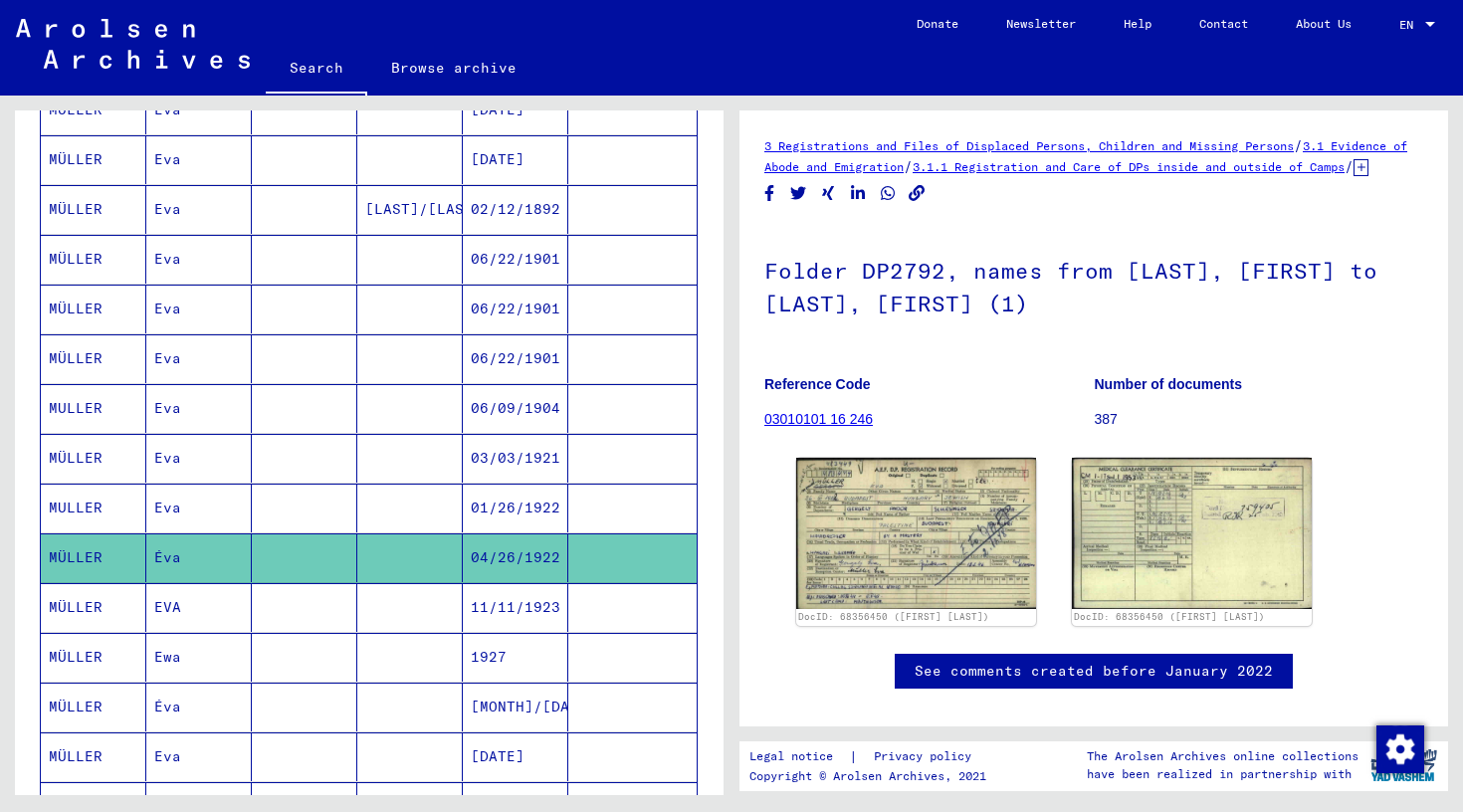 click on "MÜLLER" at bounding box center [94, 657] 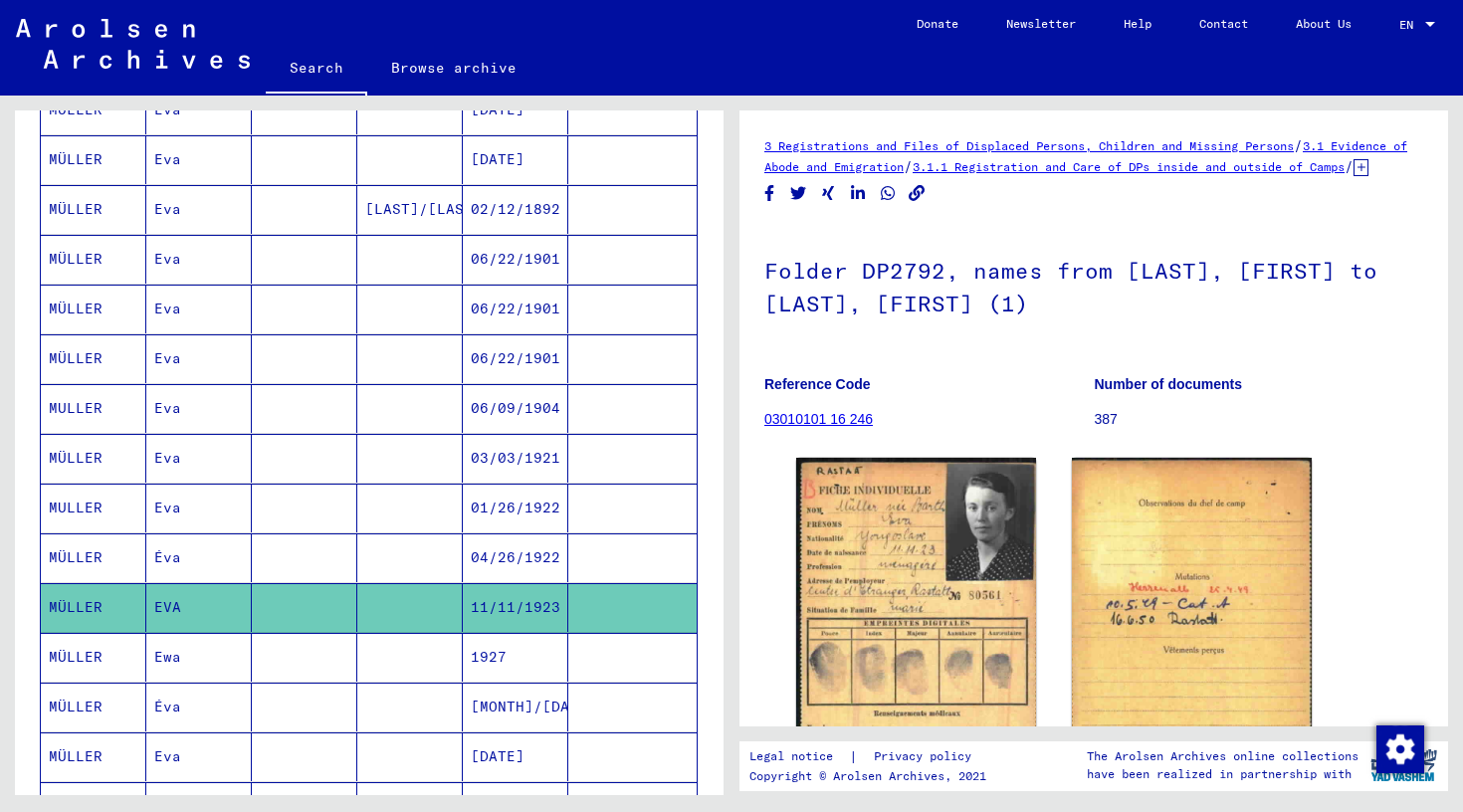 scroll, scrollTop: 0, scrollLeft: 0, axis: both 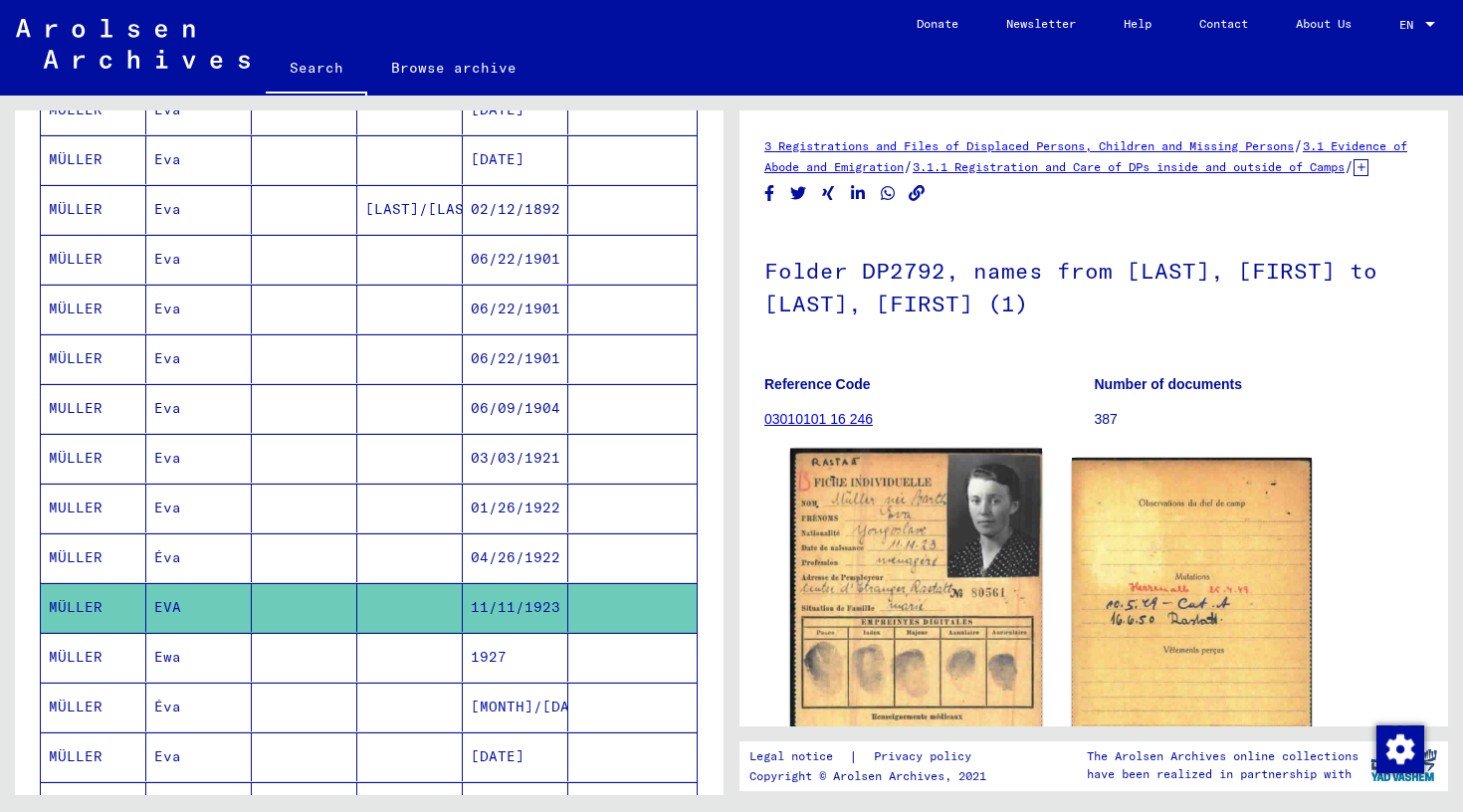 click 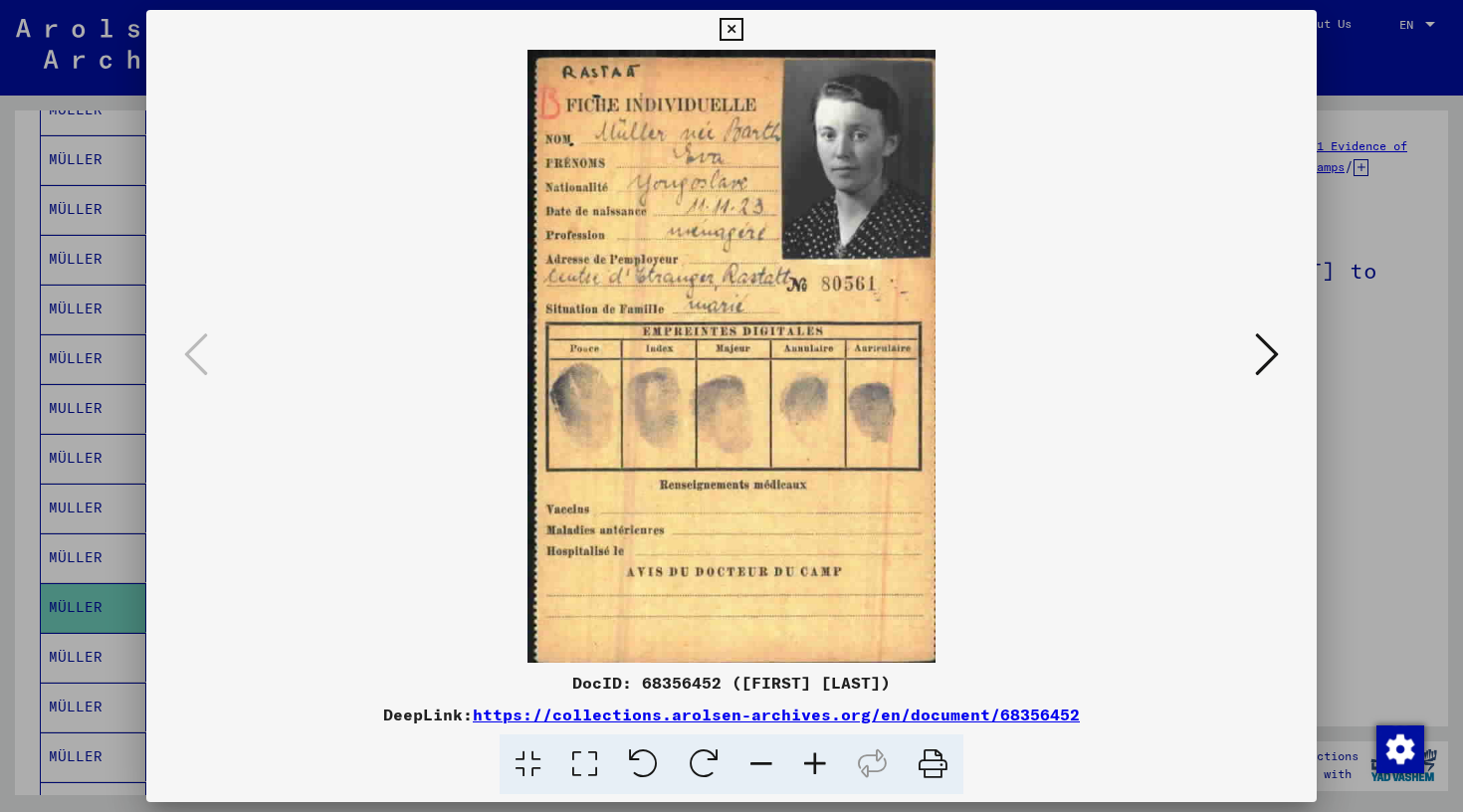 click at bounding box center (731, 30) 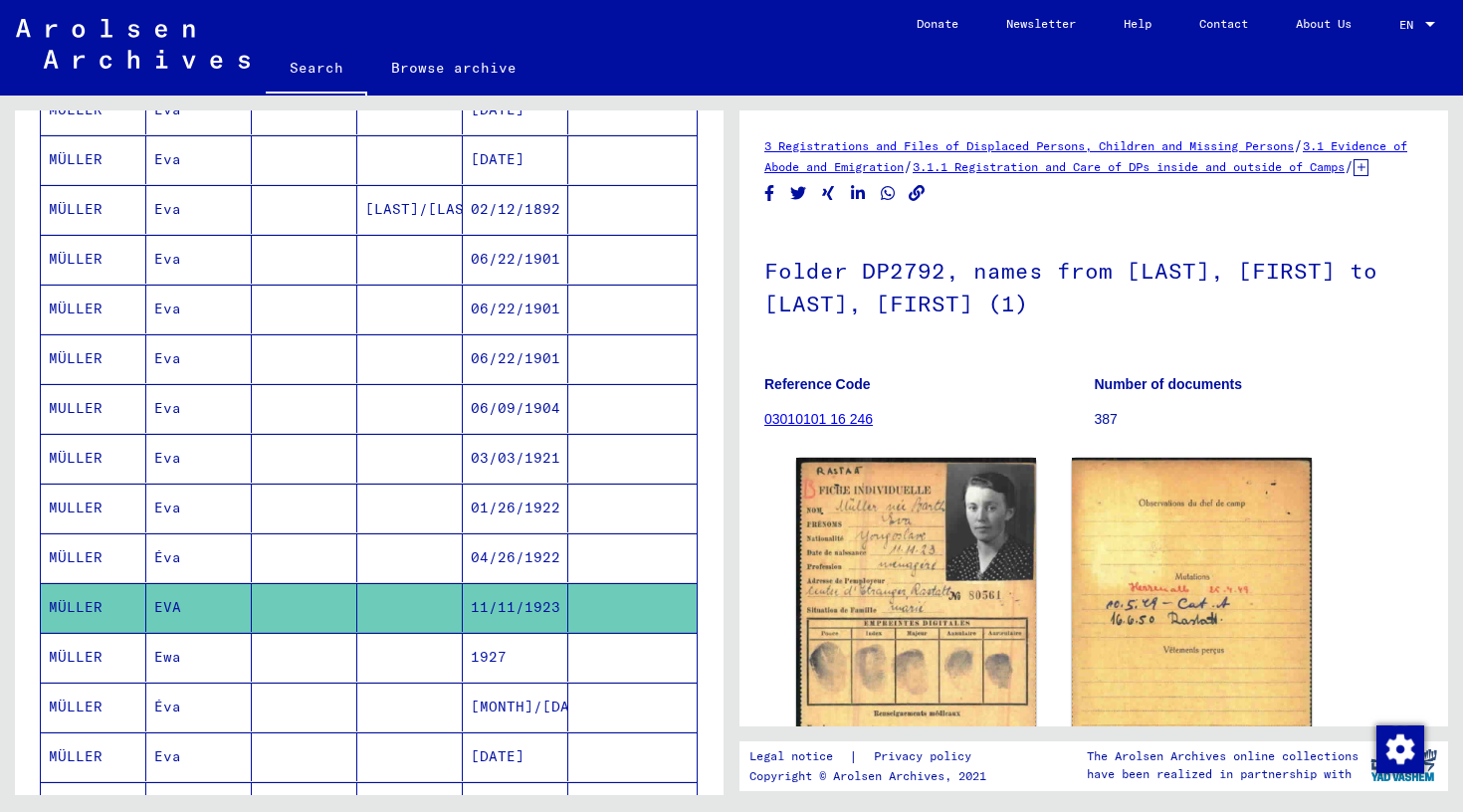 click on "MÜLLER" at bounding box center (94, 707) 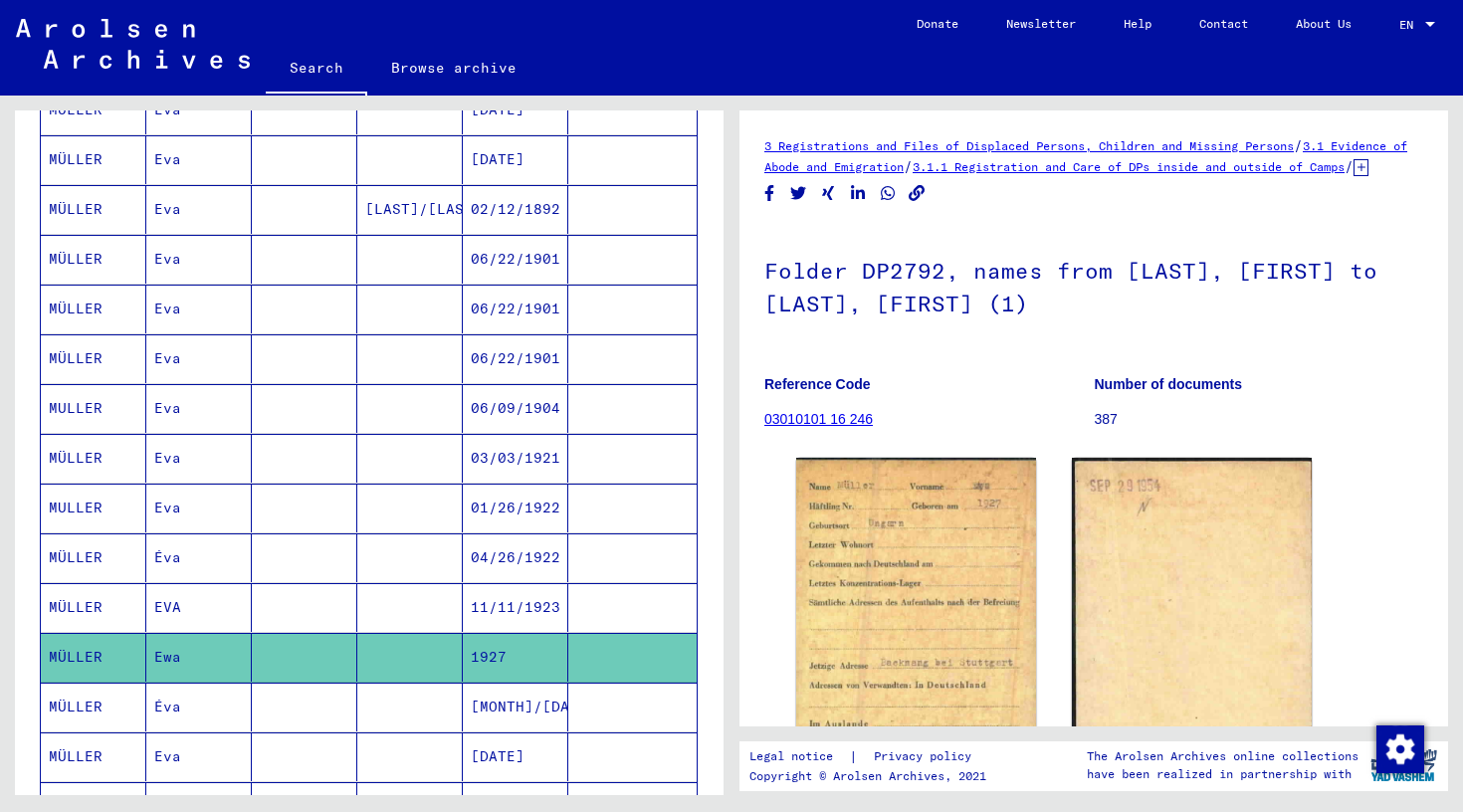 click 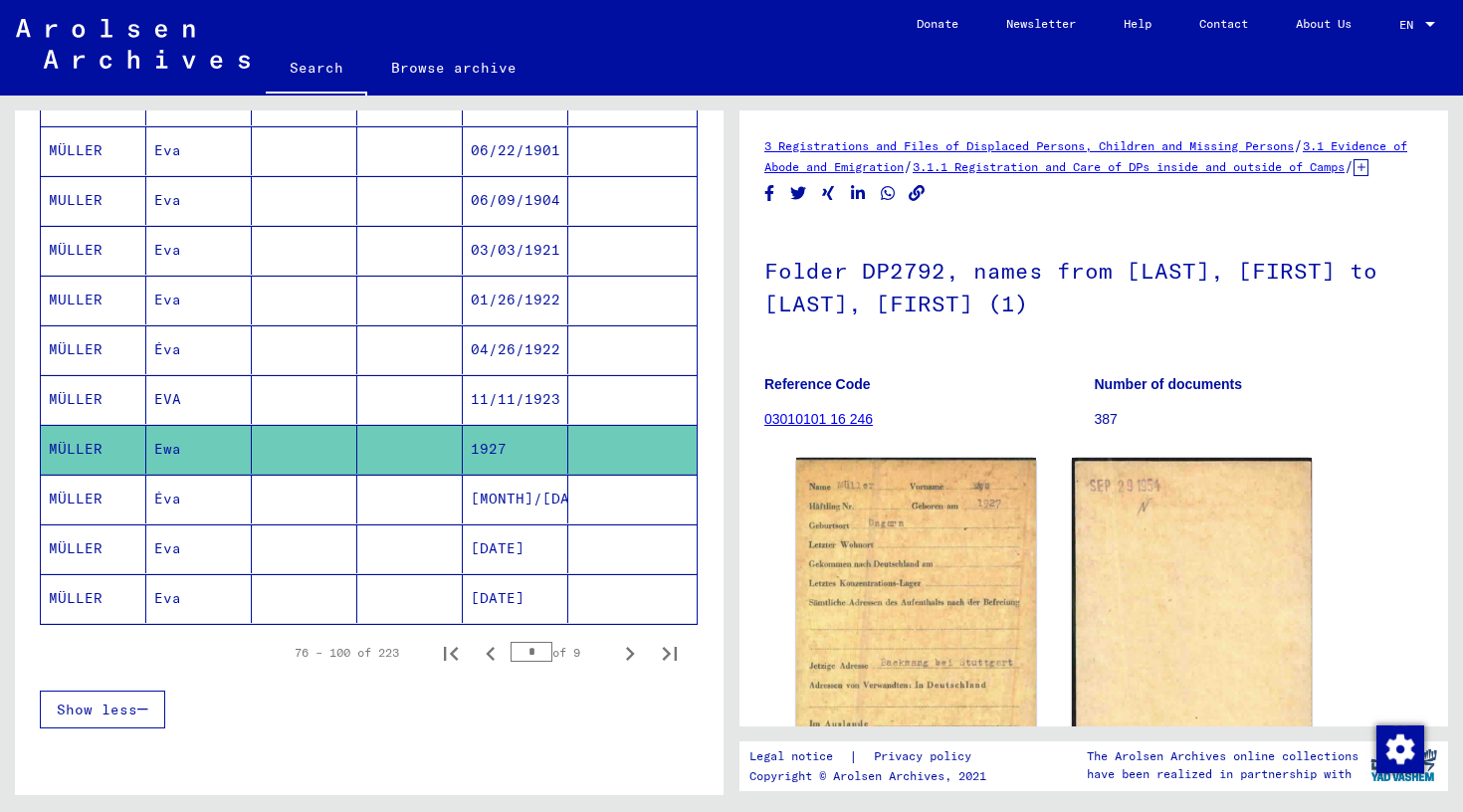 scroll, scrollTop: 1109, scrollLeft: 0, axis: vertical 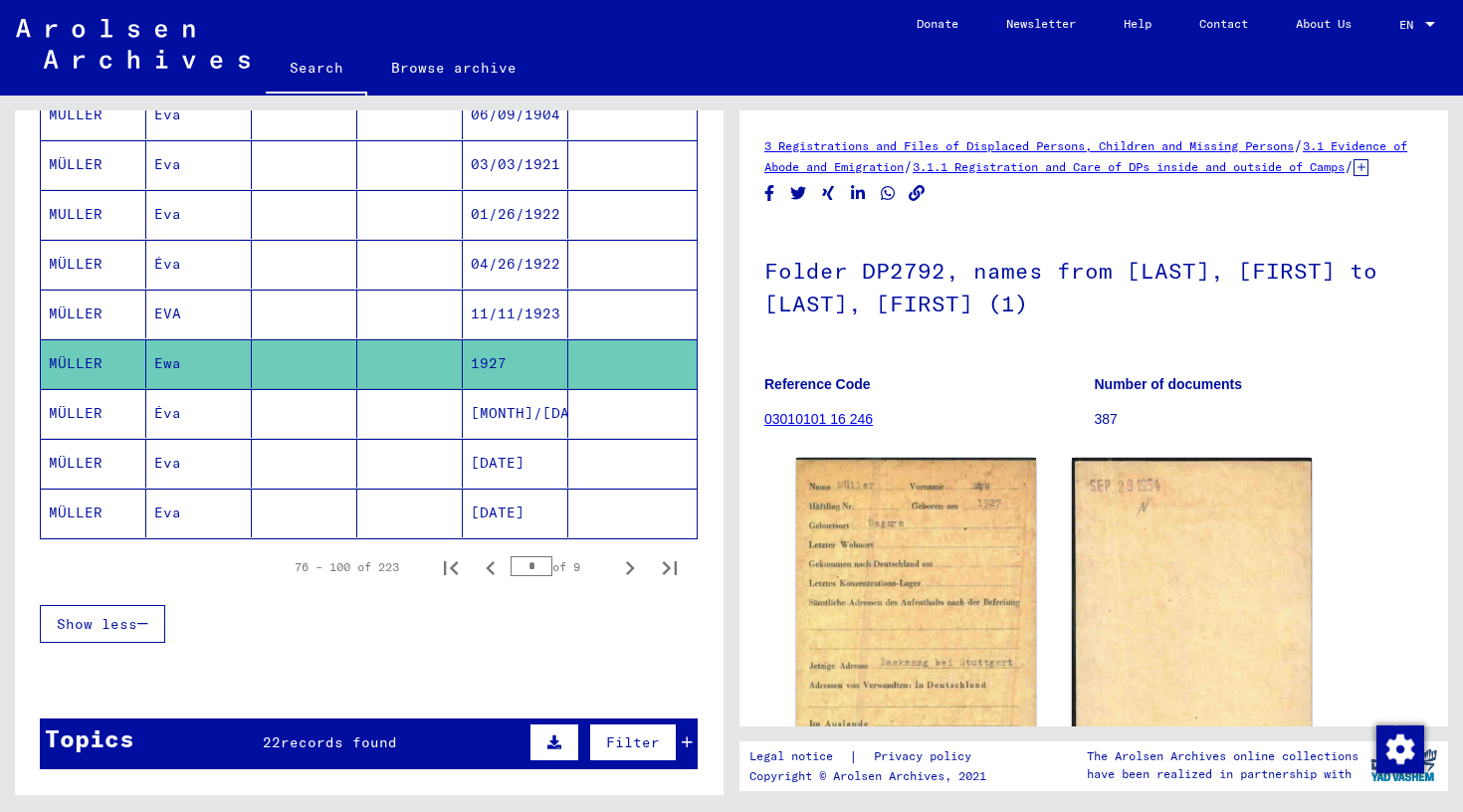 click on "MÜLLER" at bounding box center (94, 463) 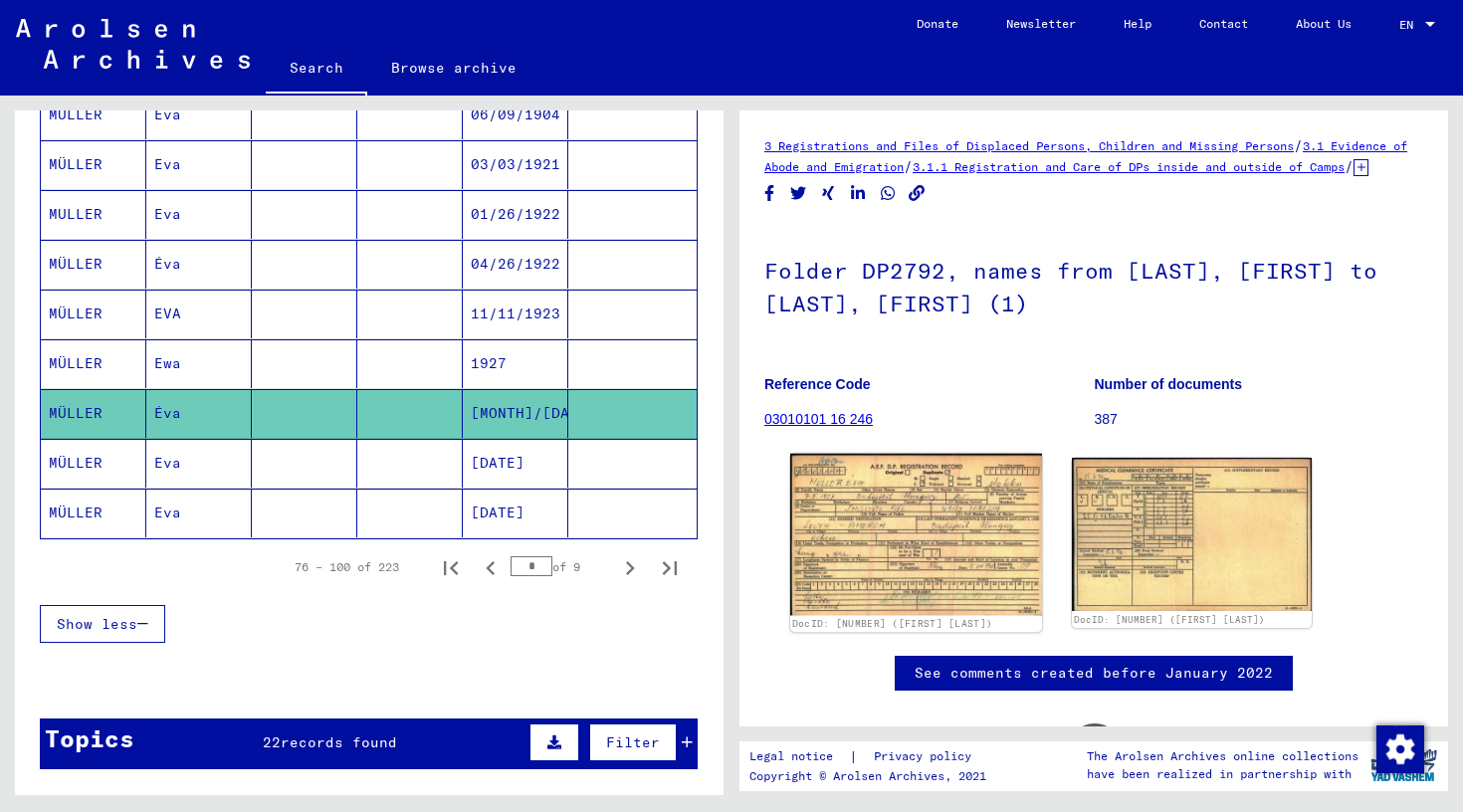 click 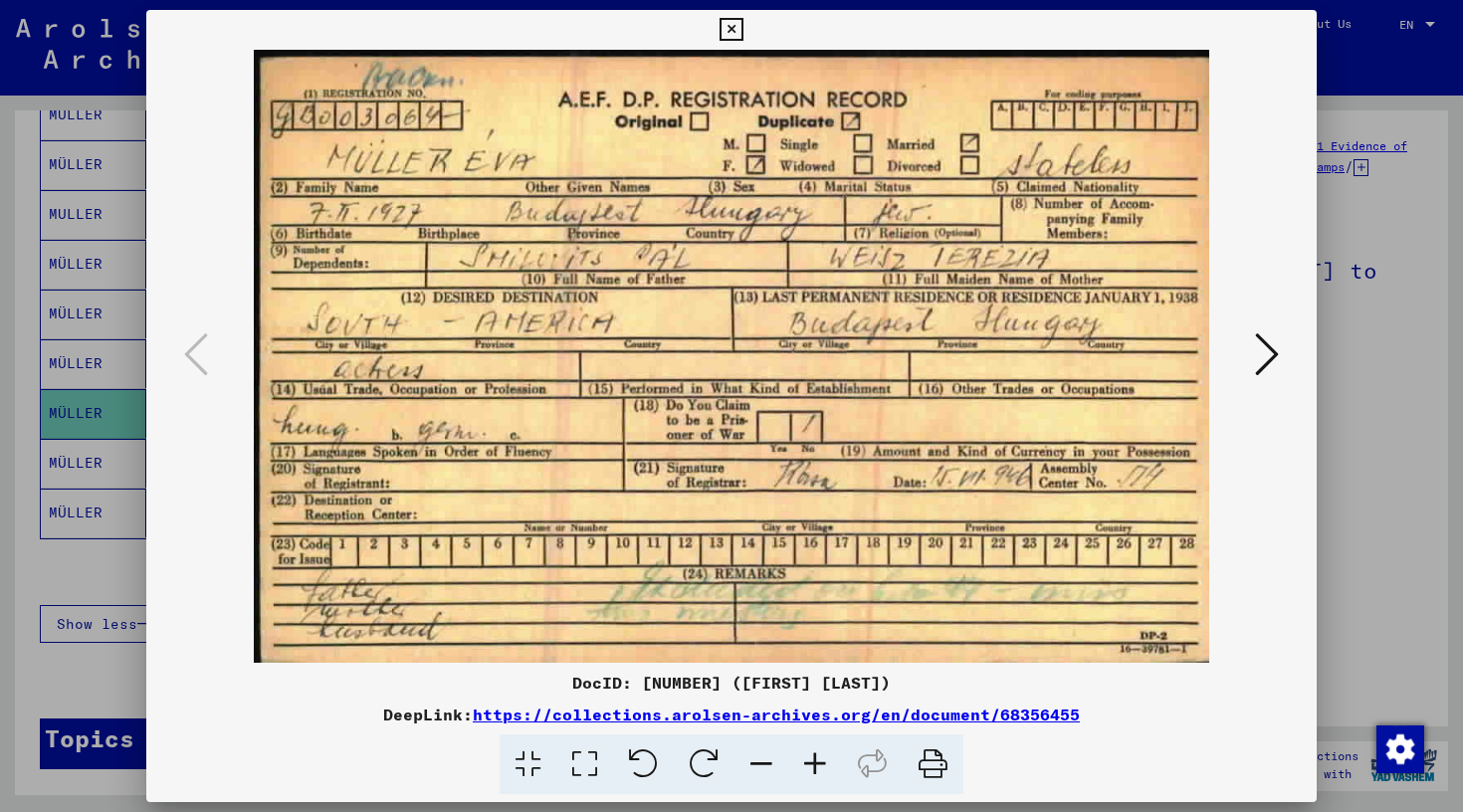 click at bounding box center (731, 30) 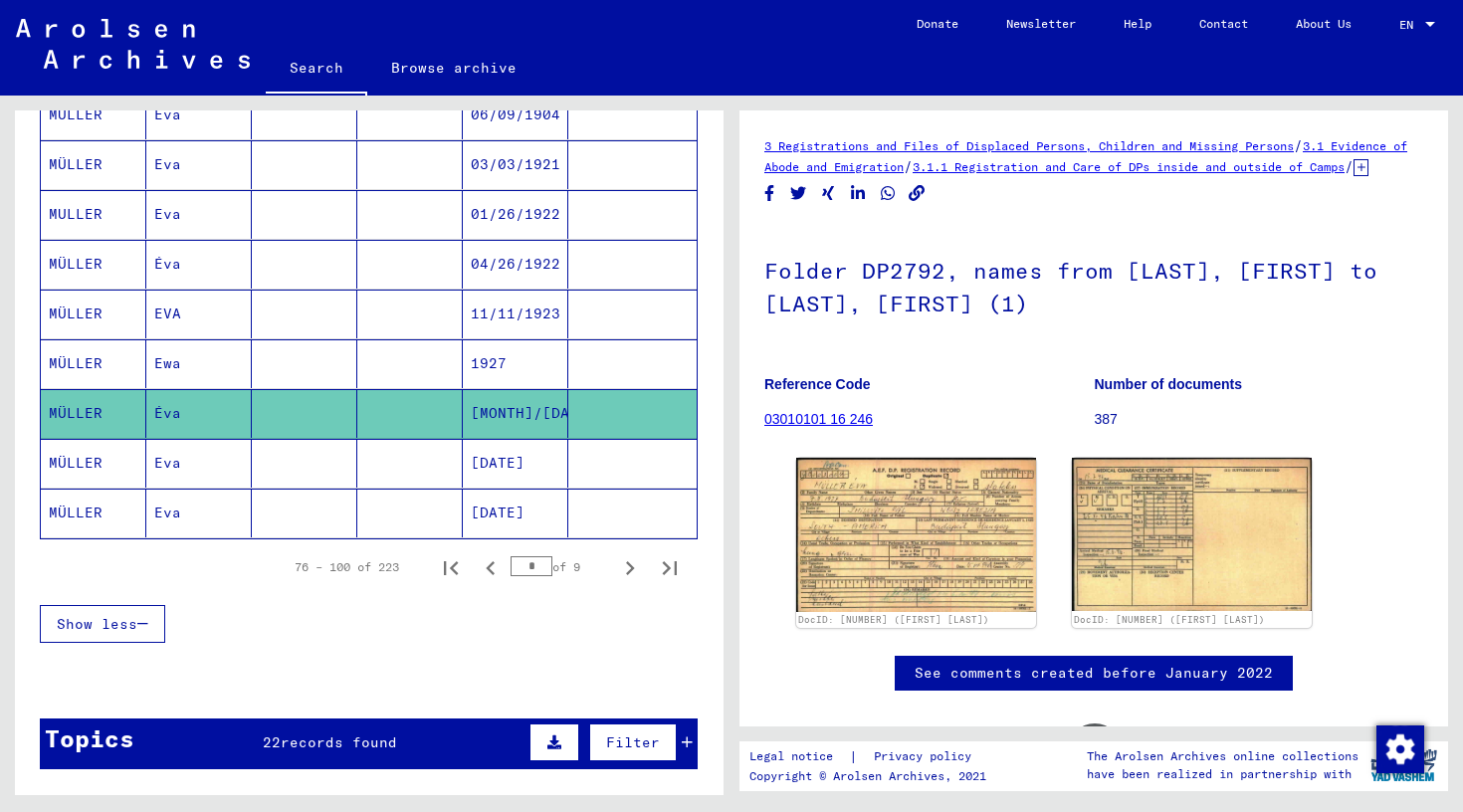 click on "MÜLLER" at bounding box center (94, 512) 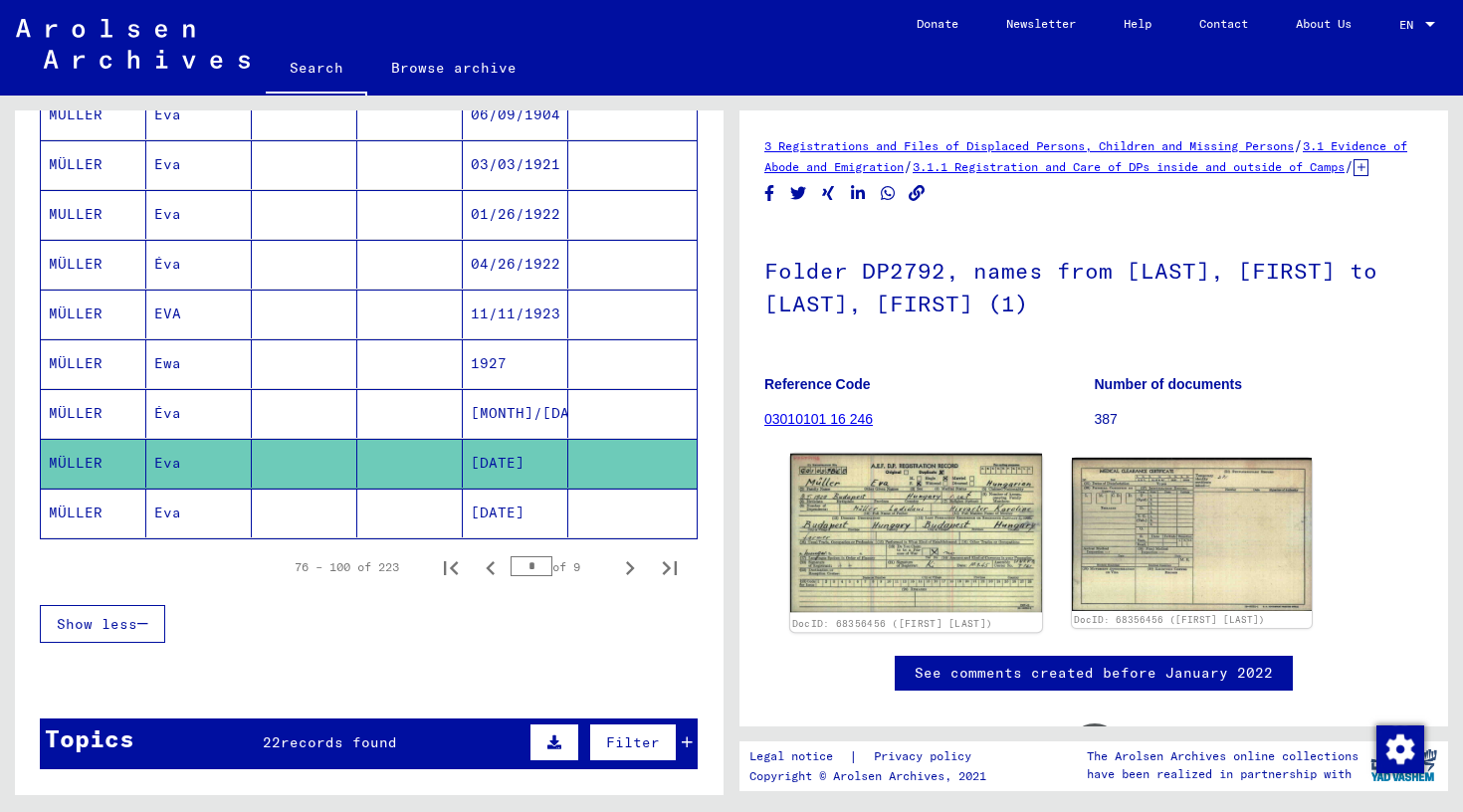 click 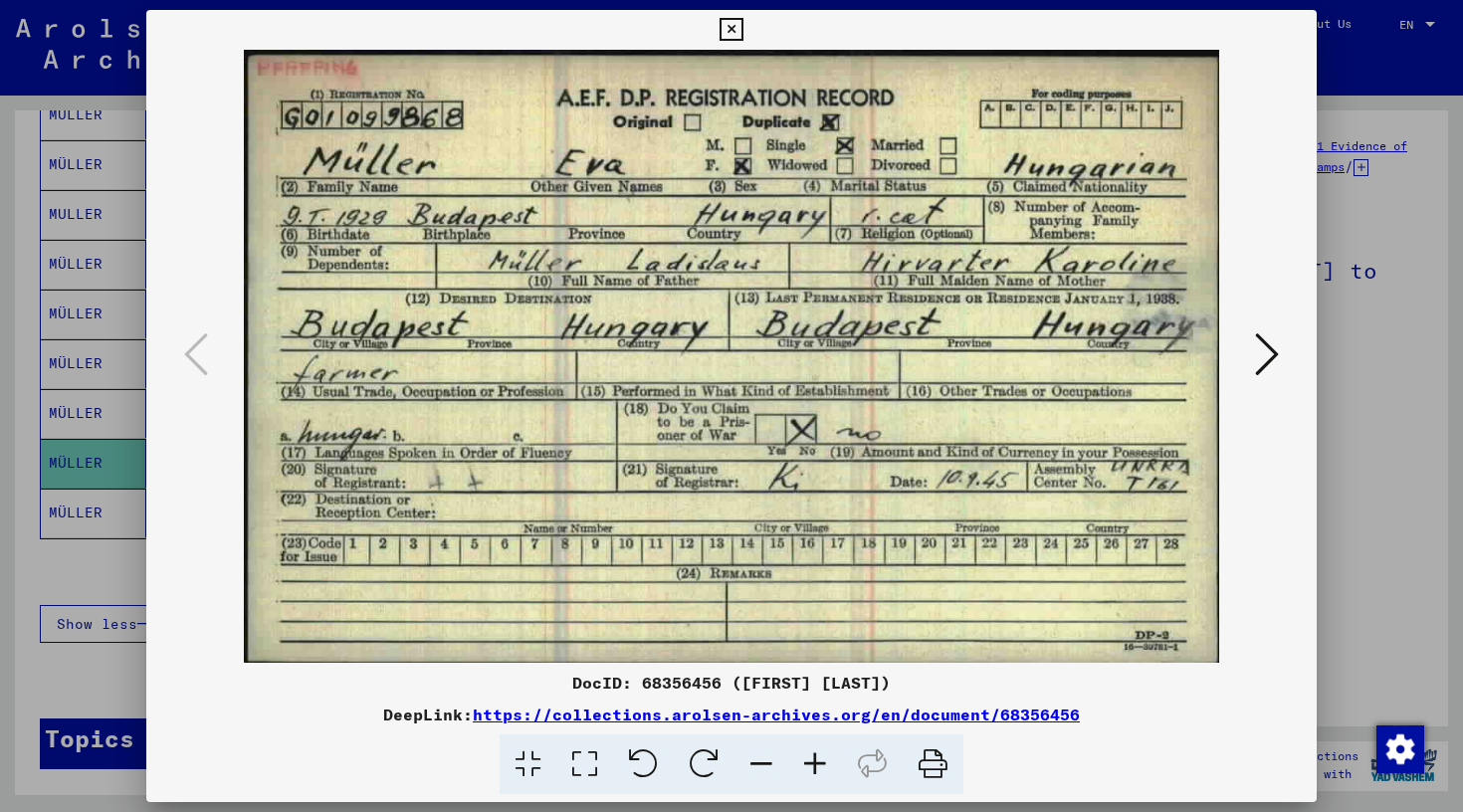 click at bounding box center [731, 30] 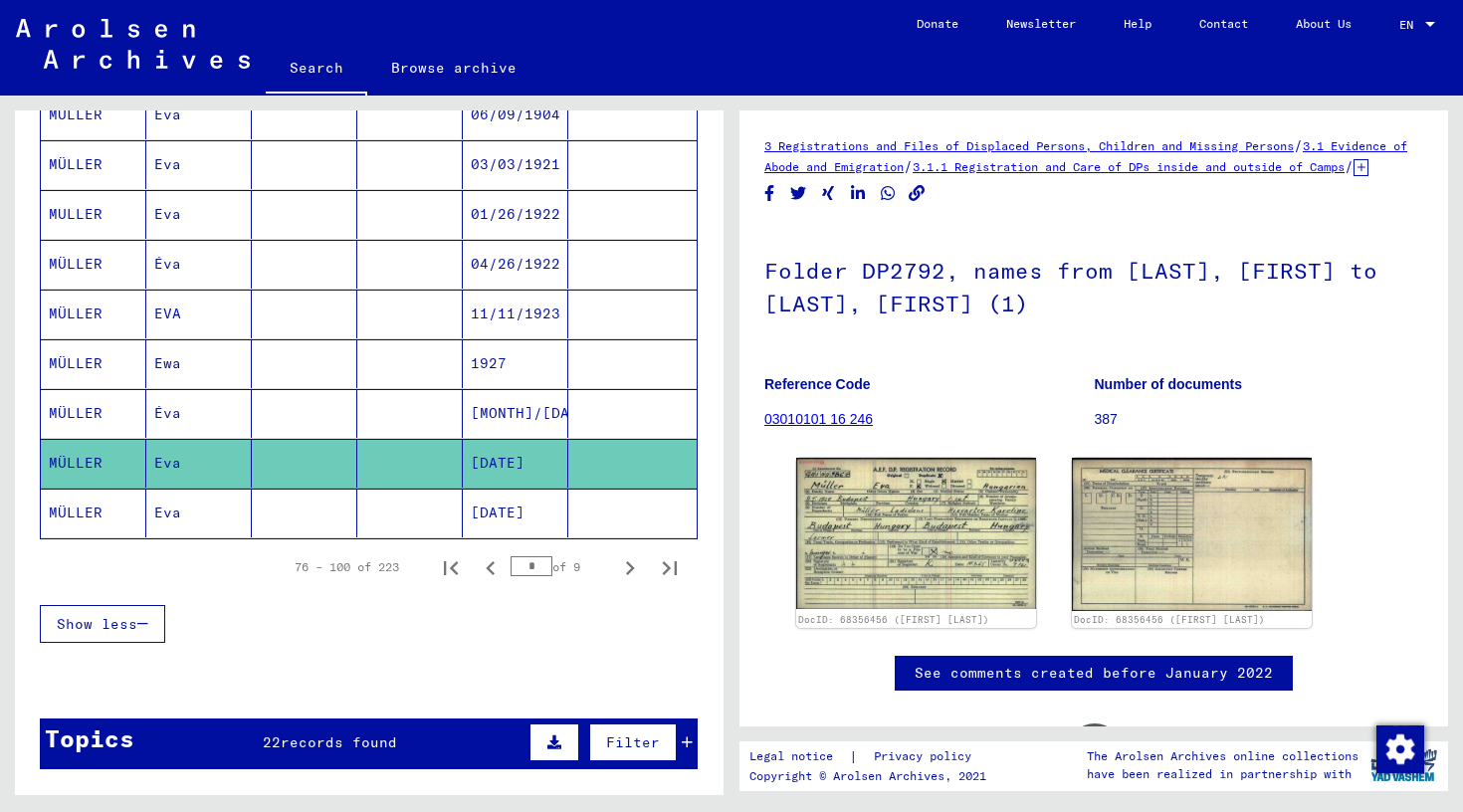 click on "MÜLLER" 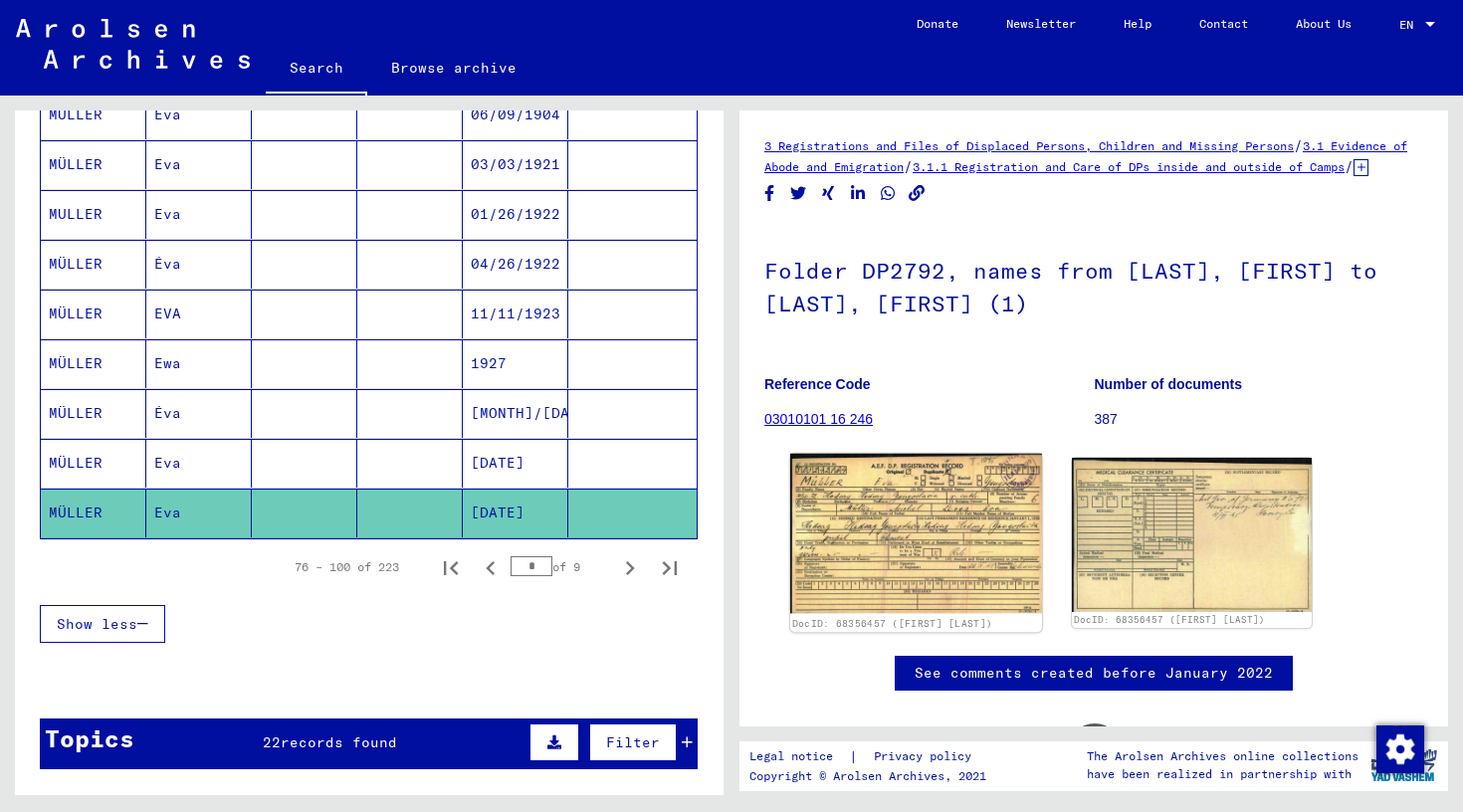 click 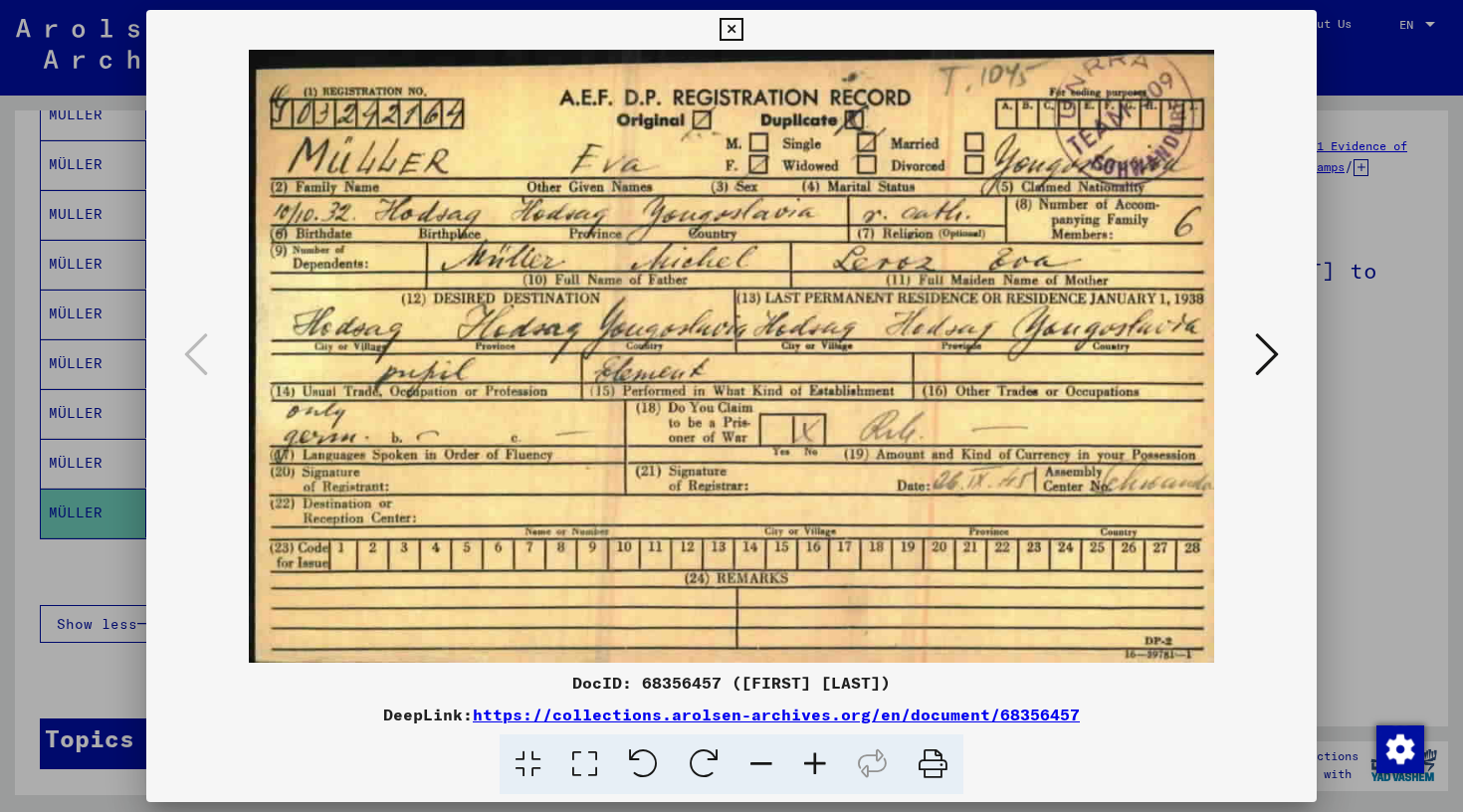 click at bounding box center (731, 30) 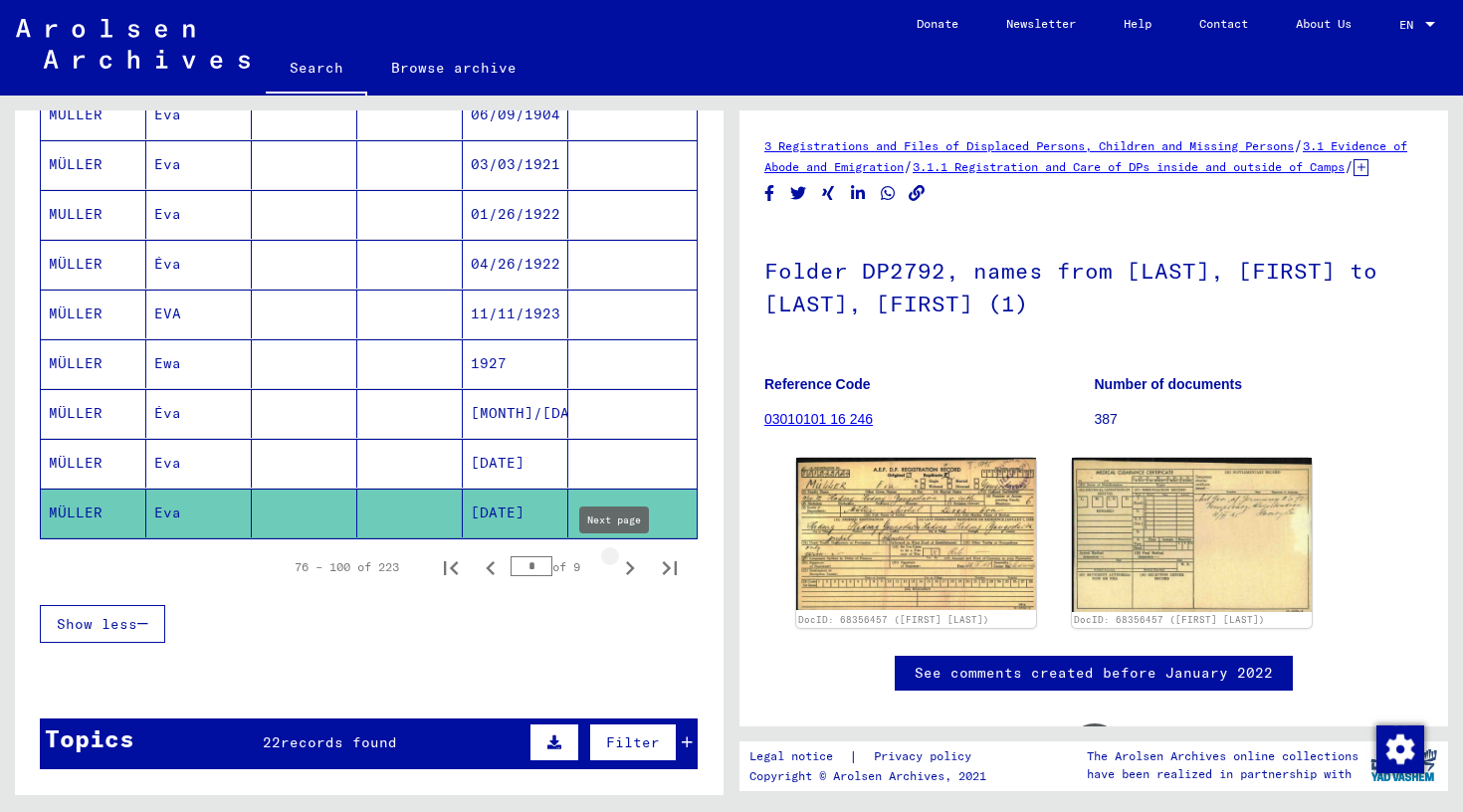 click 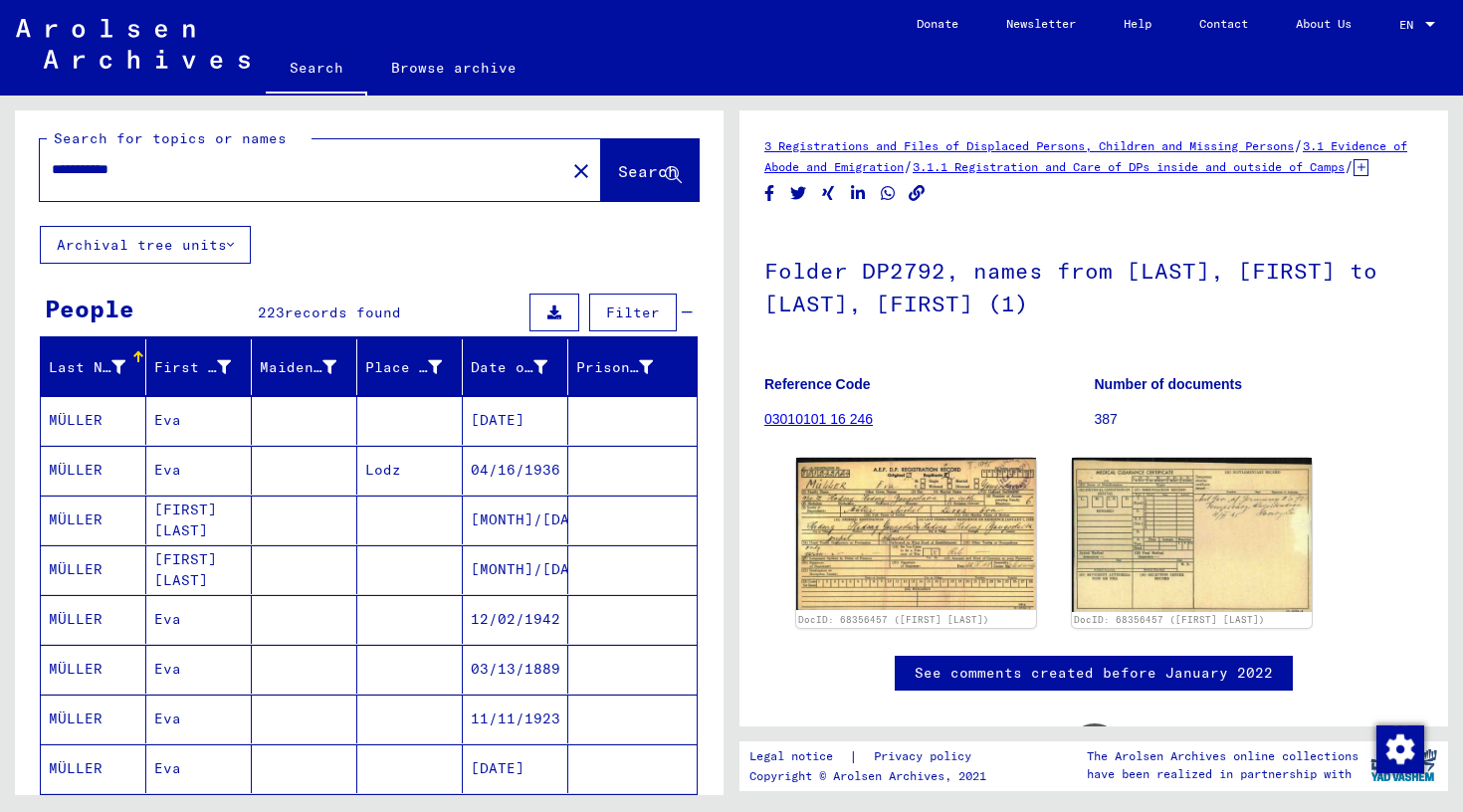 scroll, scrollTop: 0, scrollLeft: 0, axis: both 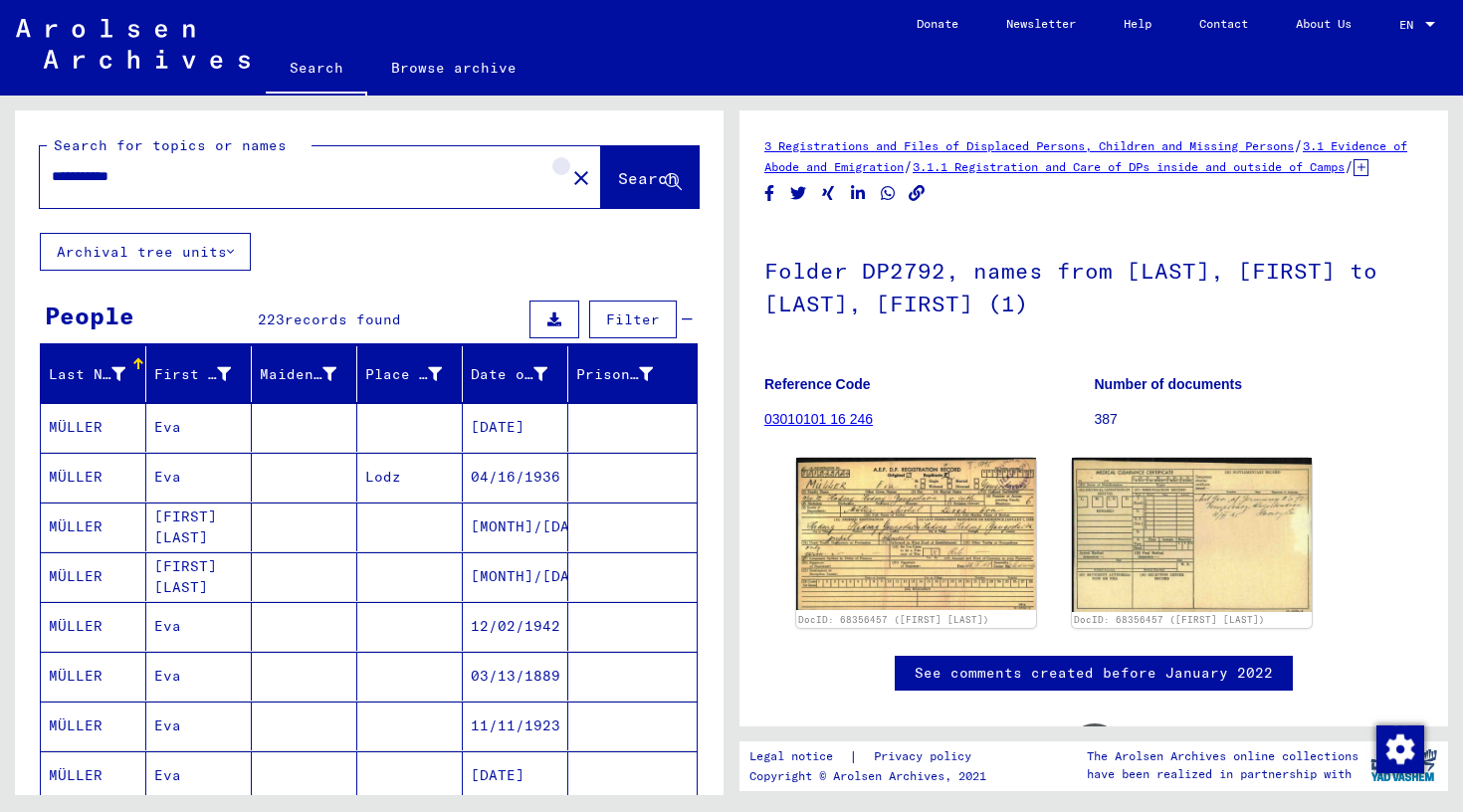 click on "close" 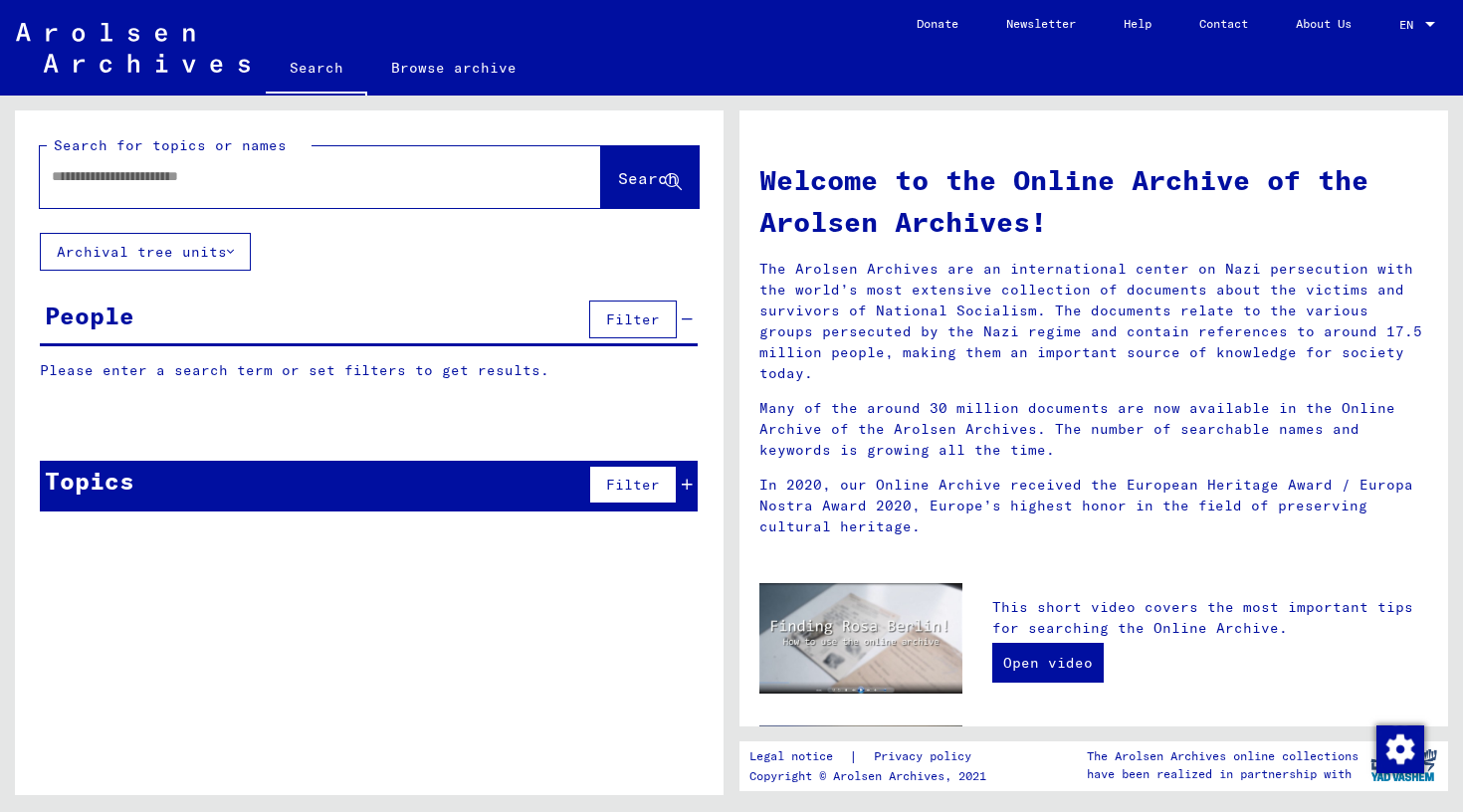 click at bounding box center [297, 176] 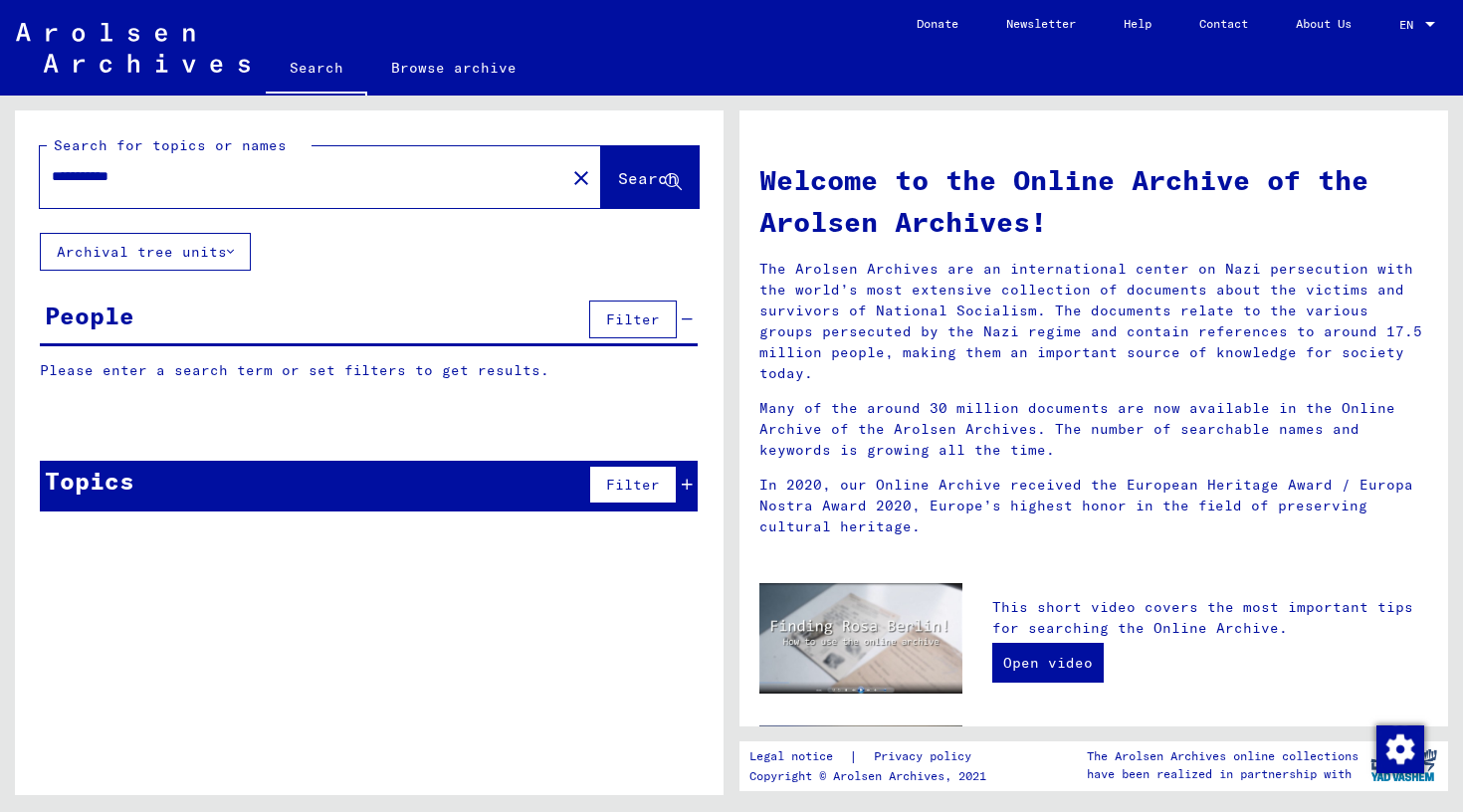 click on "Search" 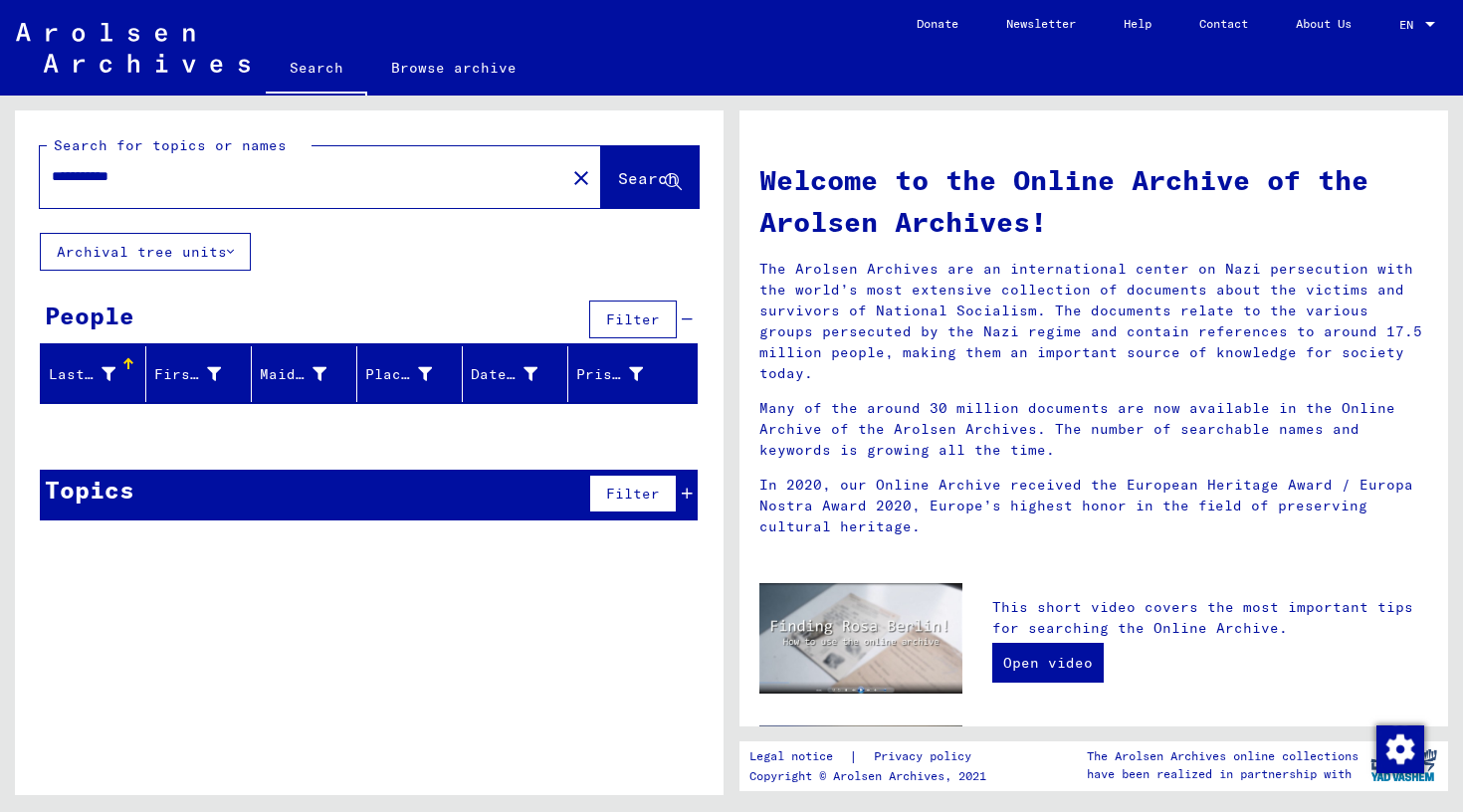 click on "**********" at bounding box center [297, 176] 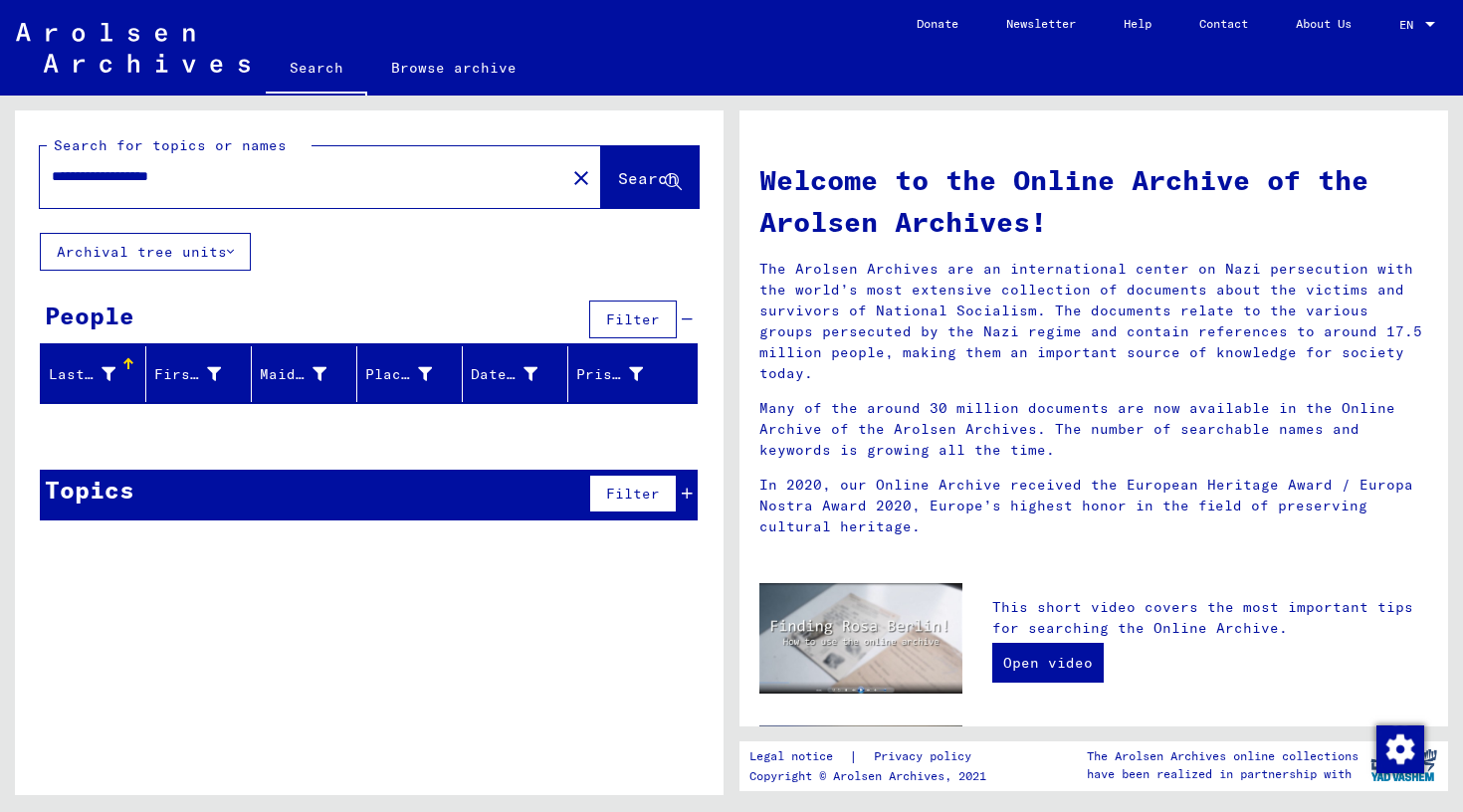 type on "**********" 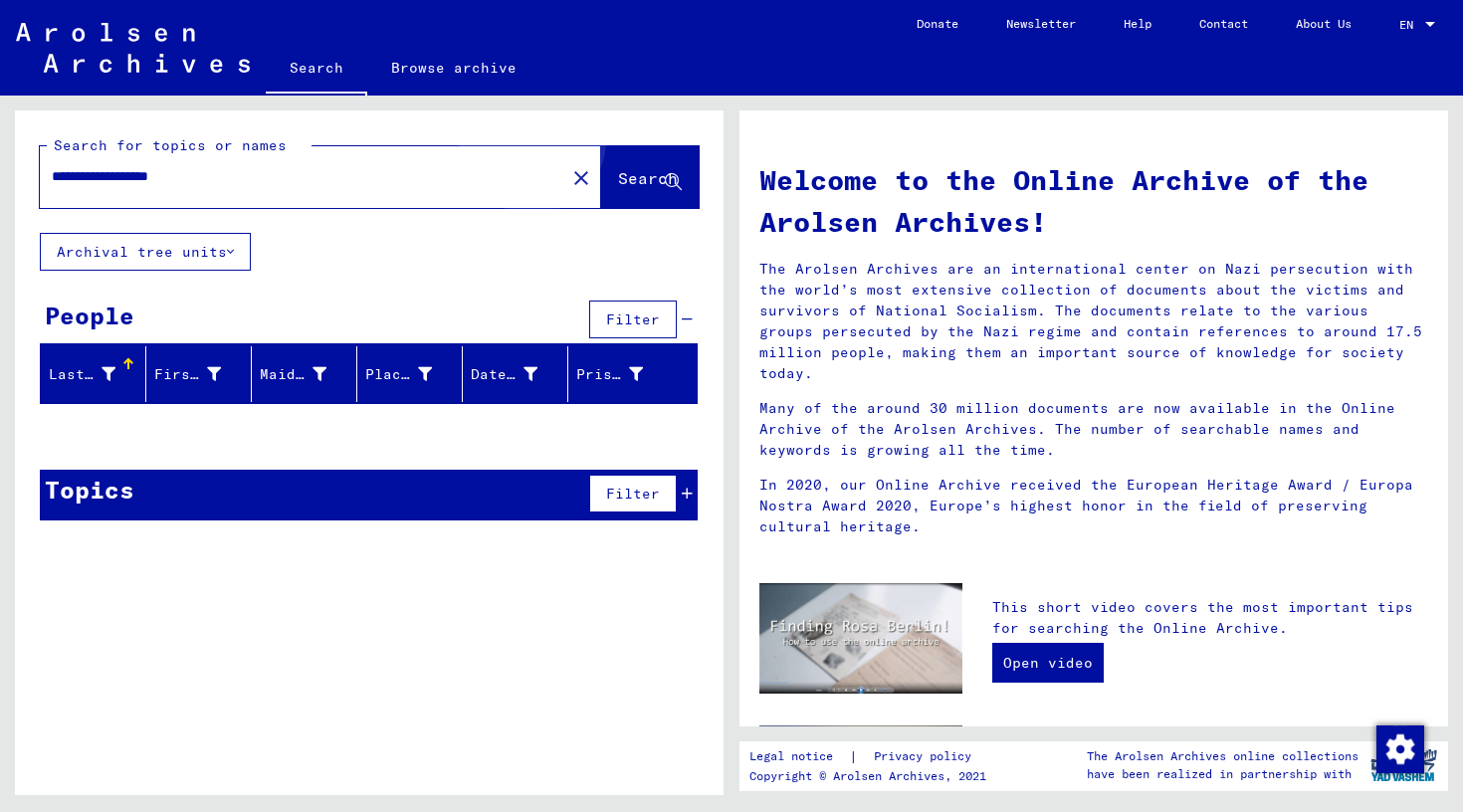 click on "Search" 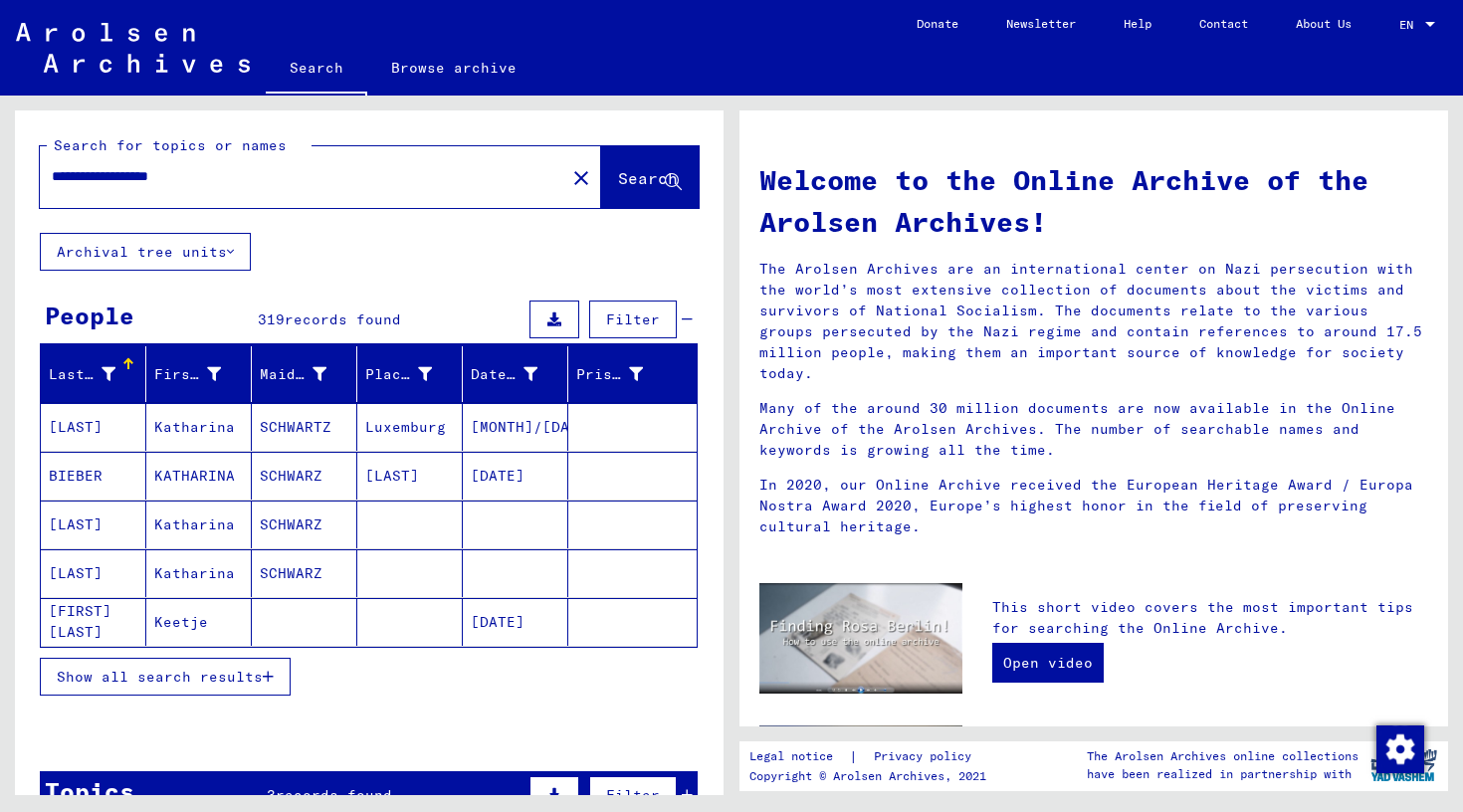 click on "Show all search results" at bounding box center (159, 677) 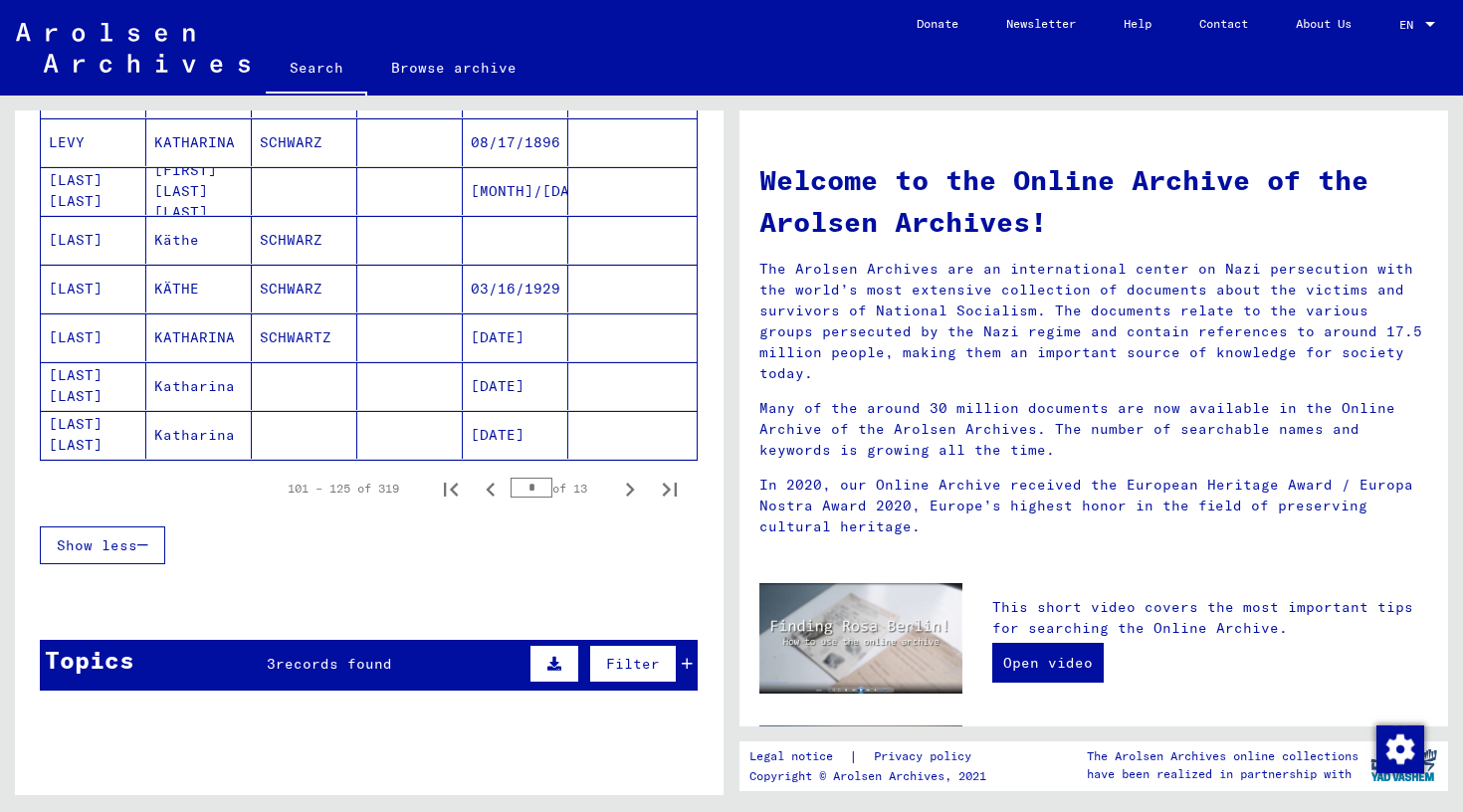 scroll, scrollTop: 1162, scrollLeft: 0, axis: vertical 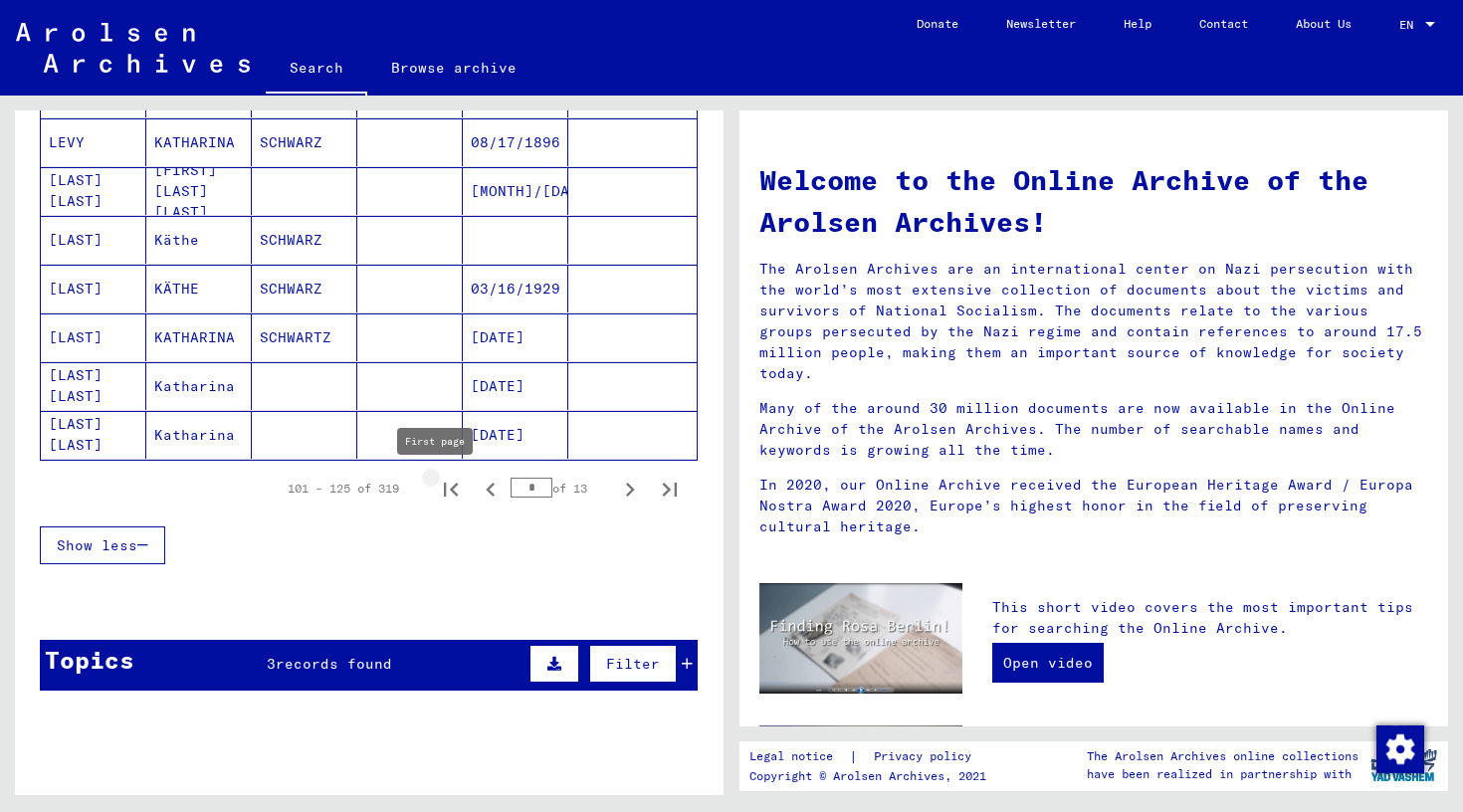 click 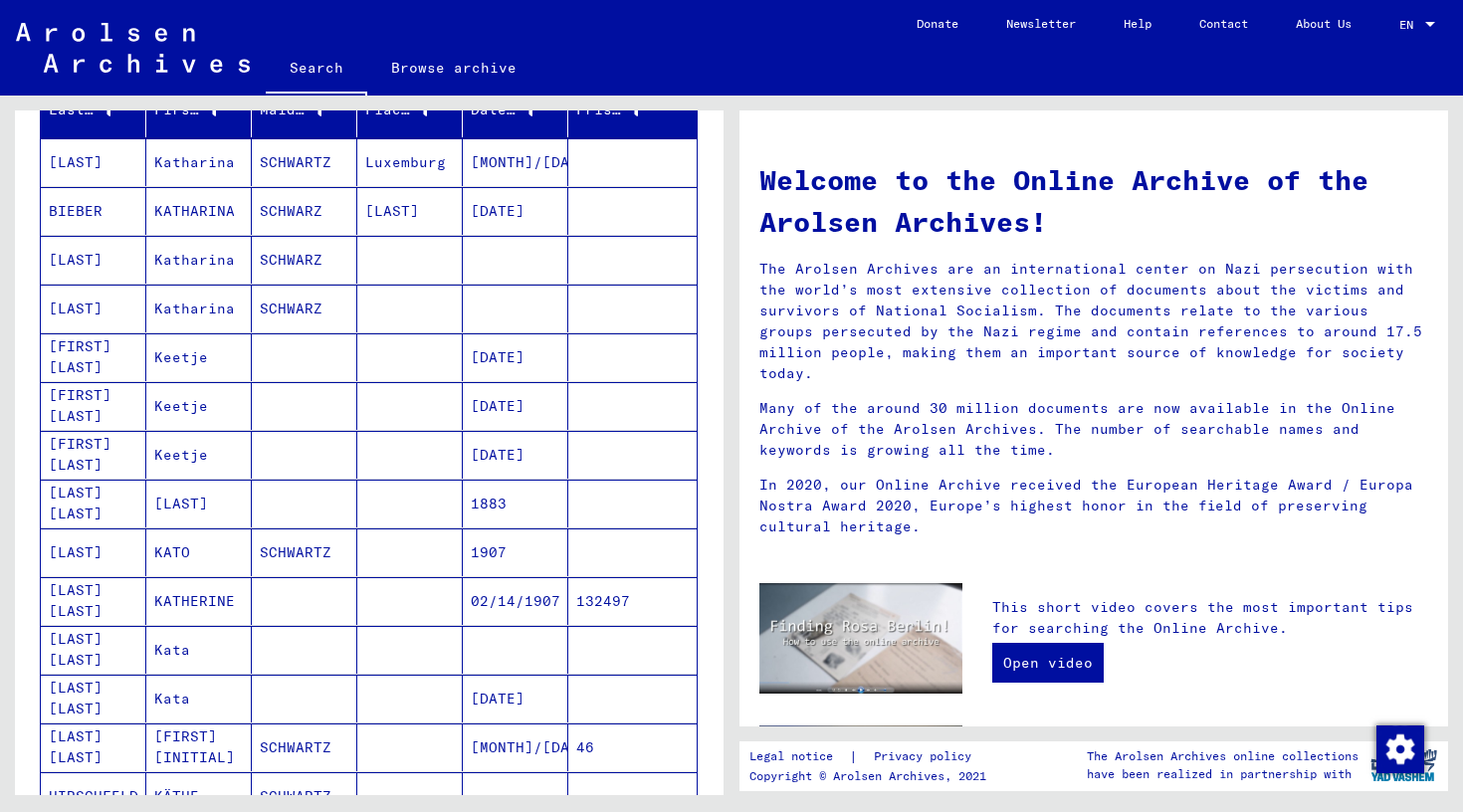 scroll, scrollTop: 234, scrollLeft: 0, axis: vertical 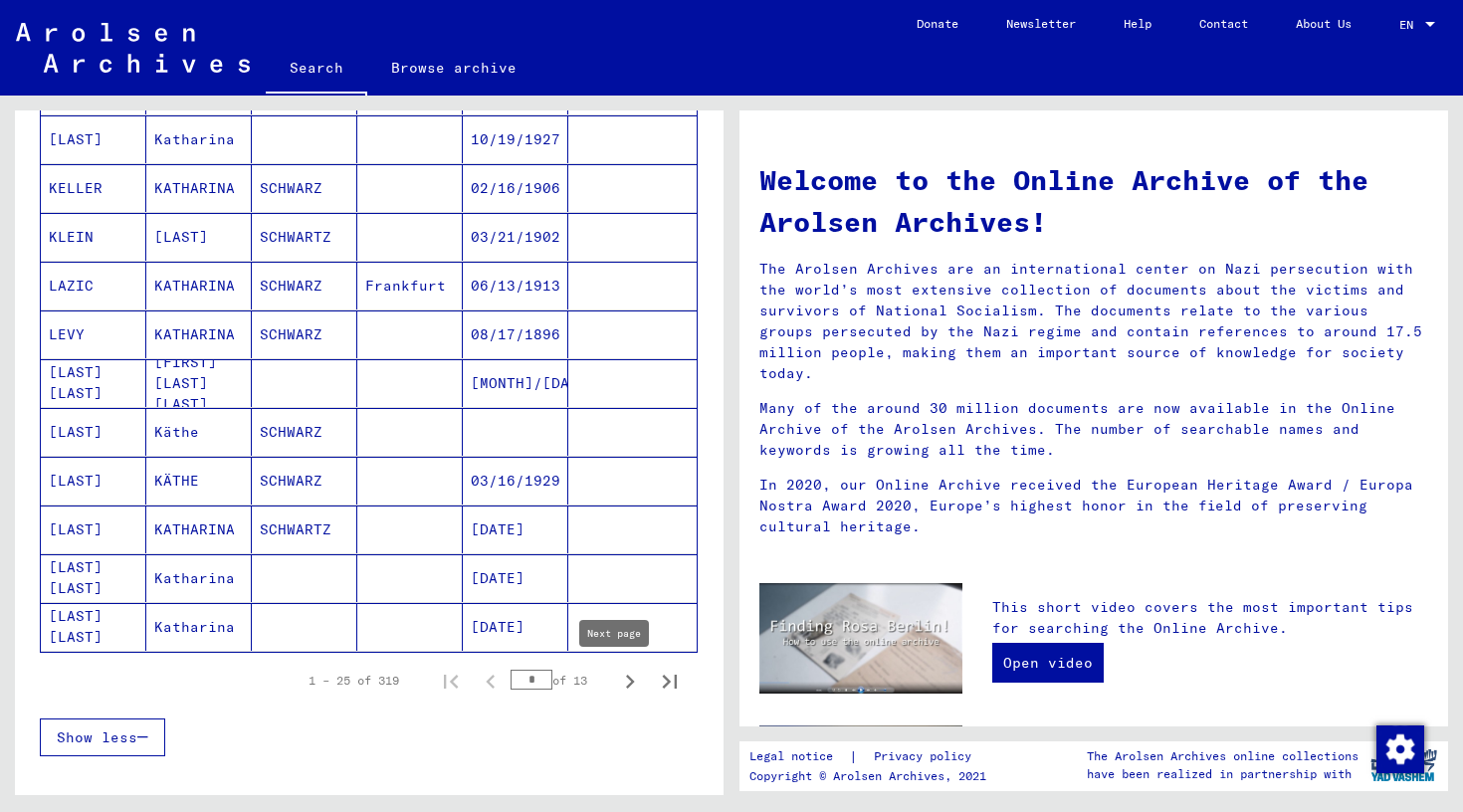 click 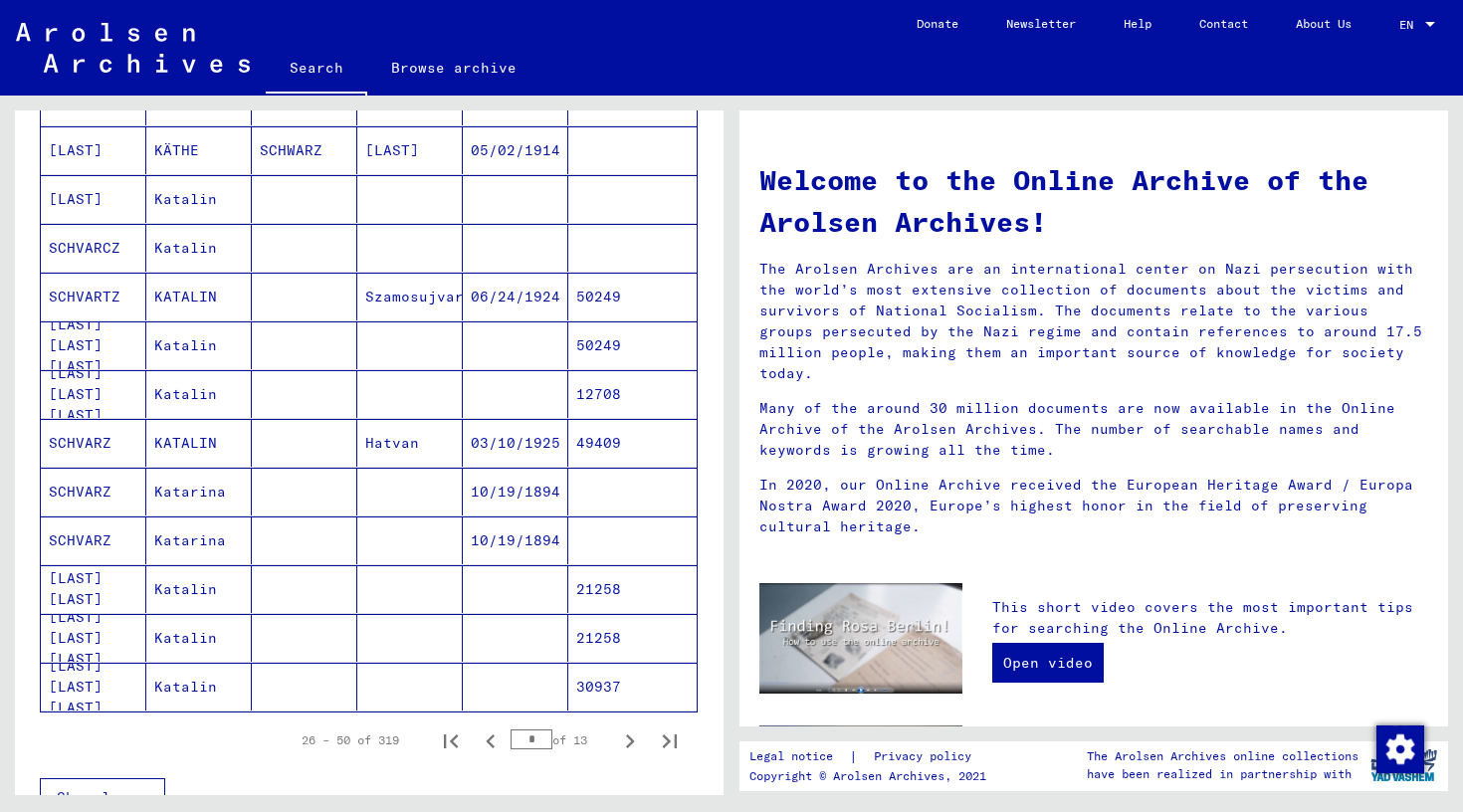 scroll, scrollTop: 925, scrollLeft: 0, axis: vertical 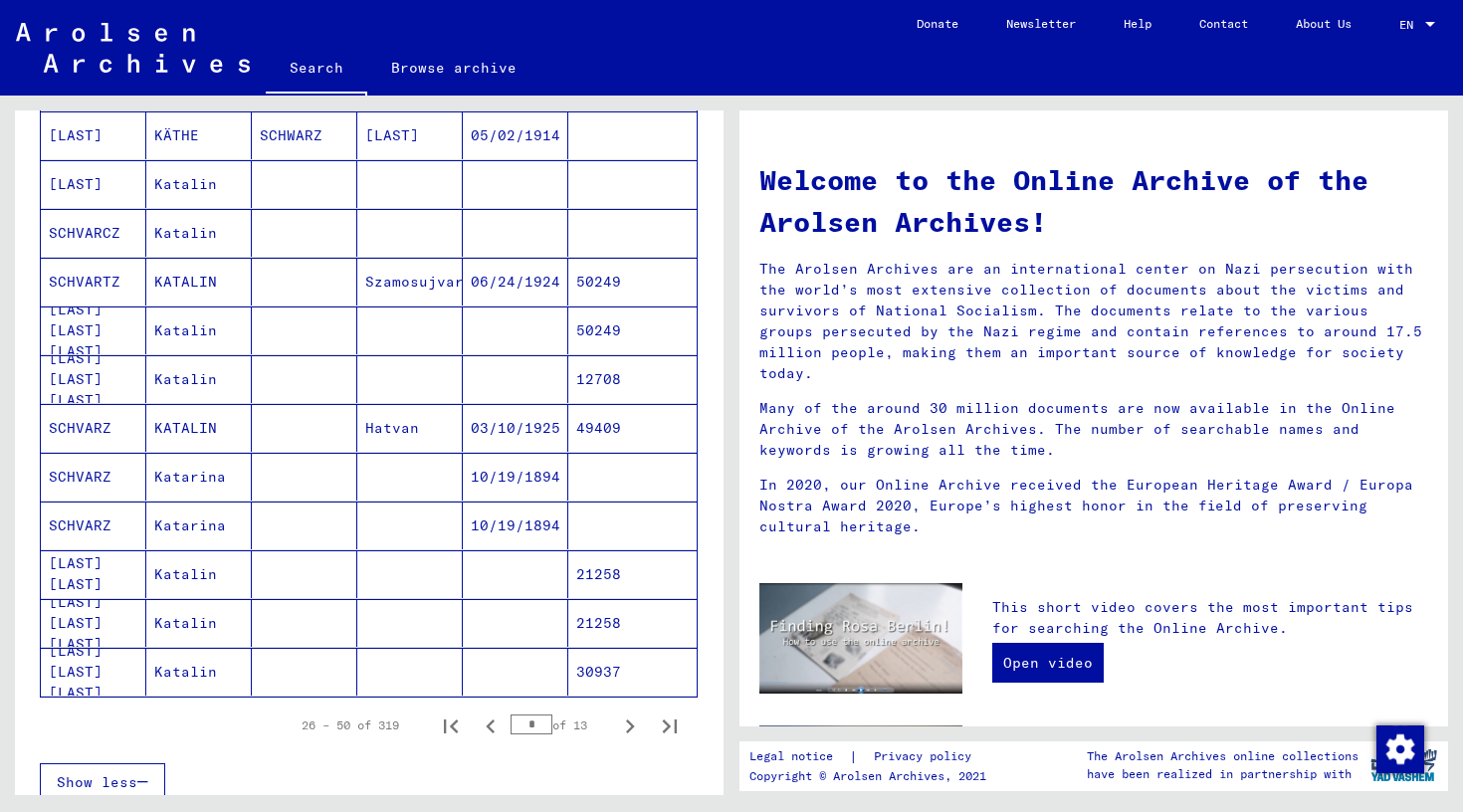 click on "[LAST] [LAST] [LAST]" at bounding box center (94, 379) 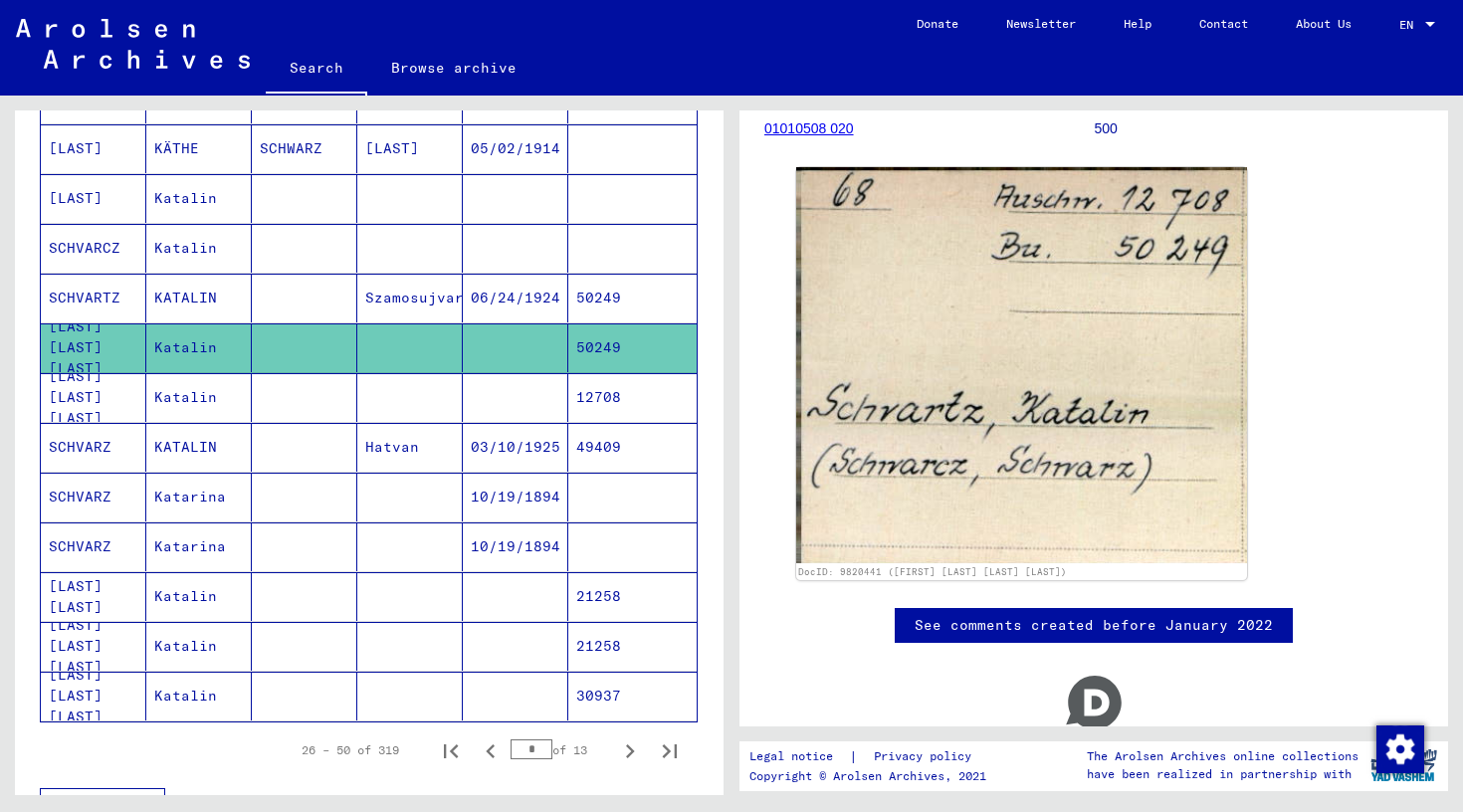 scroll, scrollTop: 241, scrollLeft: 0, axis: vertical 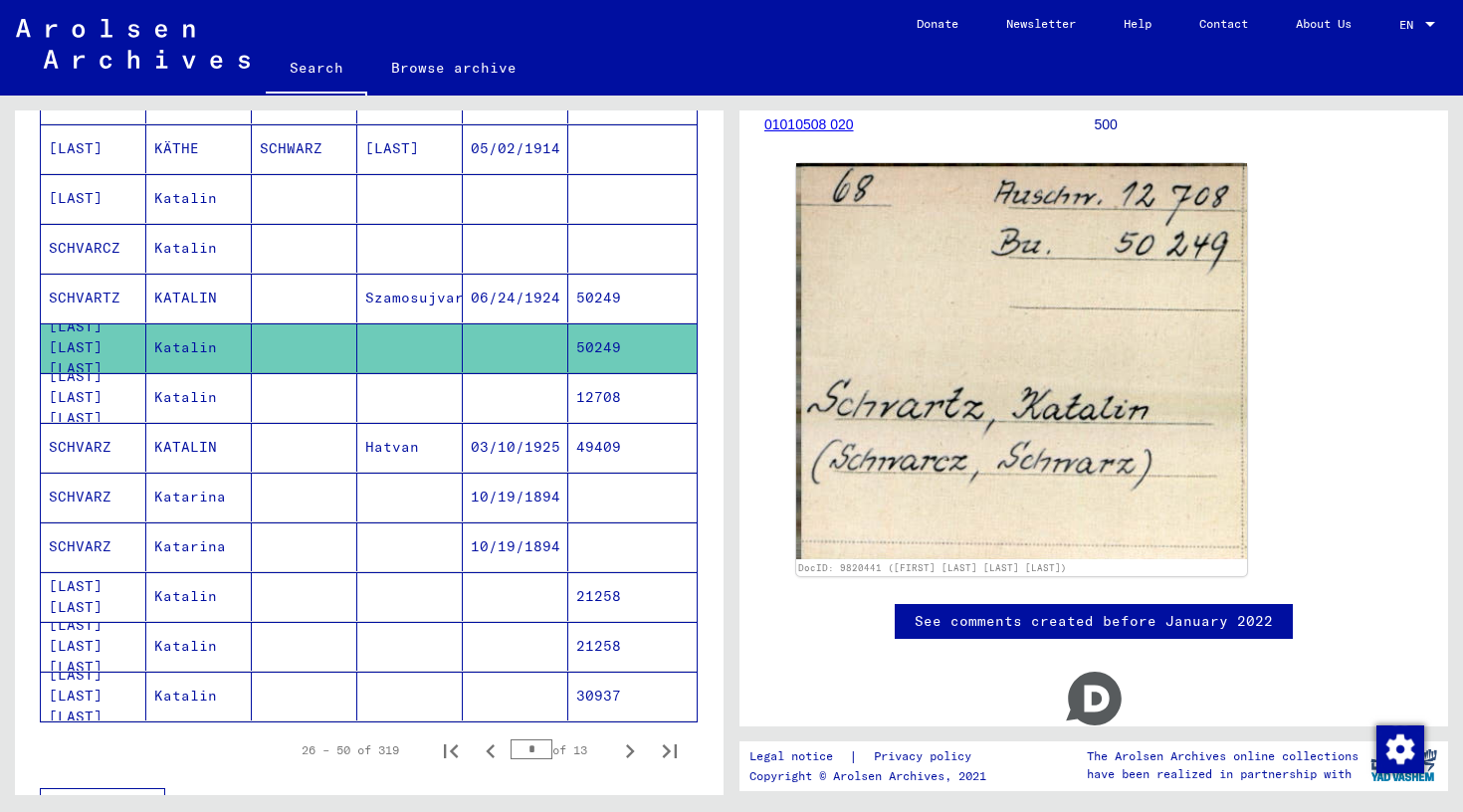 click on "[LAST] [LAST] [LAST]" at bounding box center [94, 447] 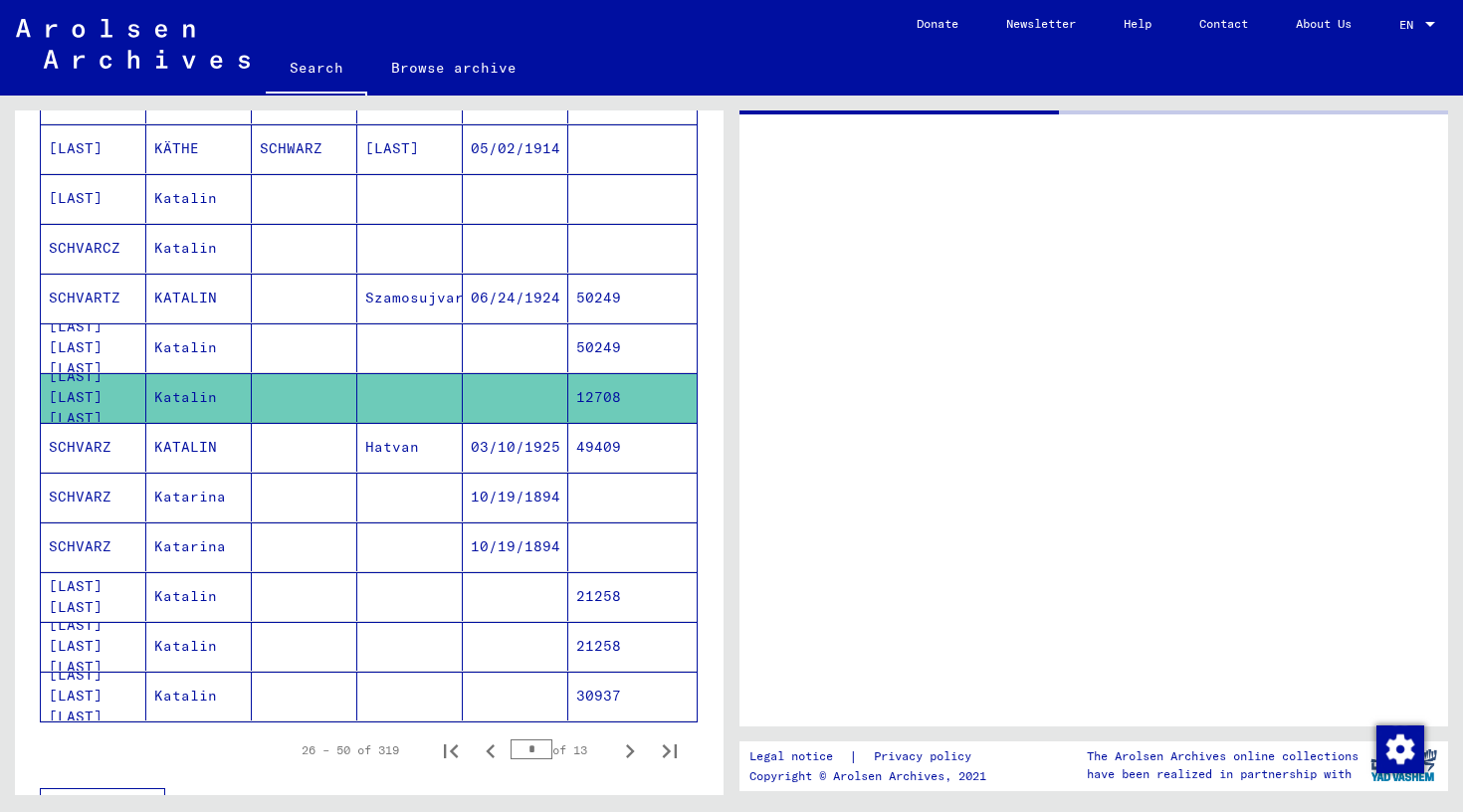 scroll, scrollTop: 0, scrollLeft: 0, axis: both 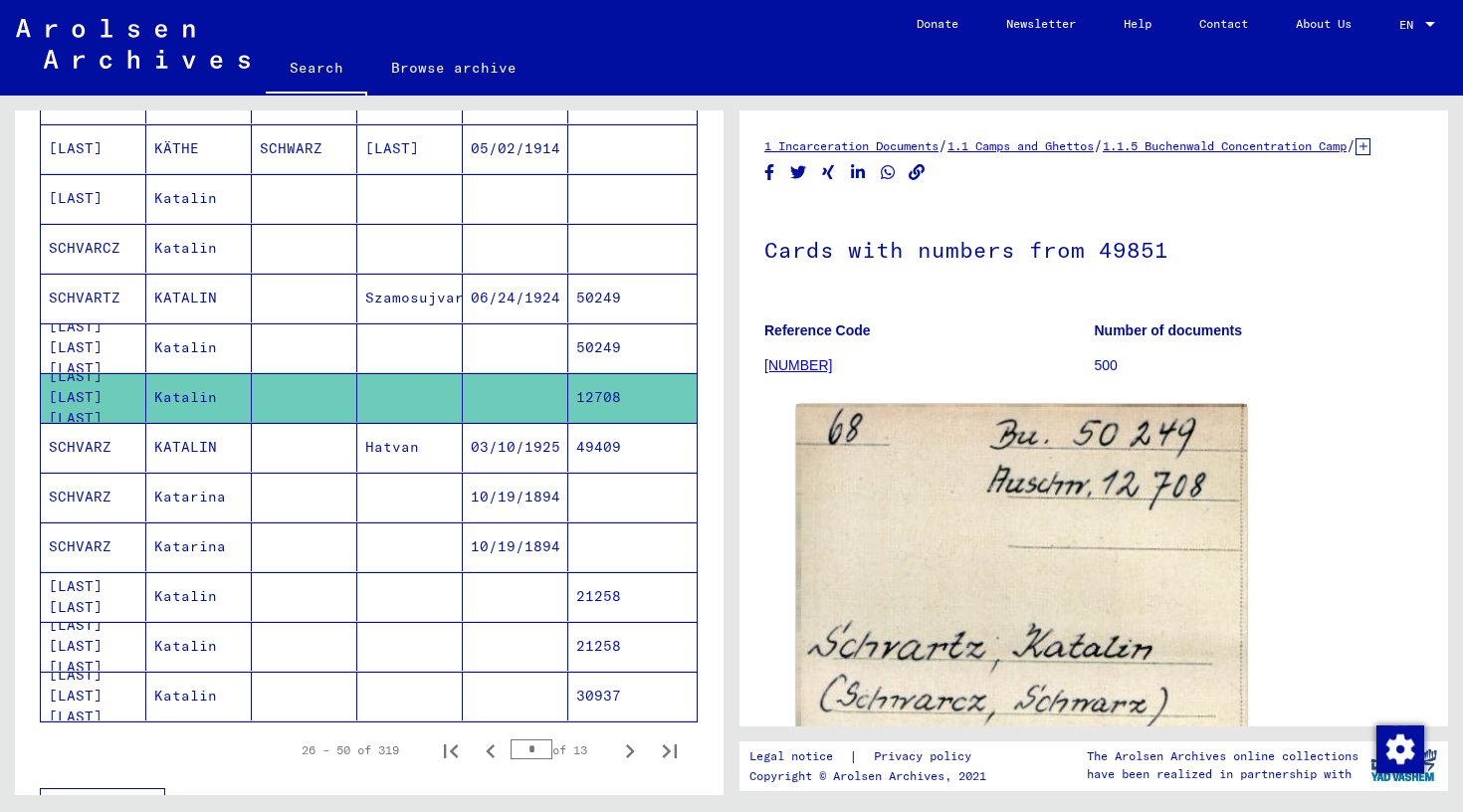click on "[LAST] [LAST]" at bounding box center (94, 646) 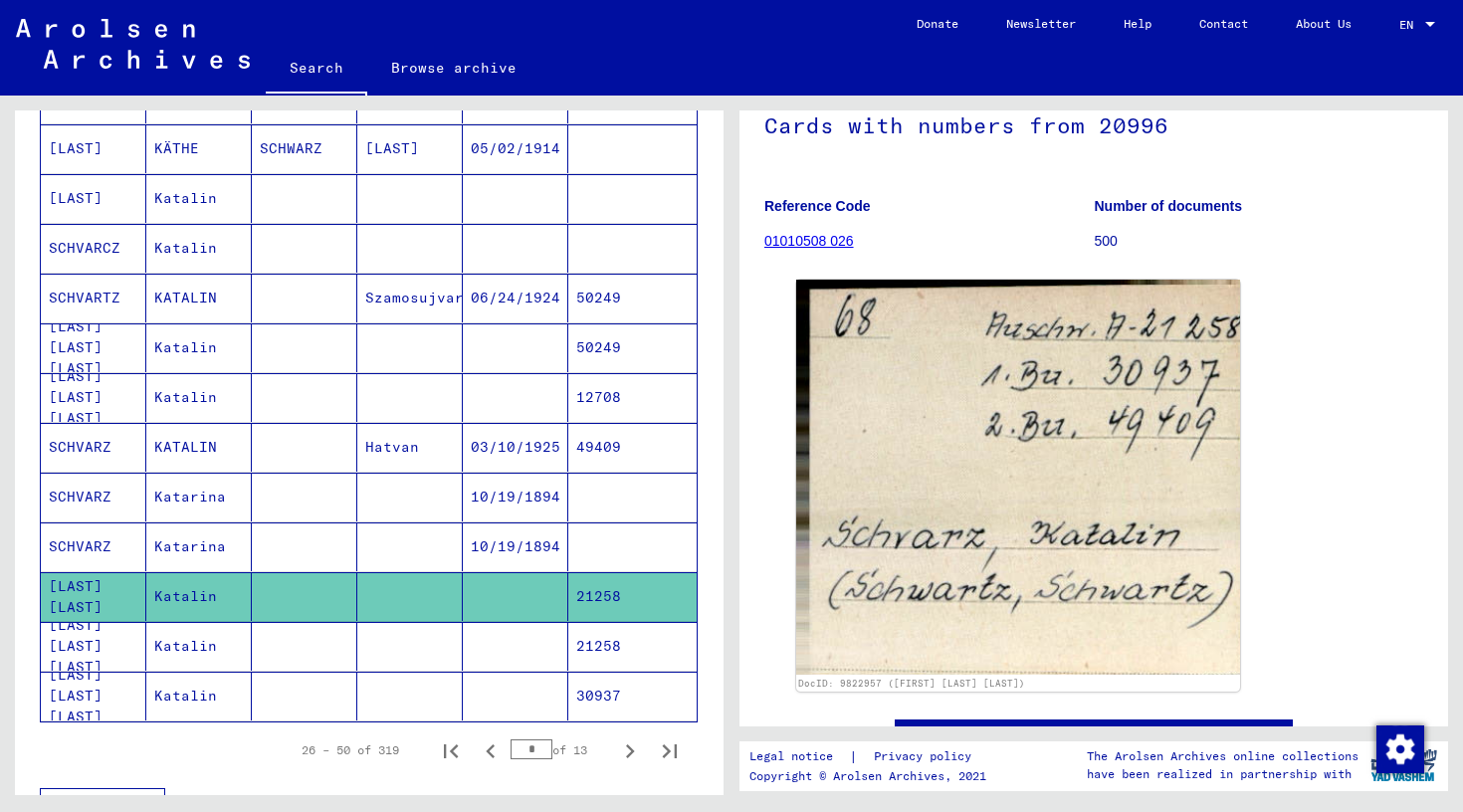 scroll, scrollTop: 127, scrollLeft: 0, axis: vertical 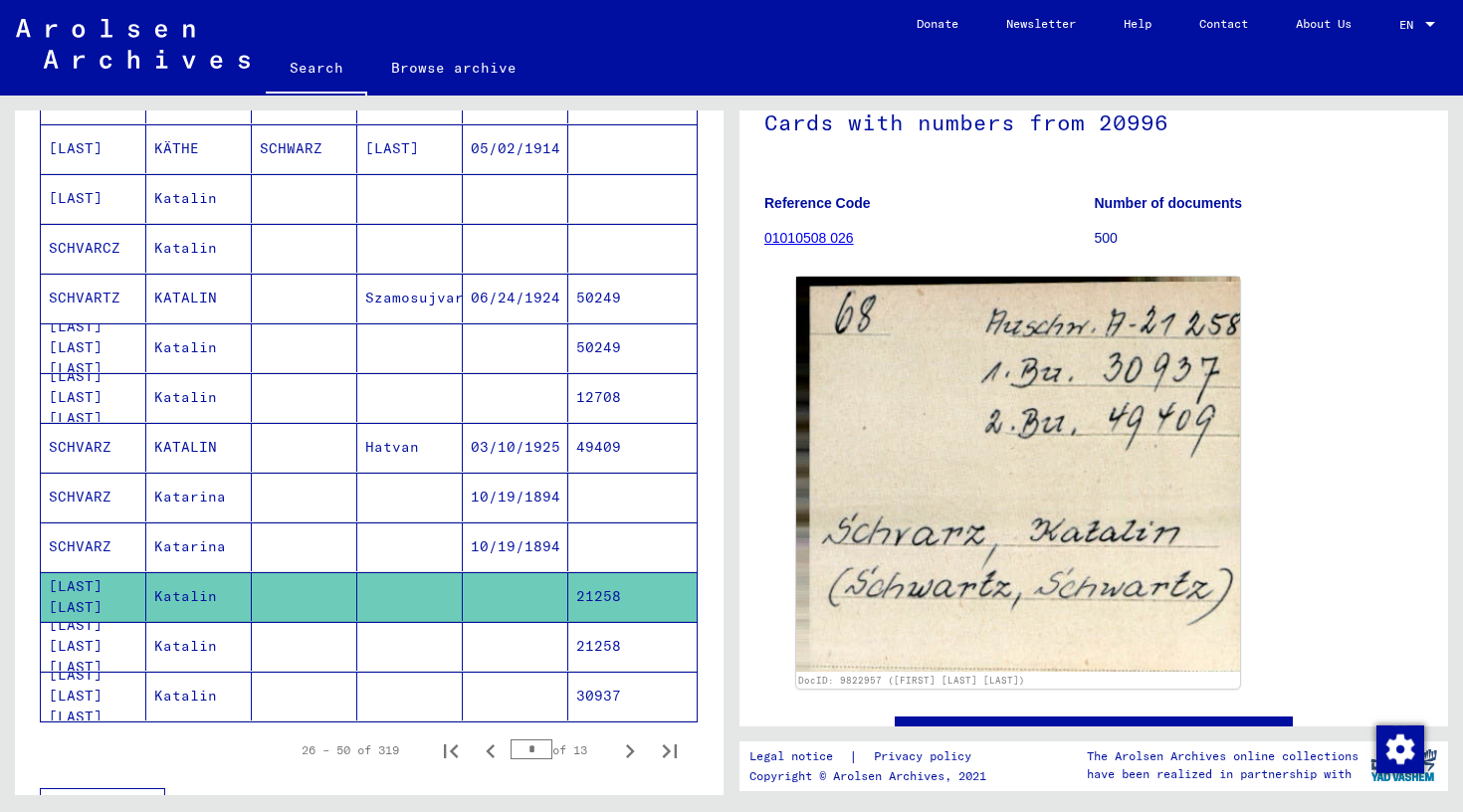 click on "[LAST] [LAST] [LAST]" at bounding box center [94, 696] 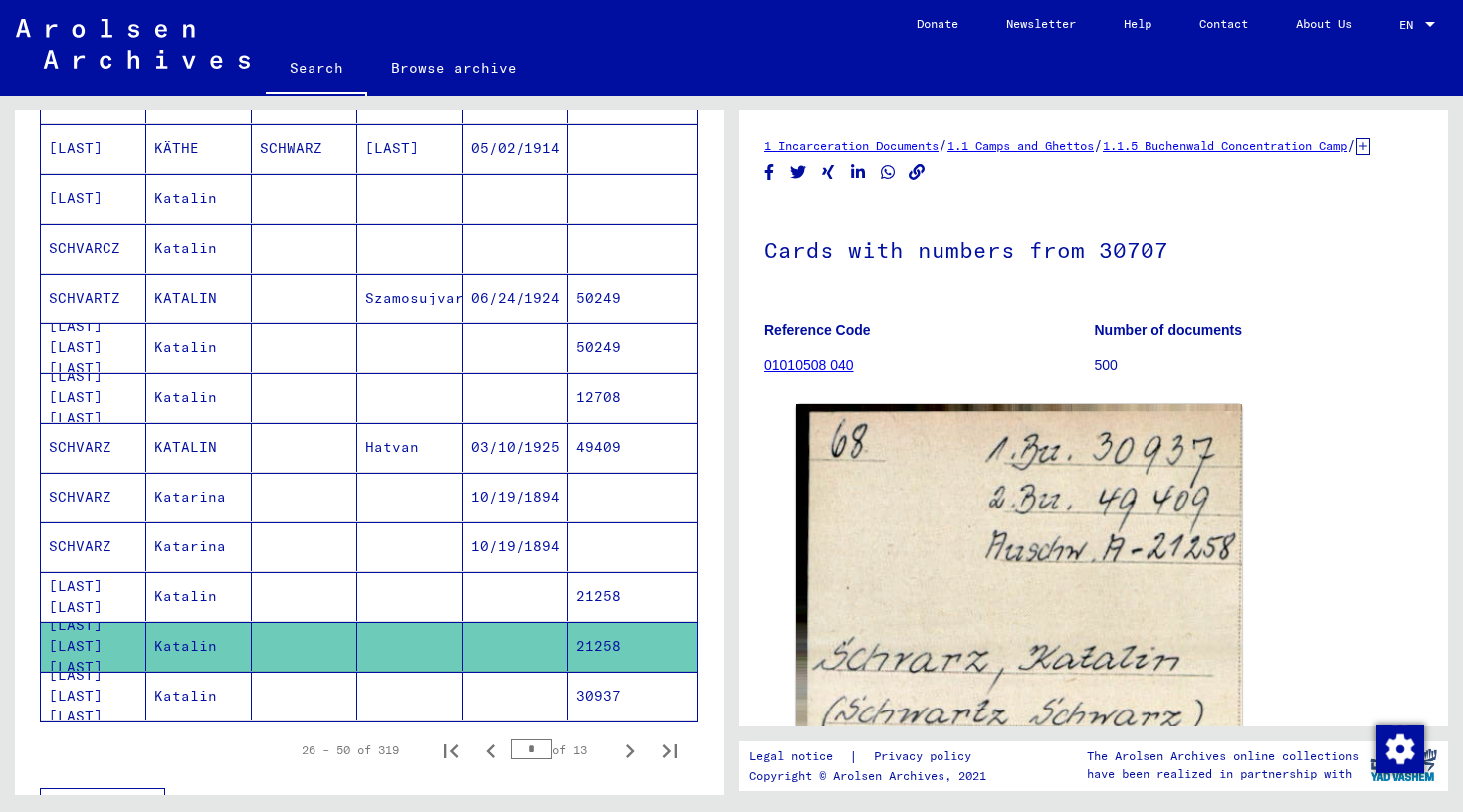 click on "[LAST] [LAST] [LAST]" 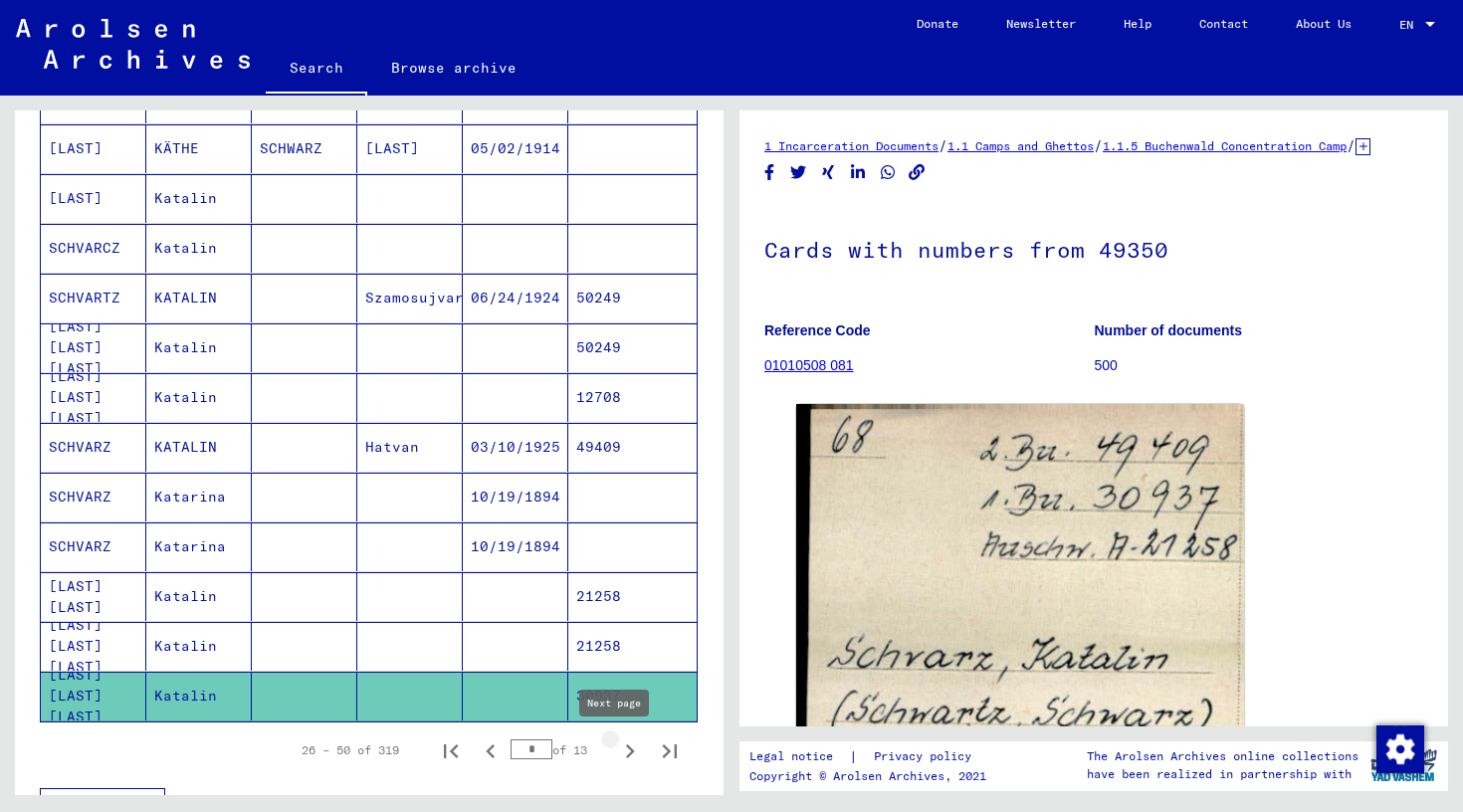 click 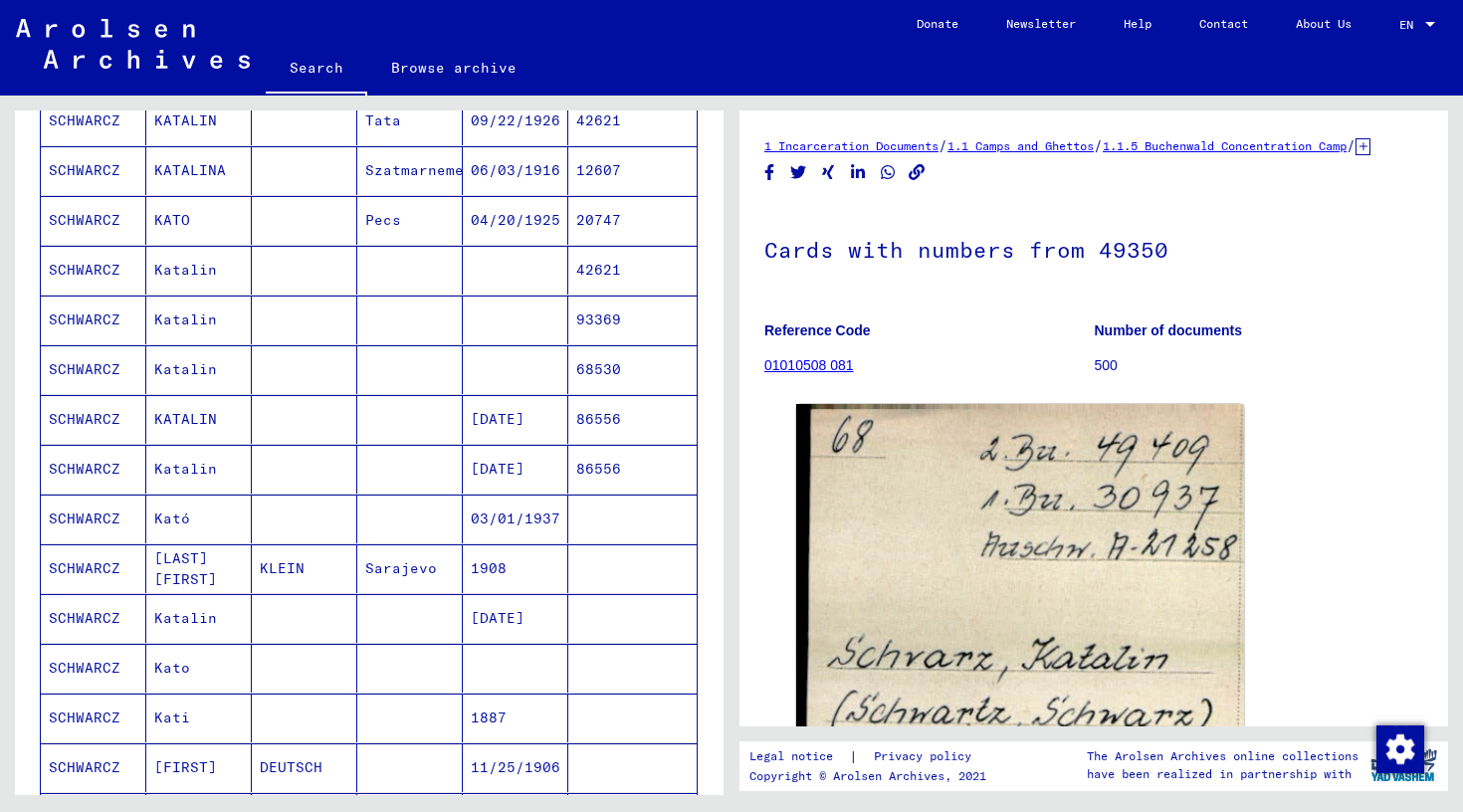 scroll, scrollTop: 699, scrollLeft: 0, axis: vertical 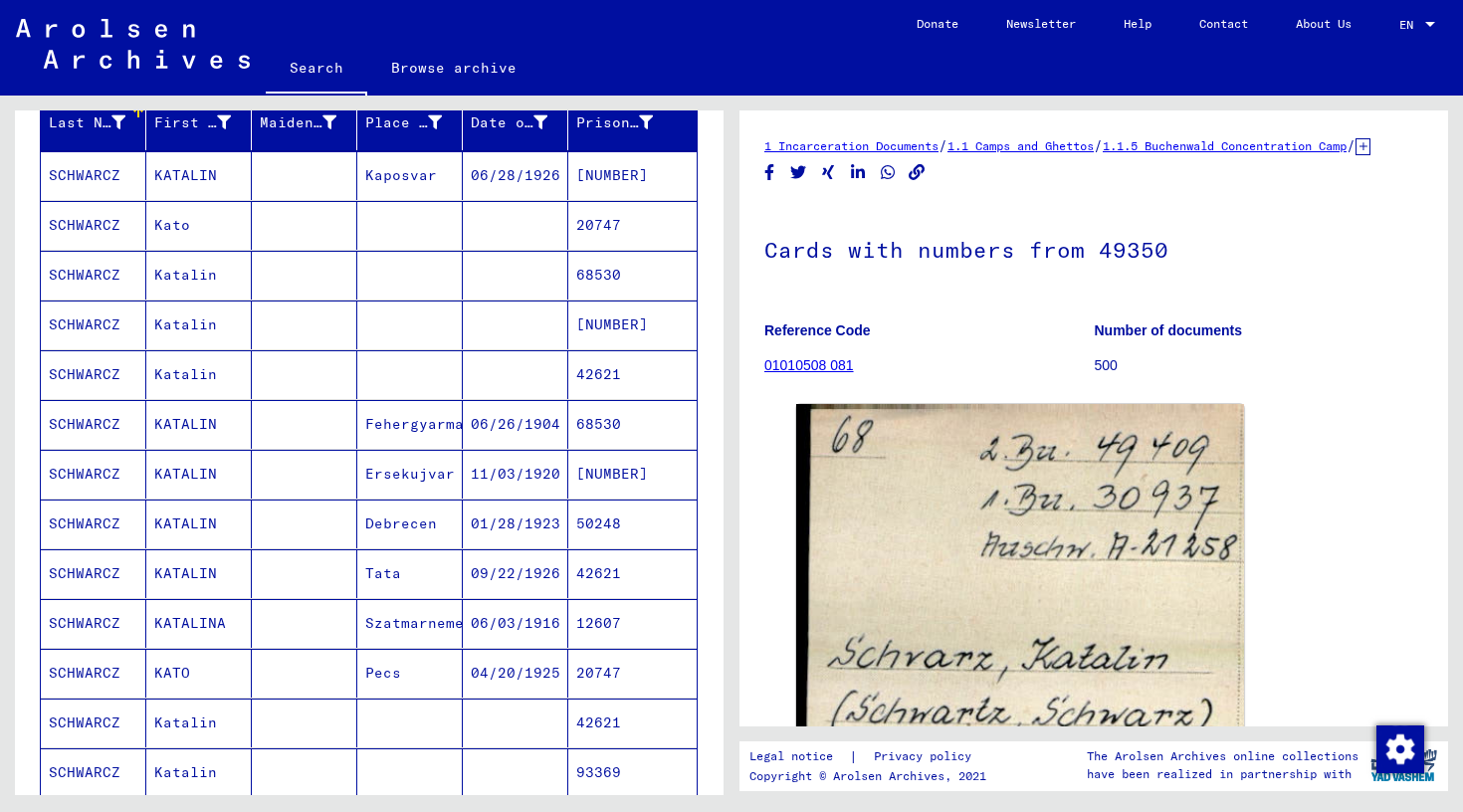 click on "SCHWARCZ" at bounding box center (94, 275) 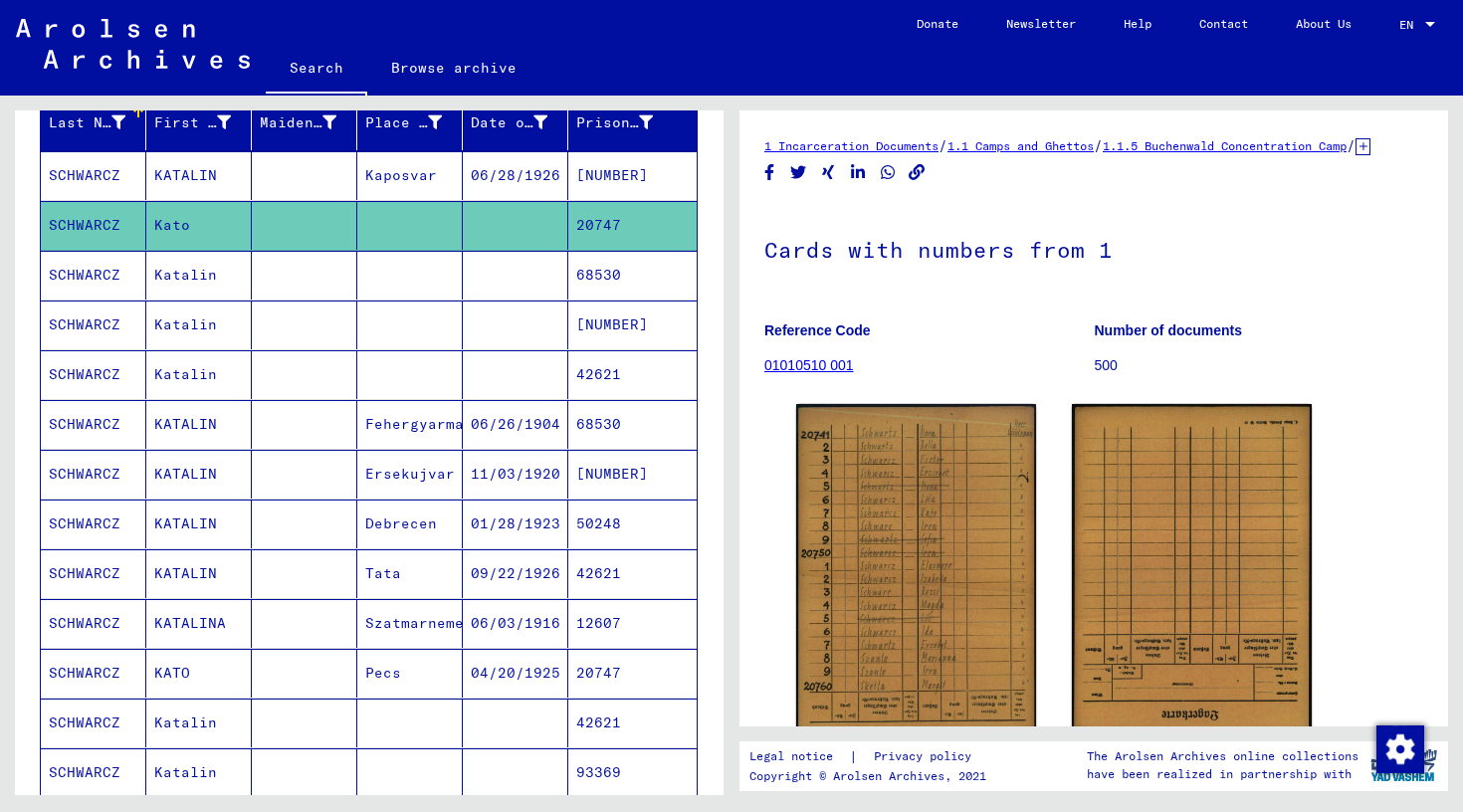 click on "SCHWARCZ" at bounding box center (94, 324) 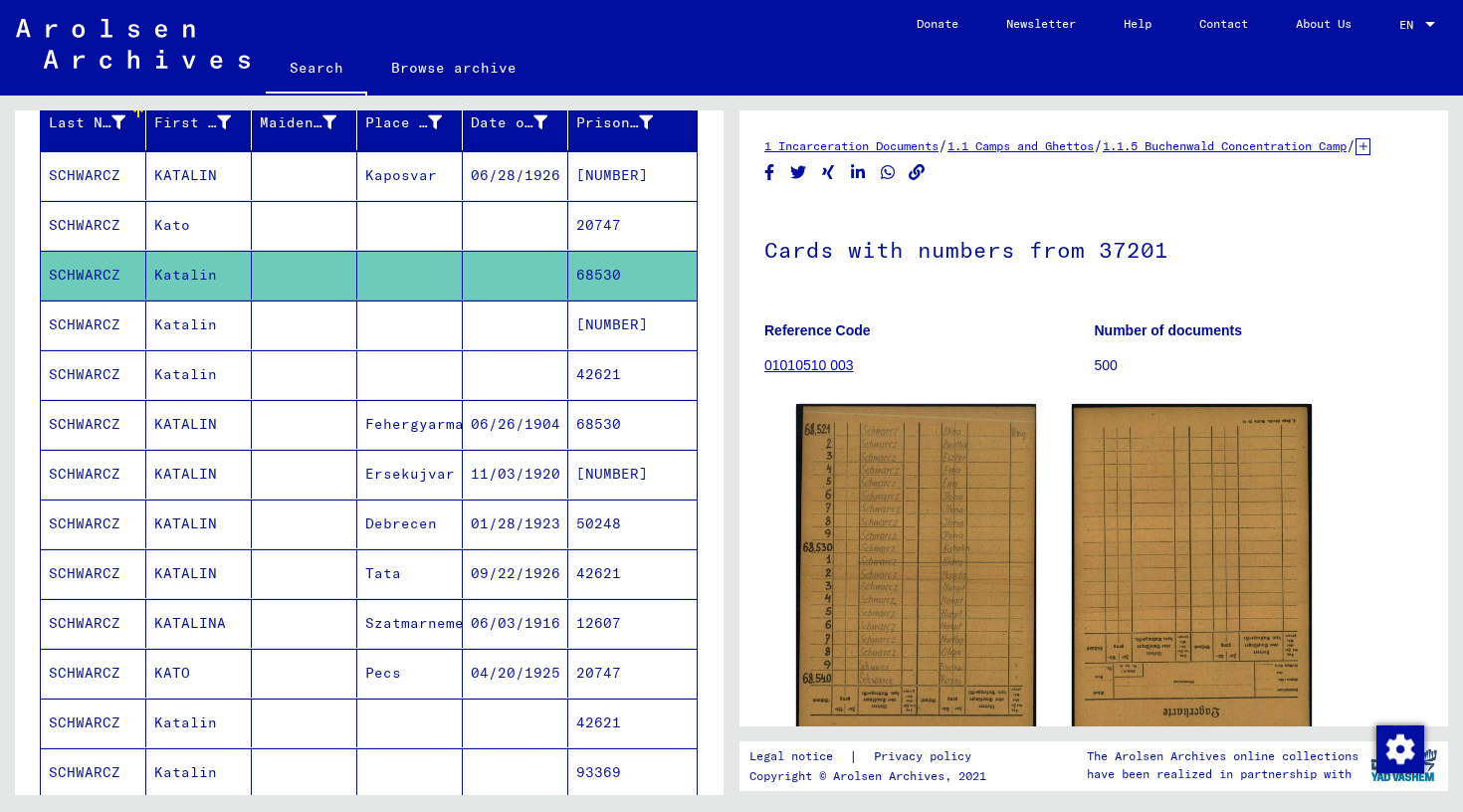 click on "SCHWARCZ" at bounding box center [94, 374] 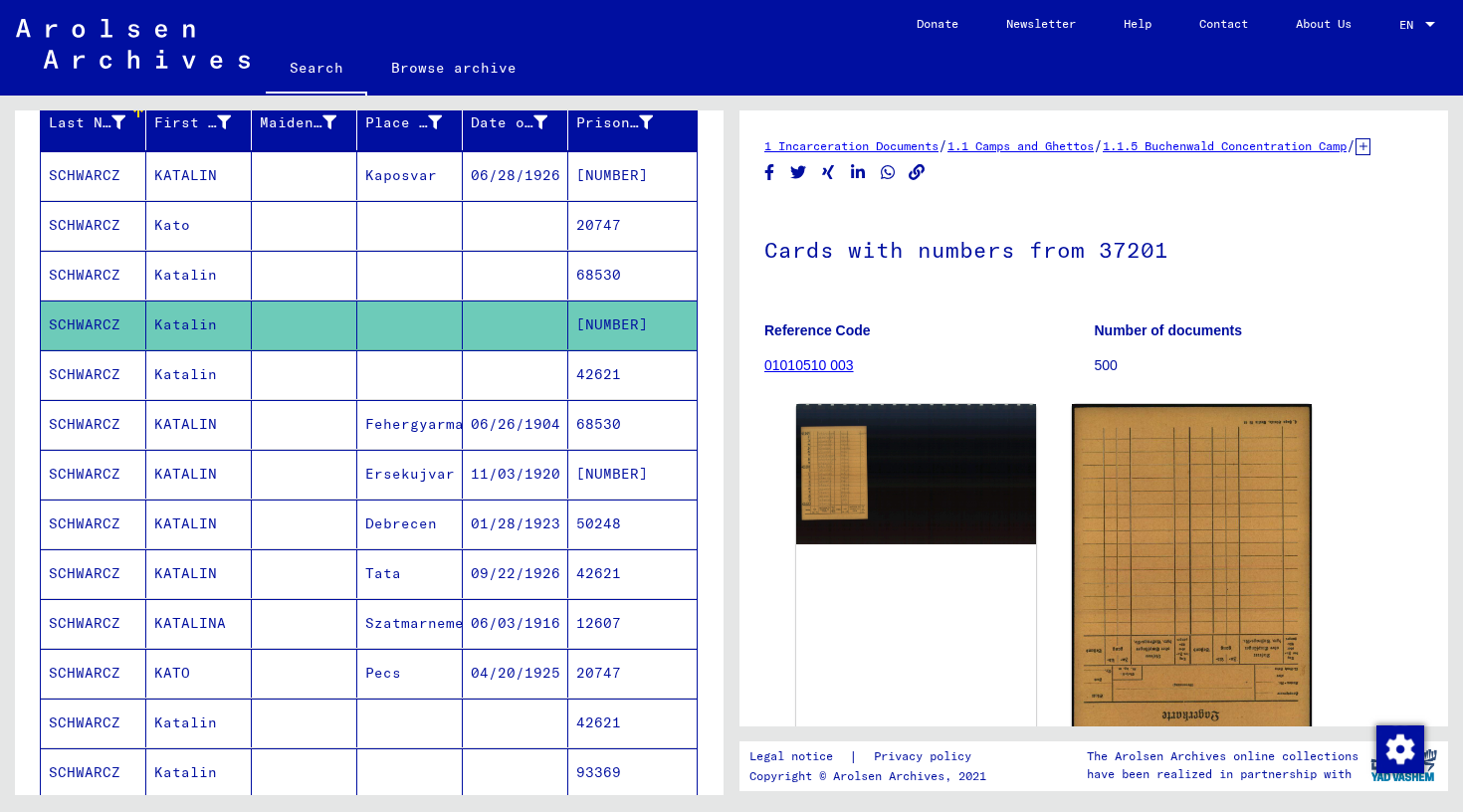 click on "SCHWARCZ" at bounding box center (94, 673) 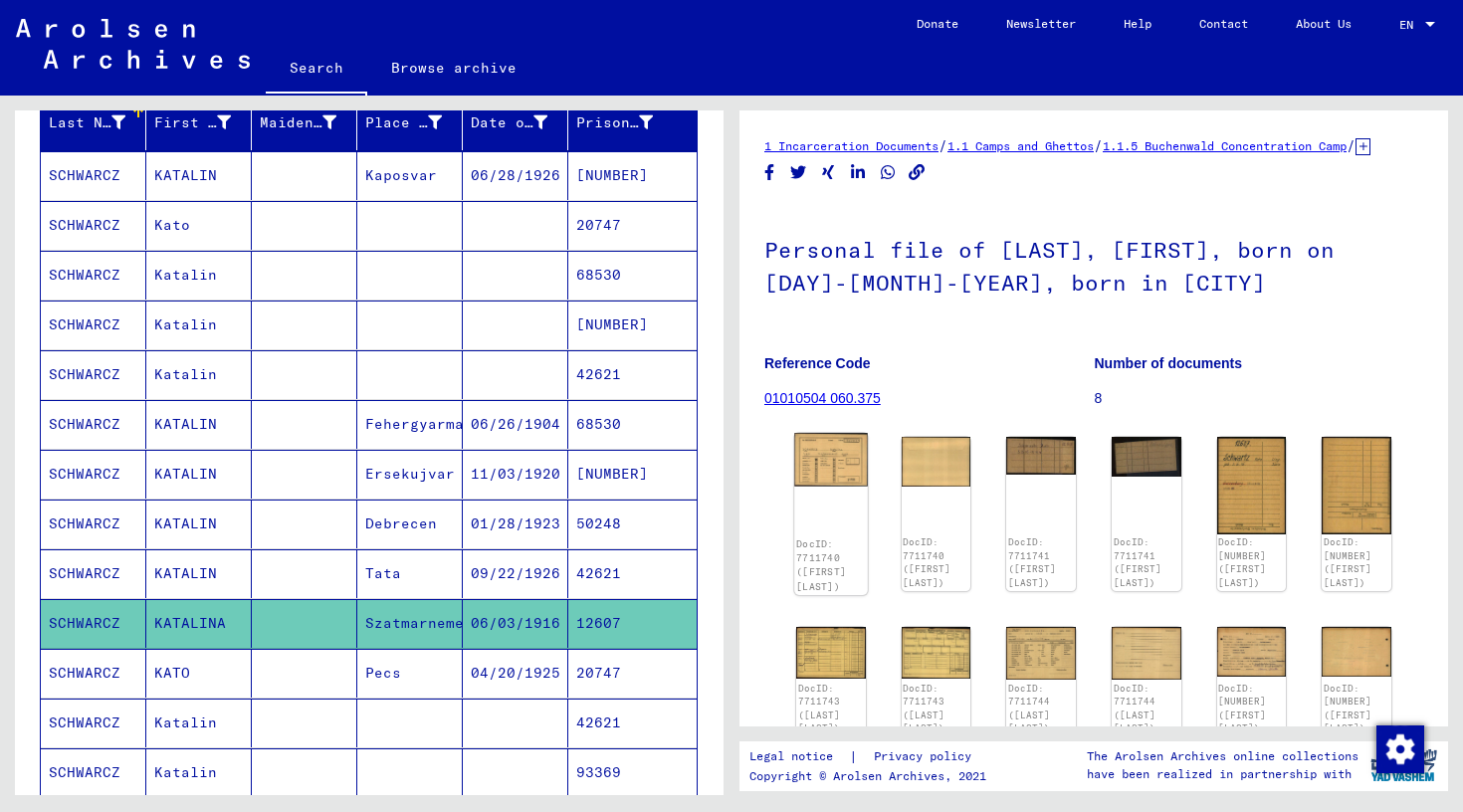 click 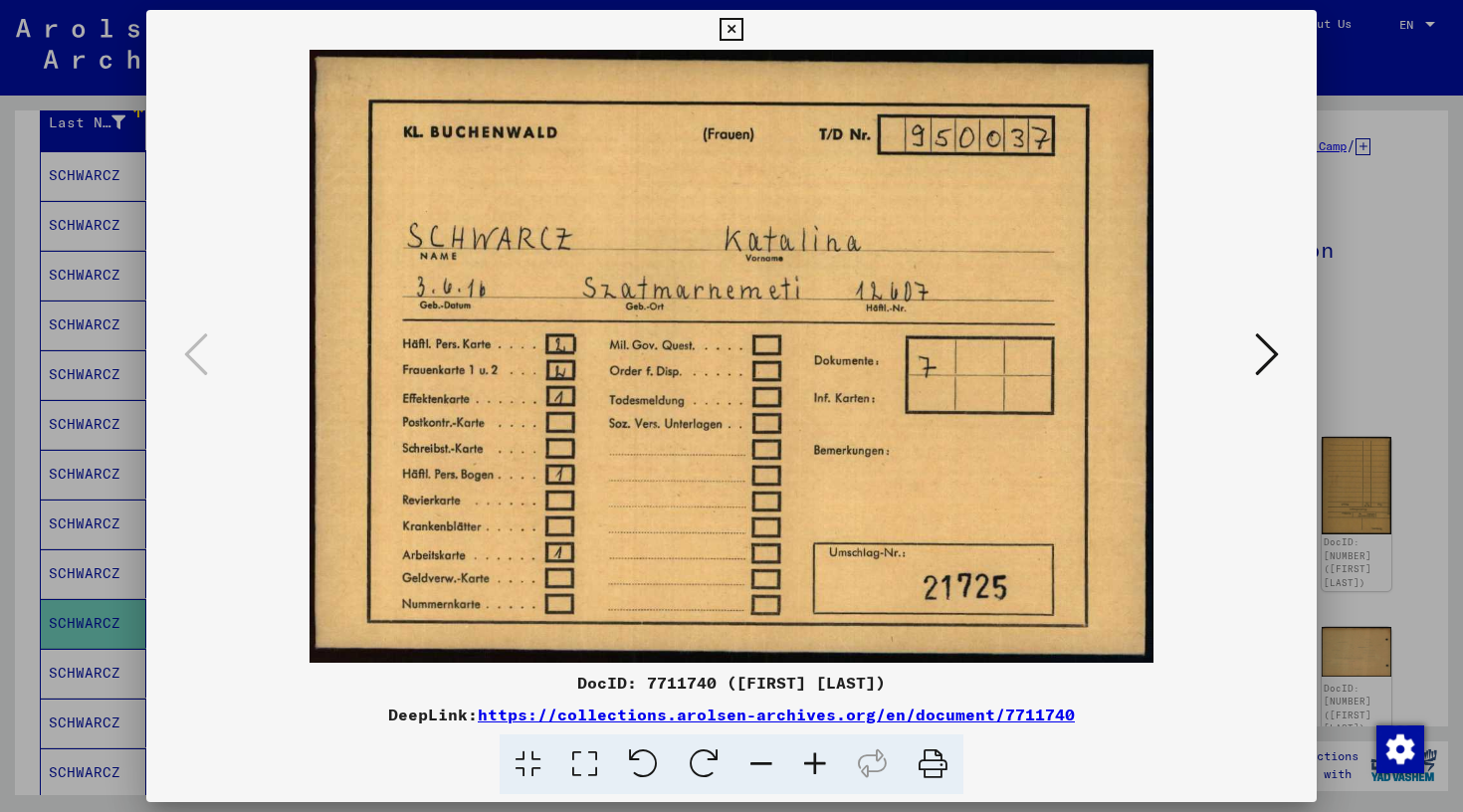 click at bounding box center (1267, 354) 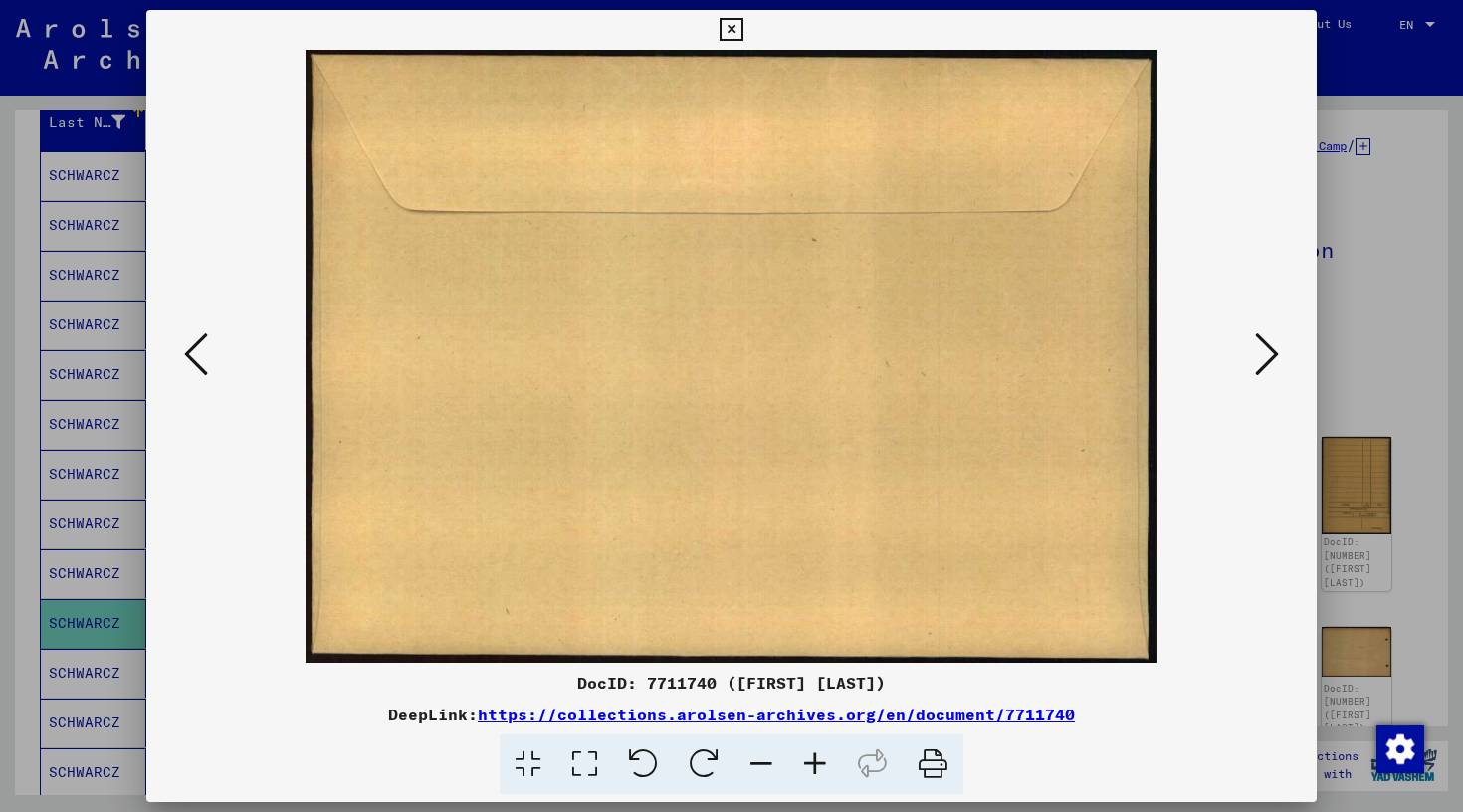click at bounding box center (1267, 354) 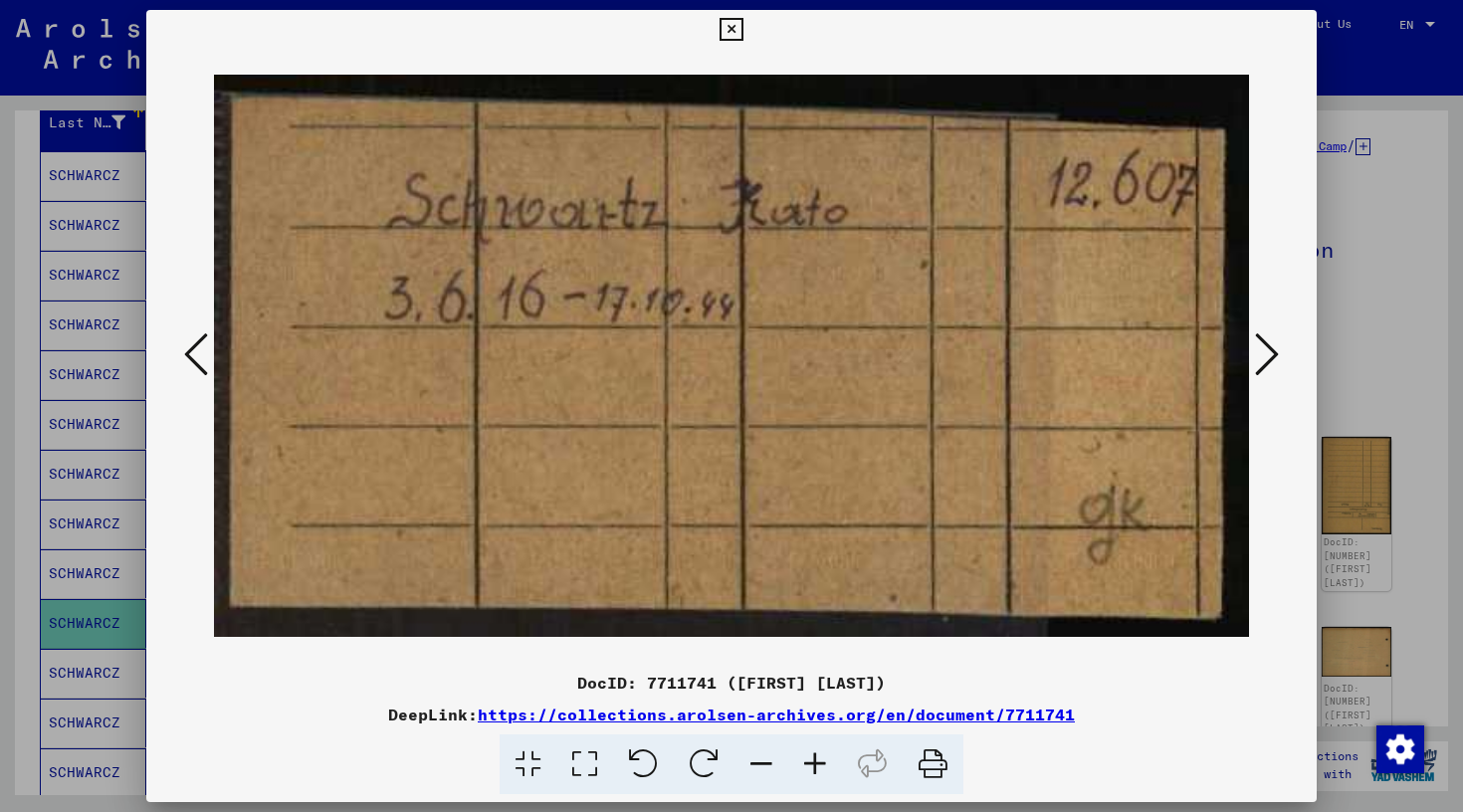 click at bounding box center (1267, 354) 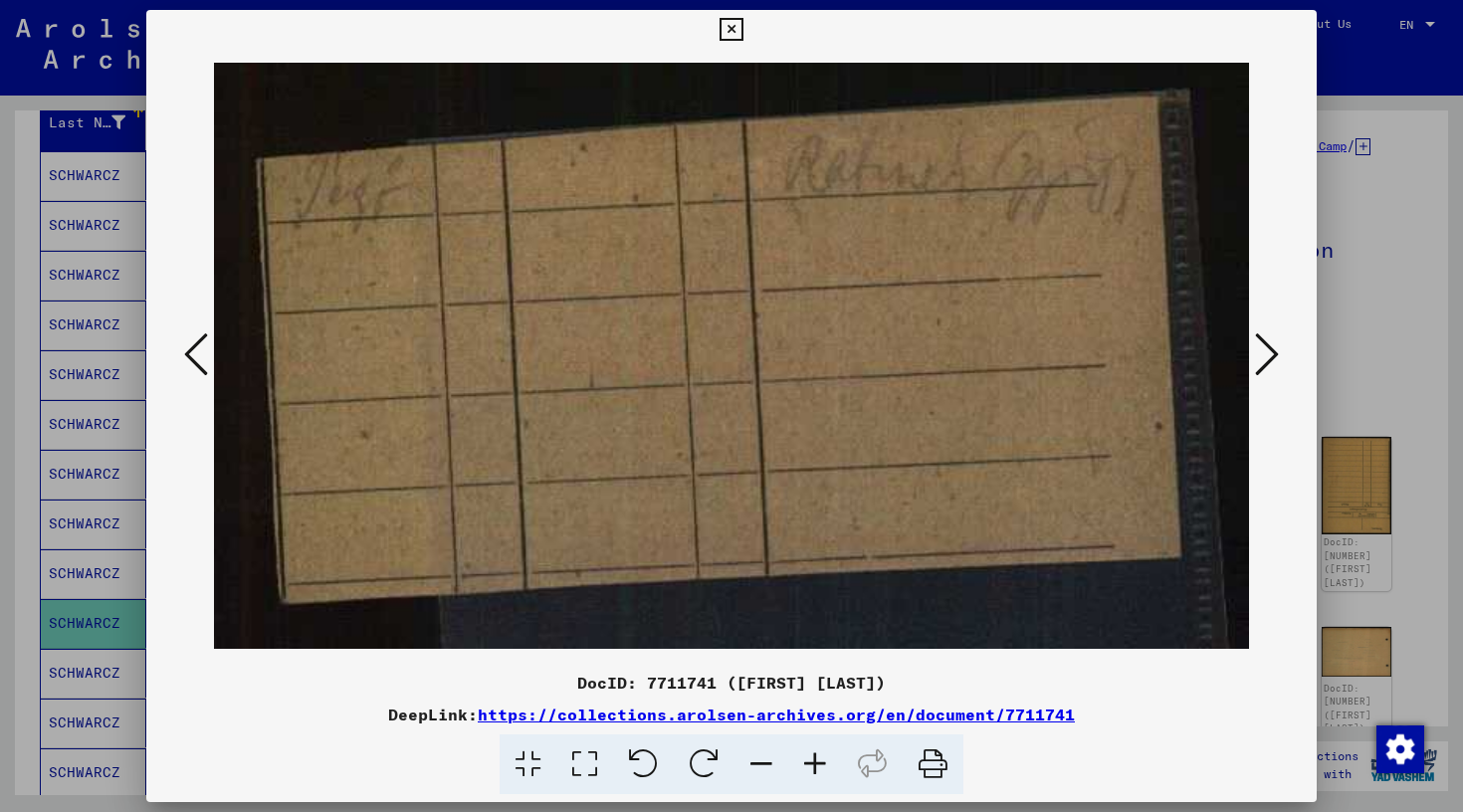 click at bounding box center [1267, 354] 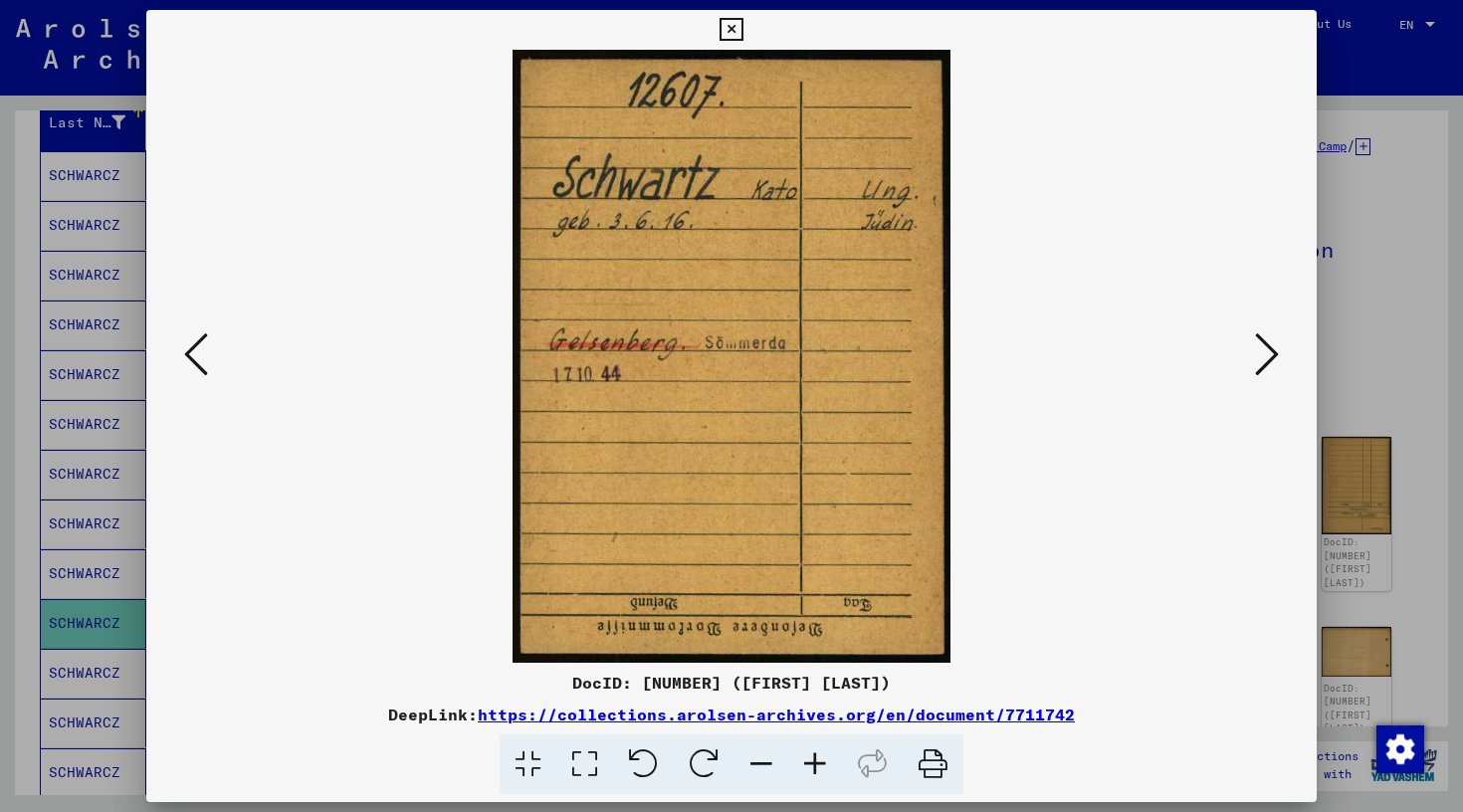 click at bounding box center [1267, 354] 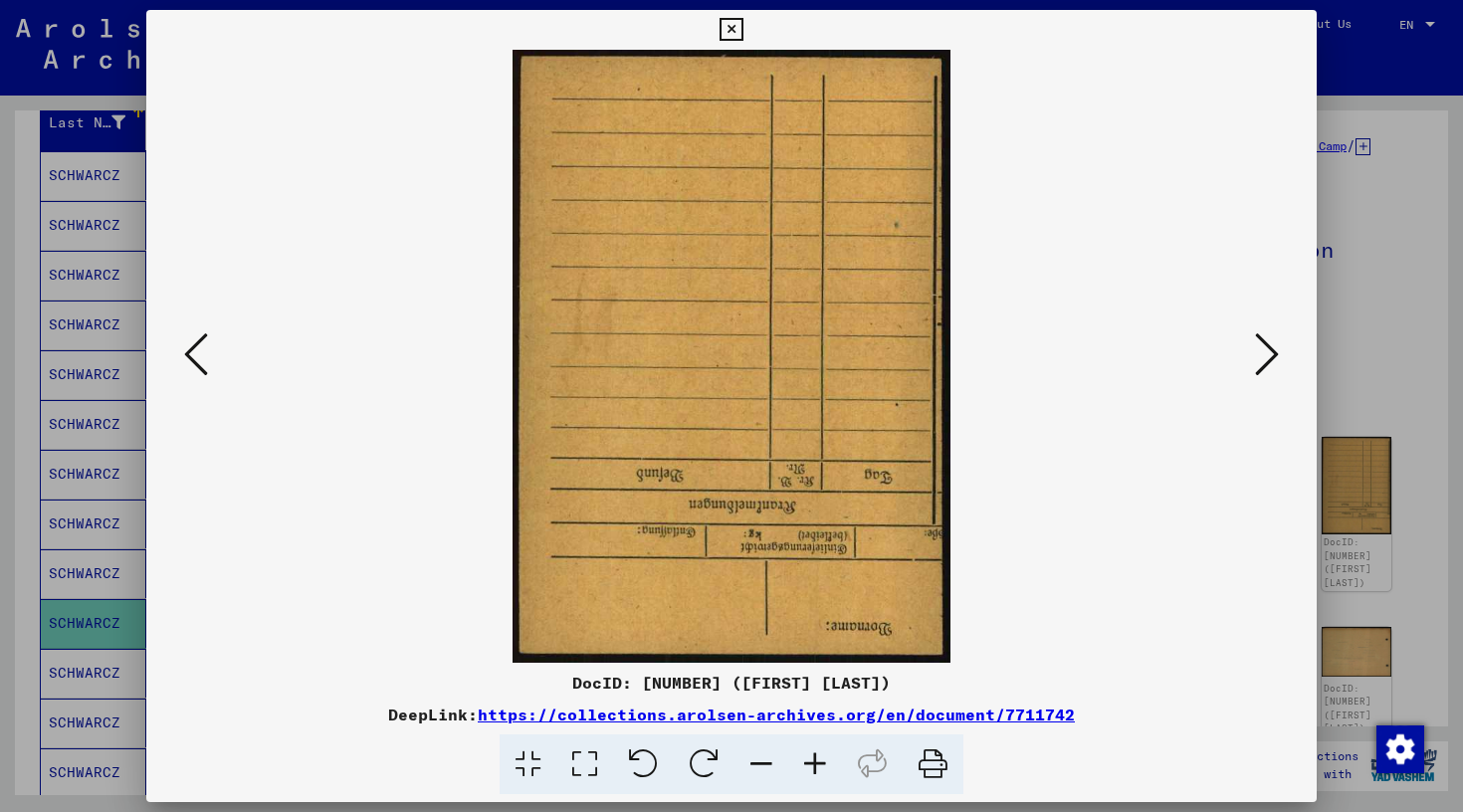 click at bounding box center [1267, 354] 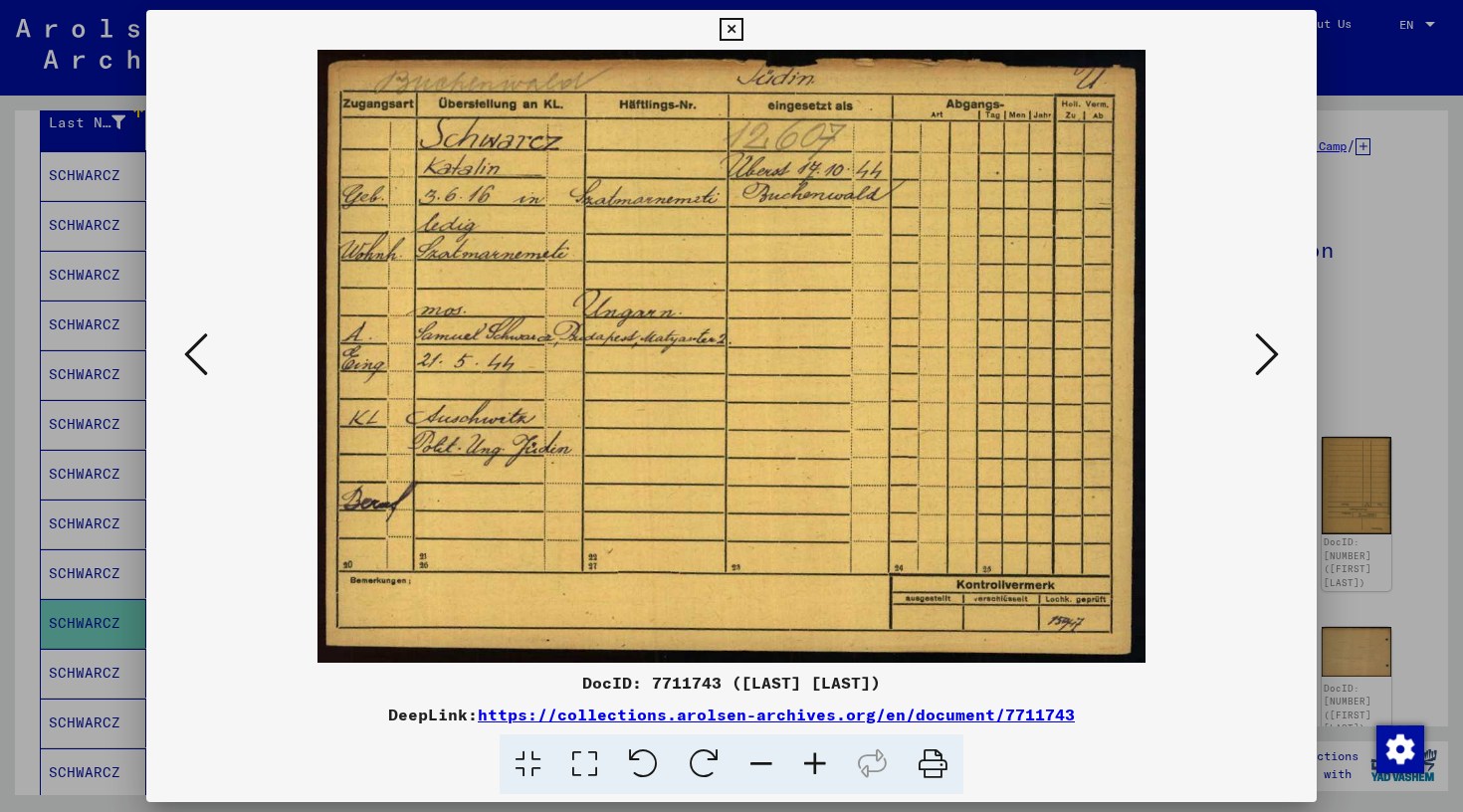 click at bounding box center (1267, 354) 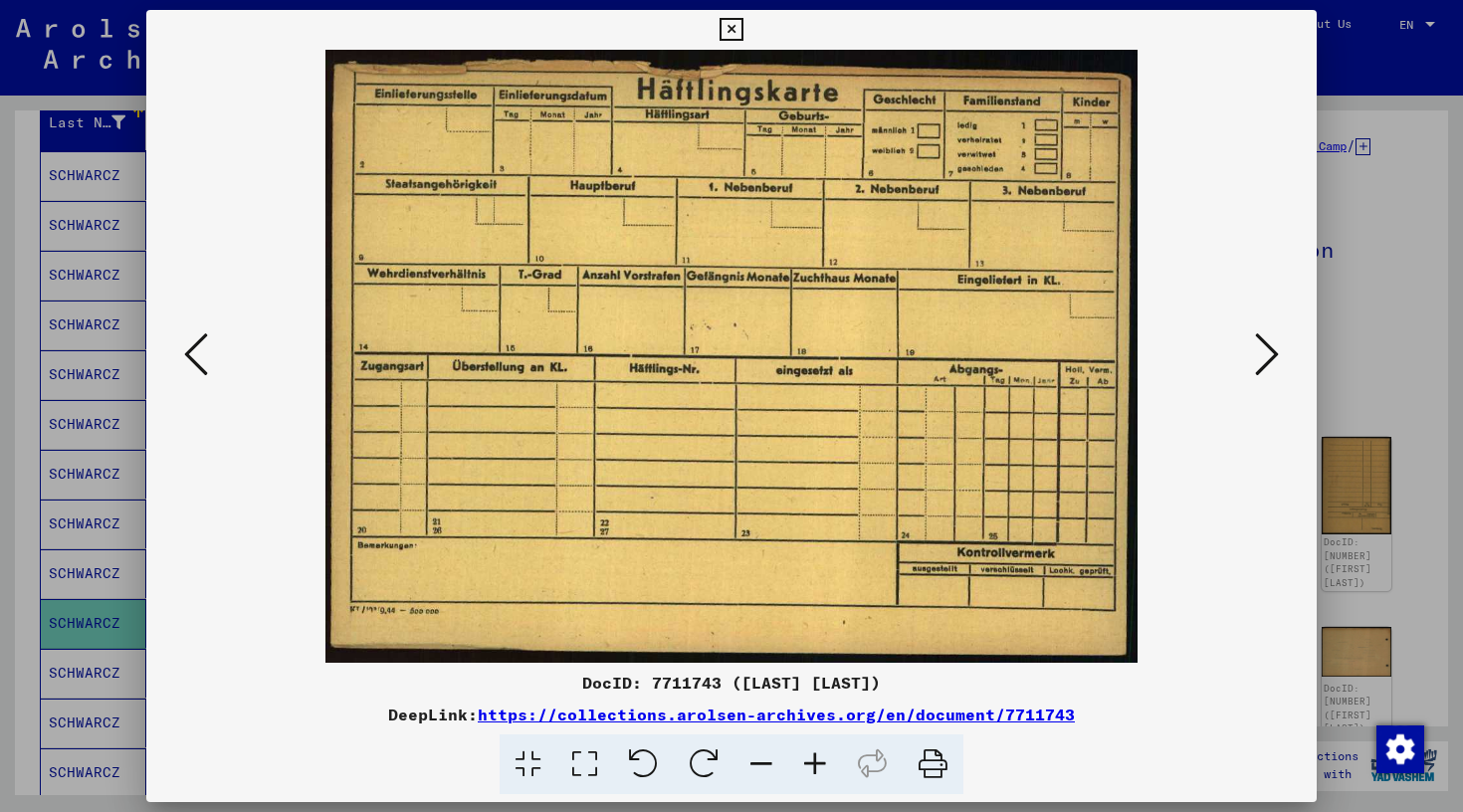 click at bounding box center (1267, 354) 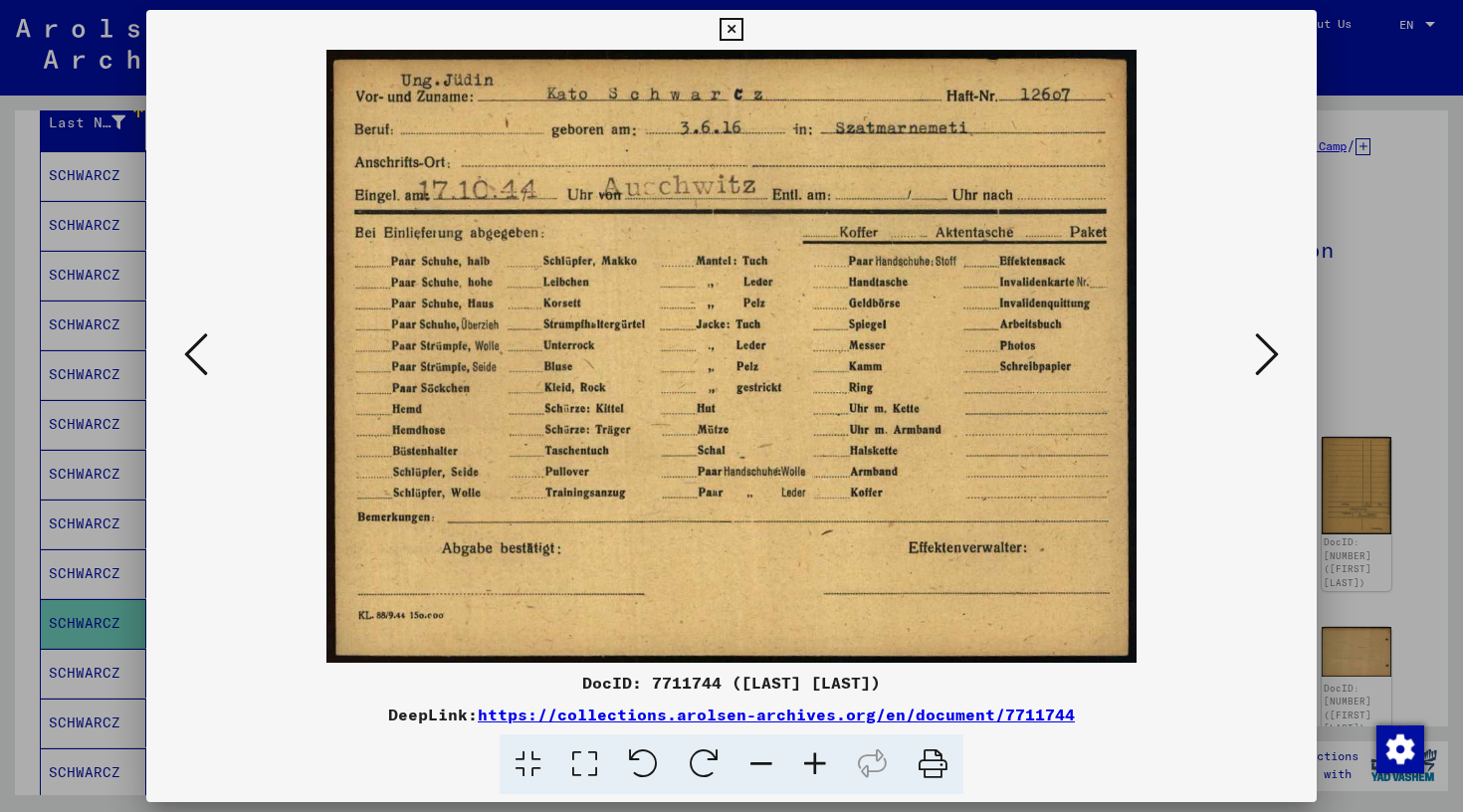 click at bounding box center [1267, 354] 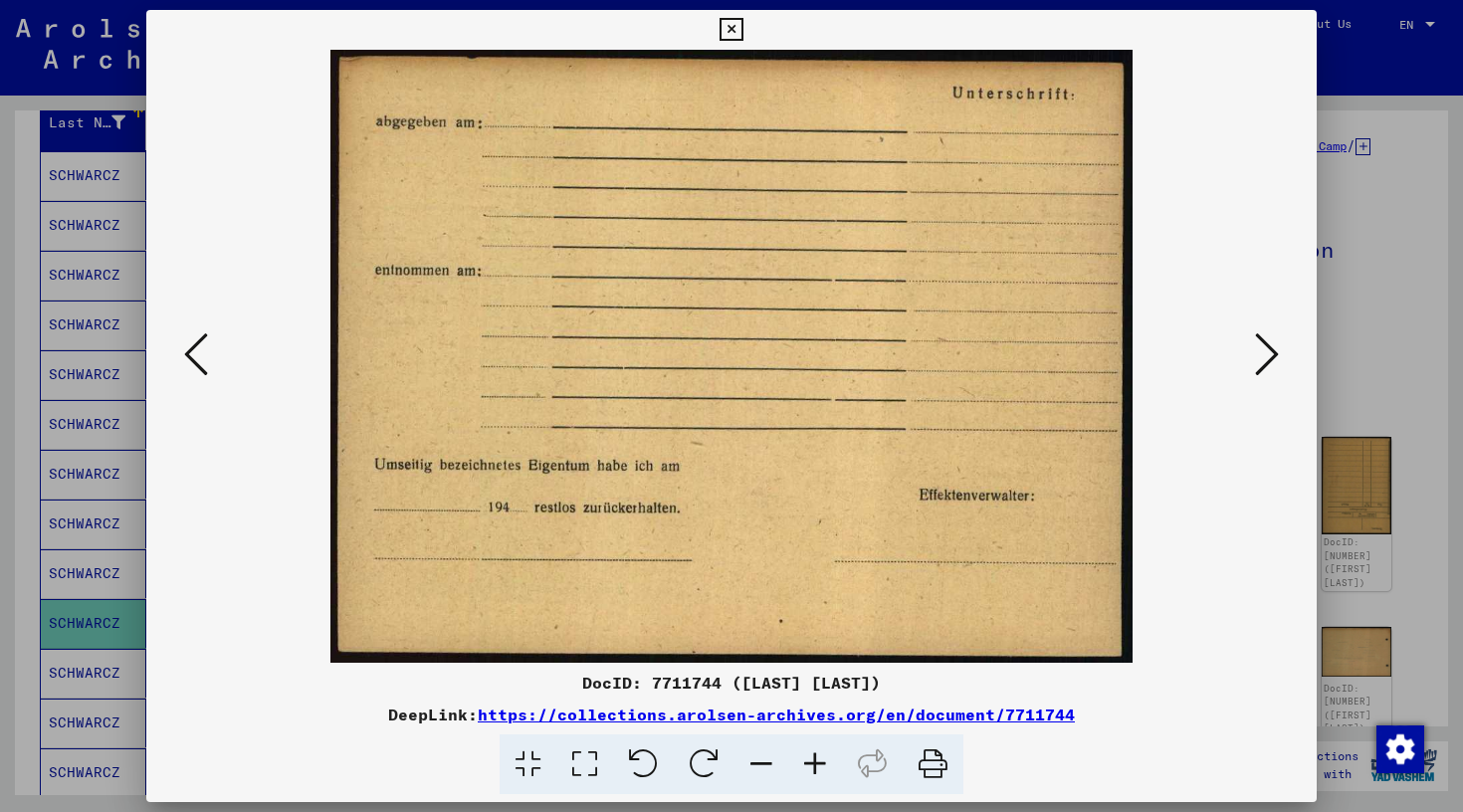 click at bounding box center (731, 30) 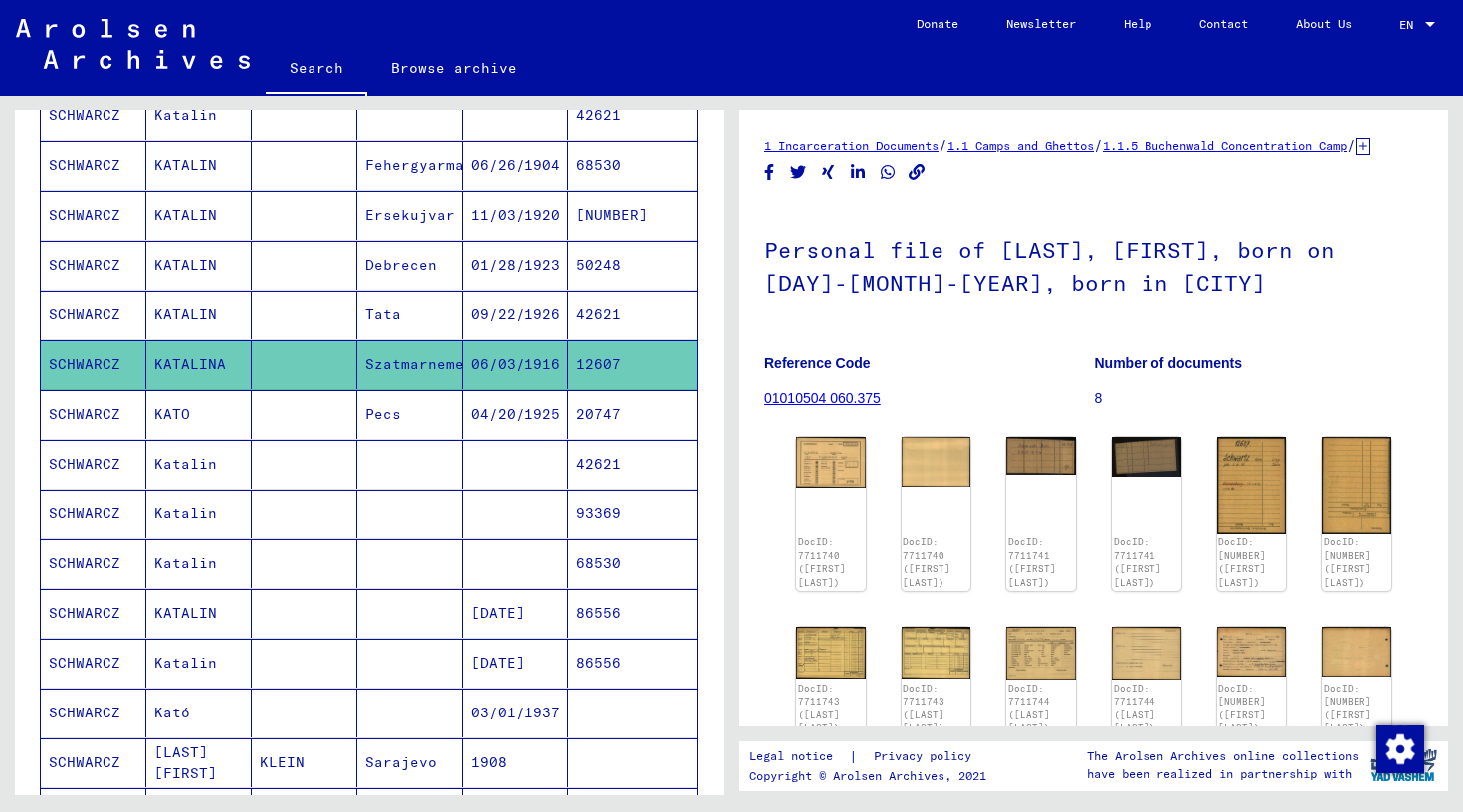 scroll, scrollTop: 531, scrollLeft: 0, axis: vertical 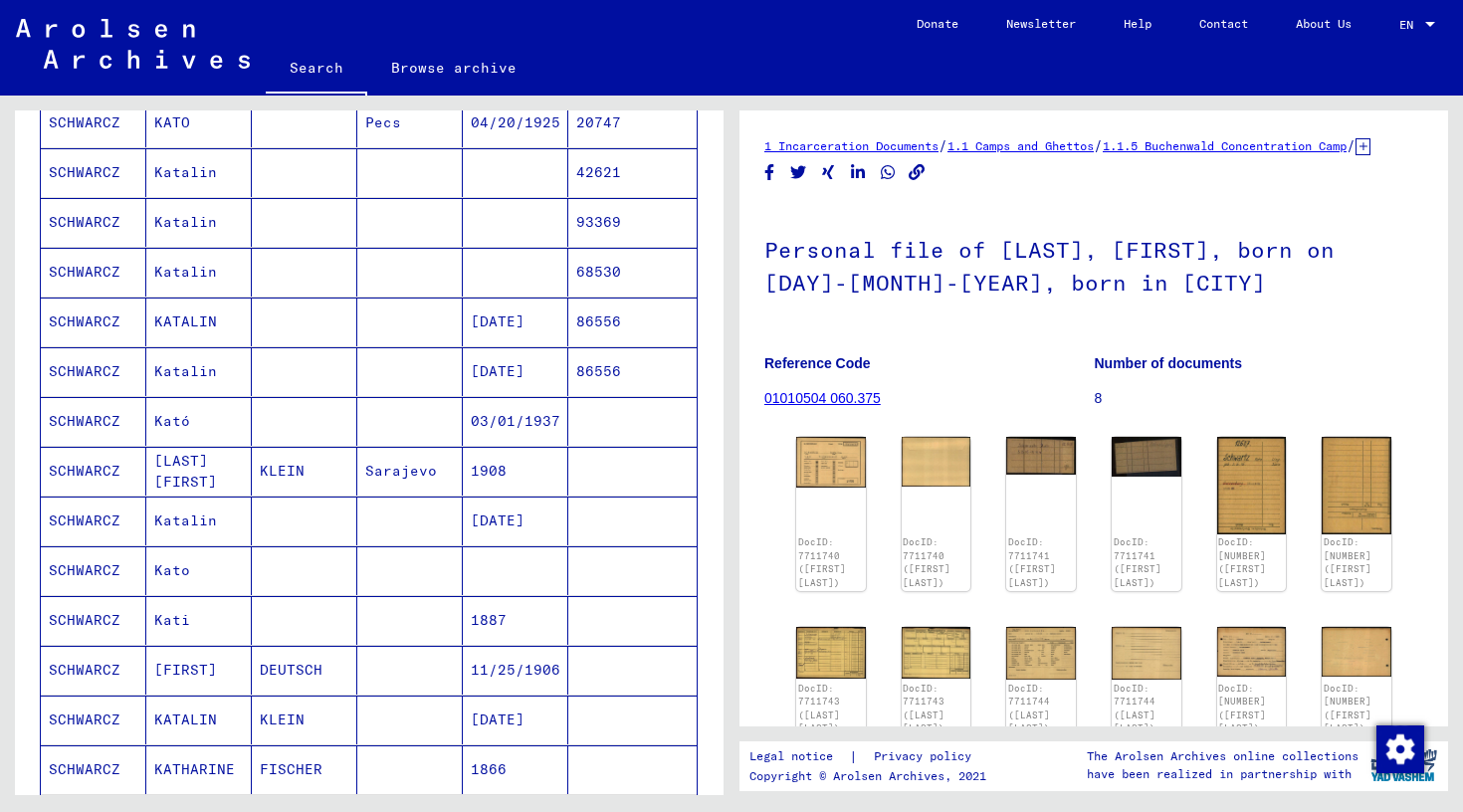 click on "SCHWARCZ" at bounding box center (94, 520) 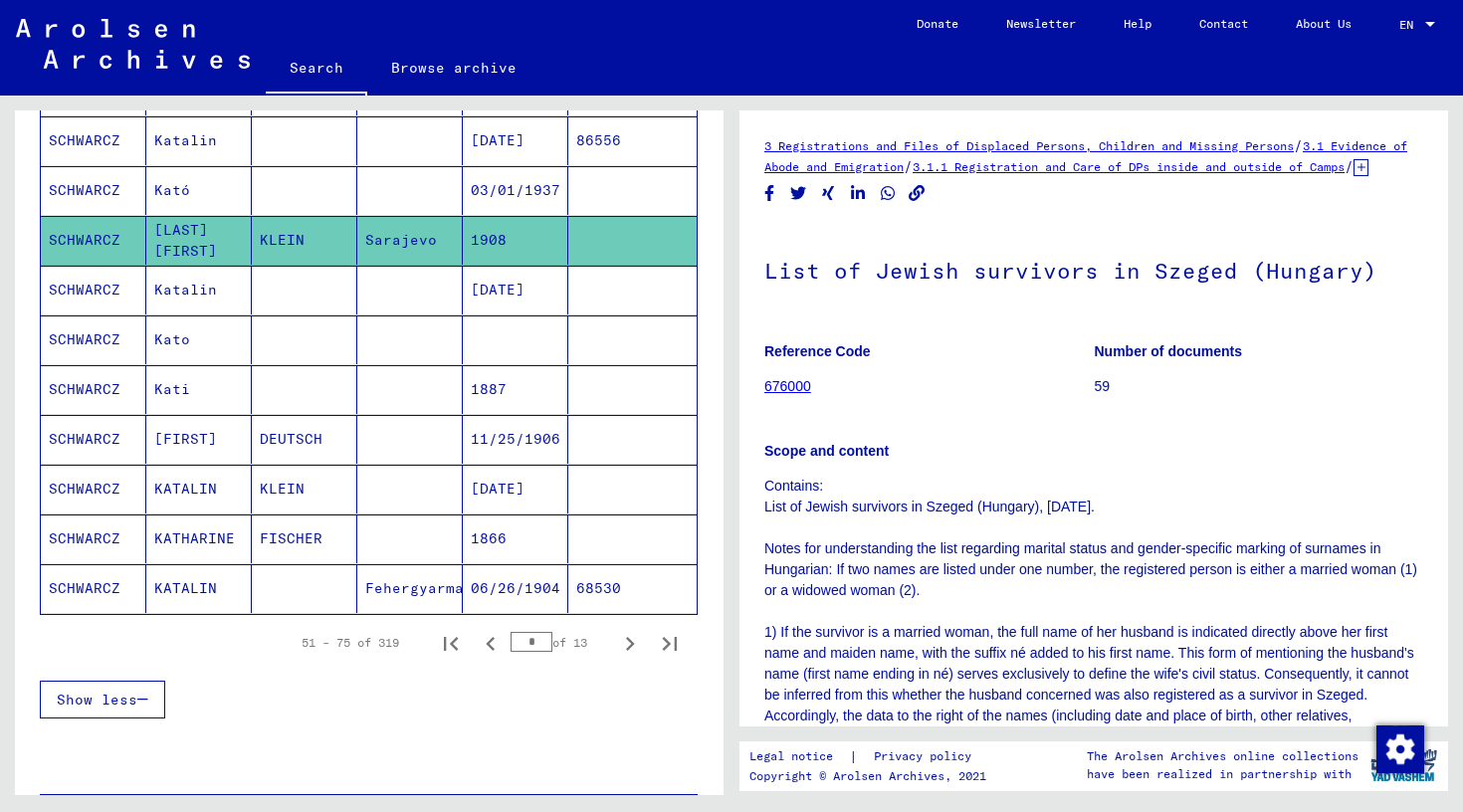 scroll, scrollTop: 1036, scrollLeft: 0, axis: vertical 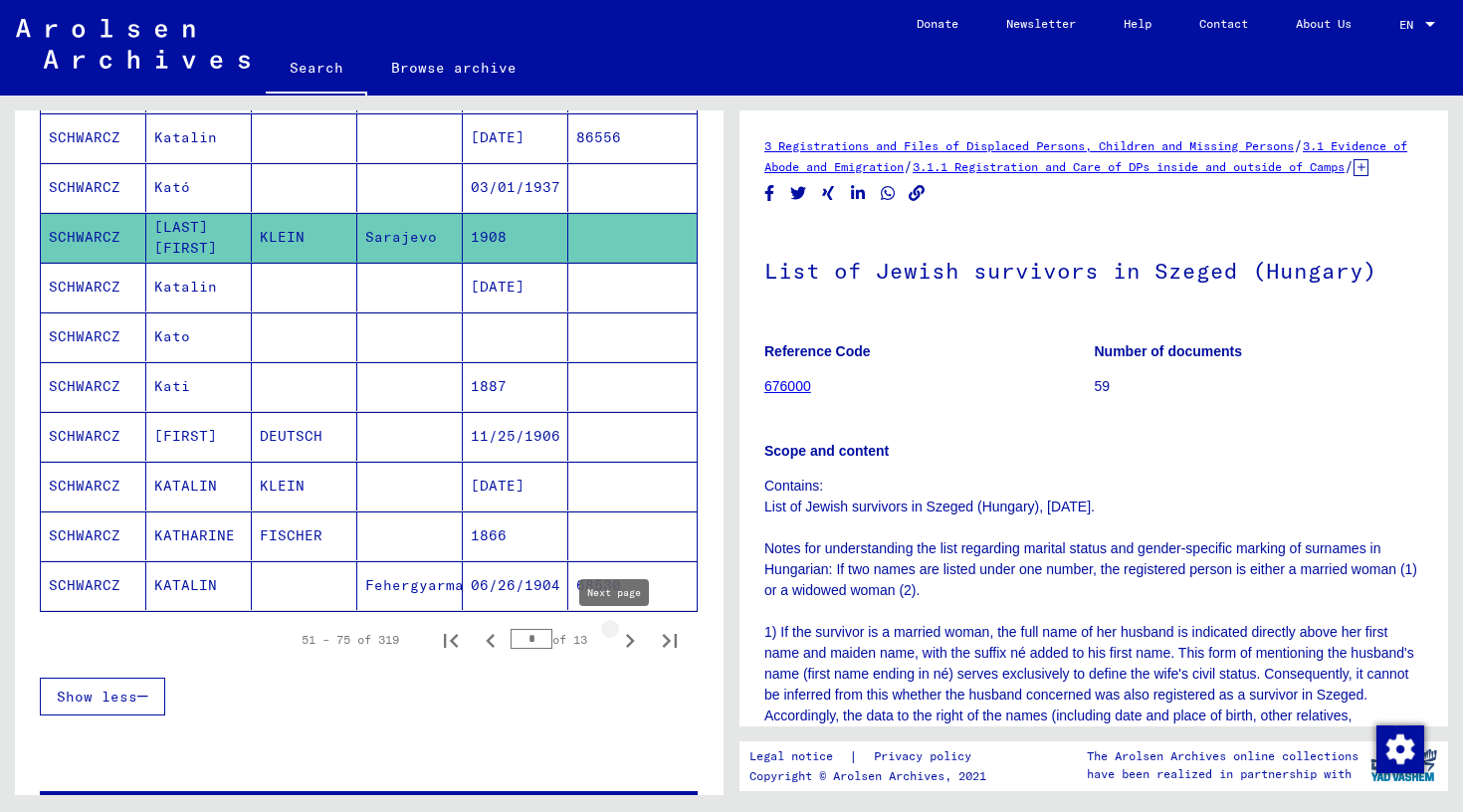 click 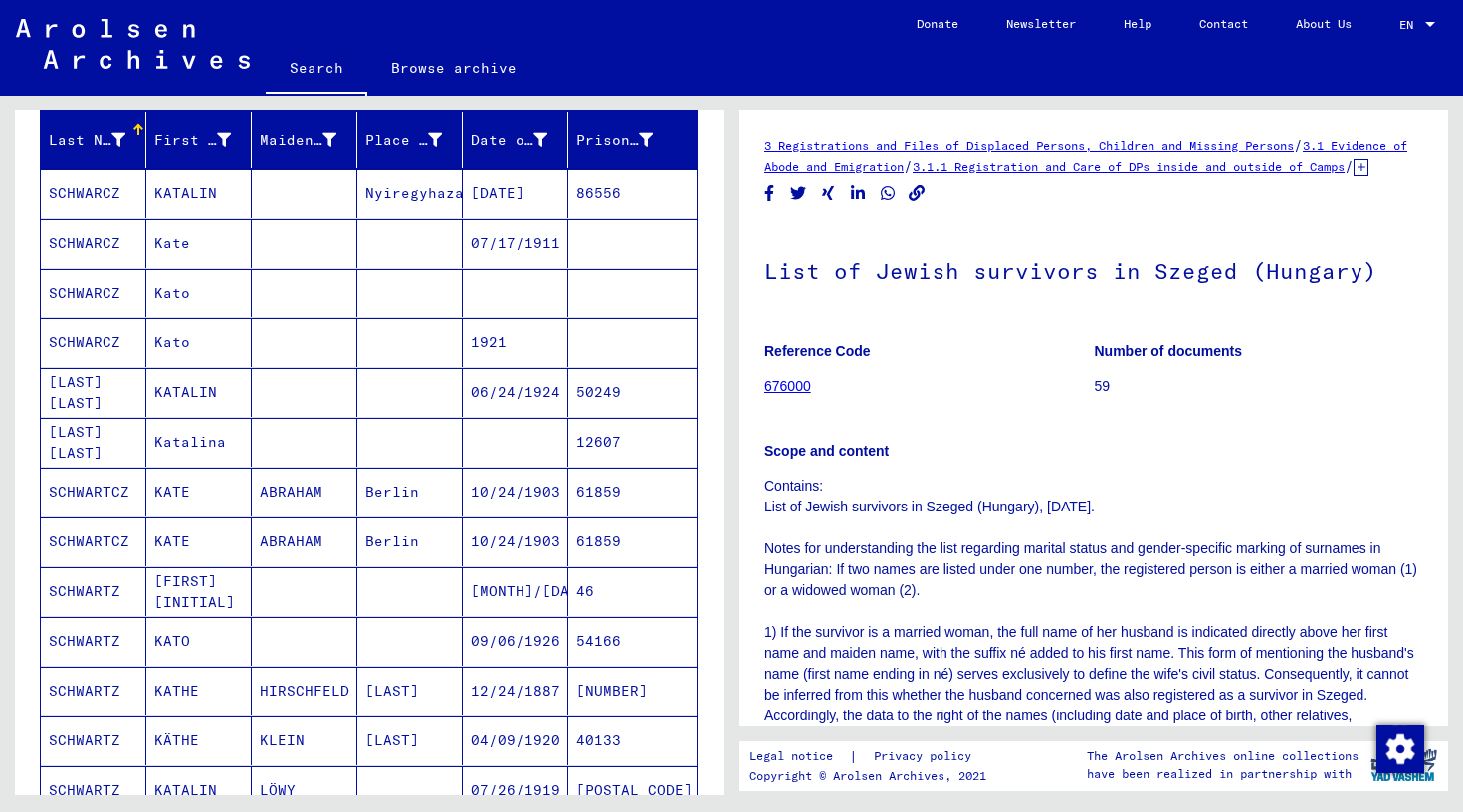 scroll, scrollTop: 225, scrollLeft: 0, axis: vertical 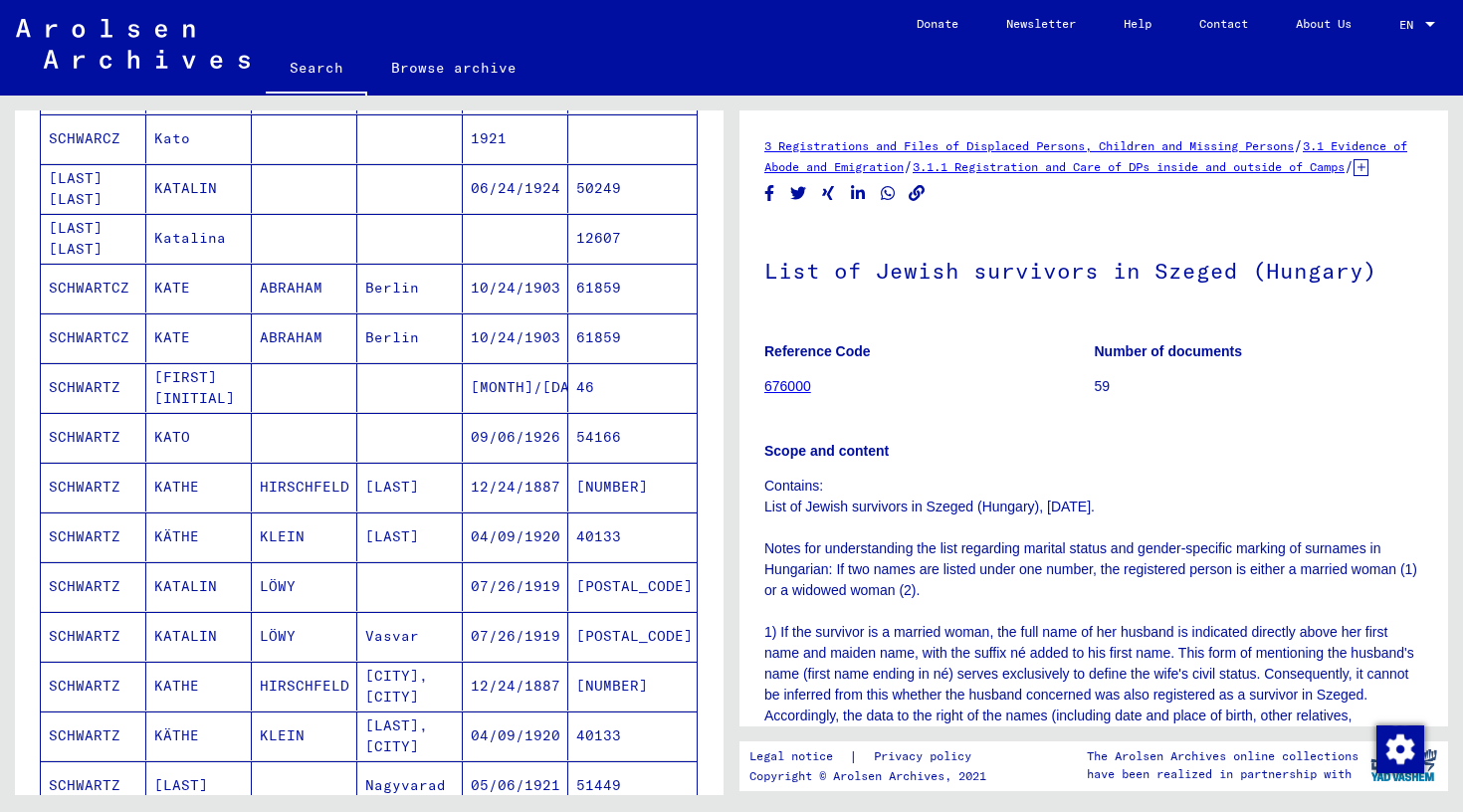 click on "SCHWARTZ" at bounding box center [94, 437] 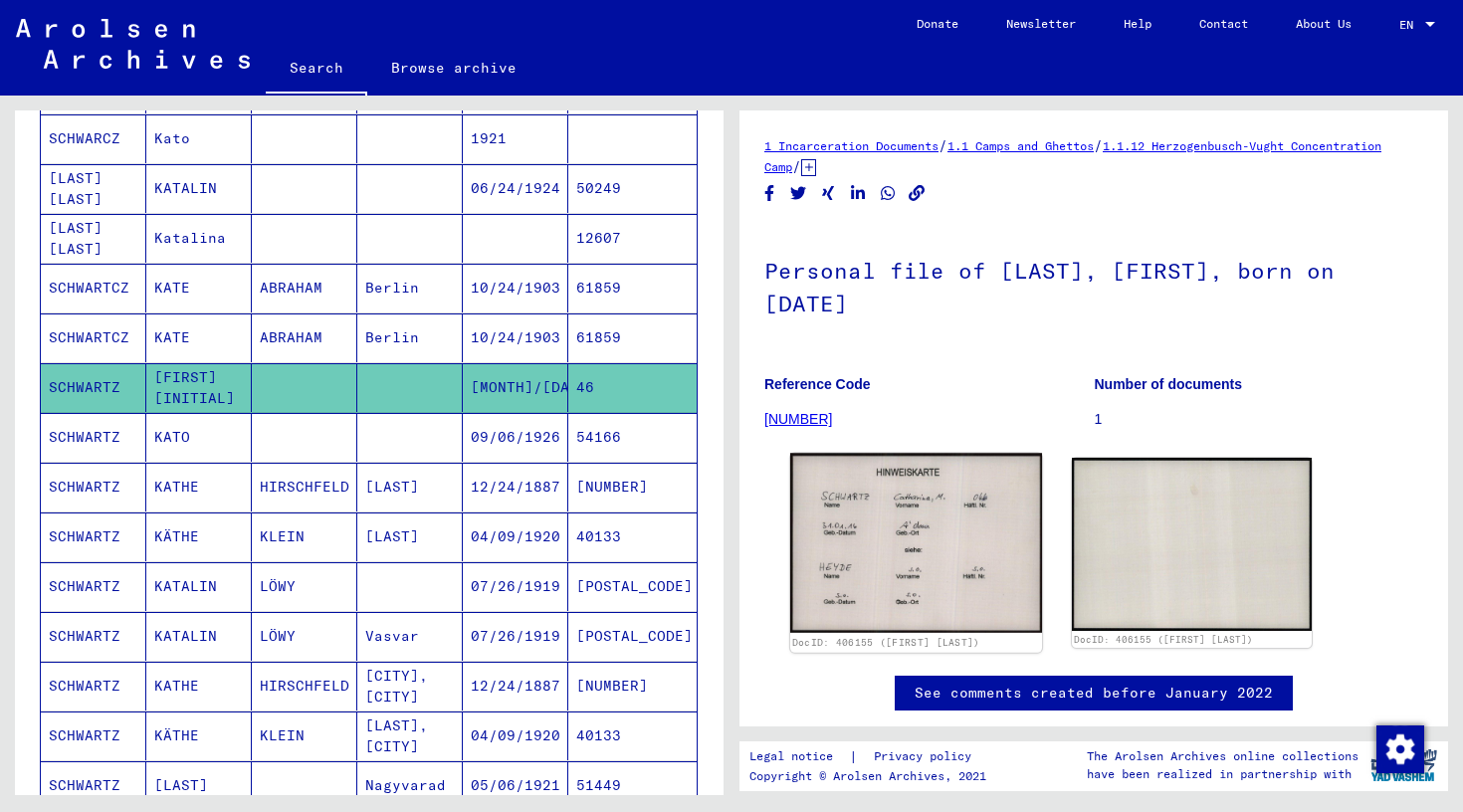 click 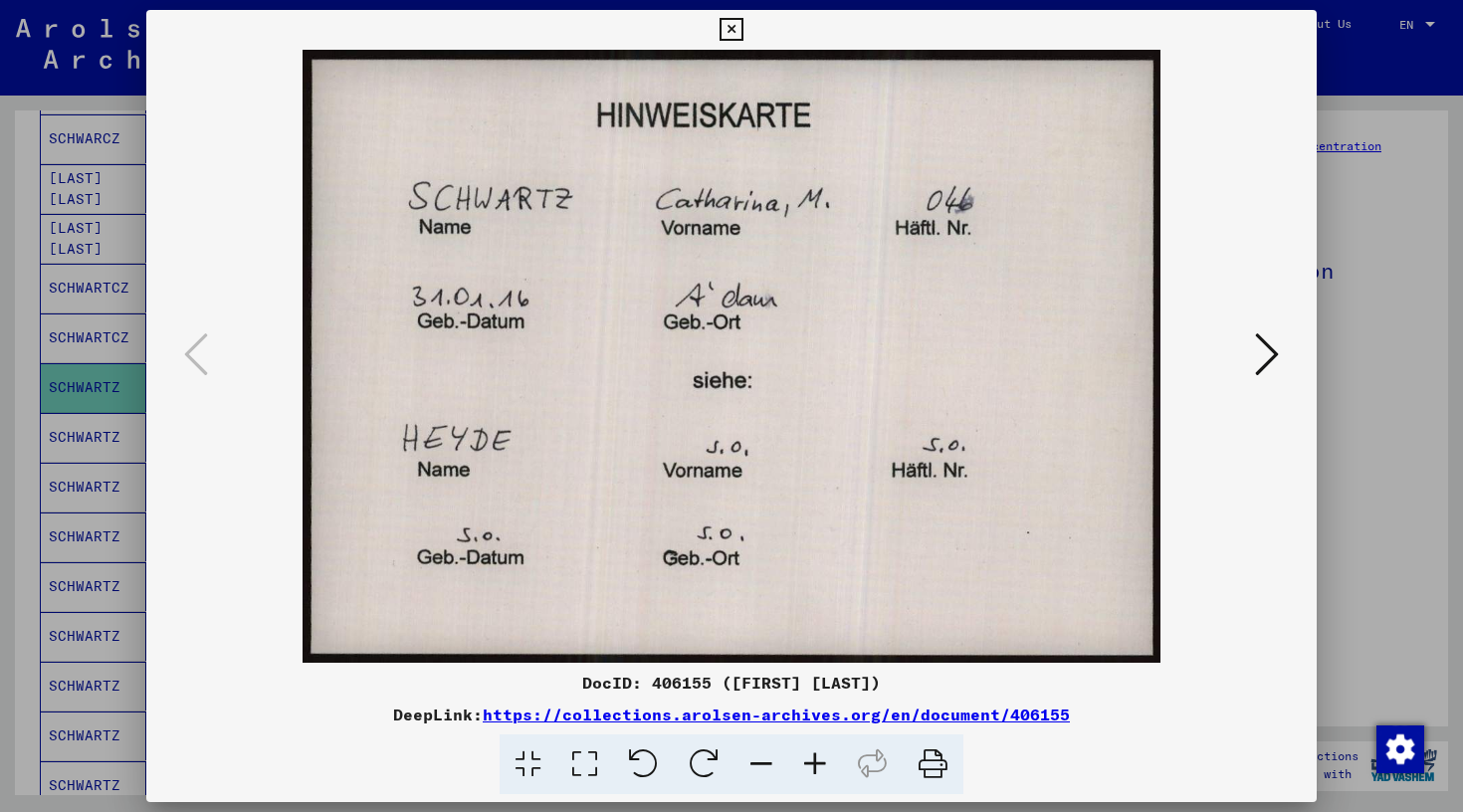 click at bounding box center (731, 30) 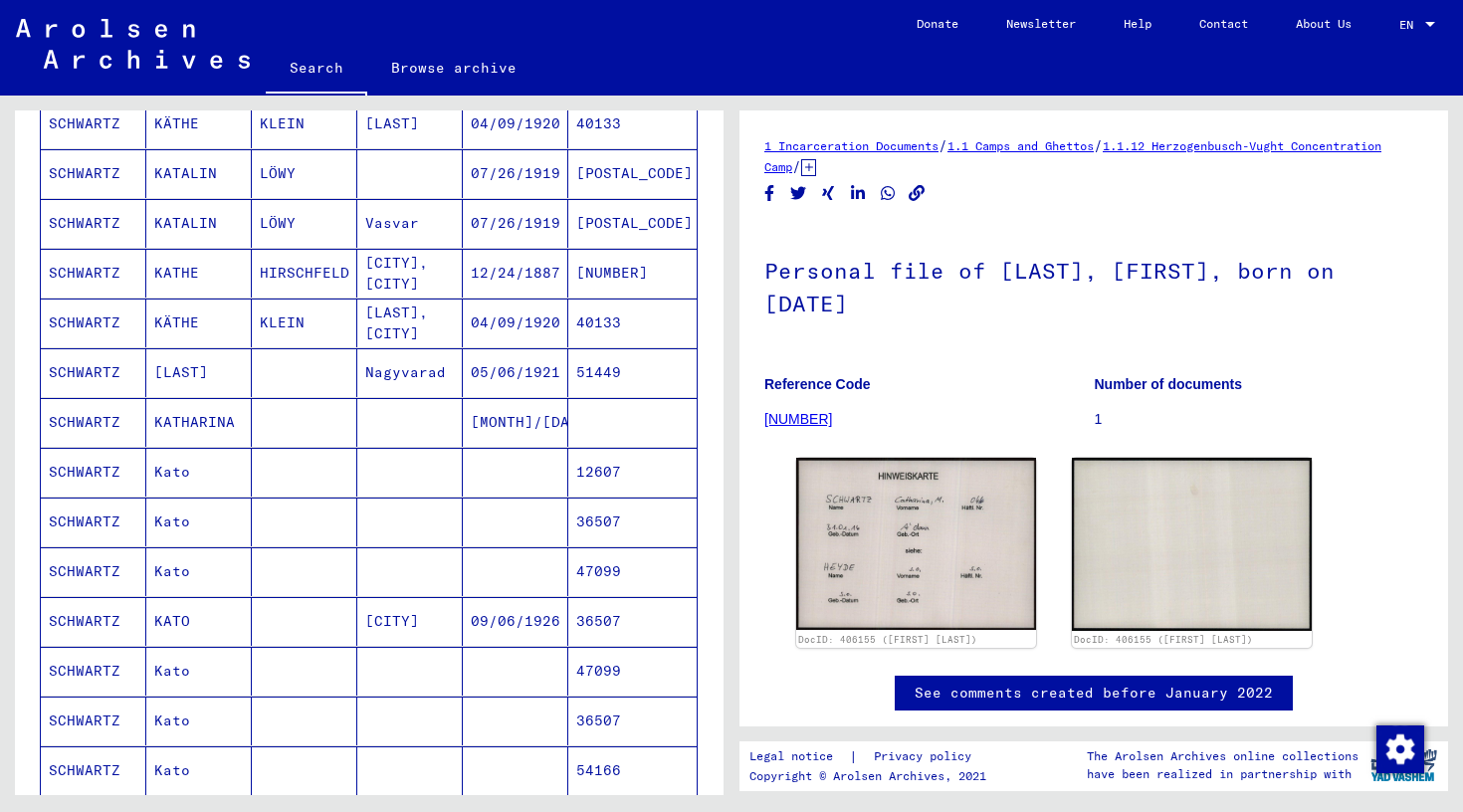 scroll, scrollTop: 854, scrollLeft: 0, axis: vertical 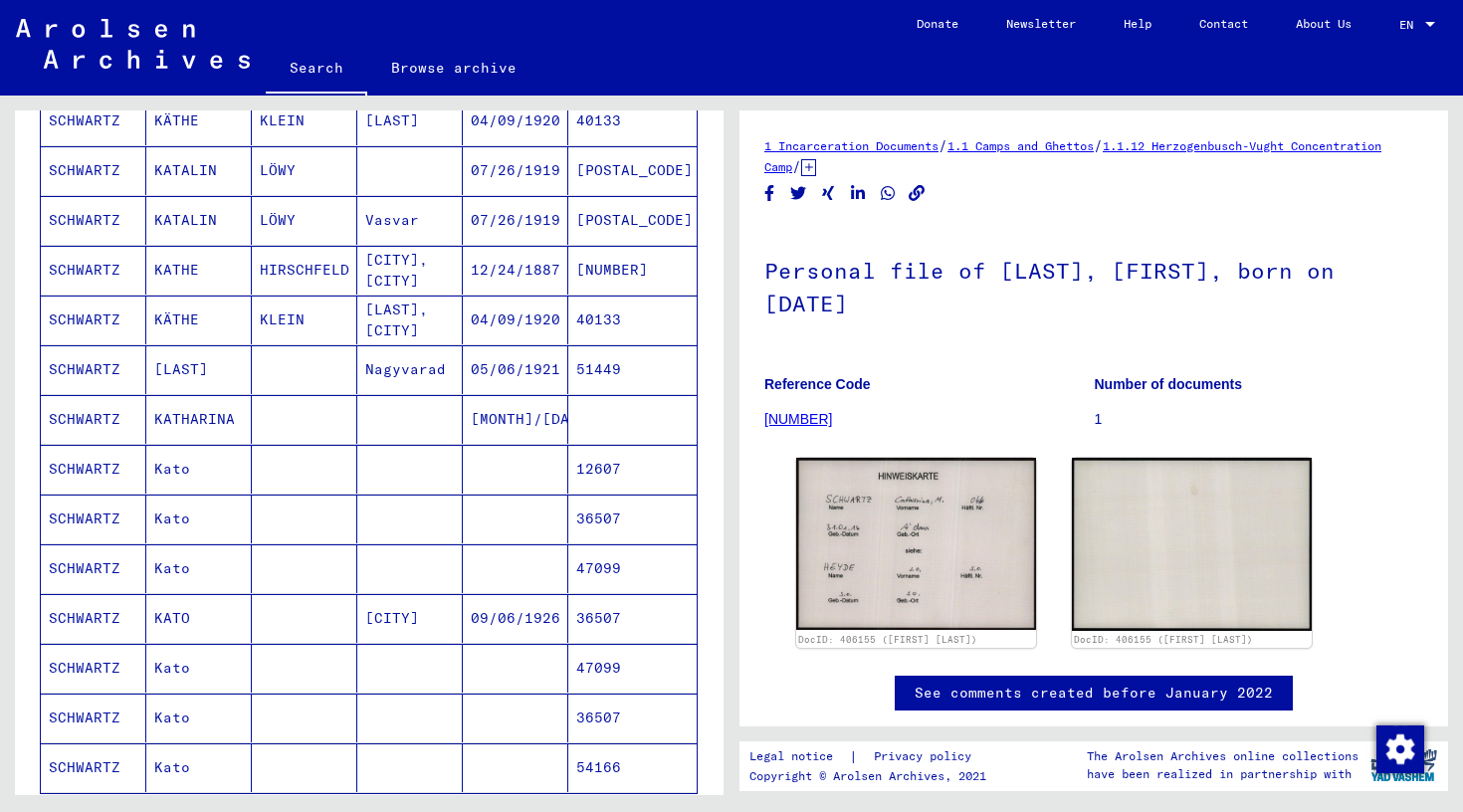 click on "SCHWARTZ" at bounding box center [94, 469] 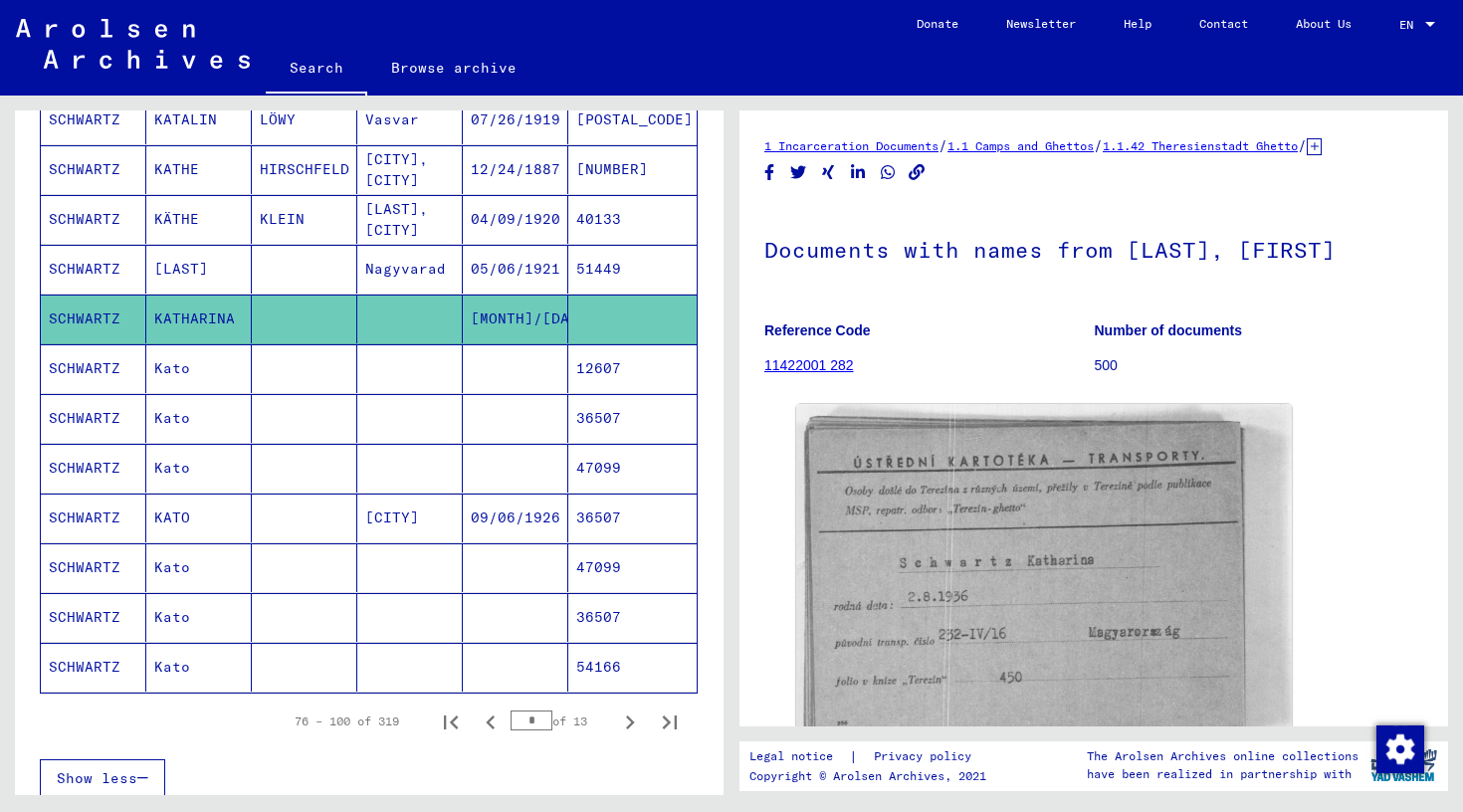 scroll, scrollTop: 960, scrollLeft: 0, axis: vertical 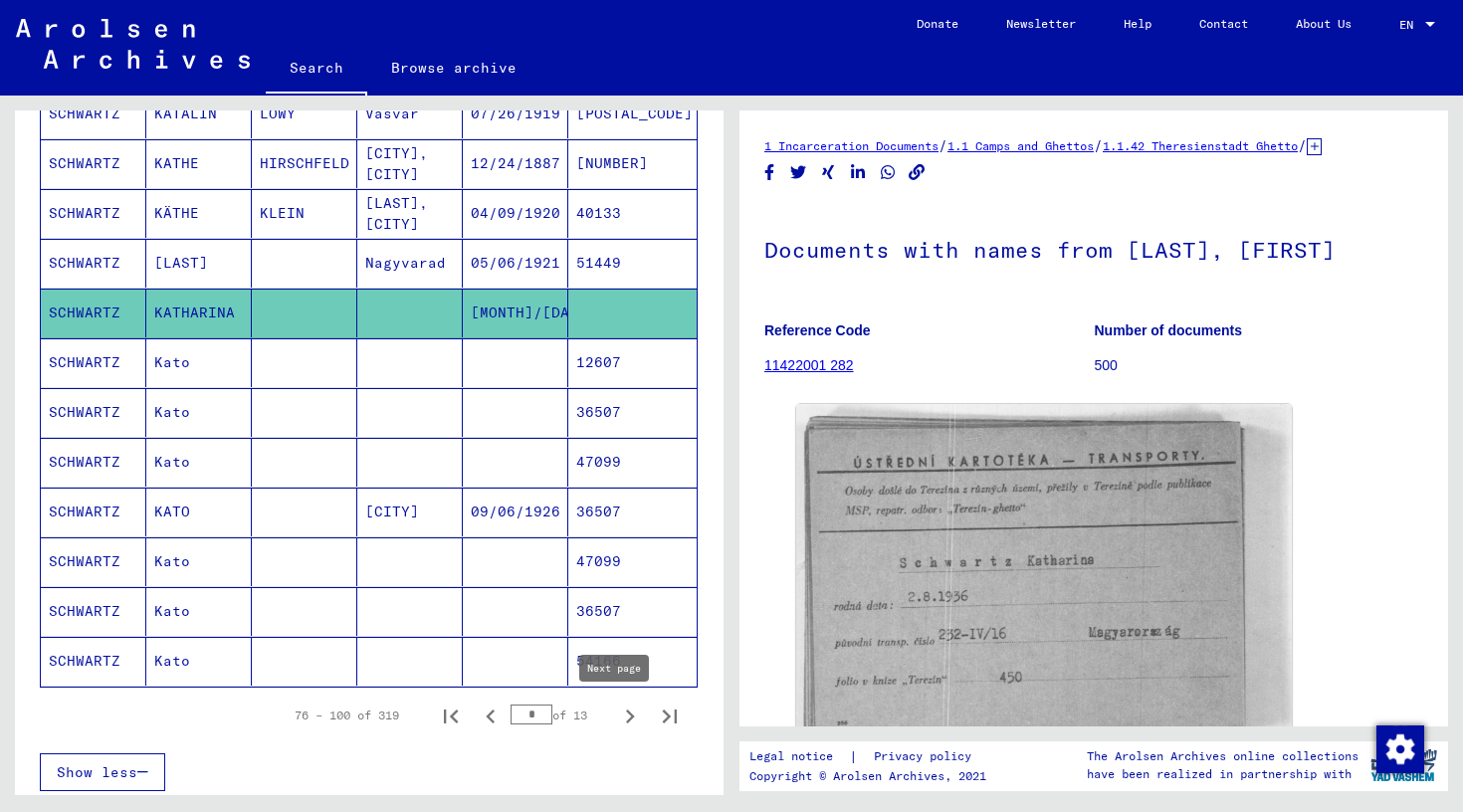 click 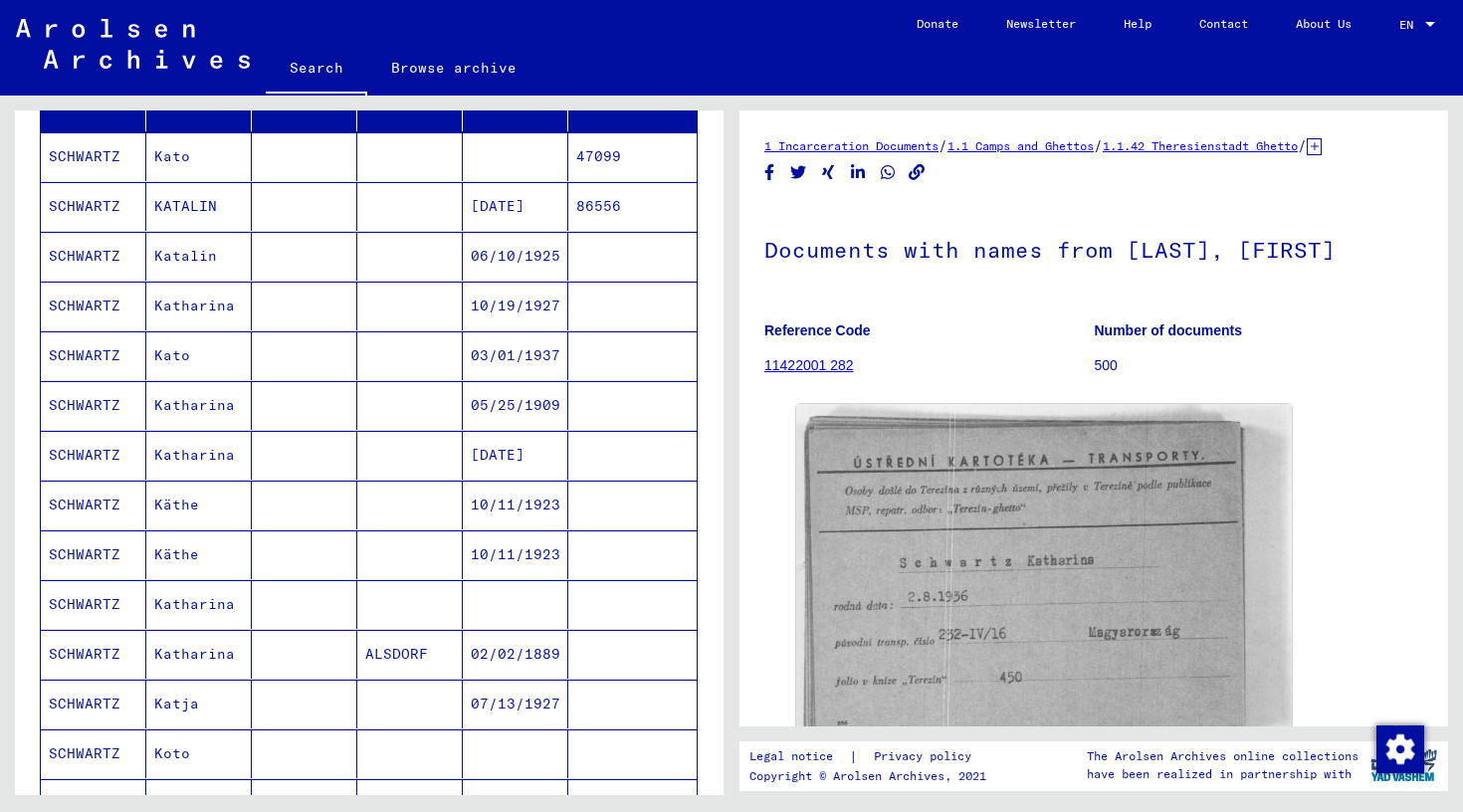 scroll, scrollTop: 268, scrollLeft: 0, axis: vertical 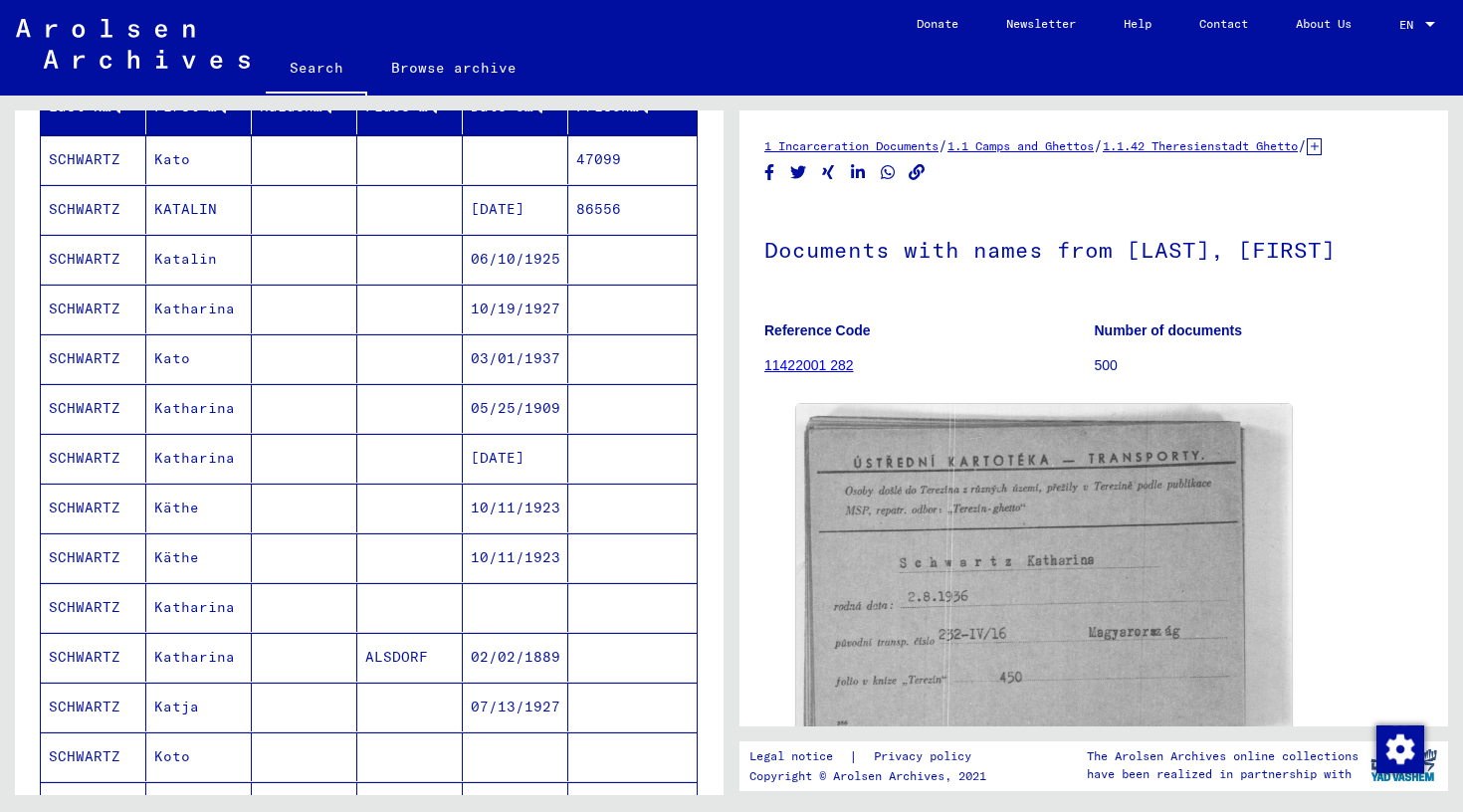 click on "SCHWARTZ" at bounding box center [94, 657] 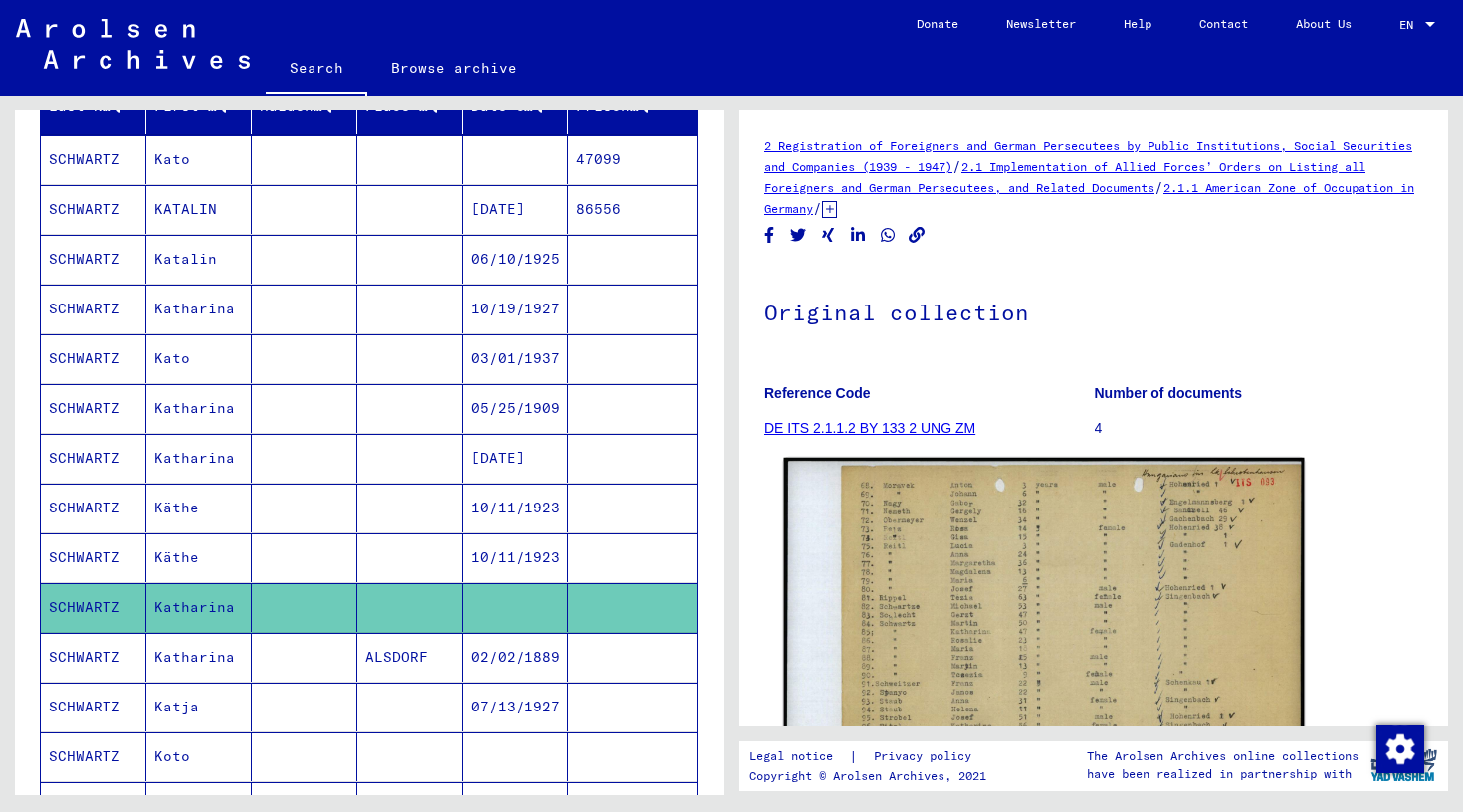 click 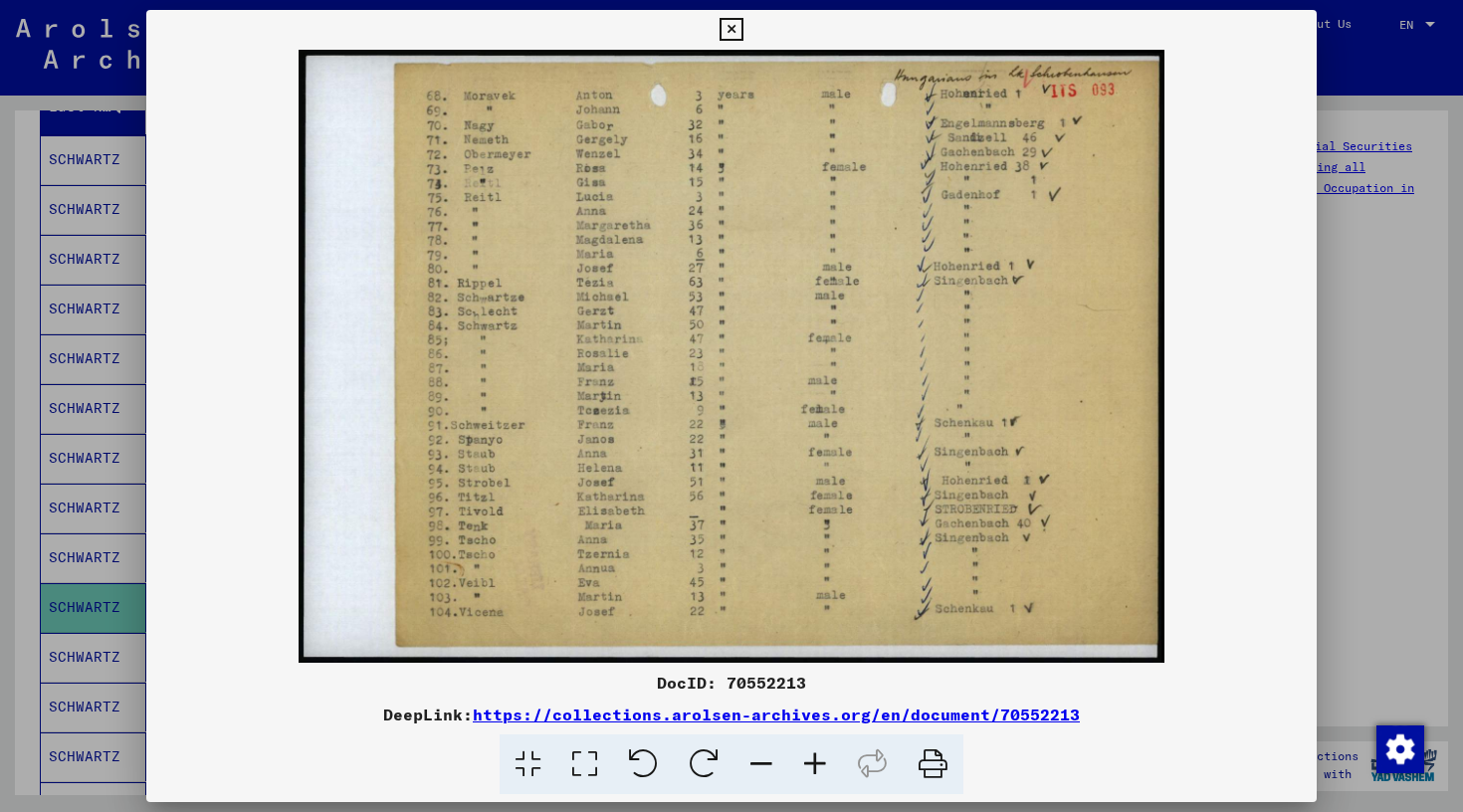 click at bounding box center (731, 30) 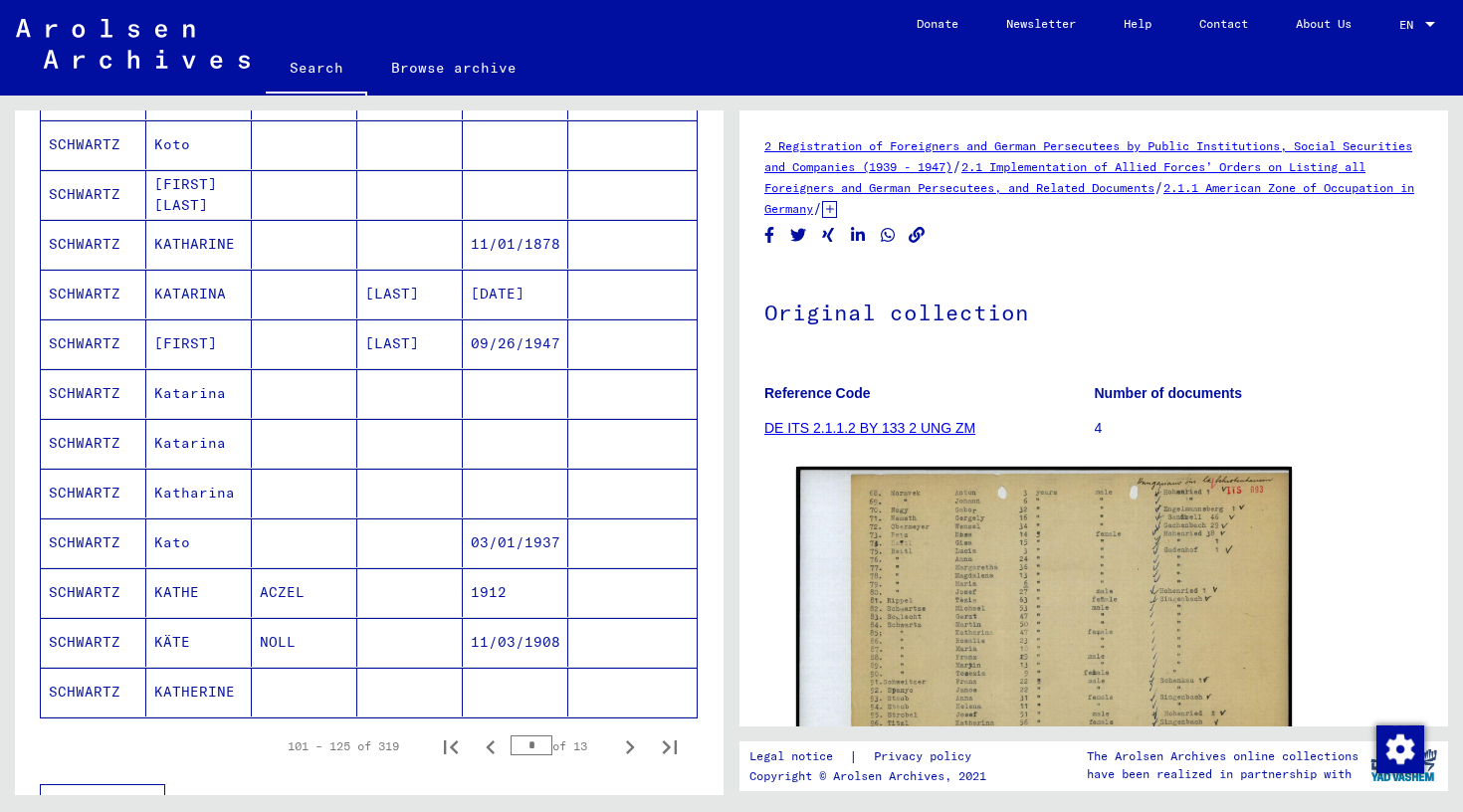 scroll, scrollTop: 954, scrollLeft: 0, axis: vertical 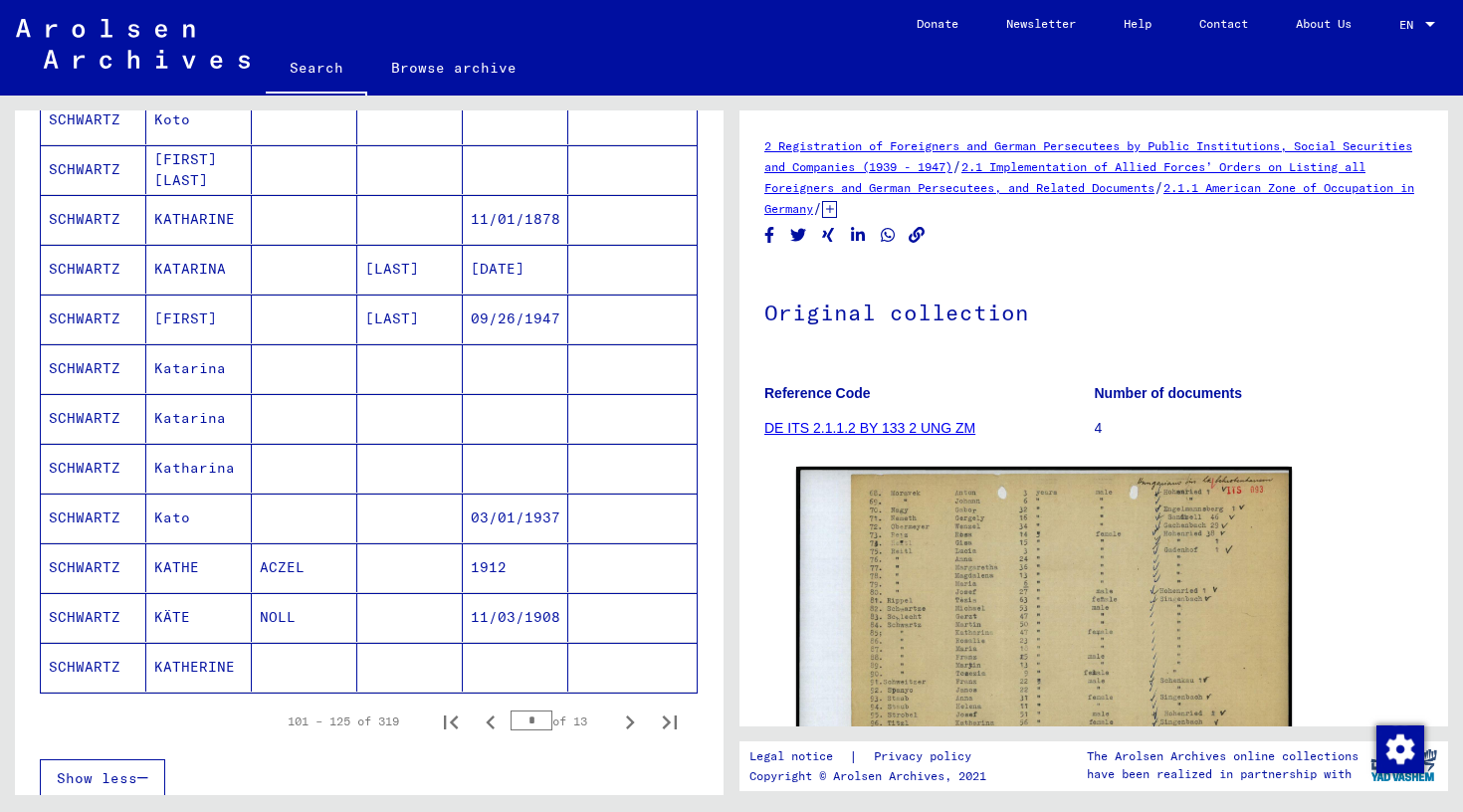 click on "SCHWARTZ" at bounding box center [94, 418] 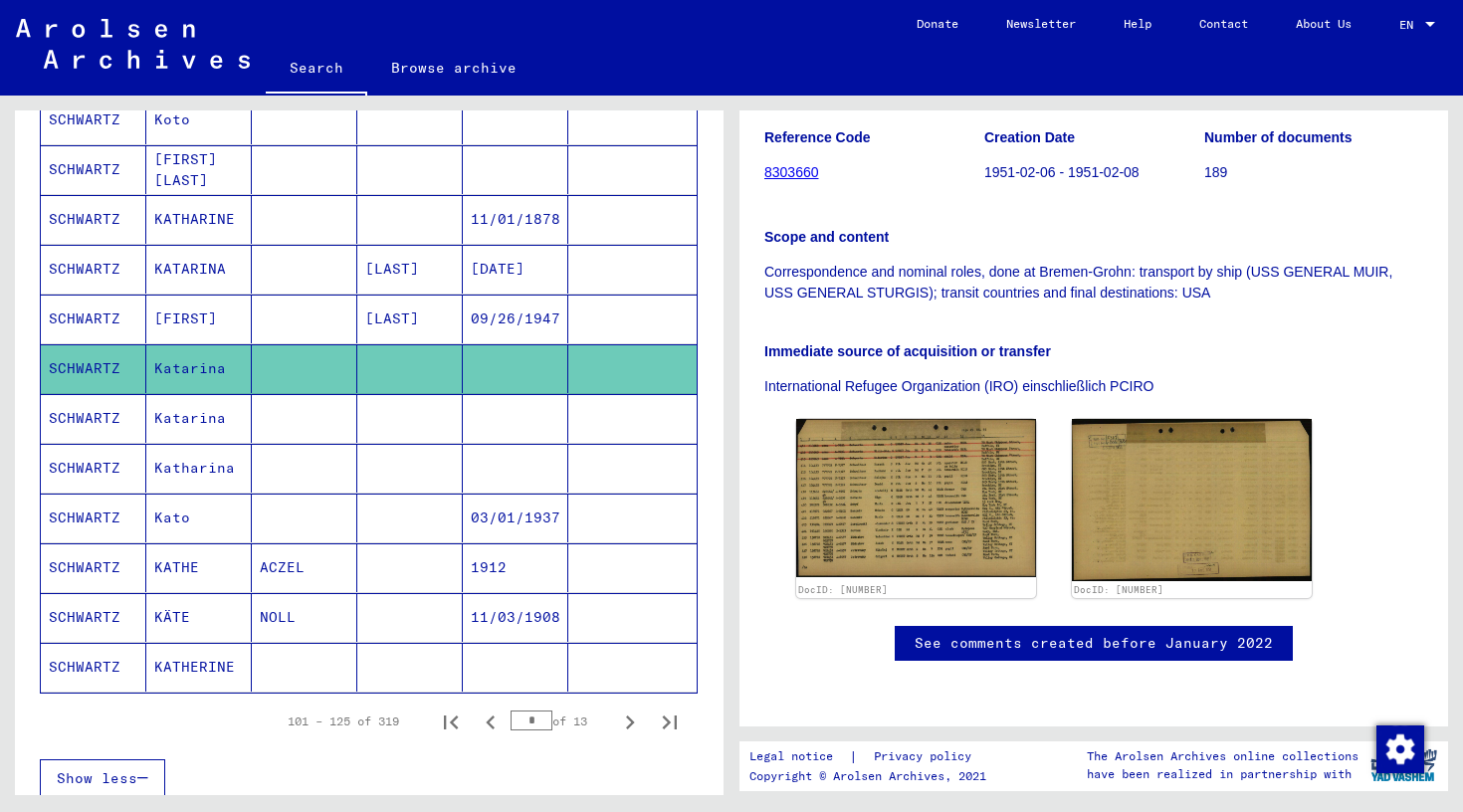scroll, scrollTop: 334, scrollLeft: 0, axis: vertical 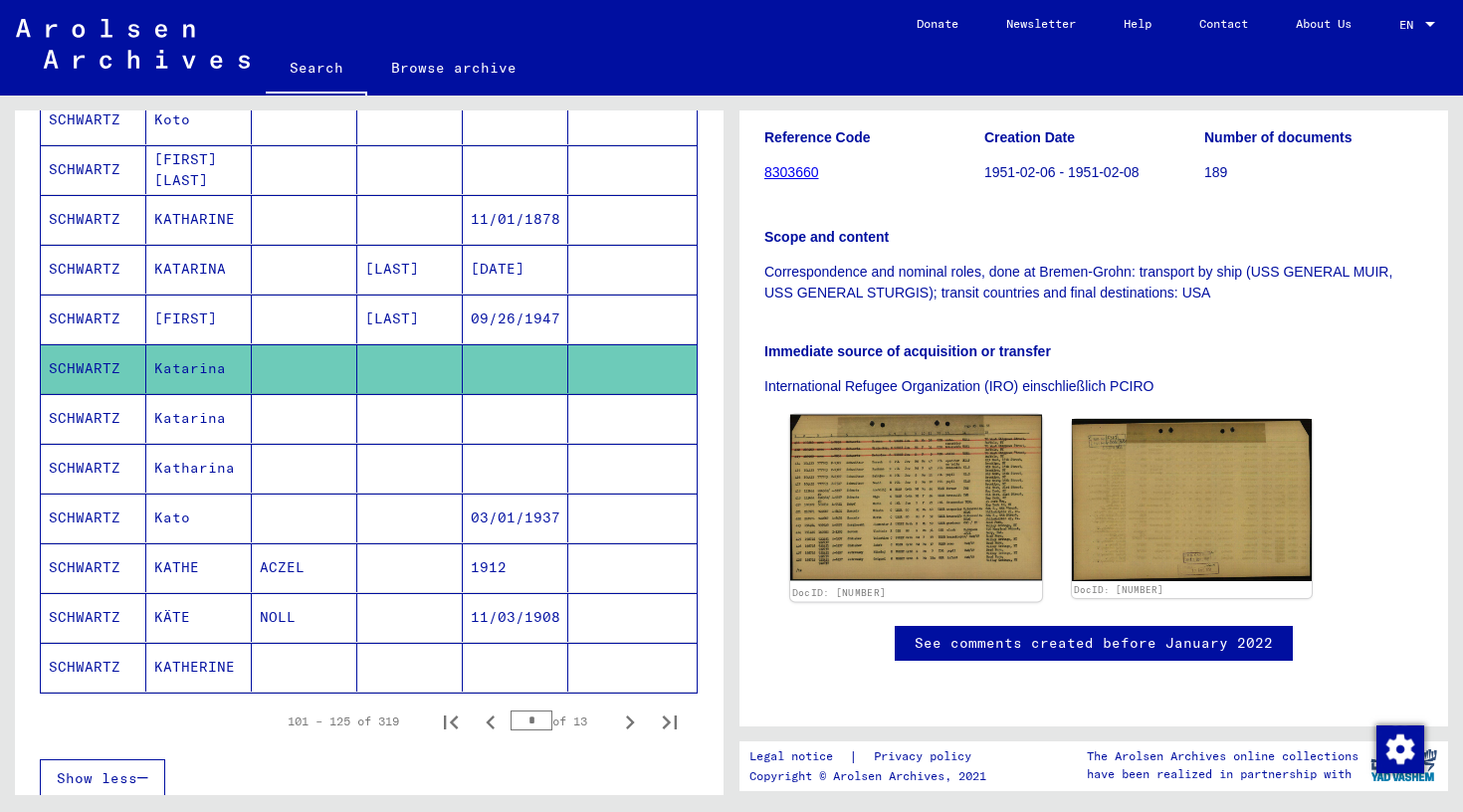click 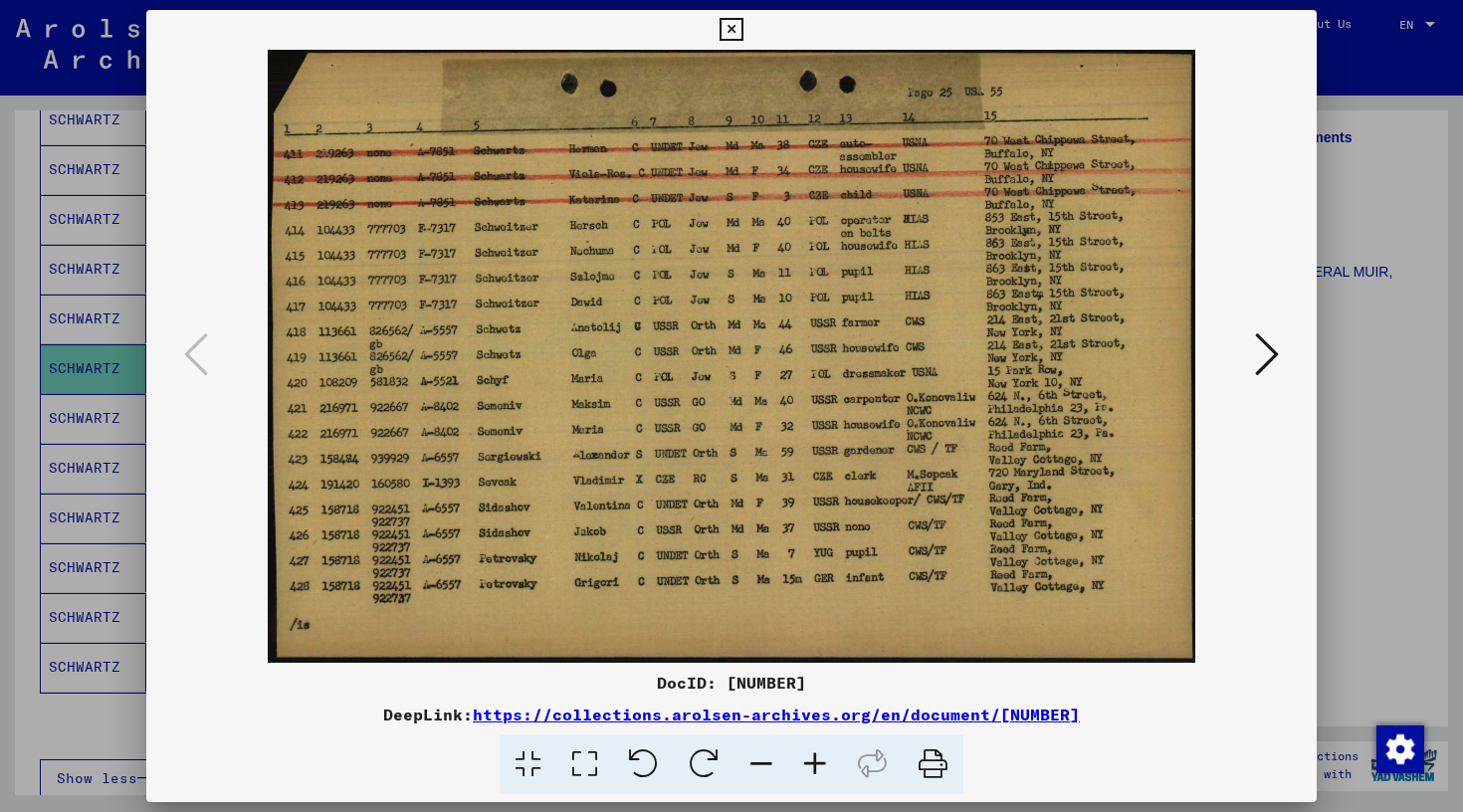 click at bounding box center (731, 30) 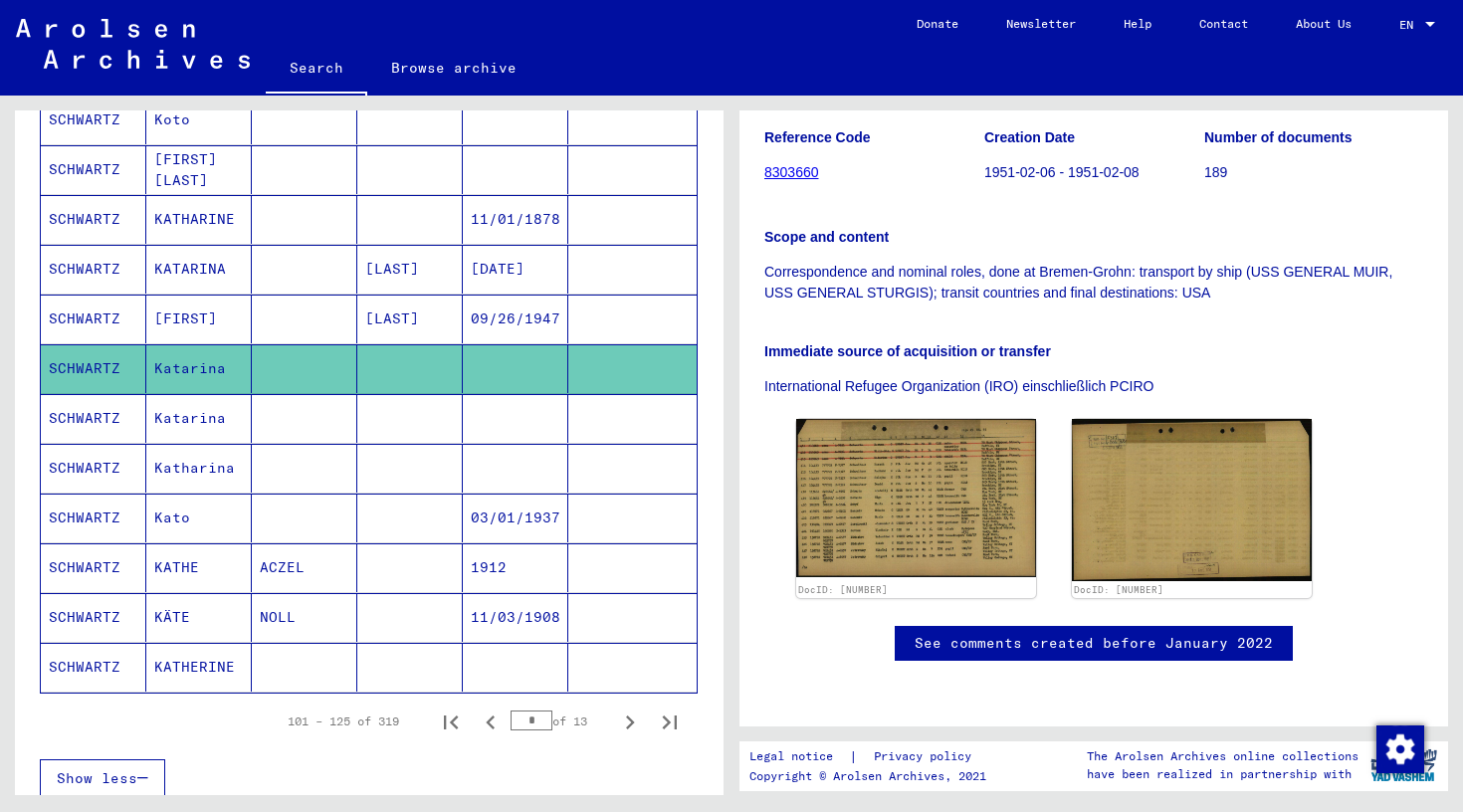 click on "SCHWARTZ" at bounding box center (94, 468) 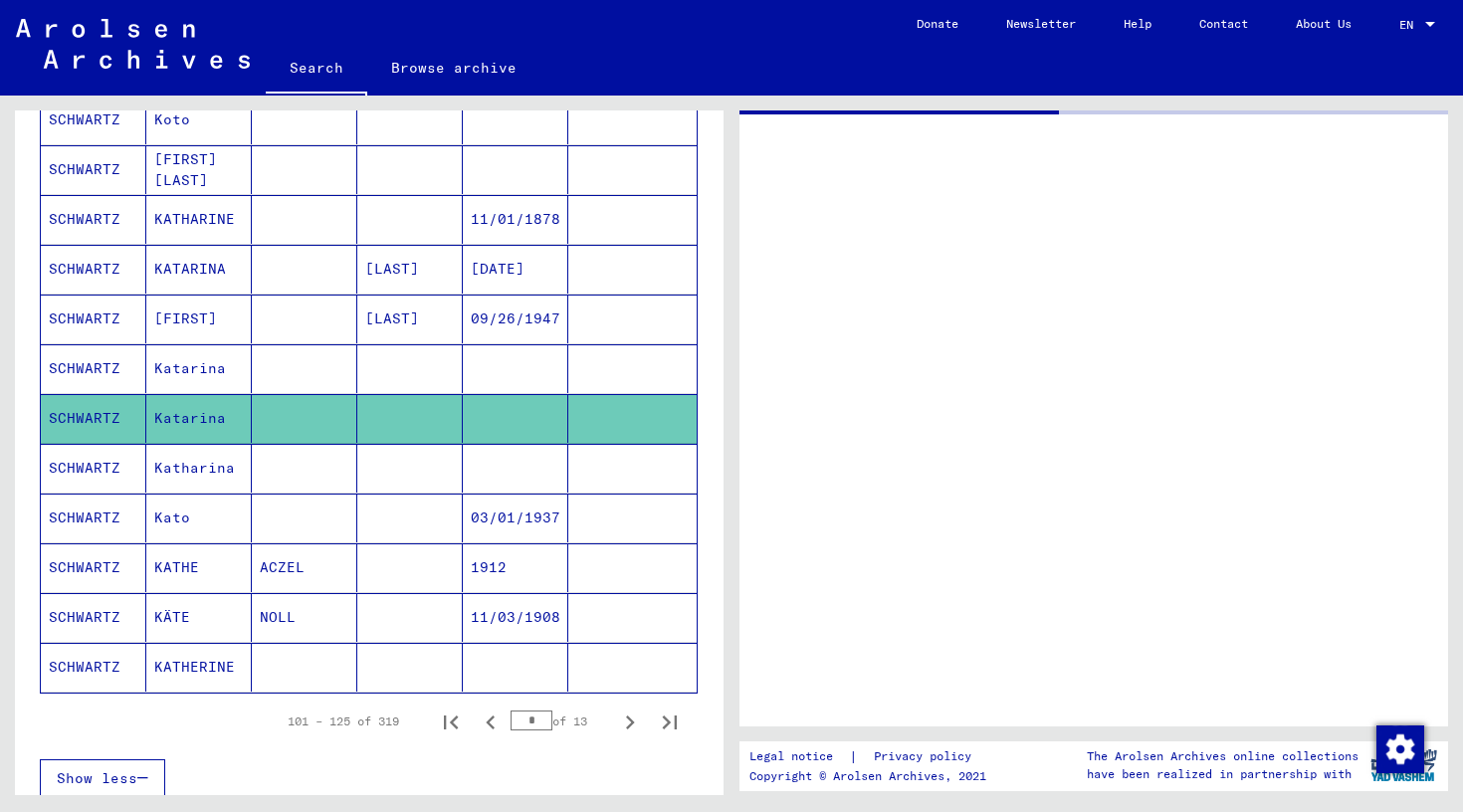 scroll, scrollTop: 0, scrollLeft: 0, axis: both 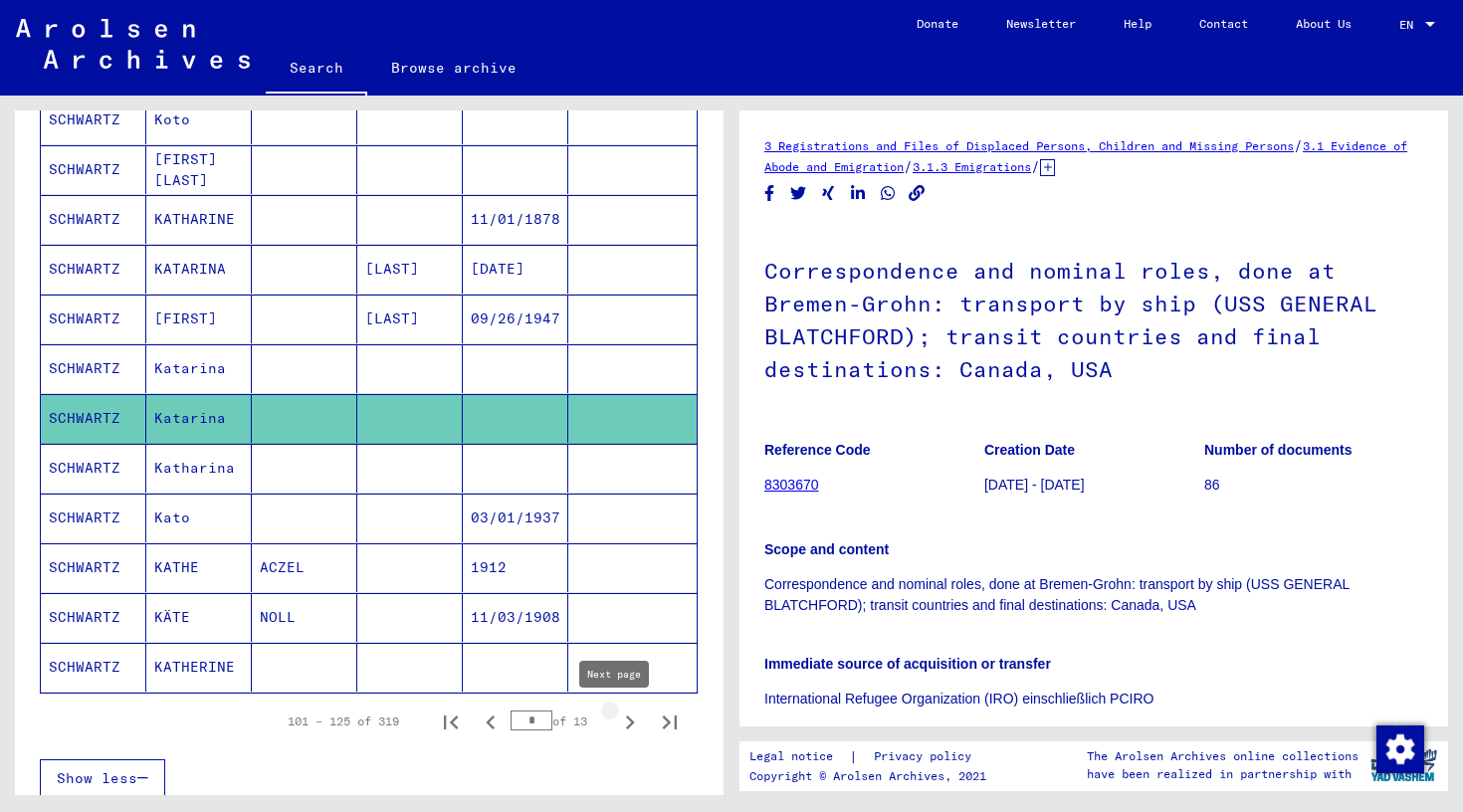 click 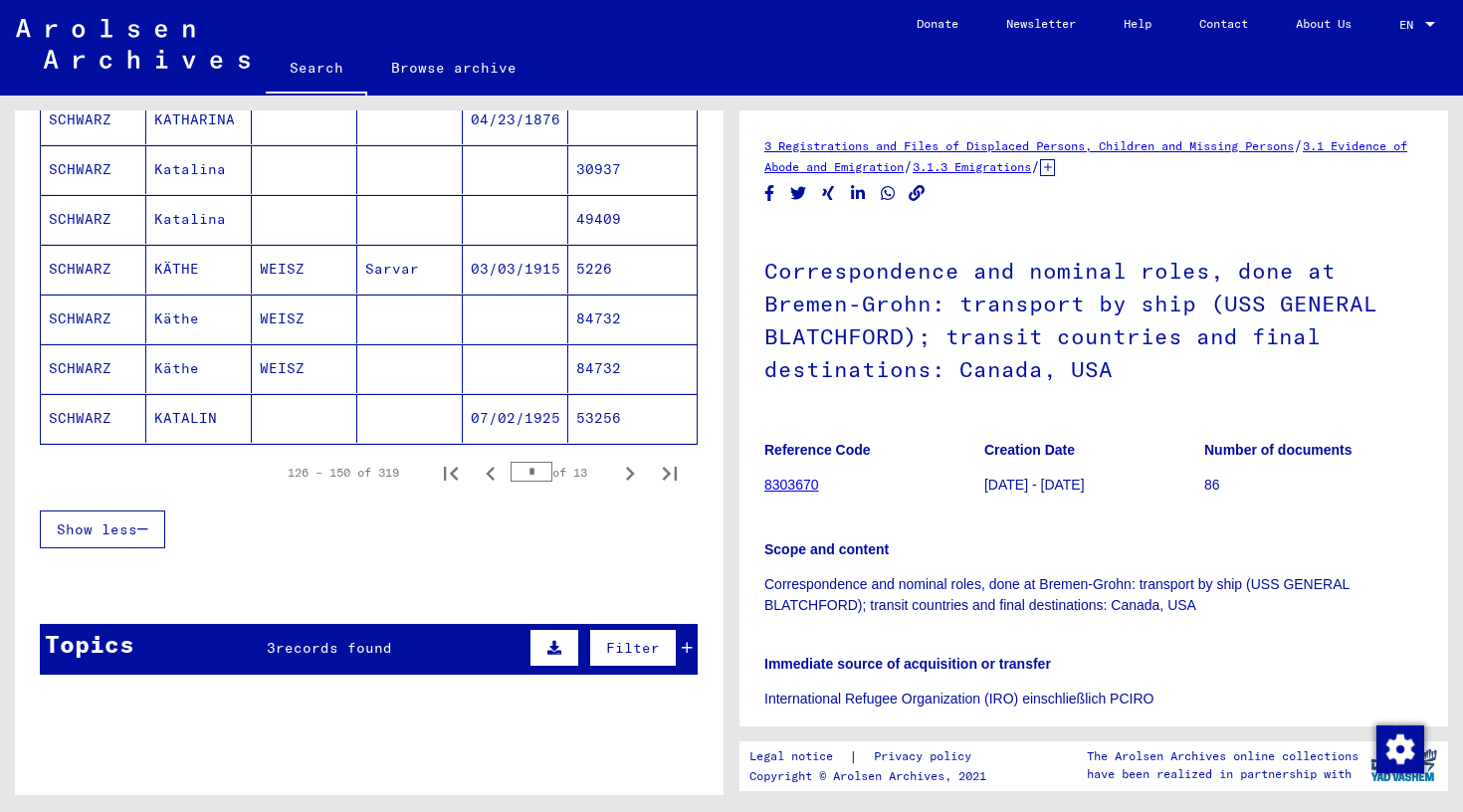 scroll, scrollTop: 1206, scrollLeft: 0, axis: vertical 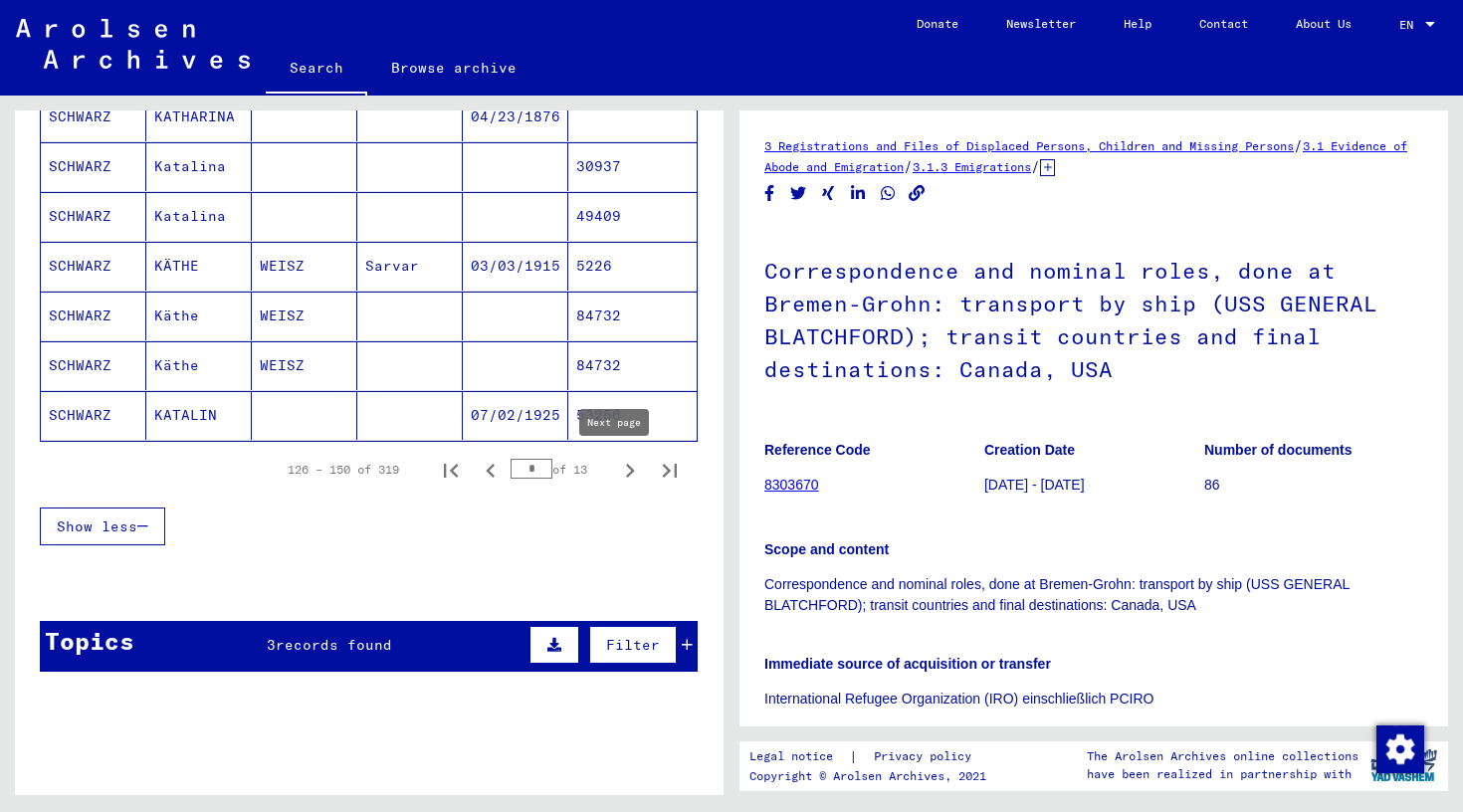 click 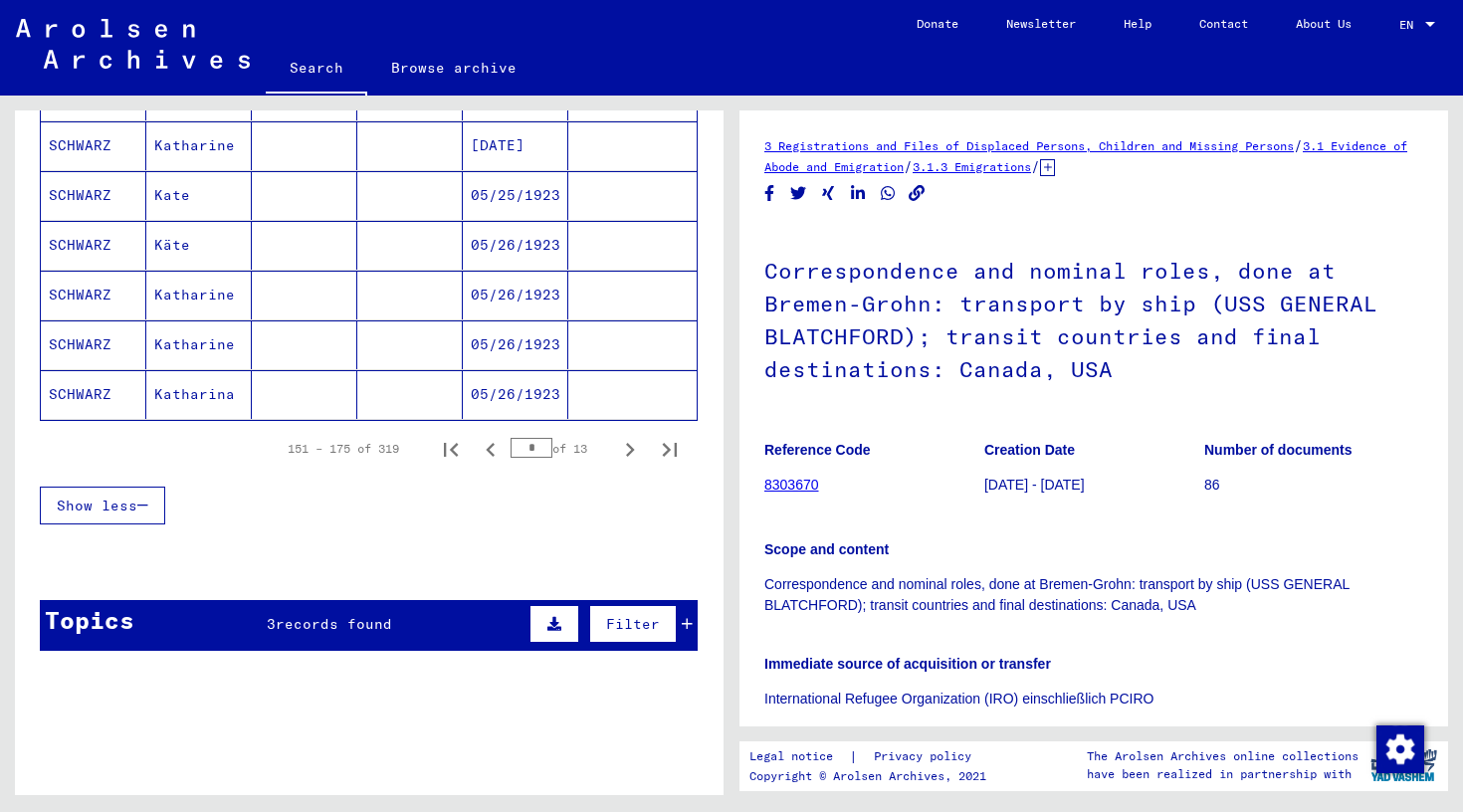 scroll, scrollTop: 1230, scrollLeft: 0, axis: vertical 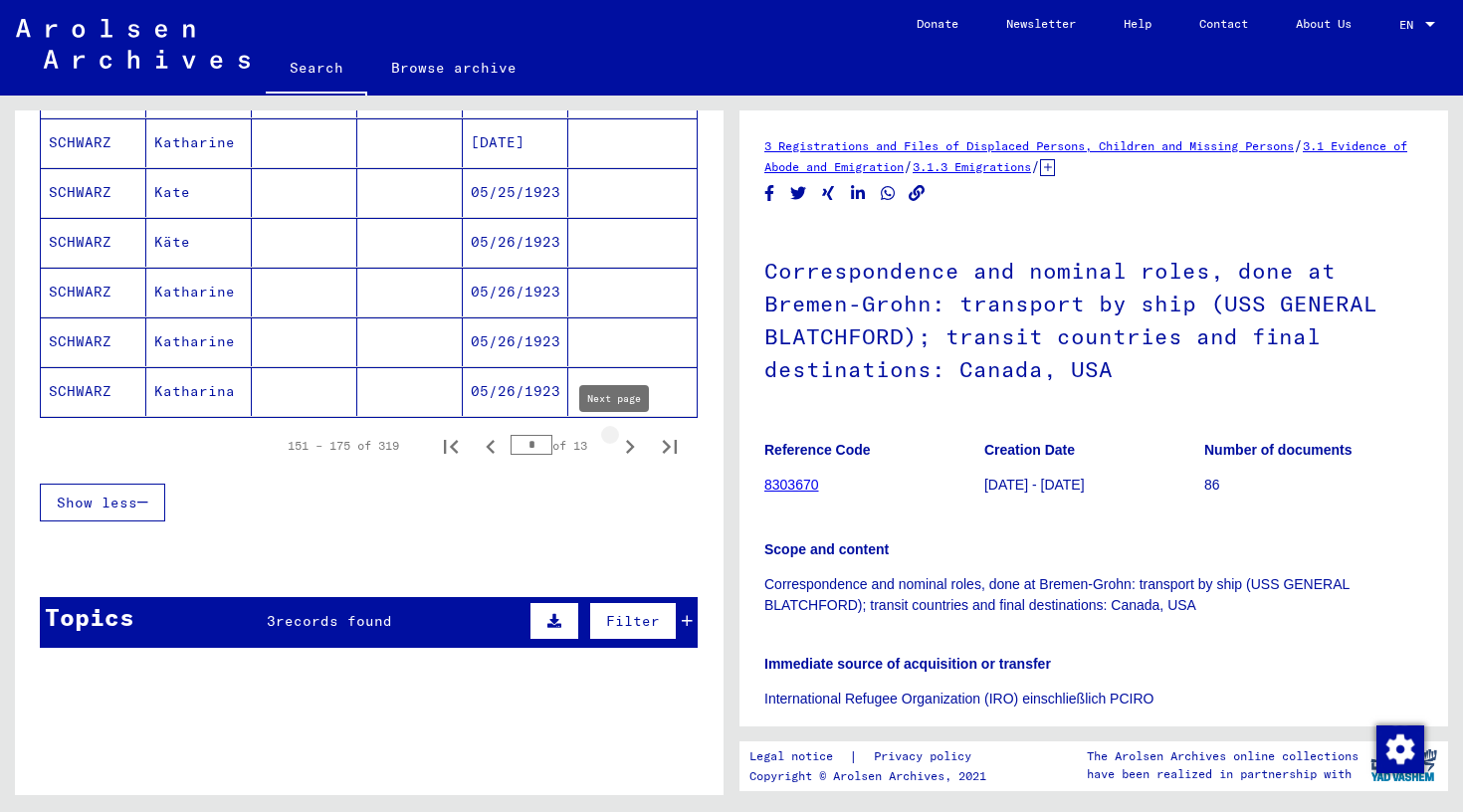 click 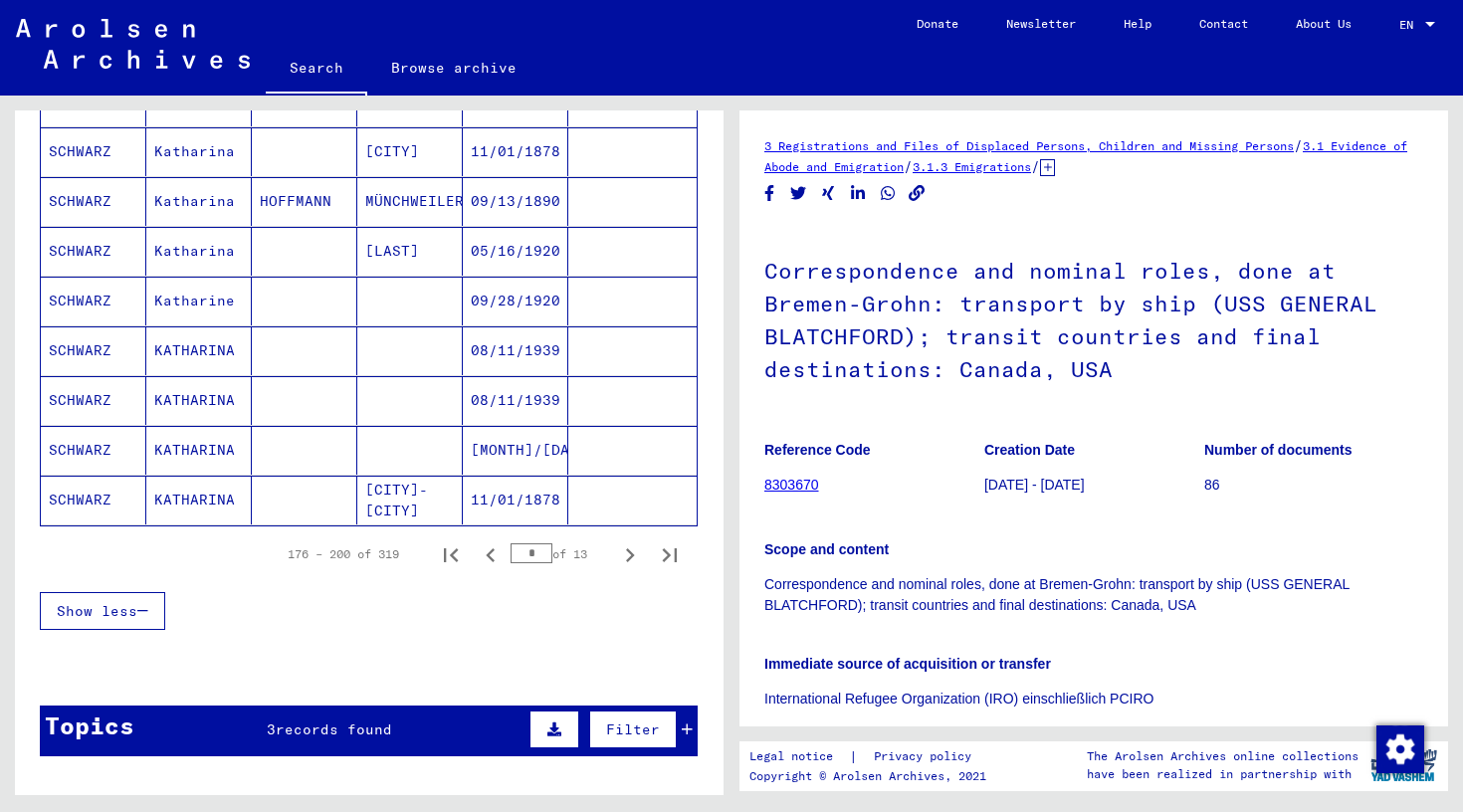 scroll, scrollTop: 1127, scrollLeft: 0, axis: vertical 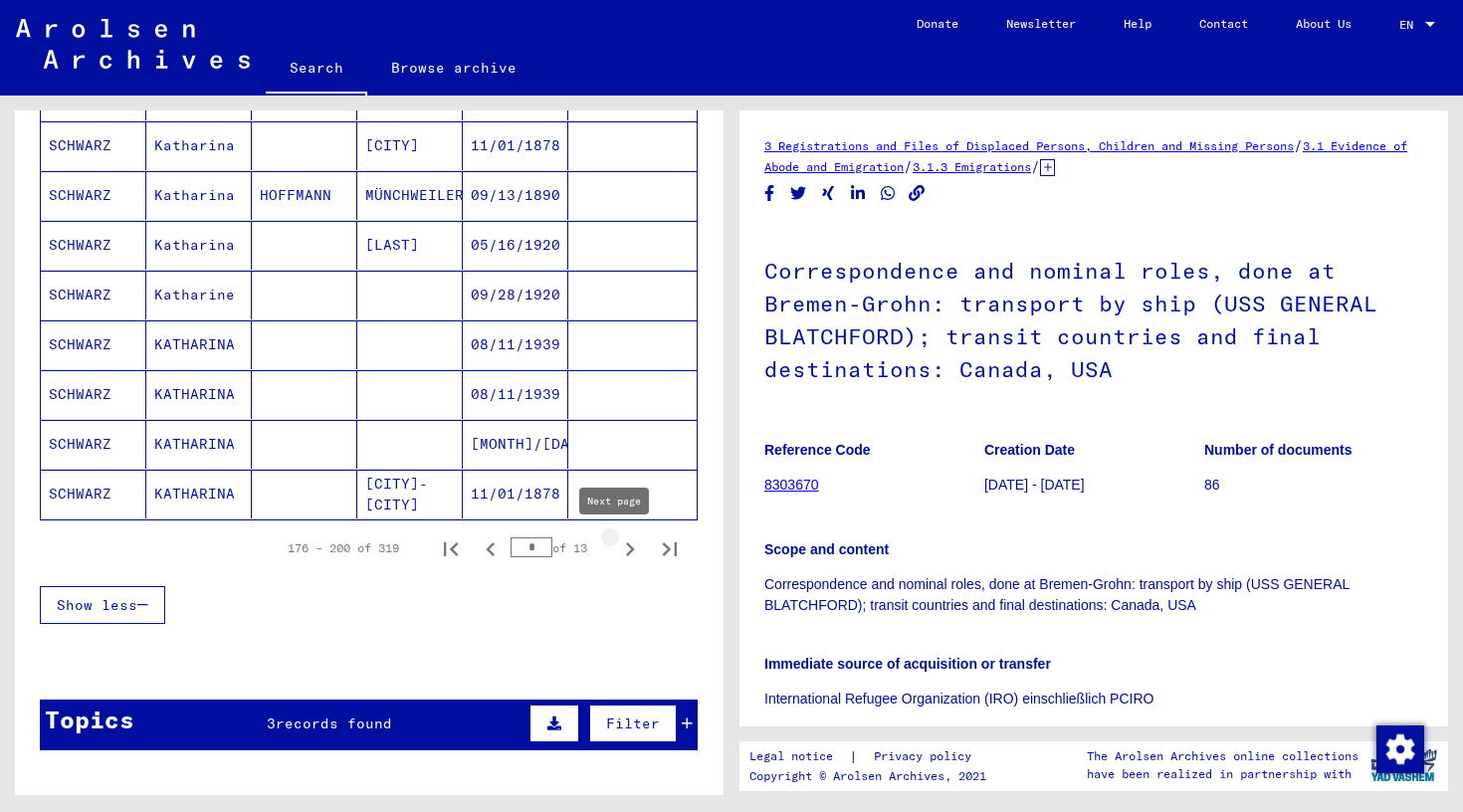 click 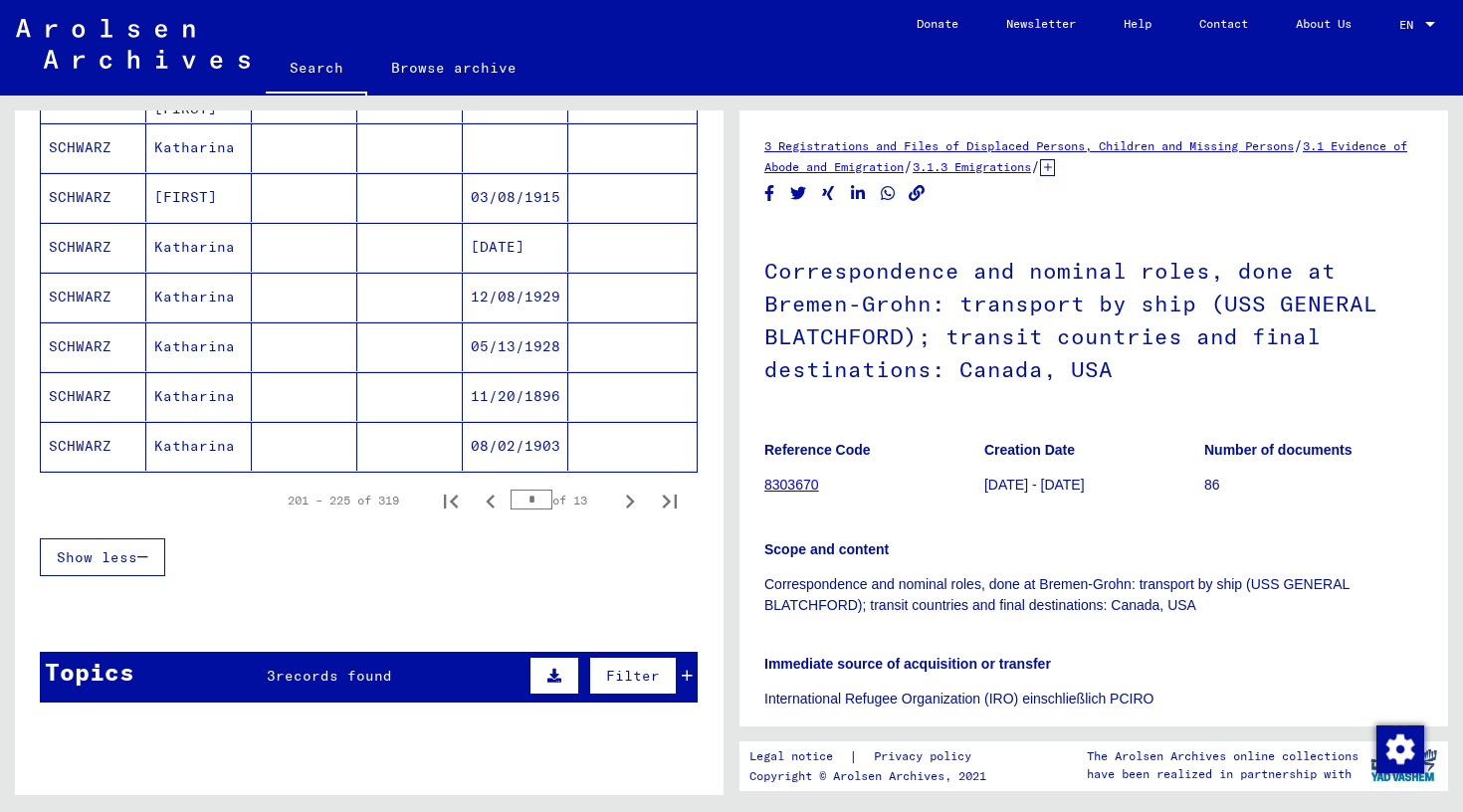 scroll, scrollTop: 1203, scrollLeft: 0, axis: vertical 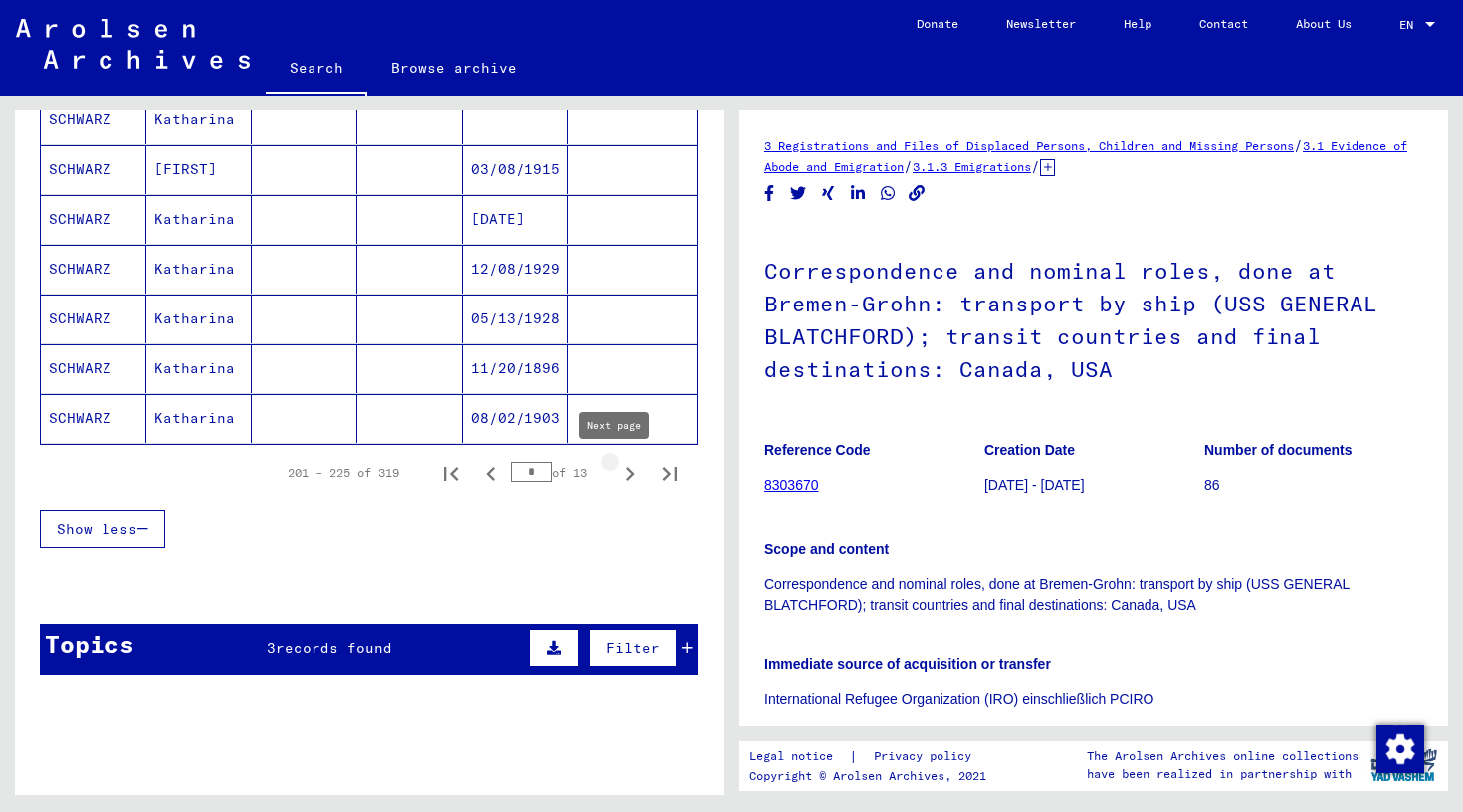 click 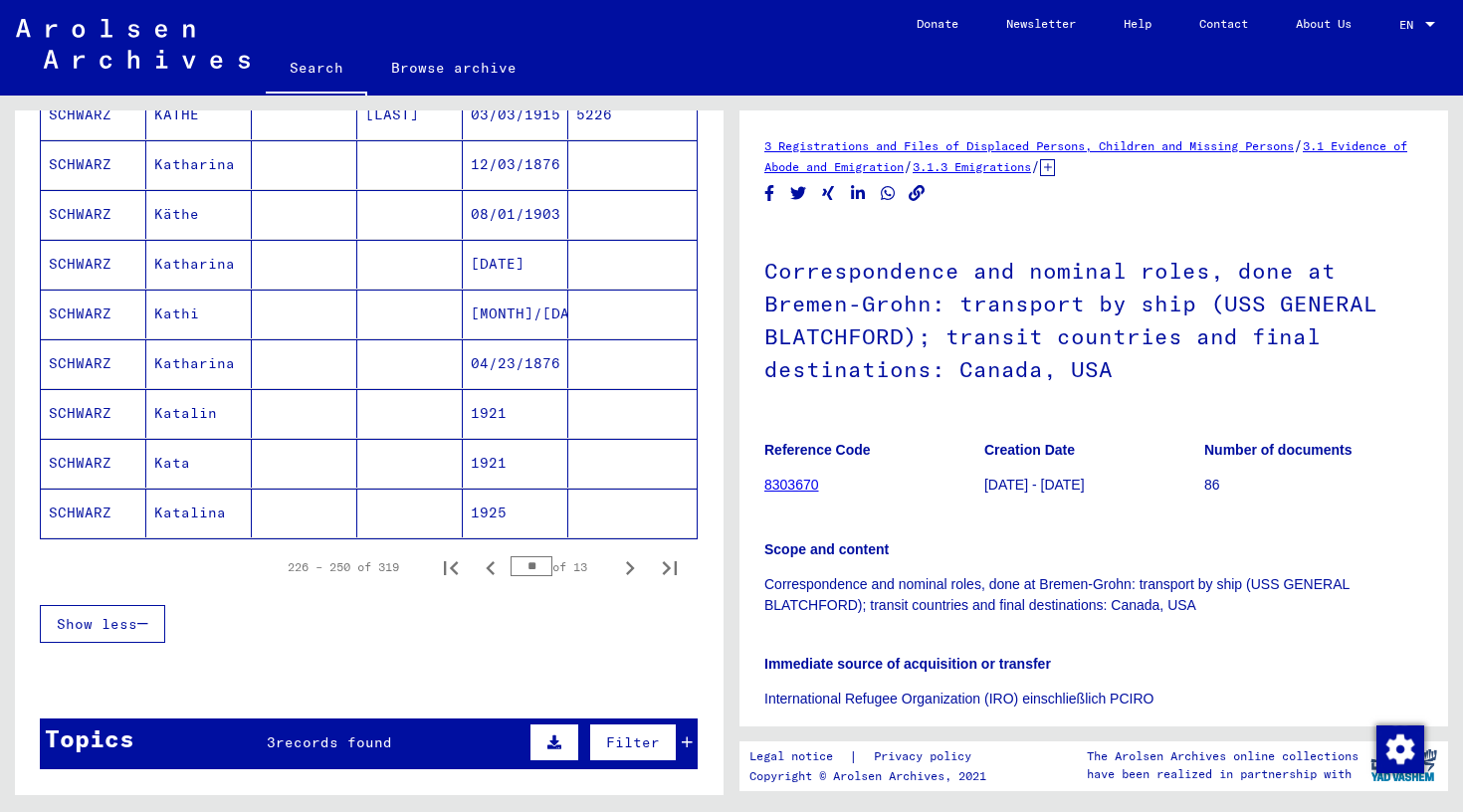 scroll, scrollTop: 1185, scrollLeft: 0, axis: vertical 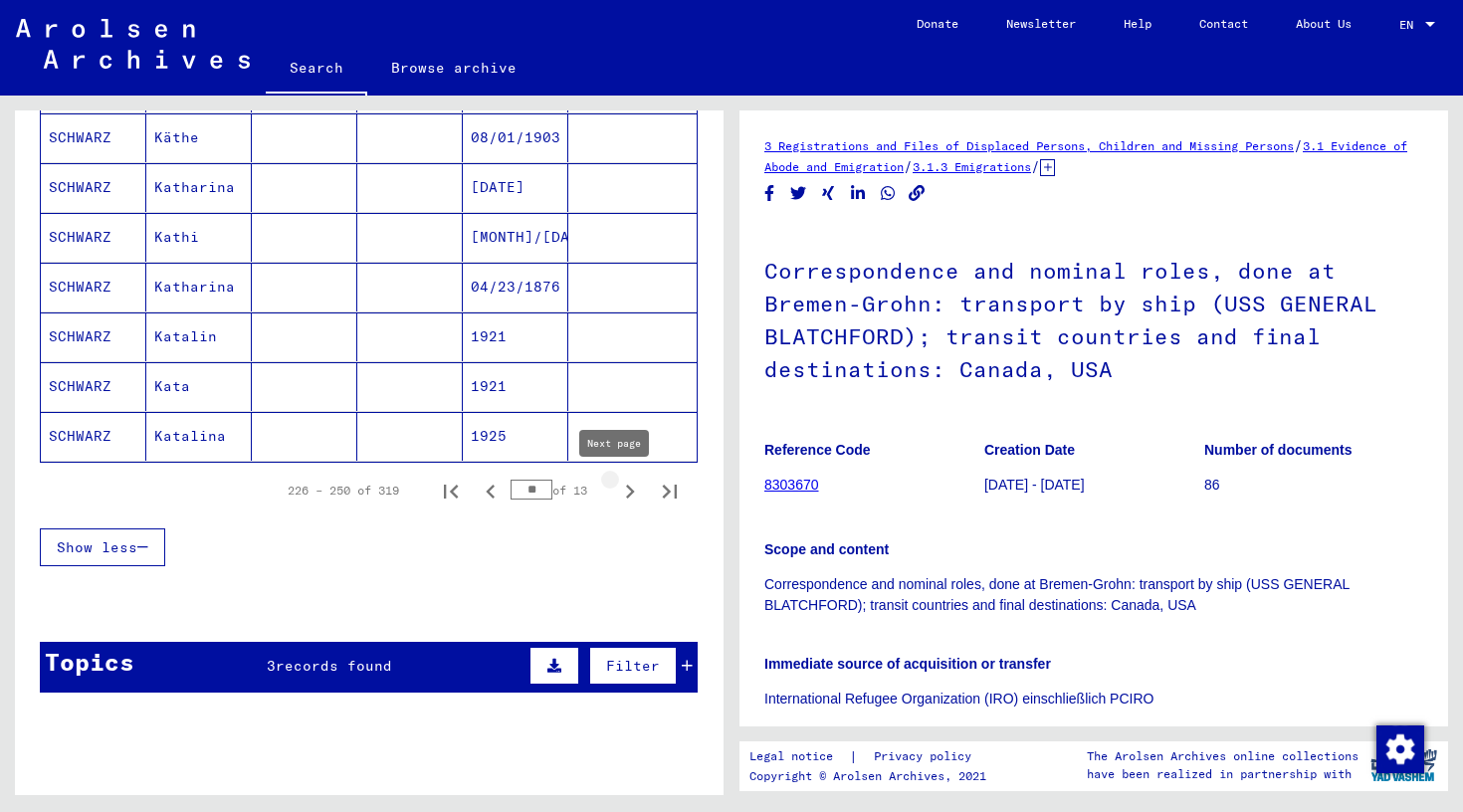 click 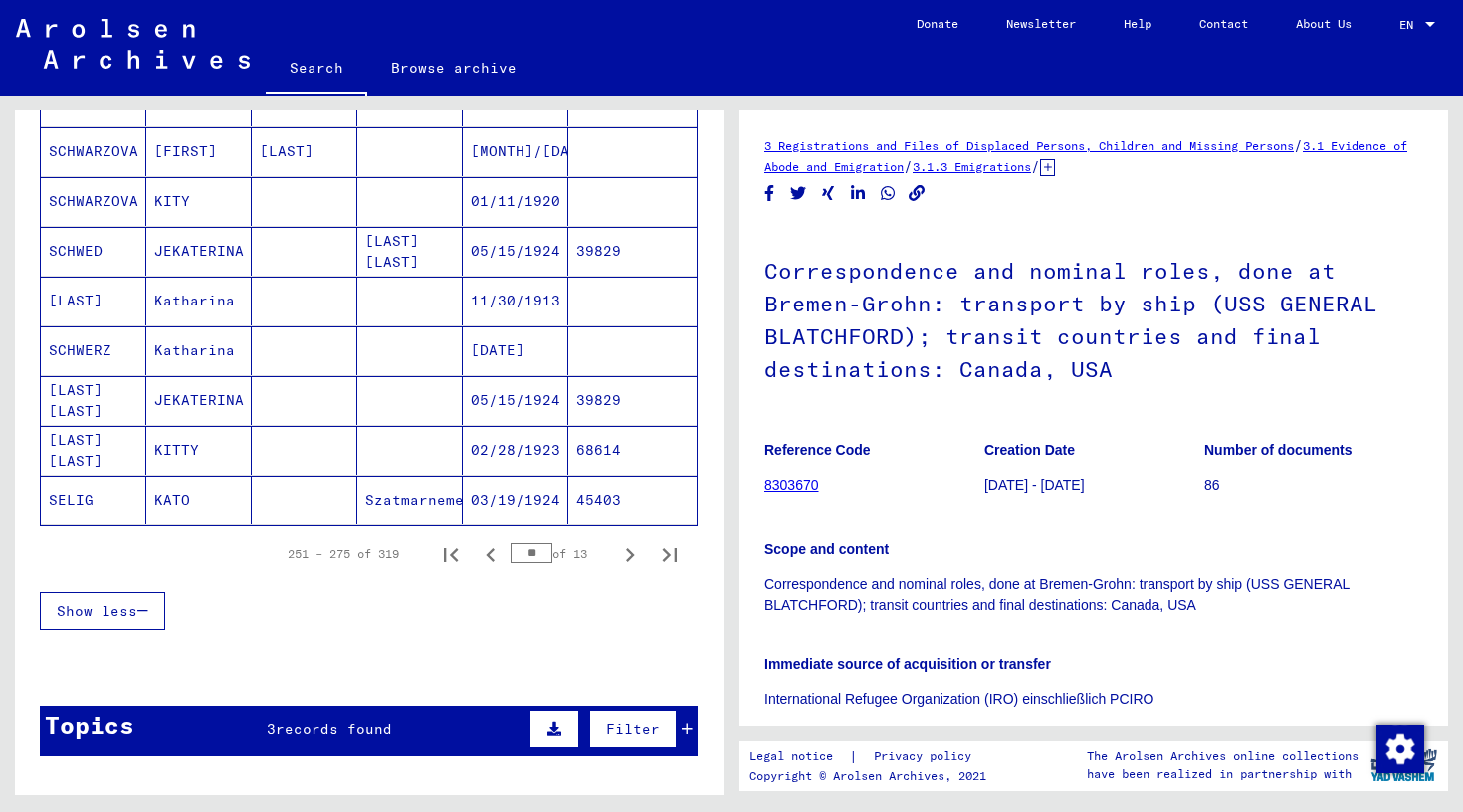 scroll, scrollTop: 1127, scrollLeft: 0, axis: vertical 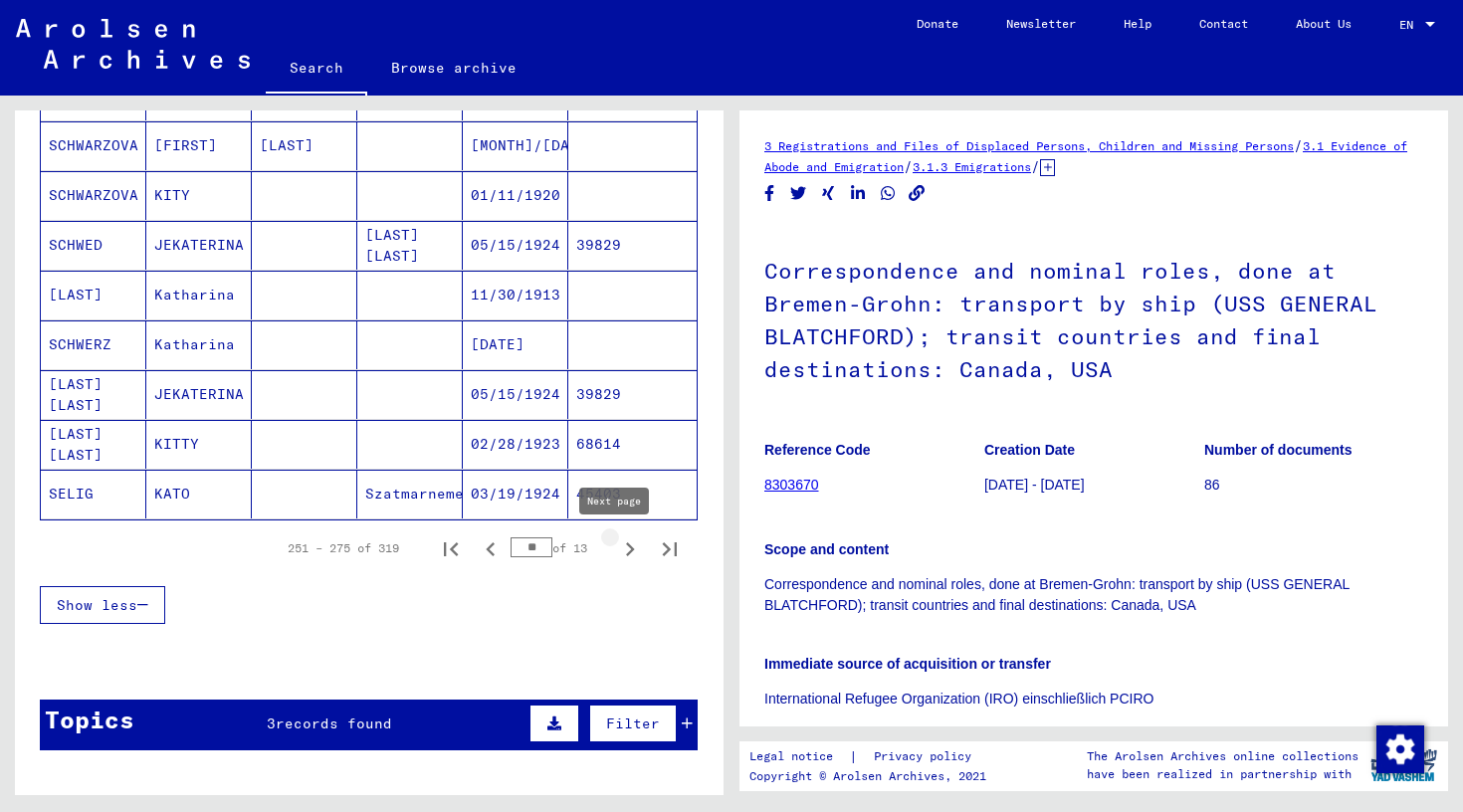 click 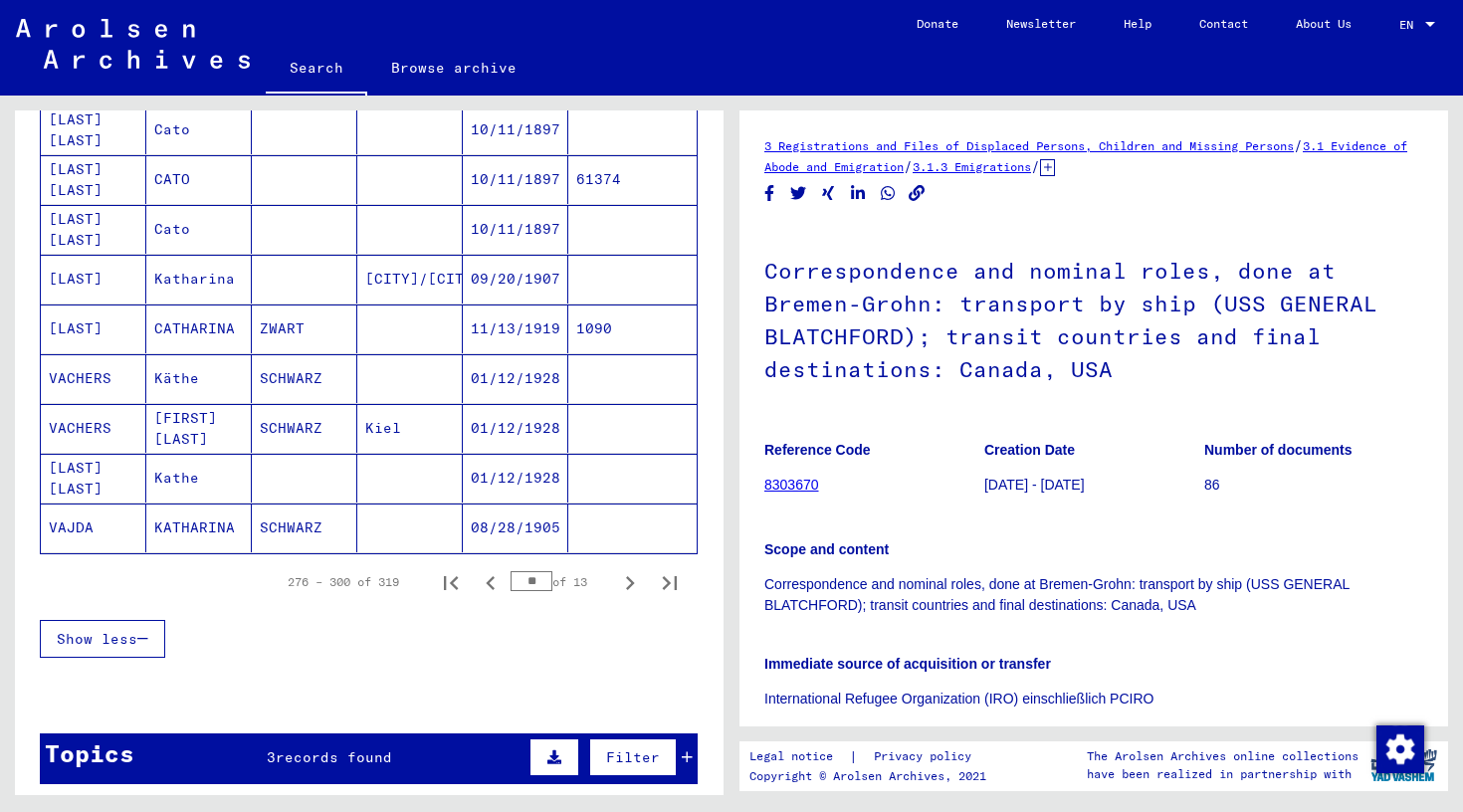 scroll, scrollTop: 1103, scrollLeft: 0, axis: vertical 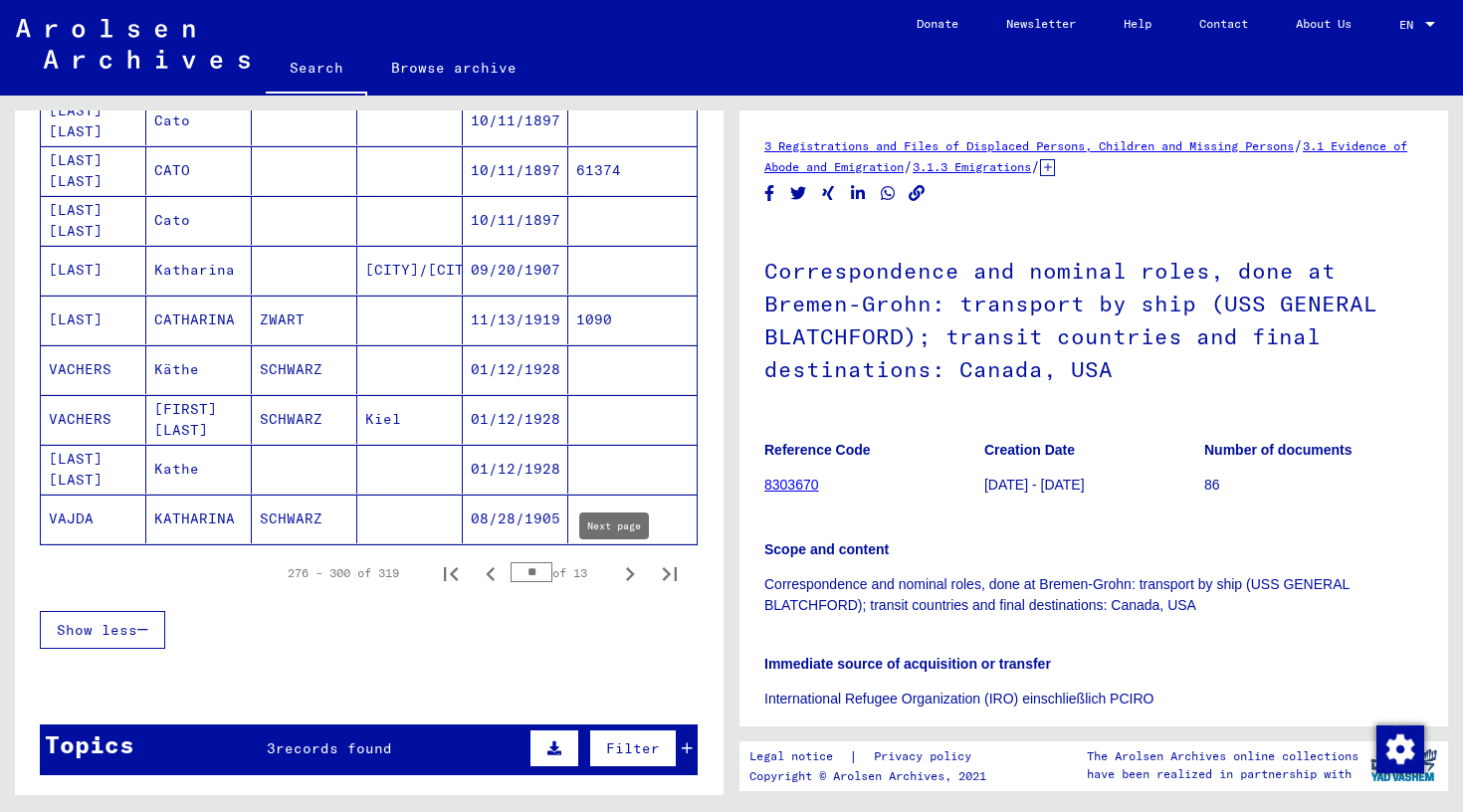 click 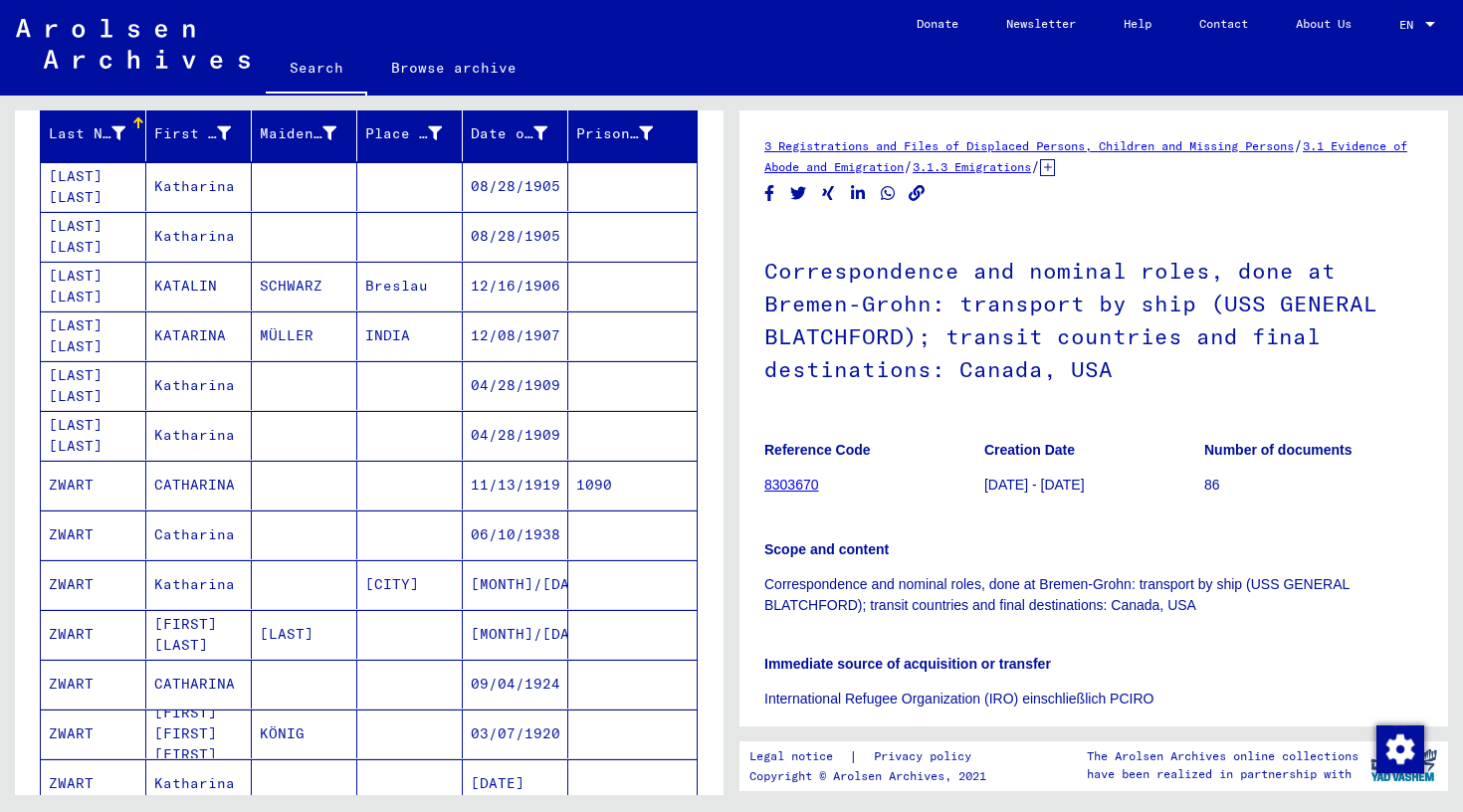 scroll, scrollTop: 233, scrollLeft: 0, axis: vertical 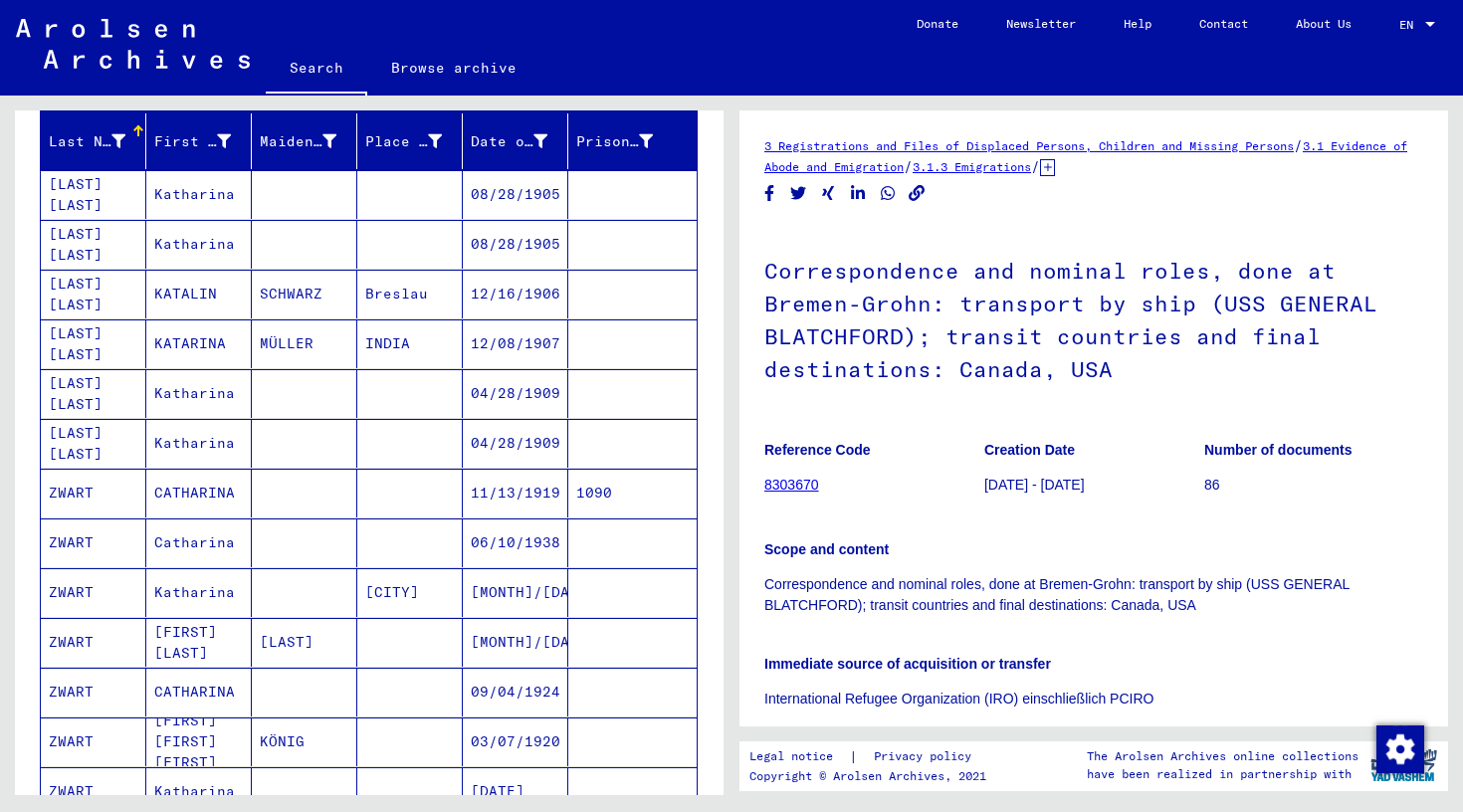 click on "ZWART" at bounding box center (94, 542) 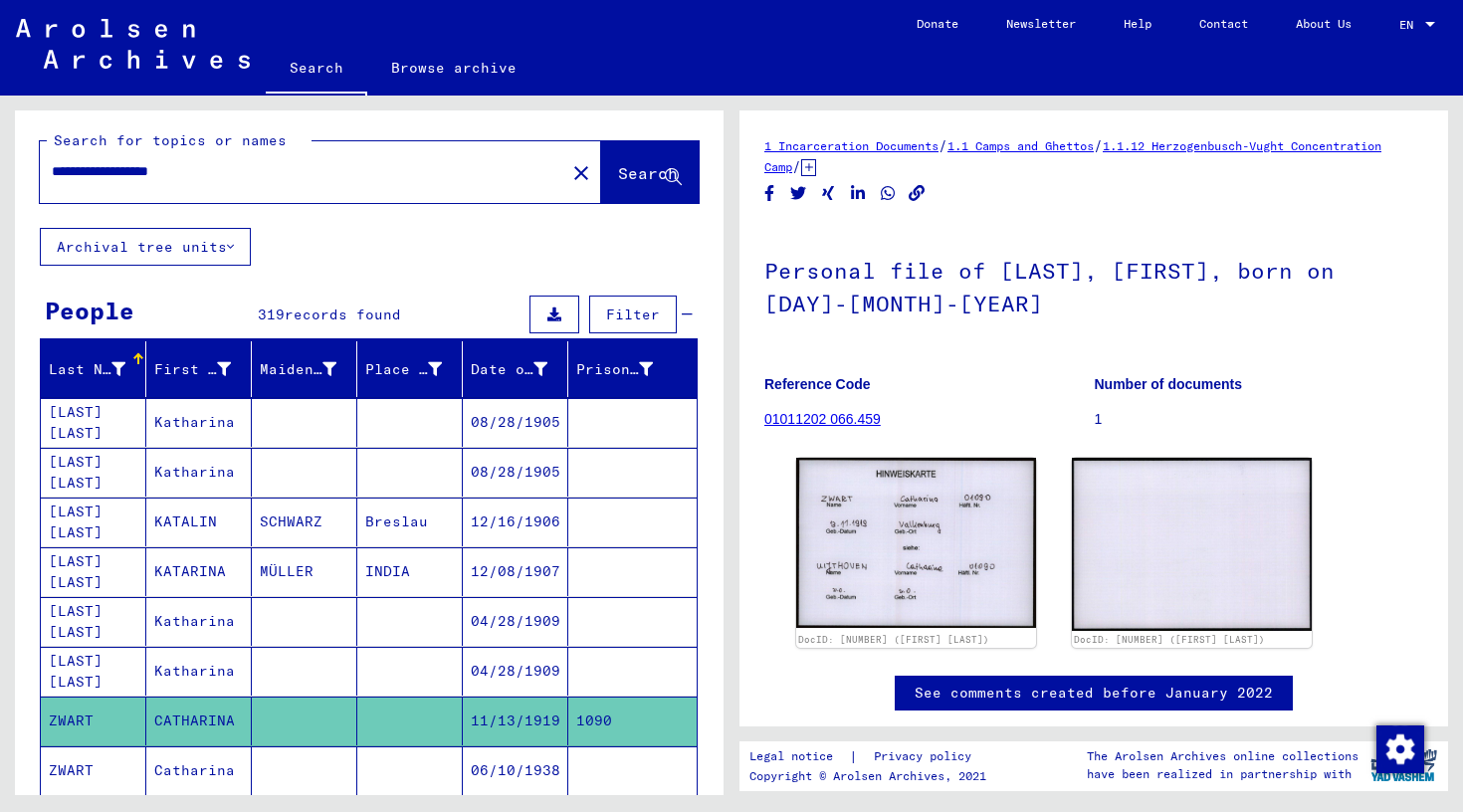 scroll, scrollTop: 0, scrollLeft: 0, axis: both 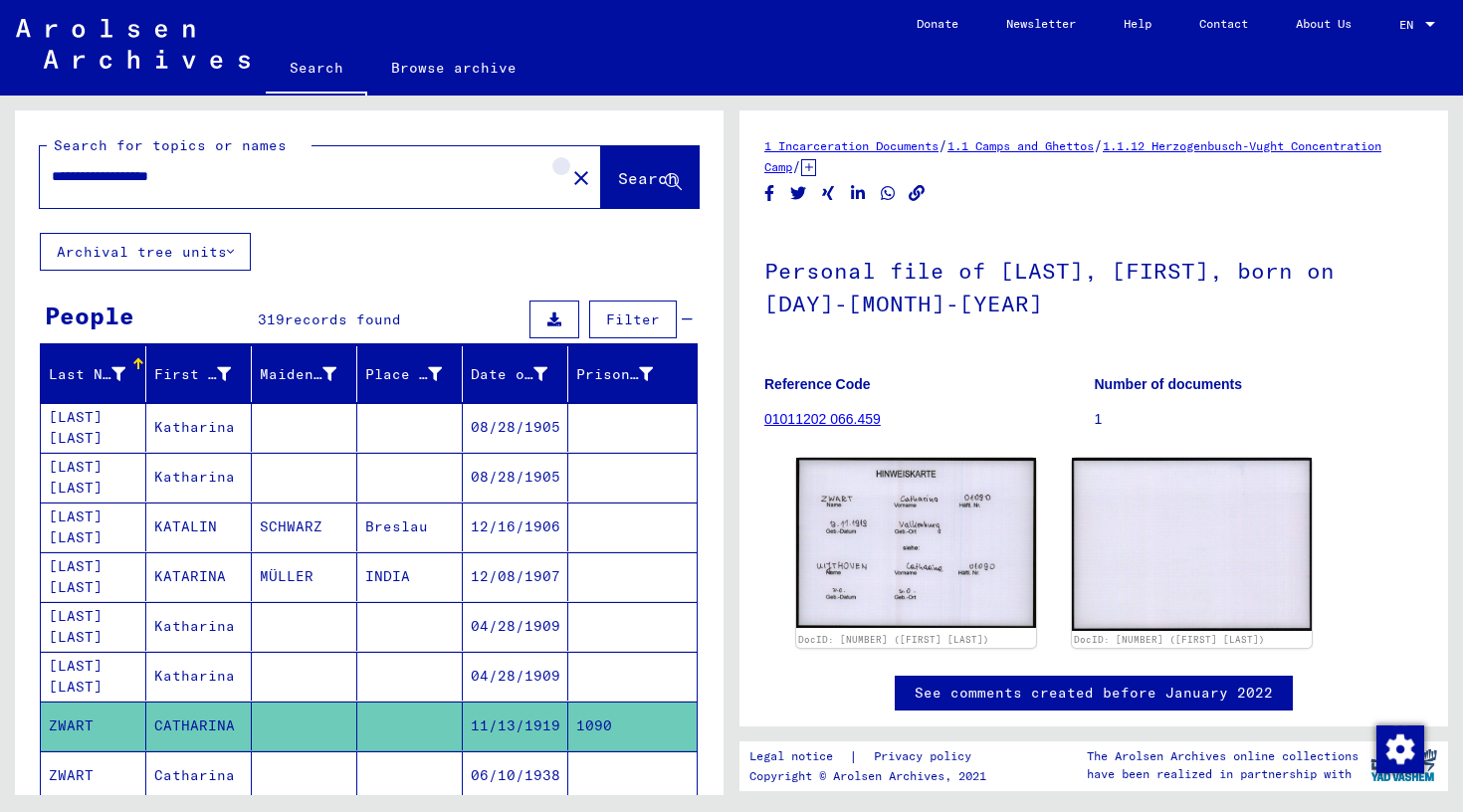 click on "close" 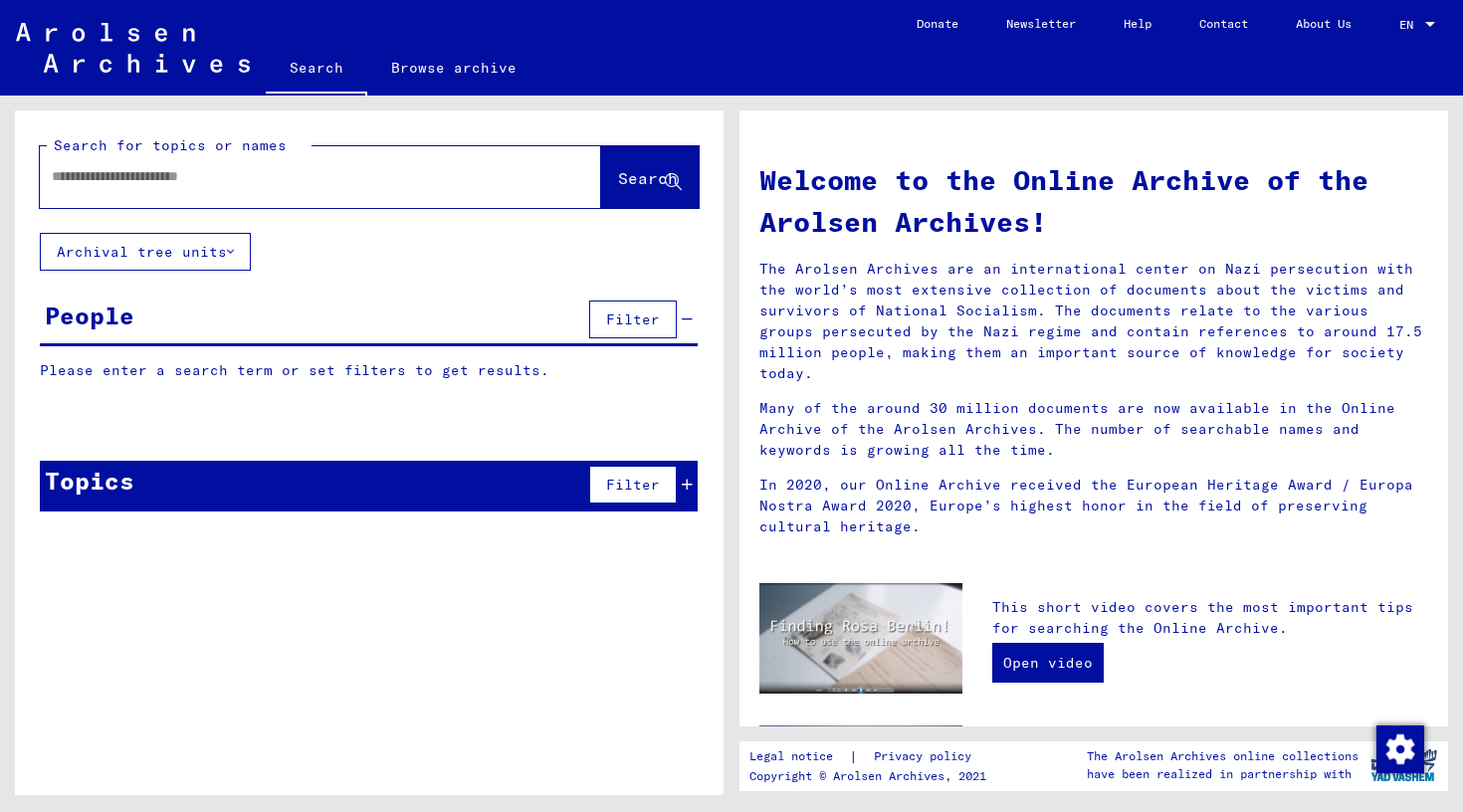 click at bounding box center [297, 176] 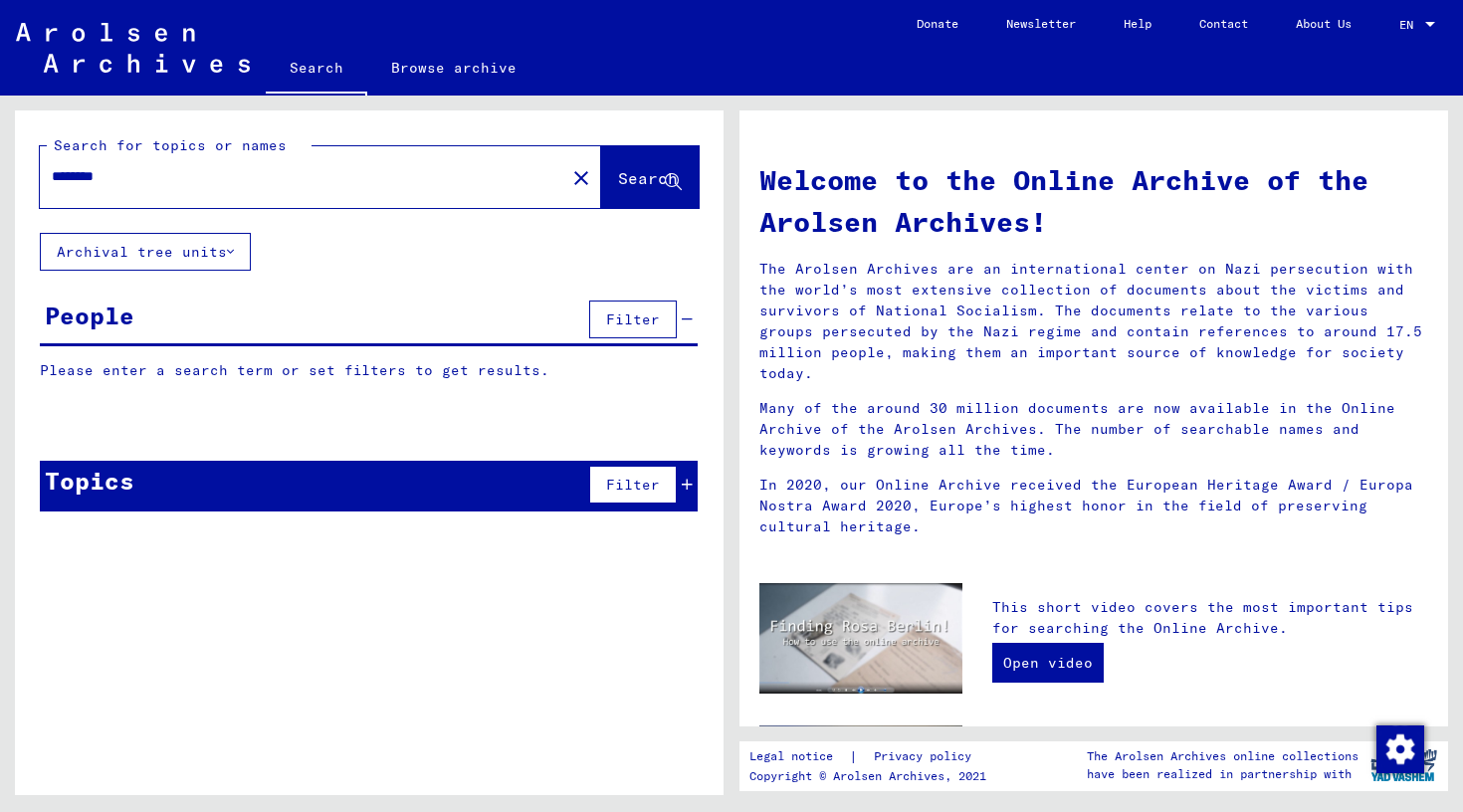 type on "********" 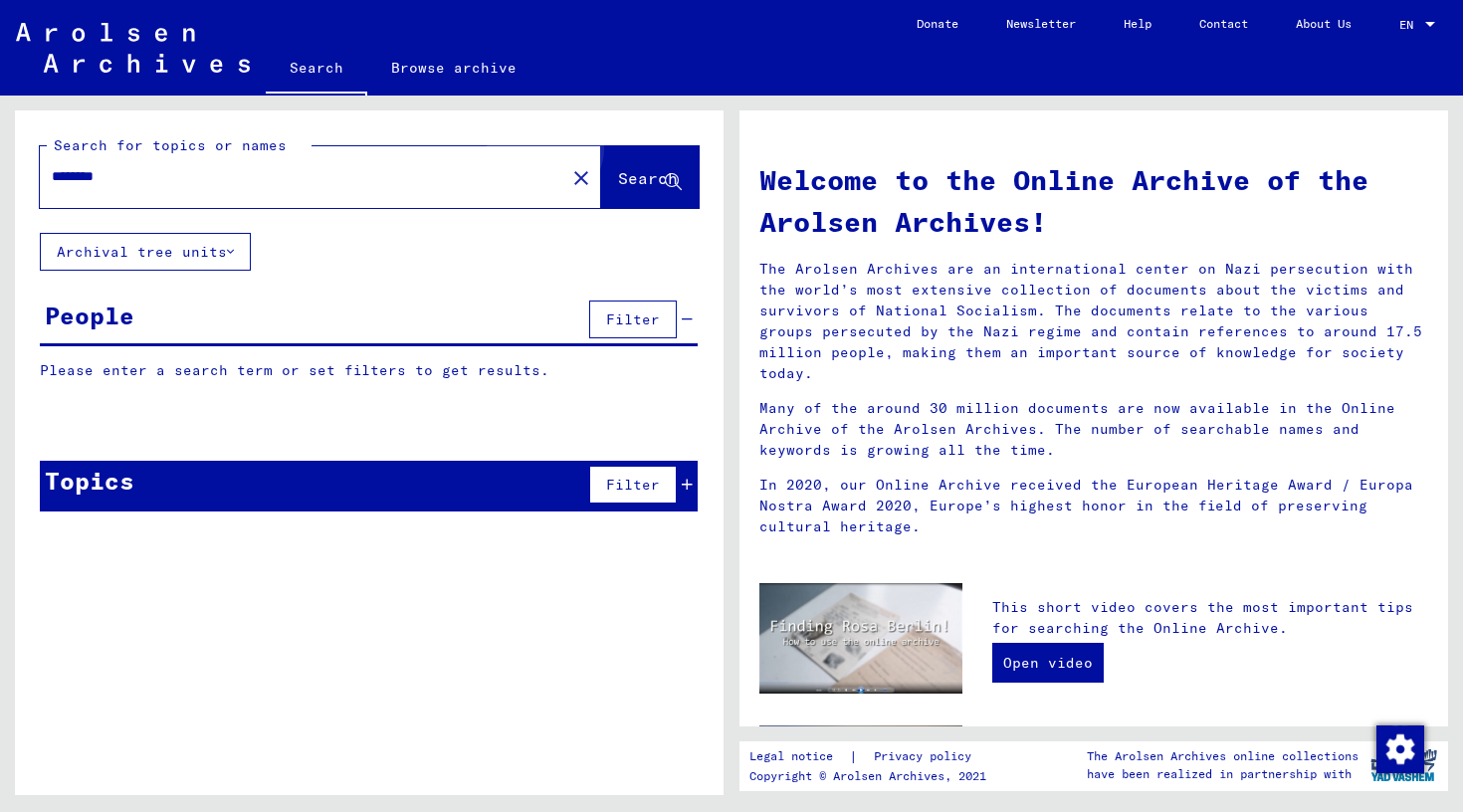 click on "Search" 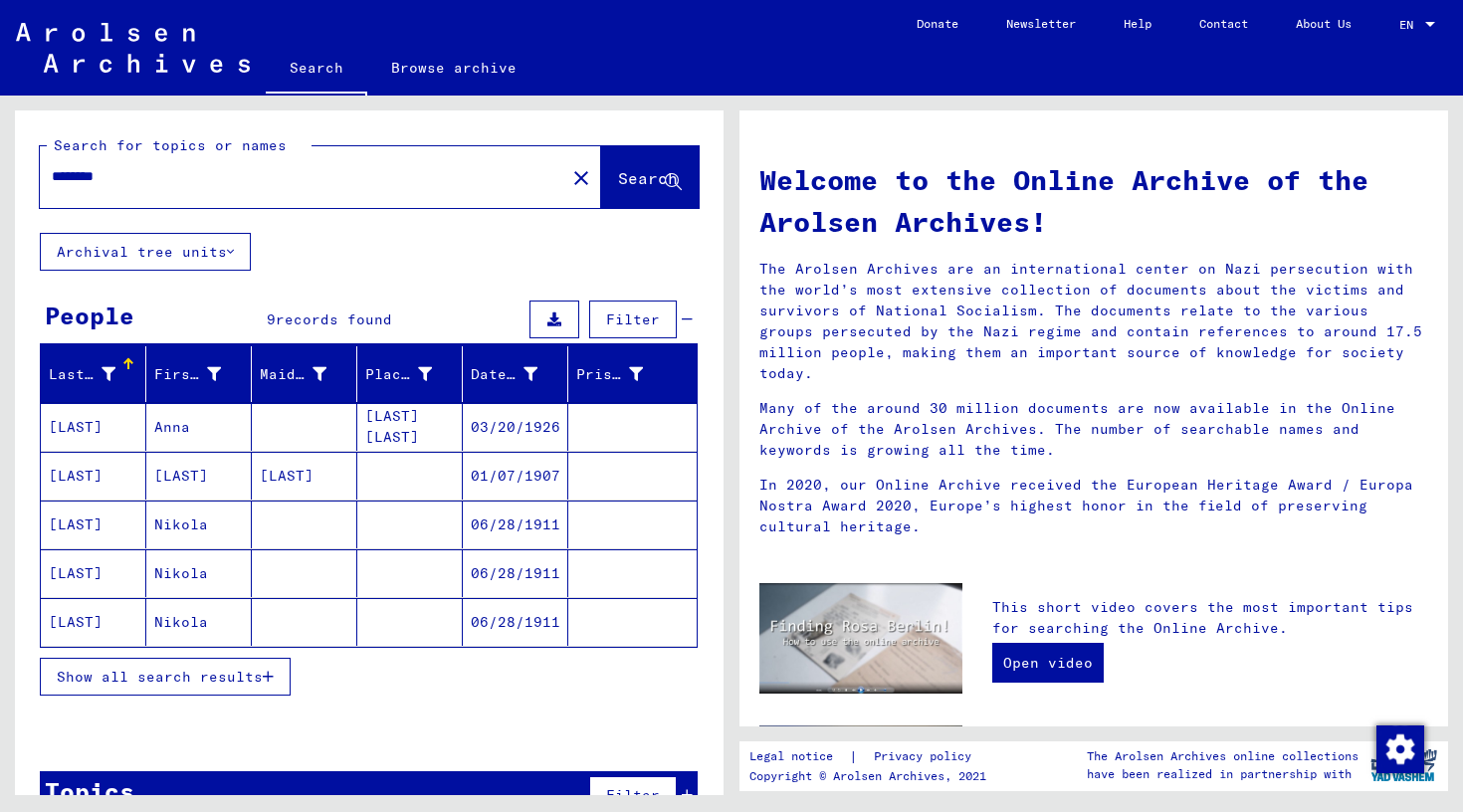 click on "Show all search results" at bounding box center (159, 677) 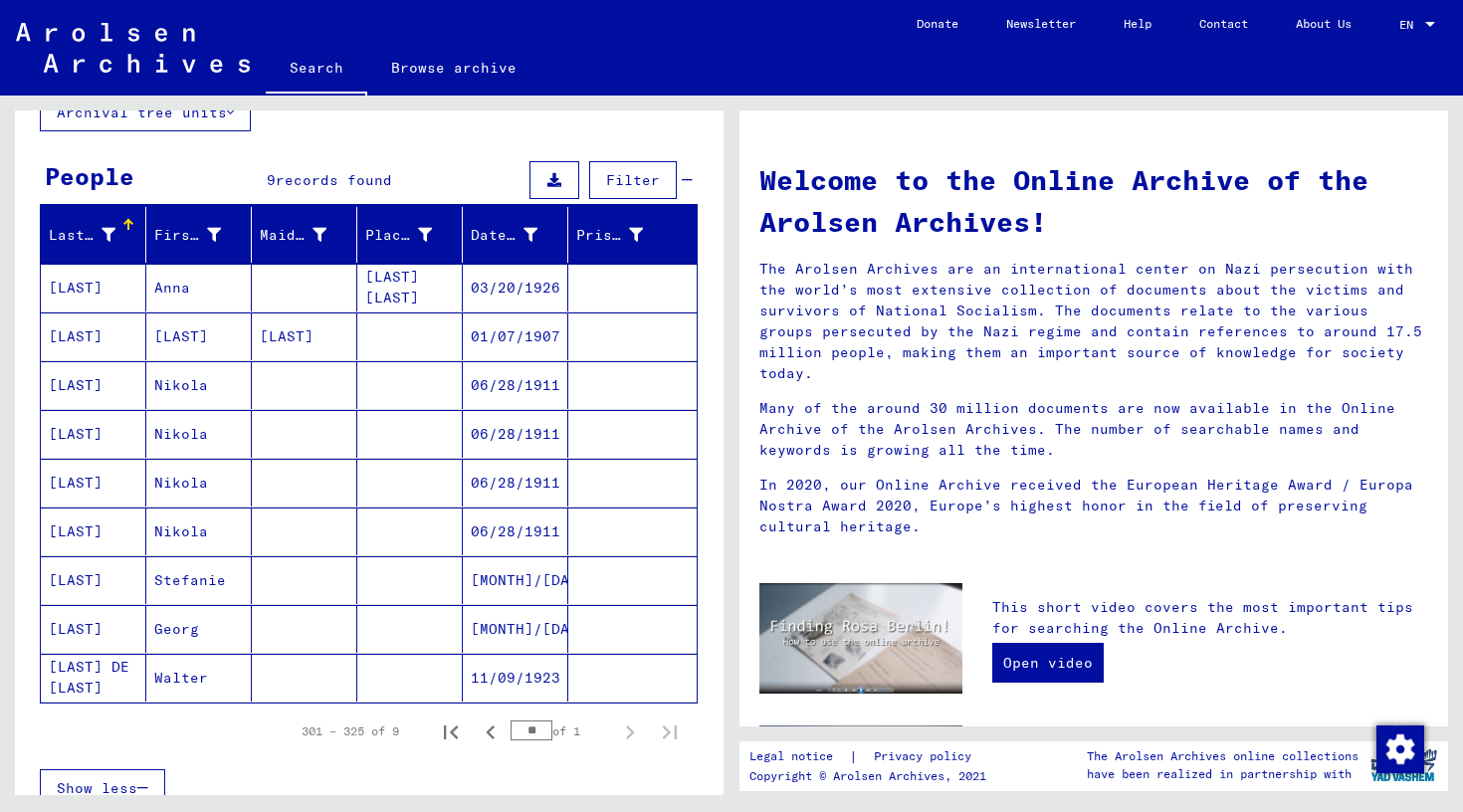 scroll, scrollTop: 140, scrollLeft: 0, axis: vertical 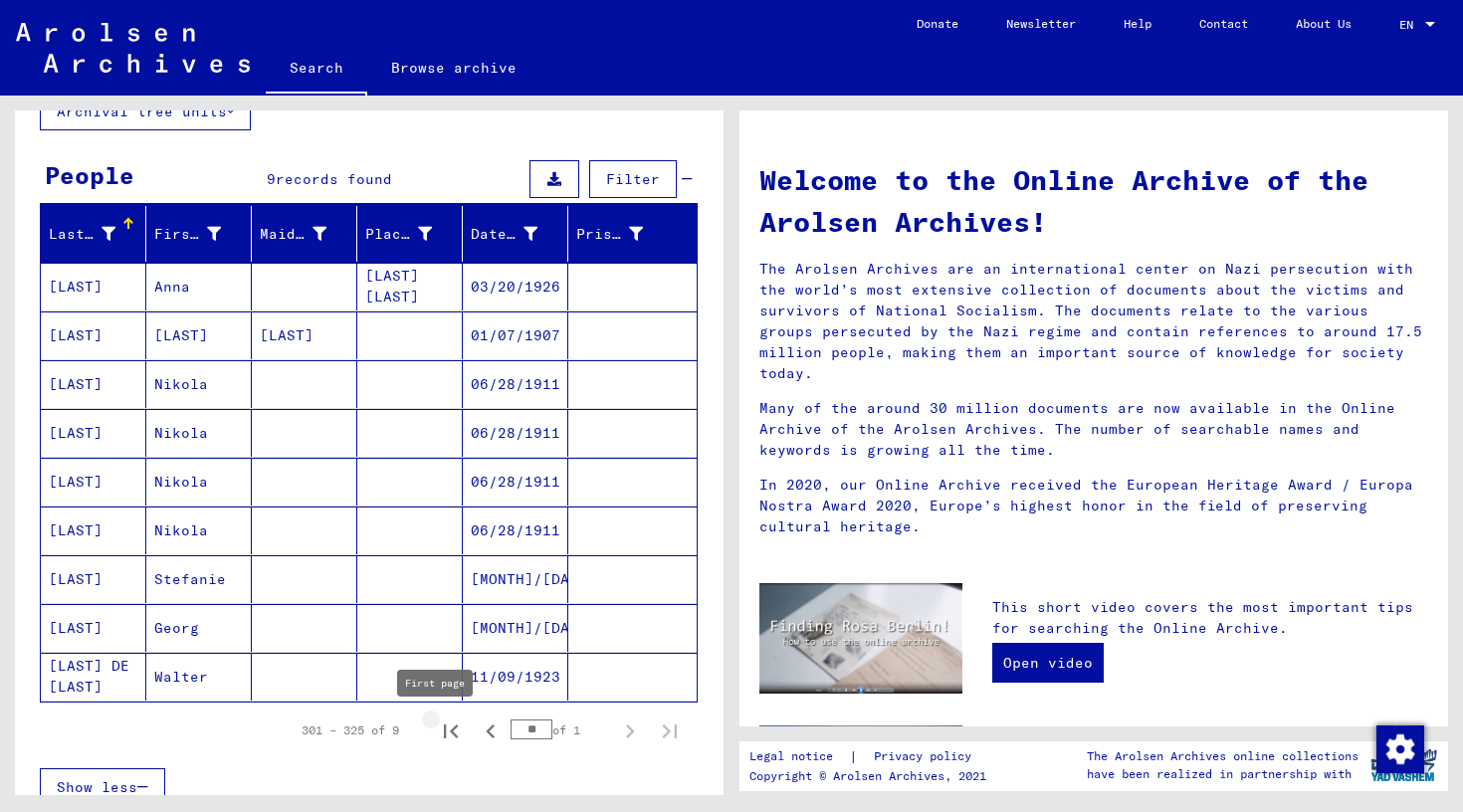 click 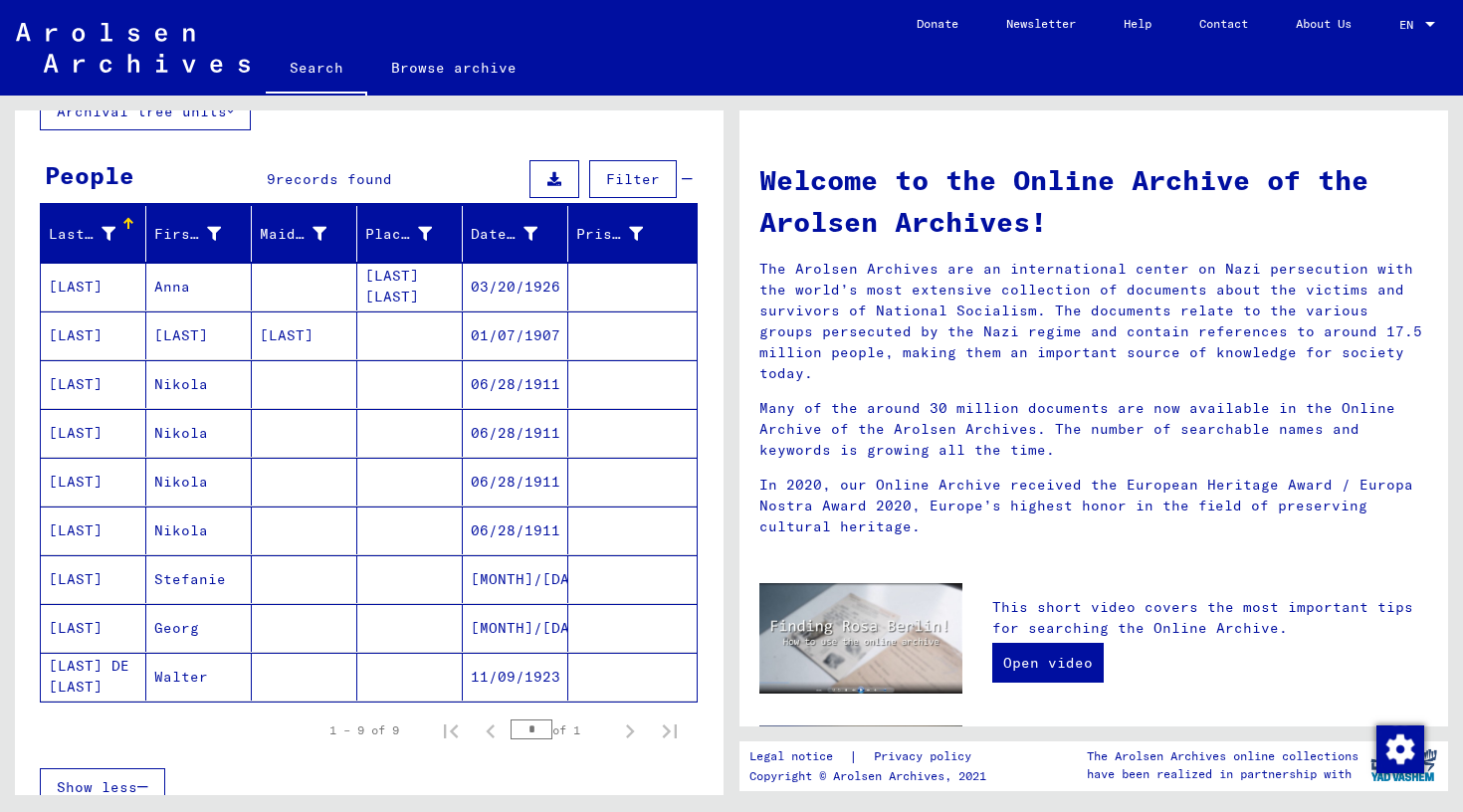 click on "[LAST]" at bounding box center (94, 677) 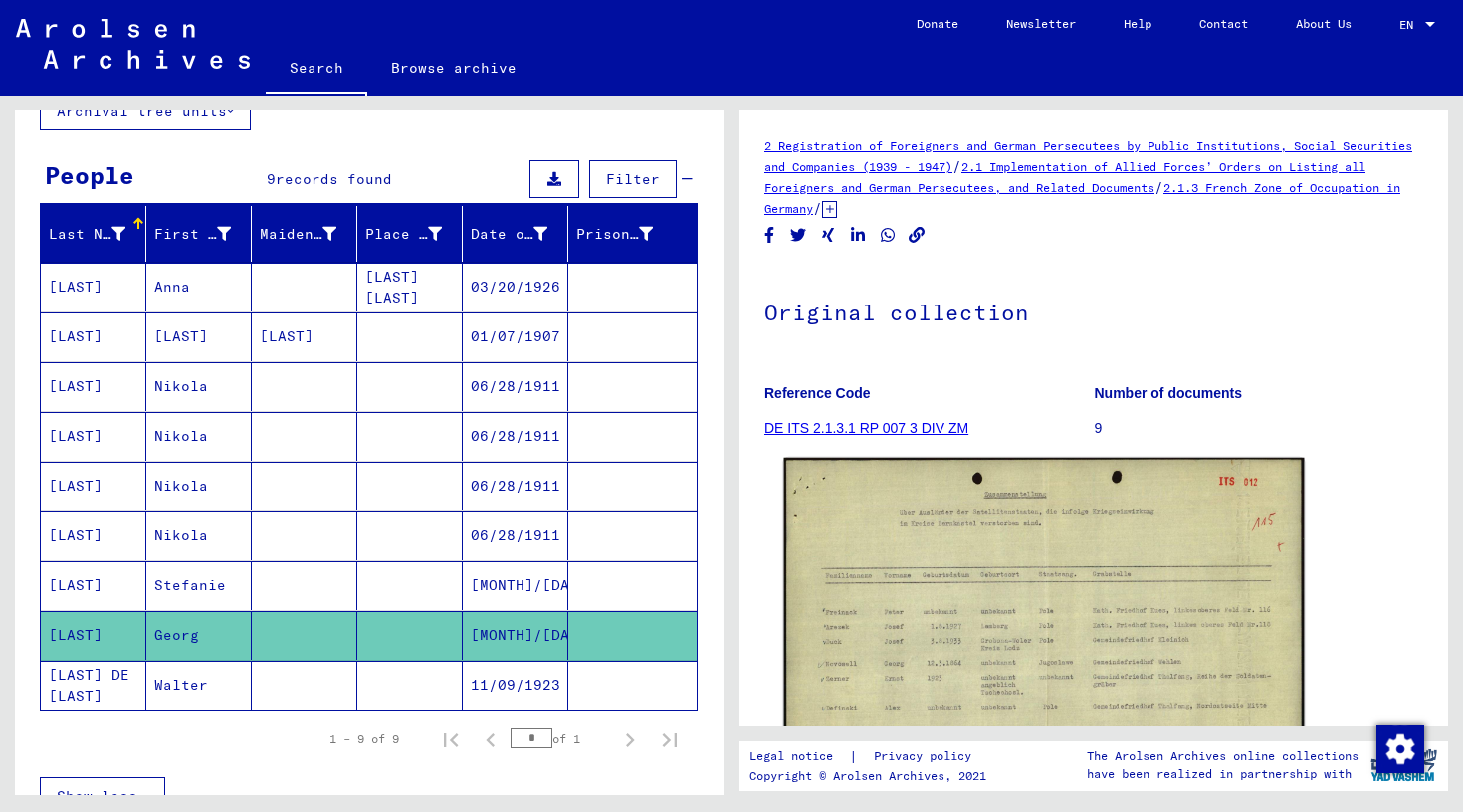 click 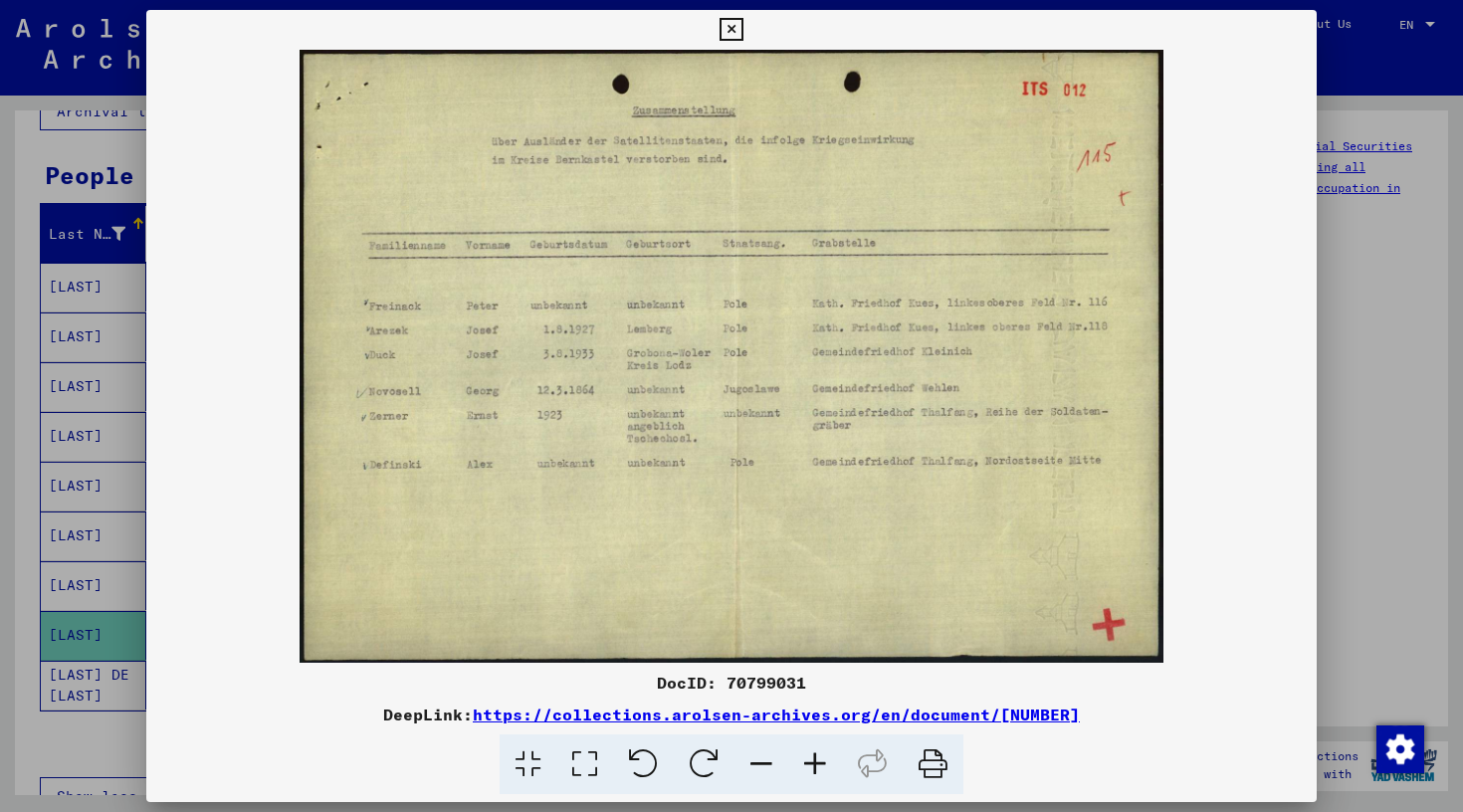click at bounding box center [731, 30] 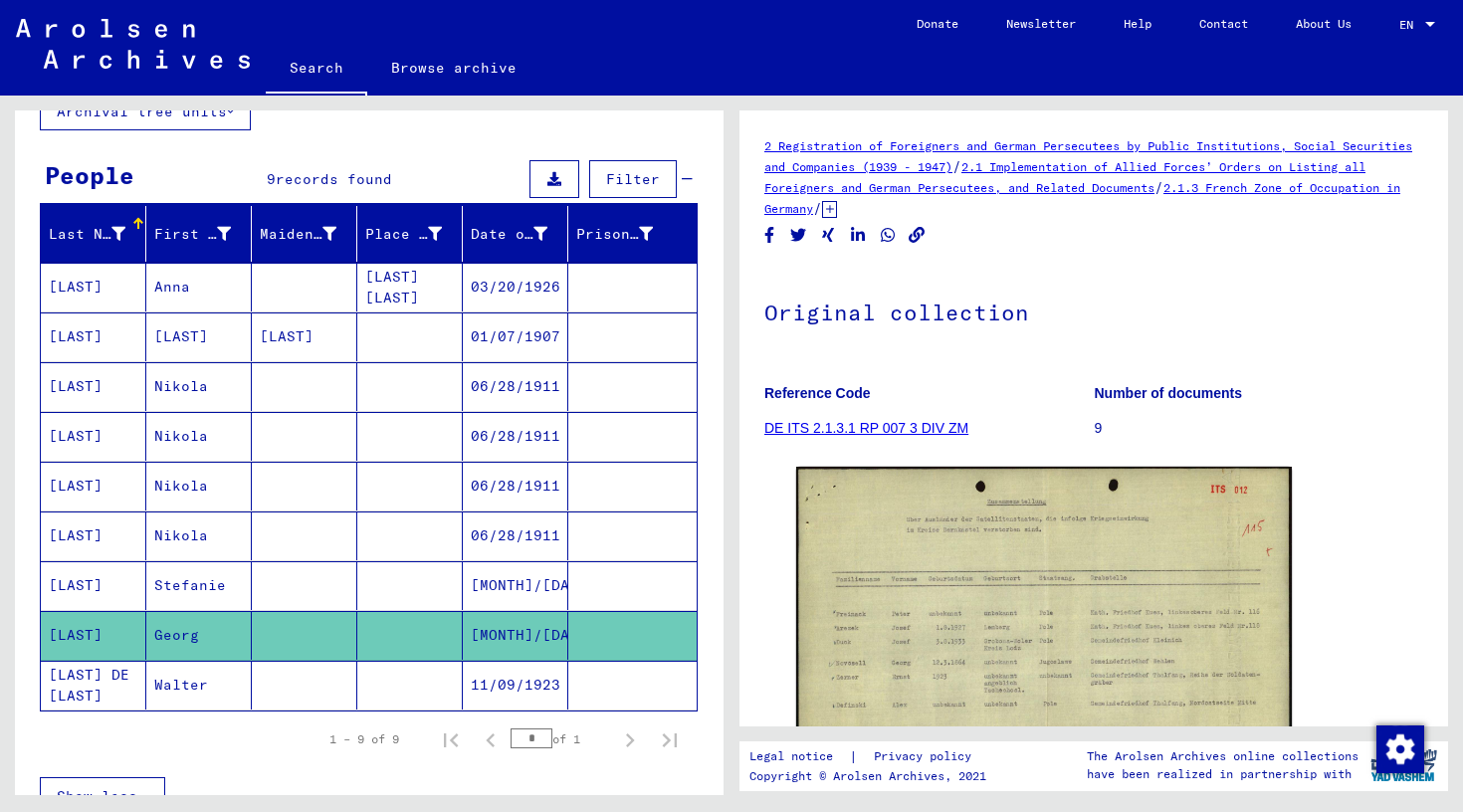 click on "[LAST]" at bounding box center [94, 436] 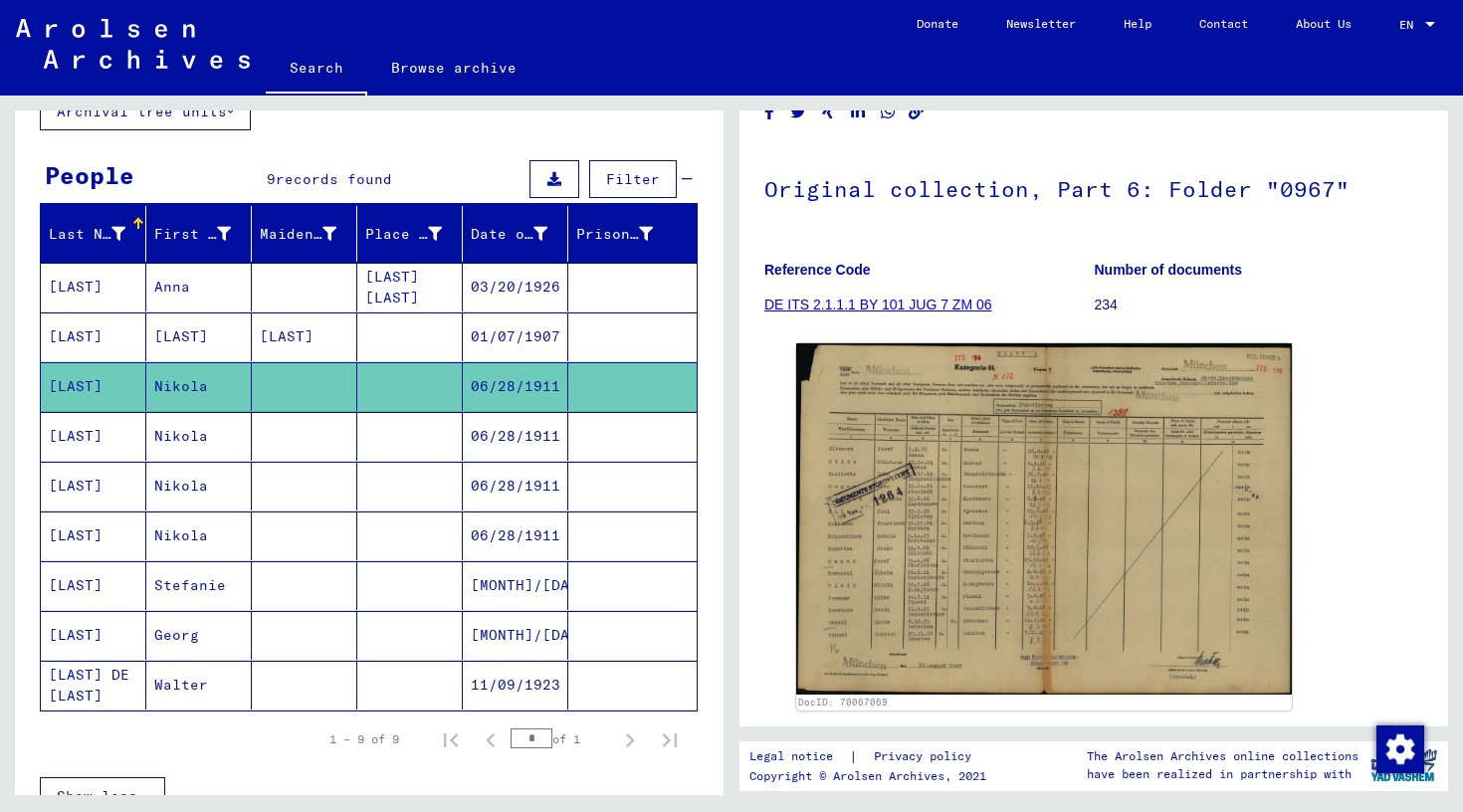scroll, scrollTop: 123, scrollLeft: 0, axis: vertical 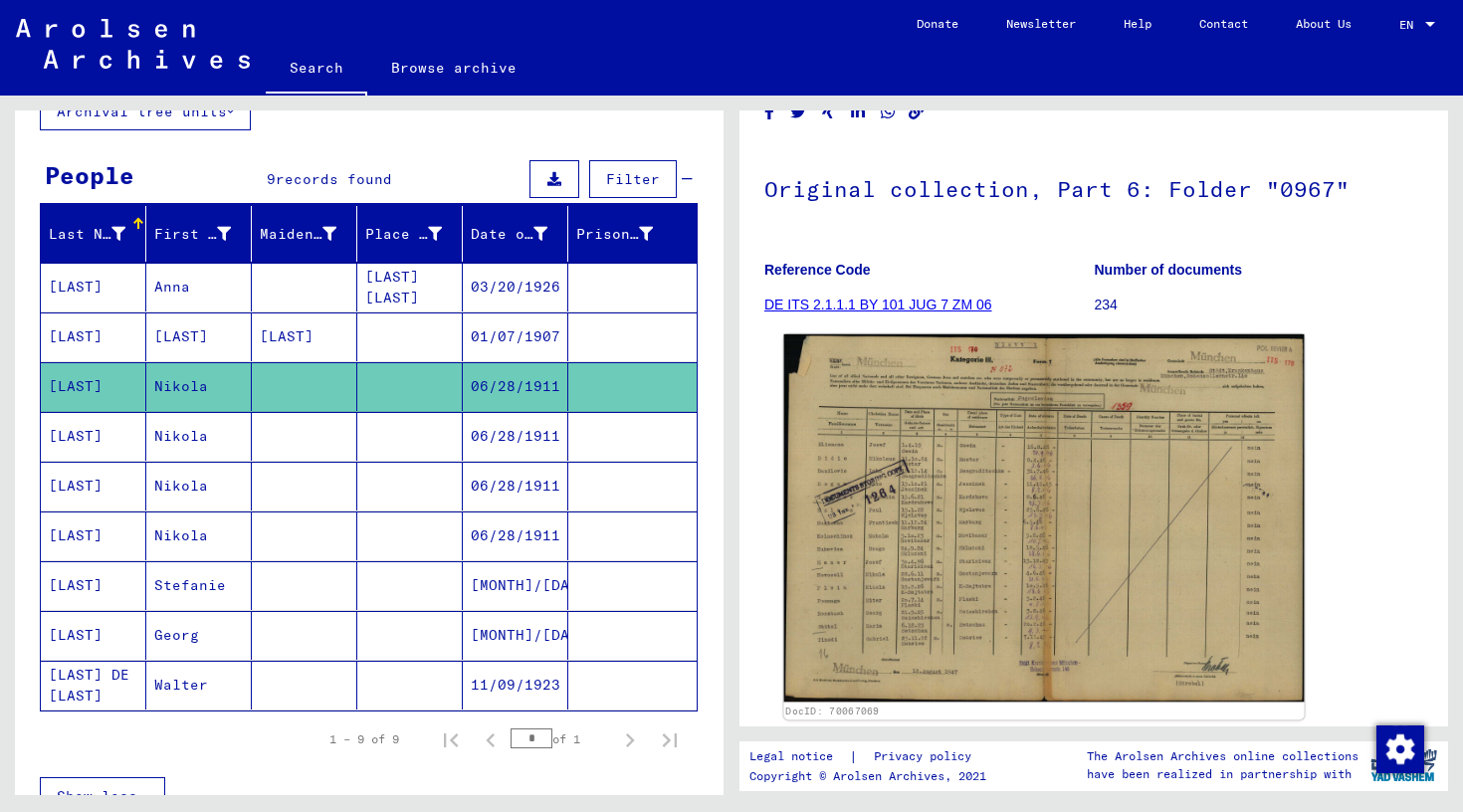 click 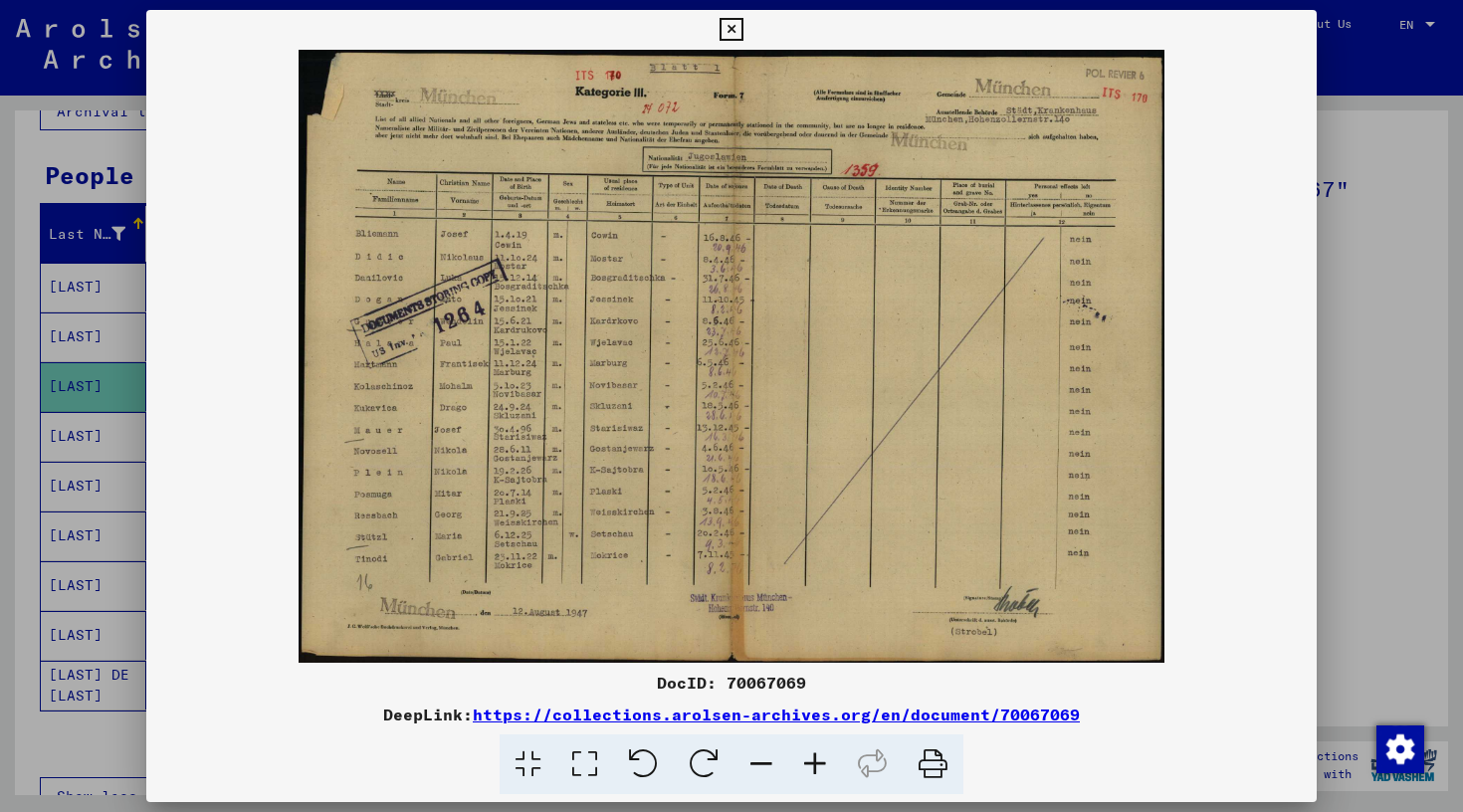 click at bounding box center (731, 30) 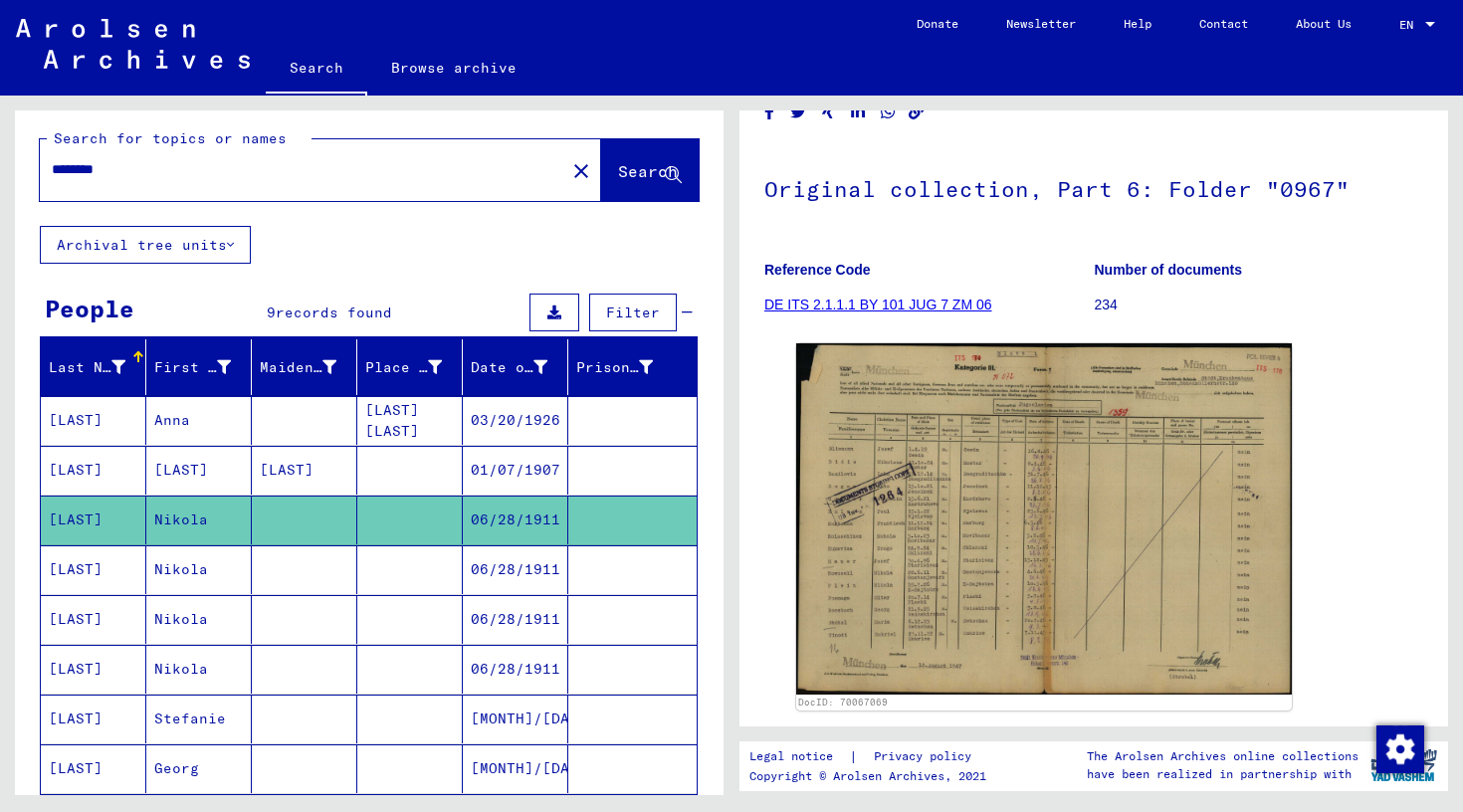 scroll, scrollTop: 0, scrollLeft: 0, axis: both 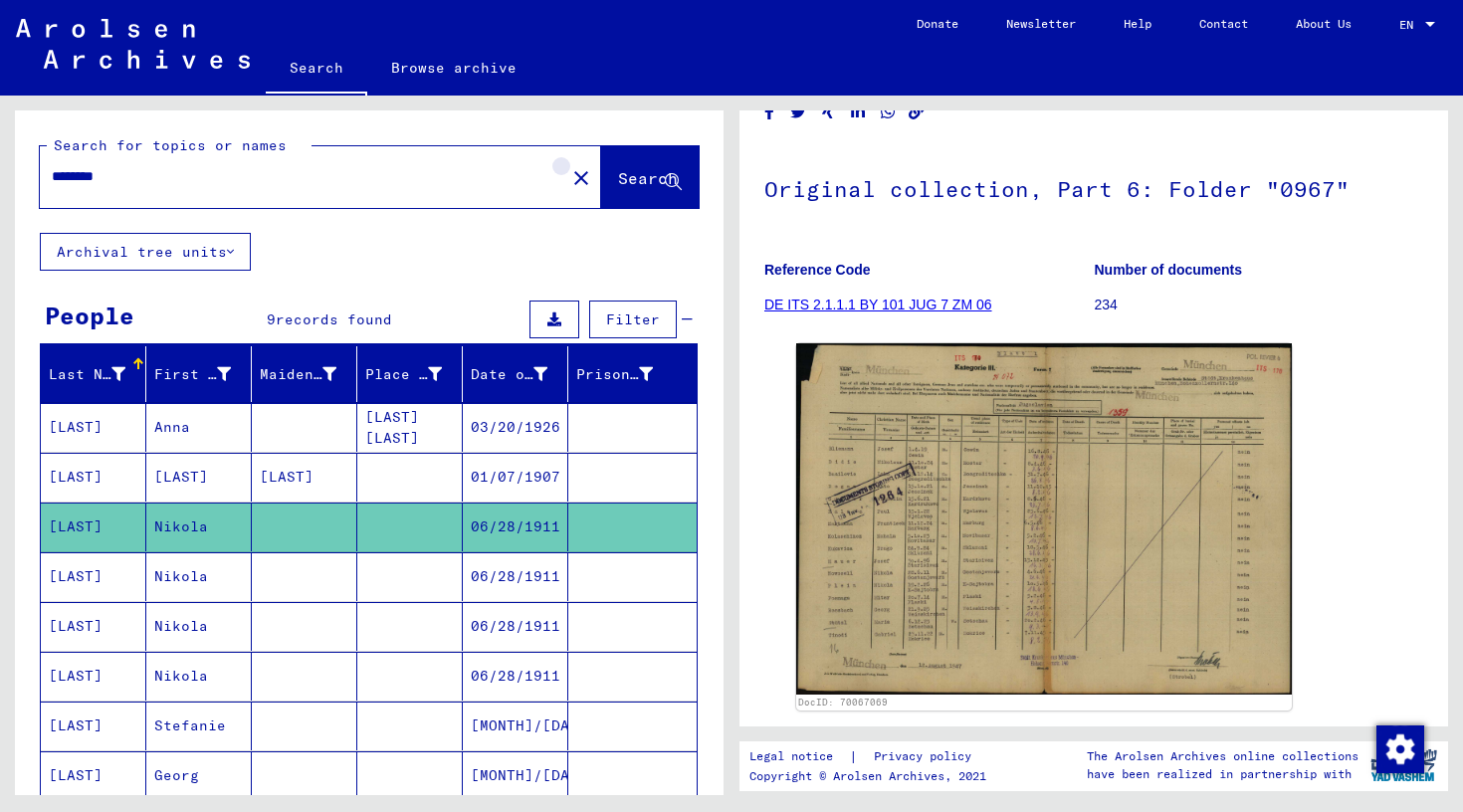 click on "close" 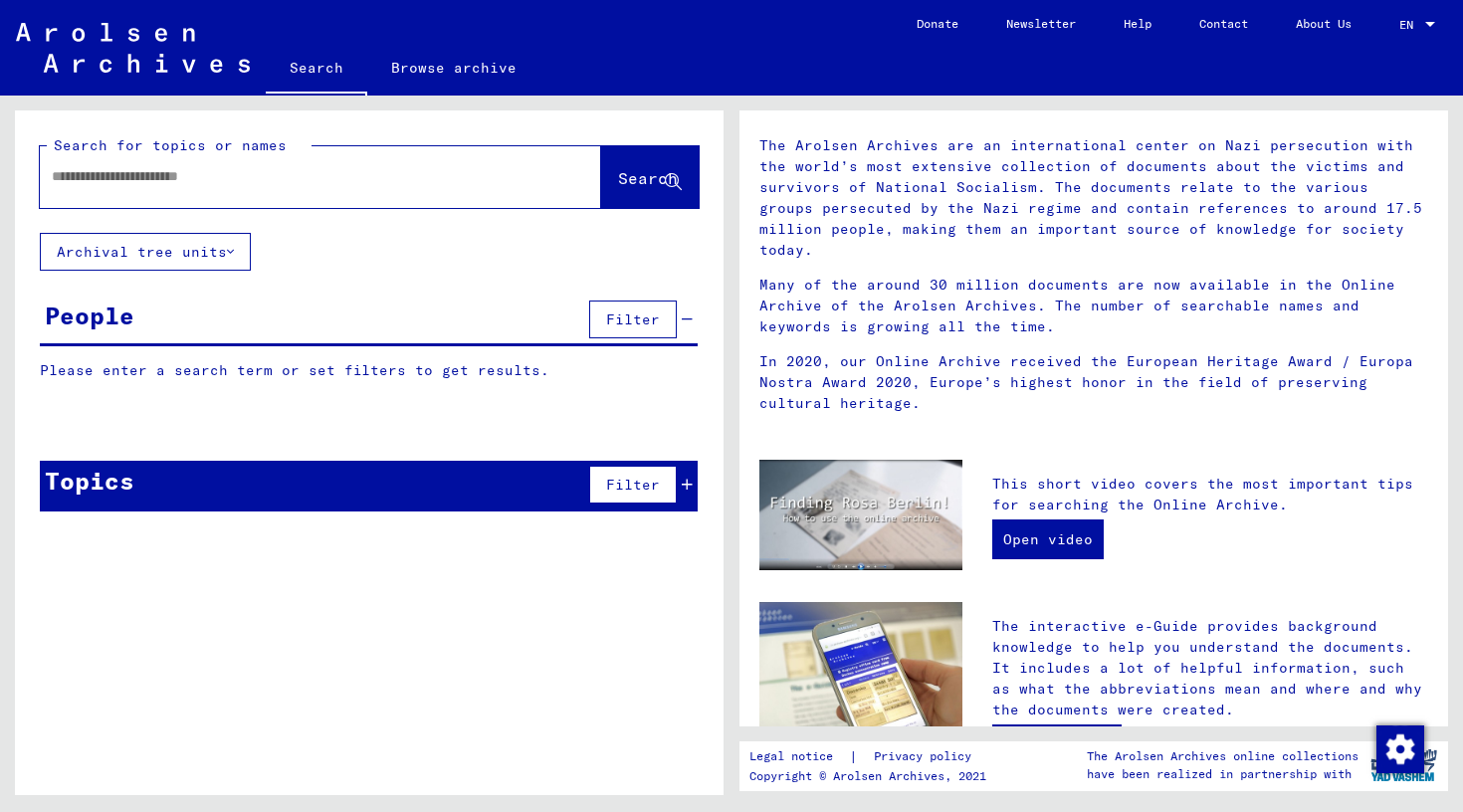 click at bounding box center (297, 176) 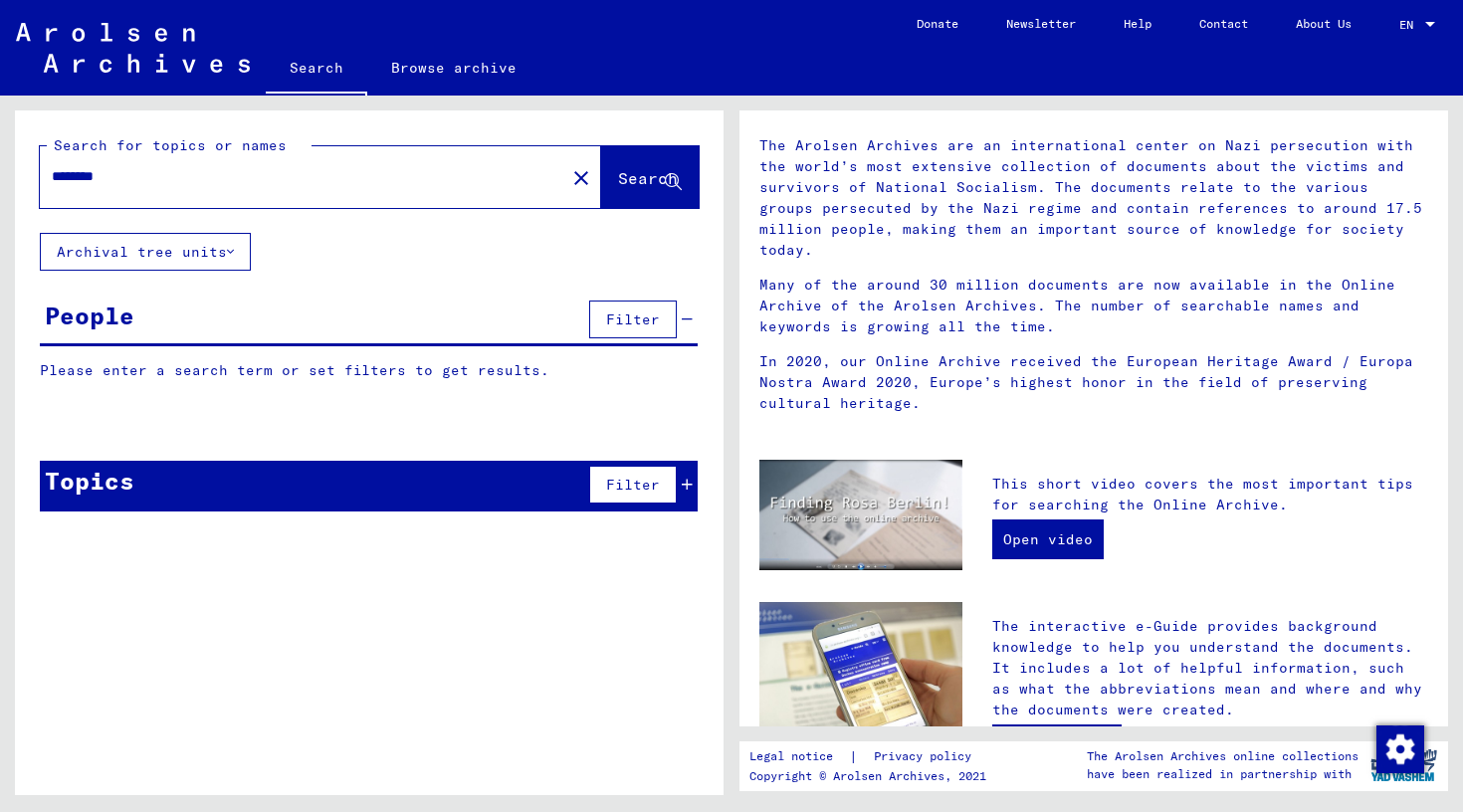 type on "********" 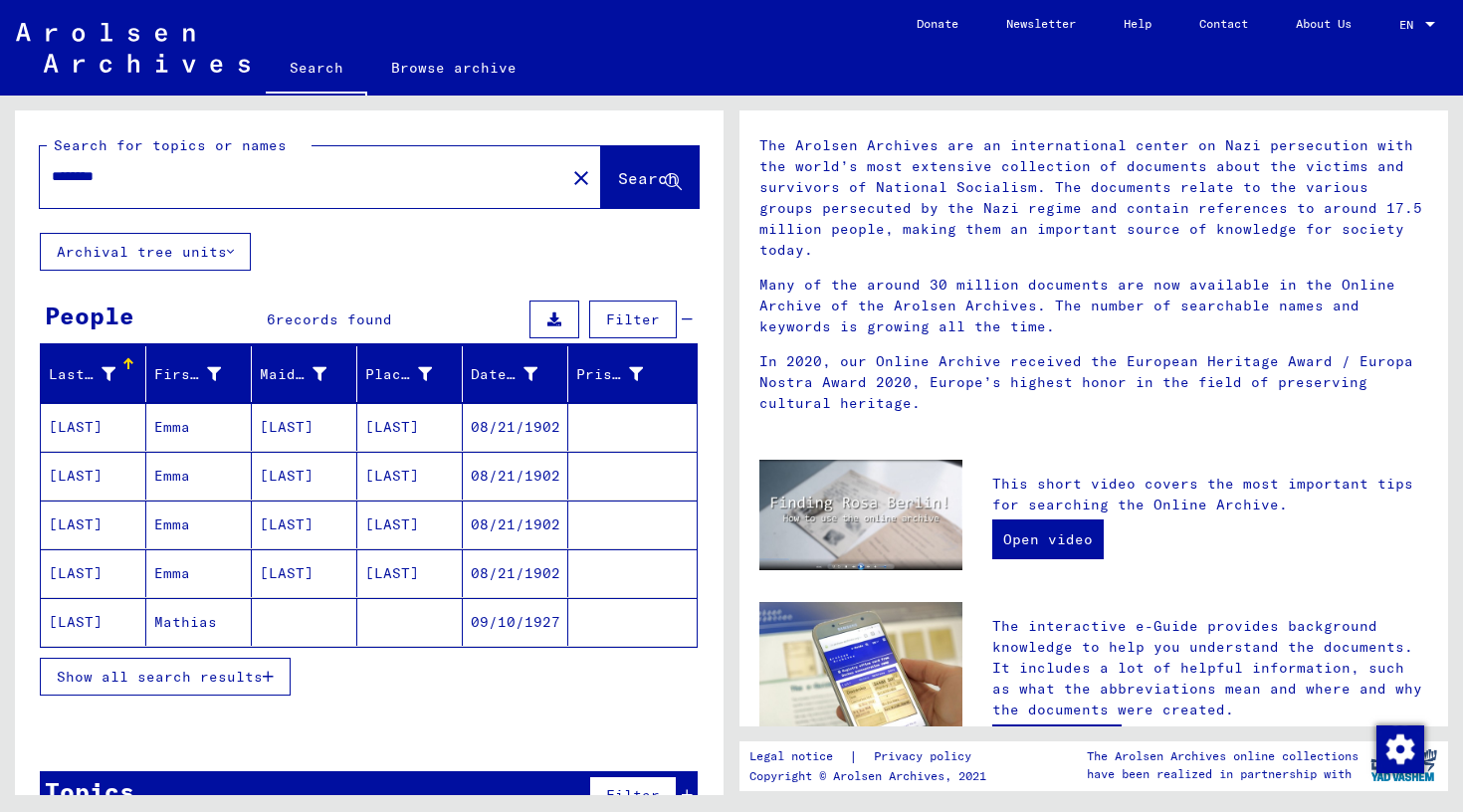 click on "Show all search results" at bounding box center (159, 677) 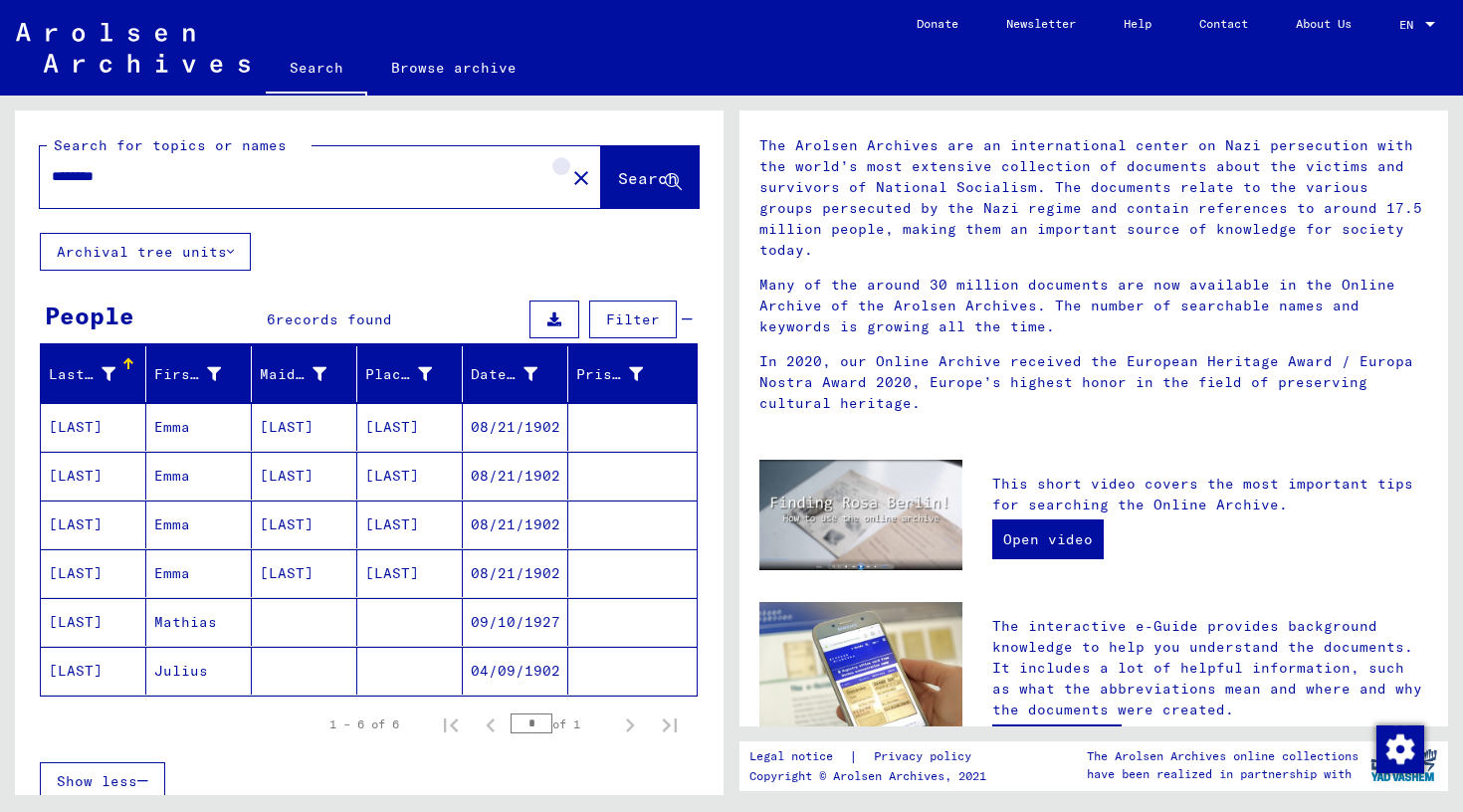 click on "close" 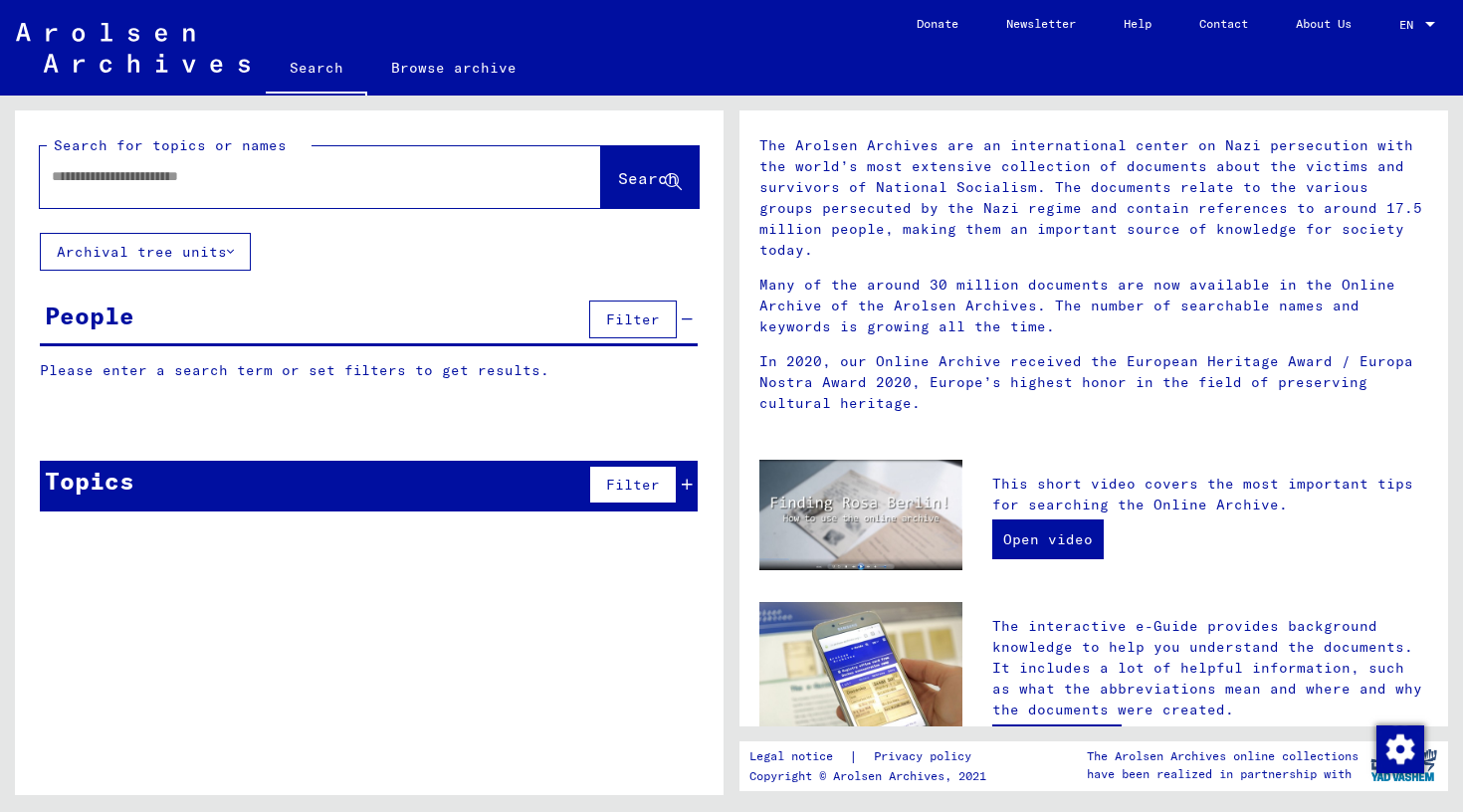 click at bounding box center (297, 176) 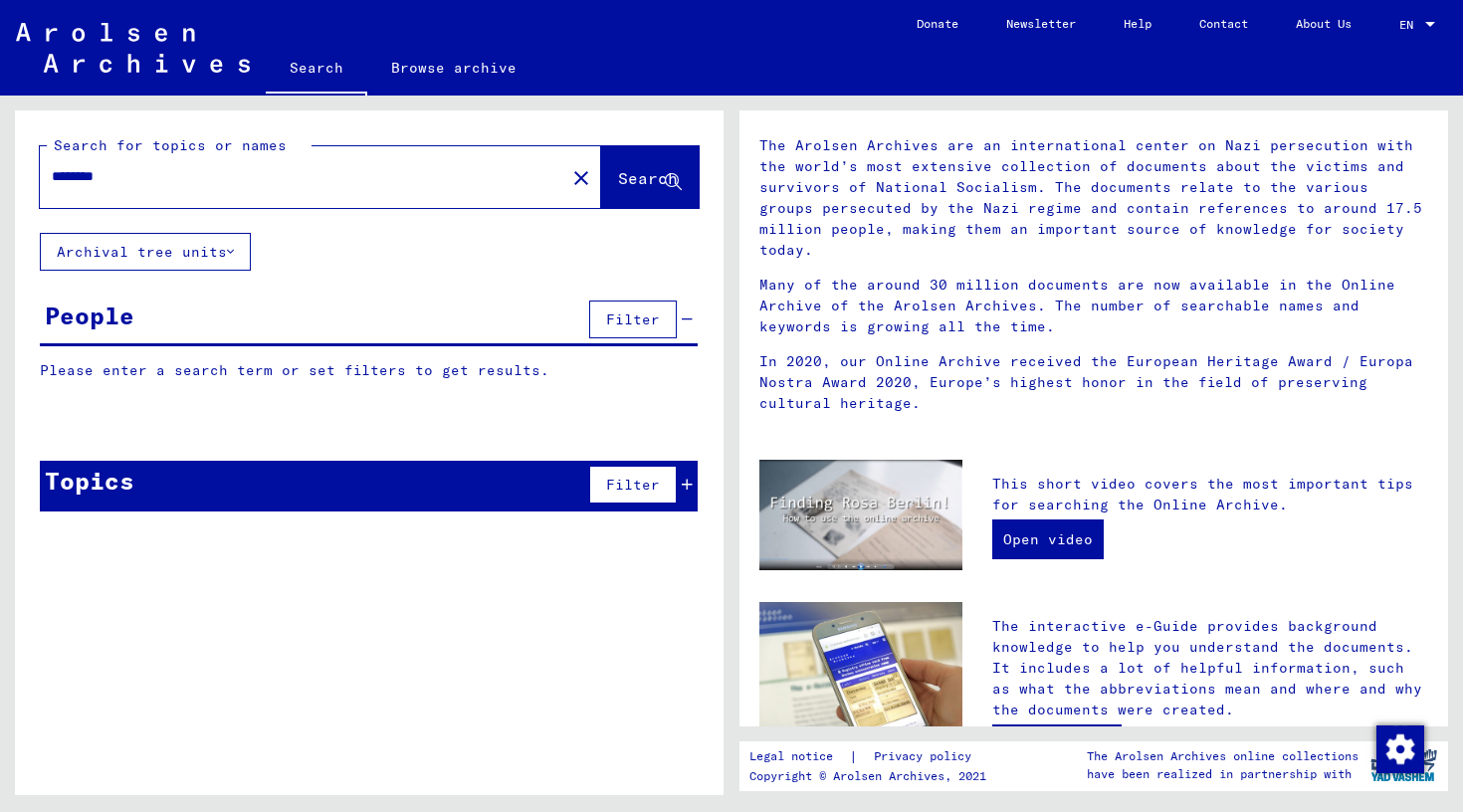 type on "********" 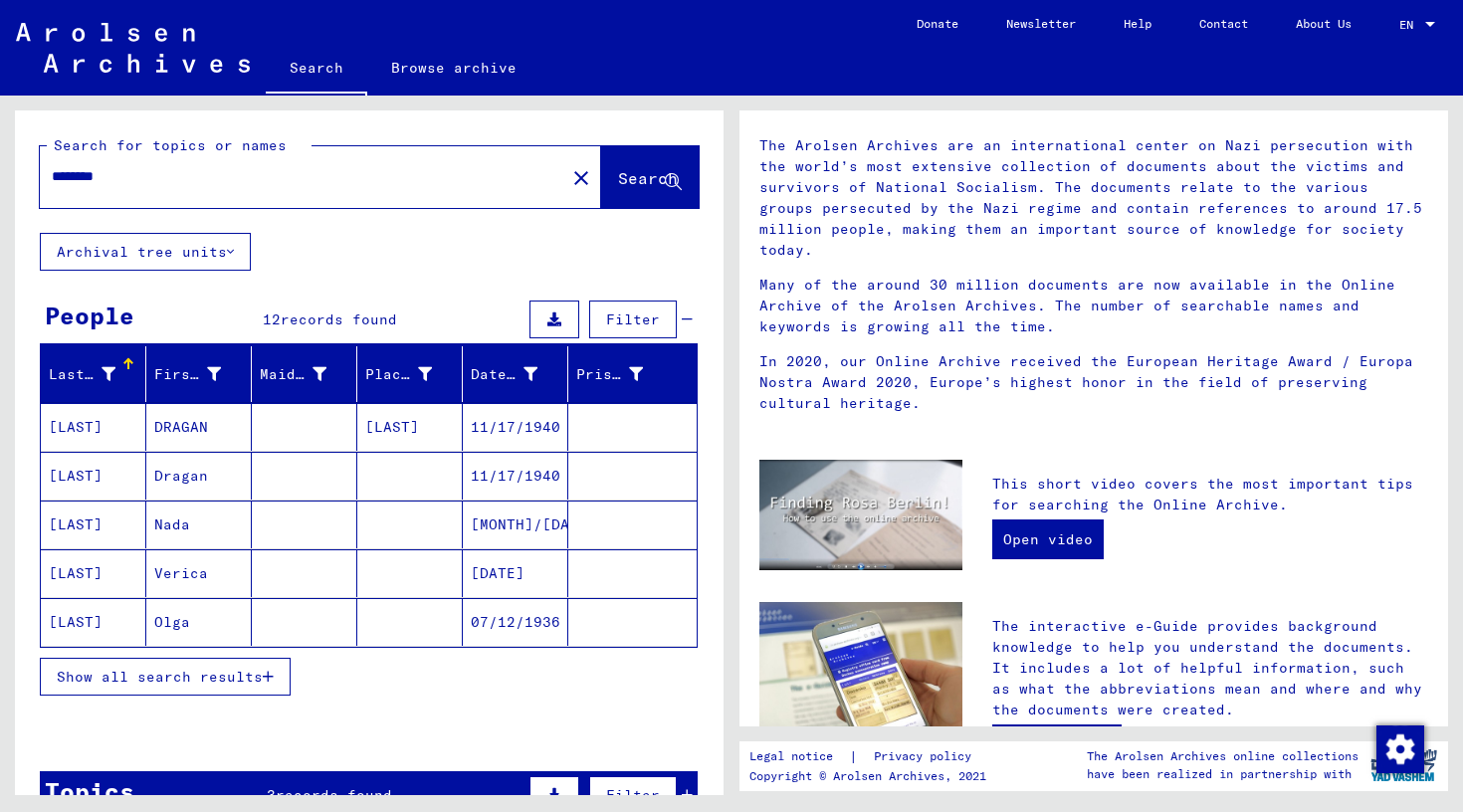 click on "Show all search results" at bounding box center (159, 677) 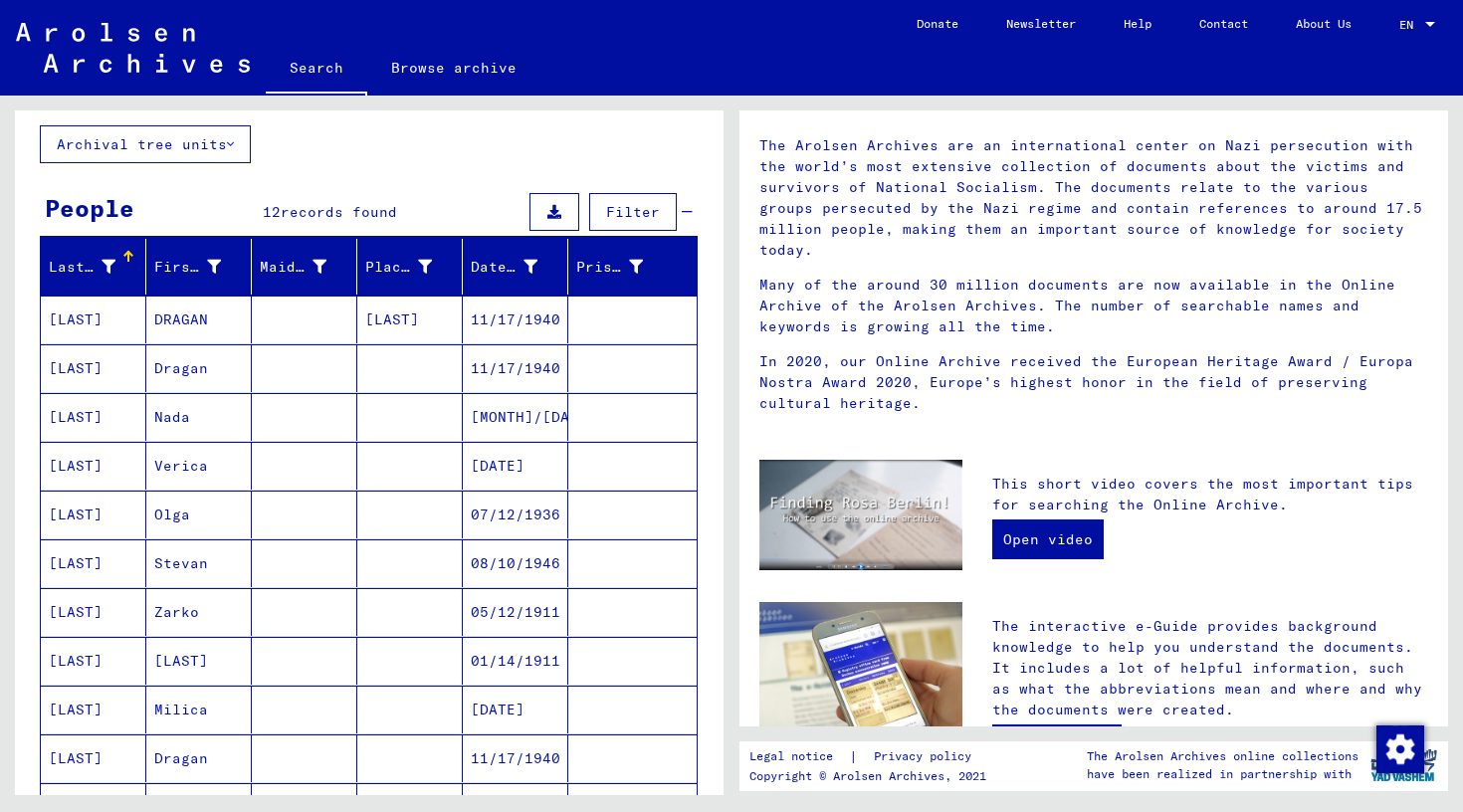 scroll, scrollTop: 0, scrollLeft: 0, axis: both 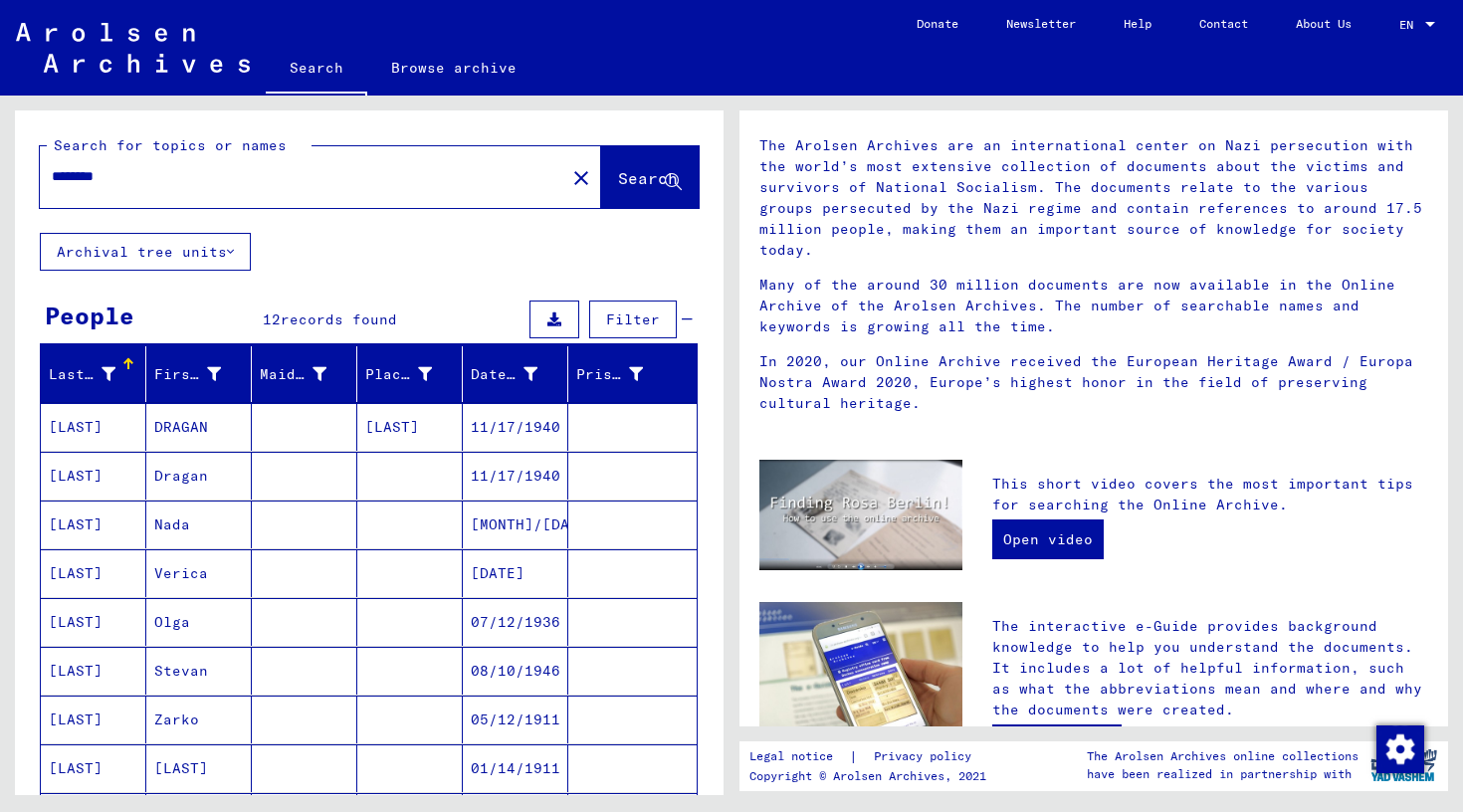 click on "close" 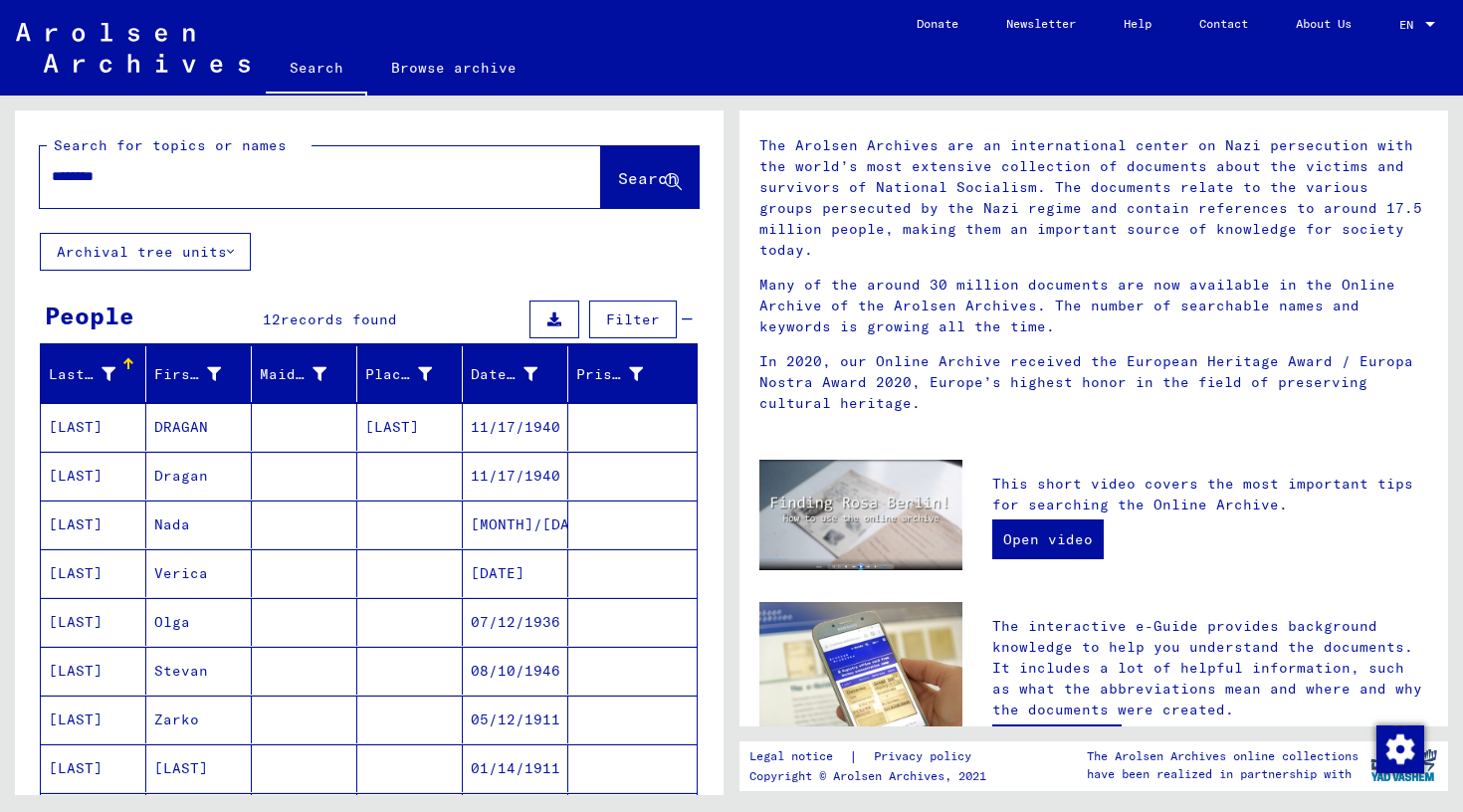 type 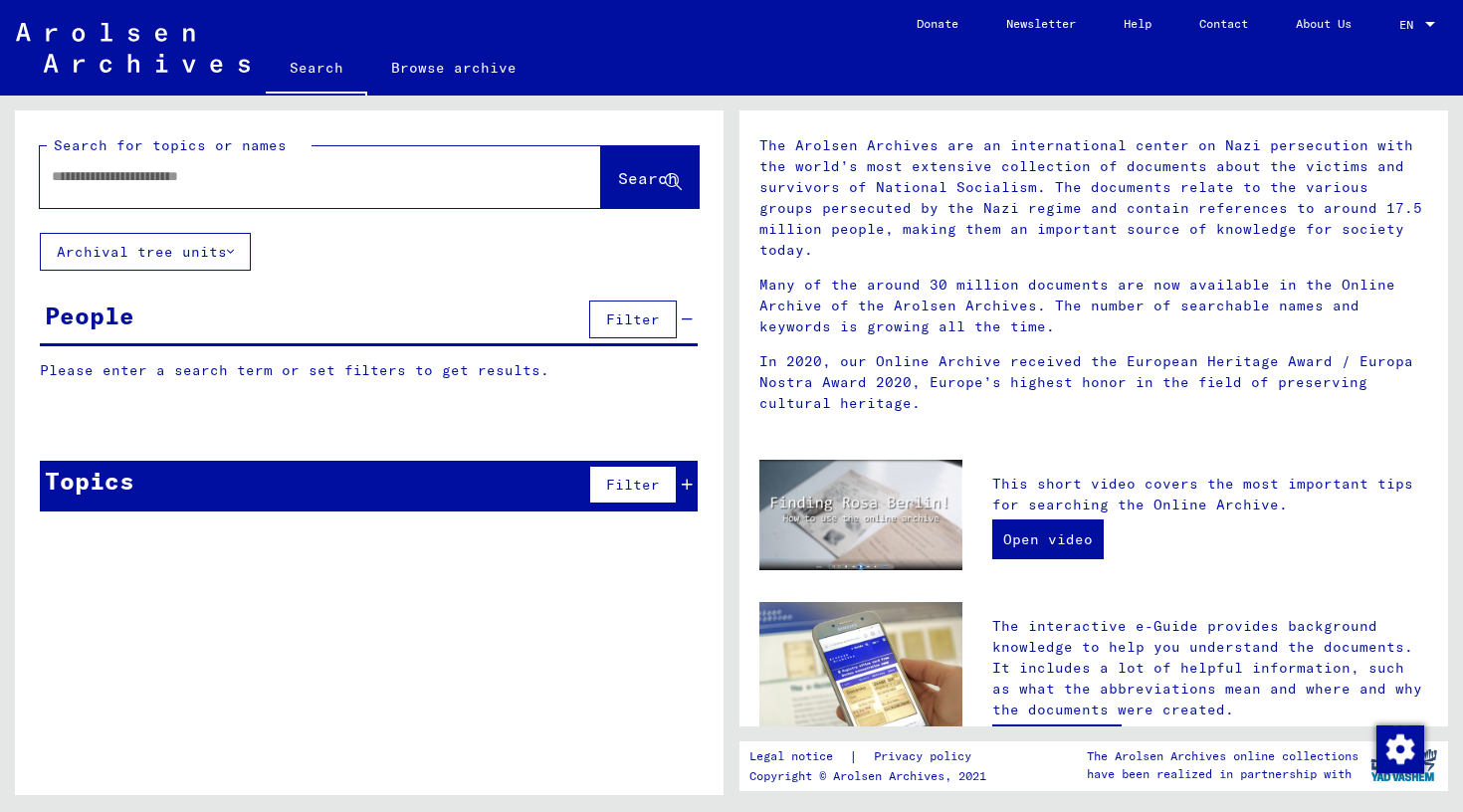 click at bounding box center [297, 176] 